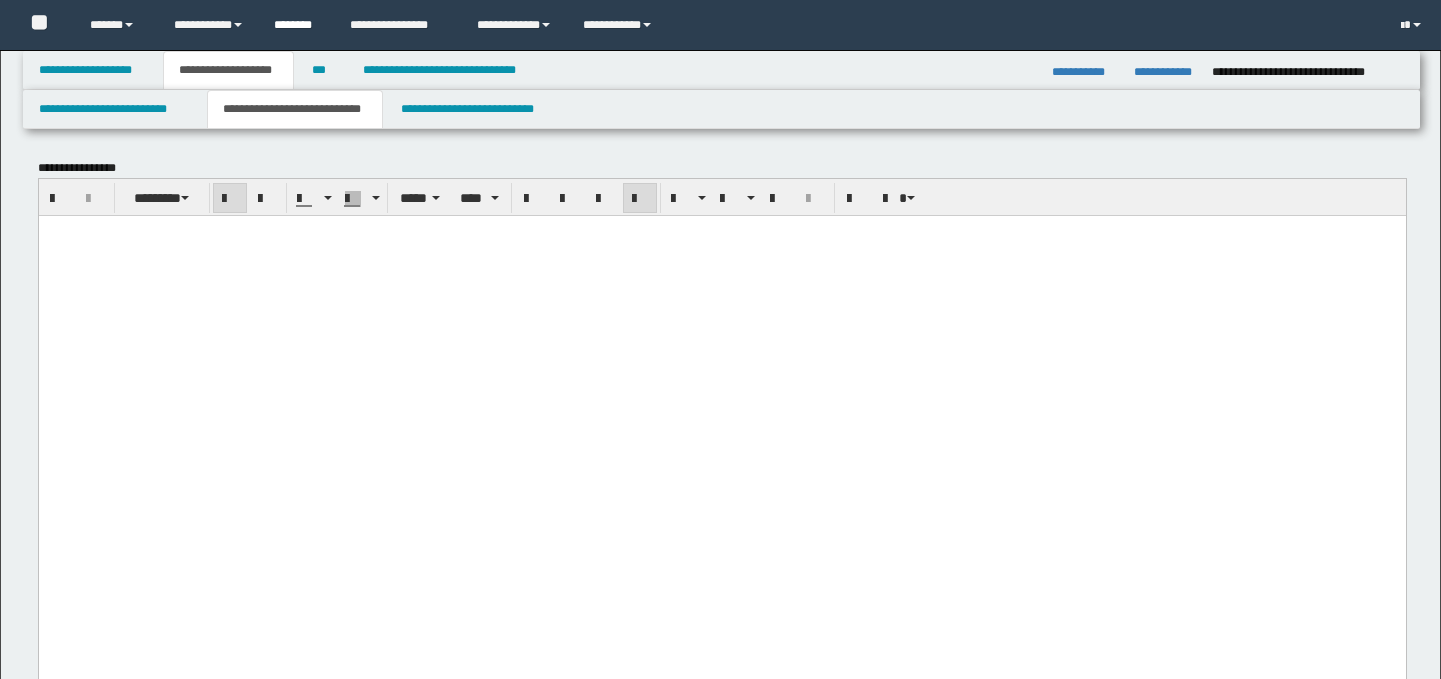 scroll, scrollTop: 2287, scrollLeft: 0, axis: vertical 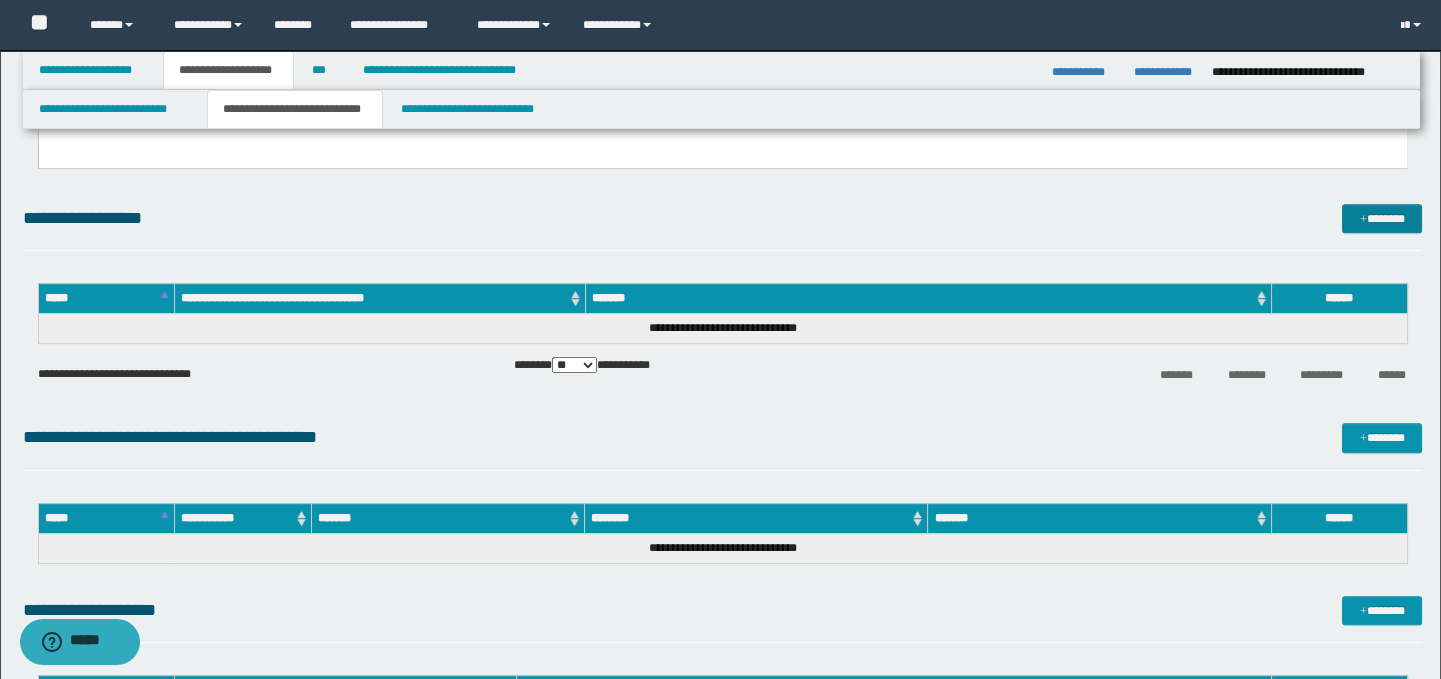click on "*******" at bounding box center [1382, 219] 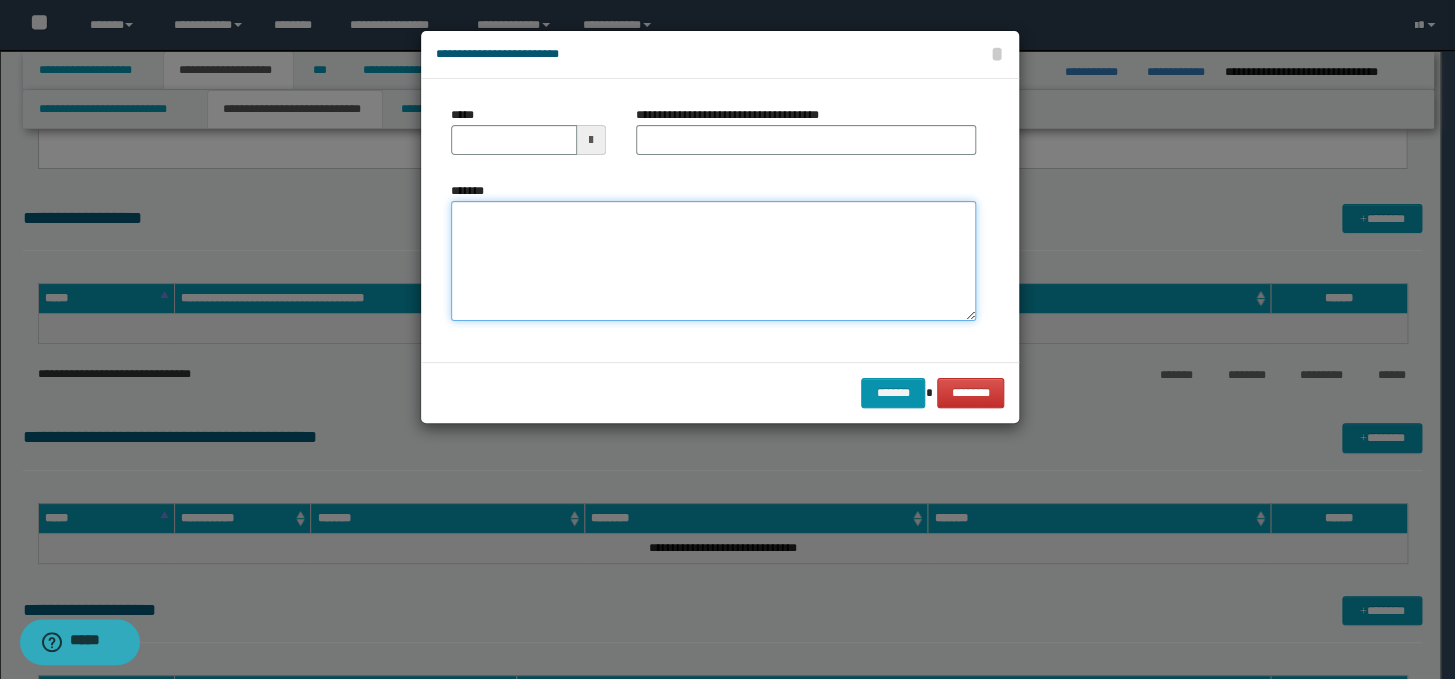 click on "*******" at bounding box center (713, 261) 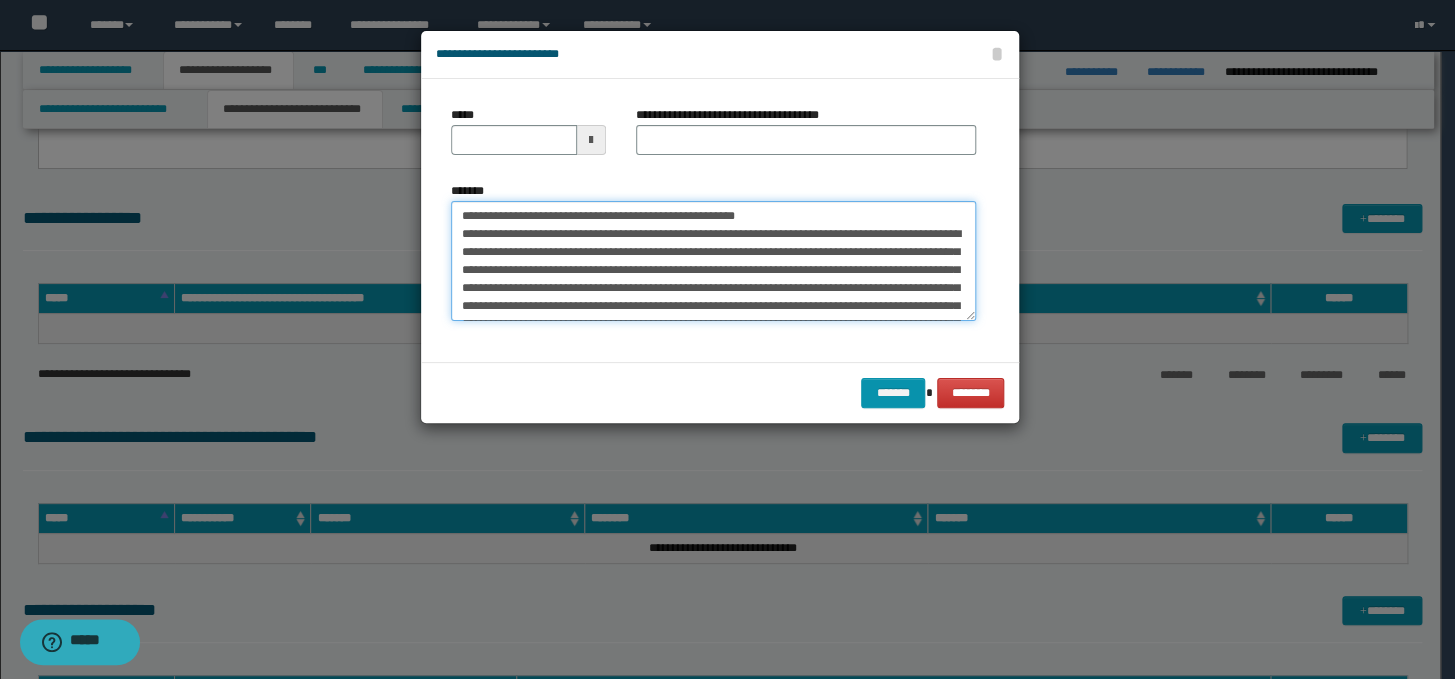 scroll, scrollTop: 66, scrollLeft: 0, axis: vertical 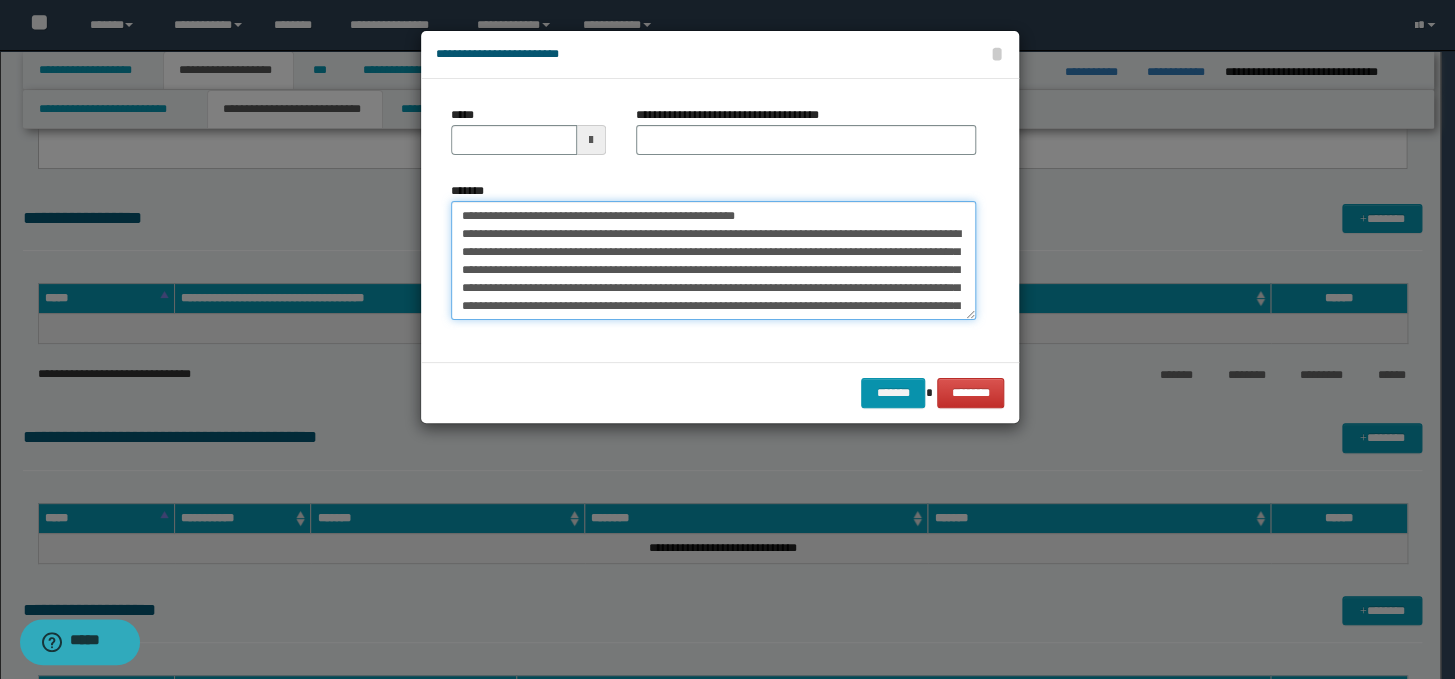 drag, startPoint x: 855, startPoint y: 211, endPoint x: 459, endPoint y: 210, distance: 396.00125 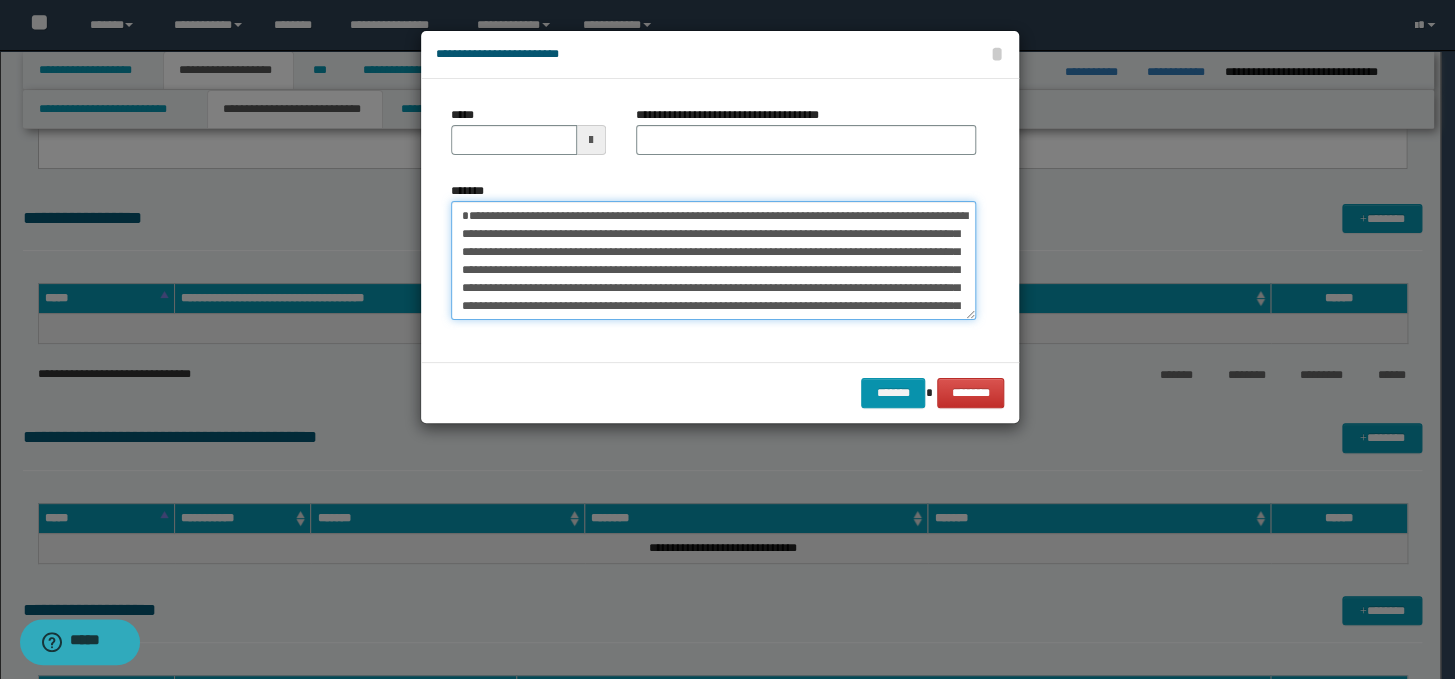 type on "**********" 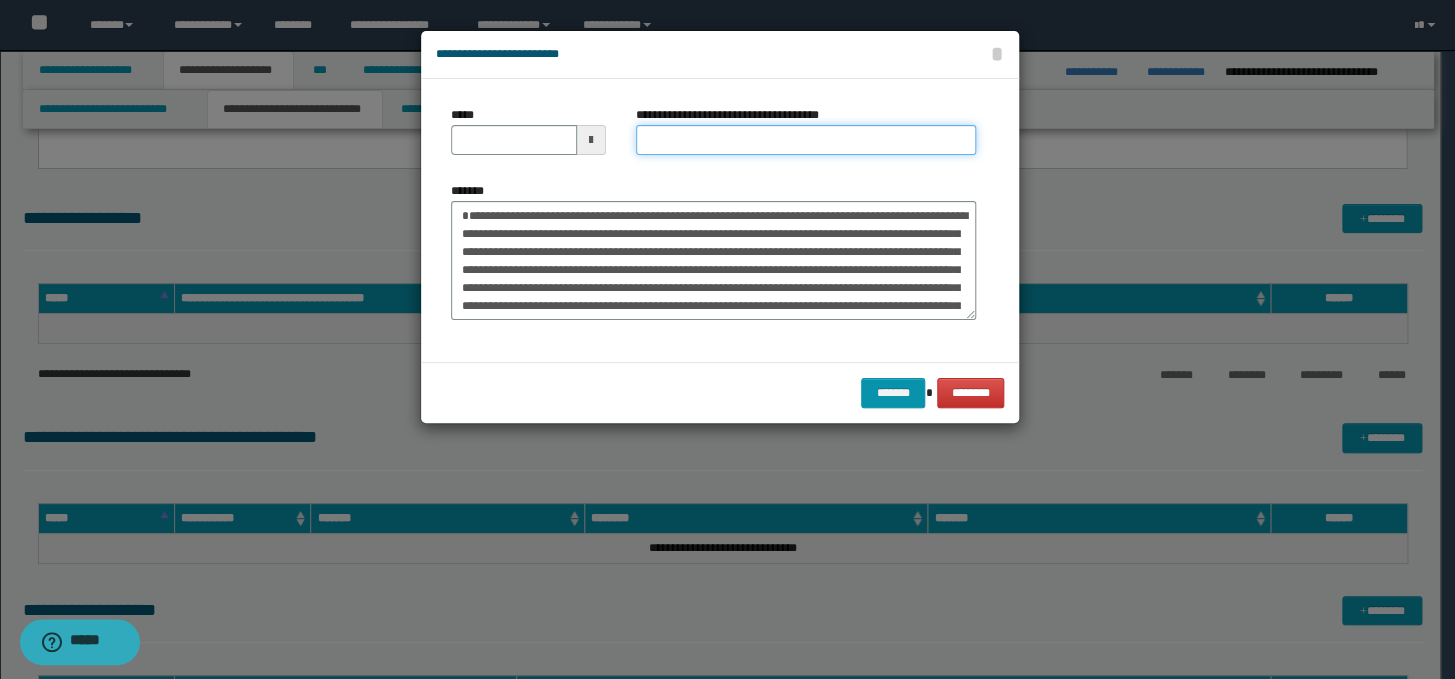 paste on "**********" 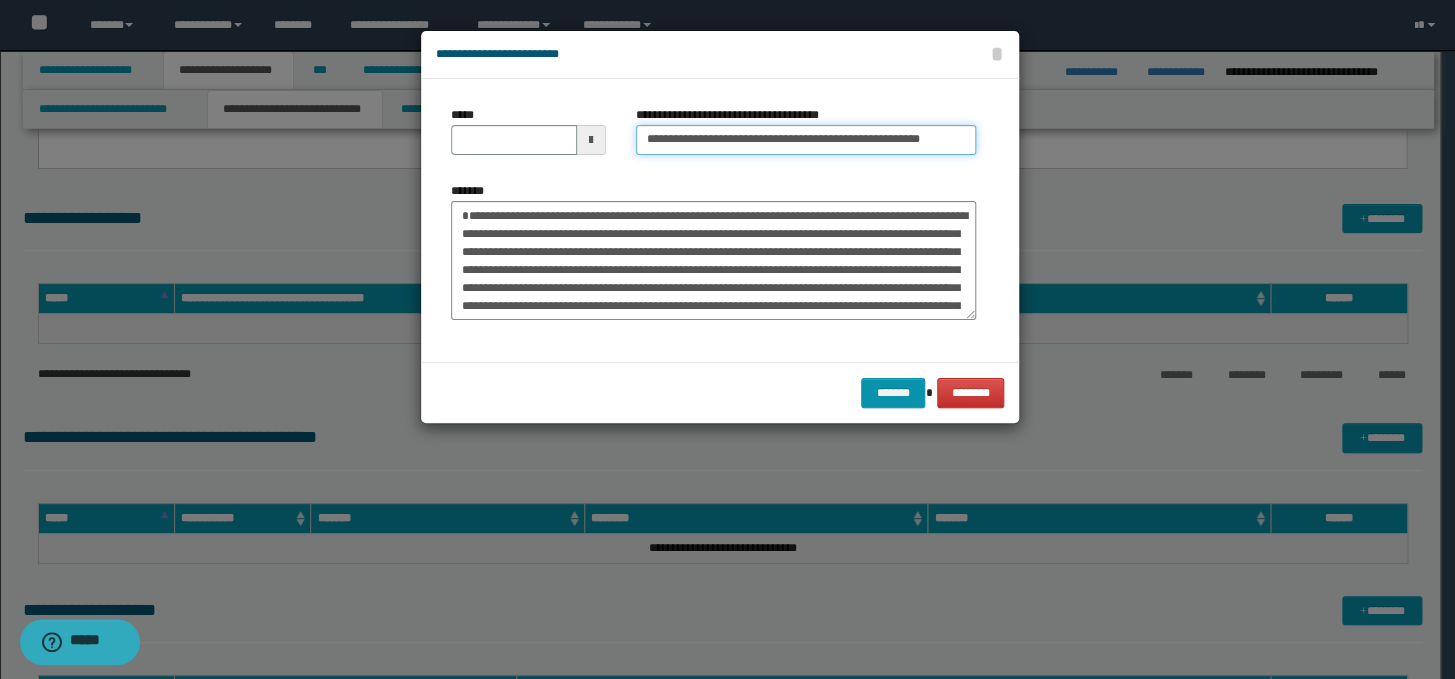 click on "**********" at bounding box center [806, 140] 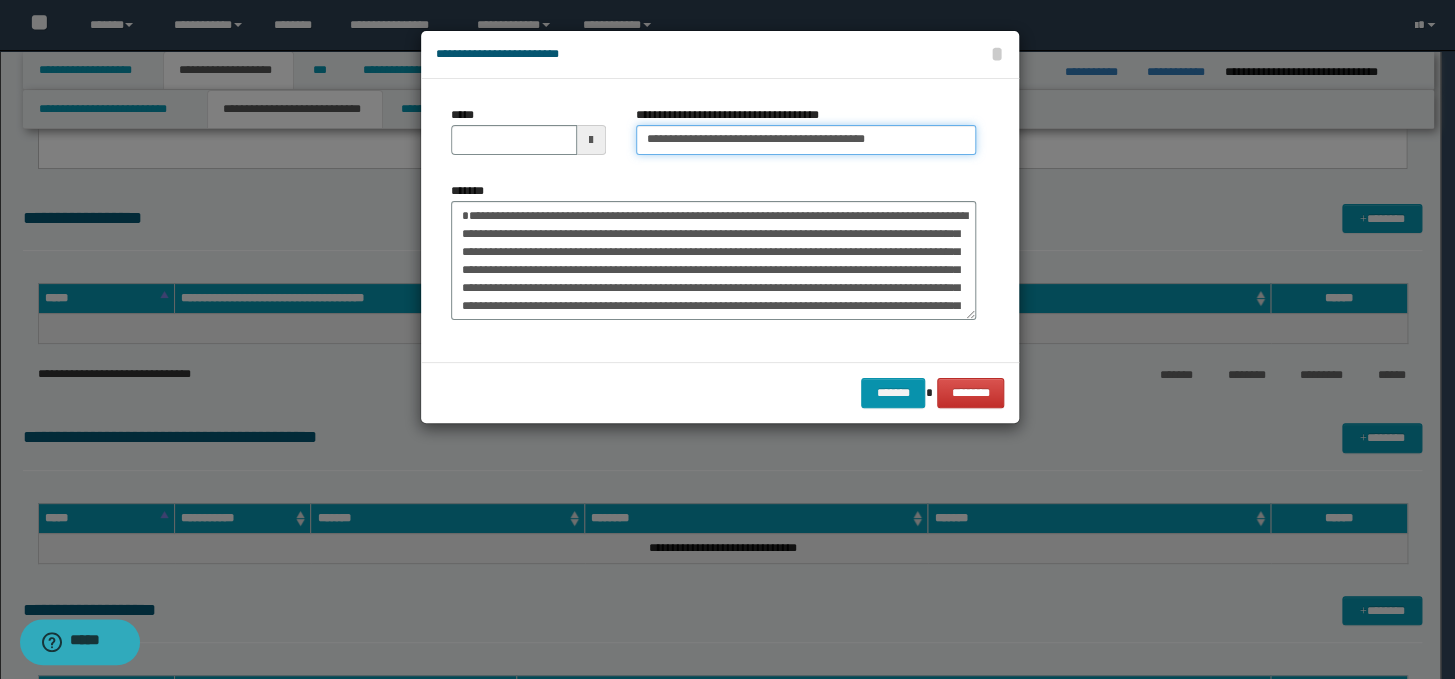 type on "**********" 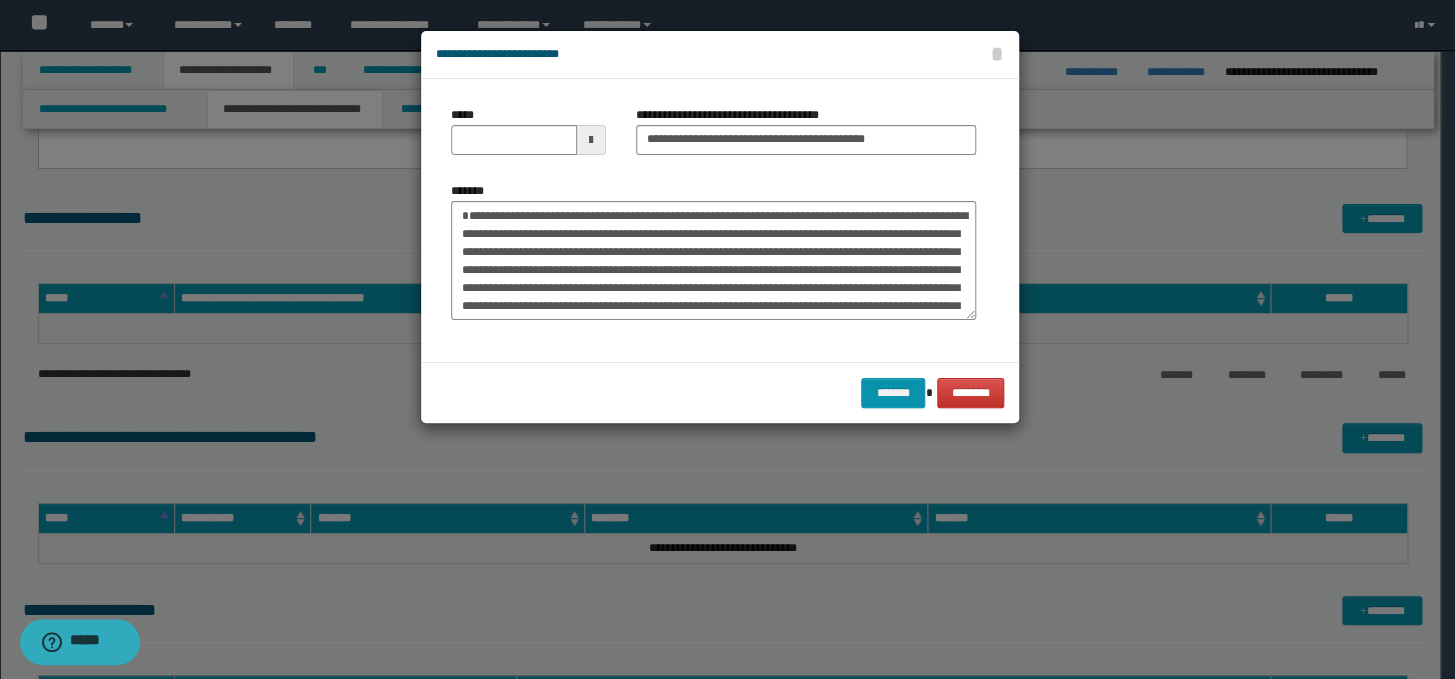 click on "**********" at bounding box center [806, 138] 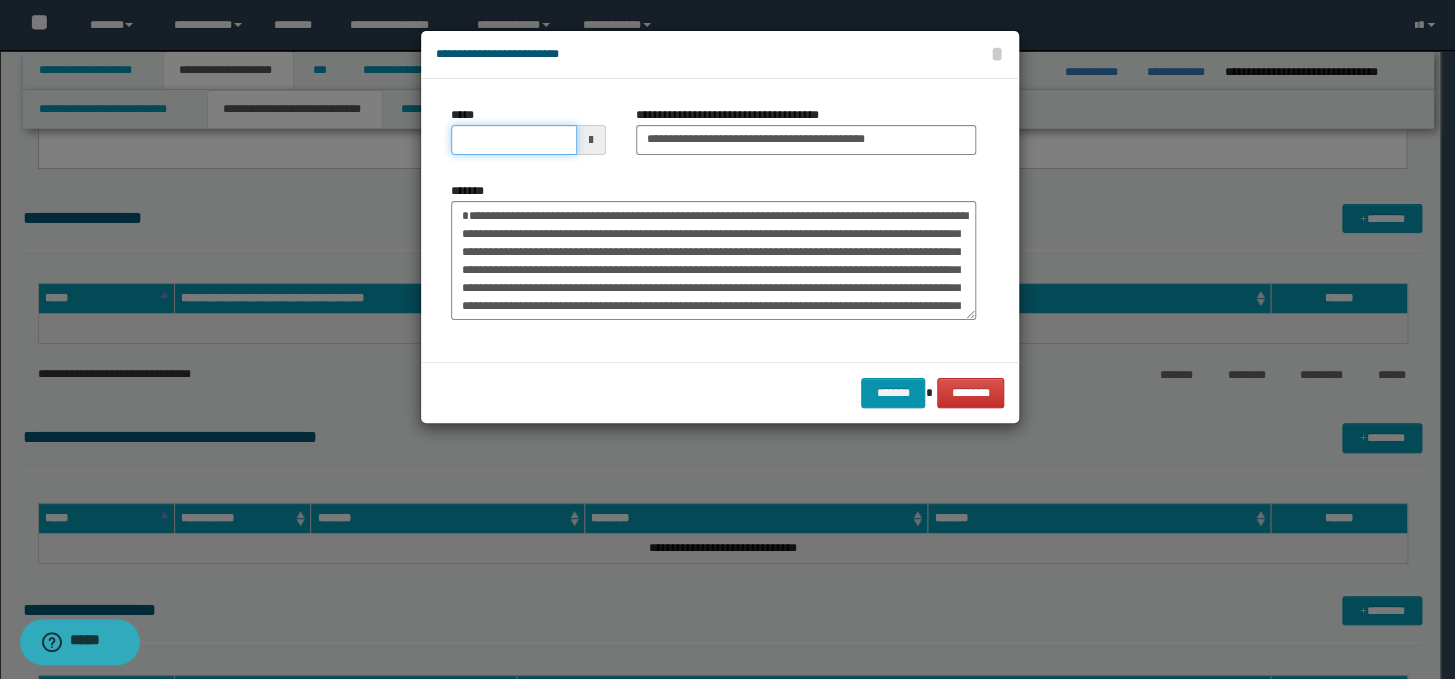 click on "*****" at bounding box center [514, 140] 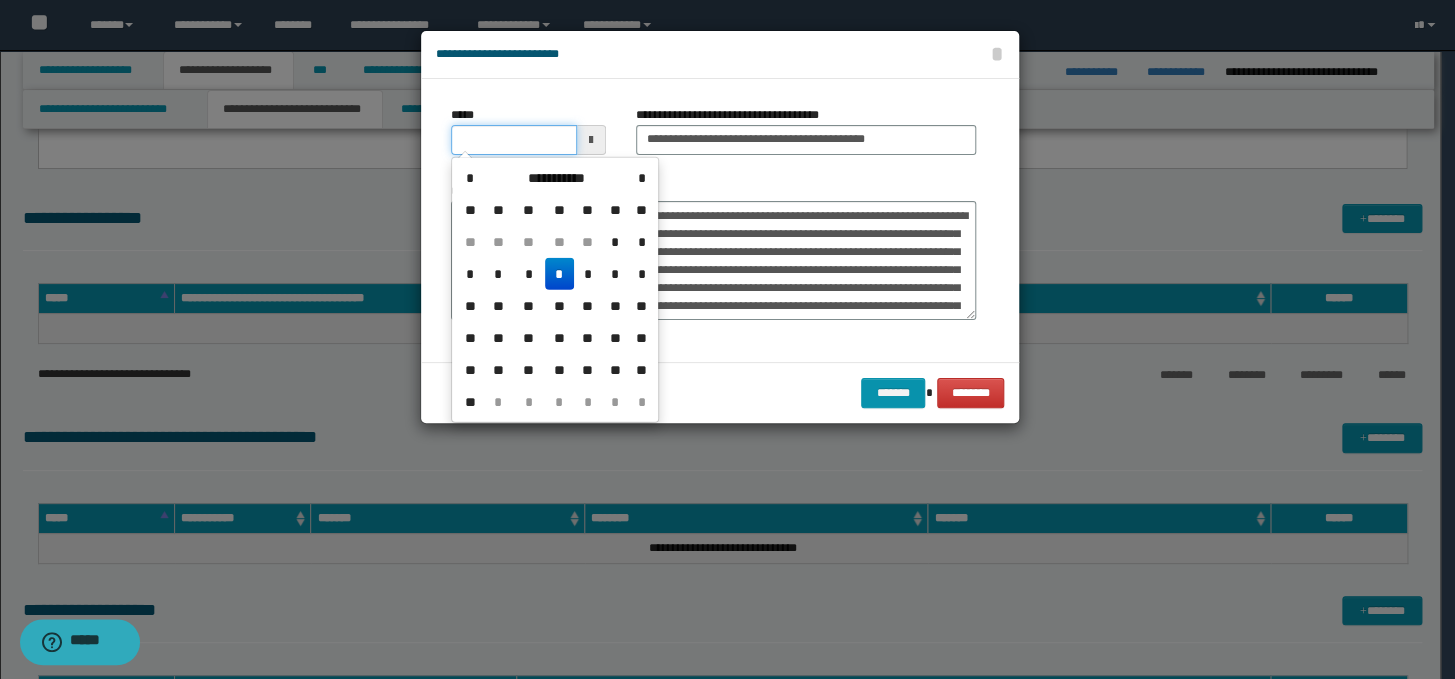 type on "**********" 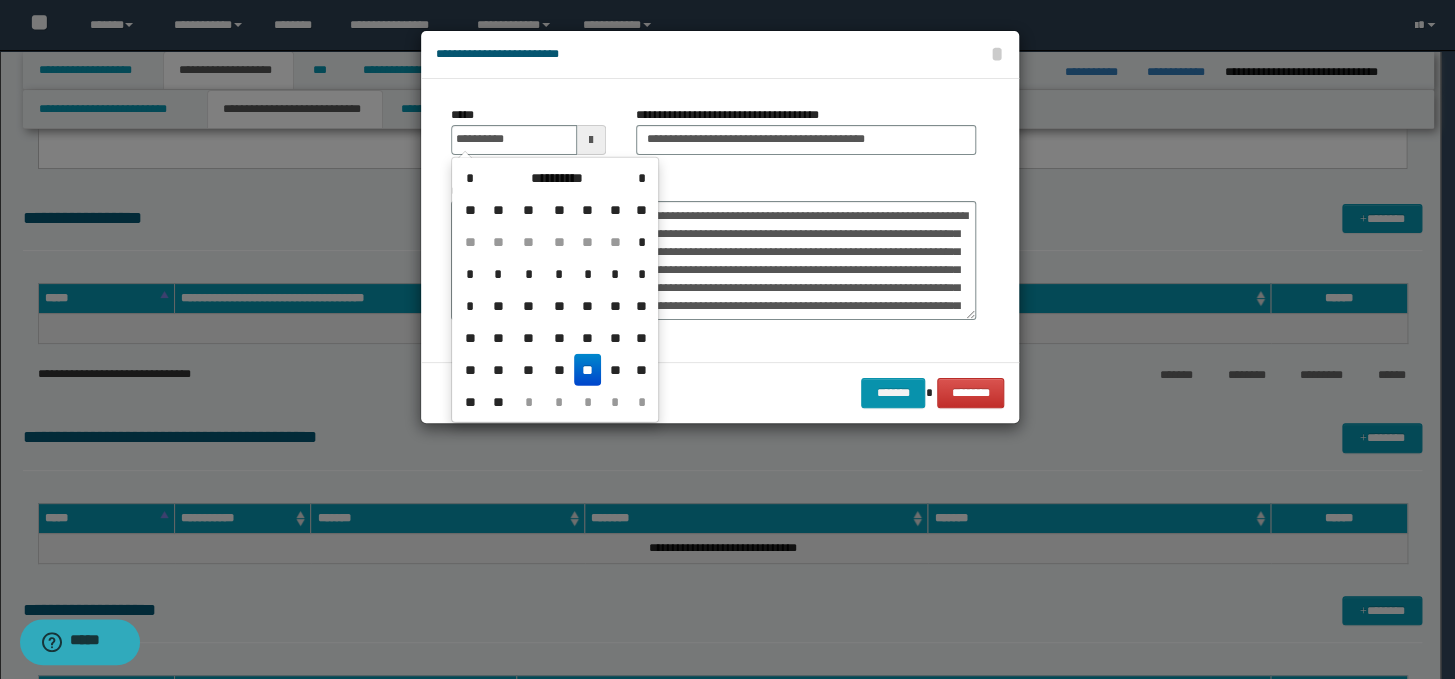 click on "**" at bounding box center (588, 370) 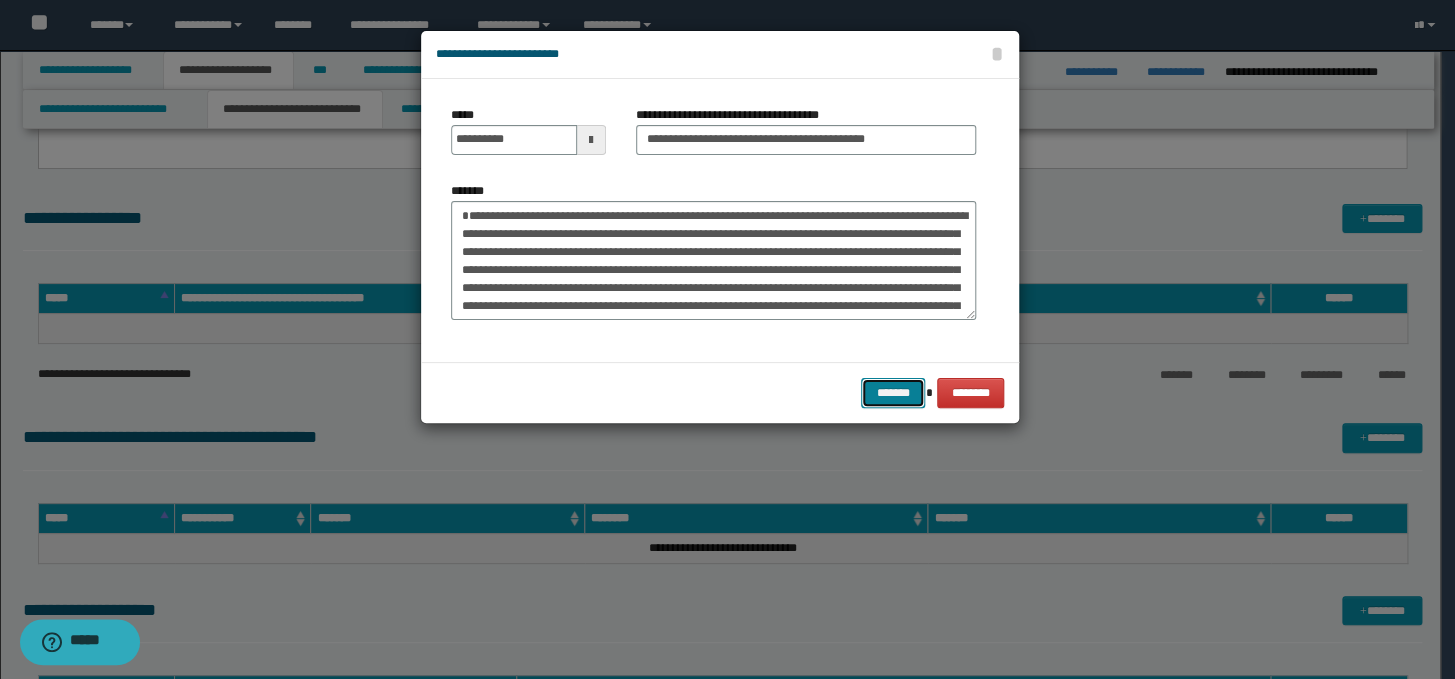 click on "*******" at bounding box center [893, 393] 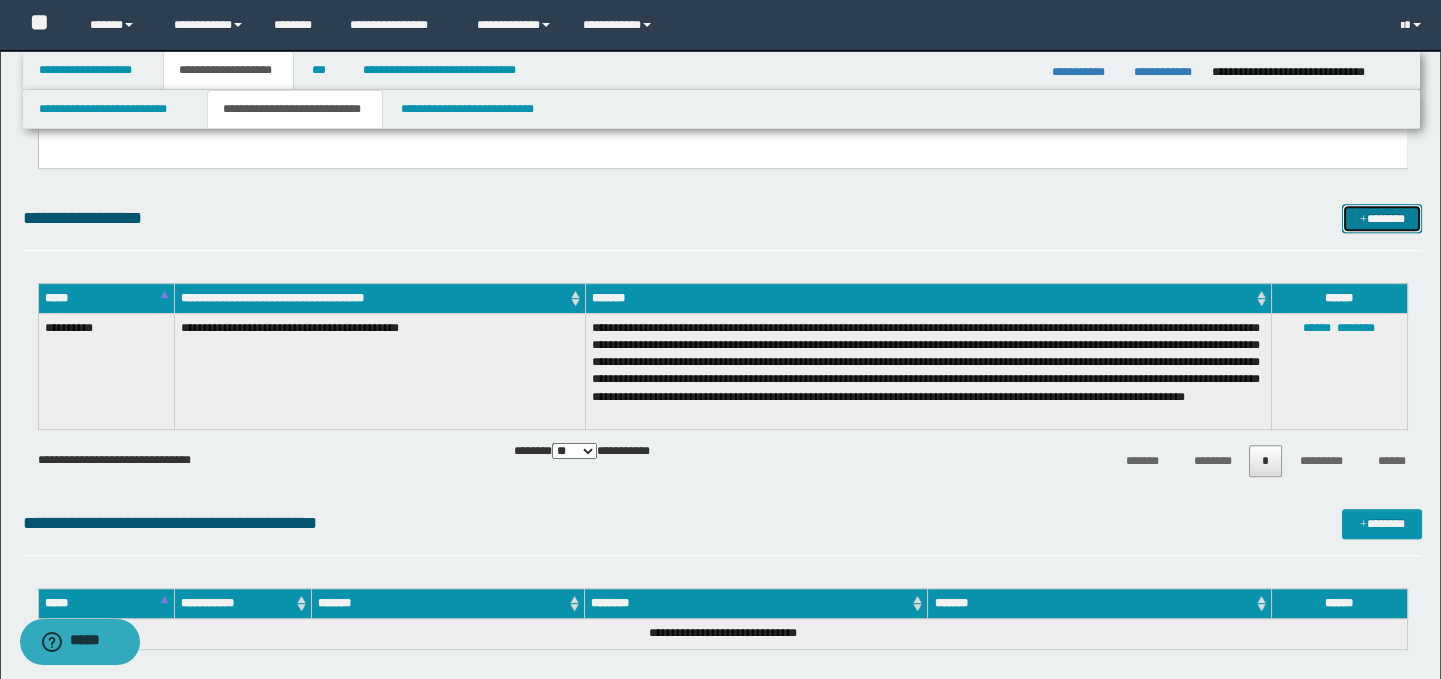 click on "*******" at bounding box center [1382, 219] 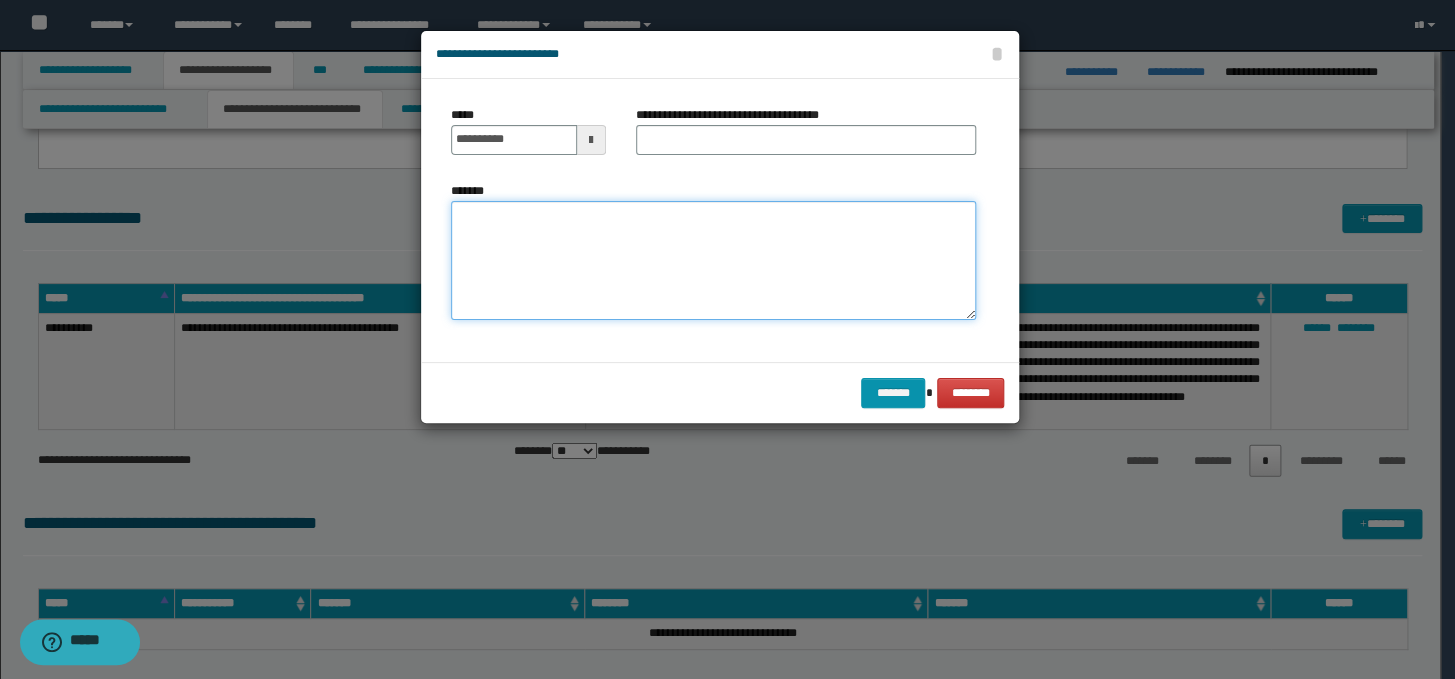 click on "*******" at bounding box center [713, 261] 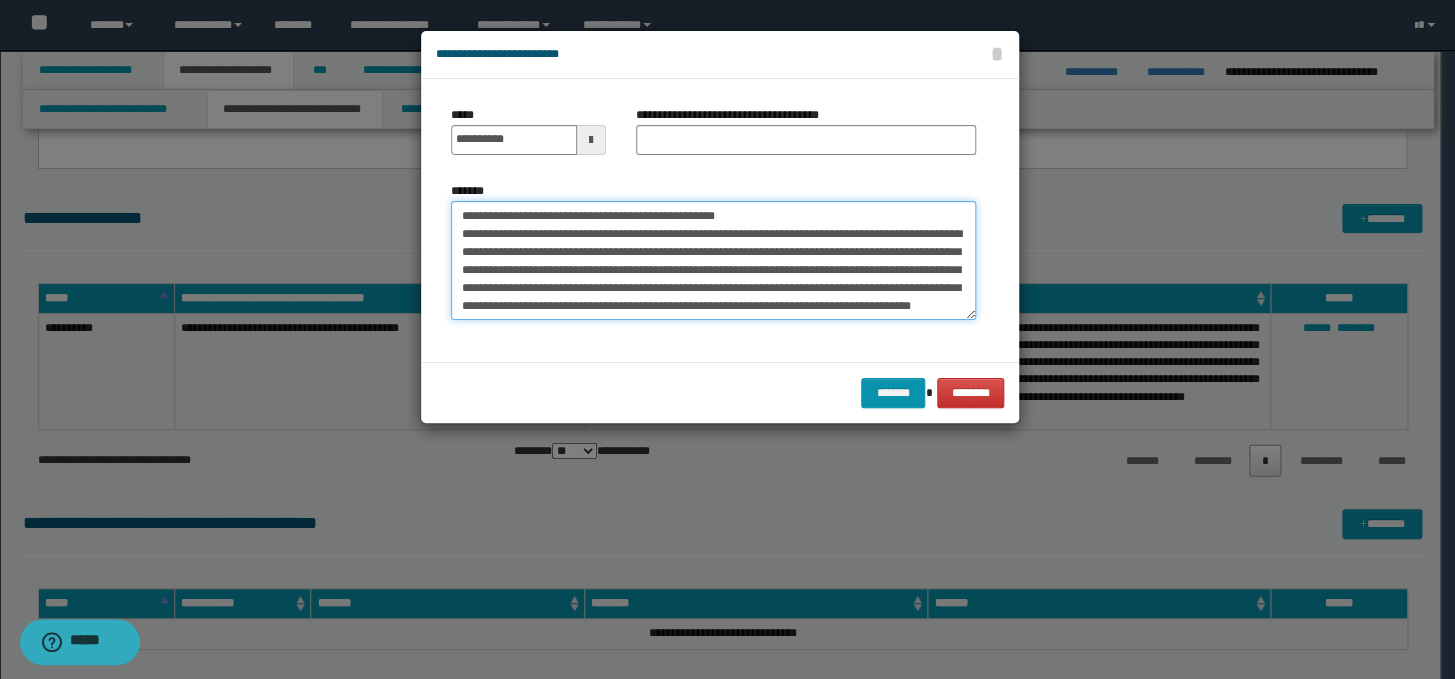 scroll, scrollTop: 30, scrollLeft: 0, axis: vertical 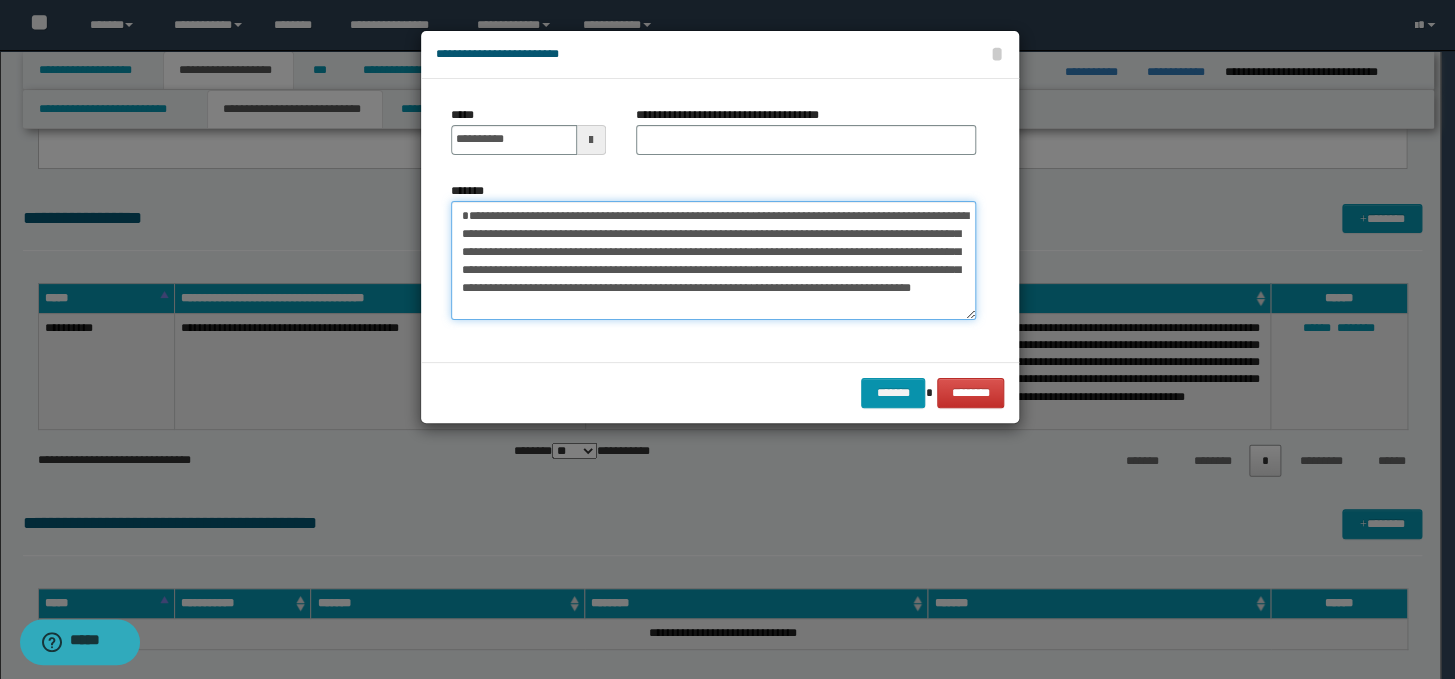 type on "**********" 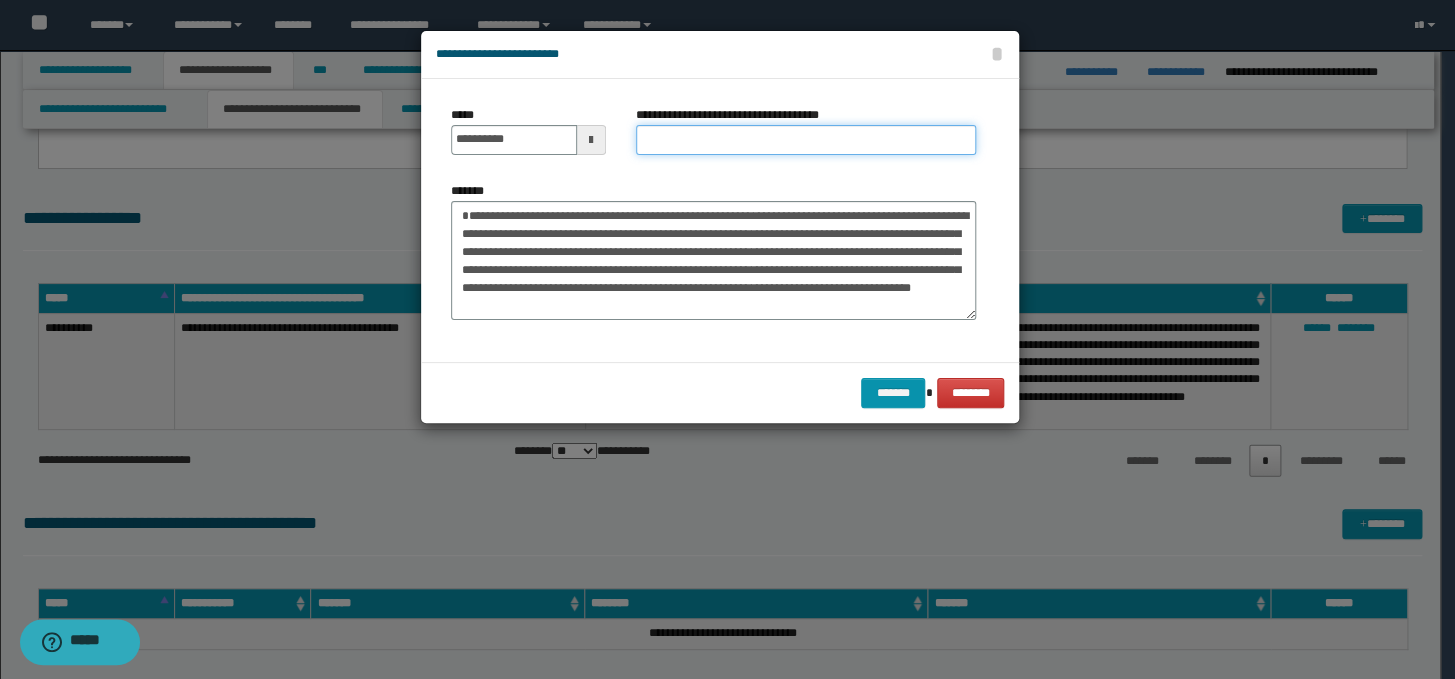 click on "**********" at bounding box center (806, 140) 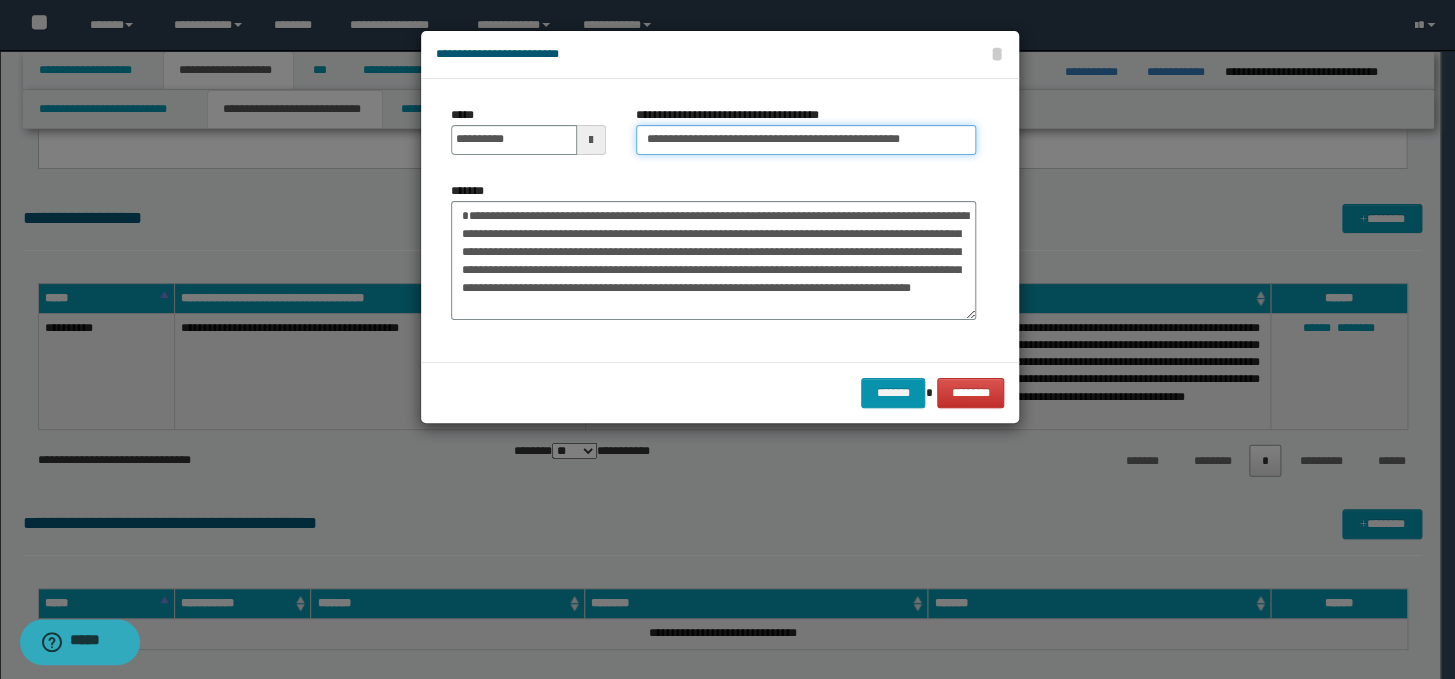 scroll, scrollTop: 0, scrollLeft: 13, axis: horizontal 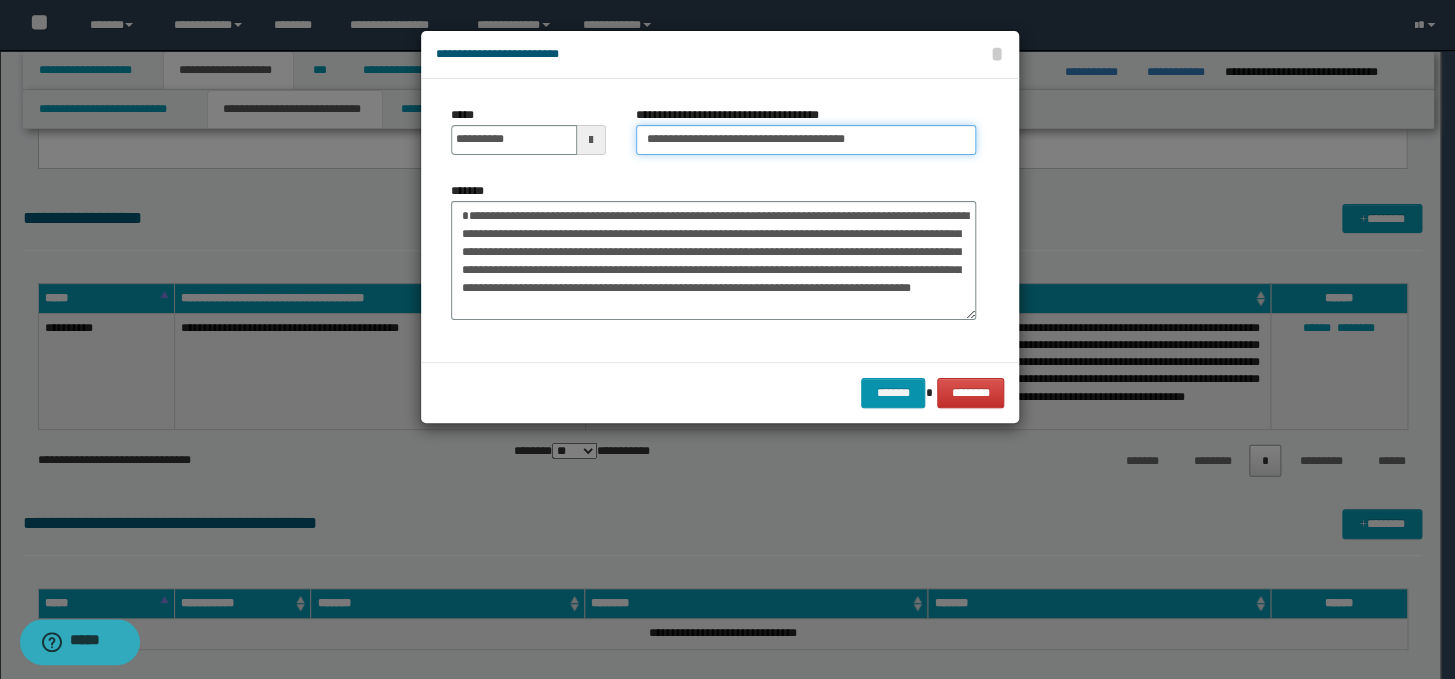 type on "**********" 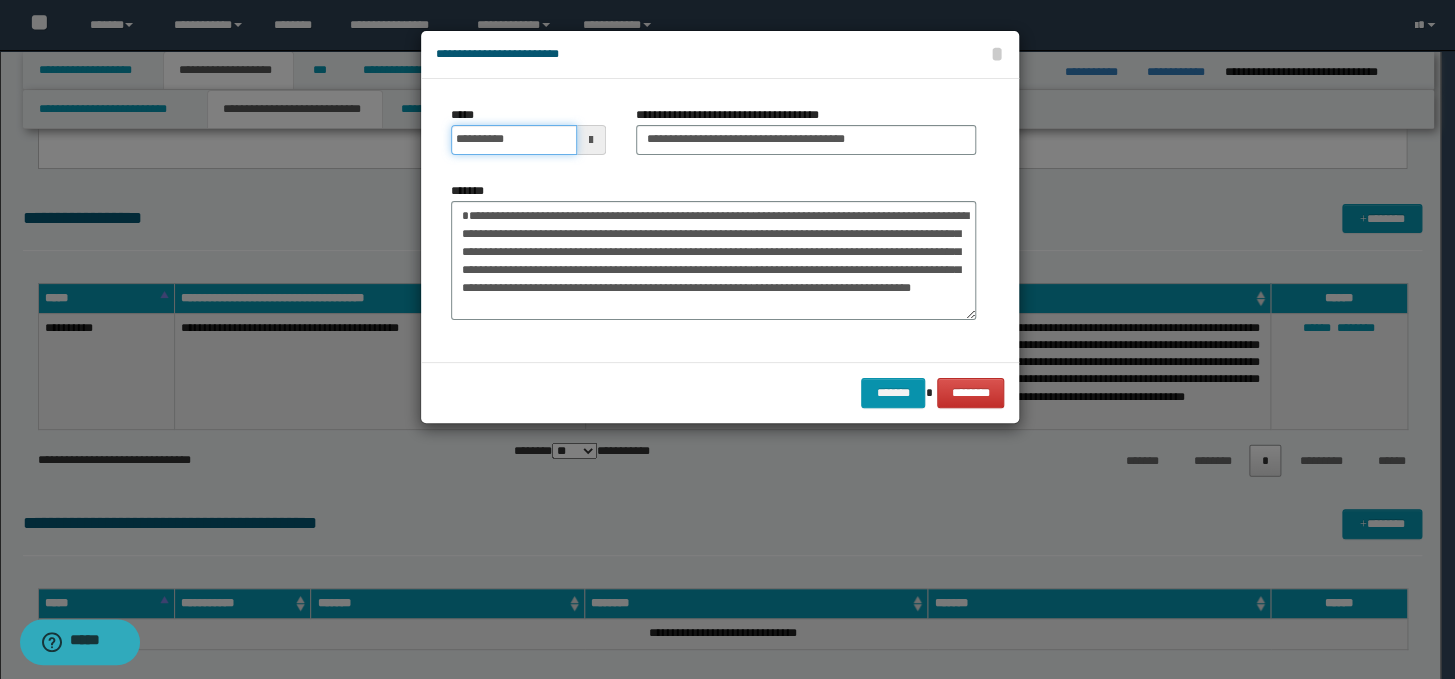 click on "**********" at bounding box center [514, 140] 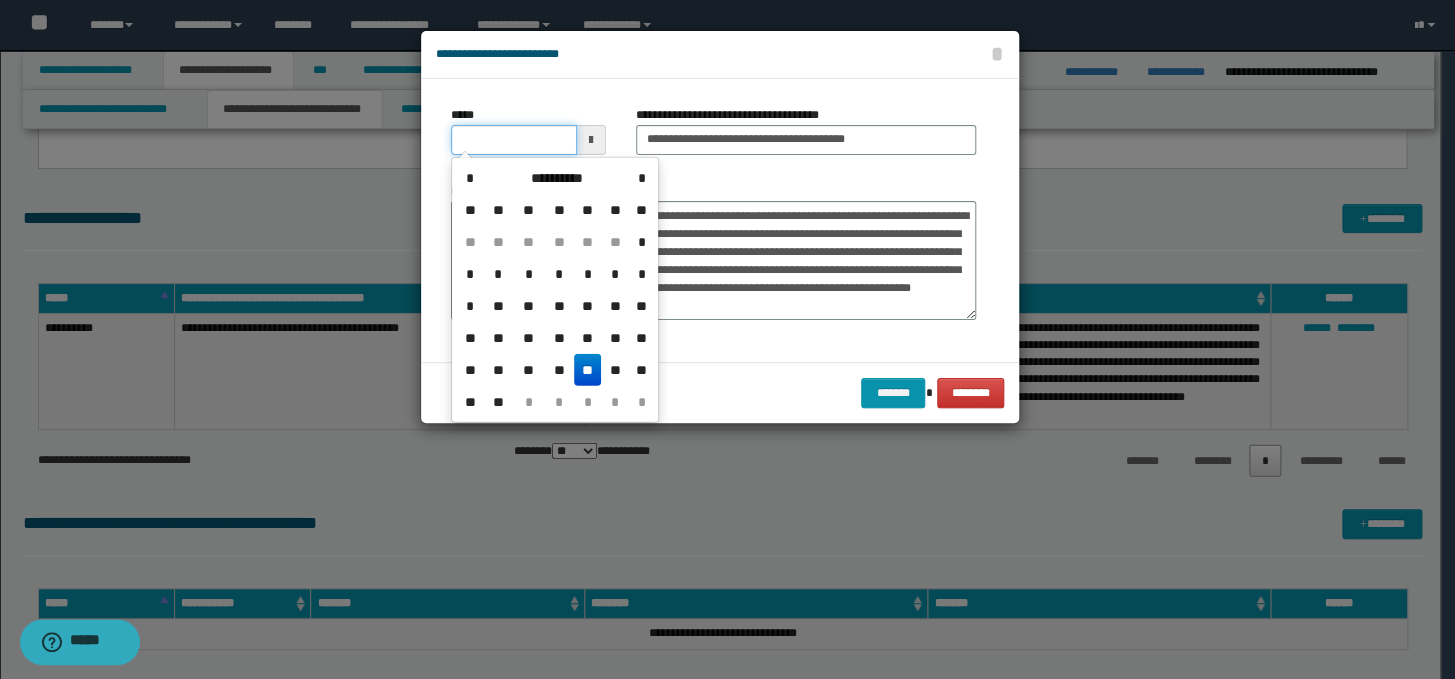 type on "**********" 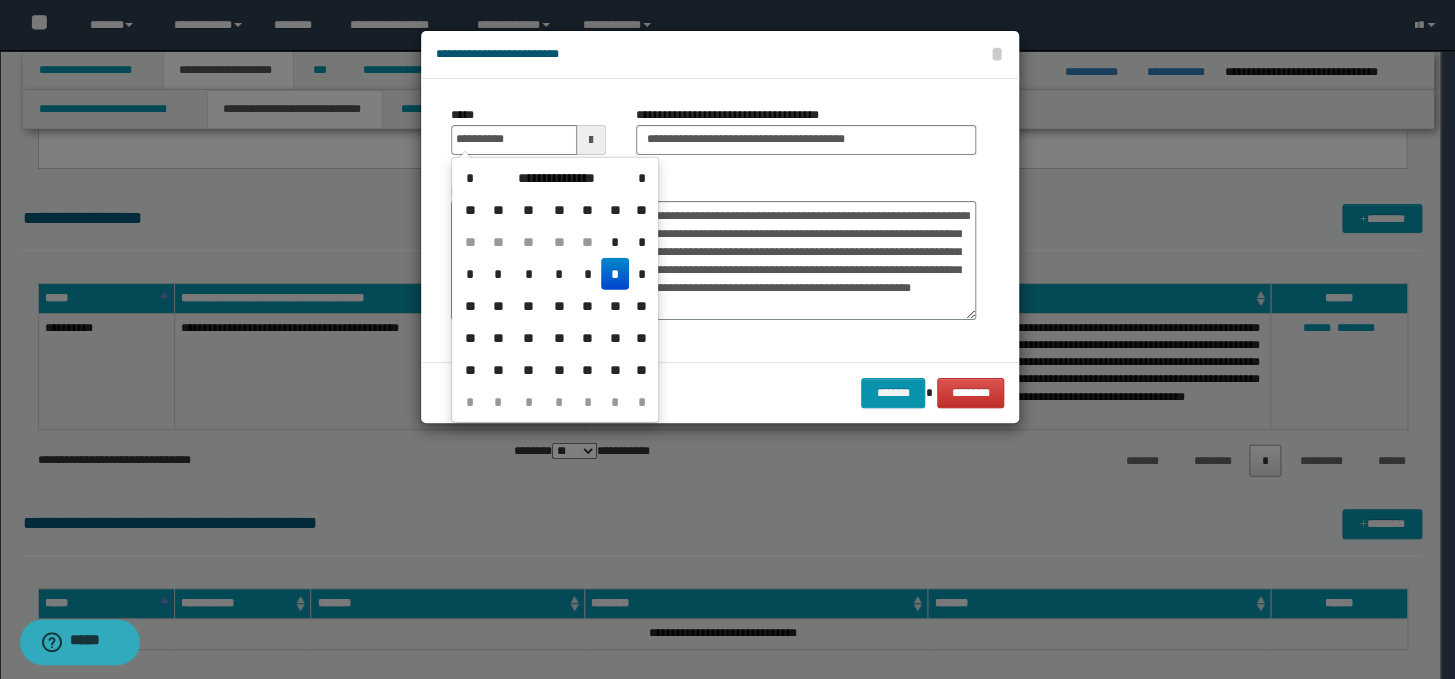 click on "*" at bounding box center (615, 274) 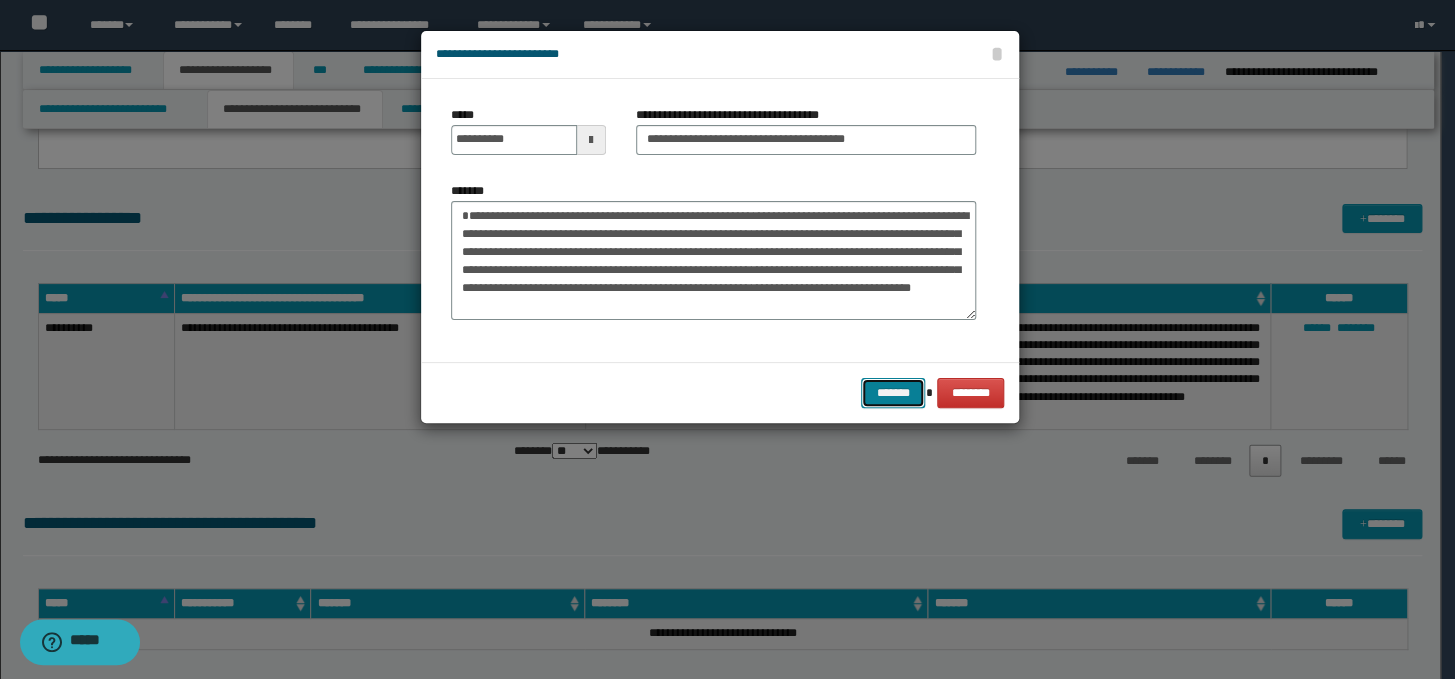 click on "*******" at bounding box center [893, 393] 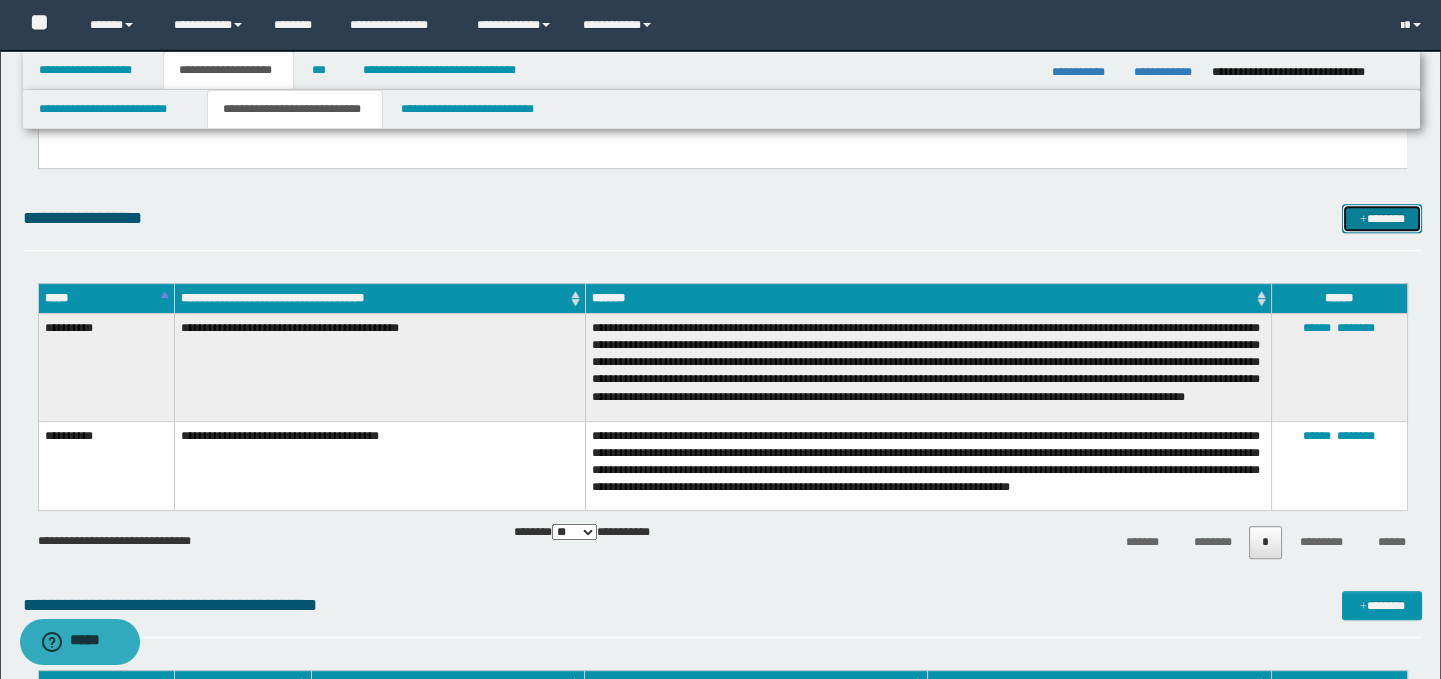 click on "*******" at bounding box center [1382, 219] 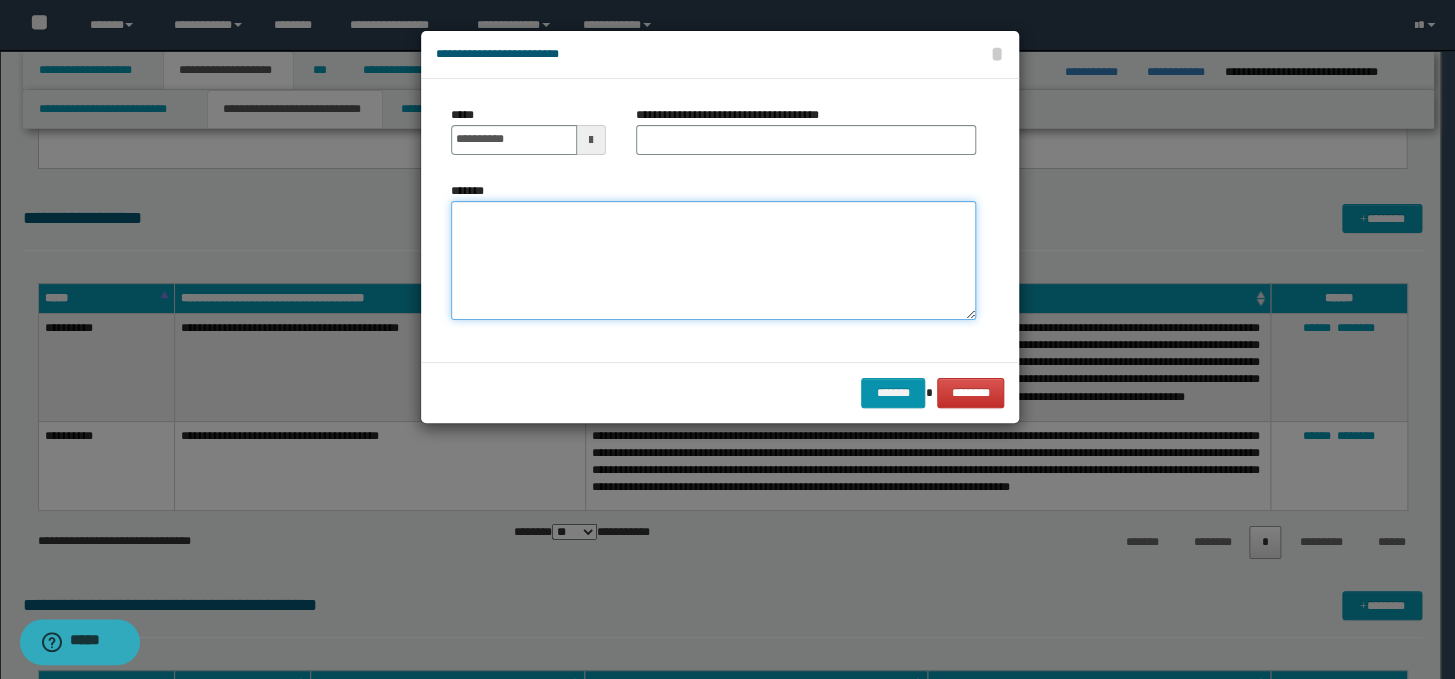 click on "*******" at bounding box center (713, 261) 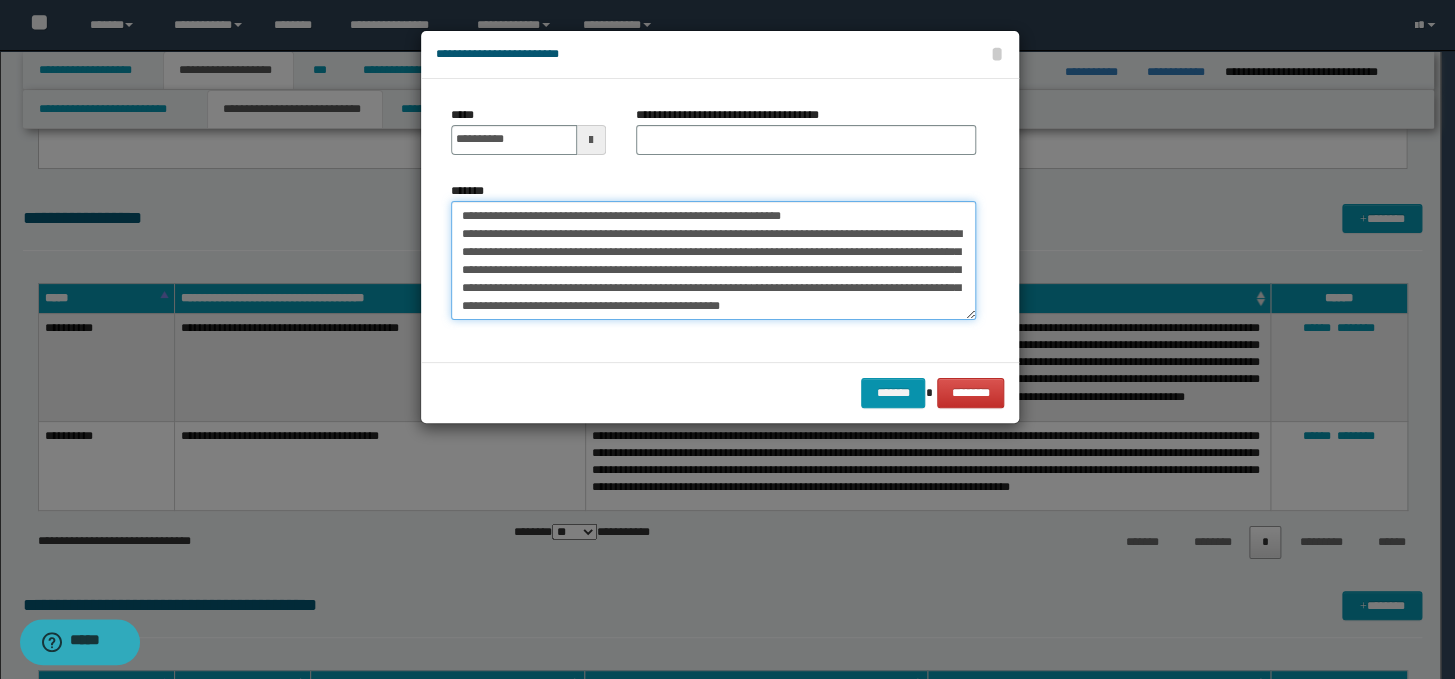 scroll, scrollTop: 0, scrollLeft: 0, axis: both 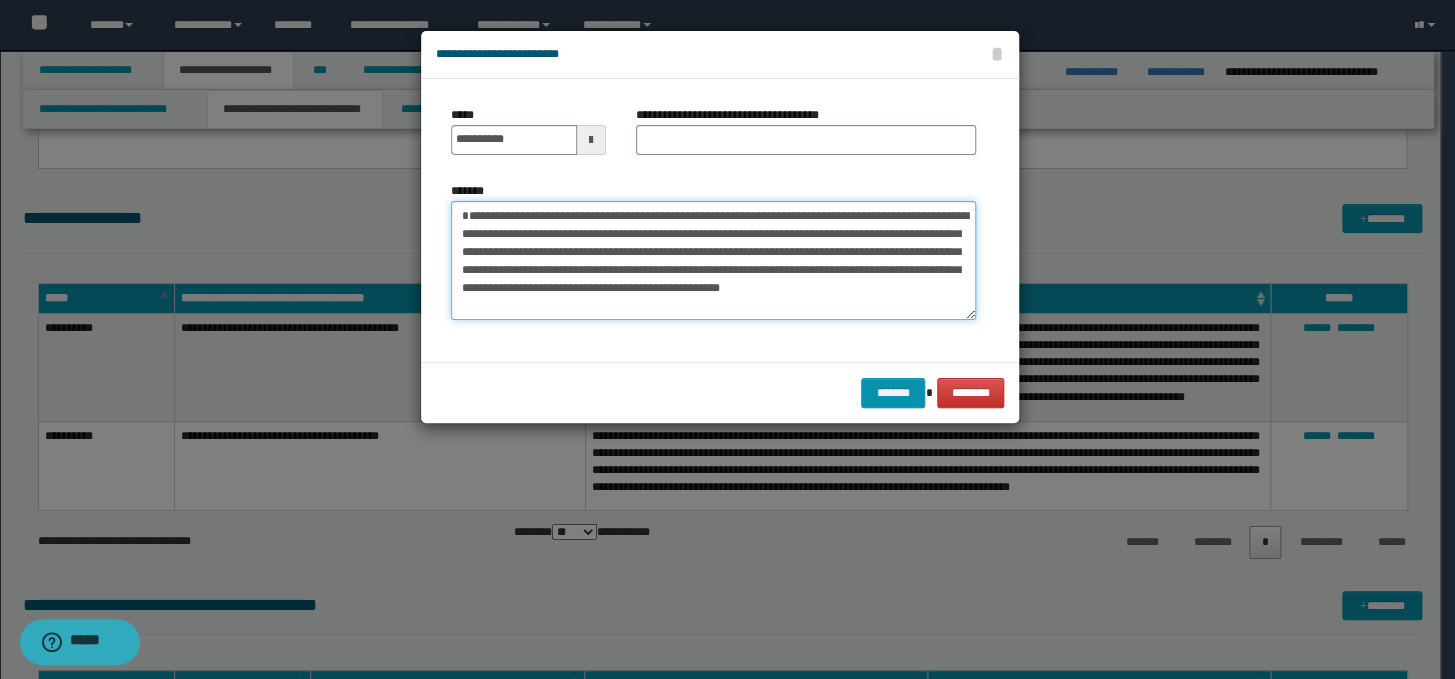 type on "**********" 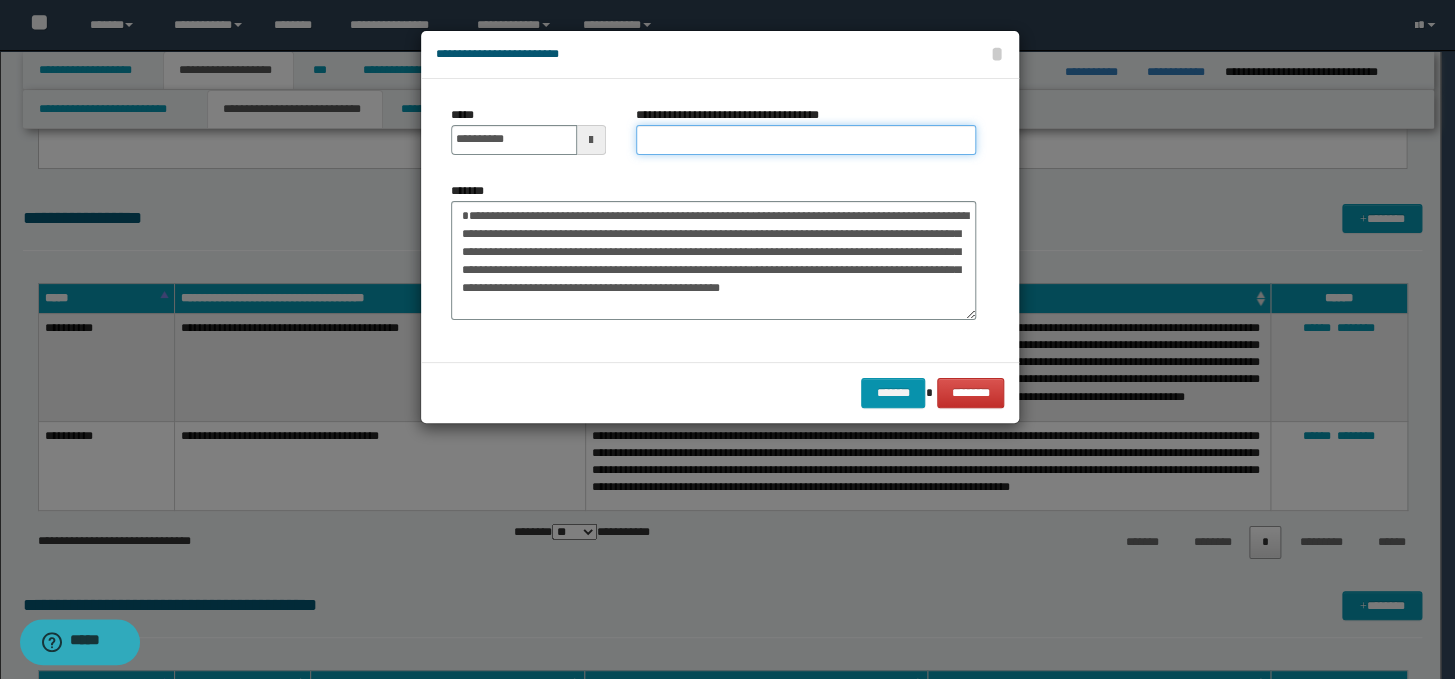 click on "**********" at bounding box center [806, 140] 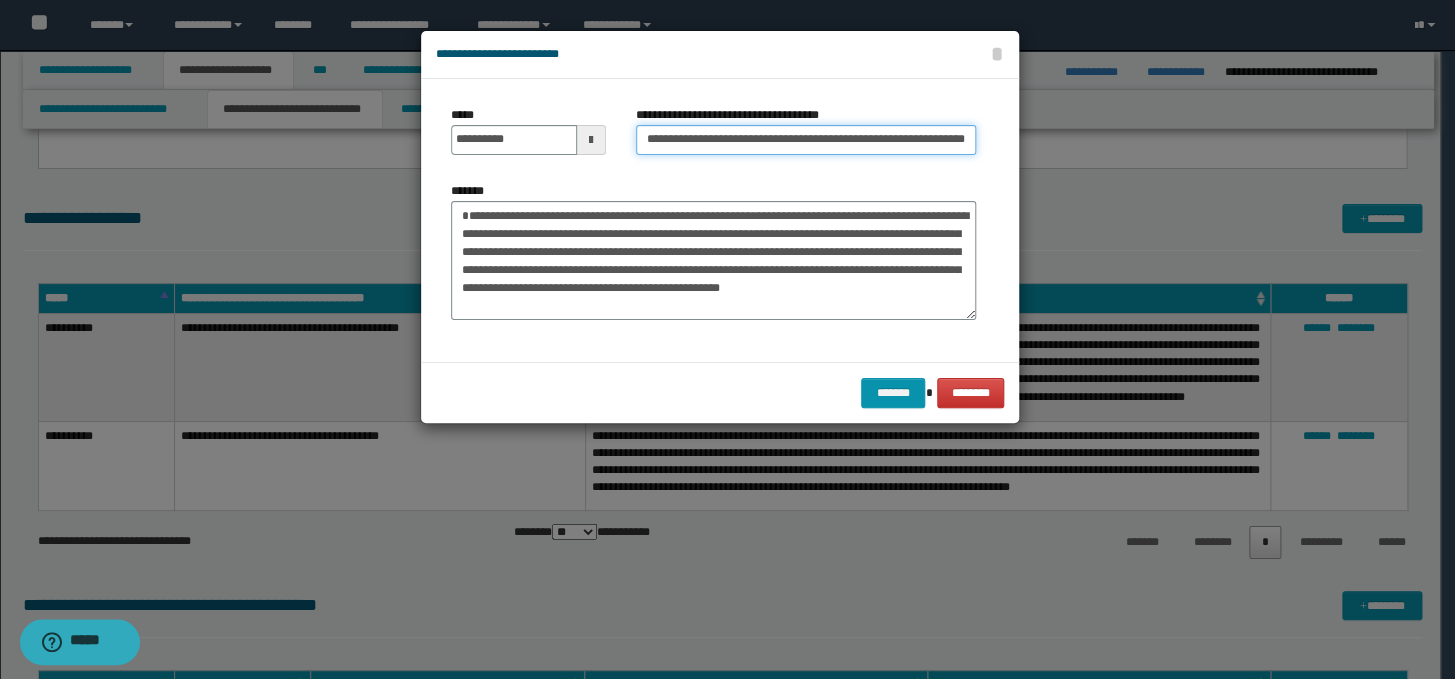 scroll, scrollTop: 0, scrollLeft: 0, axis: both 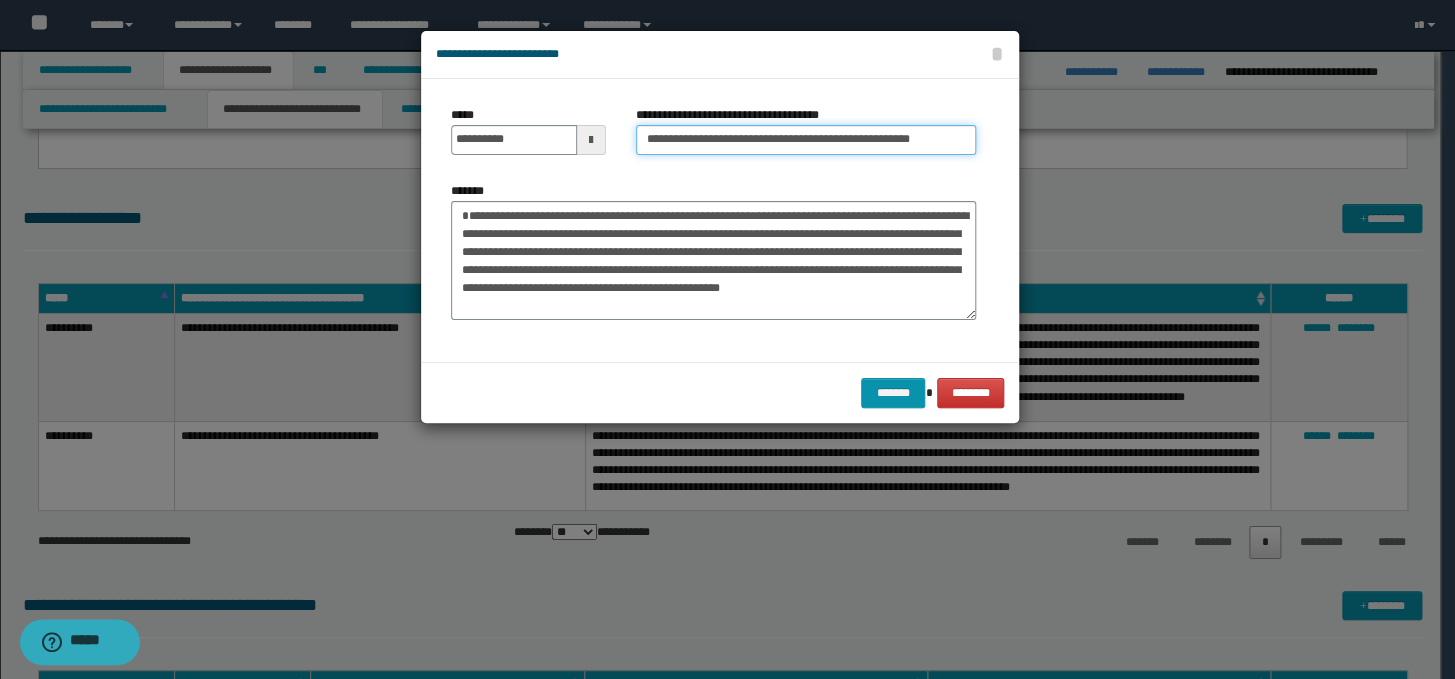 type on "**********" 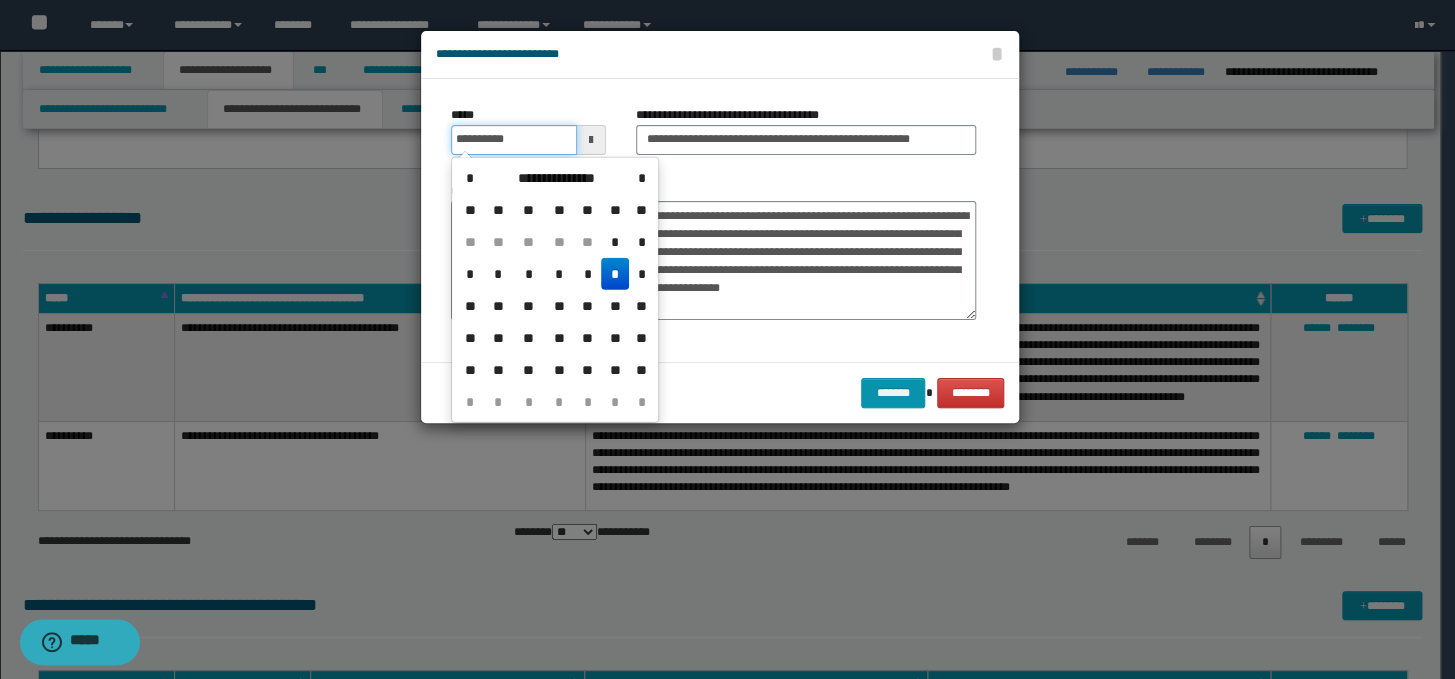 click on "**********" at bounding box center [514, 140] 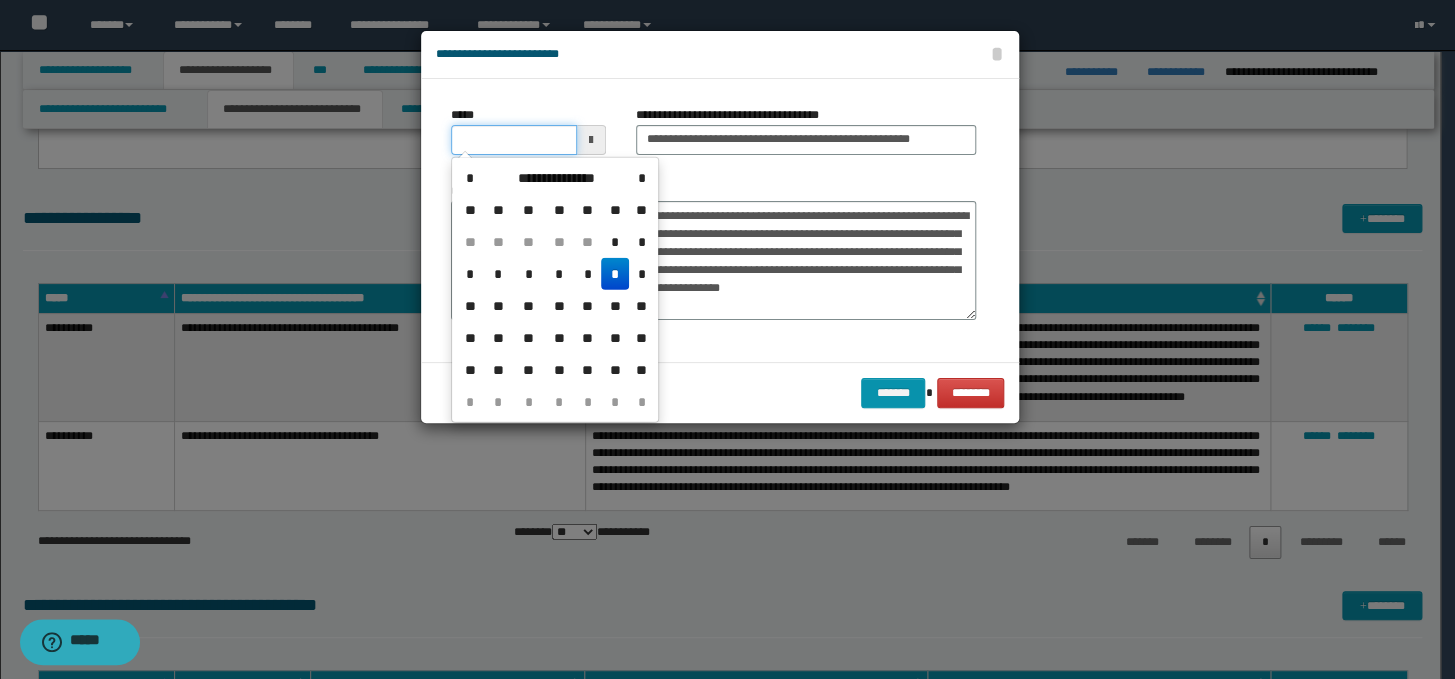 type on "**********" 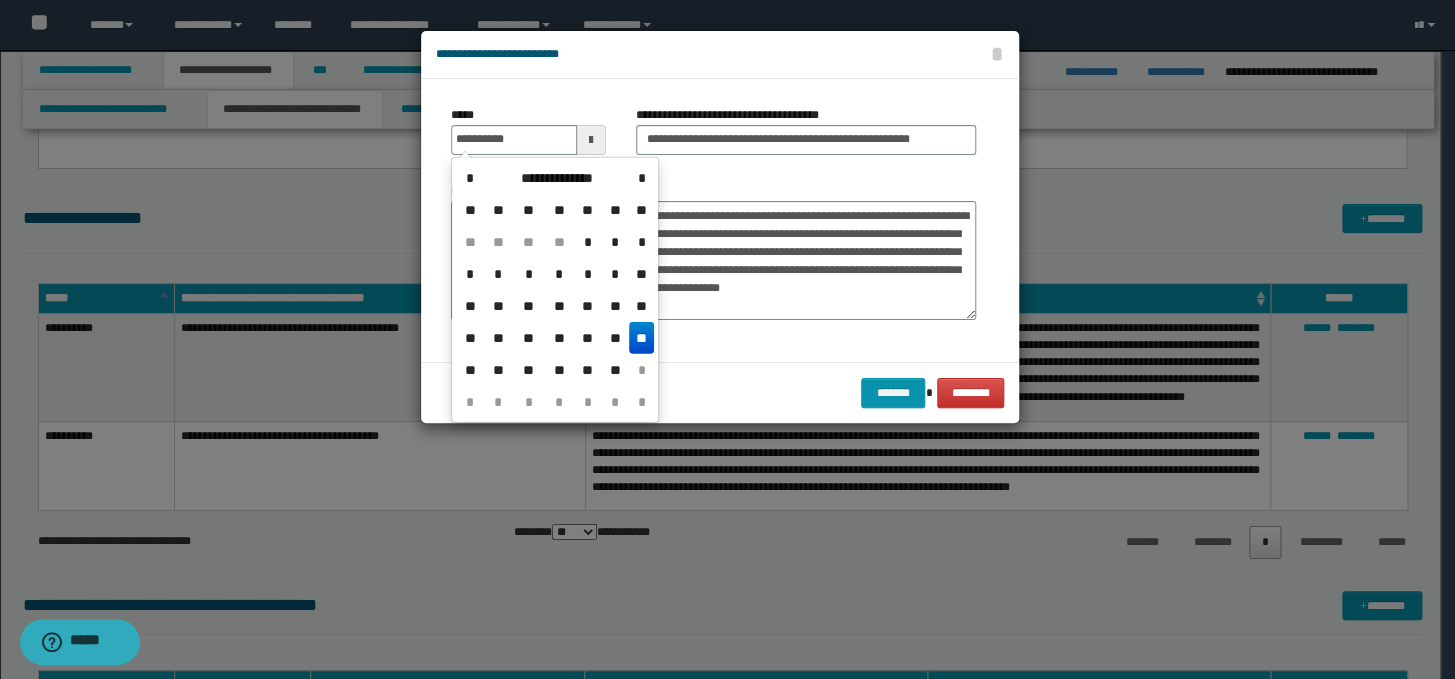 click on "**" at bounding box center (641, 338) 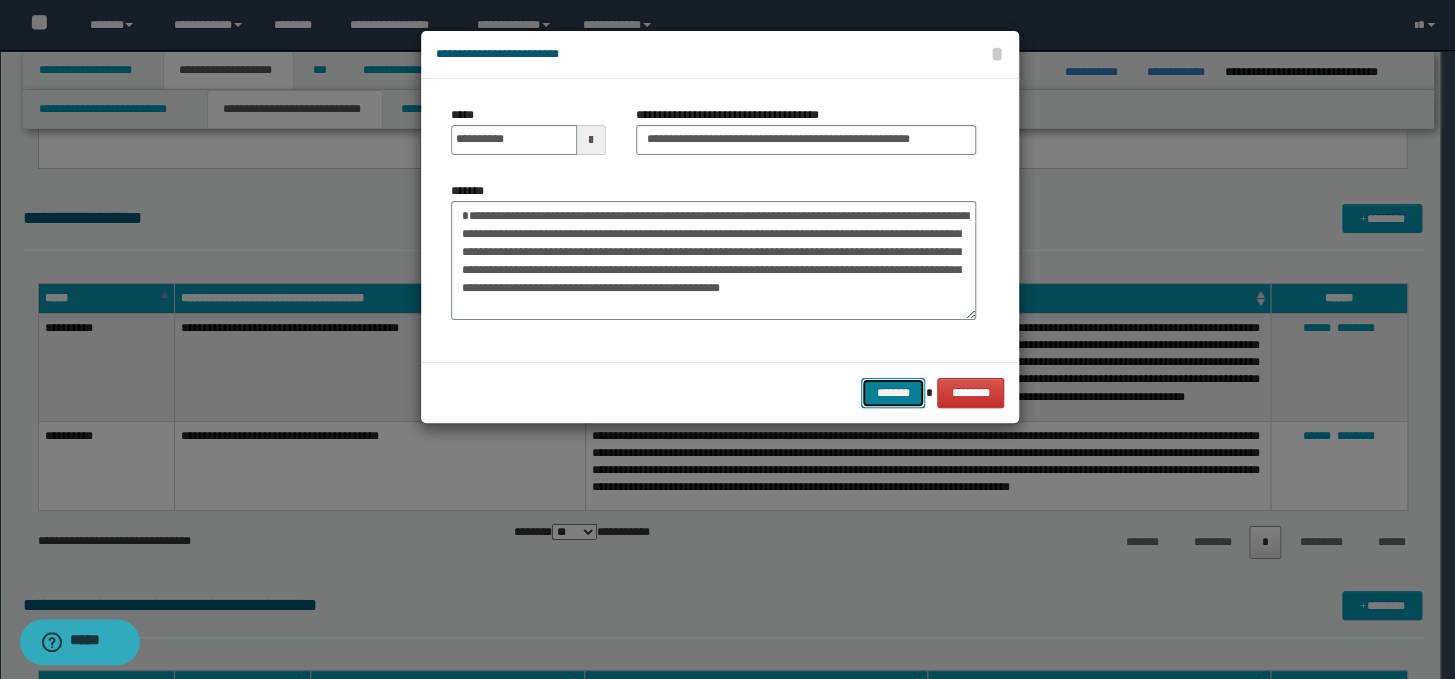 click on "*******" at bounding box center (893, 393) 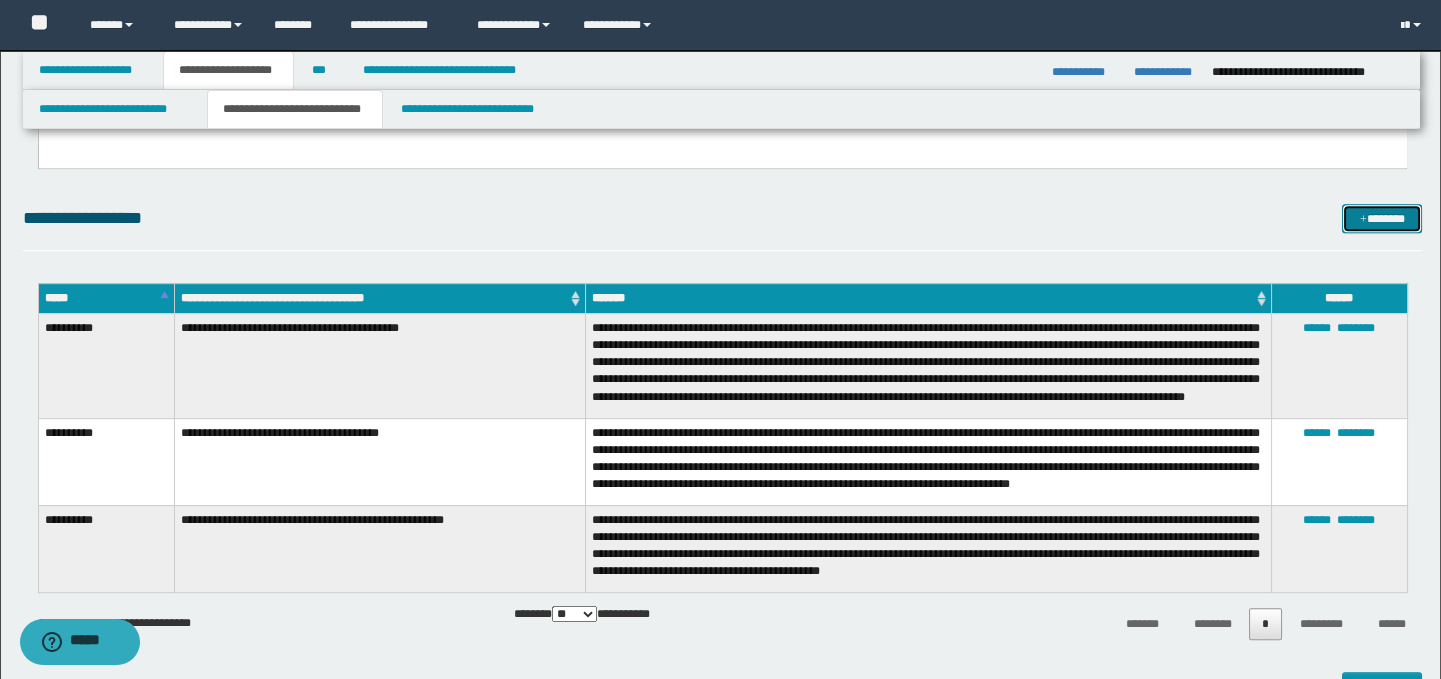 click on "*******" at bounding box center (1382, 219) 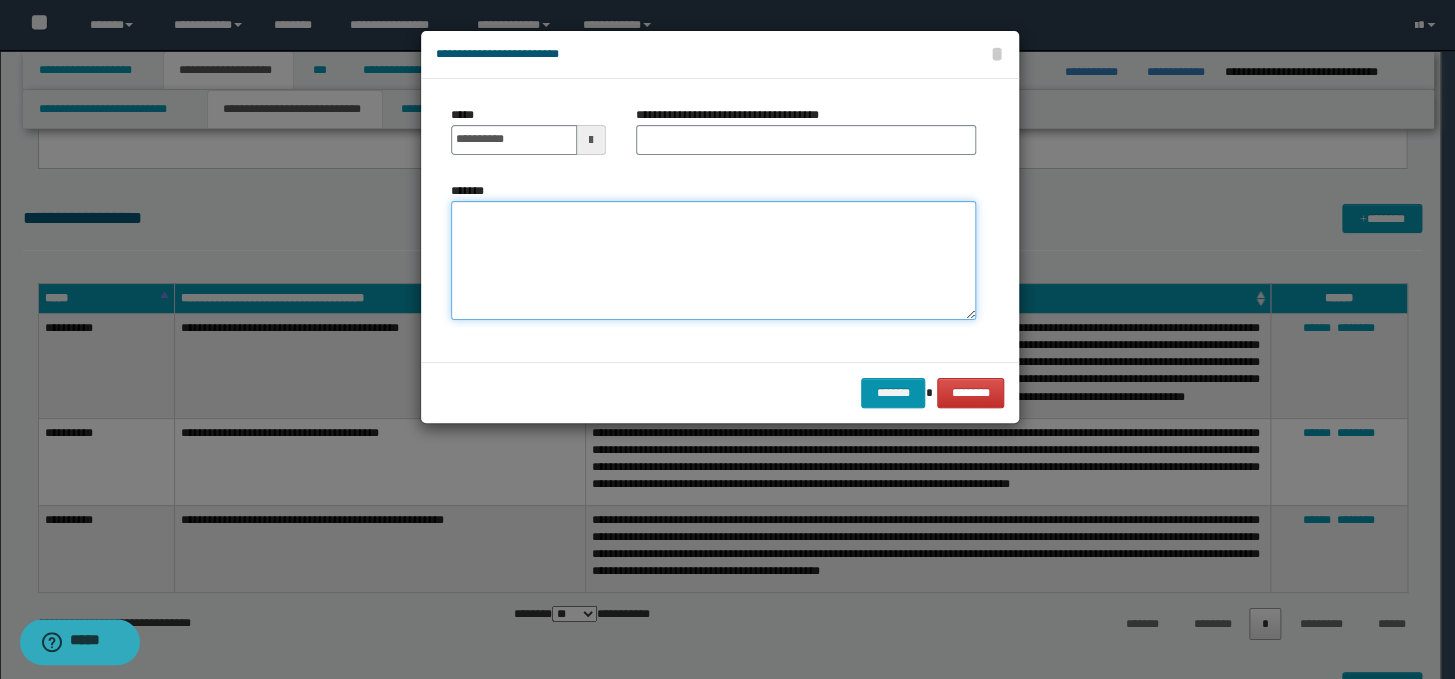 click on "*******" at bounding box center (713, 261) 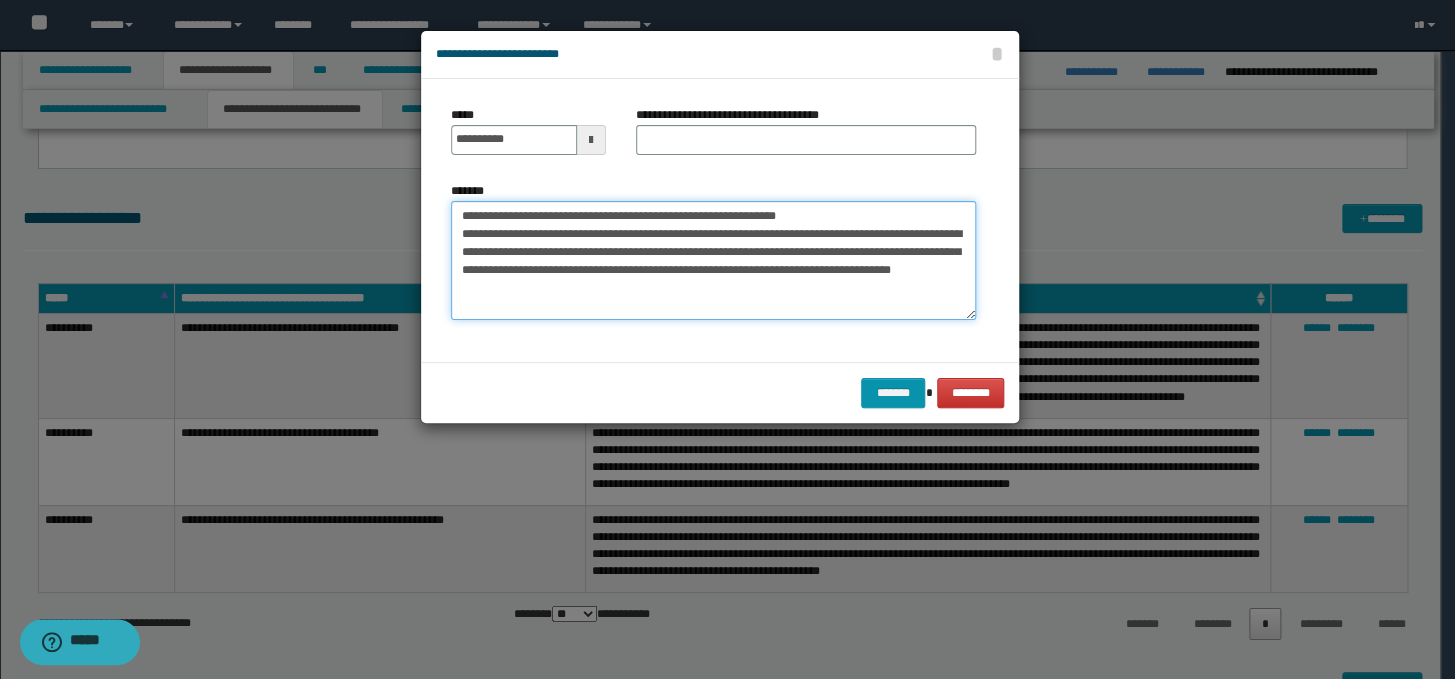 drag, startPoint x: 877, startPoint y: 214, endPoint x: 451, endPoint y: 211, distance: 426.01056 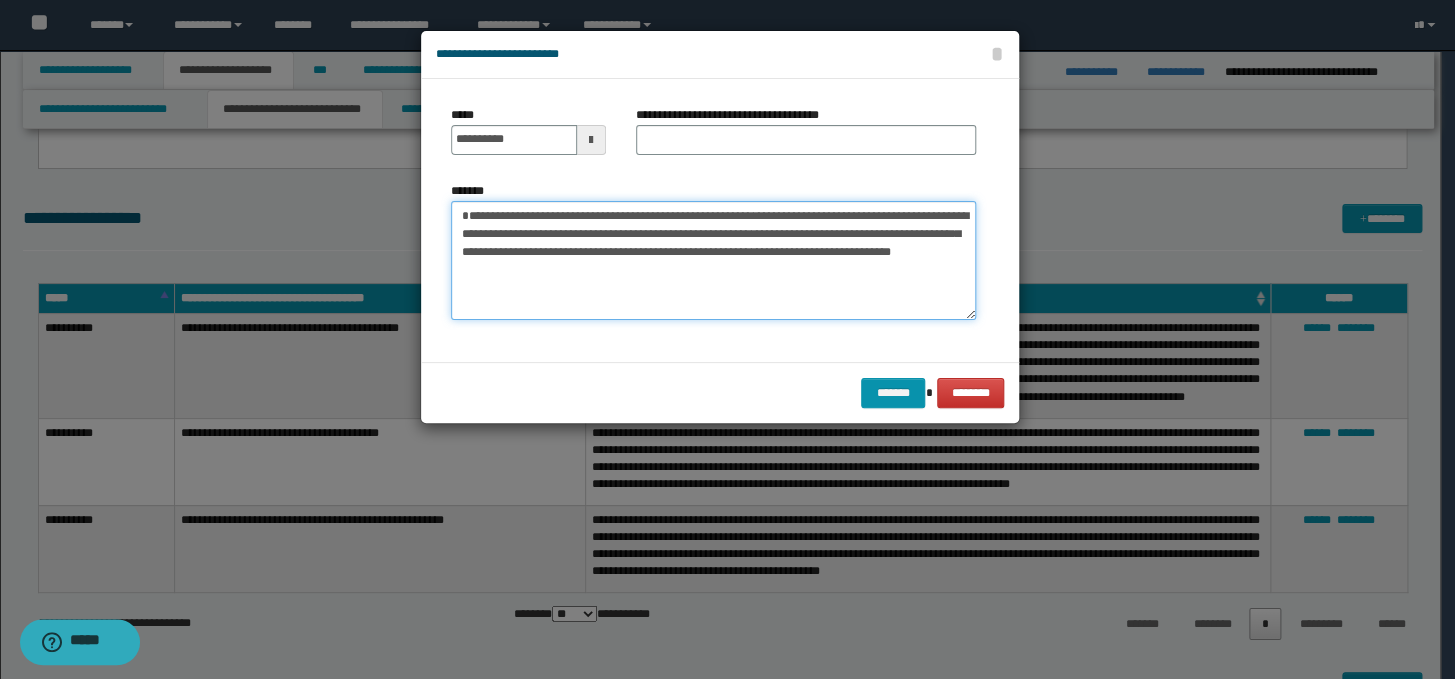 type on "**********" 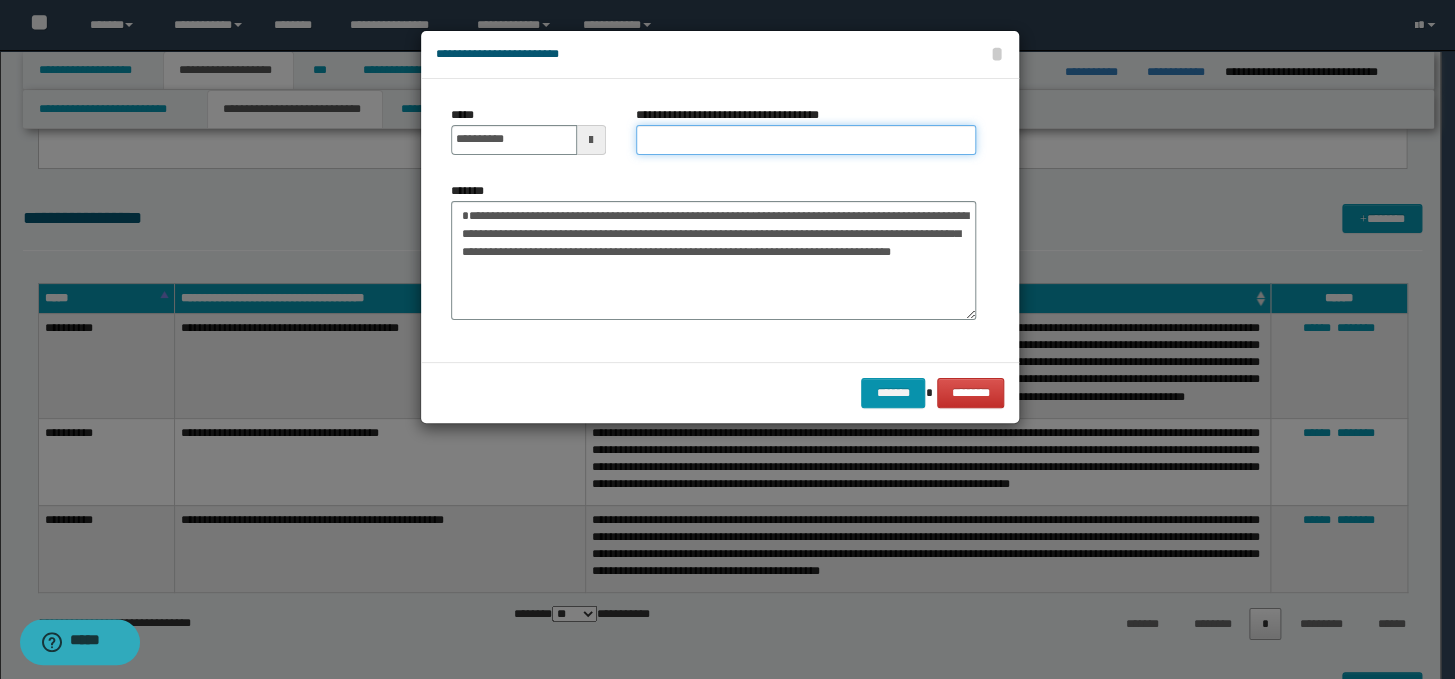 click on "**********" at bounding box center [806, 140] 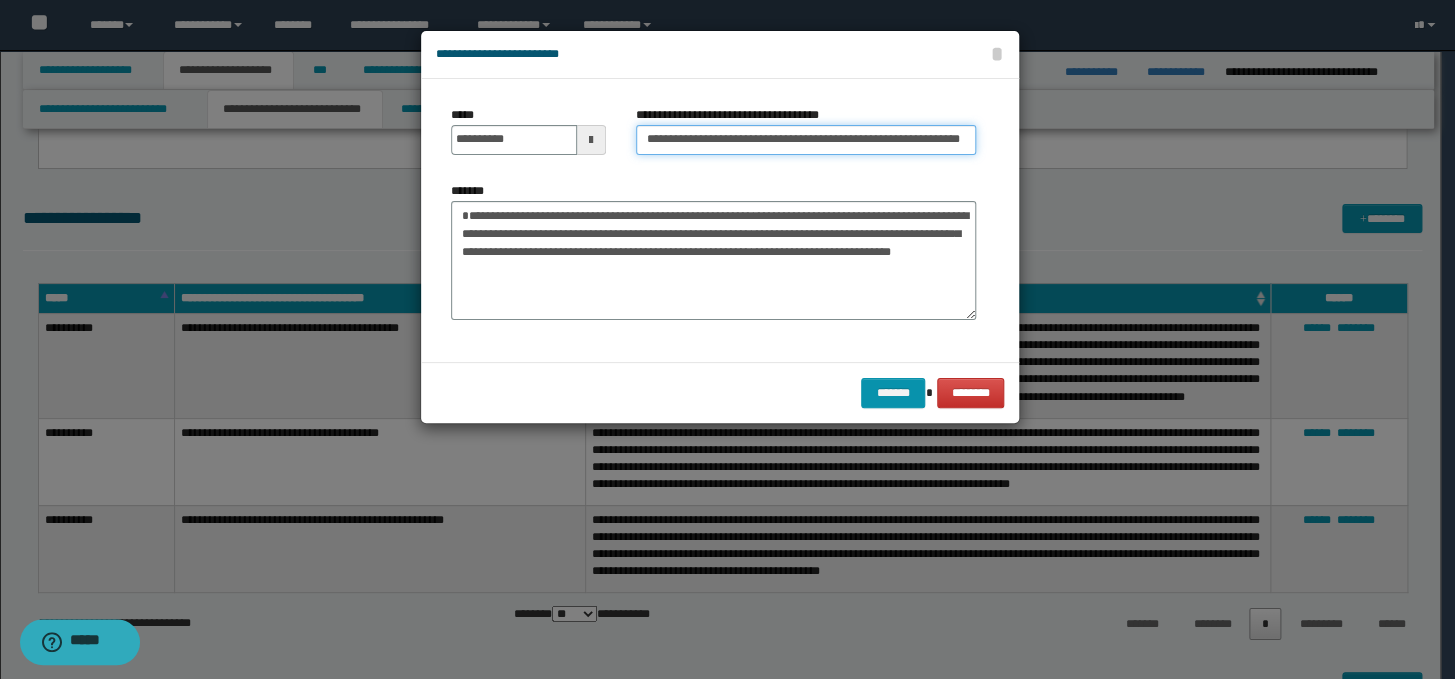 scroll, scrollTop: 0, scrollLeft: 81, axis: horizontal 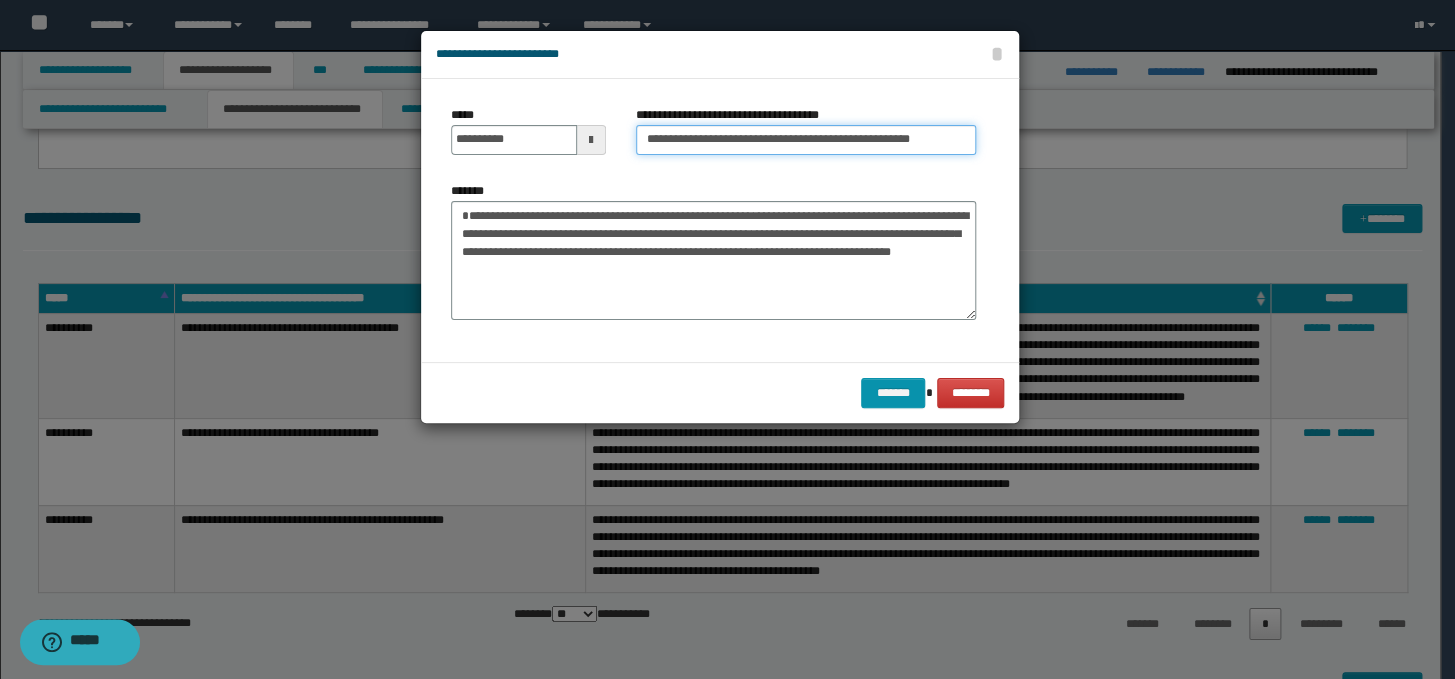 type on "**********" 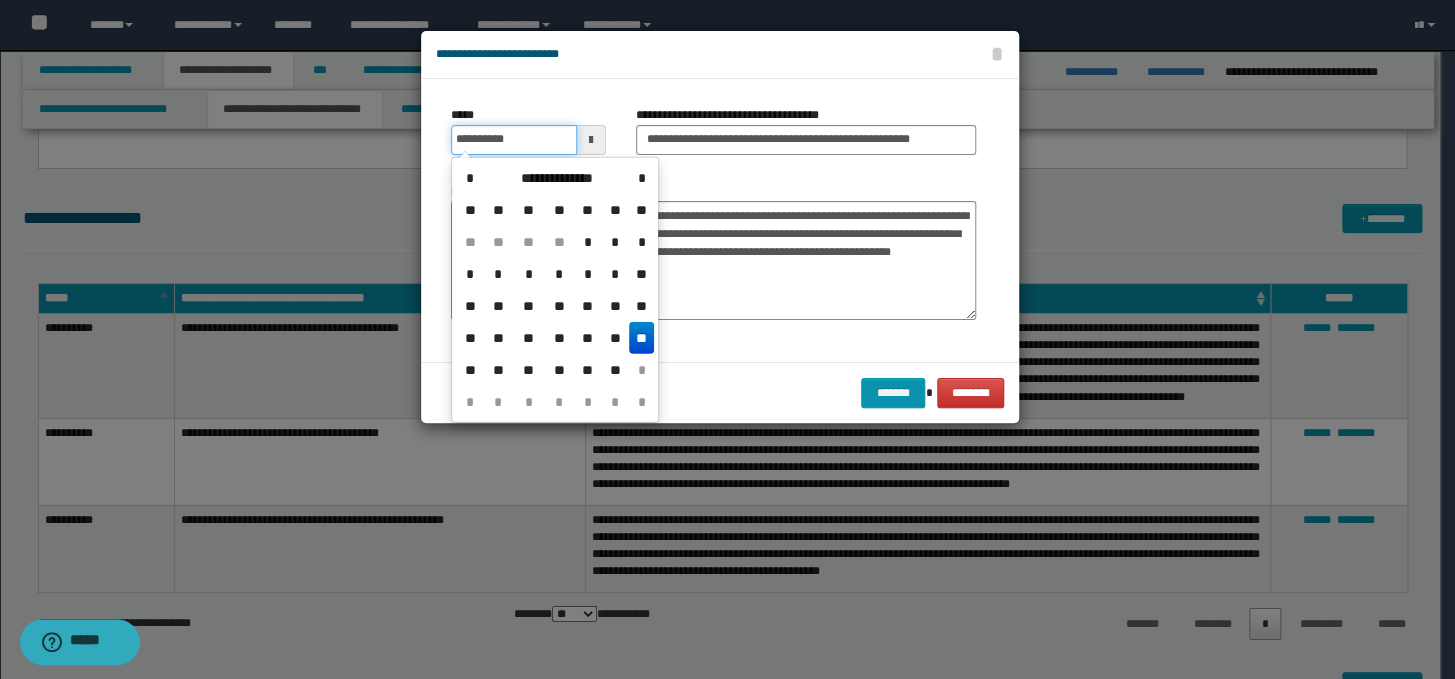 click on "**********" at bounding box center (514, 140) 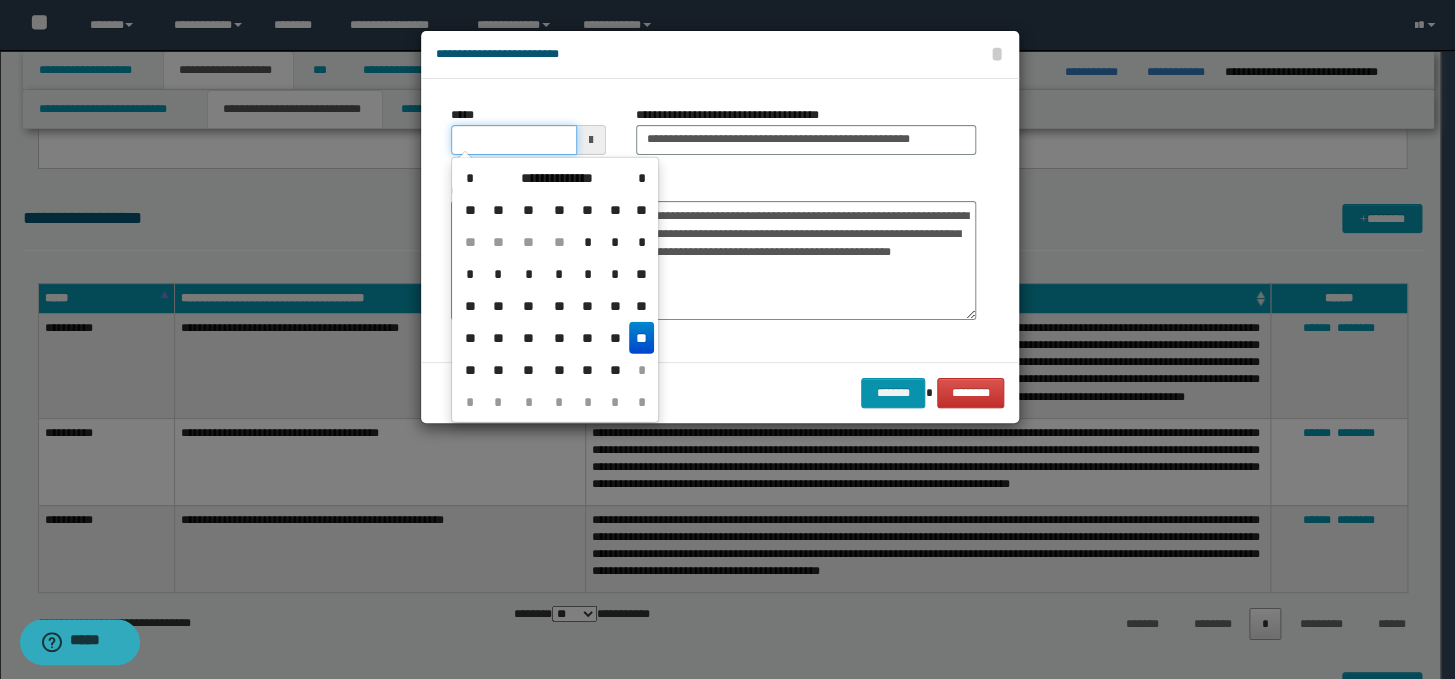type on "**********" 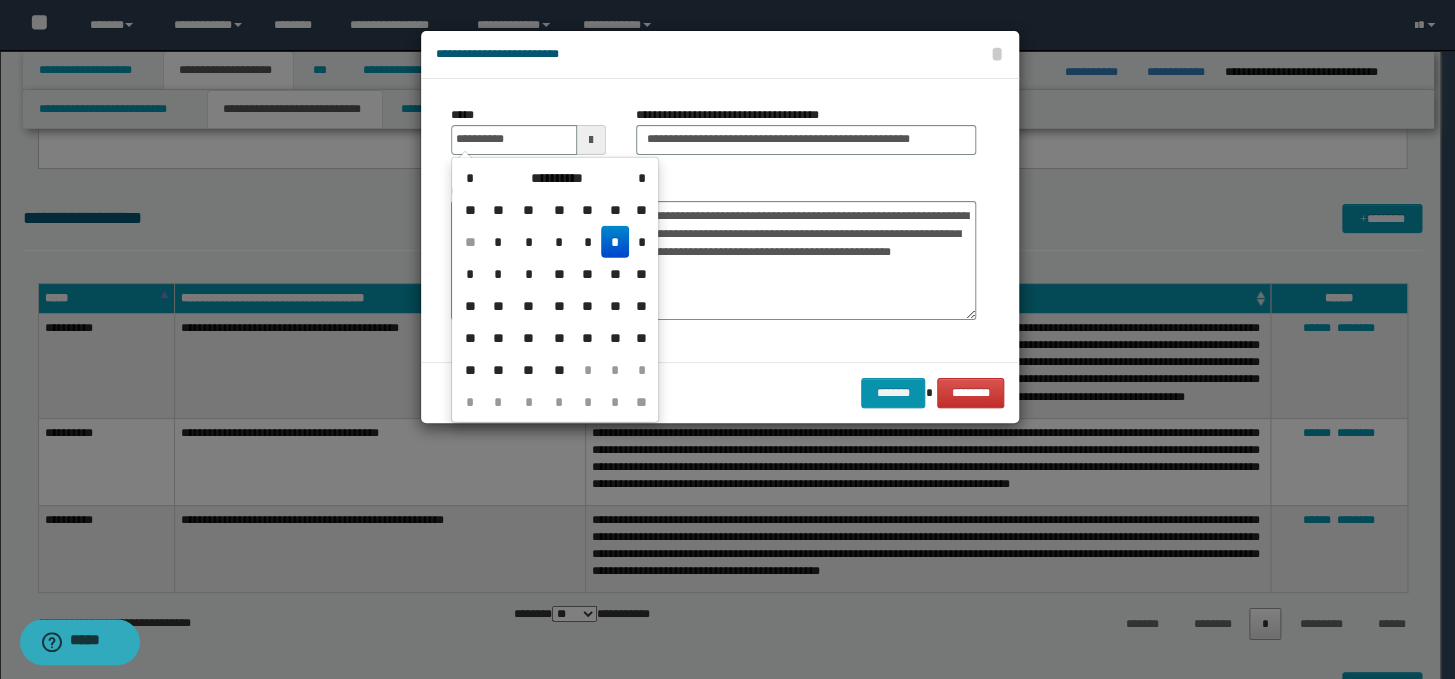 click on "*" at bounding box center (615, 242) 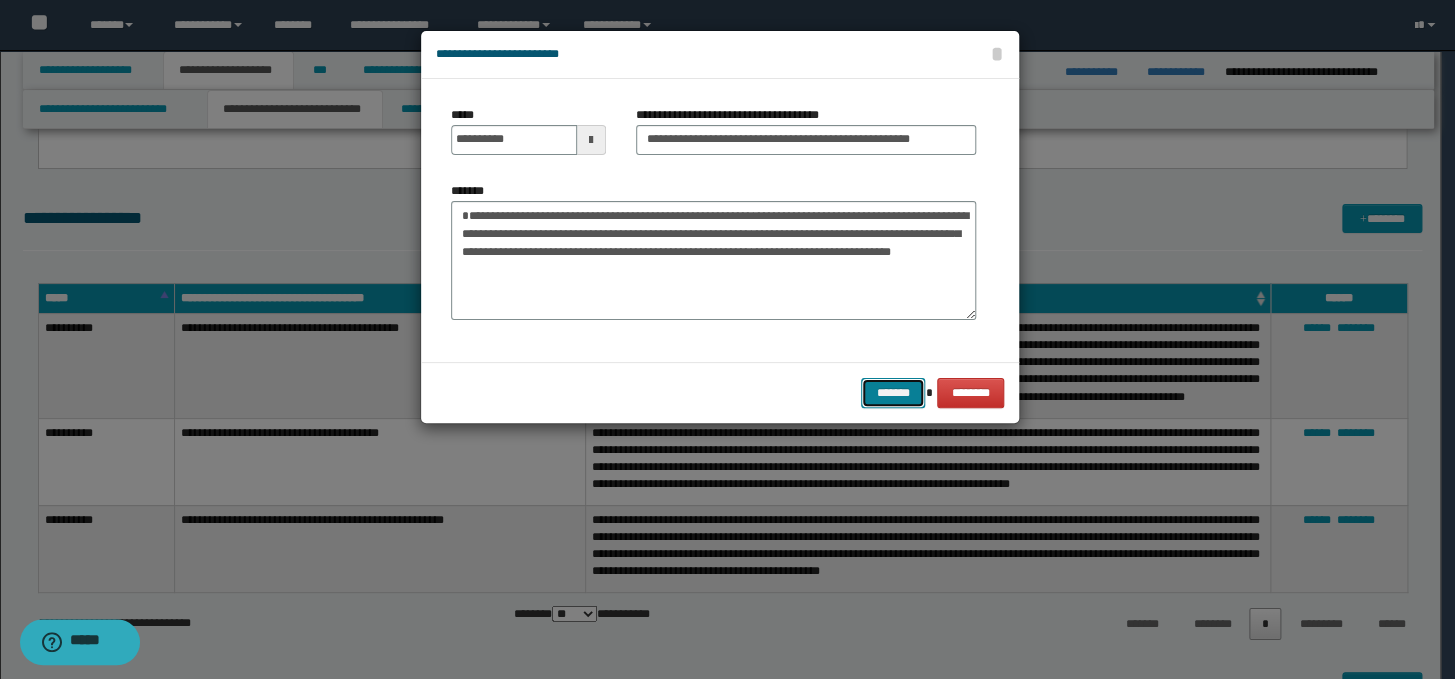 click on "*******" at bounding box center (893, 393) 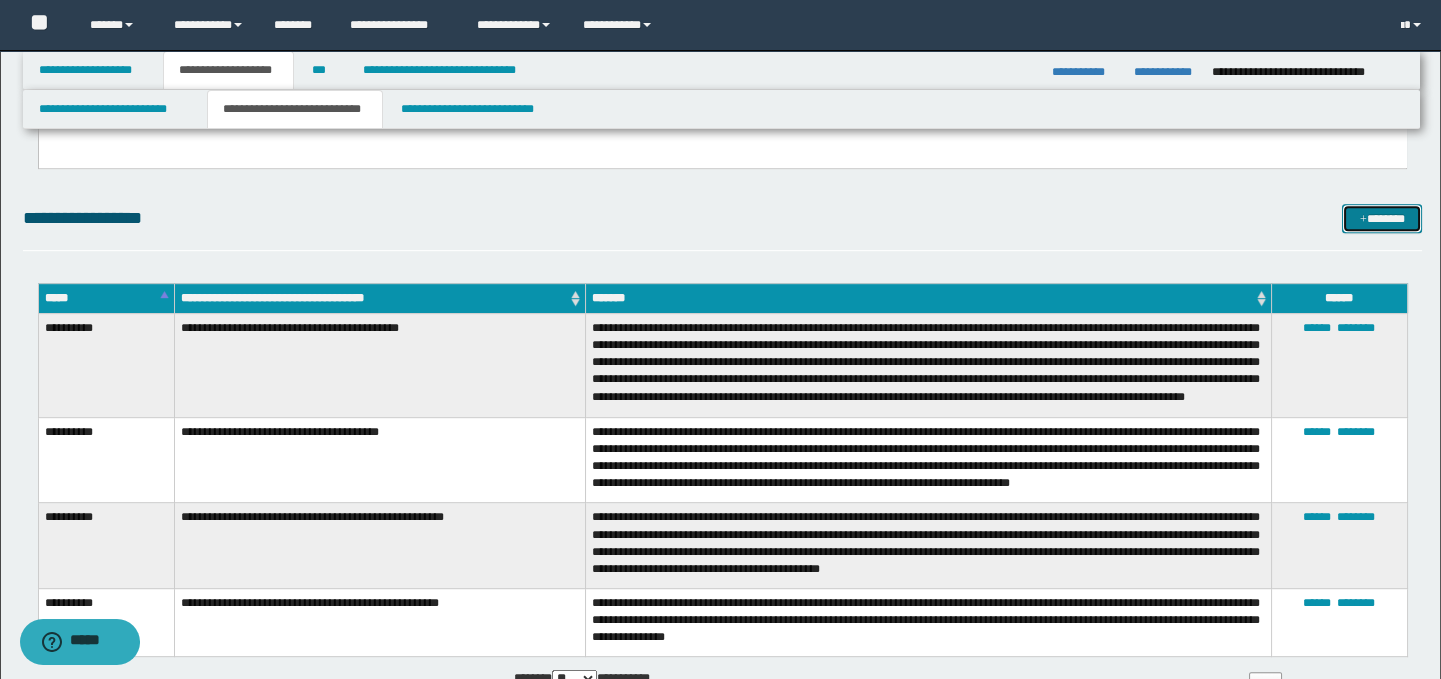click on "*******" at bounding box center [1382, 219] 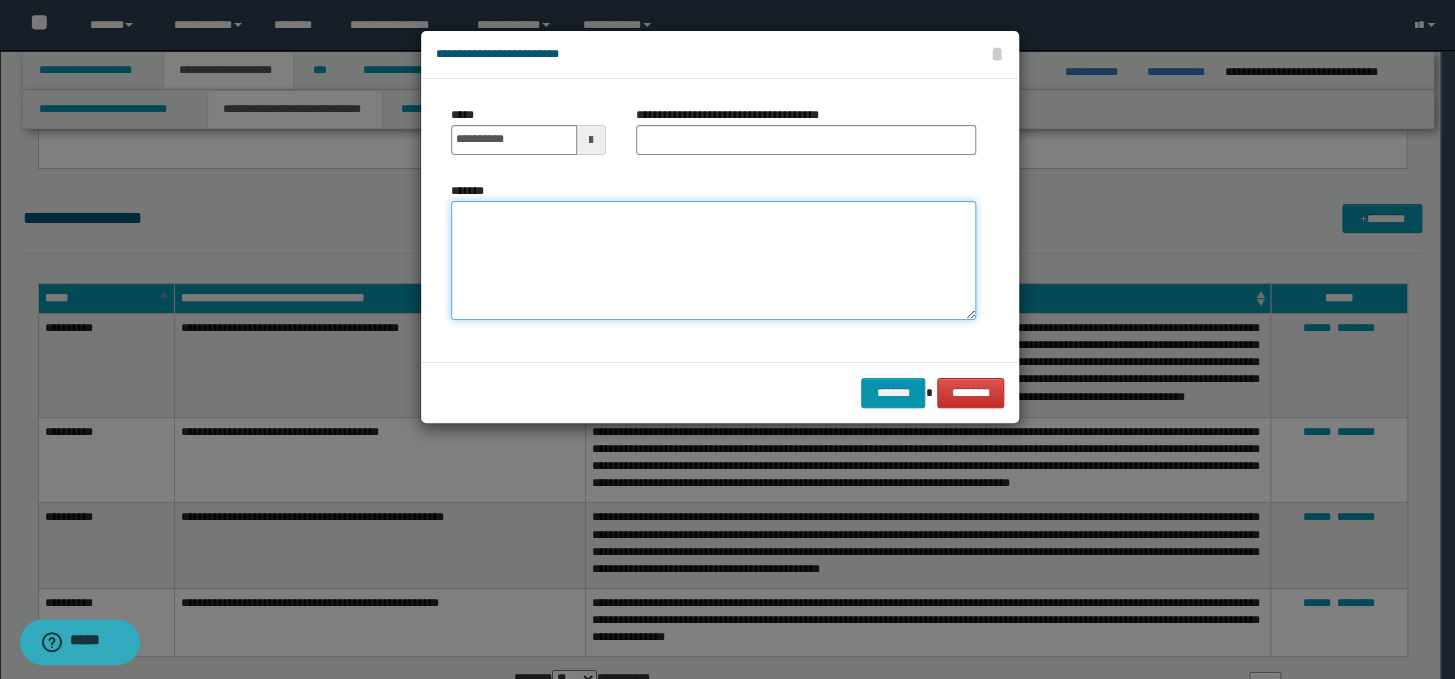 click on "*******" at bounding box center [713, 261] 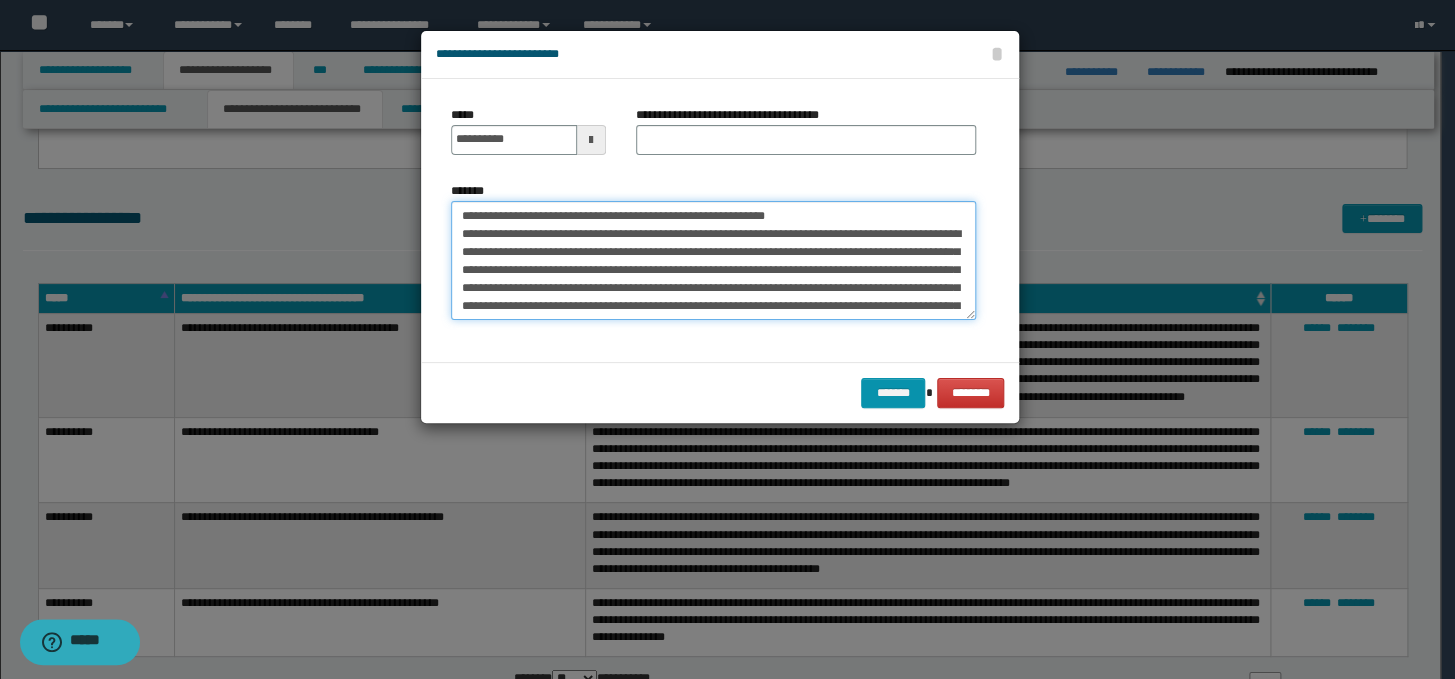 scroll, scrollTop: 48, scrollLeft: 0, axis: vertical 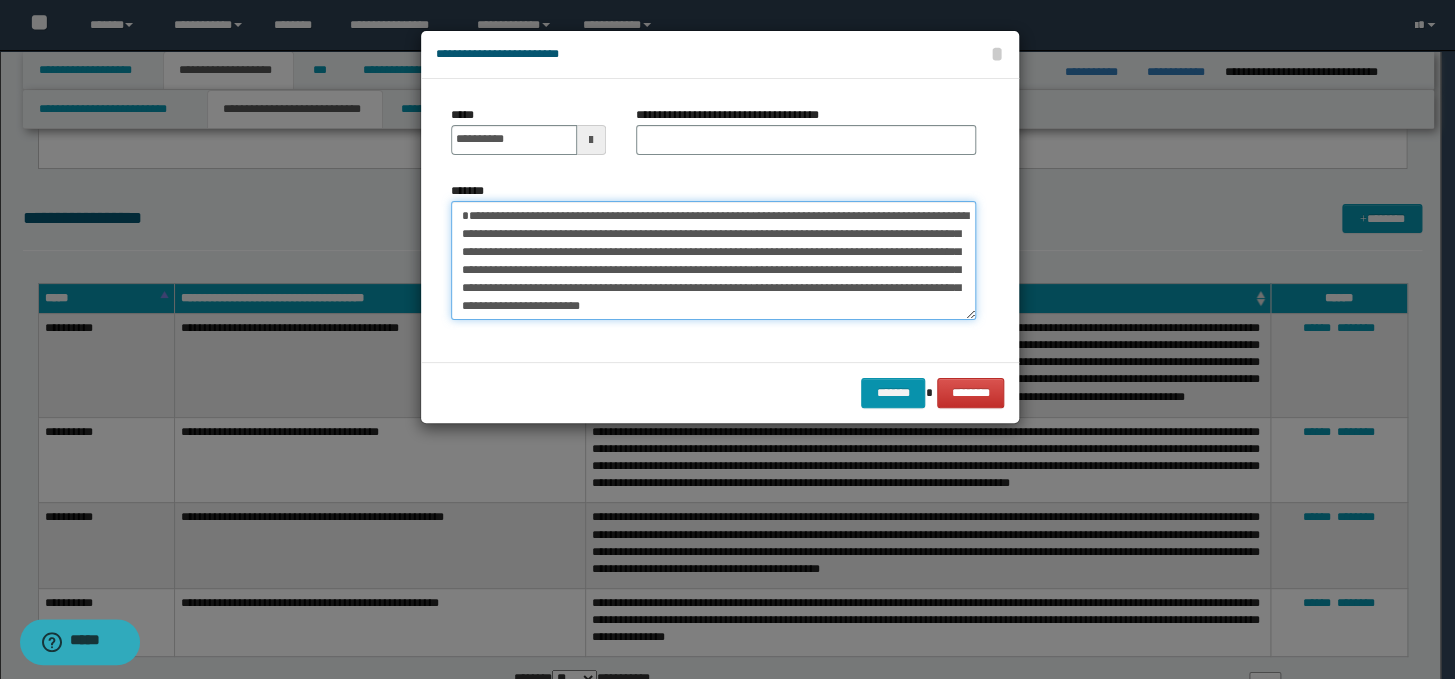 type on "**********" 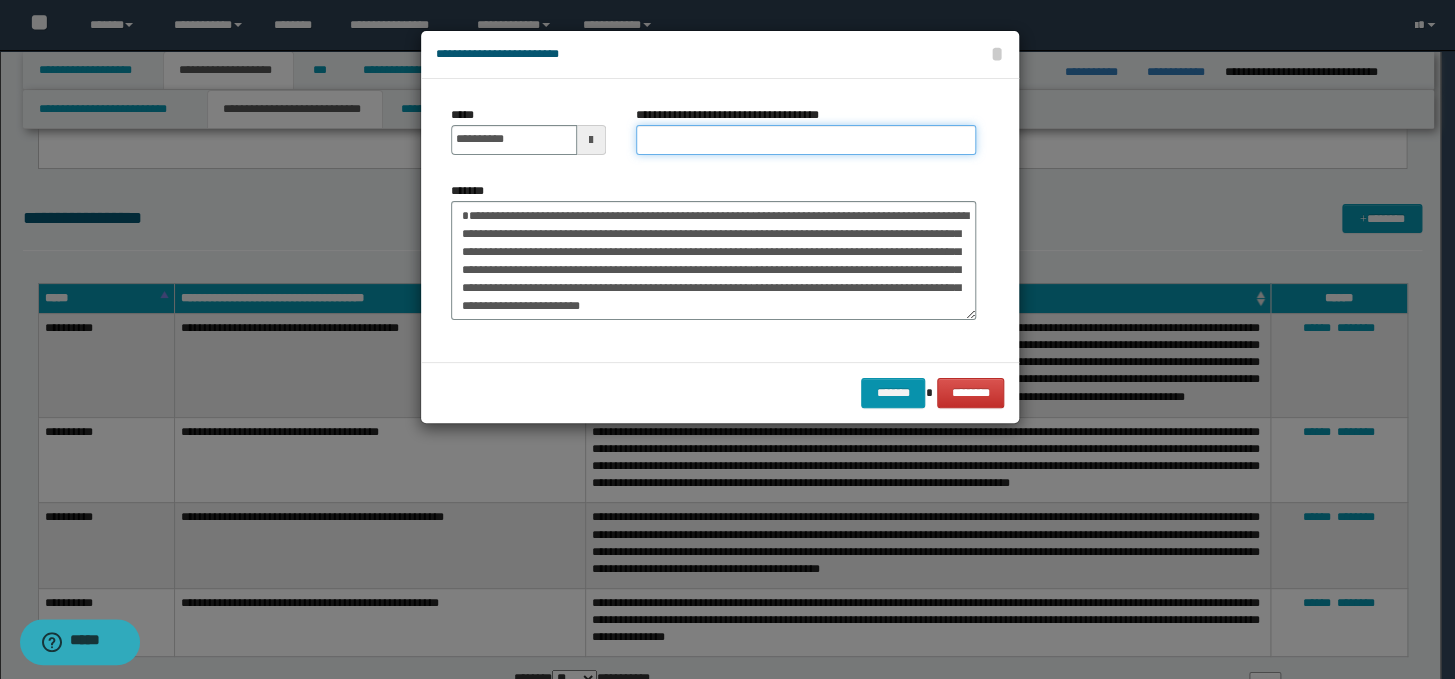 click on "**********" at bounding box center (806, 140) 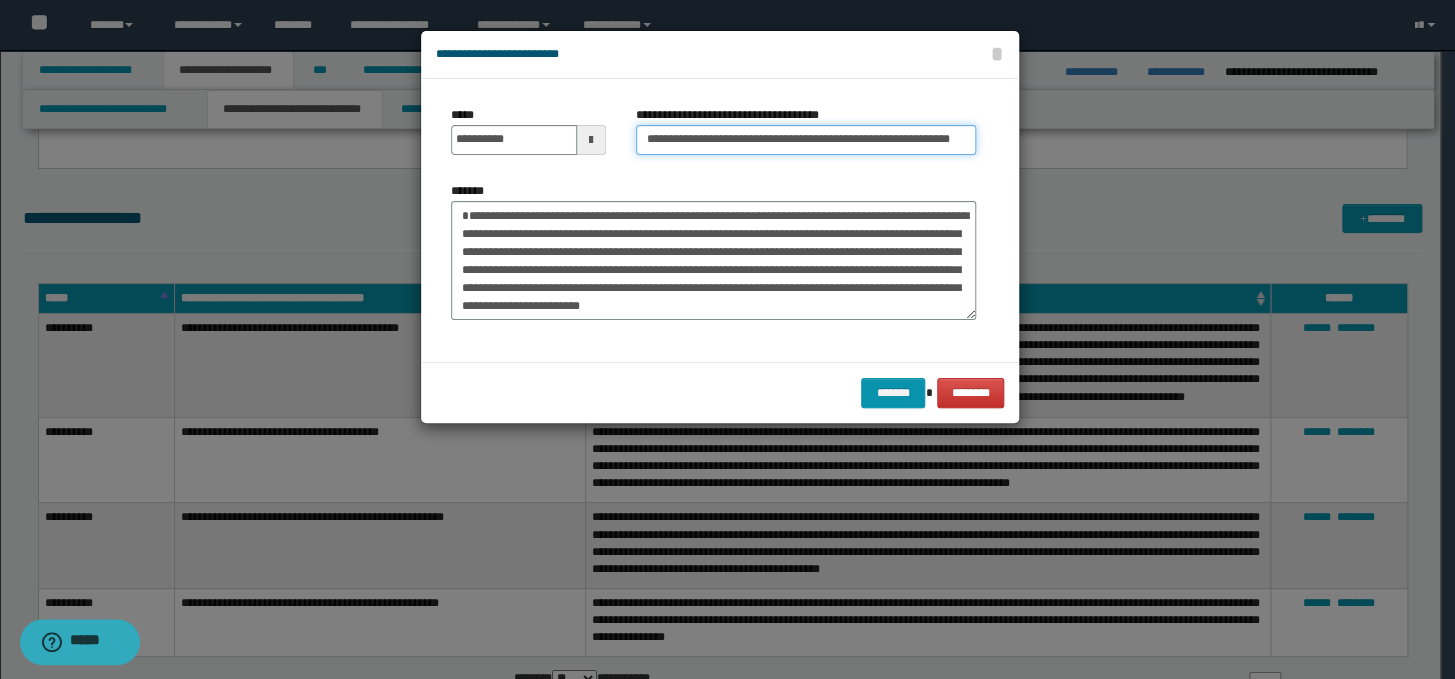 scroll, scrollTop: 0, scrollLeft: 71, axis: horizontal 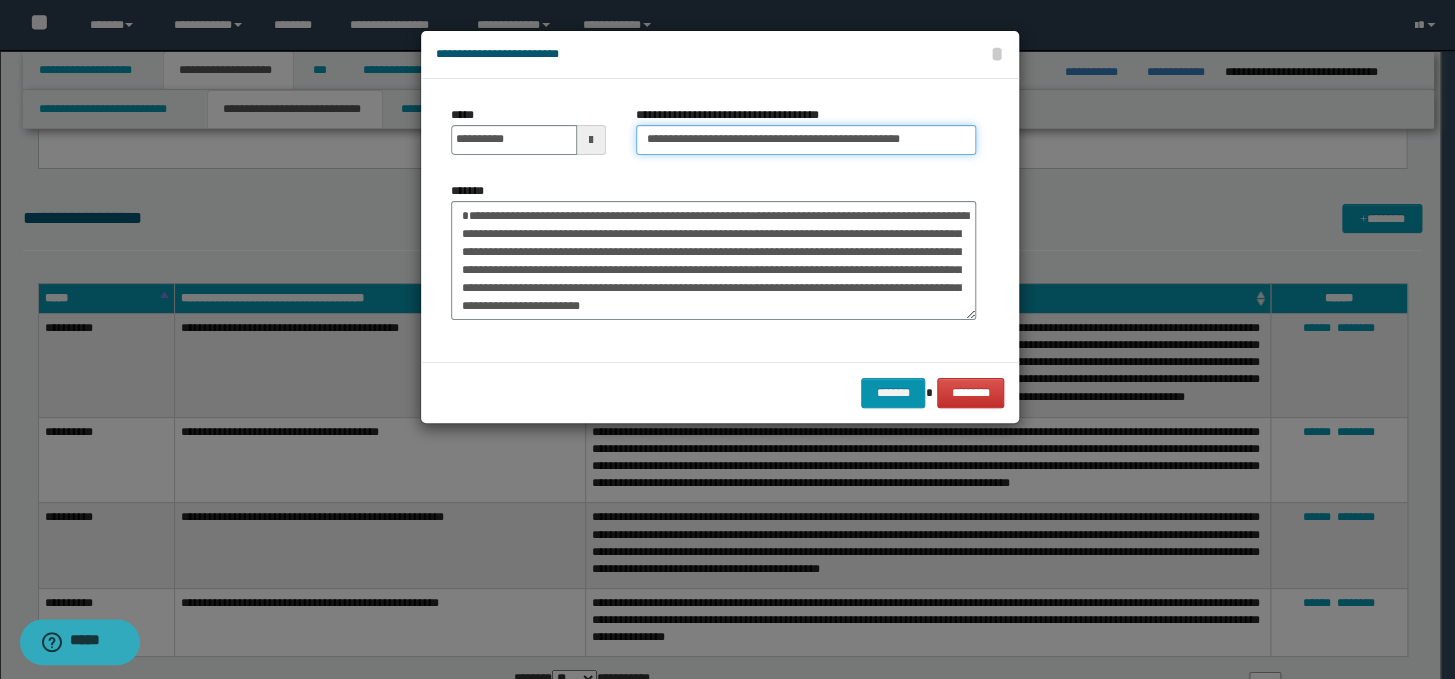 type on "**********" 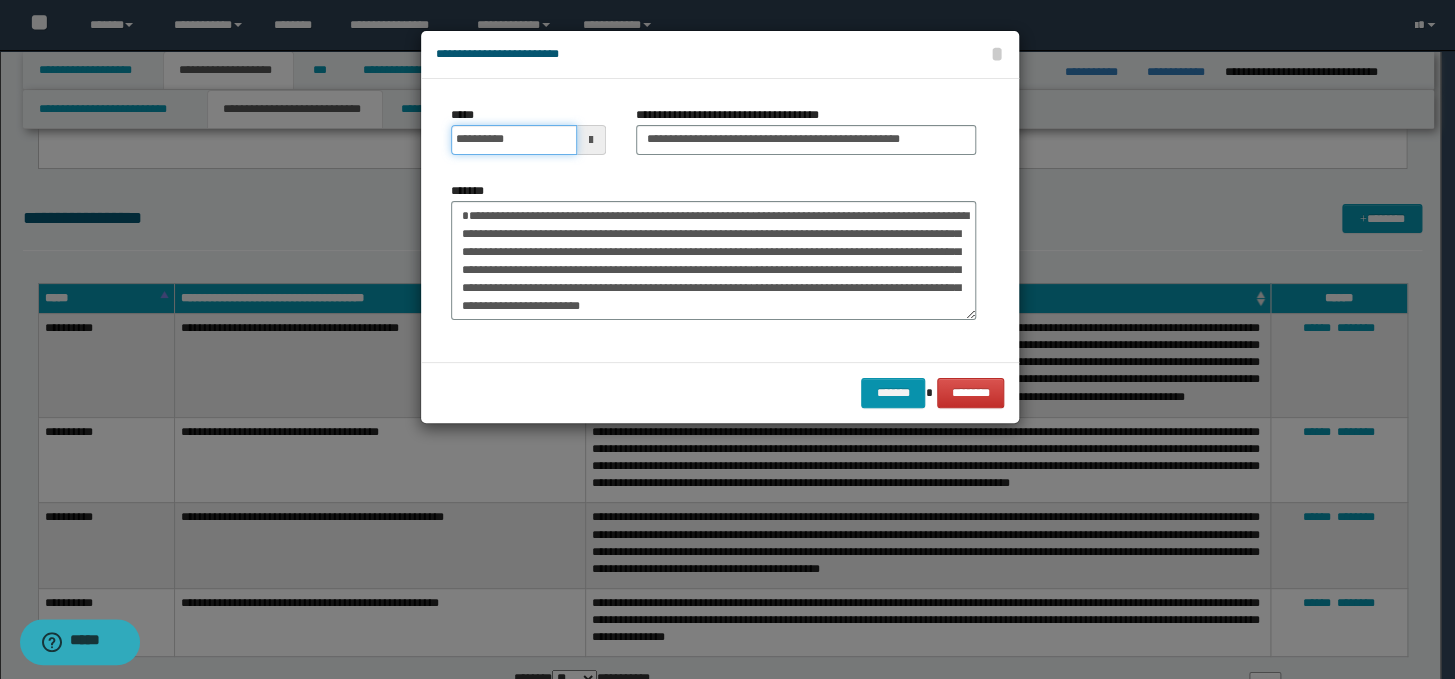 click on "**********" at bounding box center (514, 140) 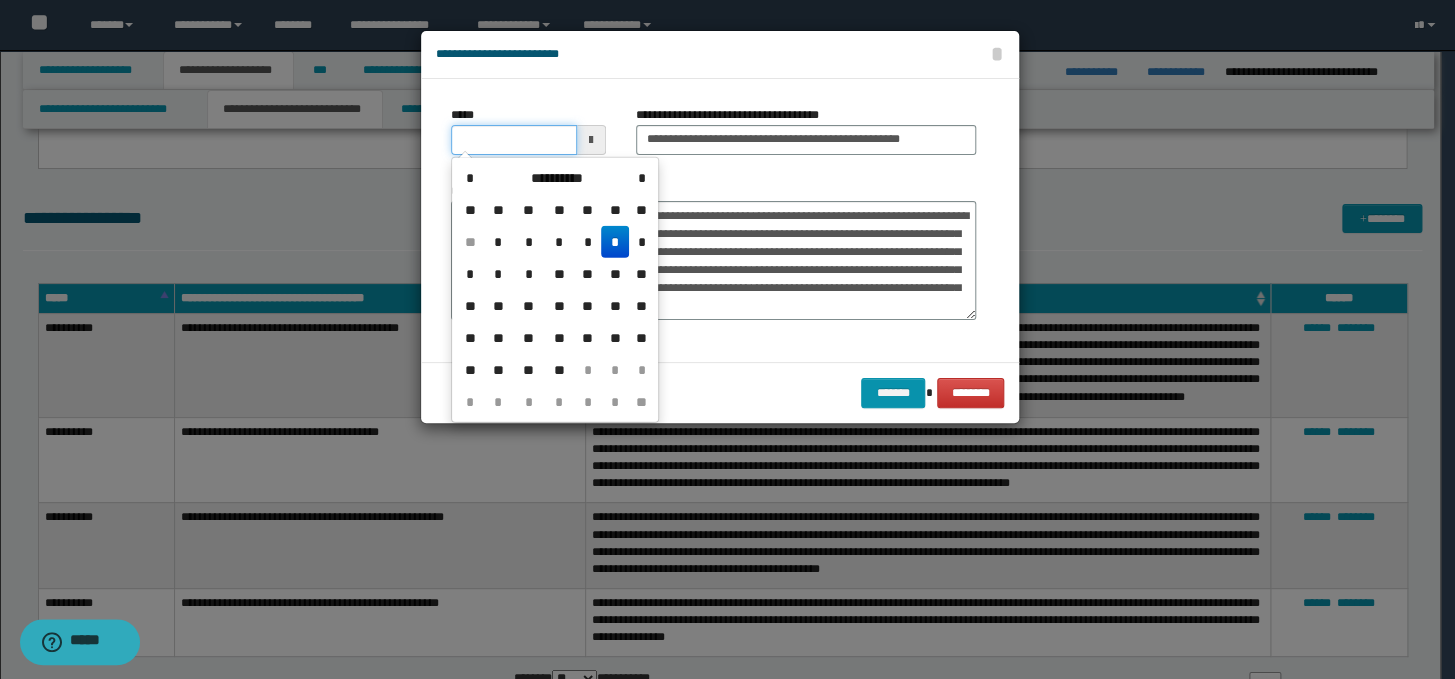 type on "**********" 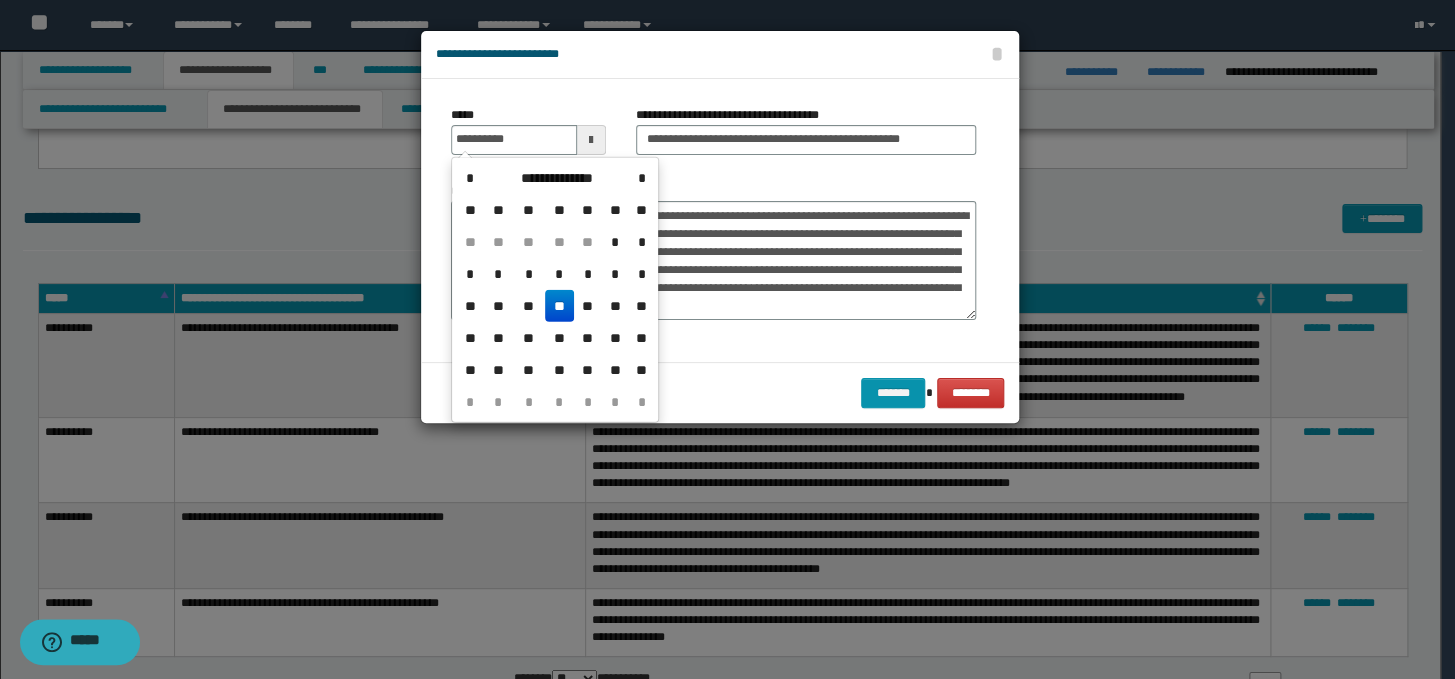 click on "**" at bounding box center (559, 306) 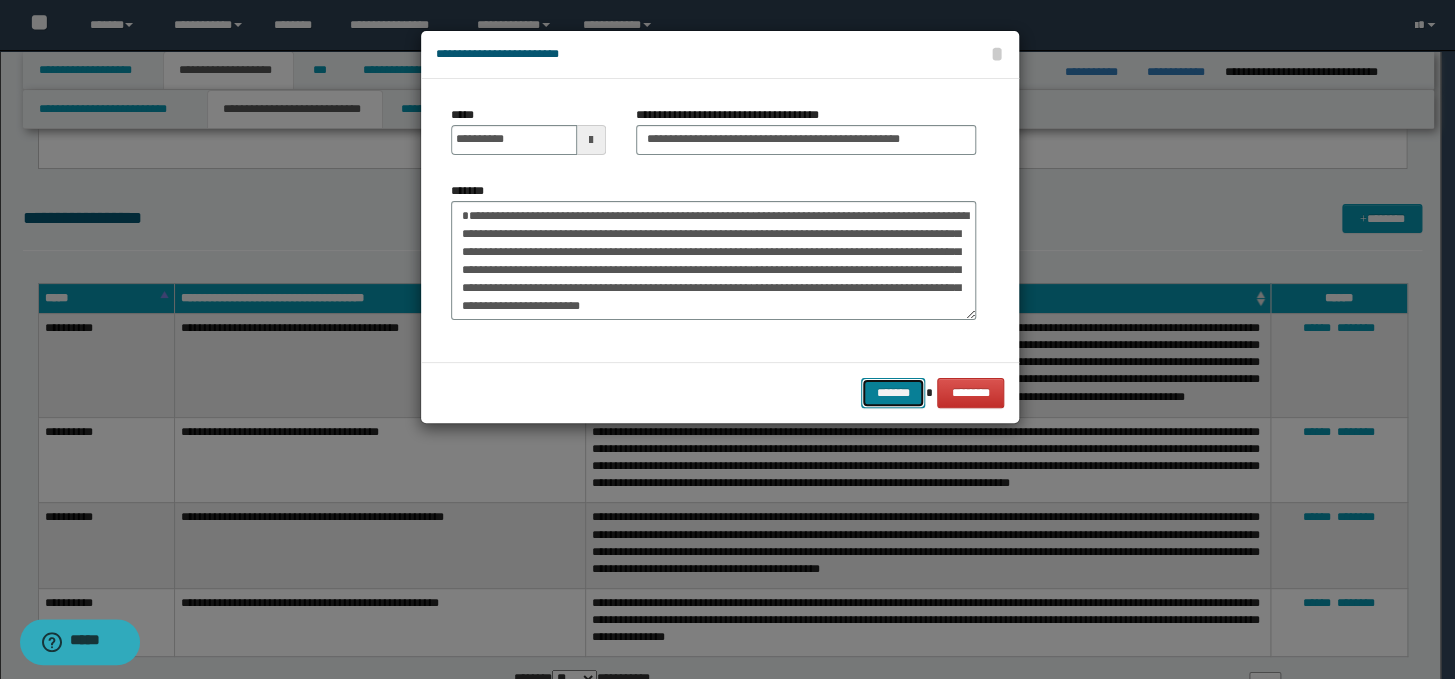 click on "*******" at bounding box center (893, 393) 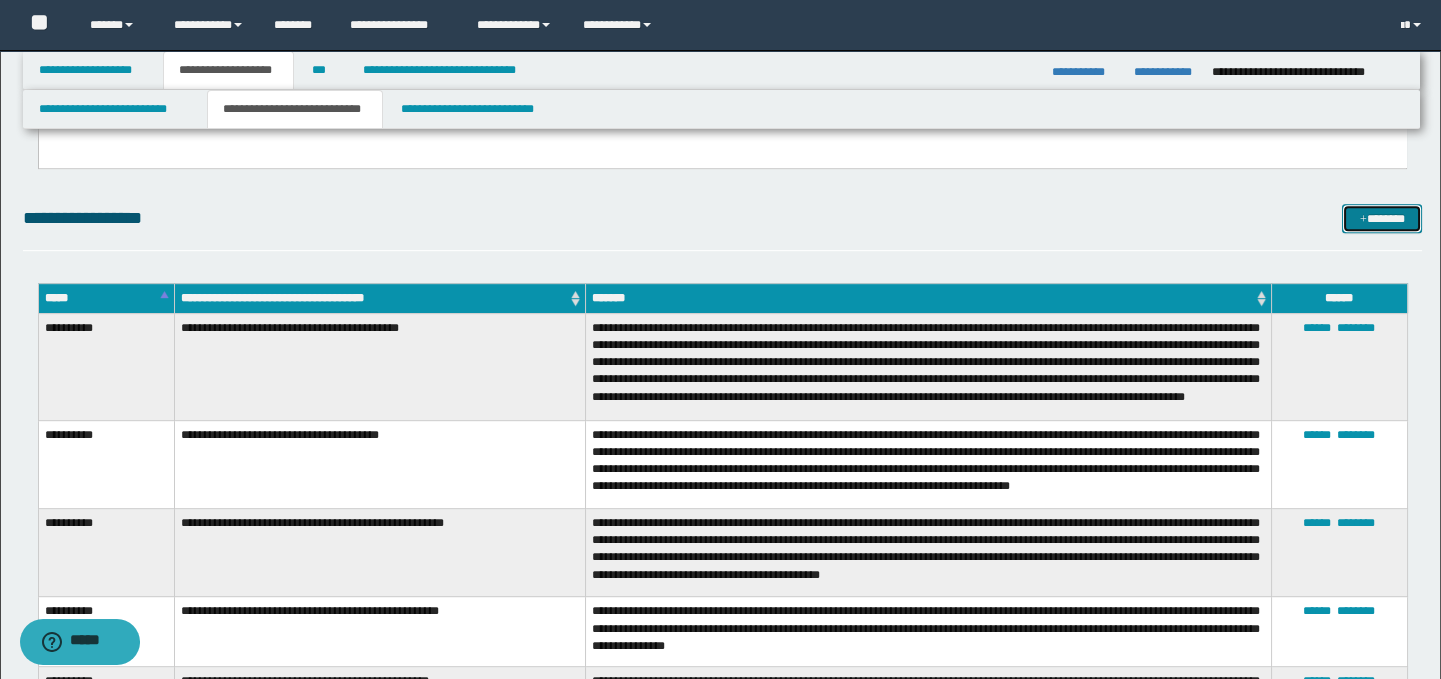 click on "*******" at bounding box center [1382, 219] 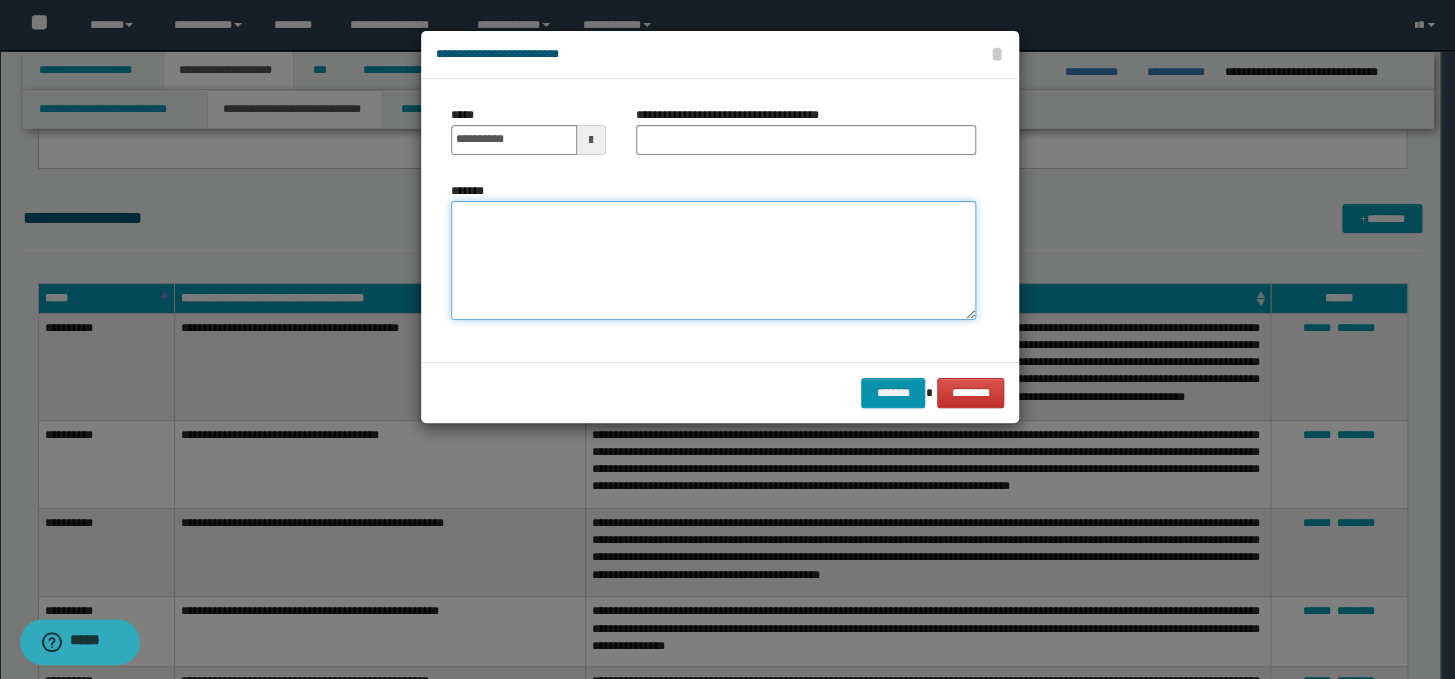 click on "*******" at bounding box center (713, 261) 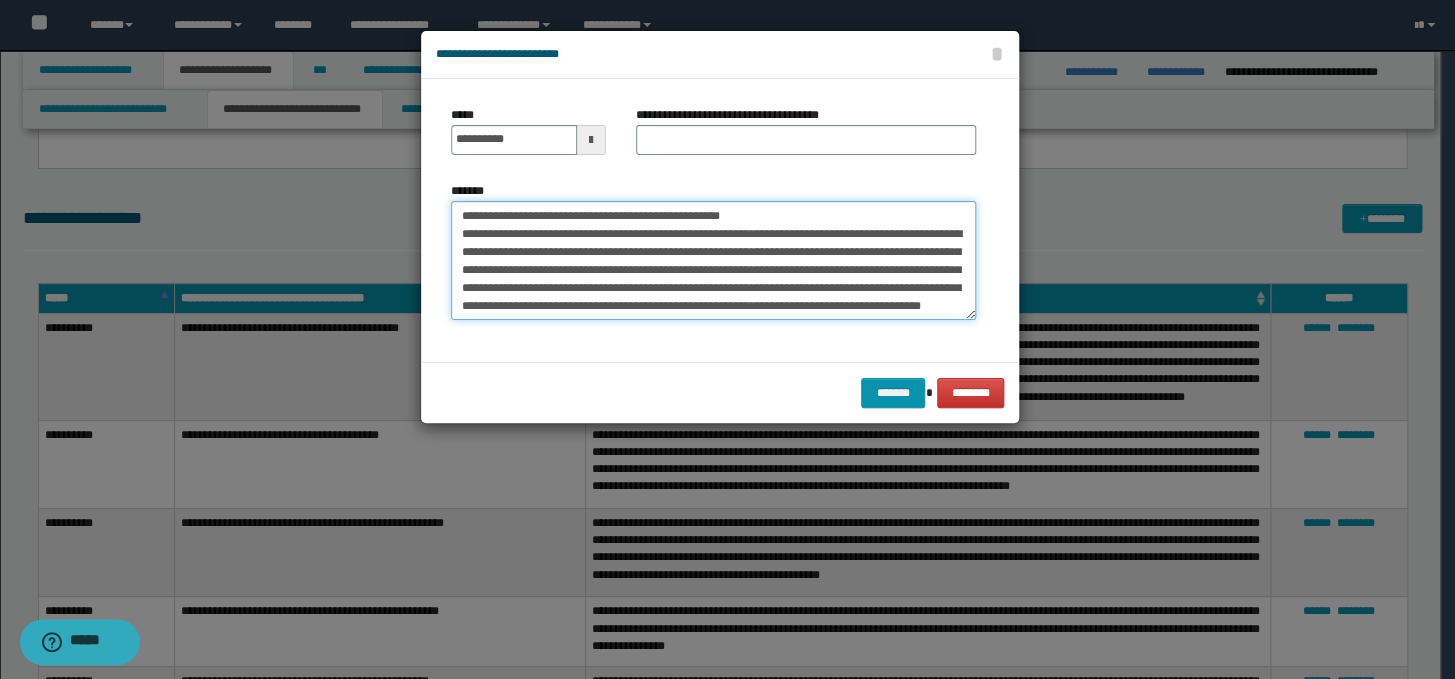 scroll, scrollTop: 0, scrollLeft: 0, axis: both 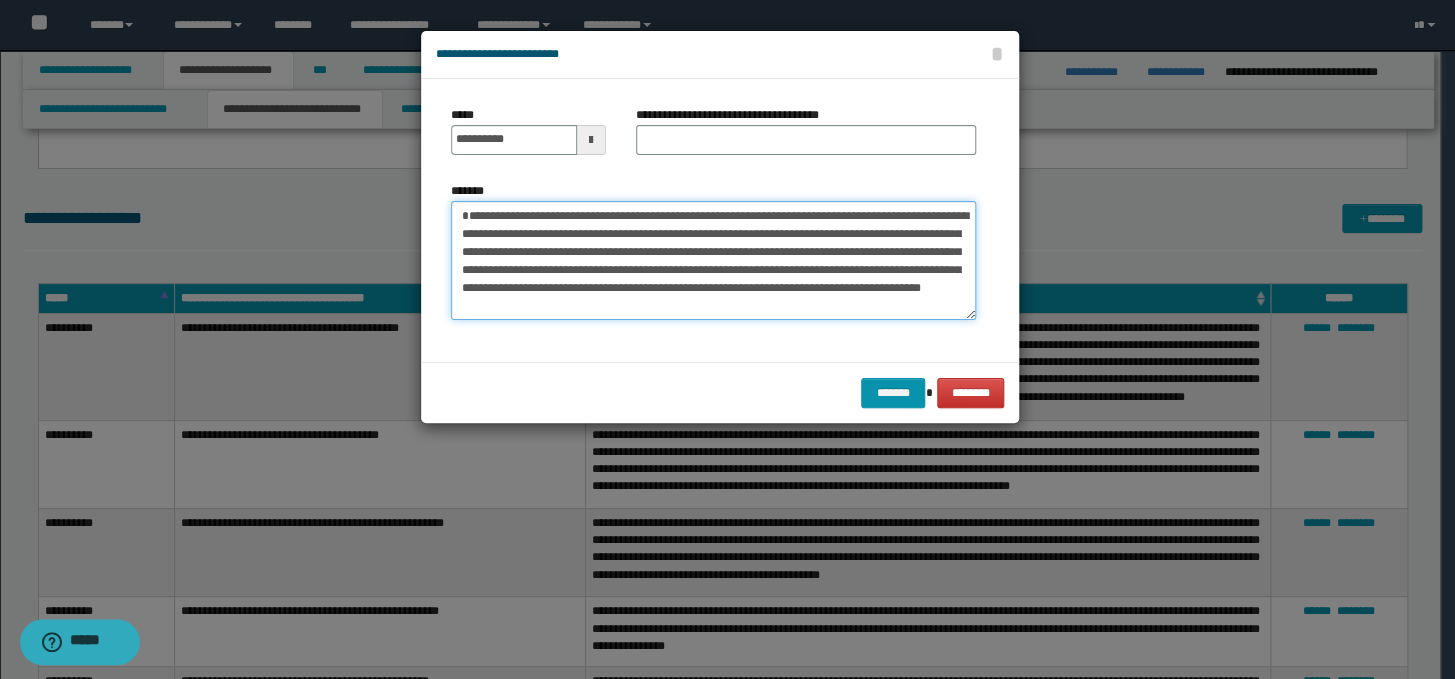 type on "**********" 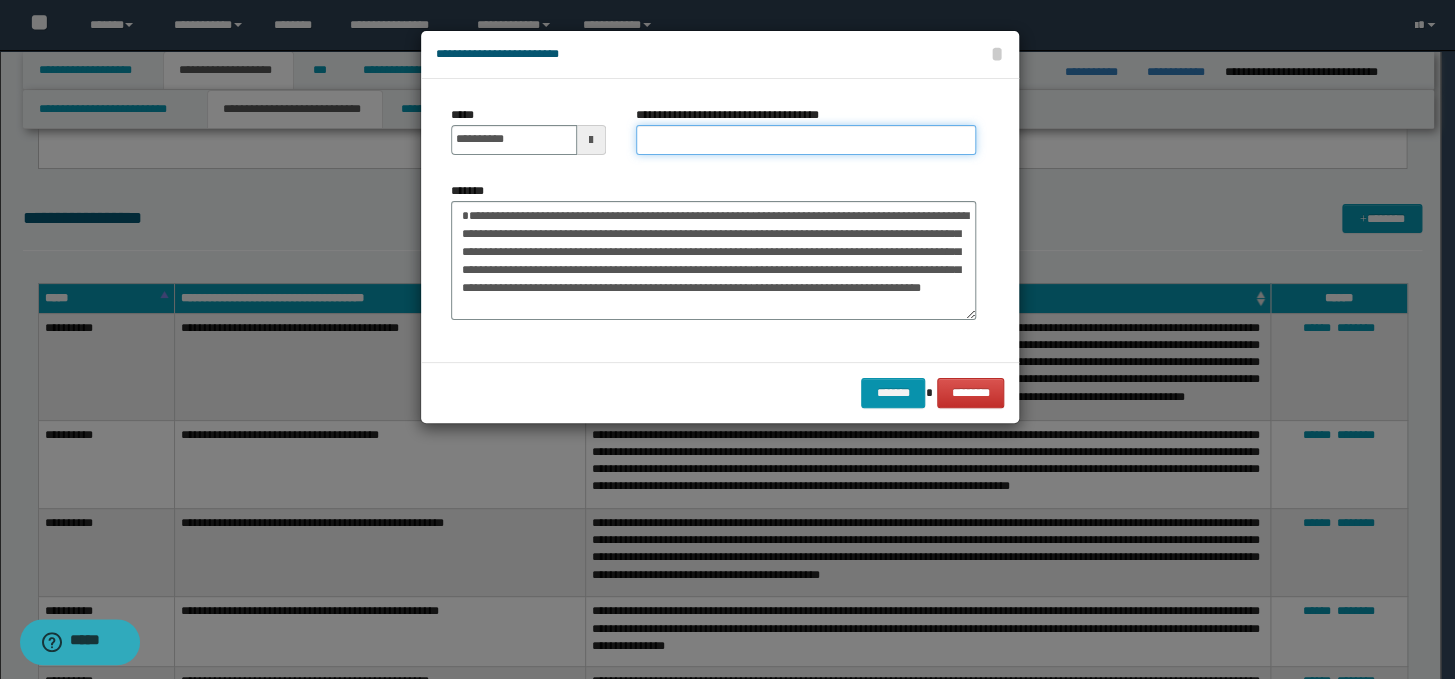 click on "**********" at bounding box center (806, 140) 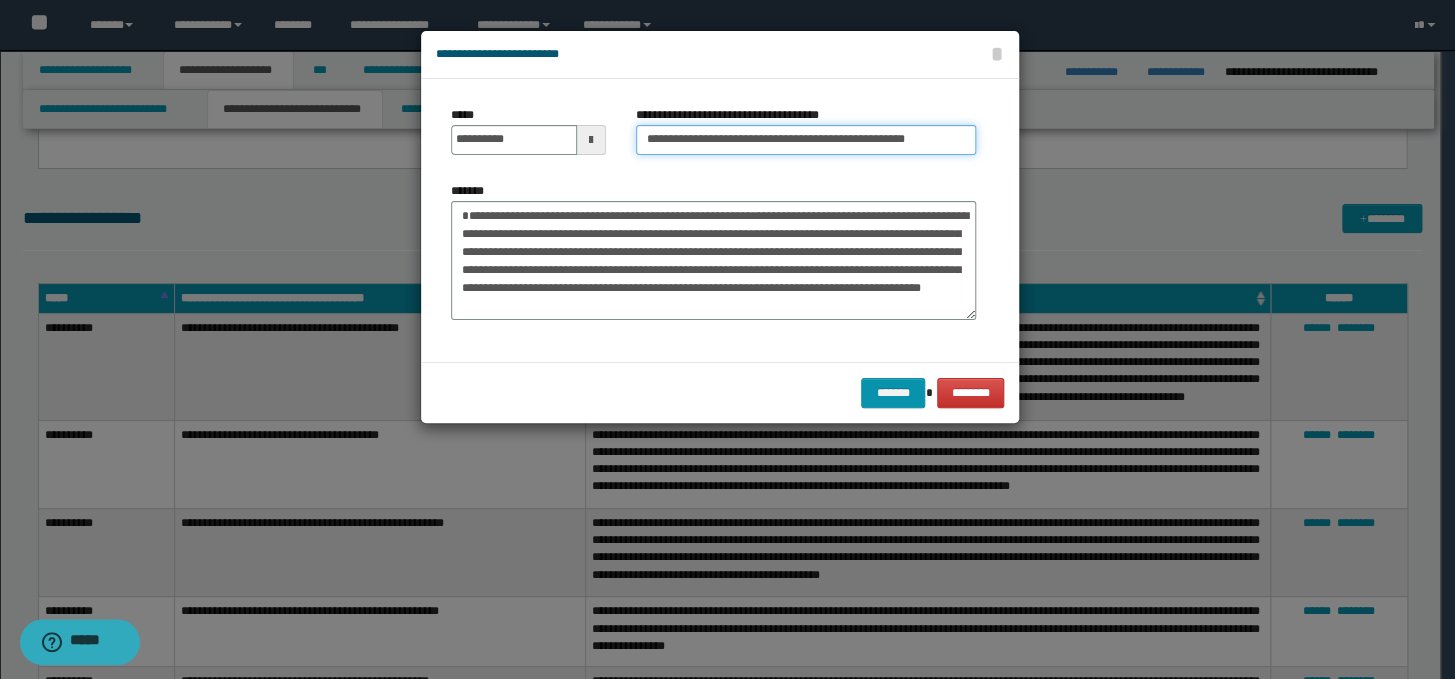 scroll, scrollTop: 0, scrollLeft: 0, axis: both 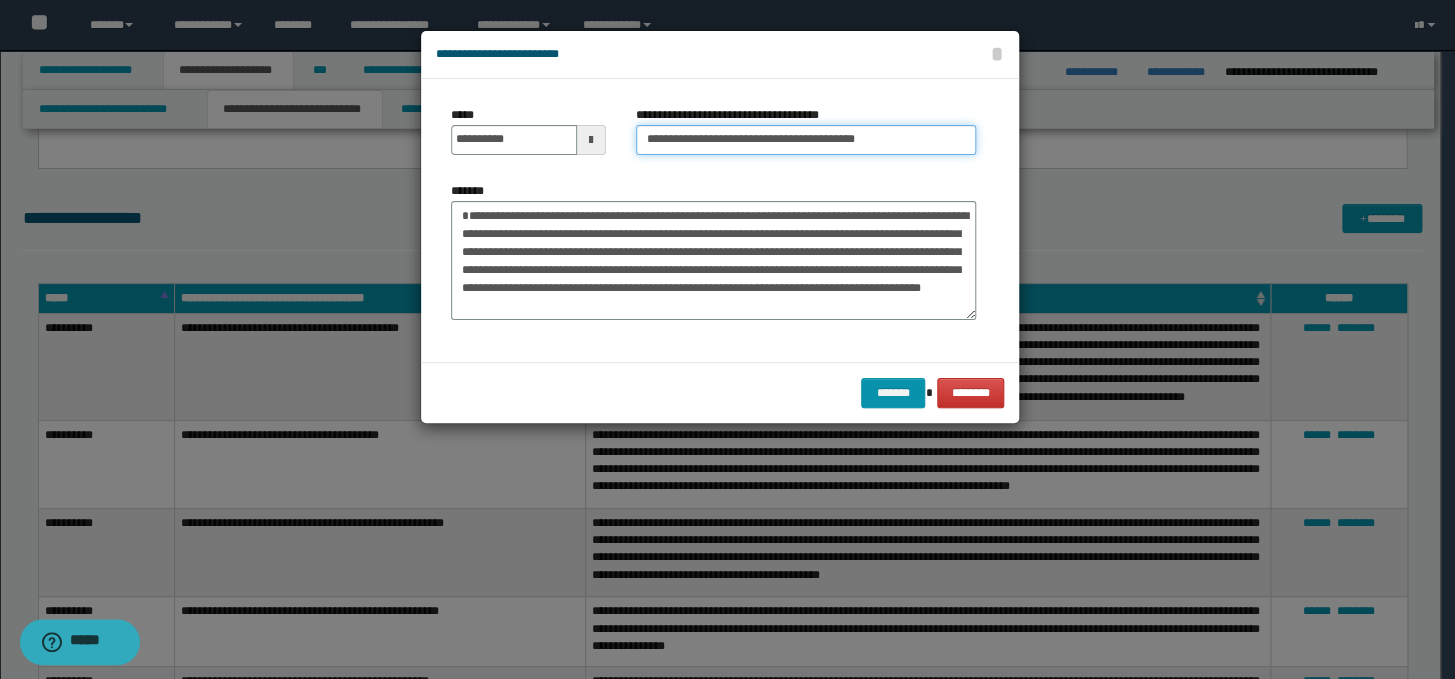 type on "**********" 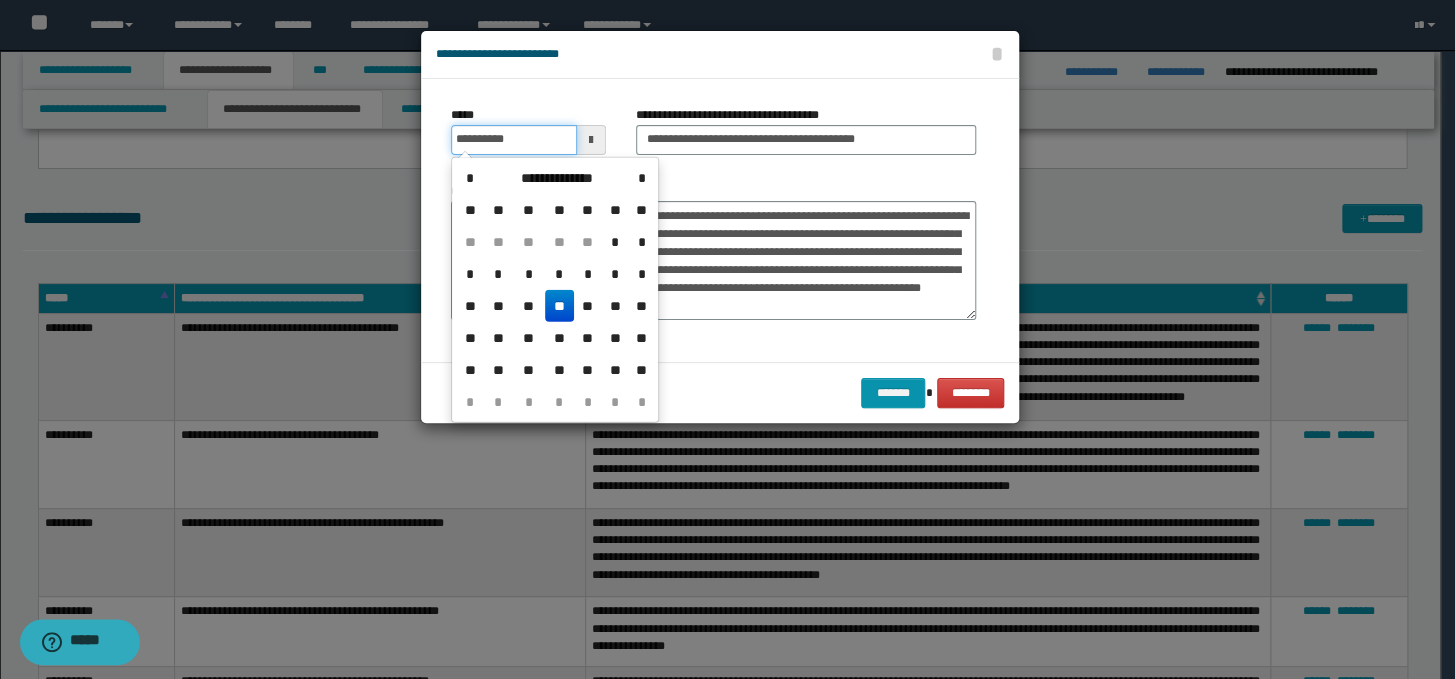 click on "**********" at bounding box center (514, 140) 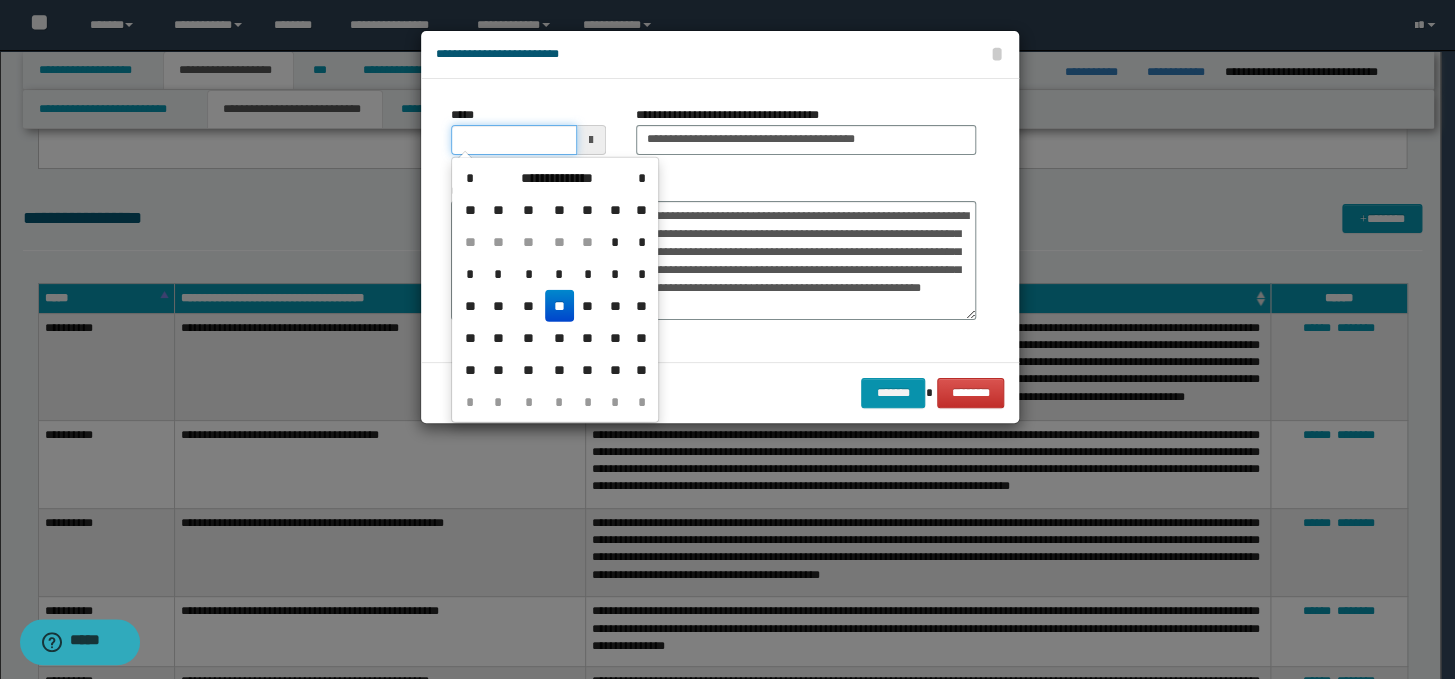 type on "**********" 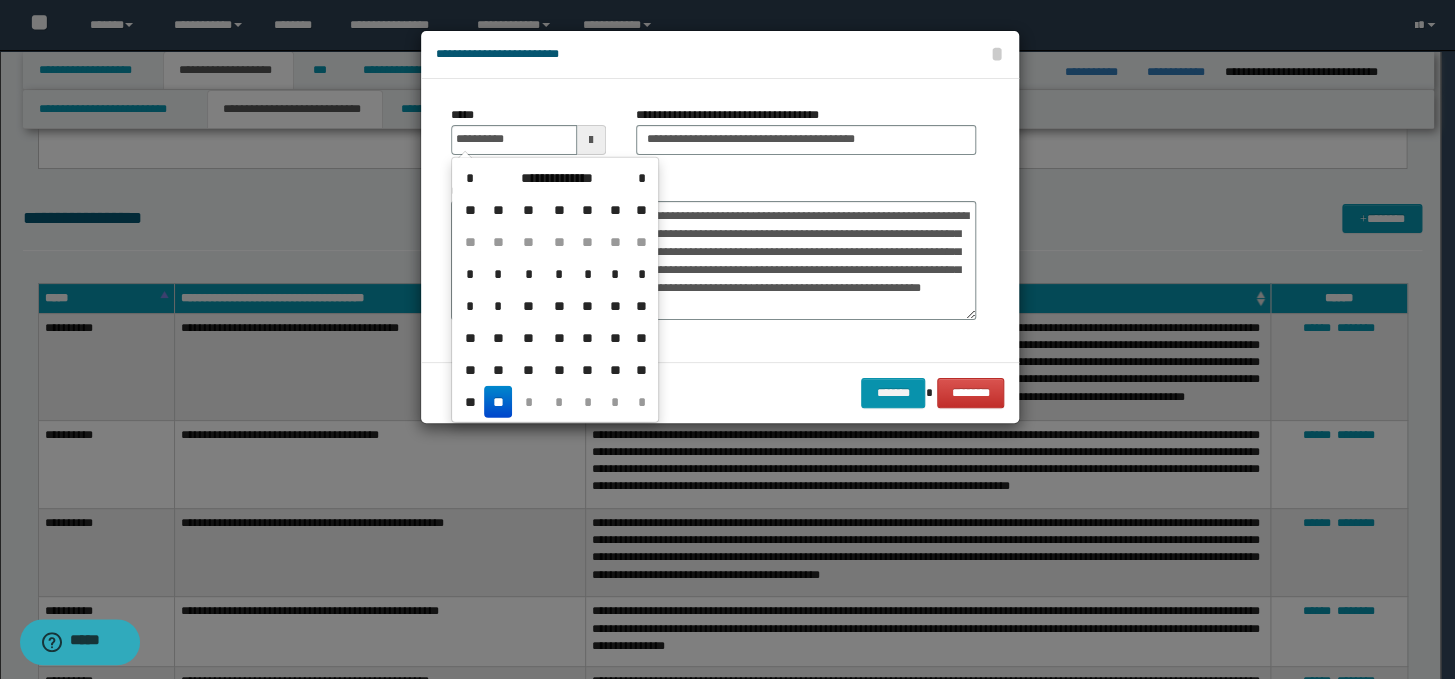 click on "**" at bounding box center [498, 402] 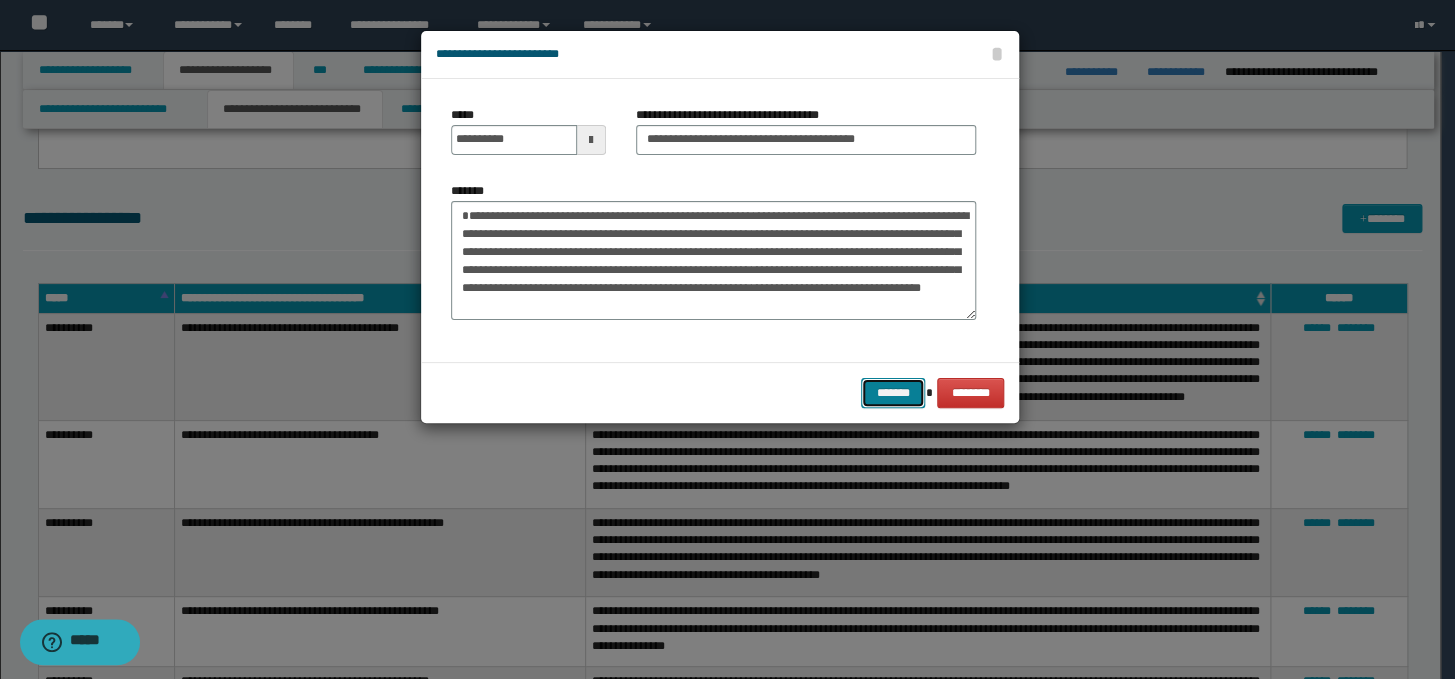 click on "*******" at bounding box center [893, 393] 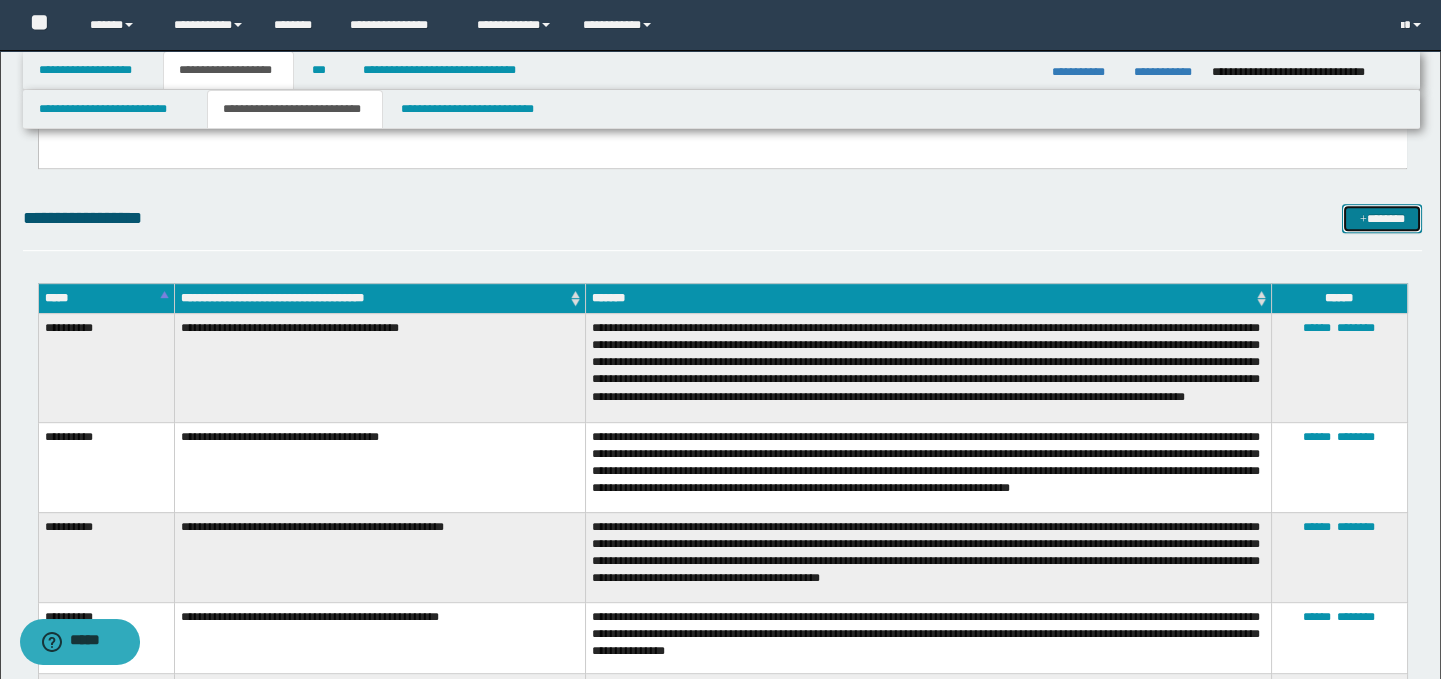 click on "*******" at bounding box center [1382, 219] 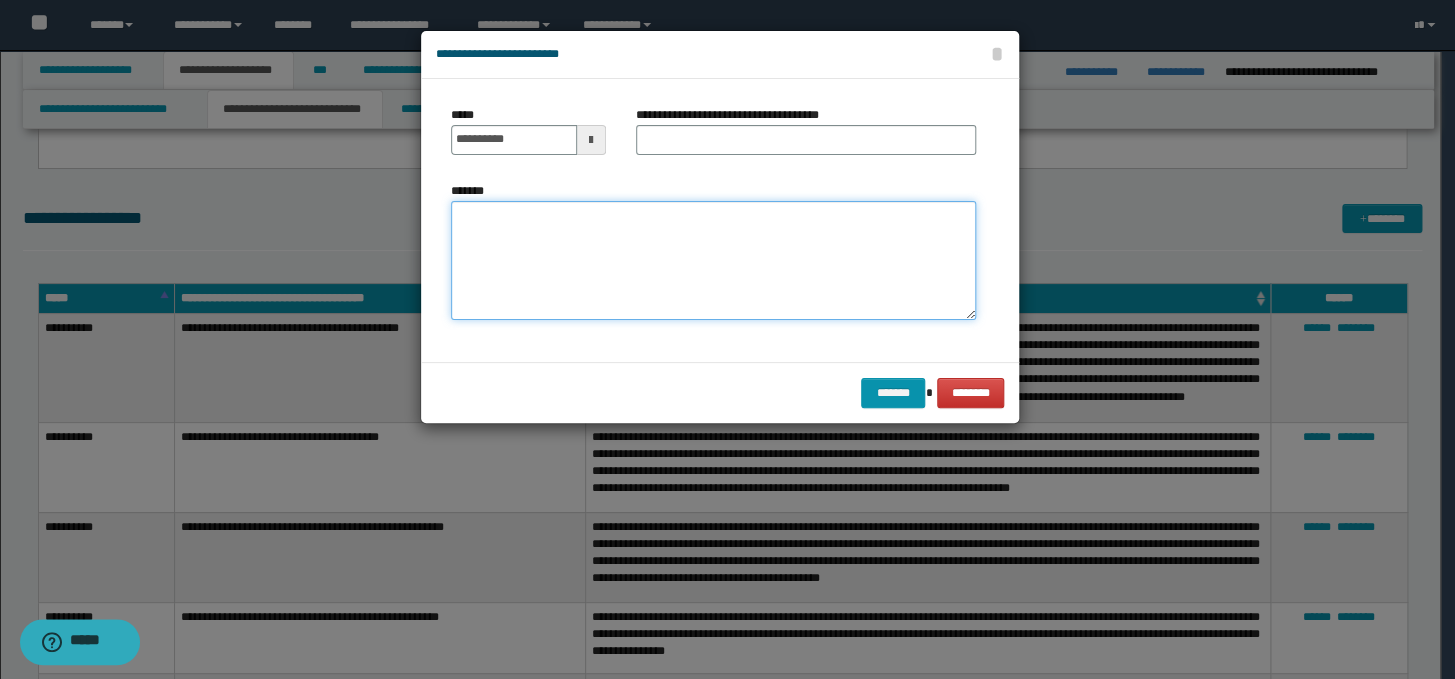click on "*******" at bounding box center [713, 261] 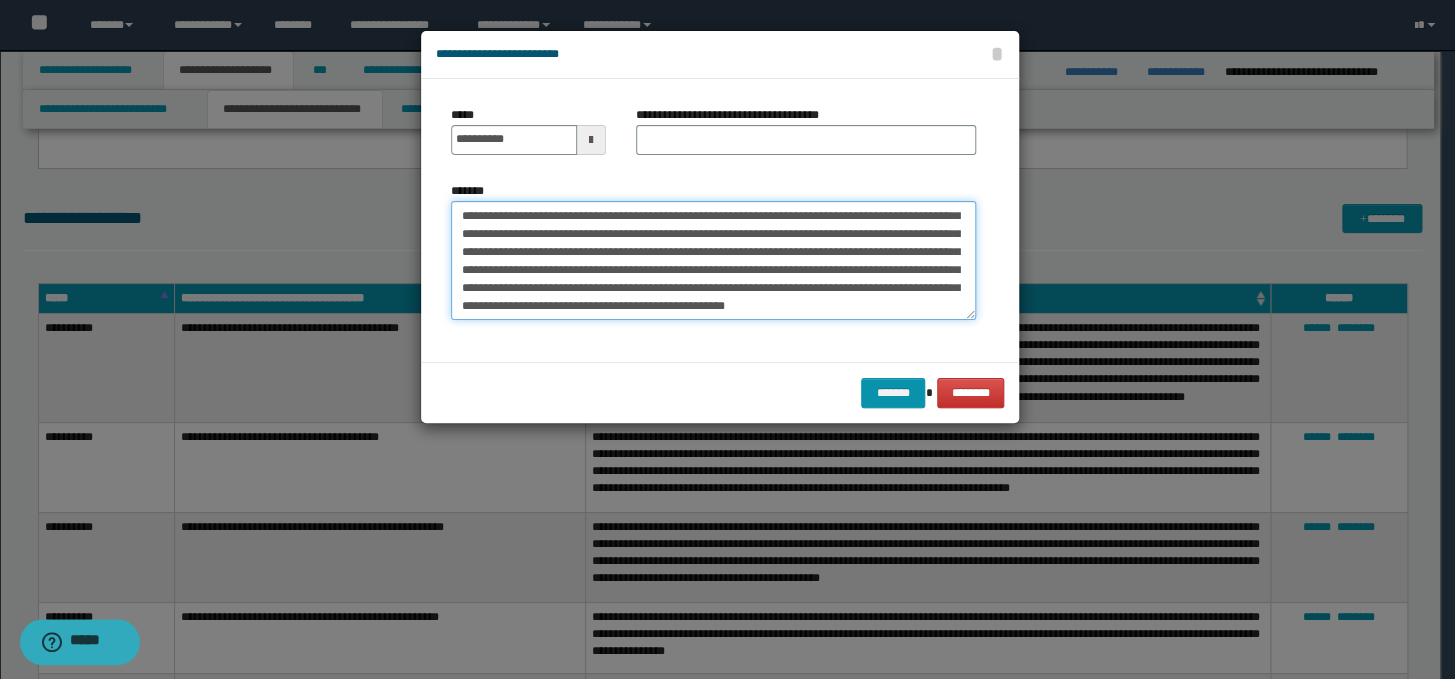 scroll, scrollTop: 0, scrollLeft: 0, axis: both 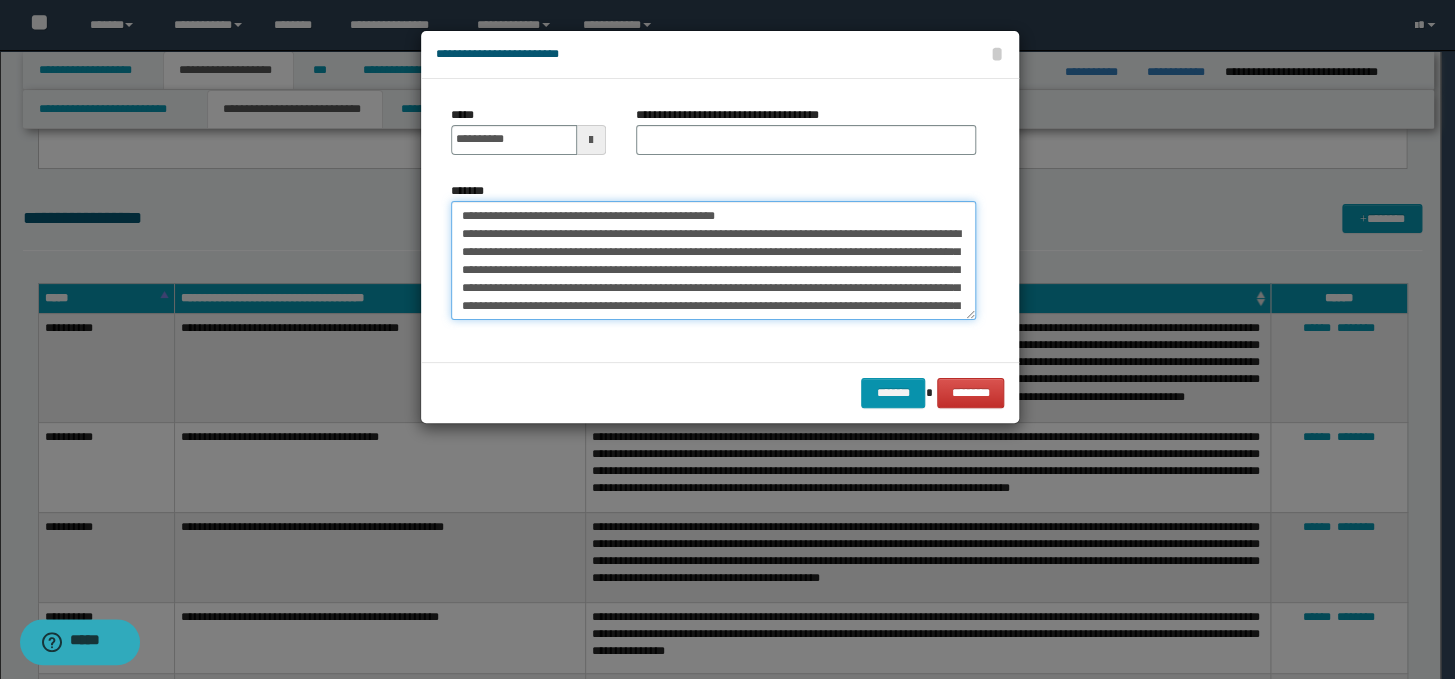 drag, startPoint x: 824, startPoint y: 213, endPoint x: 434, endPoint y: 213, distance: 390 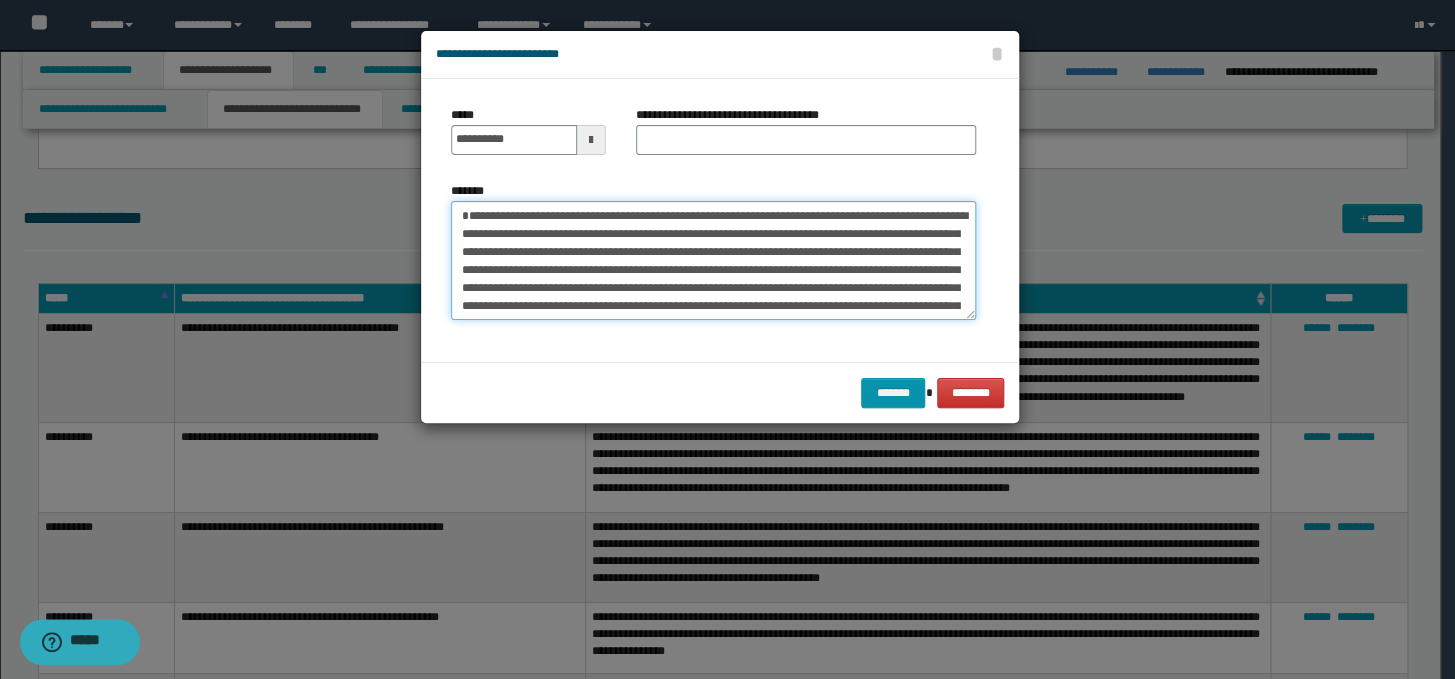 type on "**********" 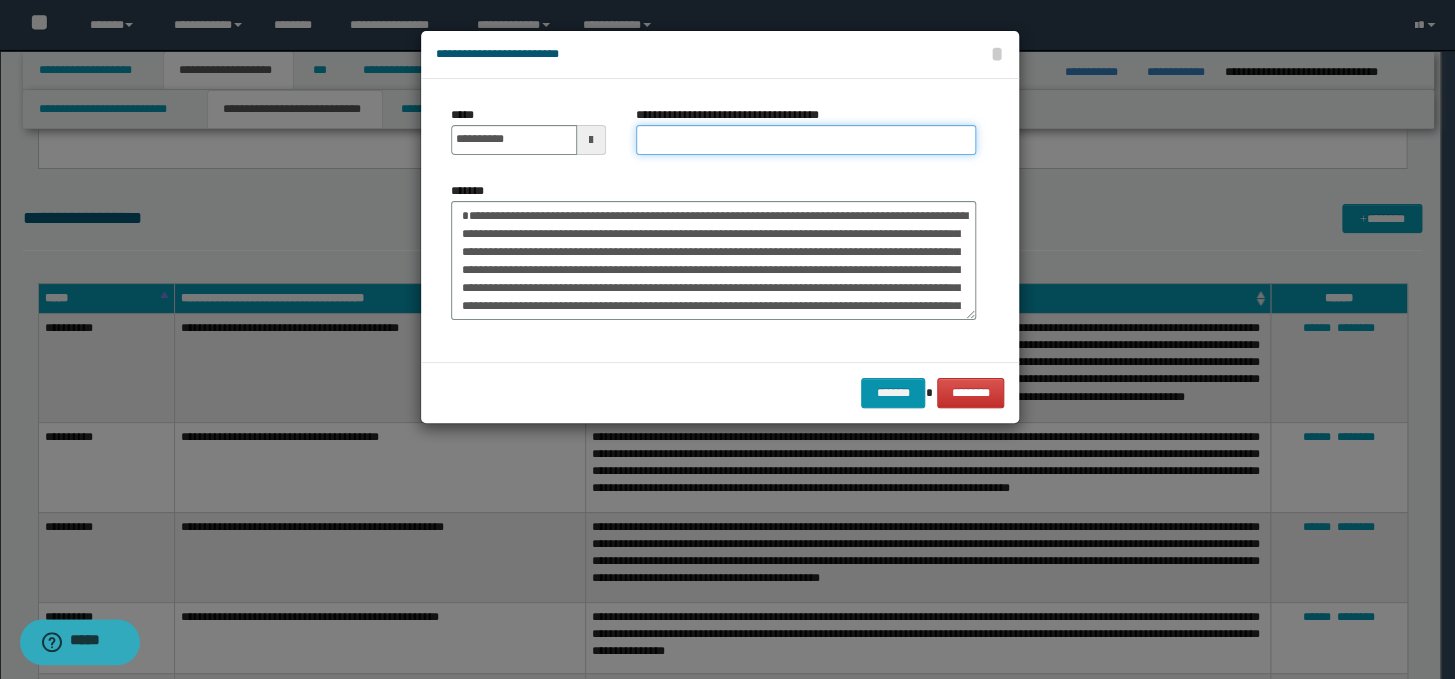 click on "**********" at bounding box center [806, 140] 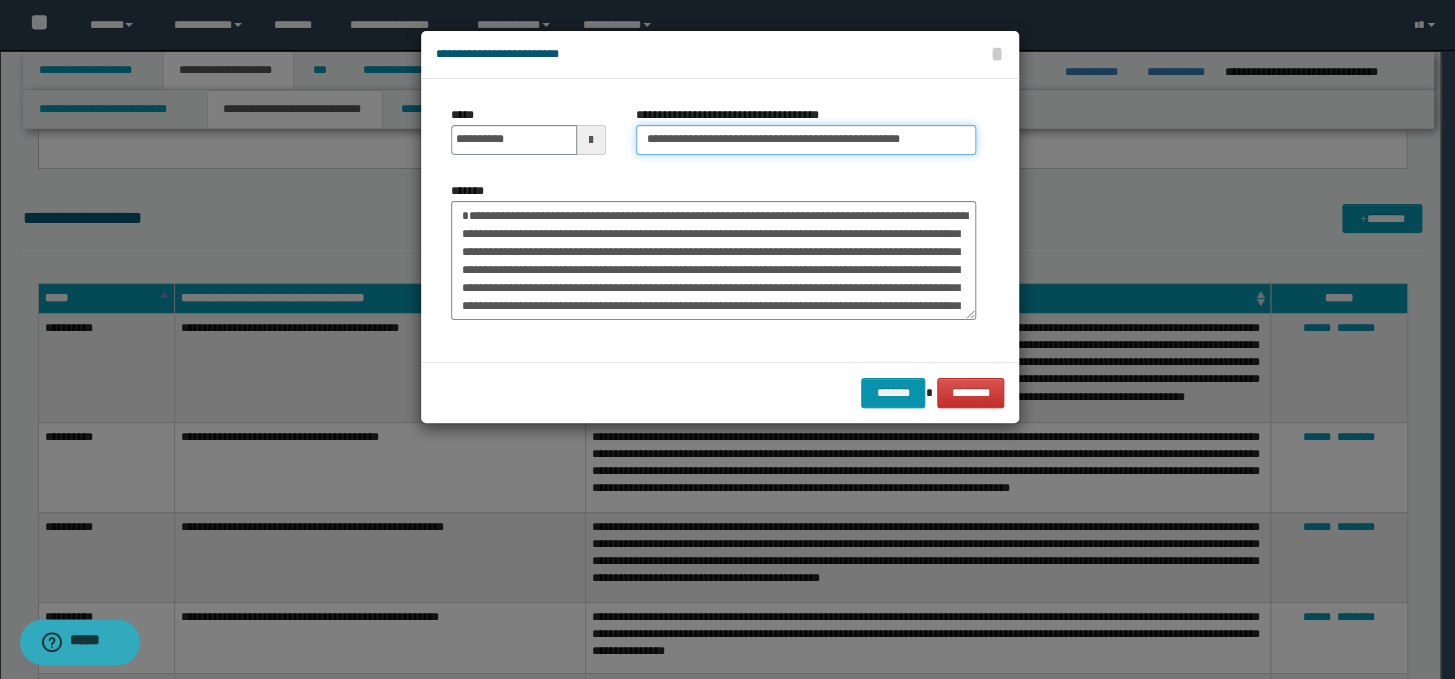 click on "**********" at bounding box center (806, 140) 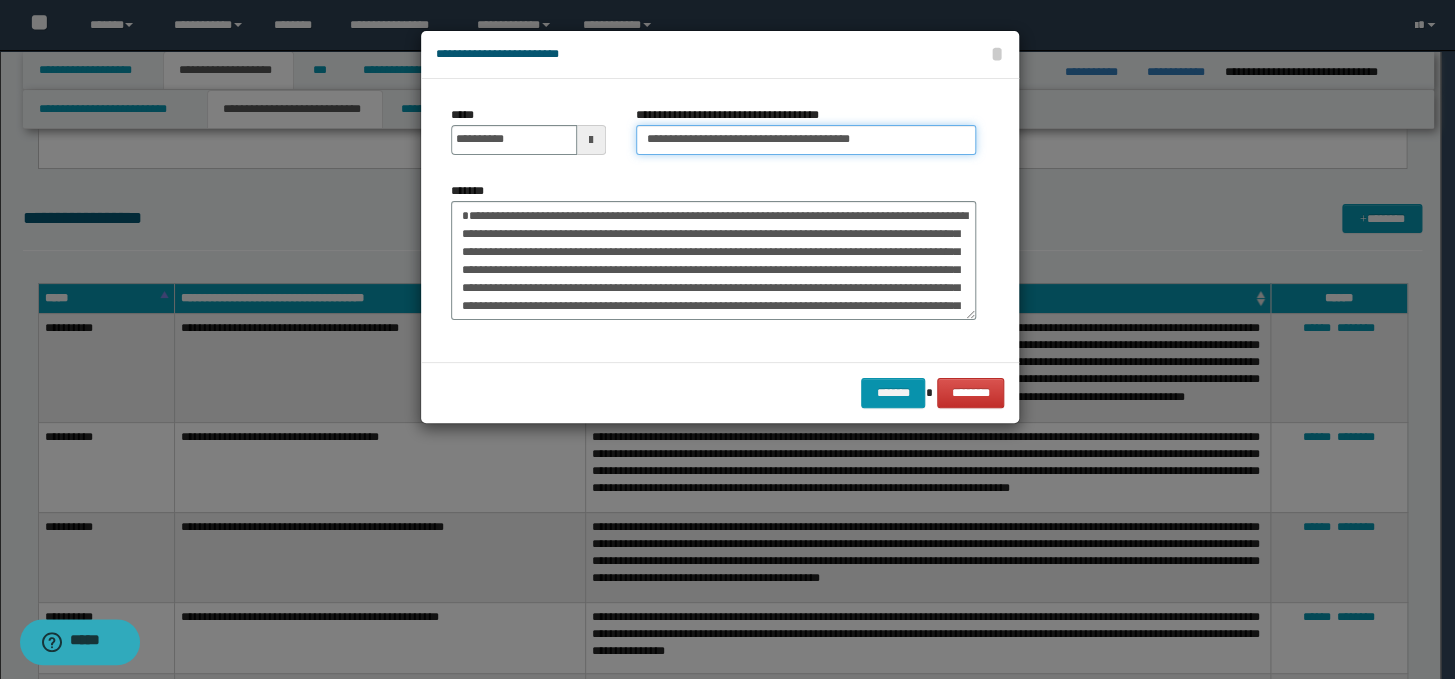 type on "**********" 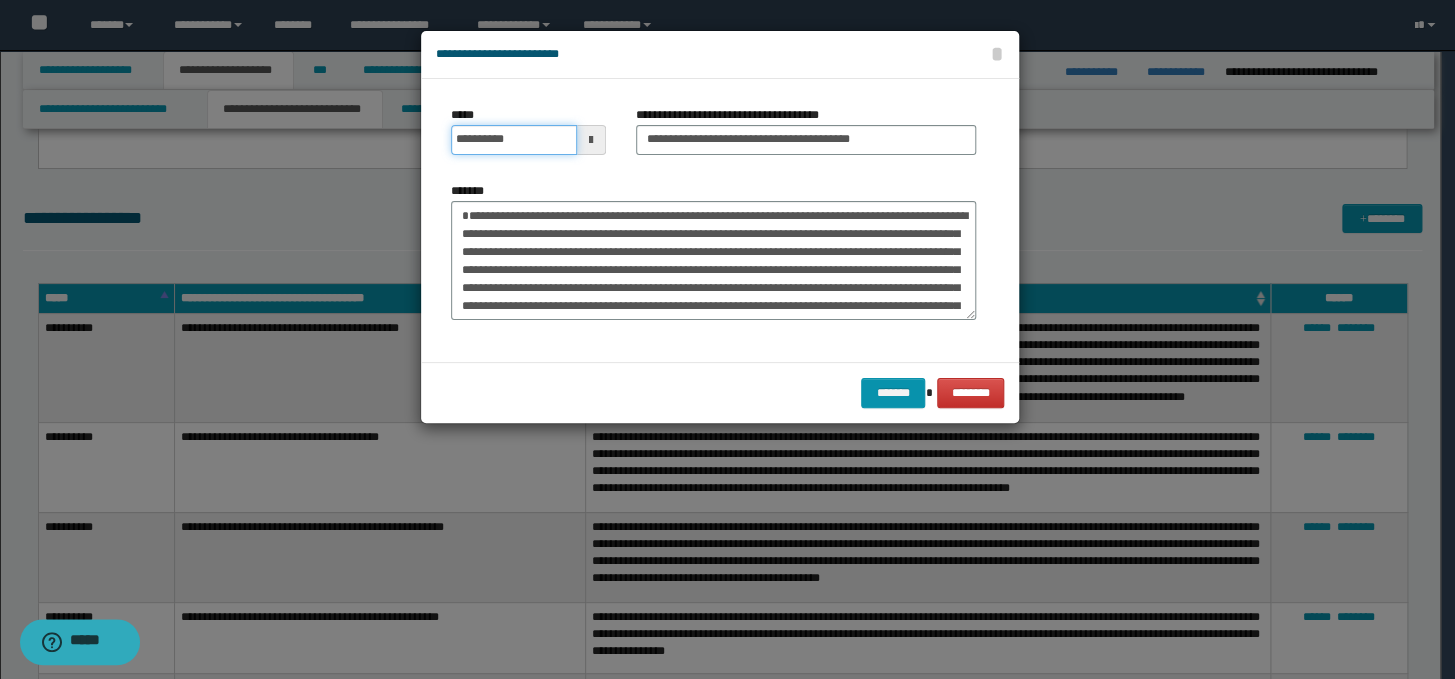 click on "**********" at bounding box center (514, 140) 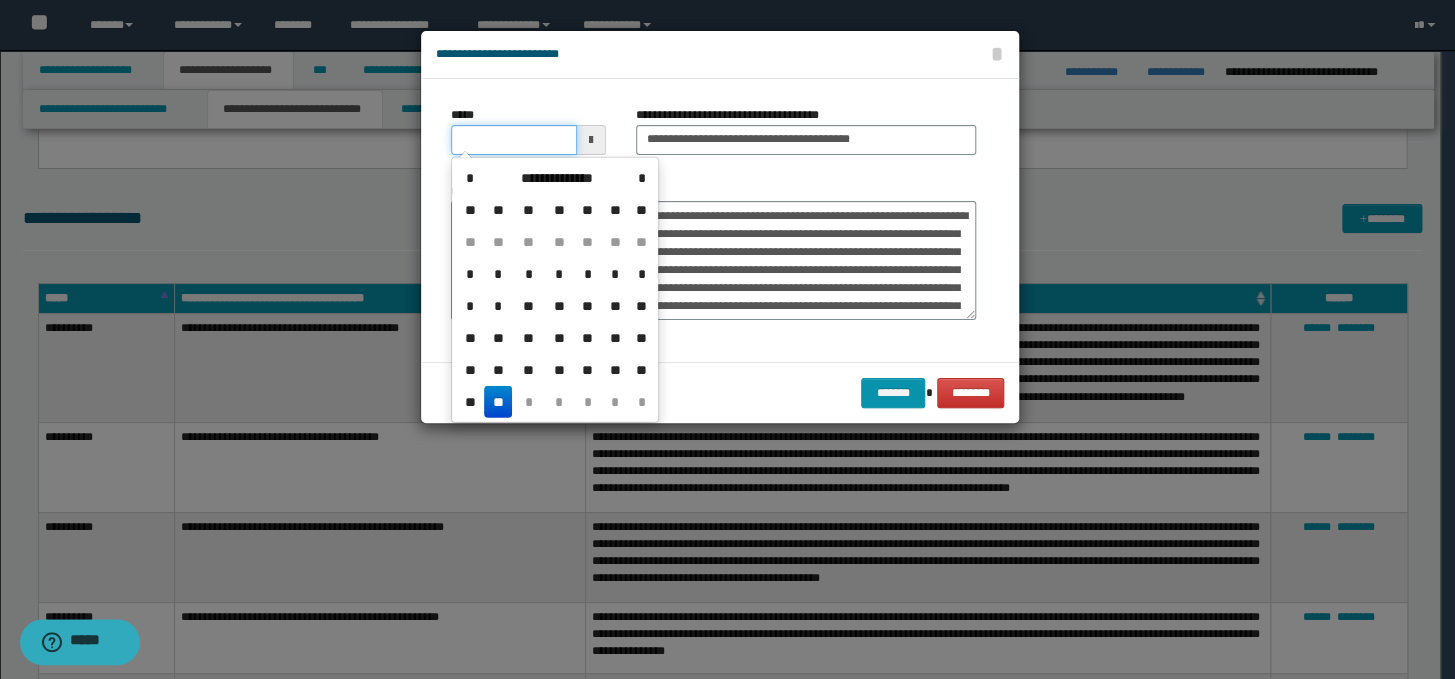 type on "**********" 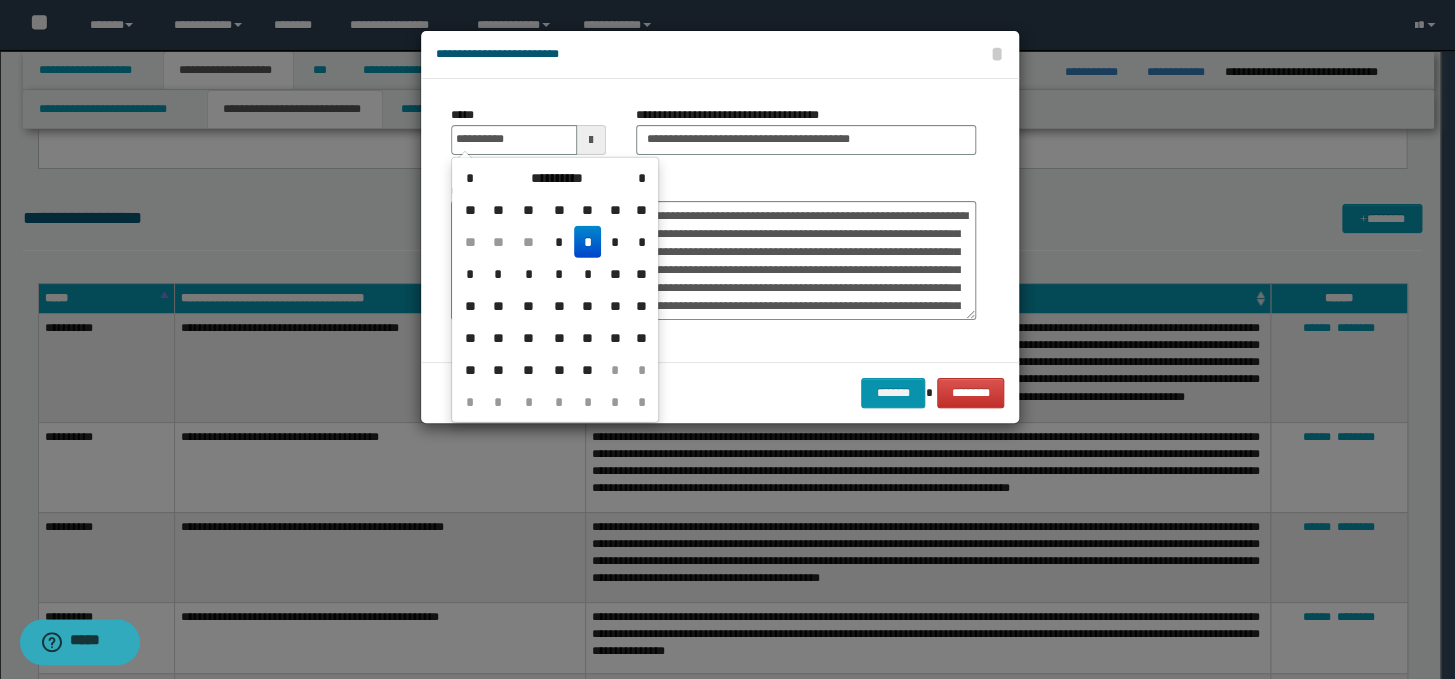 click on "*" at bounding box center [588, 242] 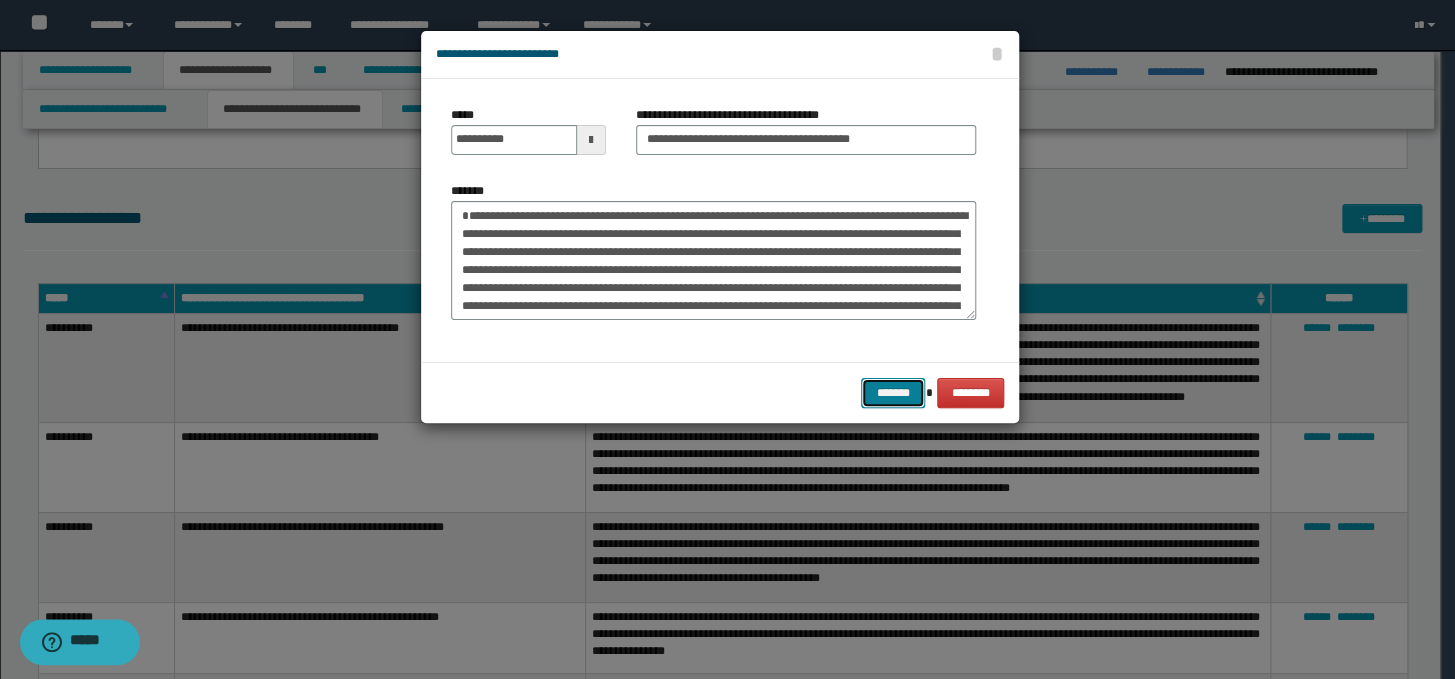 click on "*******" at bounding box center [893, 393] 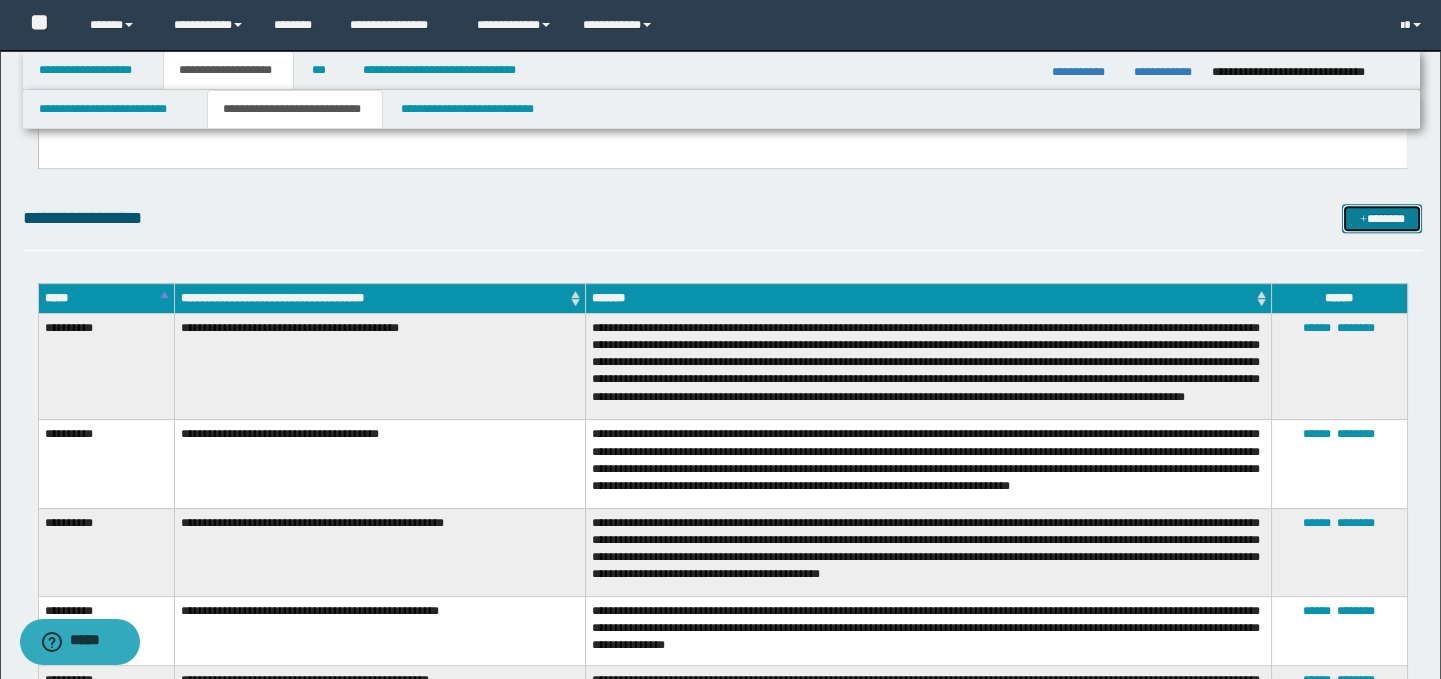 drag, startPoint x: 1357, startPoint y: 221, endPoint x: 1390, endPoint y: 216, distance: 33.37664 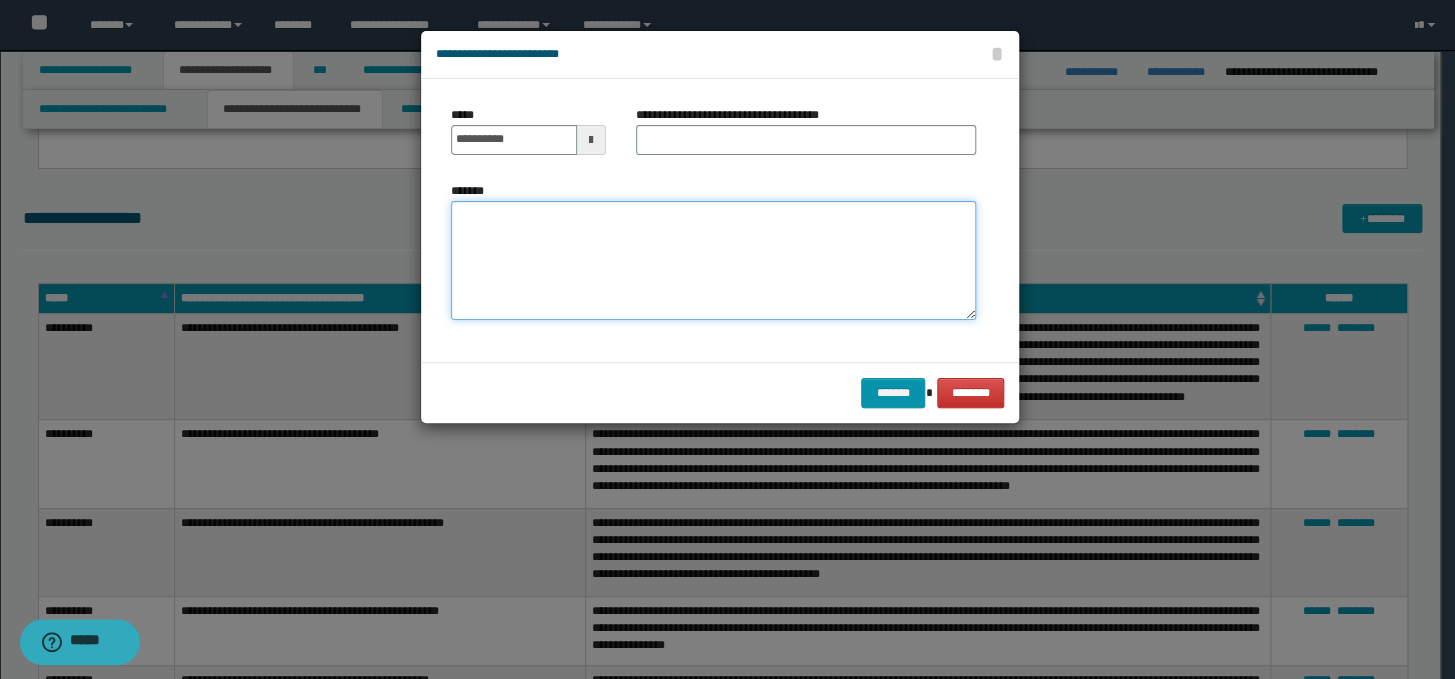 click on "*******" at bounding box center [713, 261] 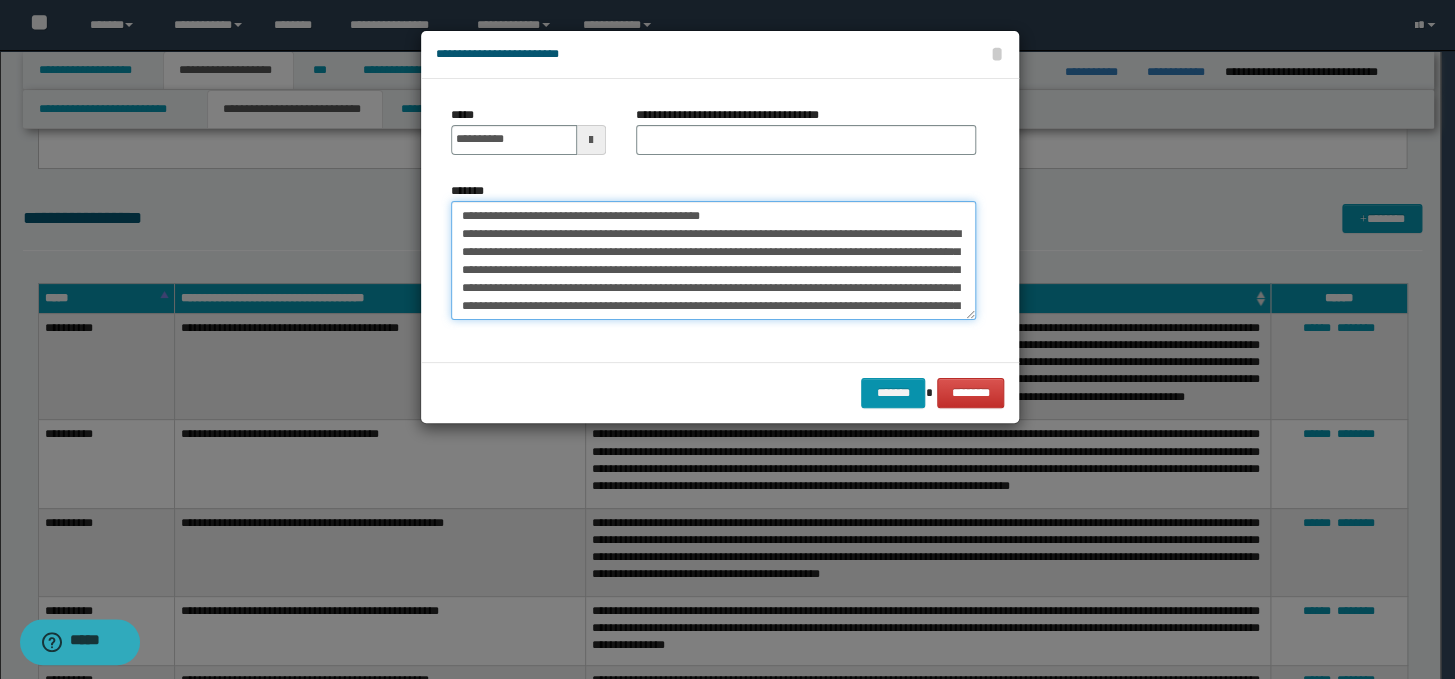 scroll, scrollTop: 101, scrollLeft: 0, axis: vertical 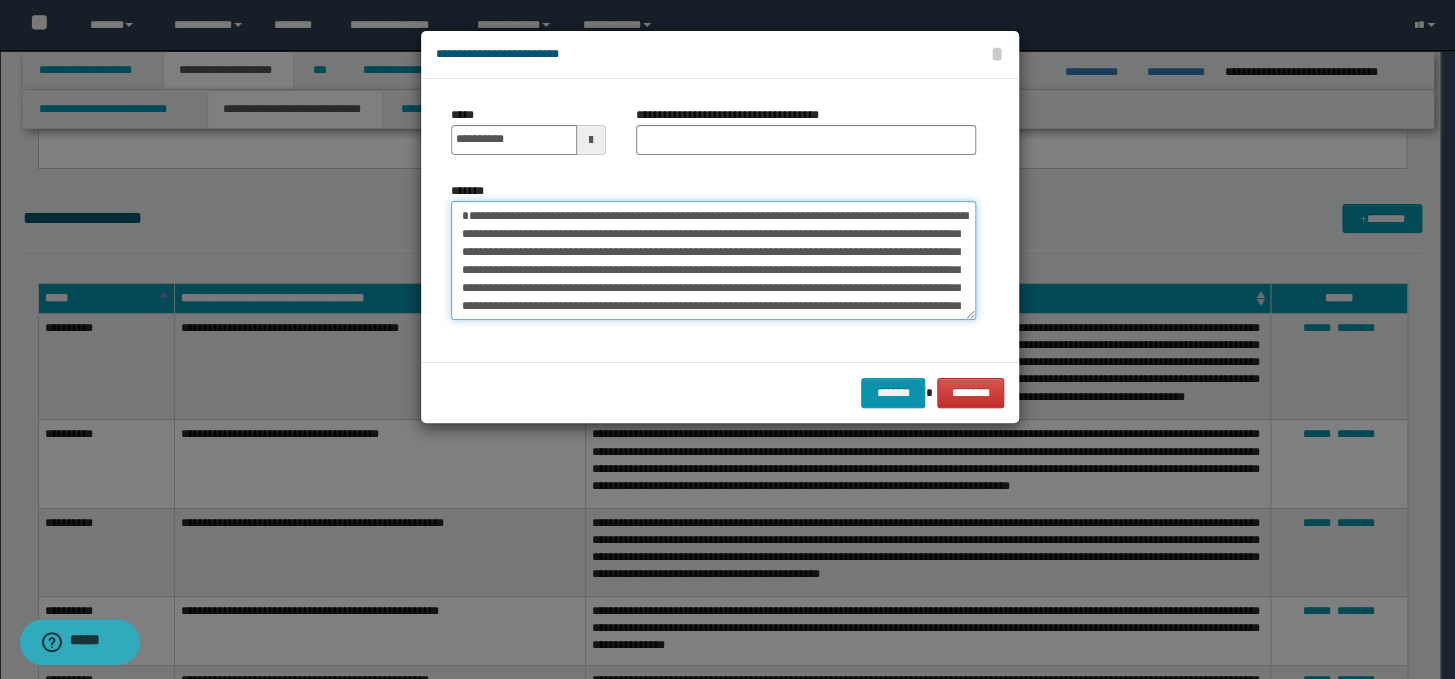 type on "**********" 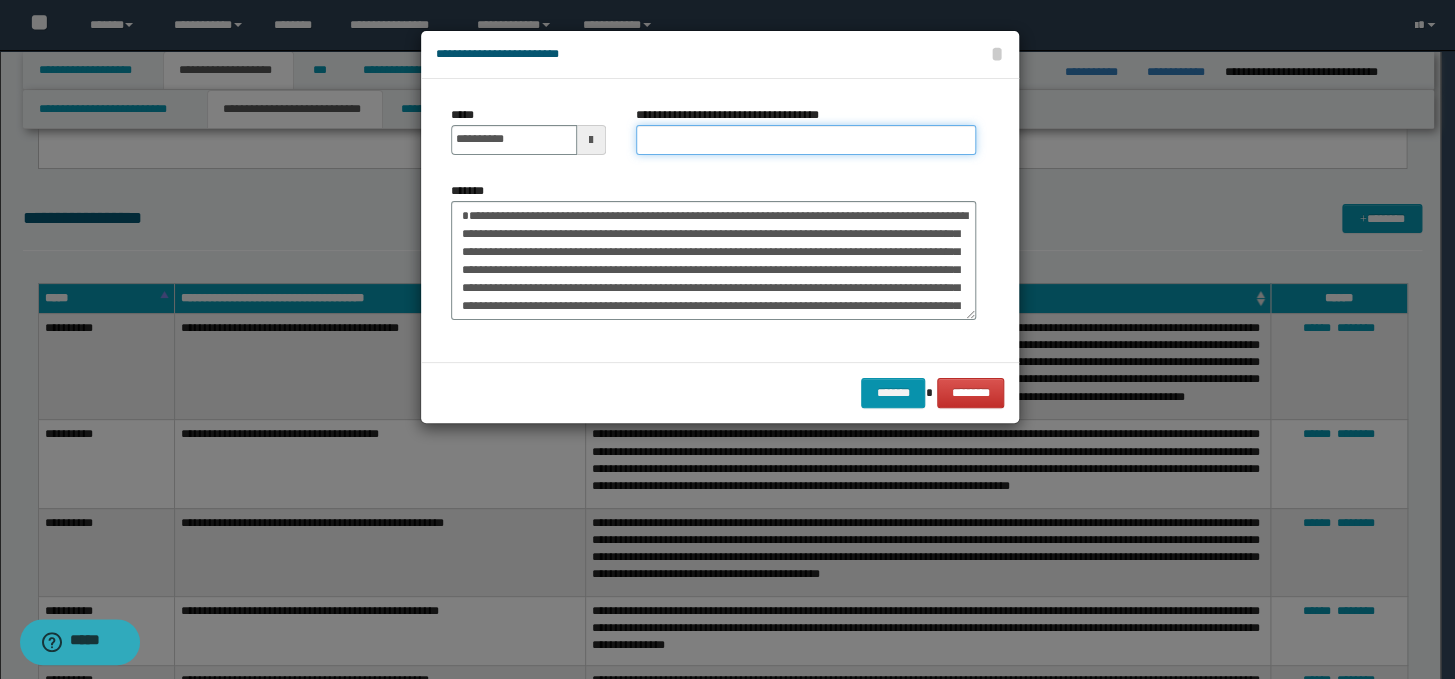 click on "**********" at bounding box center [806, 140] 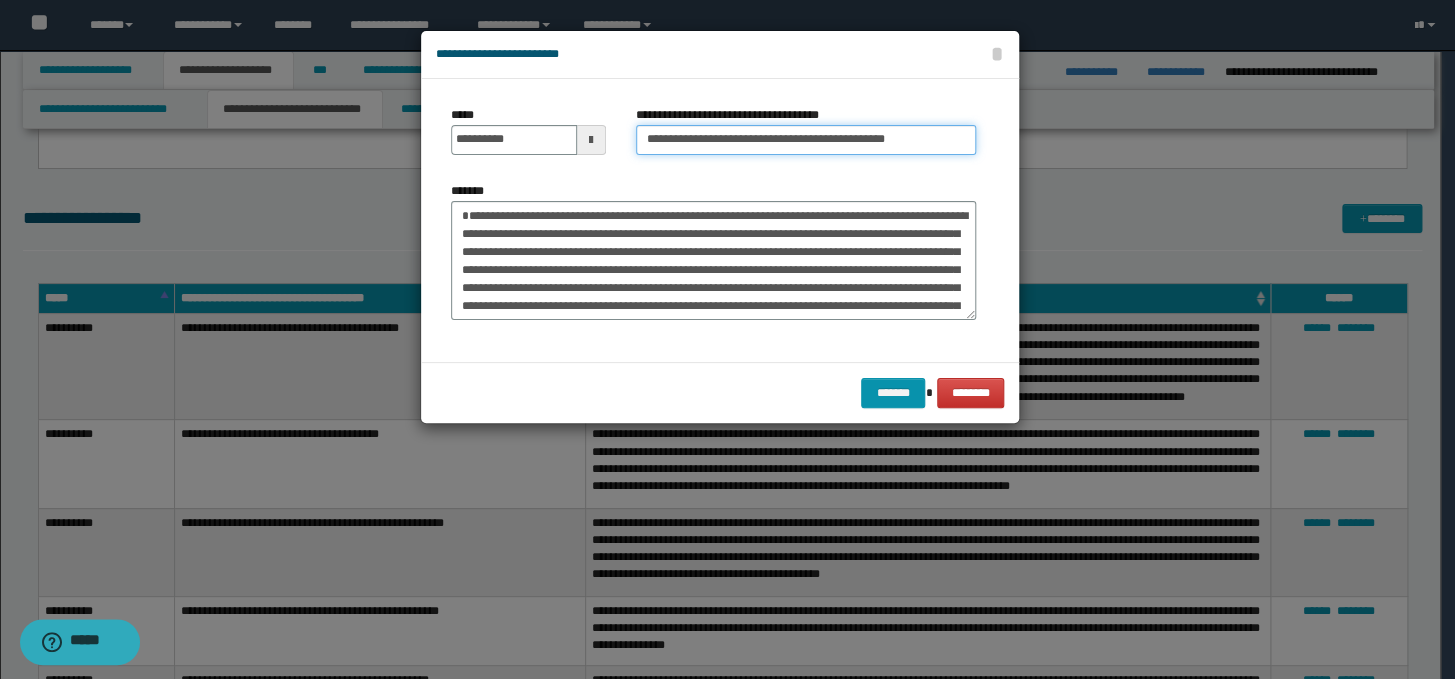 drag, startPoint x: 711, startPoint y: 142, endPoint x: 610, endPoint y: 132, distance: 101.49384 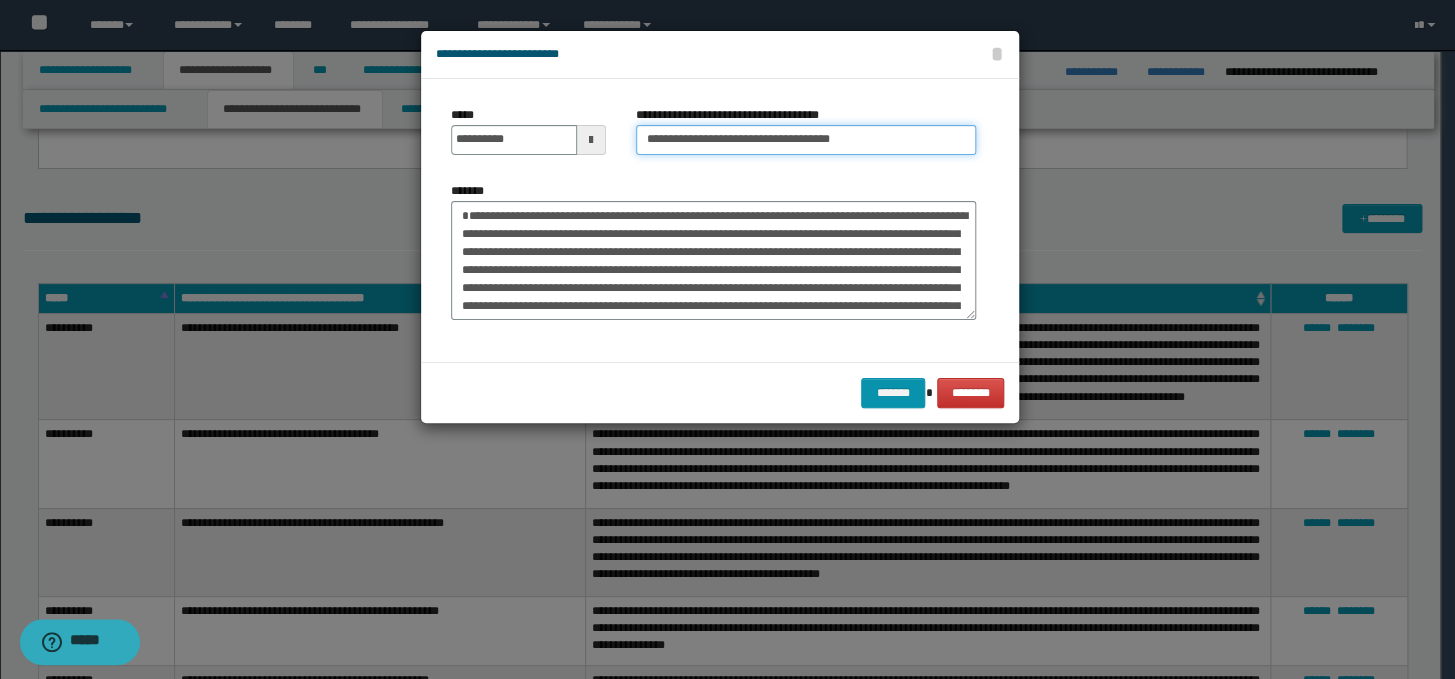 type on "**********" 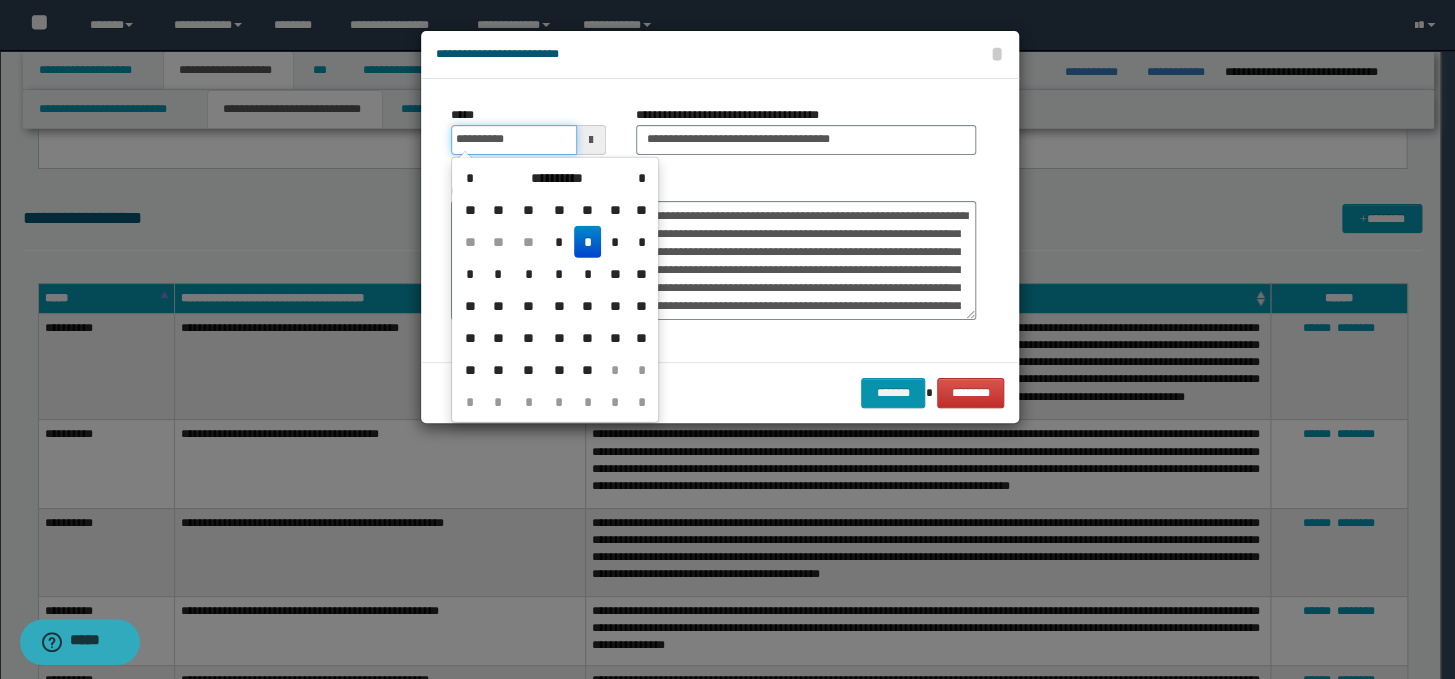 drag, startPoint x: 501, startPoint y: 127, endPoint x: 478, endPoint y: 126, distance: 23.021729 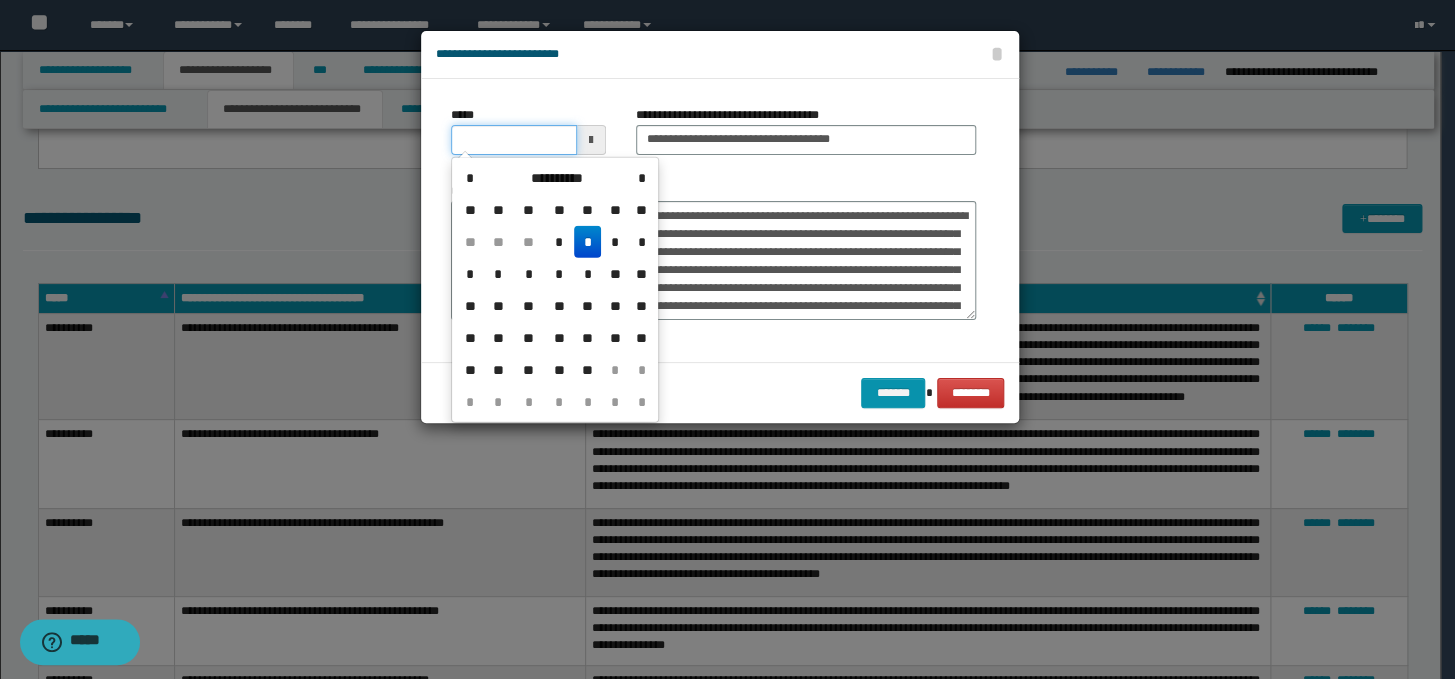 type on "**********" 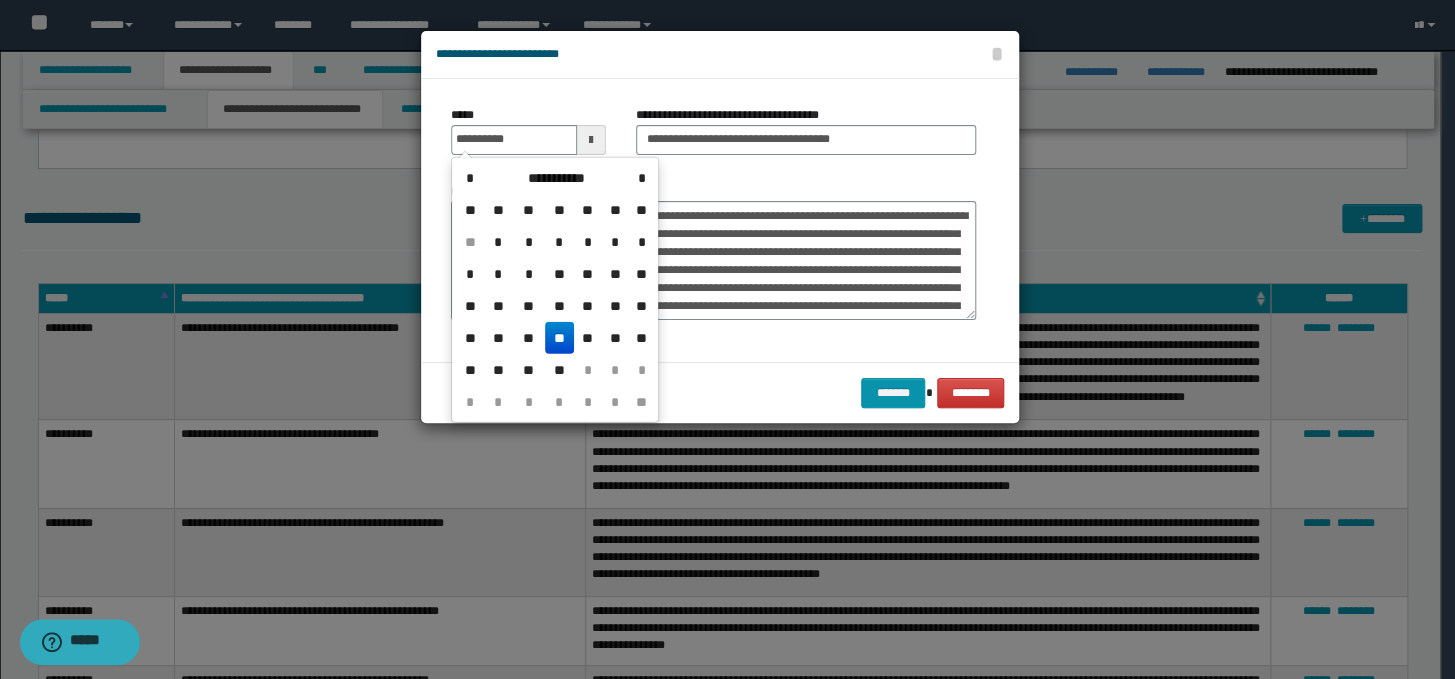 click on "**" at bounding box center (559, 338) 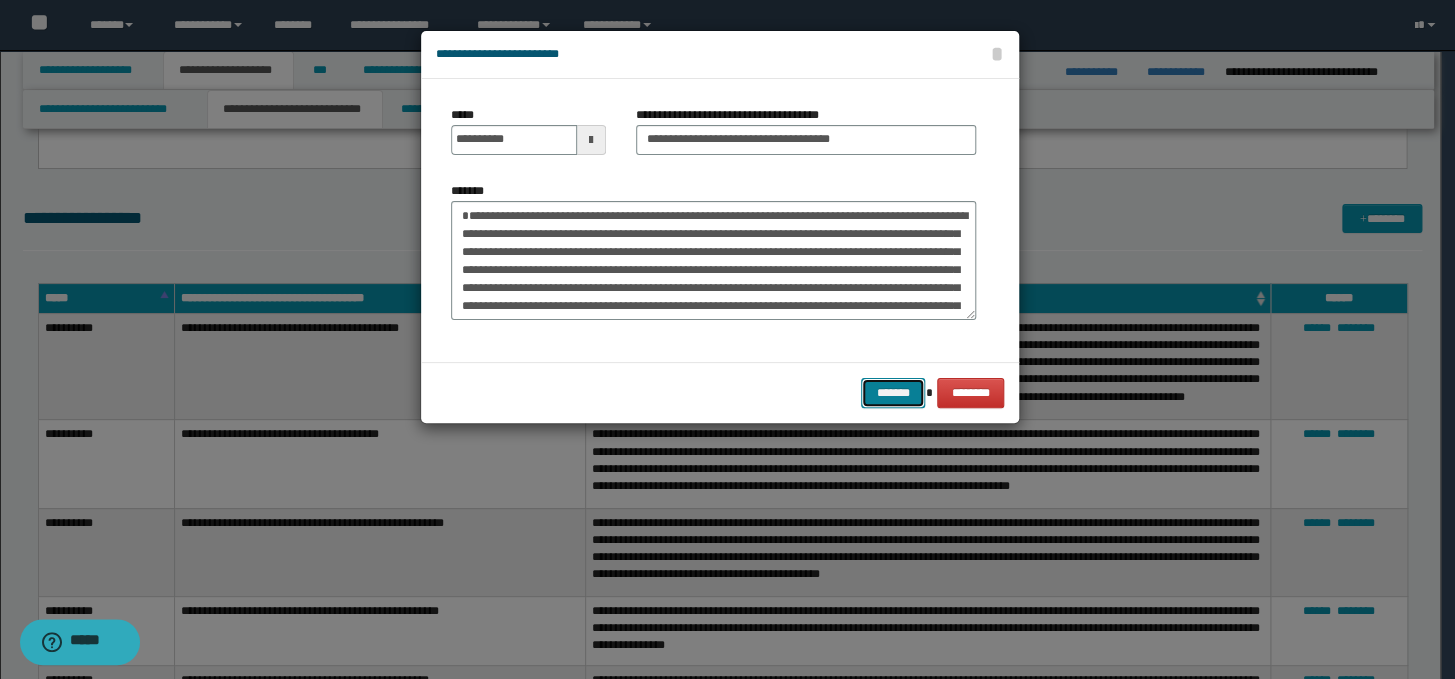 click on "*******" at bounding box center [893, 393] 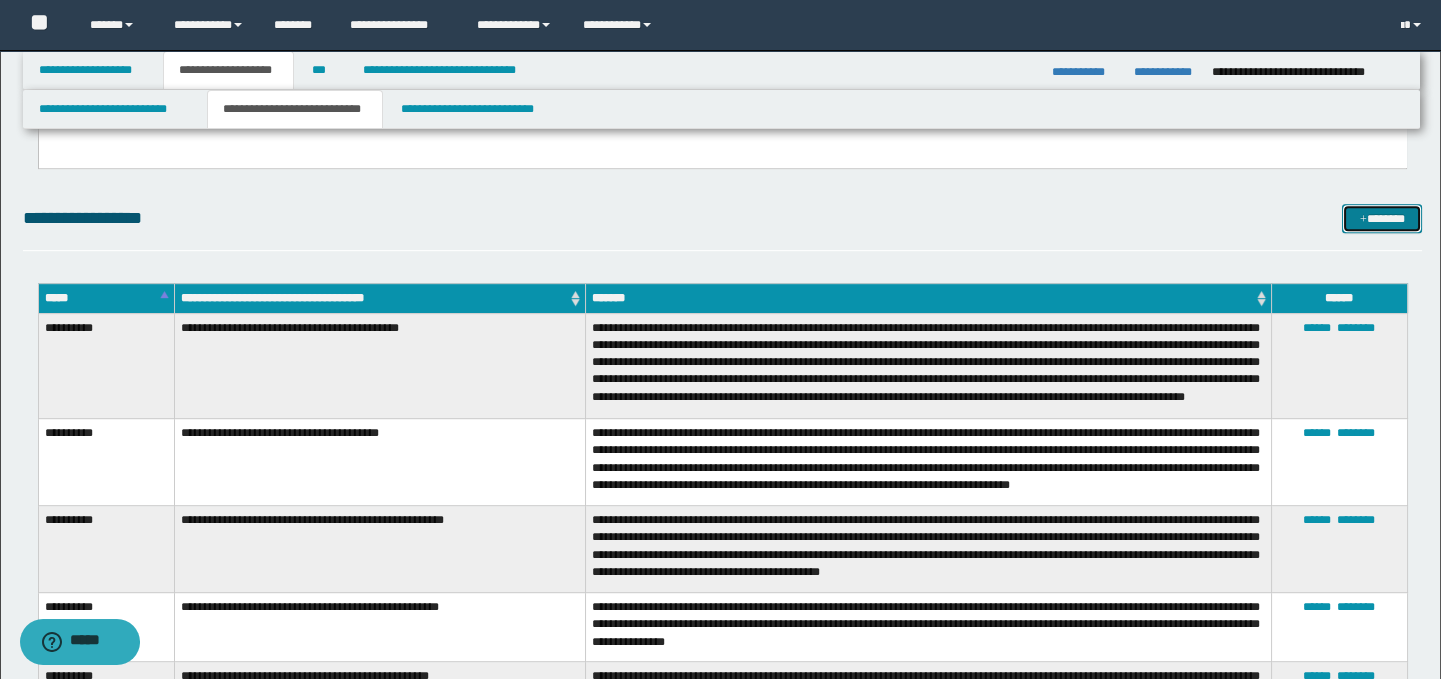 drag, startPoint x: 1368, startPoint y: 216, endPoint x: 1400, endPoint y: 214, distance: 32.06244 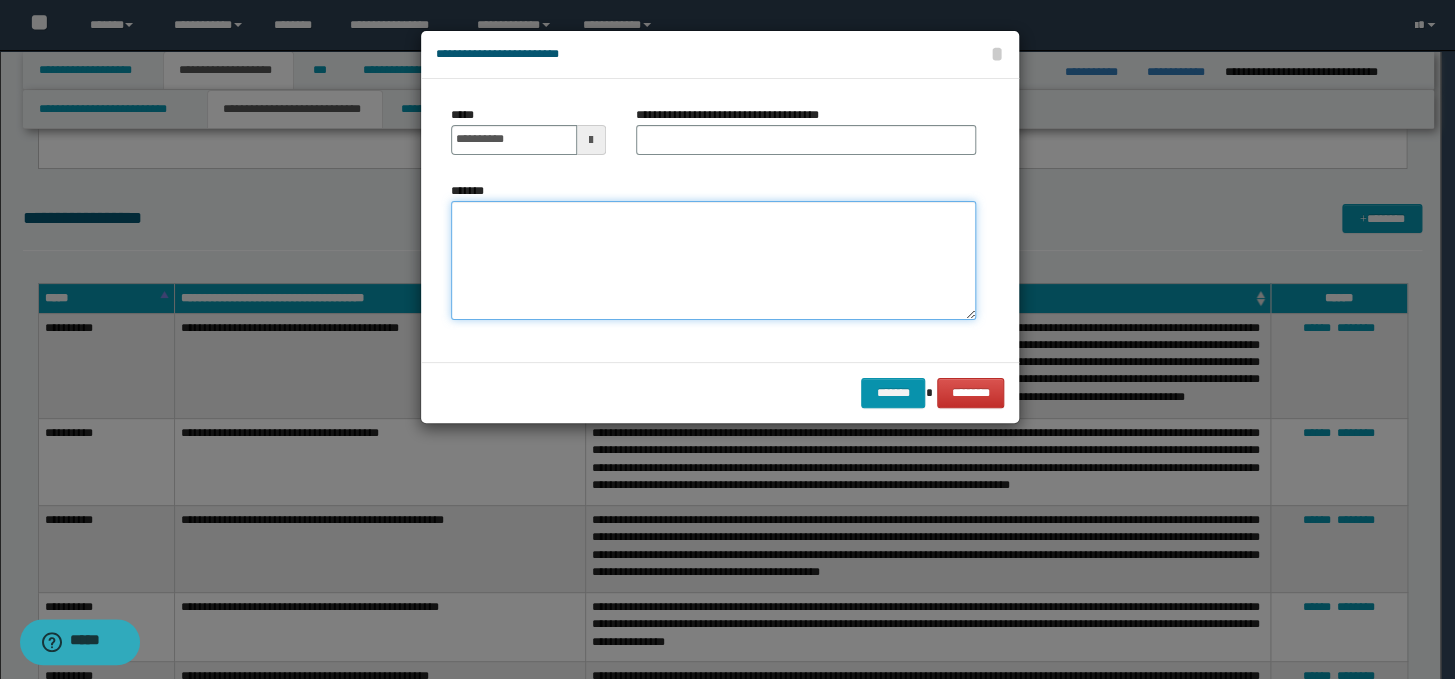 click on "*******" at bounding box center [713, 261] 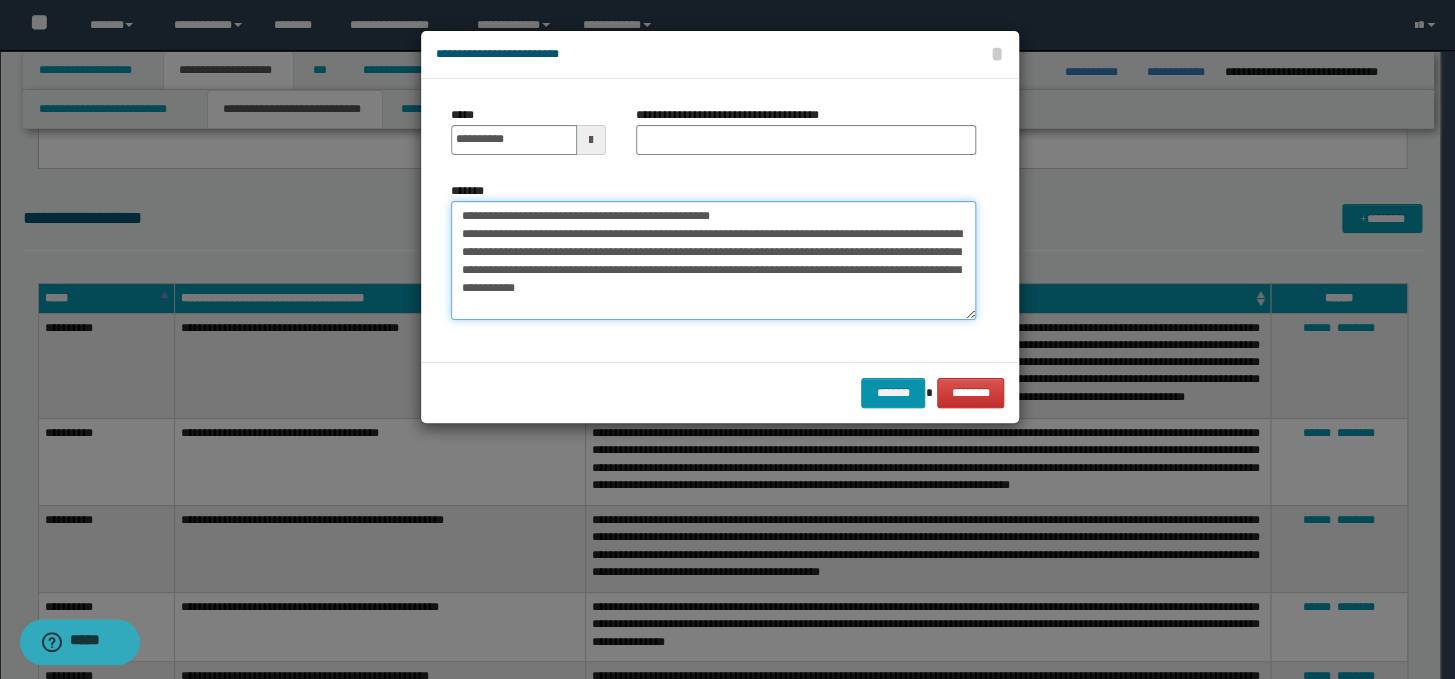 drag, startPoint x: 775, startPoint y: 206, endPoint x: 452, endPoint y: 215, distance: 323.12537 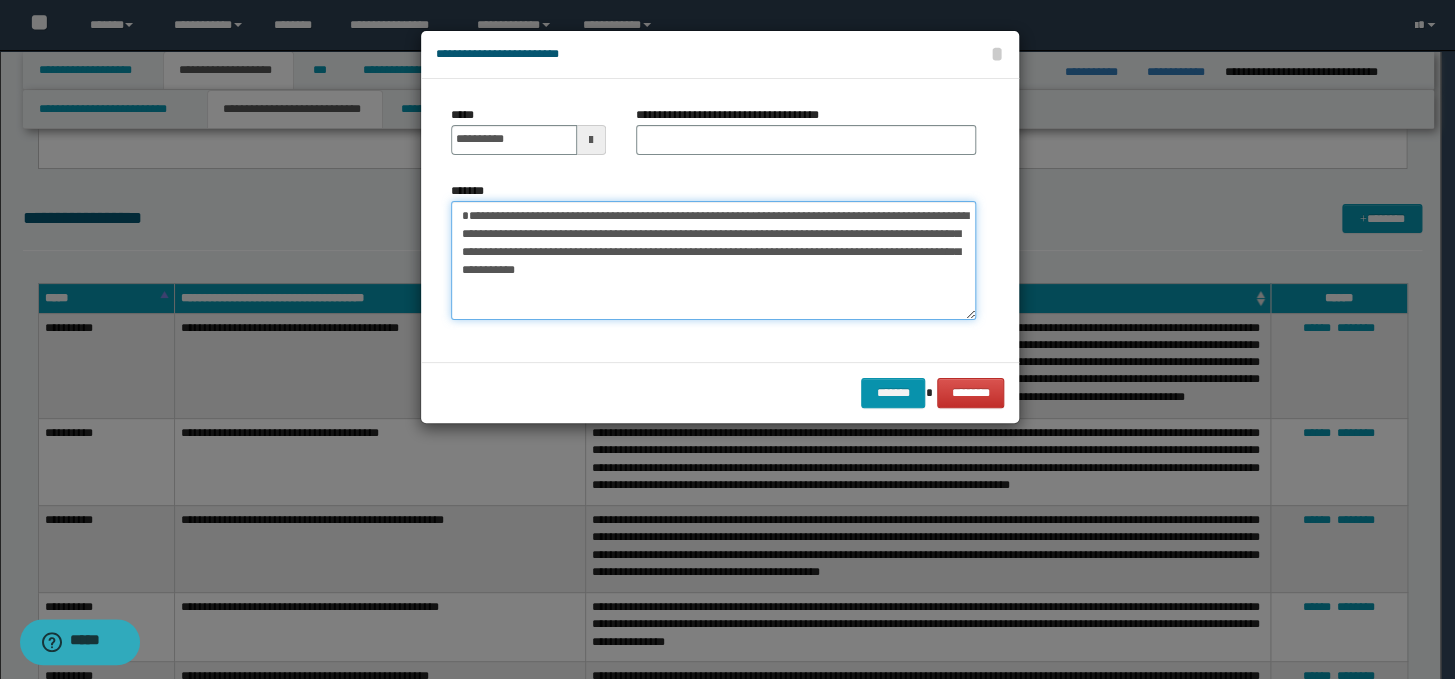 type on "**********" 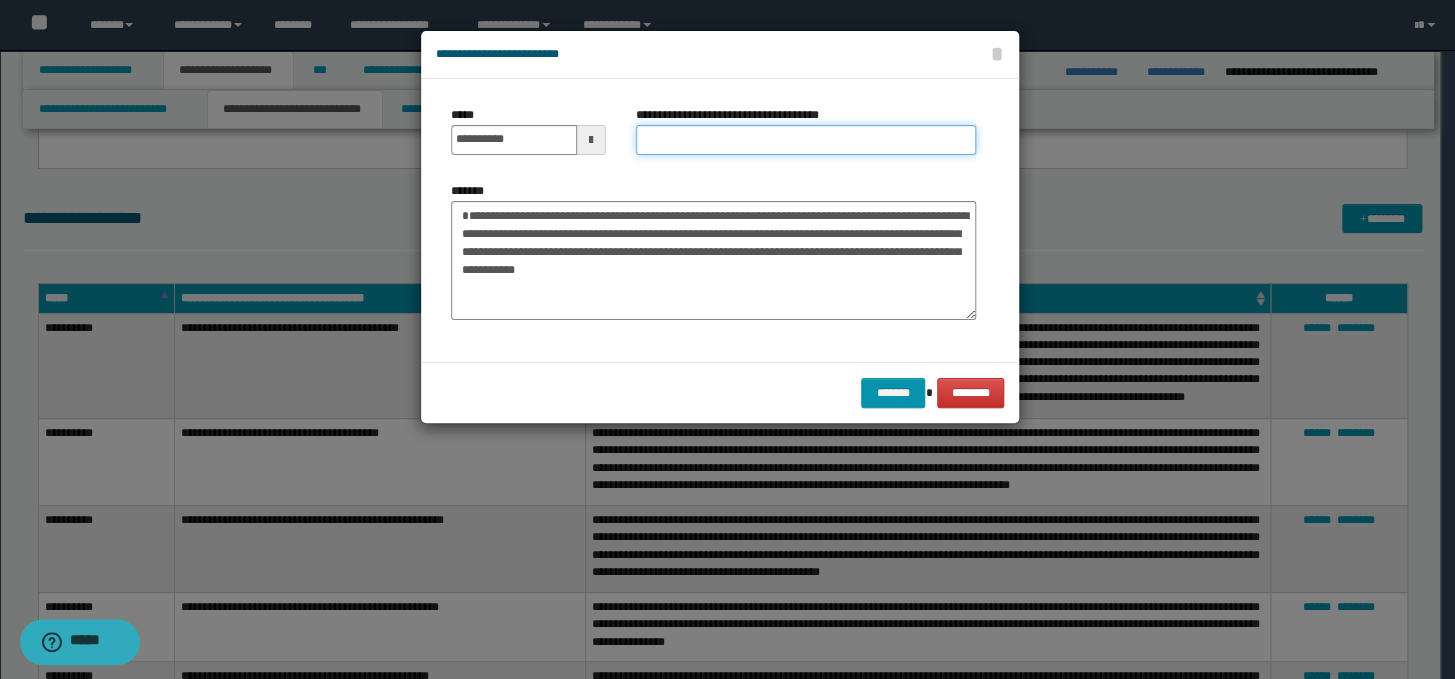 click on "**********" at bounding box center [806, 140] 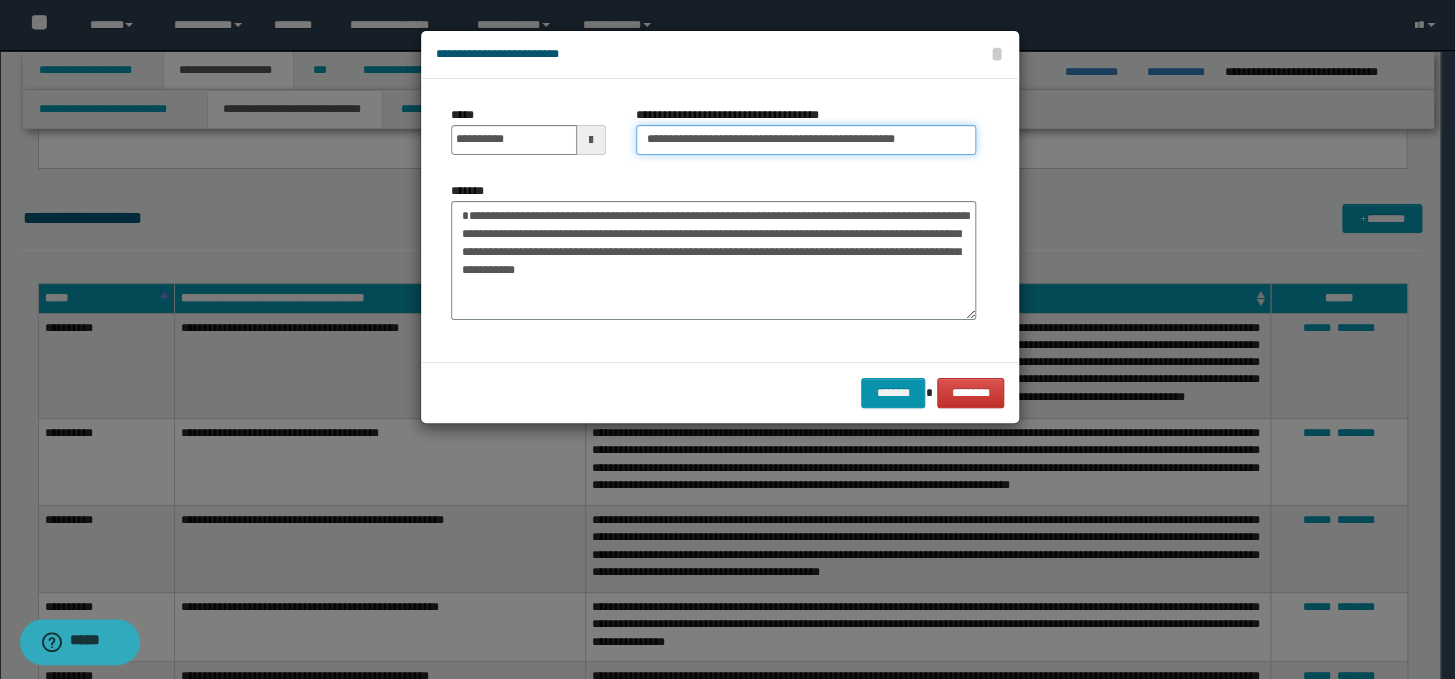 drag, startPoint x: 707, startPoint y: 140, endPoint x: 640, endPoint y: 130, distance: 67.74216 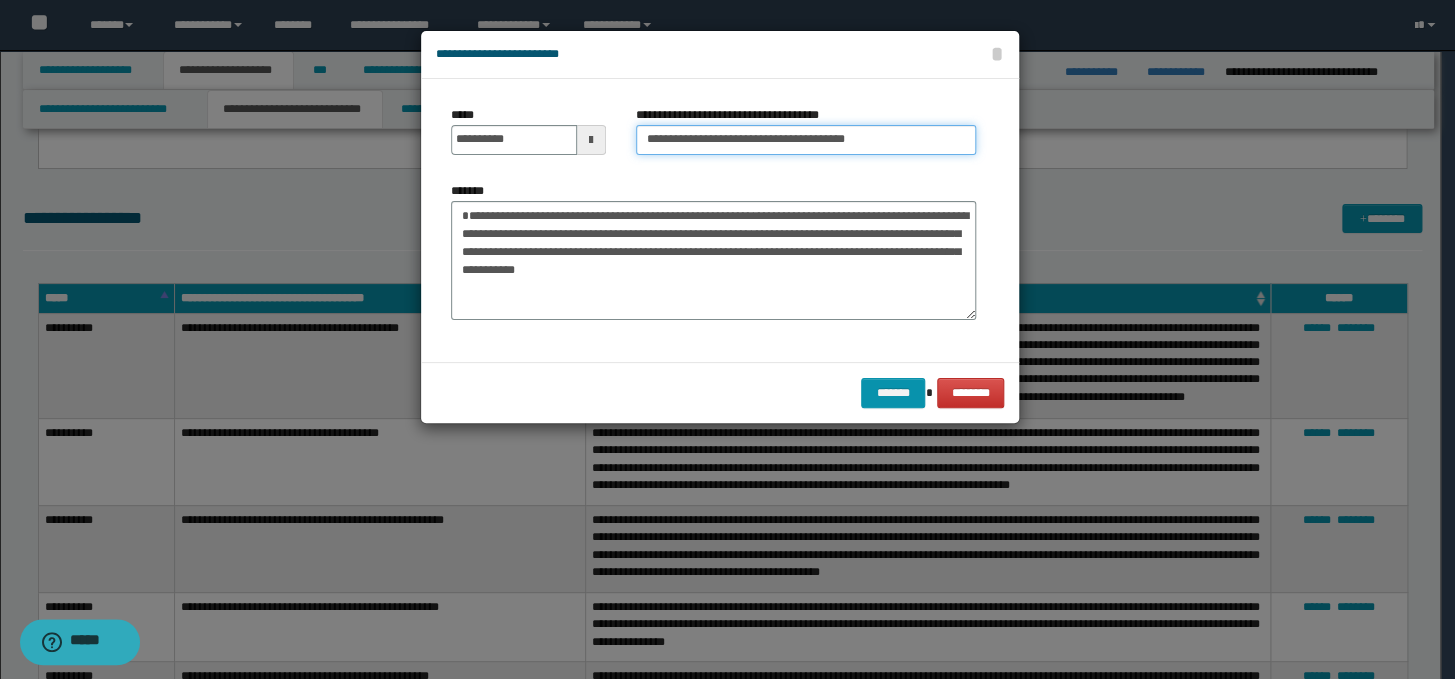 type on "**********" 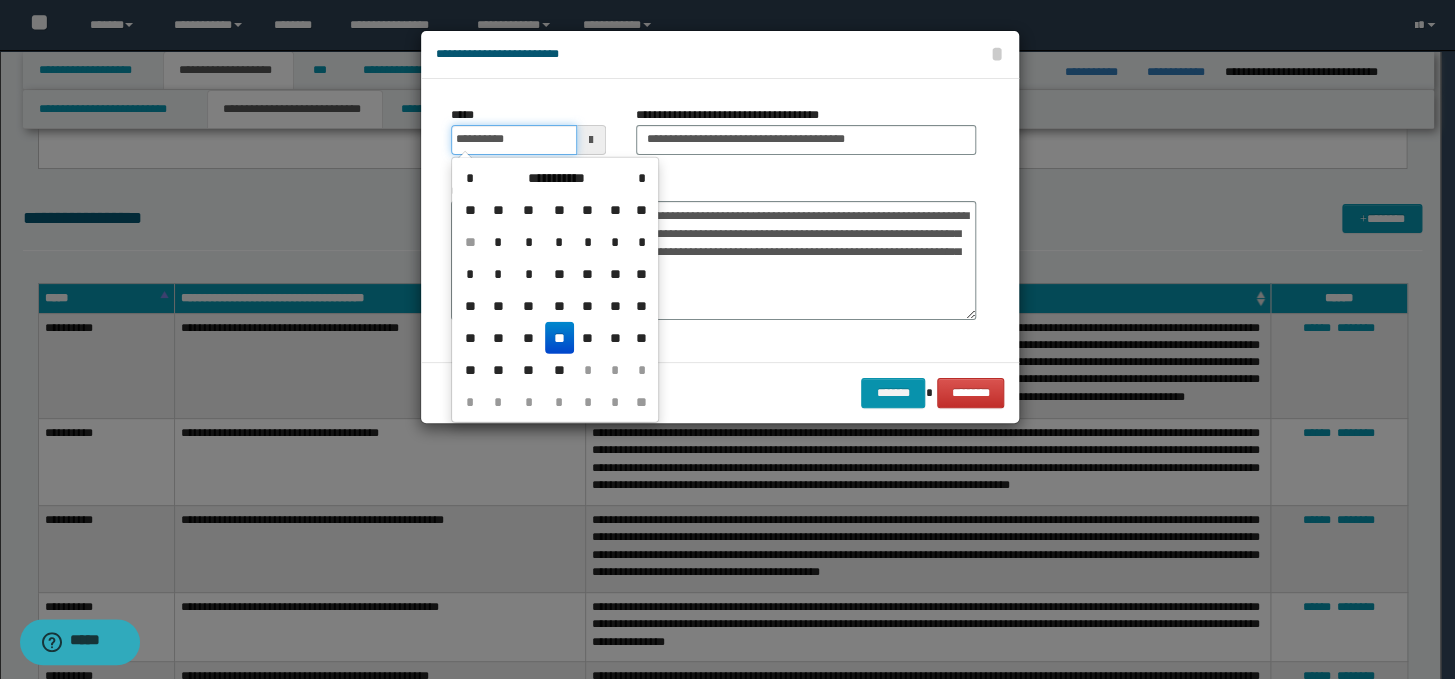 click on "**********" at bounding box center [514, 140] 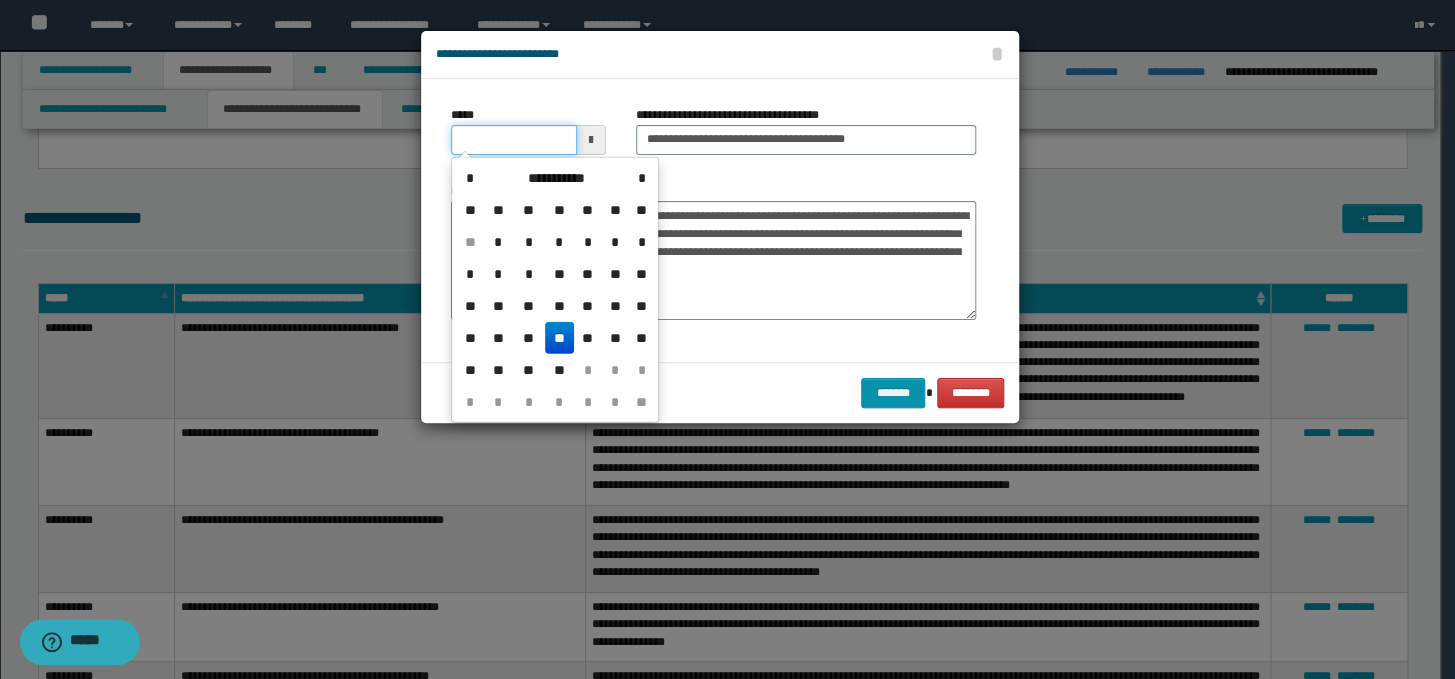 type on "**********" 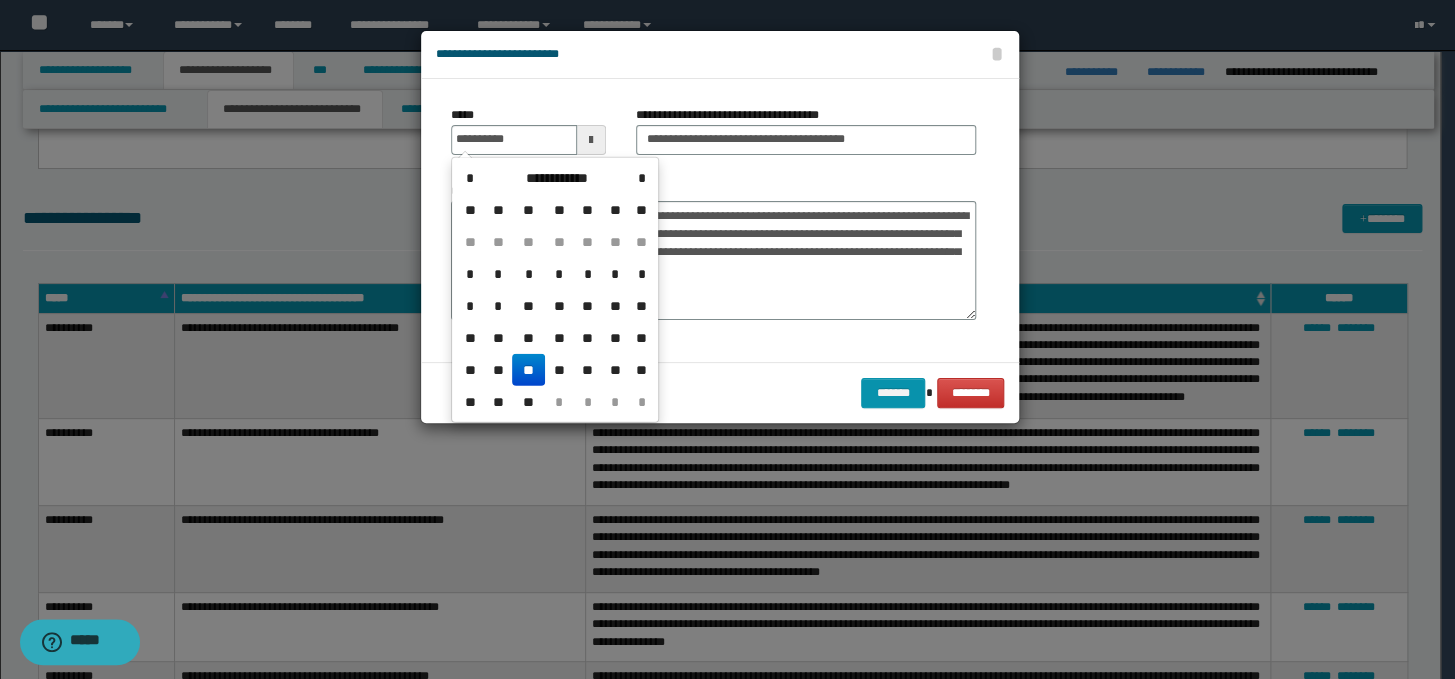 click on "**" at bounding box center (528, 370) 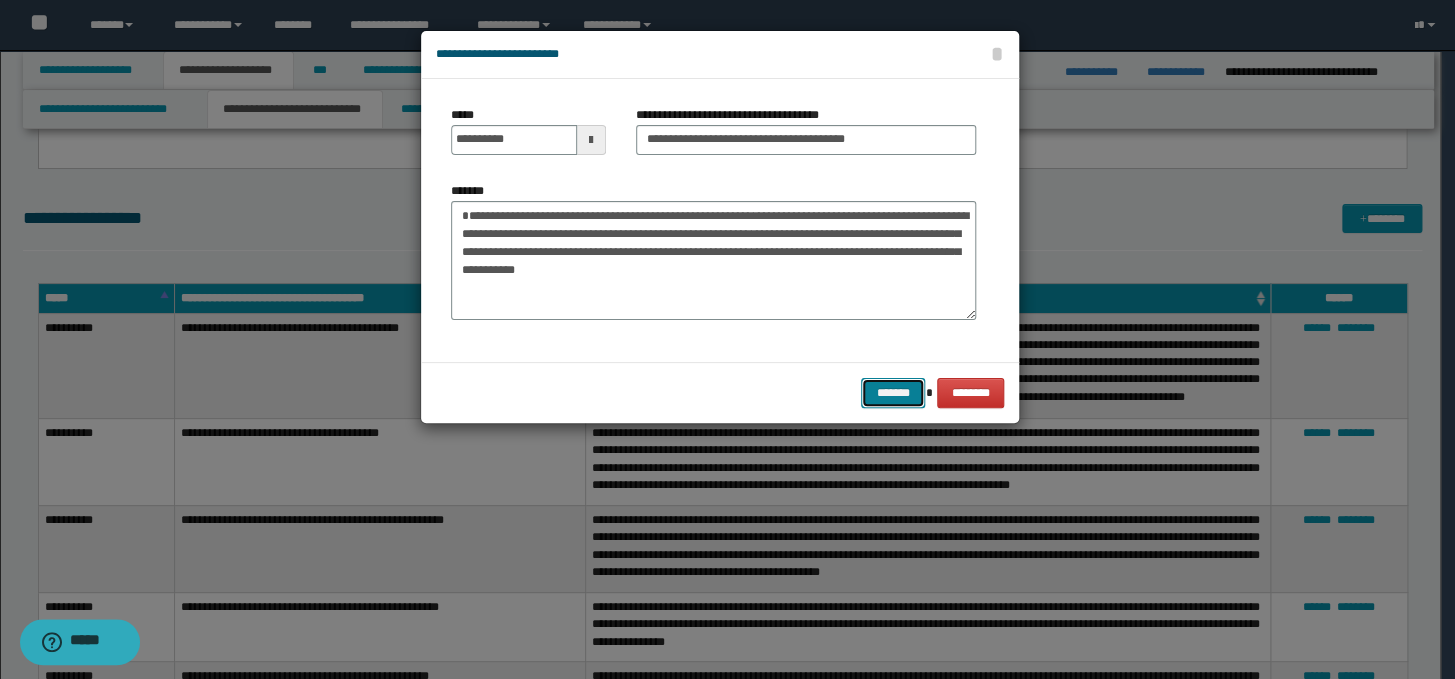 click on "*******" at bounding box center (893, 393) 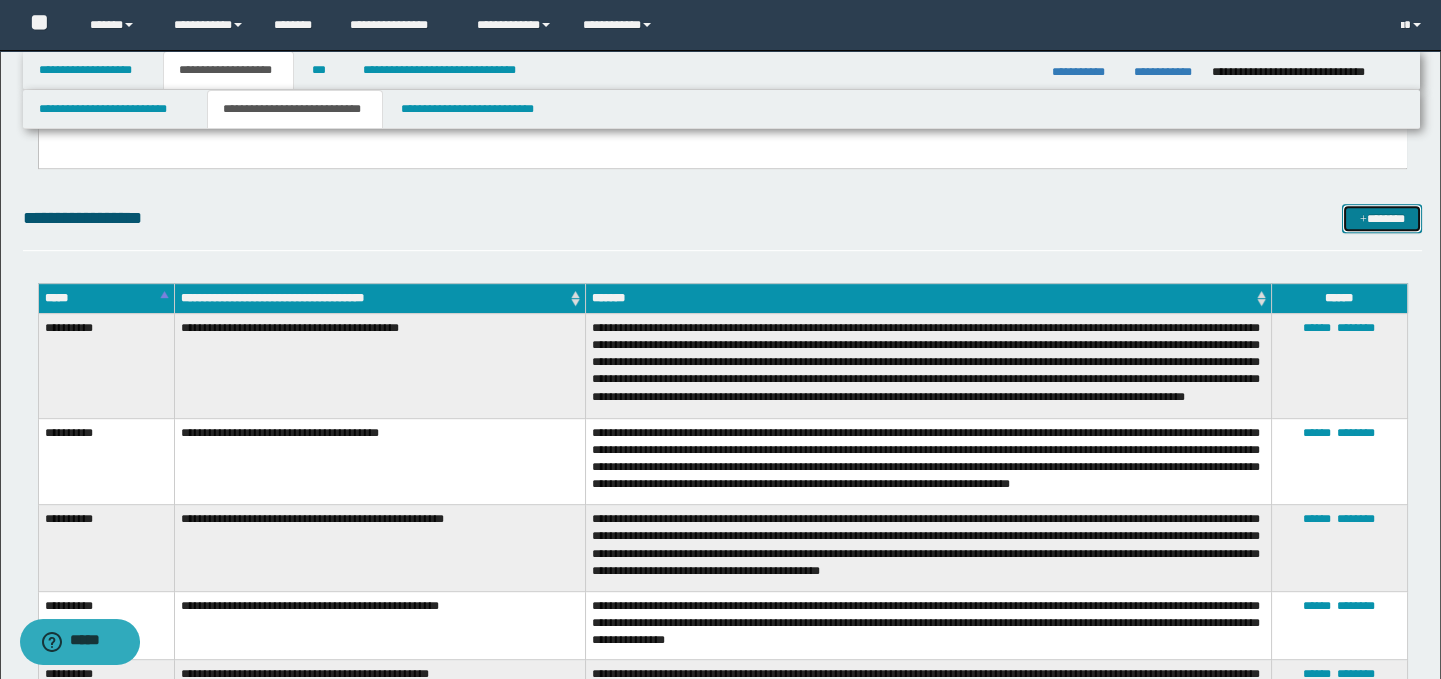 click on "*******" at bounding box center (1382, 219) 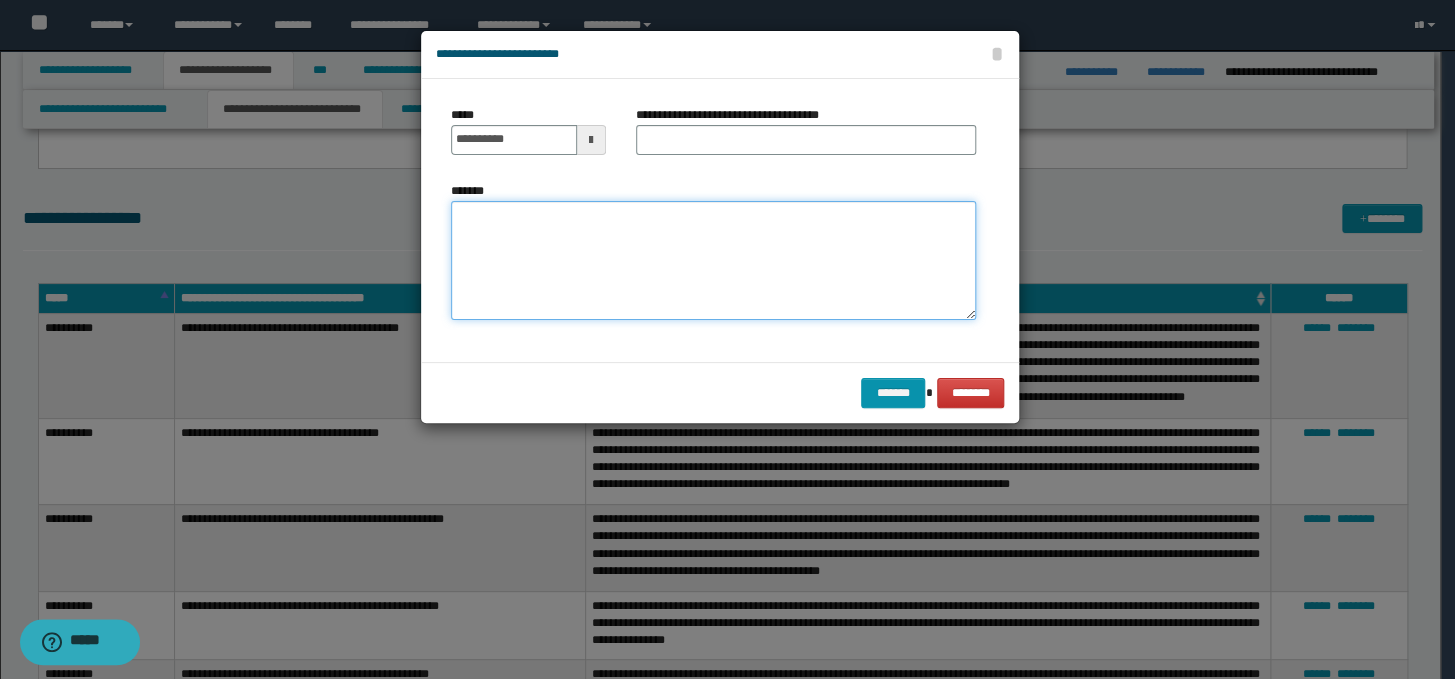 click on "*******" at bounding box center (713, 261) 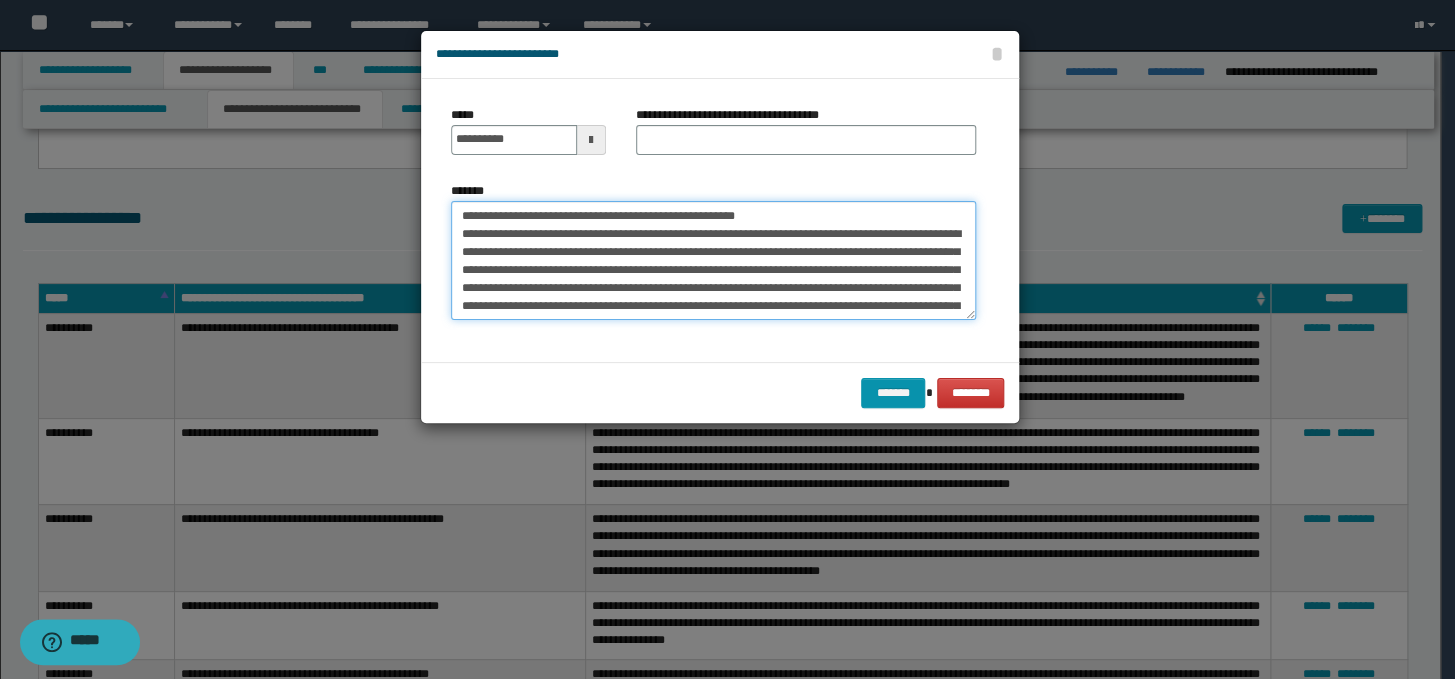 scroll, scrollTop: 101, scrollLeft: 0, axis: vertical 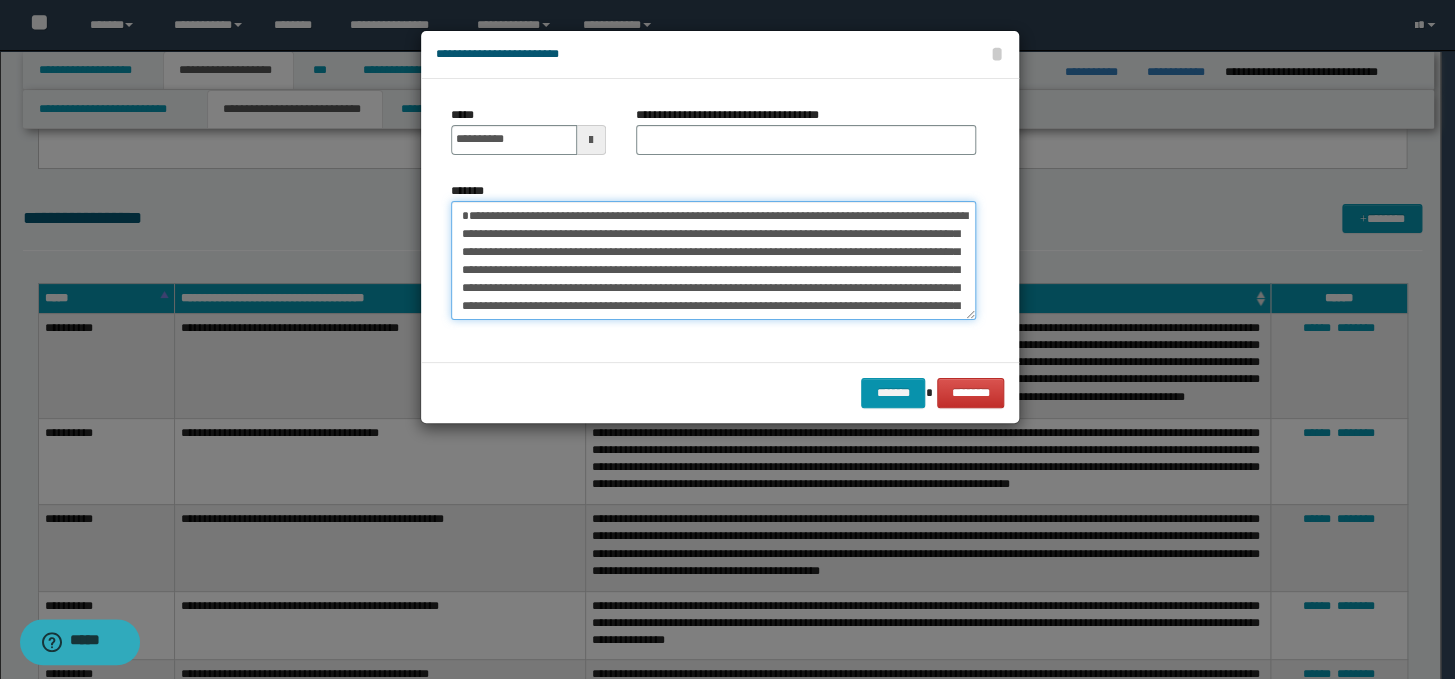 type on "**********" 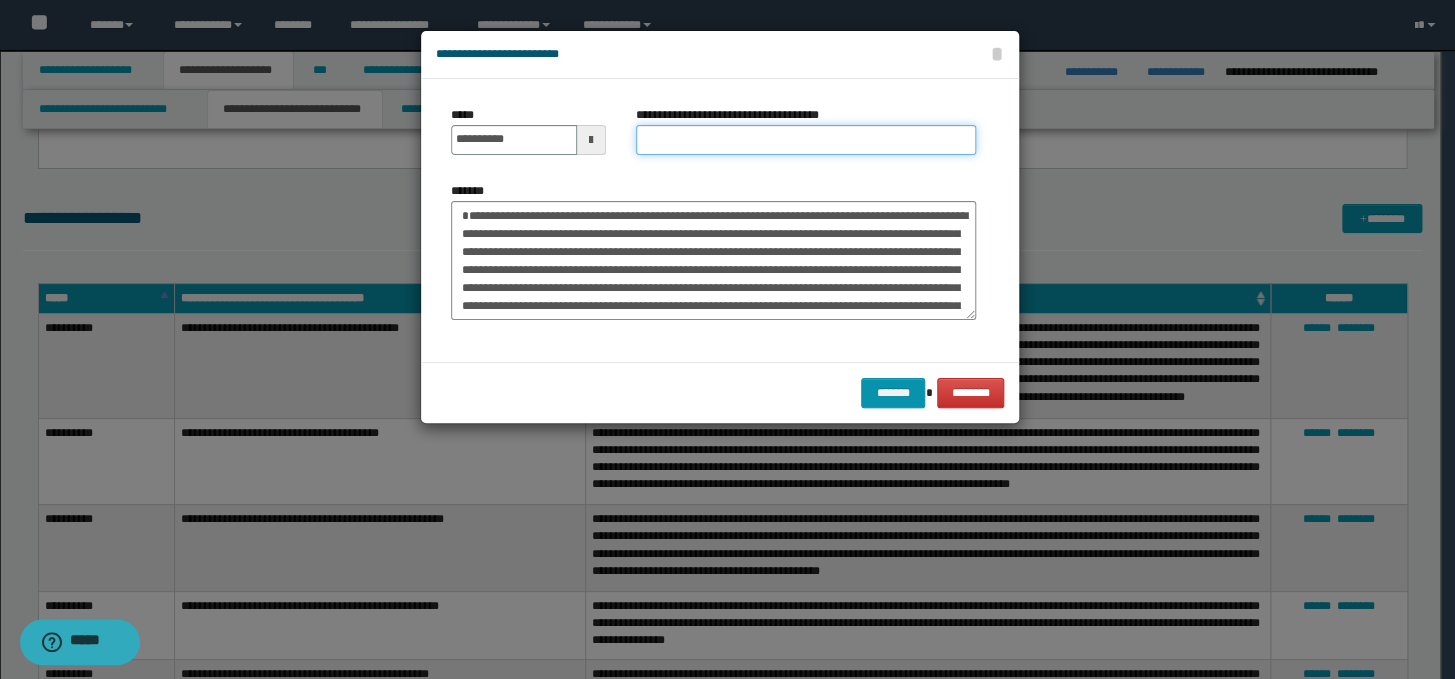 click on "**********" at bounding box center [806, 140] 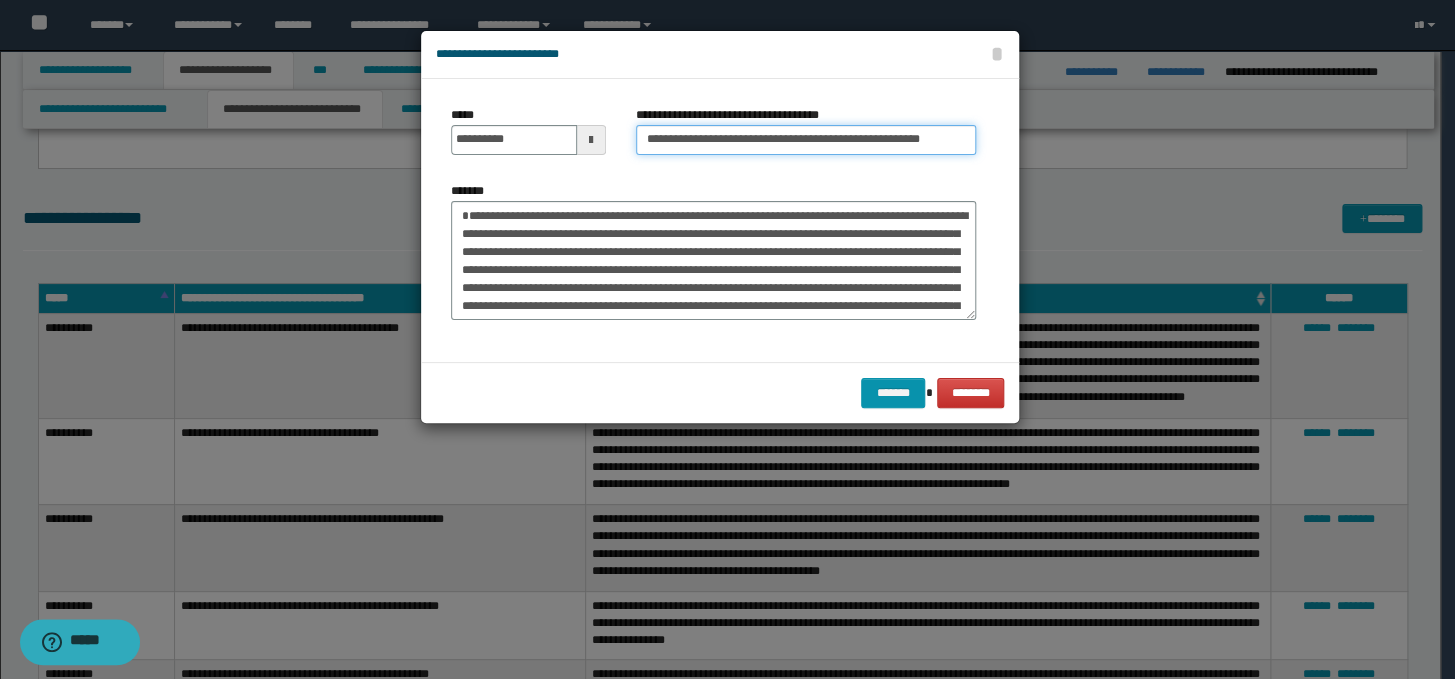 scroll, scrollTop: 0, scrollLeft: 20, axis: horizontal 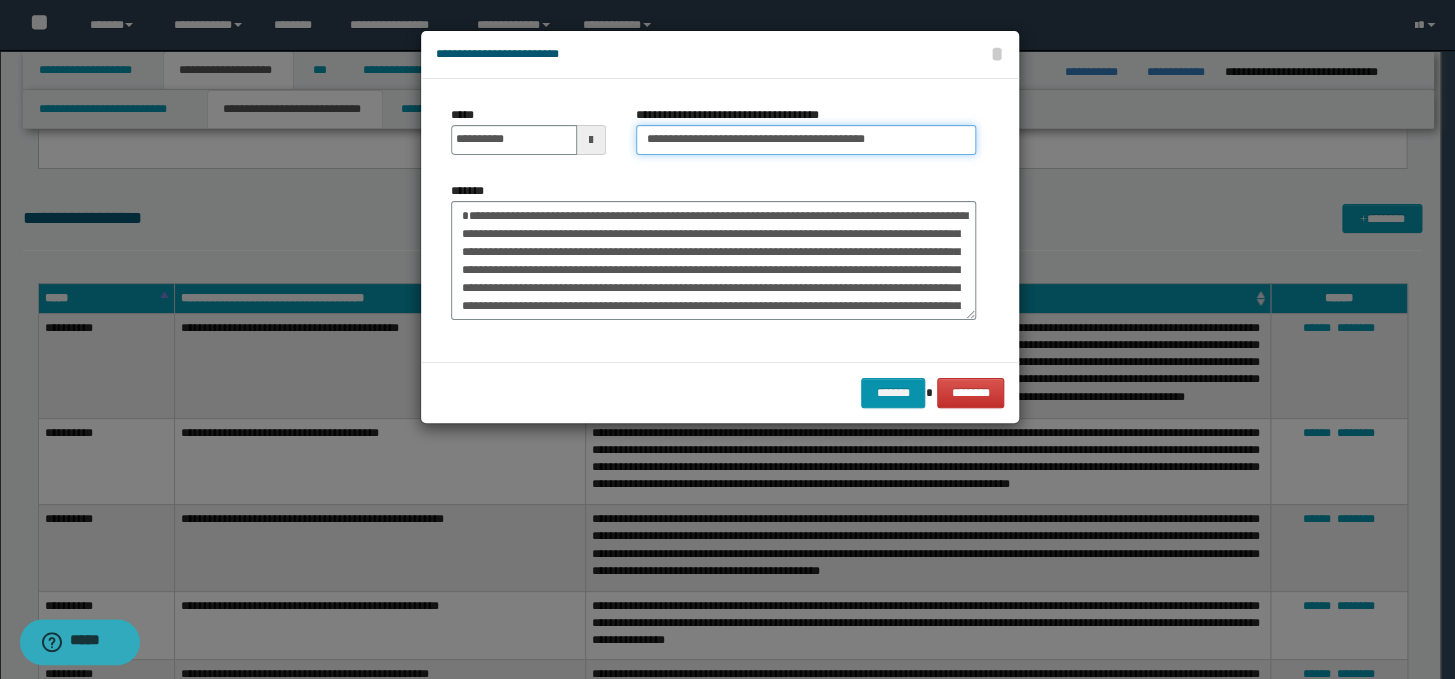 type on "**********" 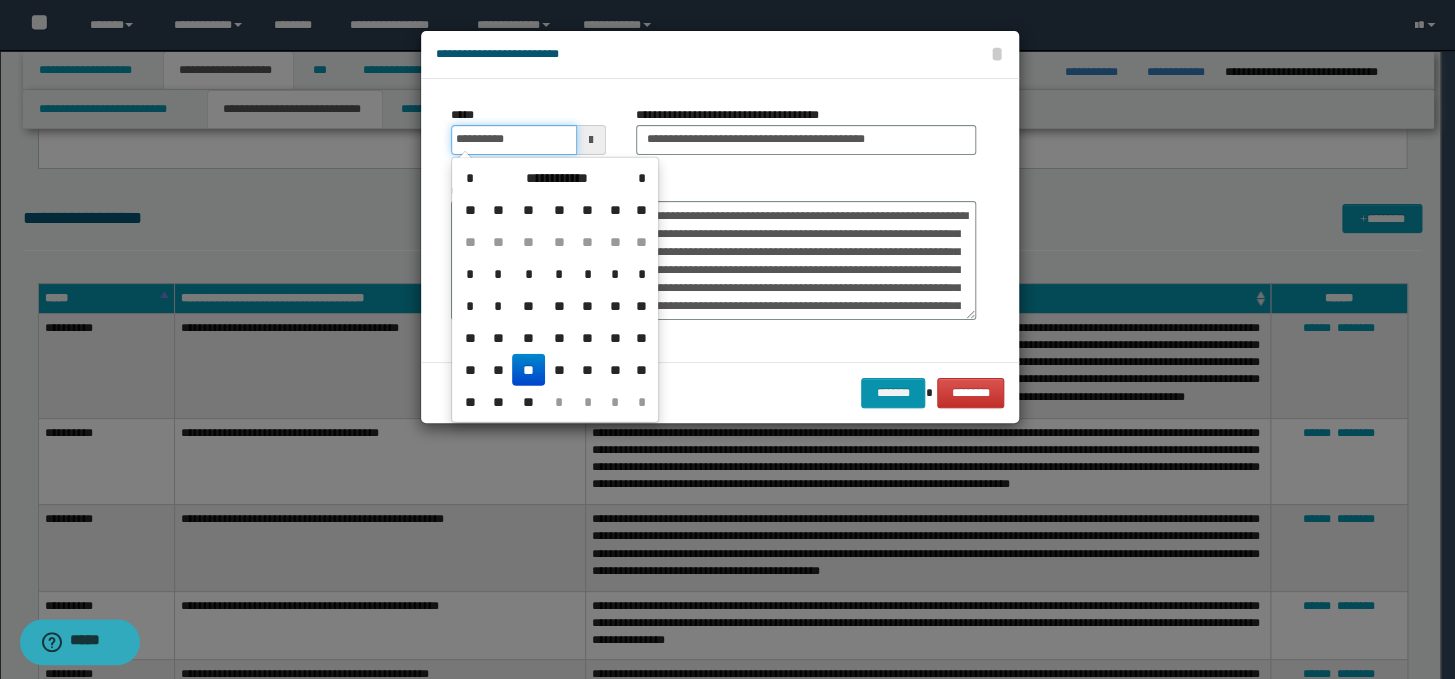 click on "**********" at bounding box center [514, 140] 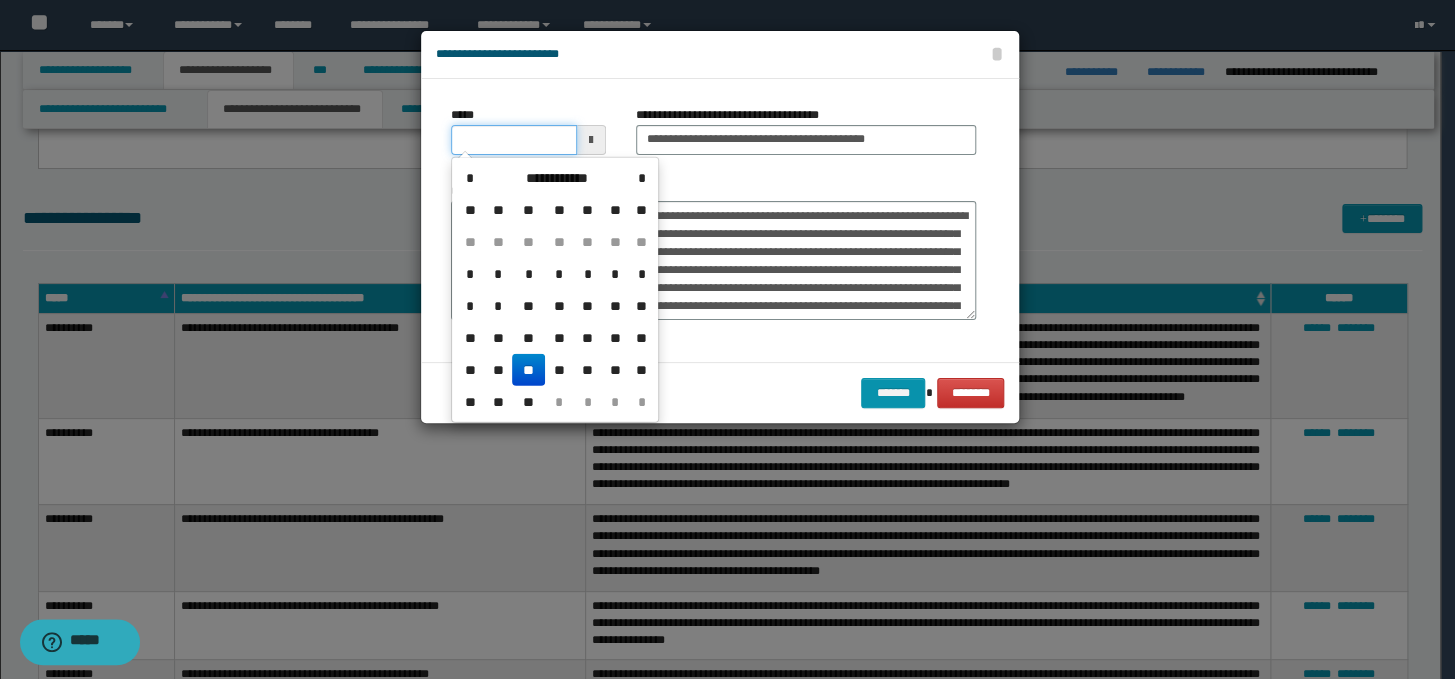 type on "**********" 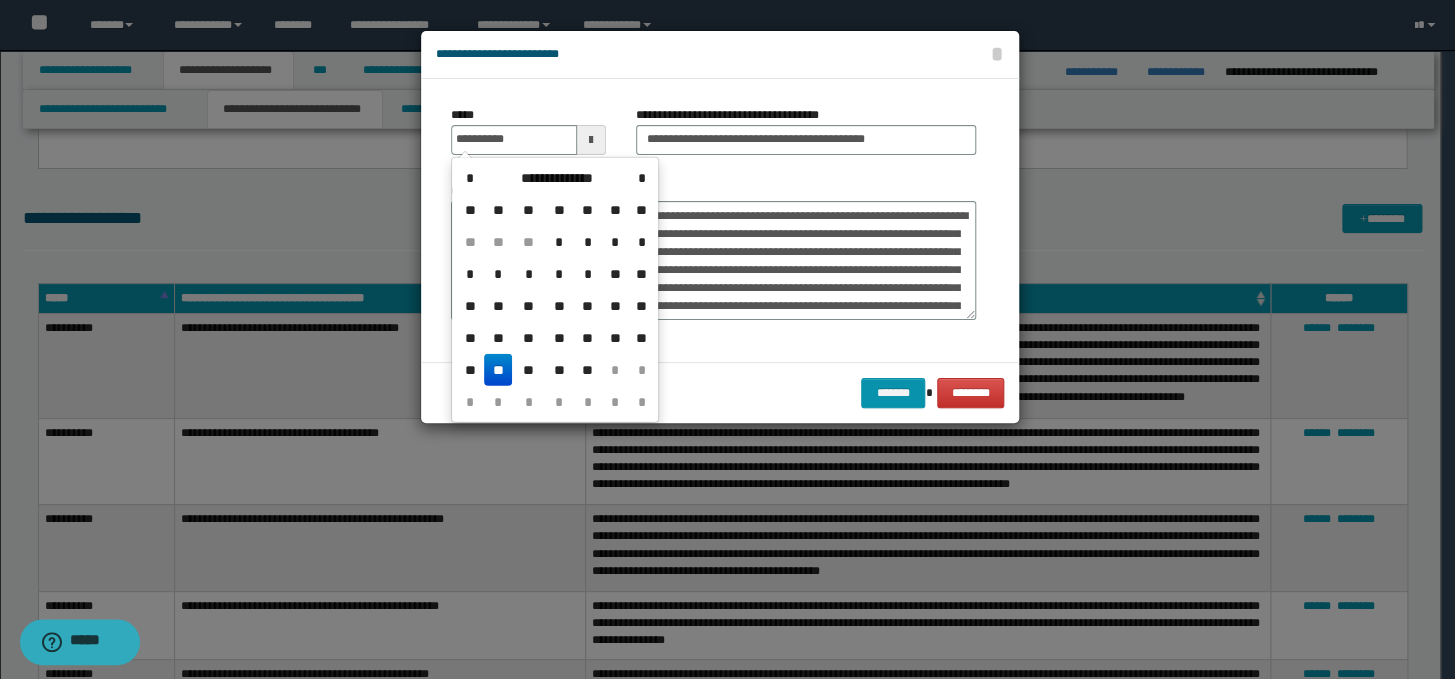 click on "**" at bounding box center [498, 370] 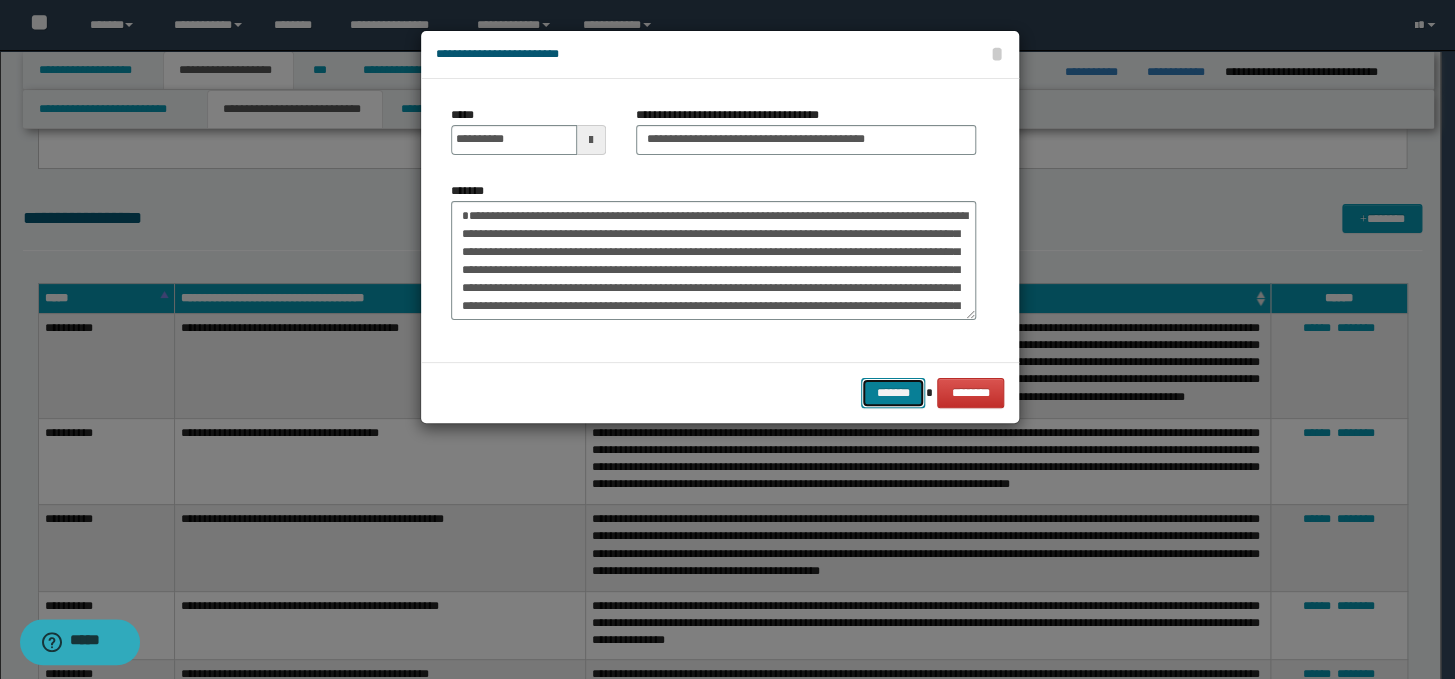 click on "*******" at bounding box center (893, 393) 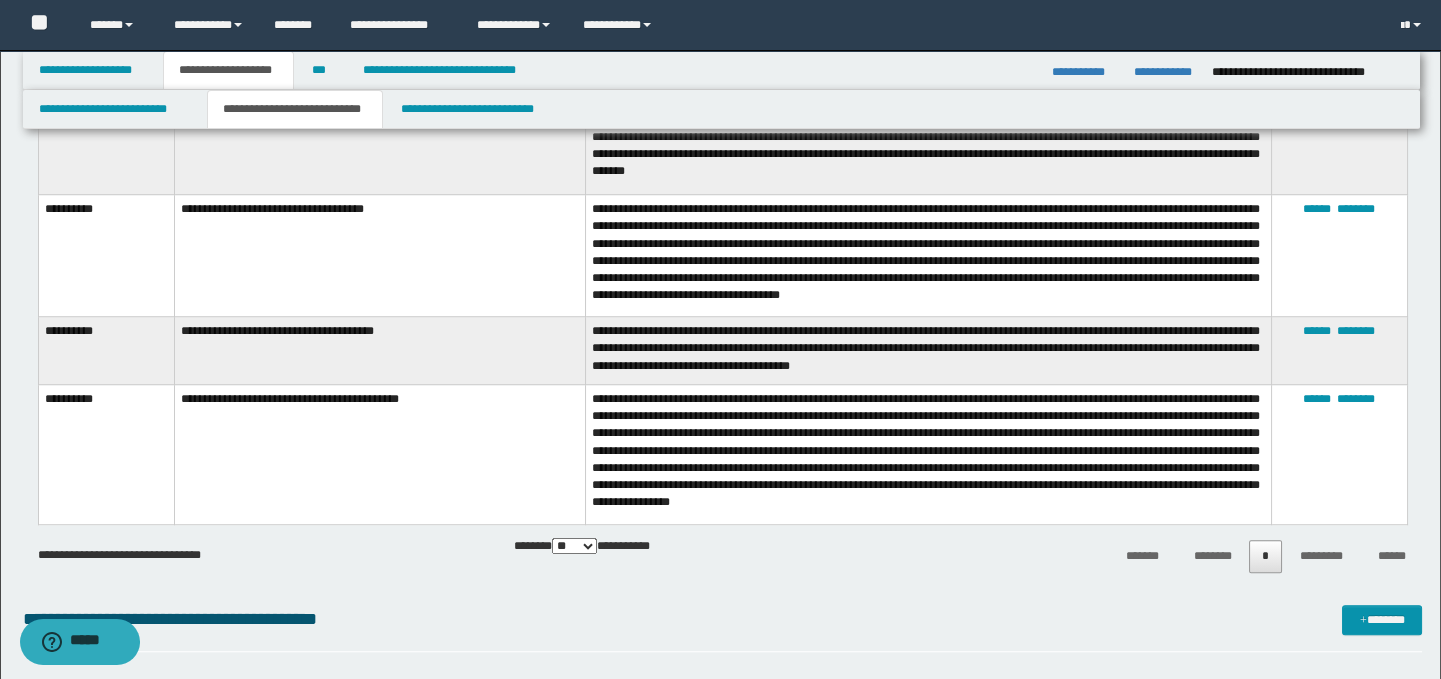 scroll, scrollTop: 3098, scrollLeft: 0, axis: vertical 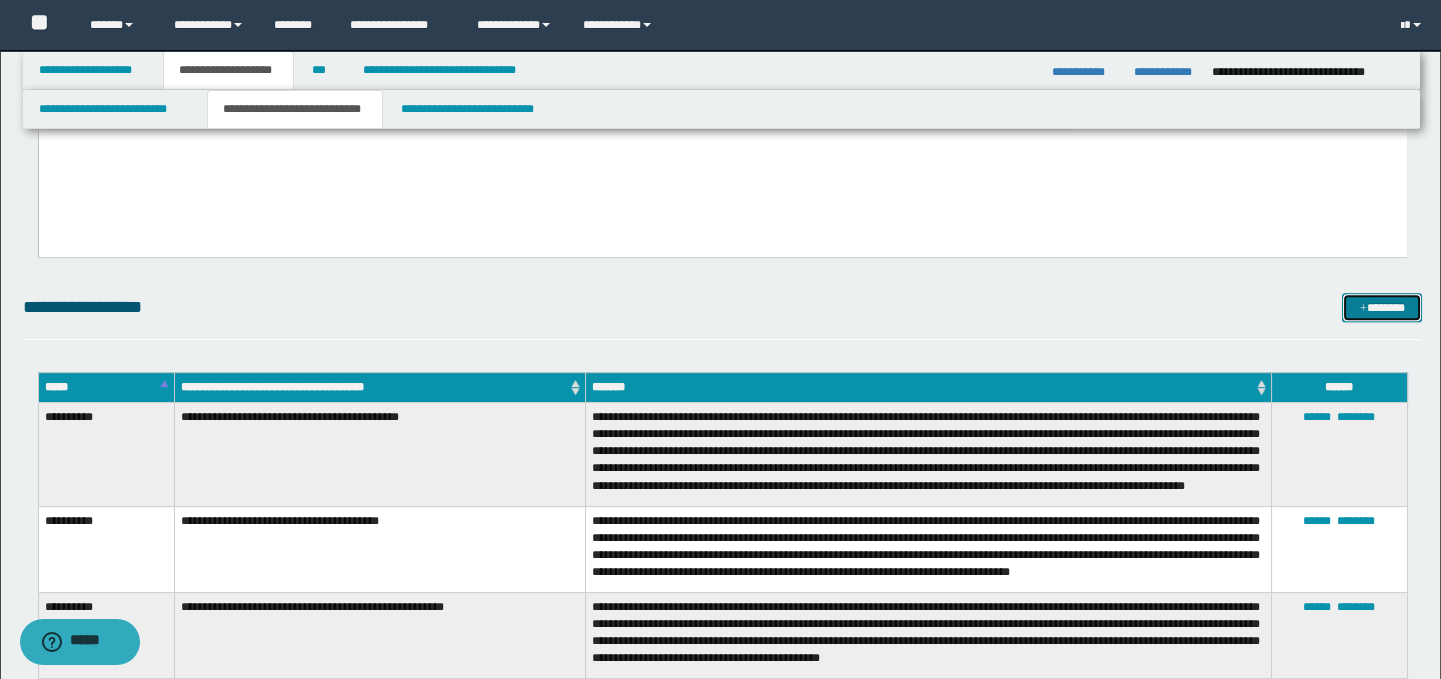 click on "*******" at bounding box center [1382, 308] 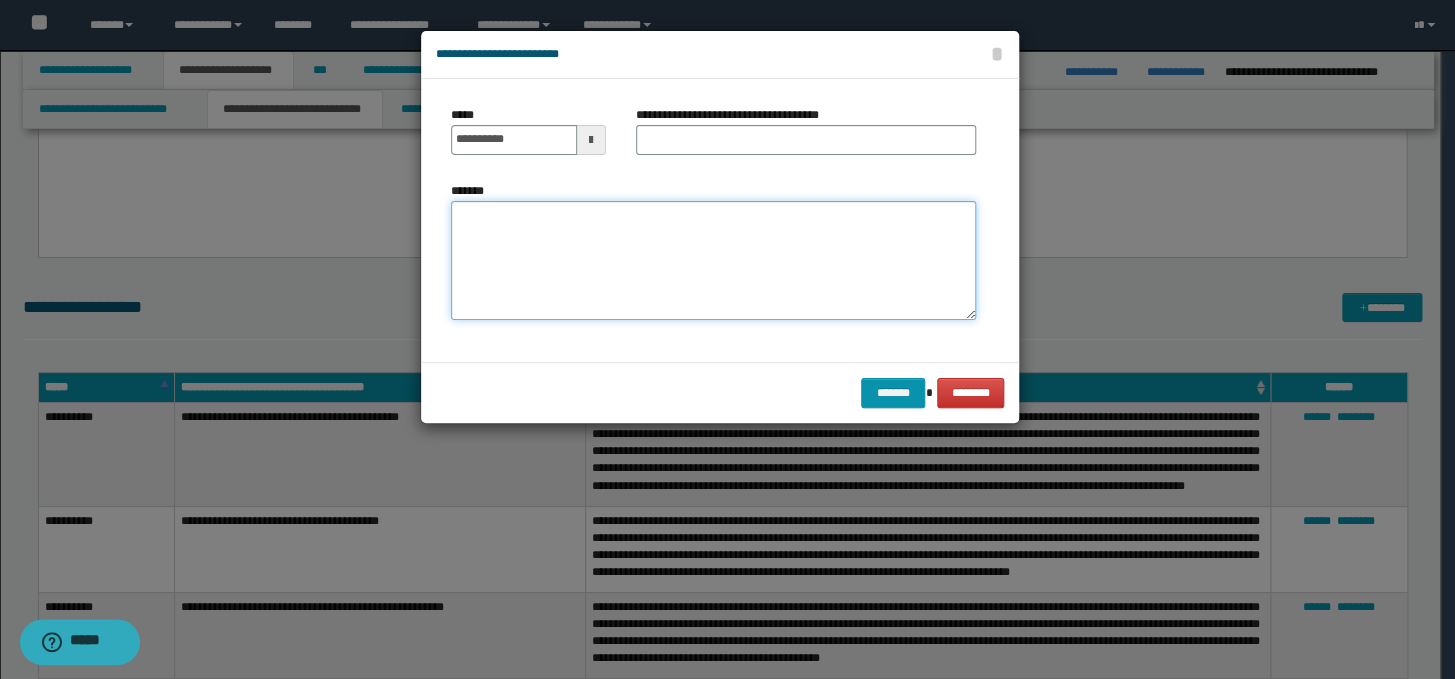 click on "*******" at bounding box center [713, 261] 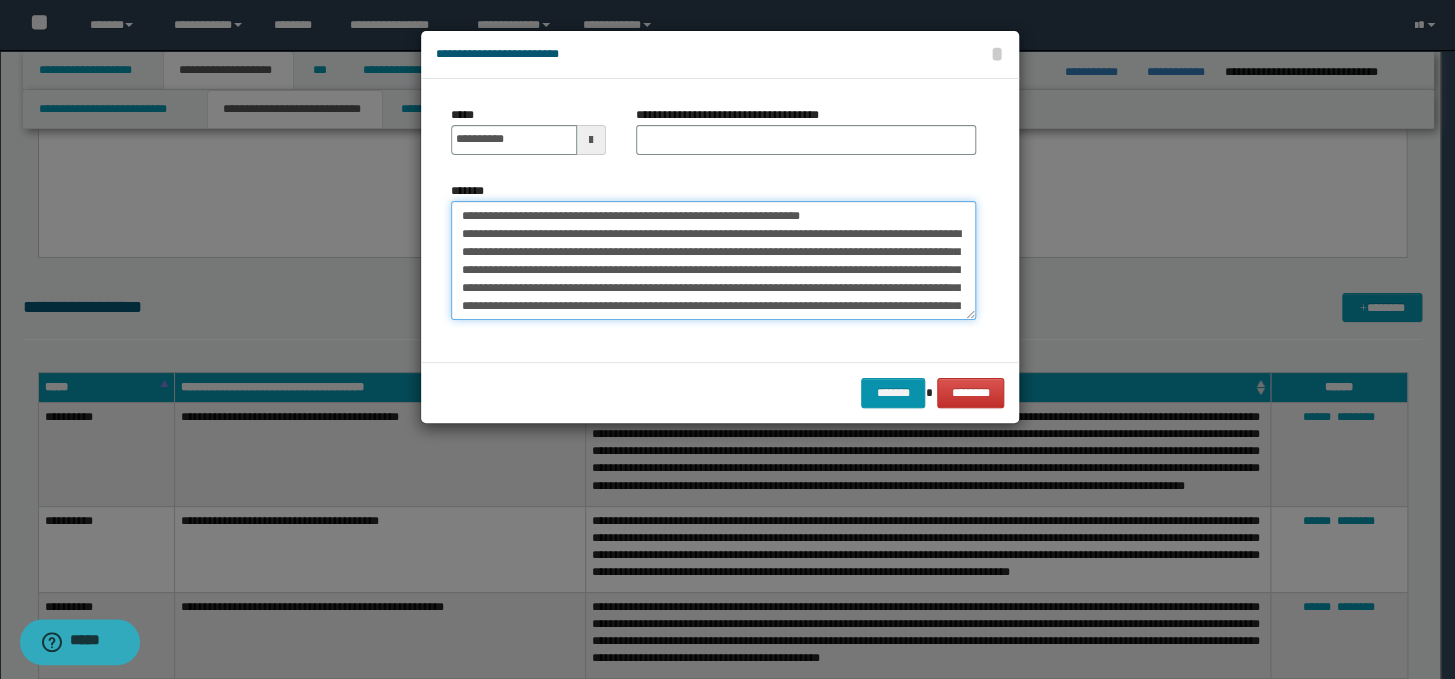 scroll, scrollTop: 264, scrollLeft: 0, axis: vertical 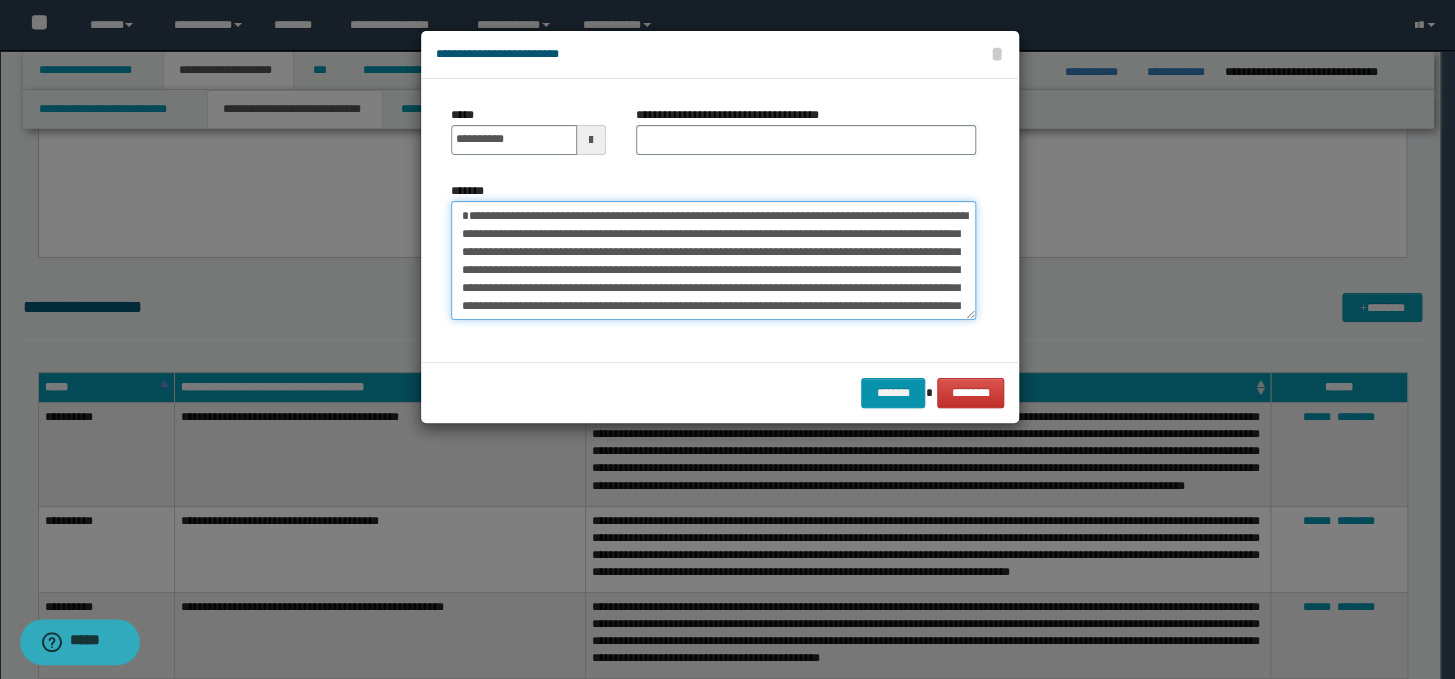 type on "**********" 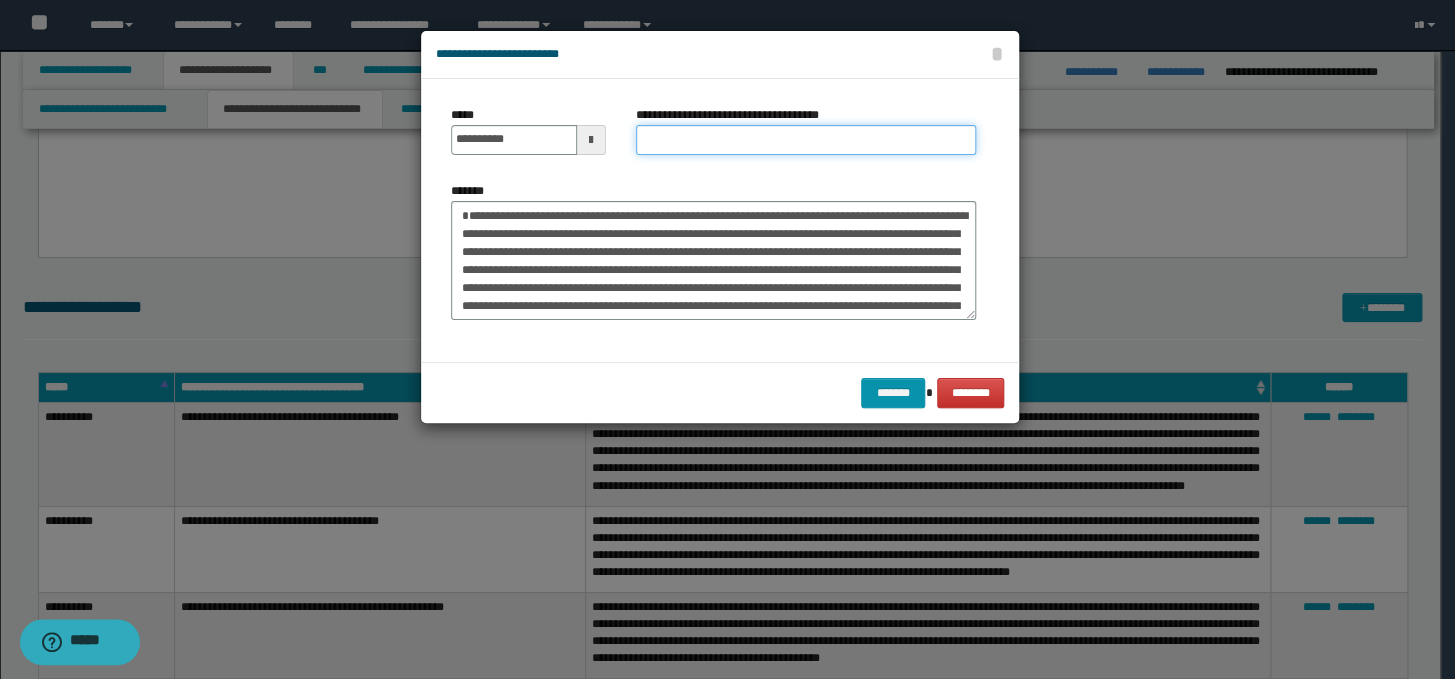 click on "**********" at bounding box center (806, 140) 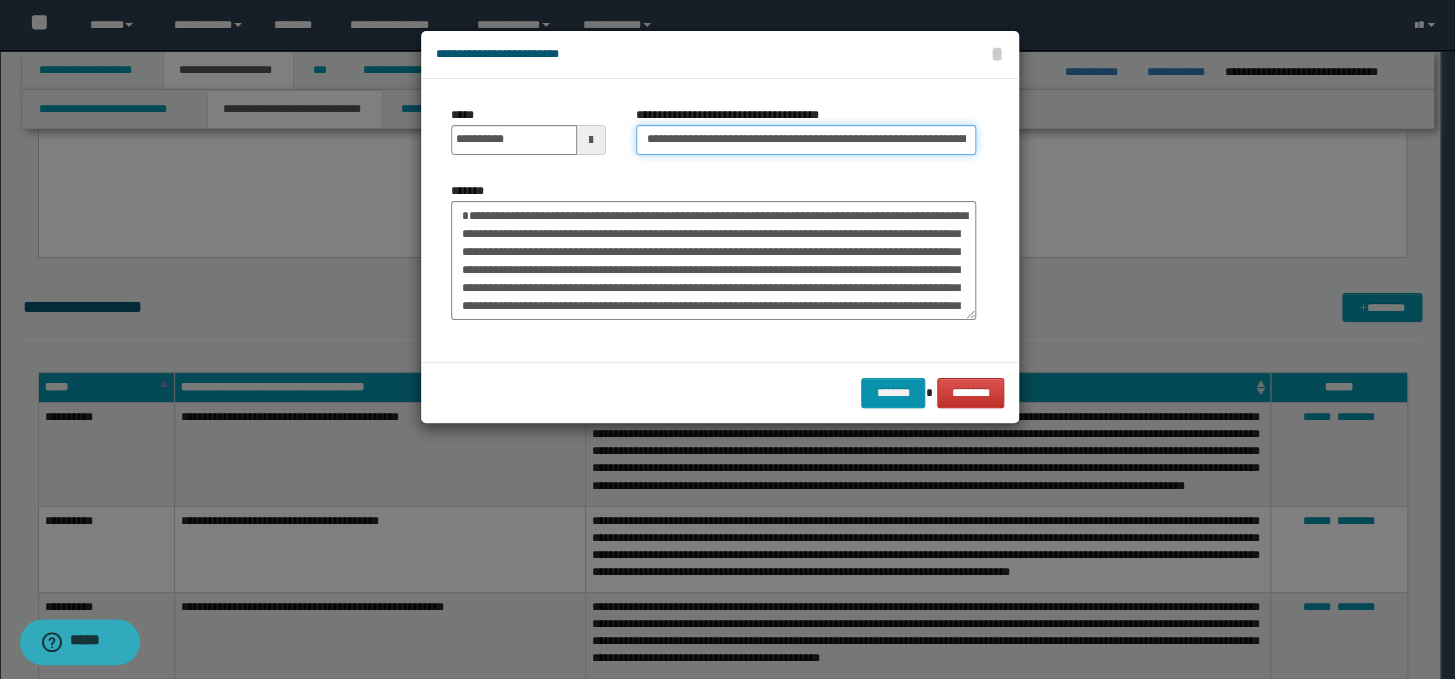 scroll, scrollTop: 0, scrollLeft: 101, axis: horizontal 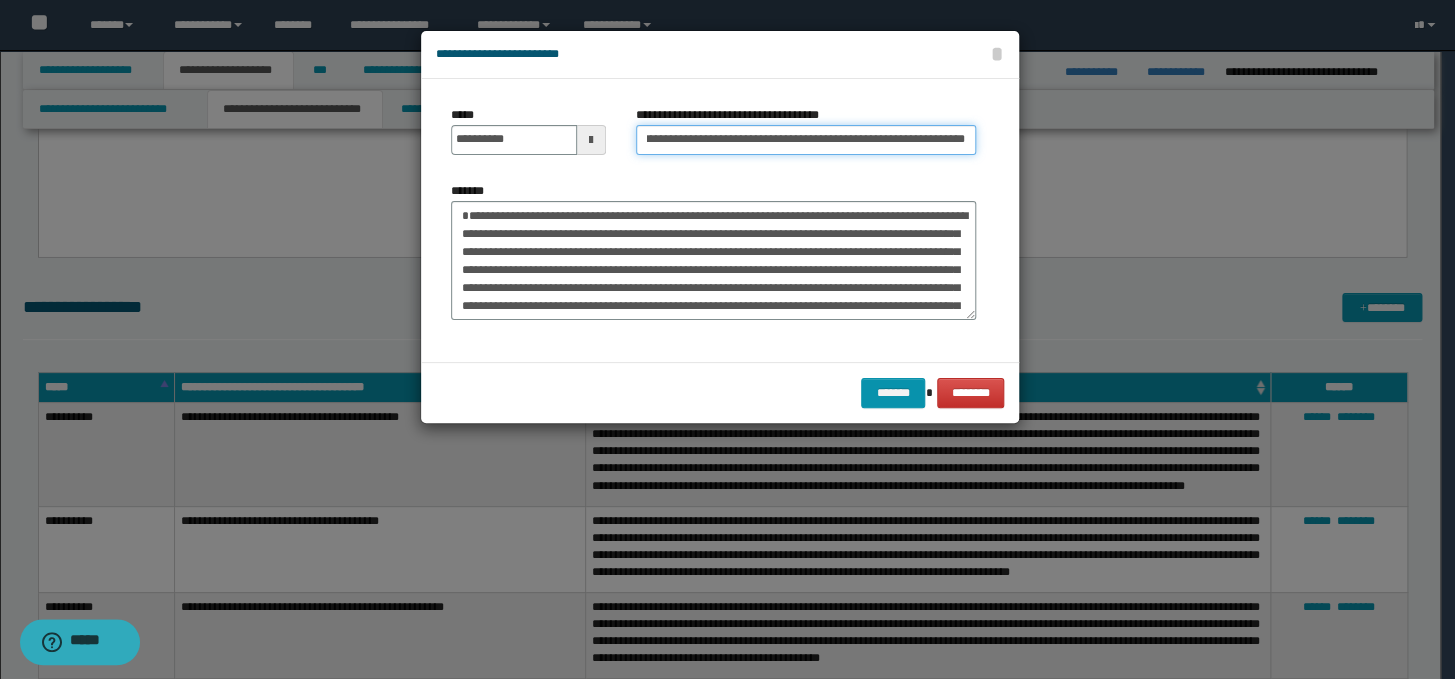 click on "**********" at bounding box center (806, 140) 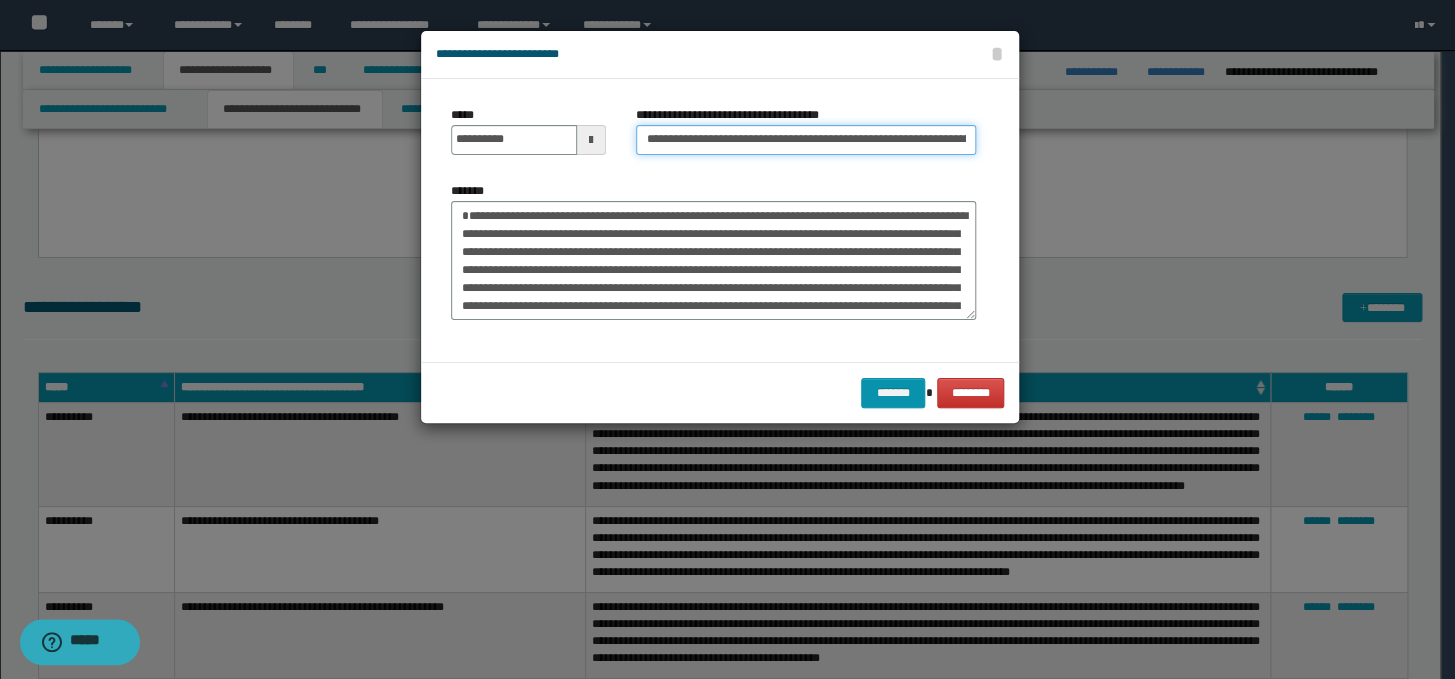 drag, startPoint x: 710, startPoint y: 139, endPoint x: 624, endPoint y: 135, distance: 86.09297 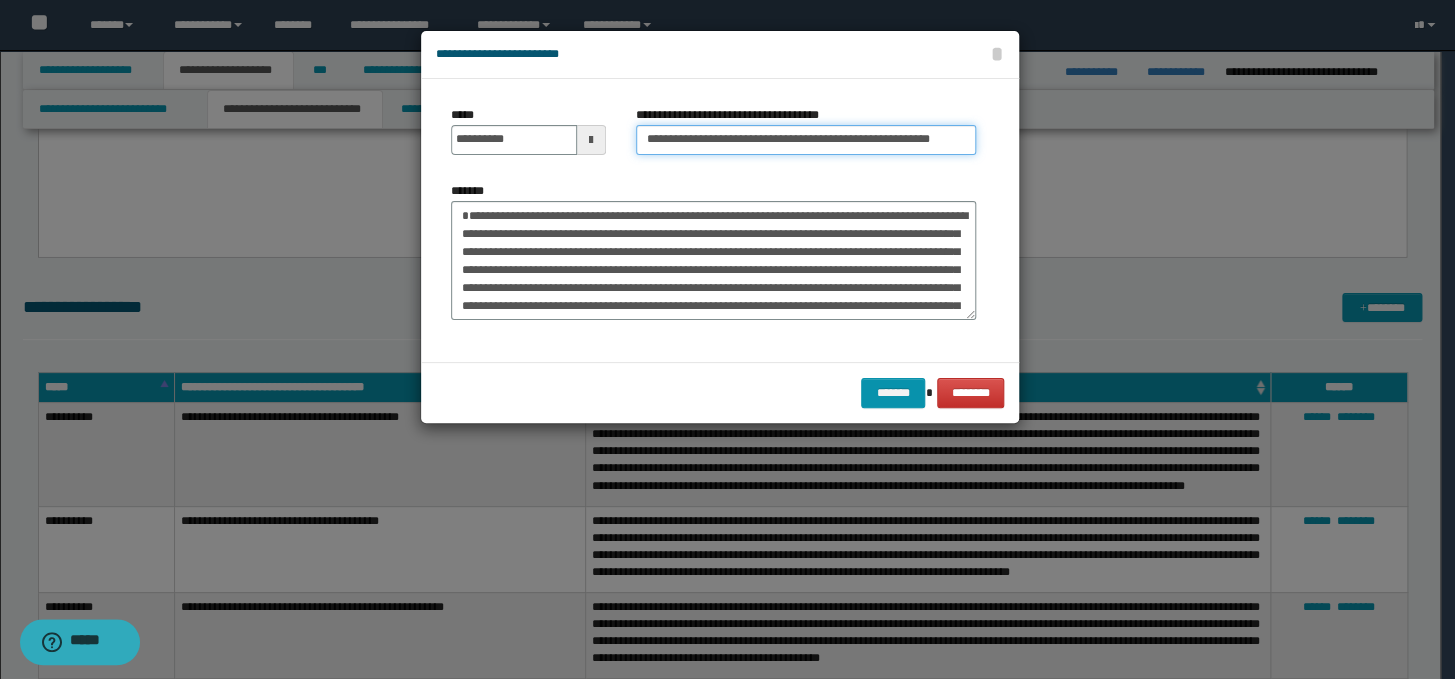 type on "**********" 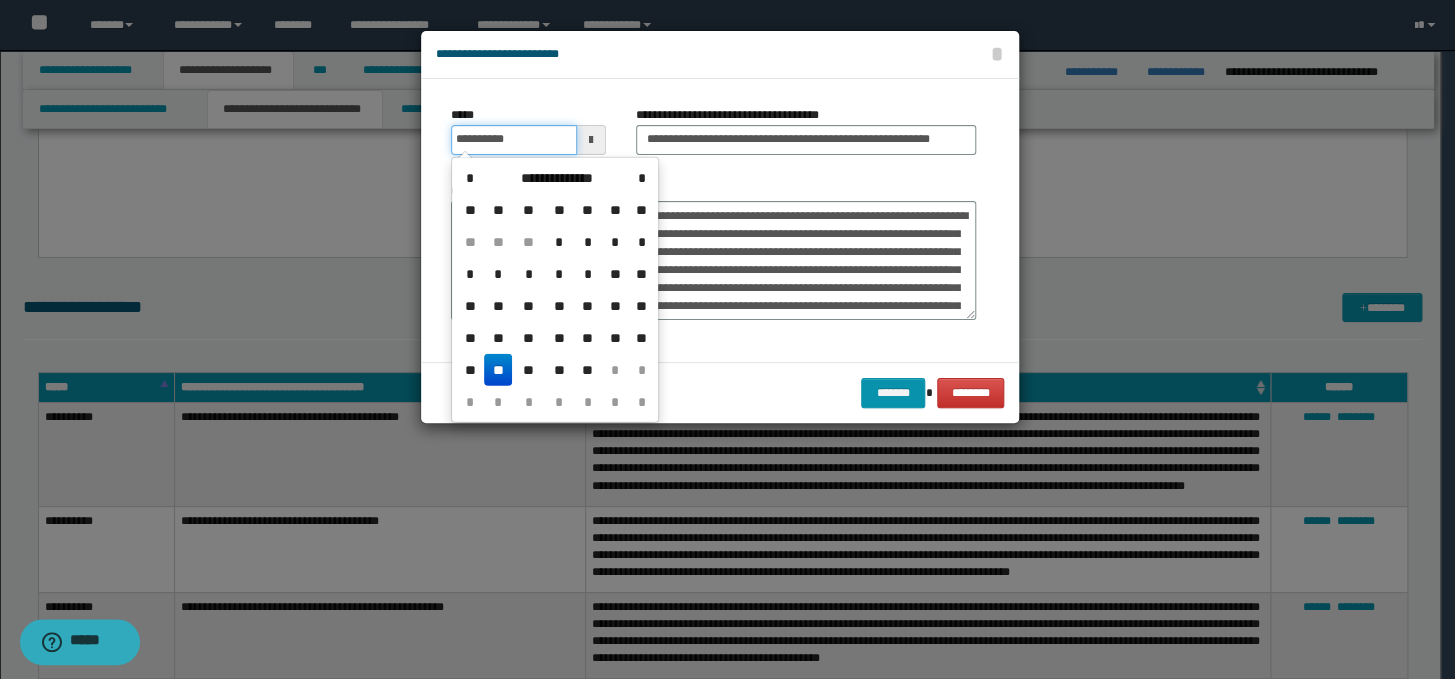 click on "**********" at bounding box center (514, 140) 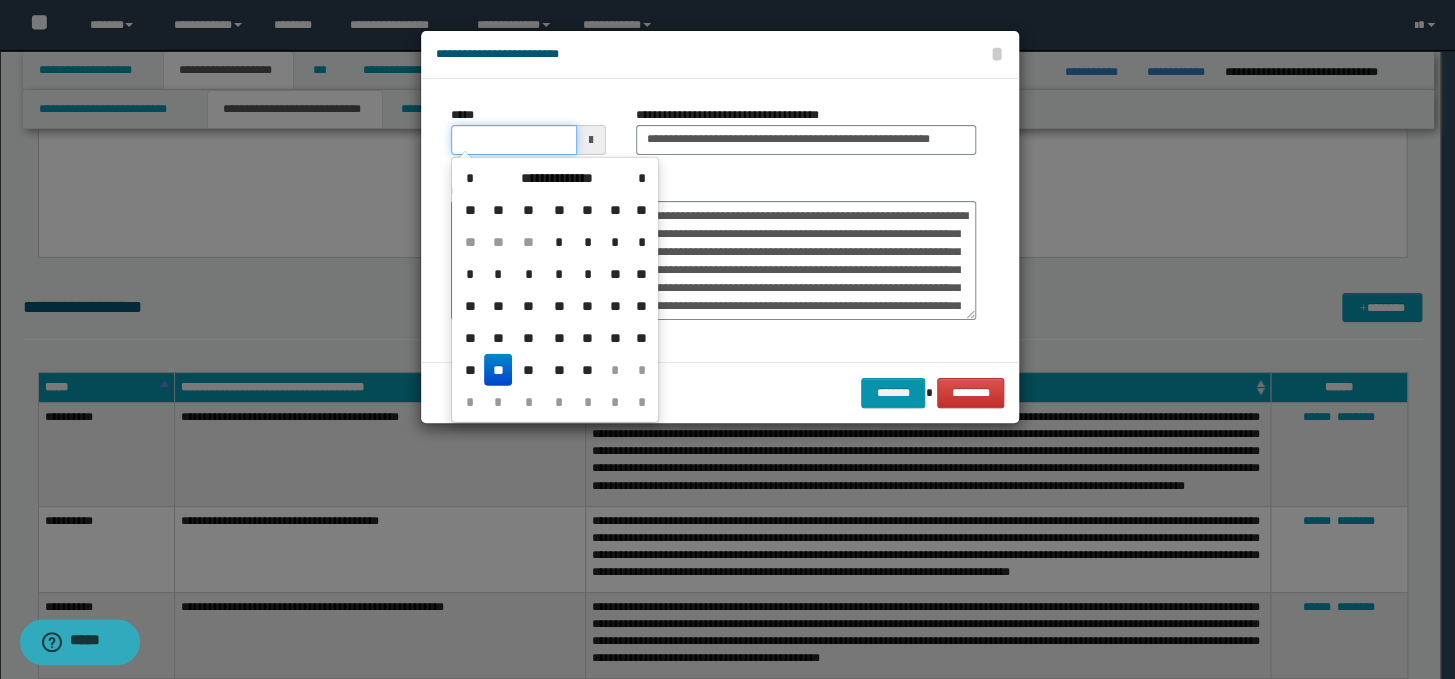 type on "**********" 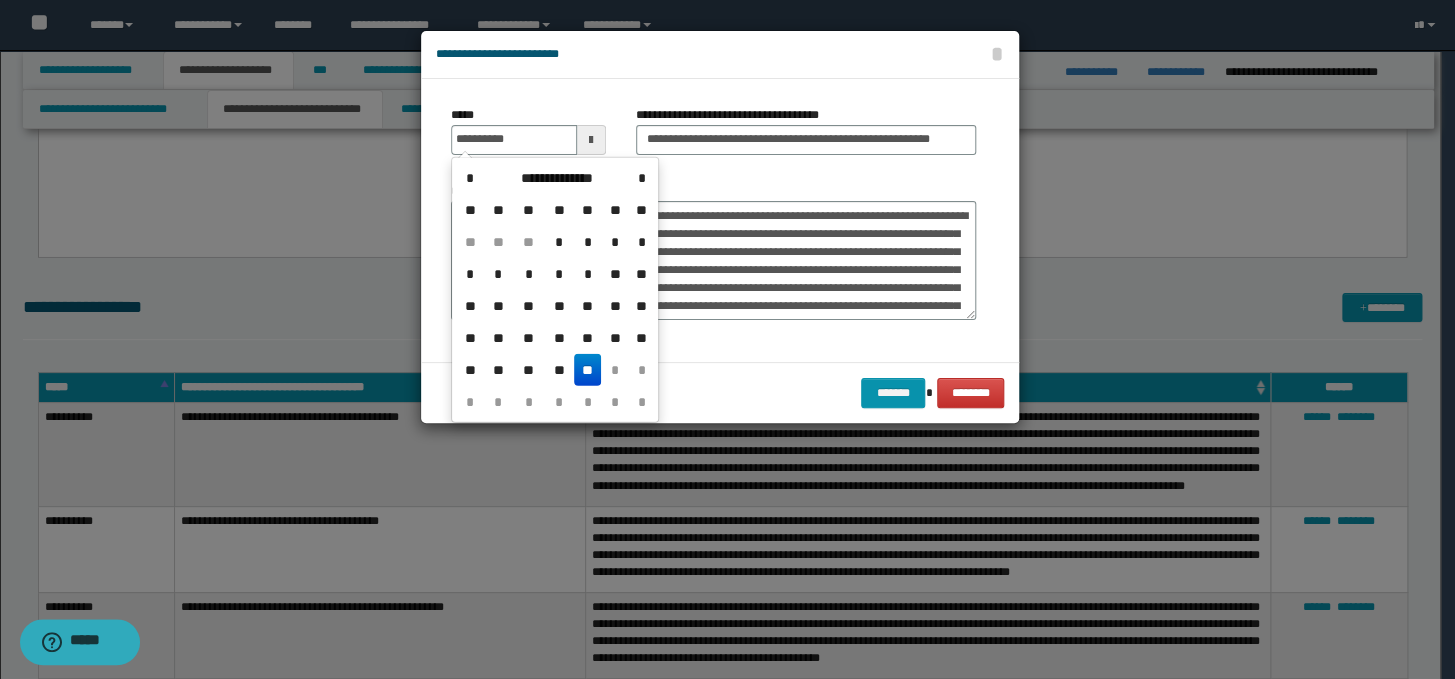 click on "**" at bounding box center (588, 370) 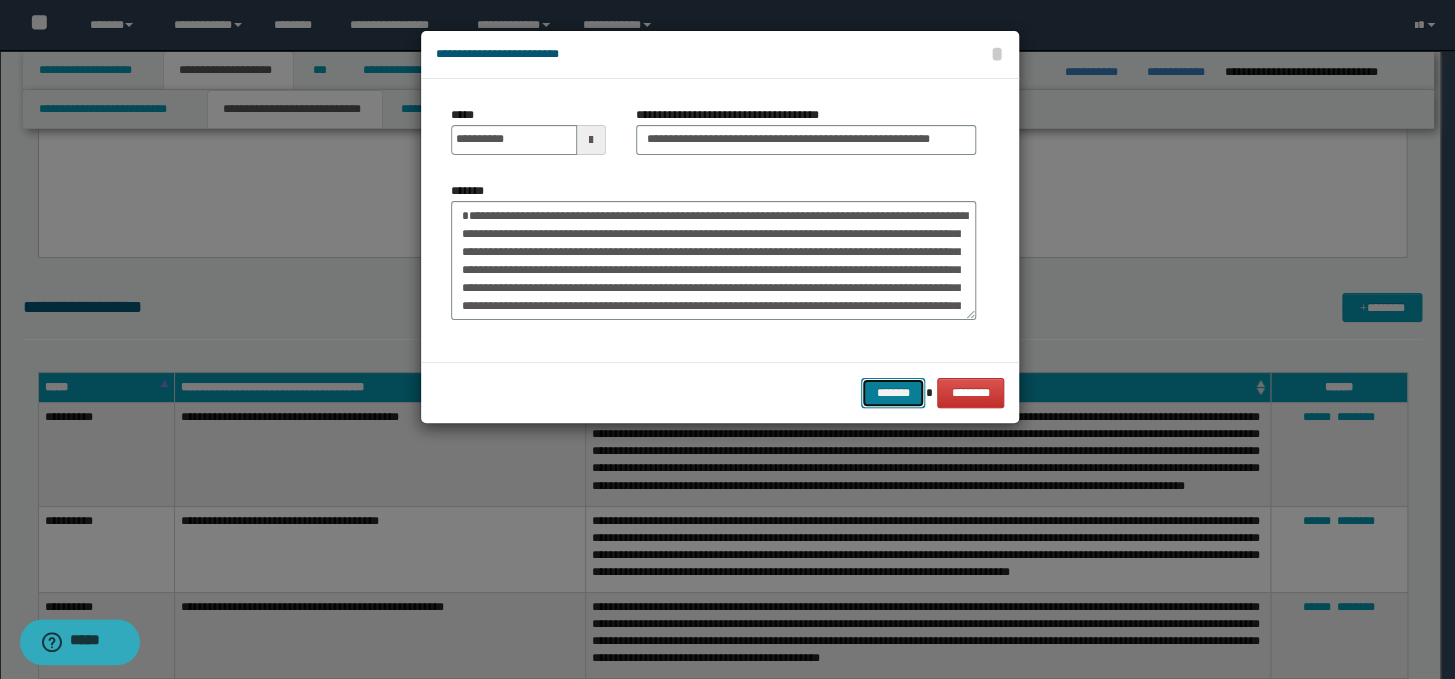click on "*******" at bounding box center [893, 393] 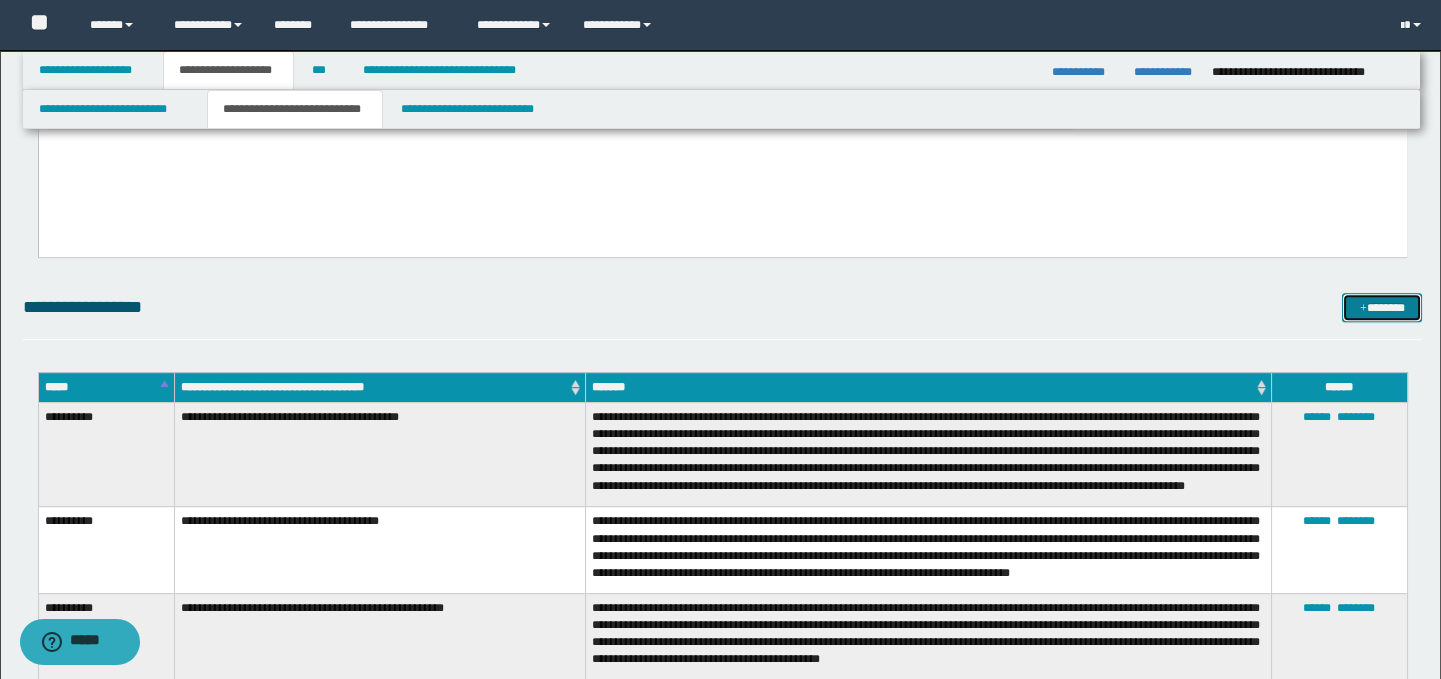 click on "*******" at bounding box center (1382, 308) 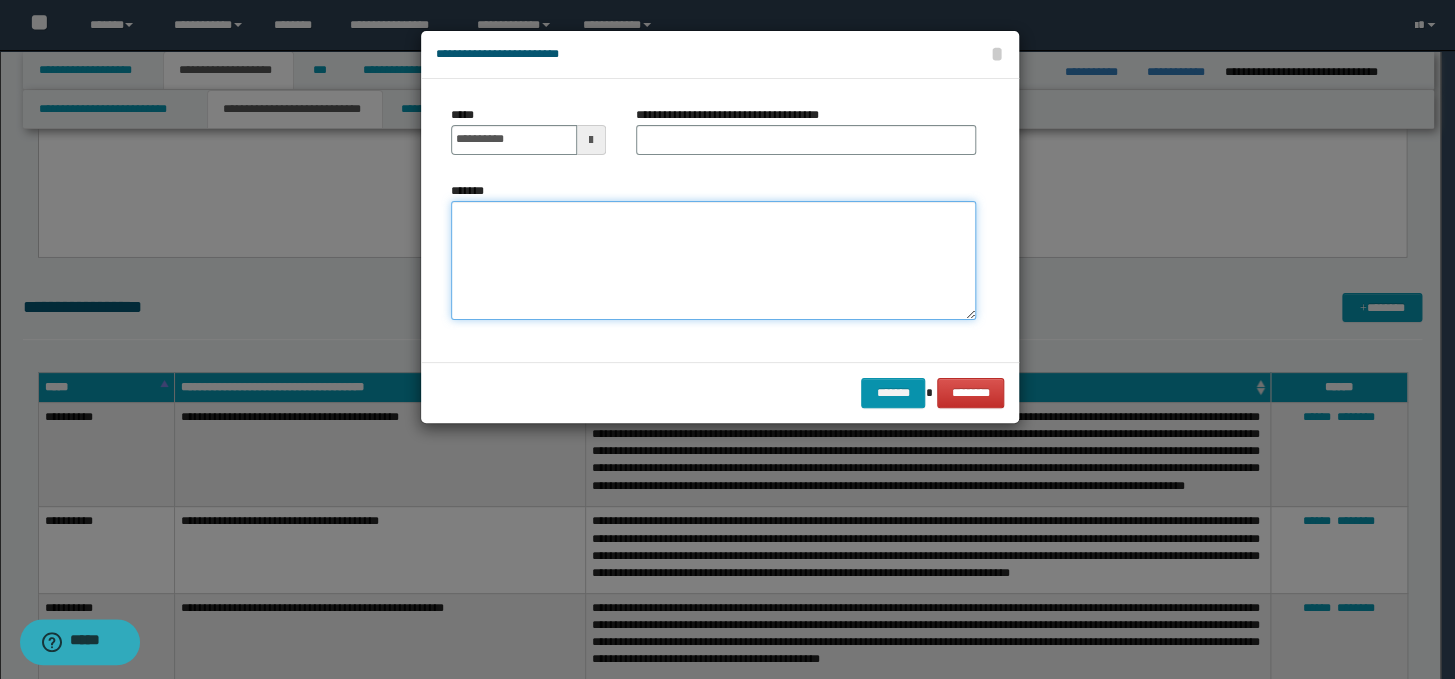 click on "*******" at bounding box center [713, 261] 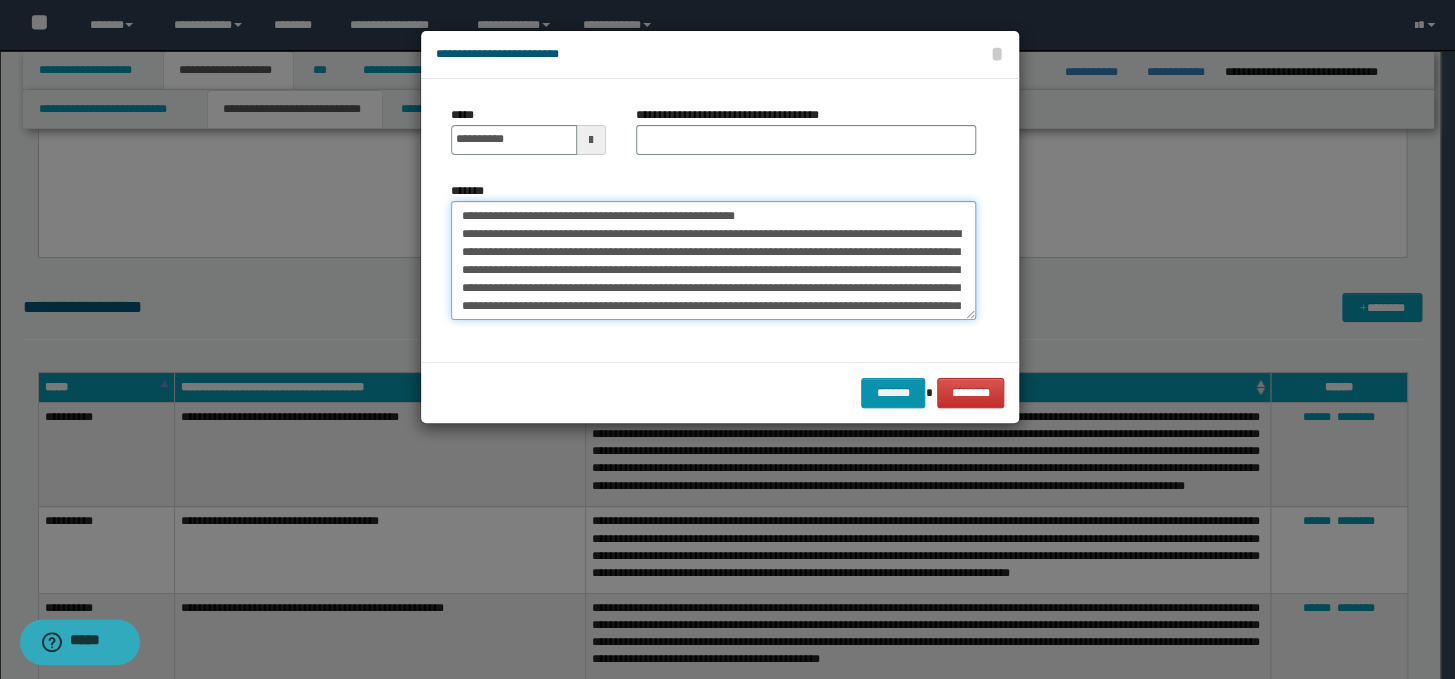 scroll, scrollTop: 48, scrollLeft: 0, axis: vertical 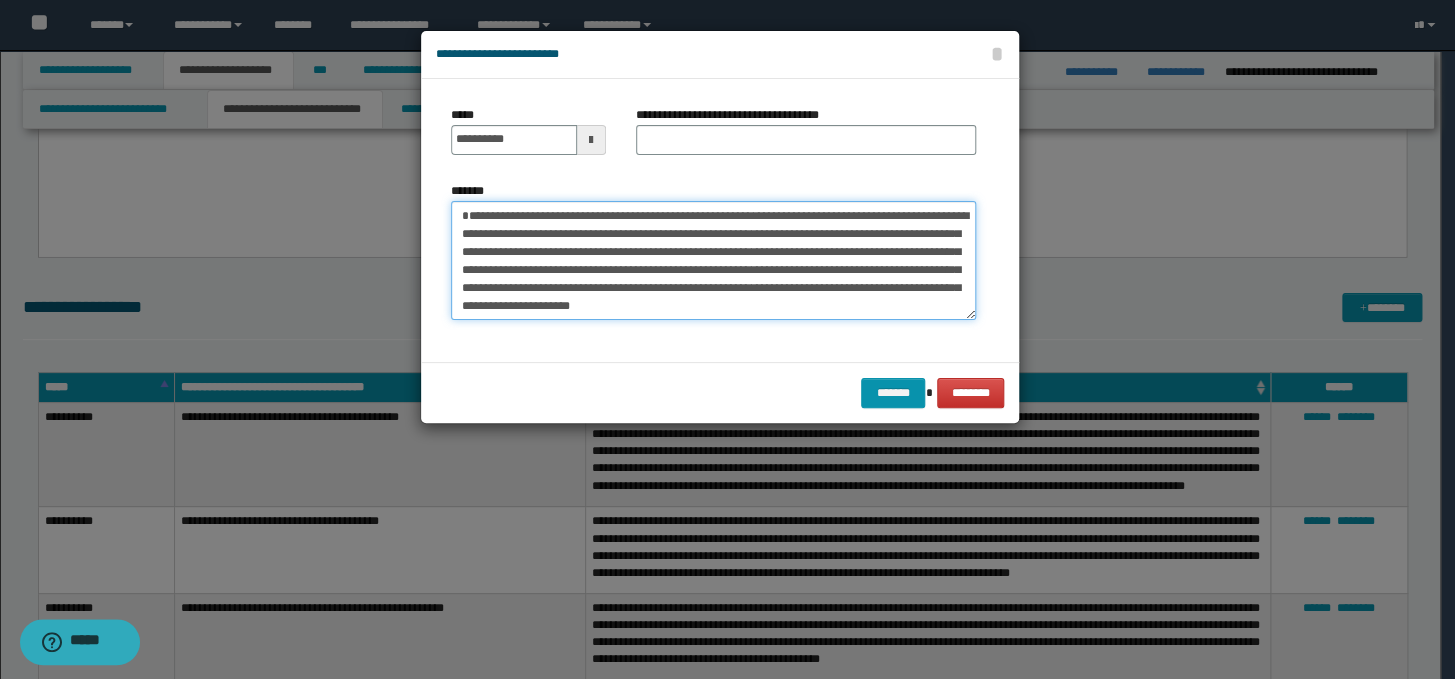 type on "**********" 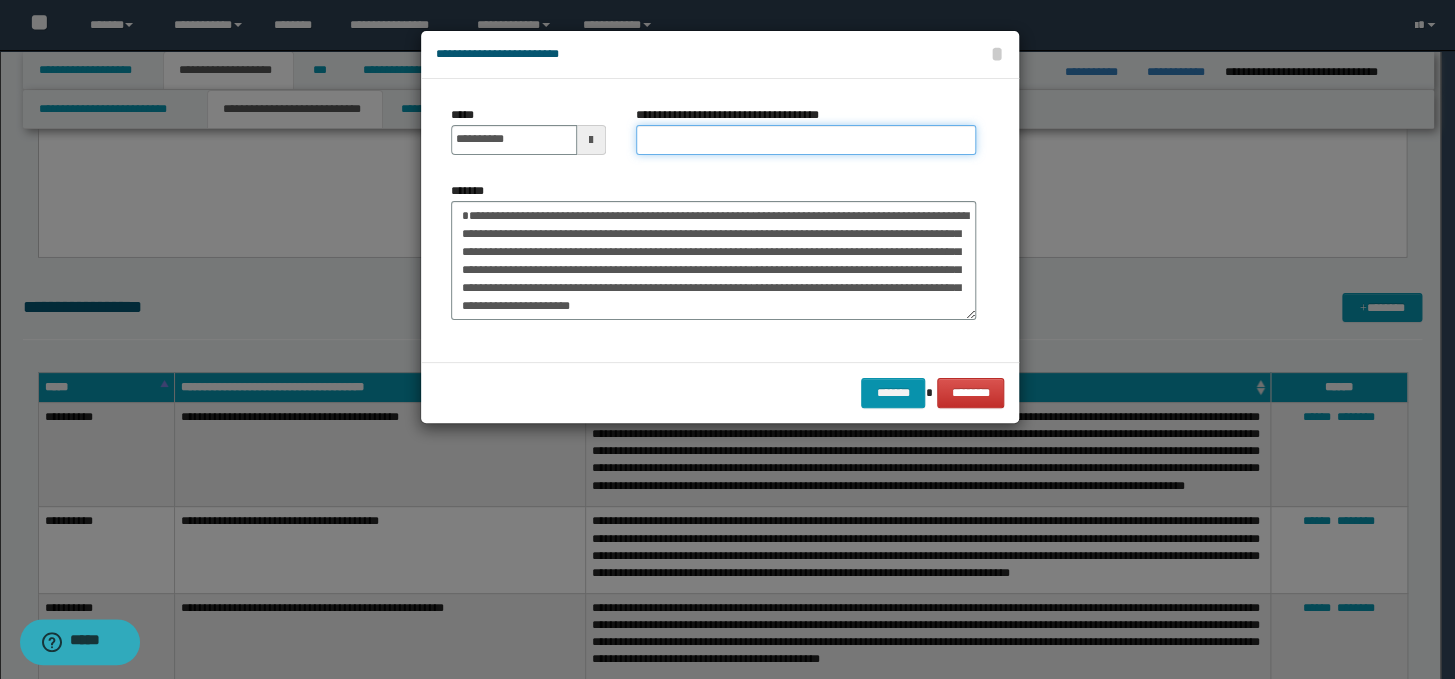 click on "**********" at bounding box center (806, 140) 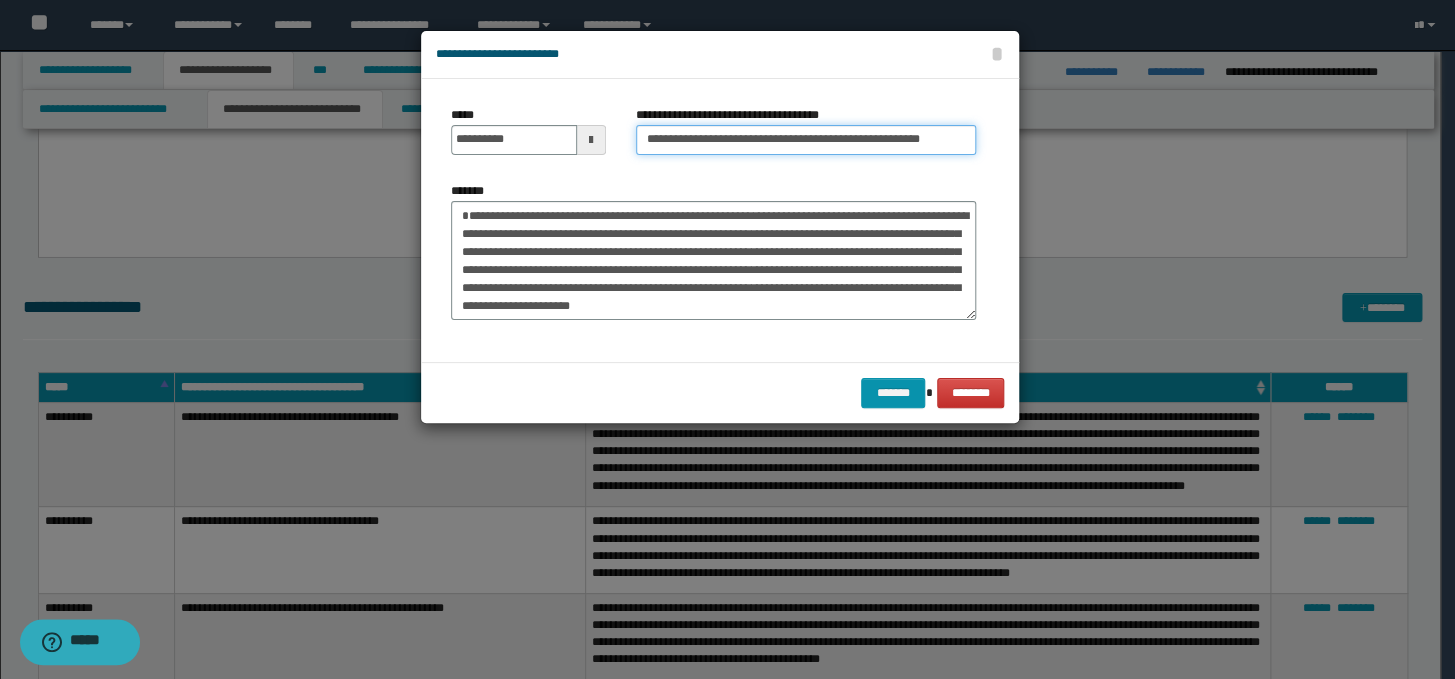scroll, scrollTop: 0, scrollLeft: 20, axis: horizontal 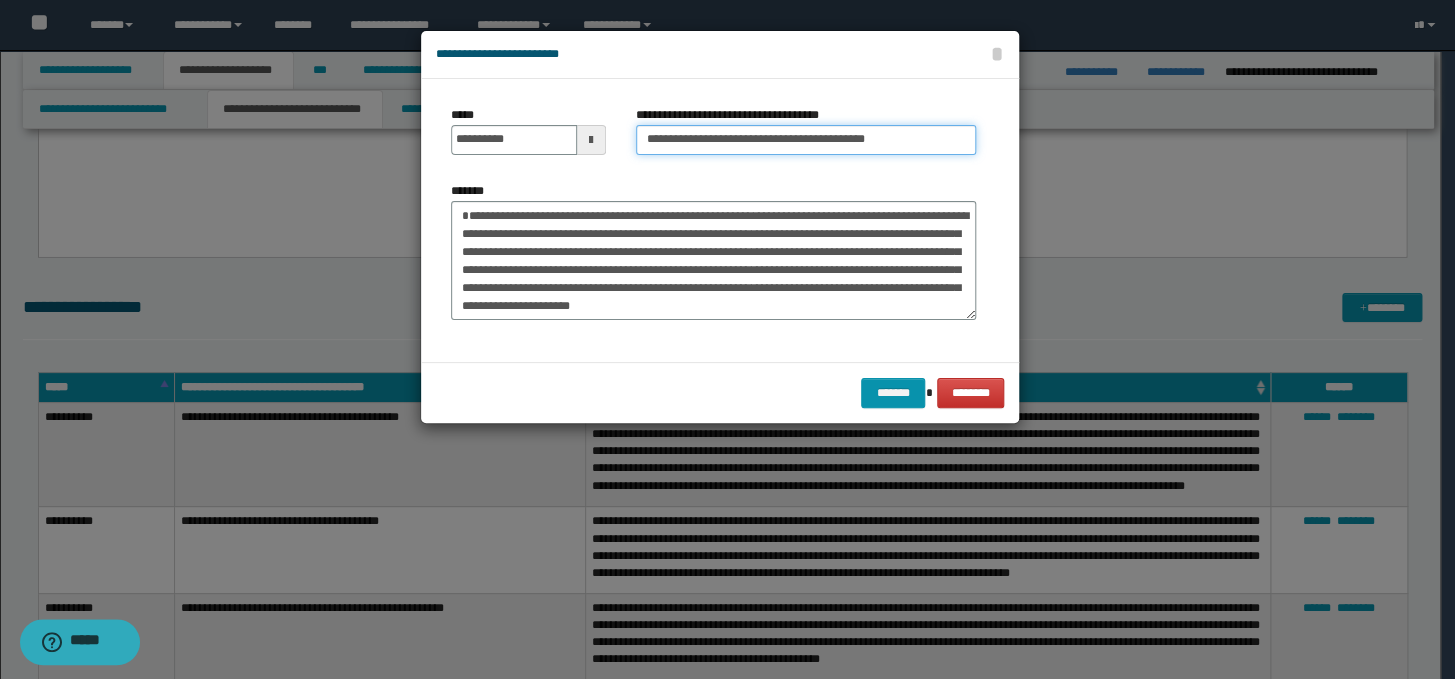 type on "**********" 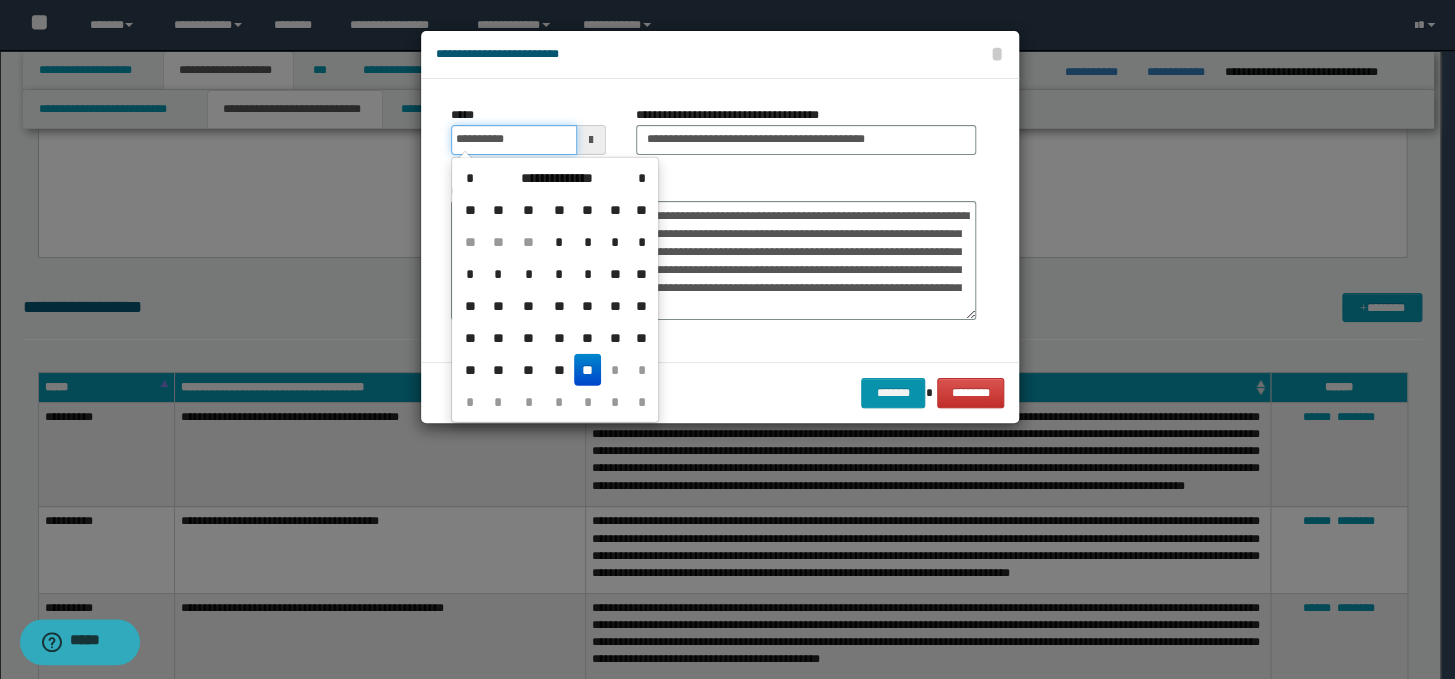 click on "**********" at bounding box center [514, 140] 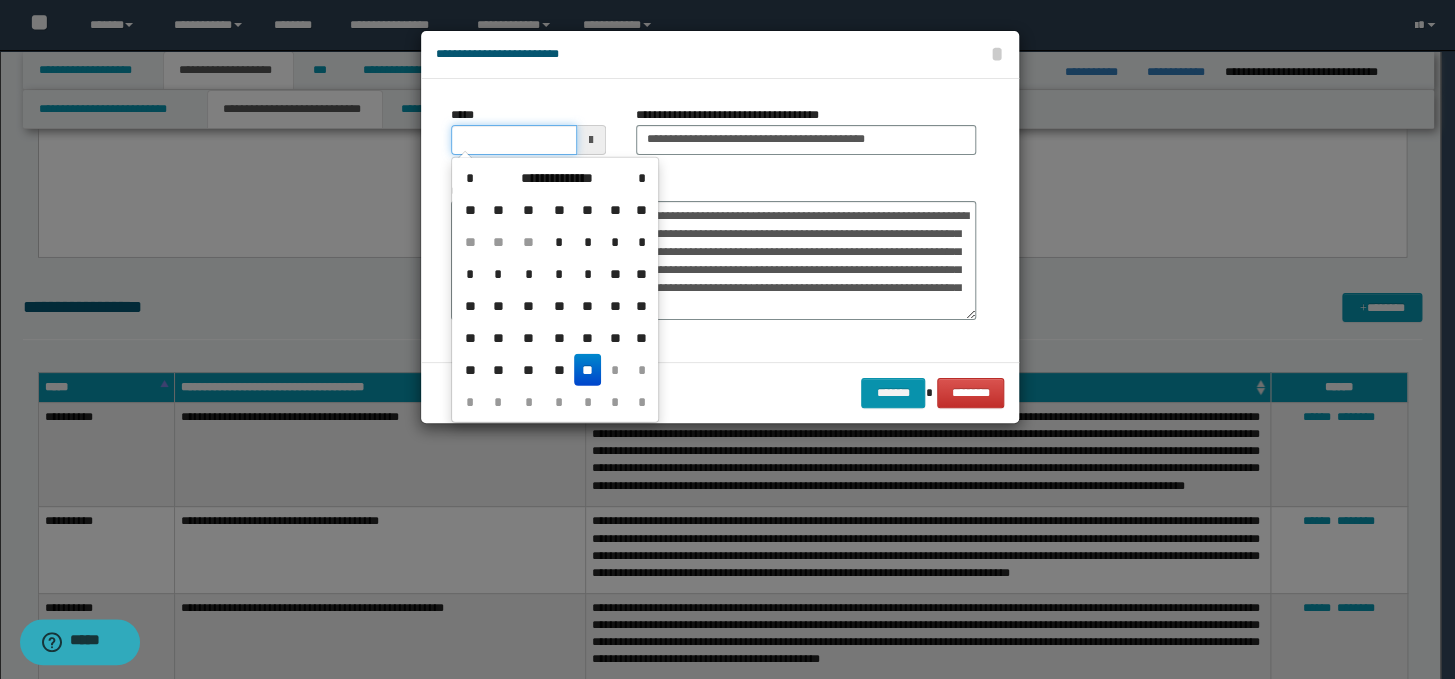 type on "**********" 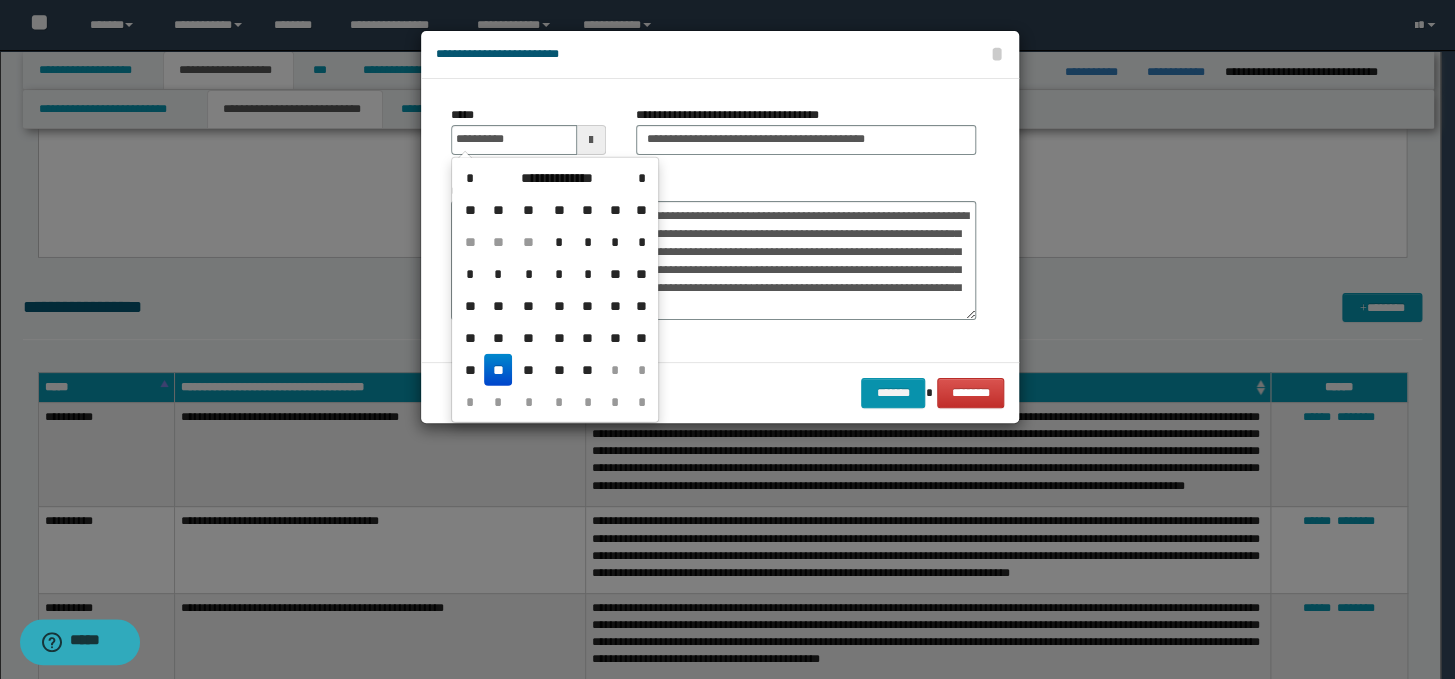 click on "**" at bounding box center (498, 370) 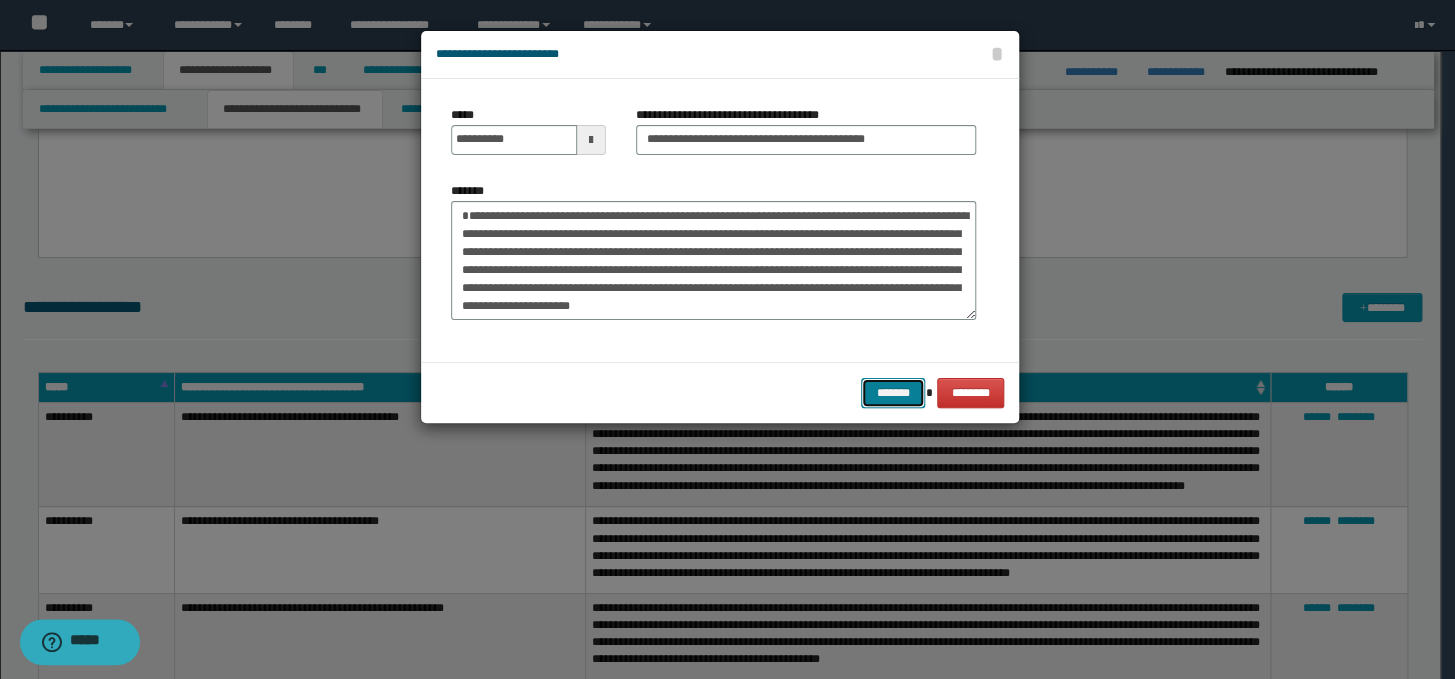 click on "*******" at bounding box center (893, 393) 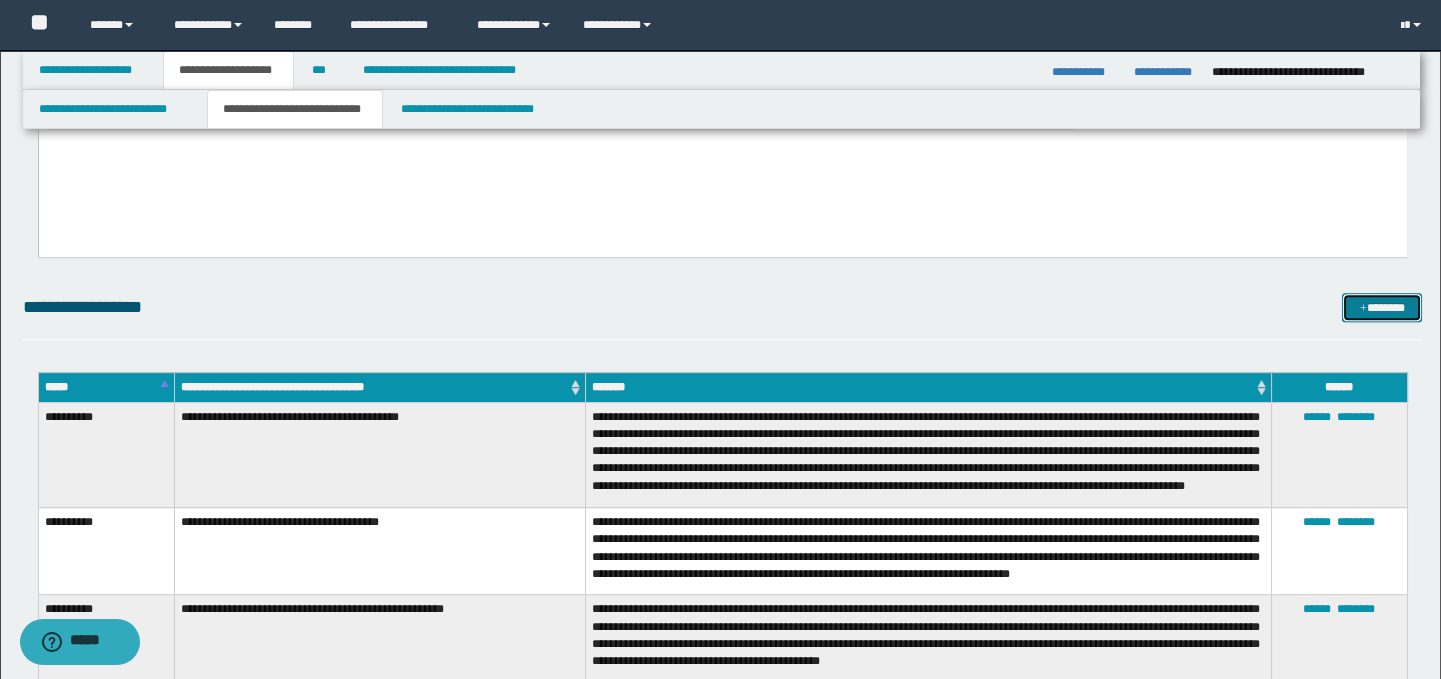 click on "*******" at bounding box center [1382, 308] 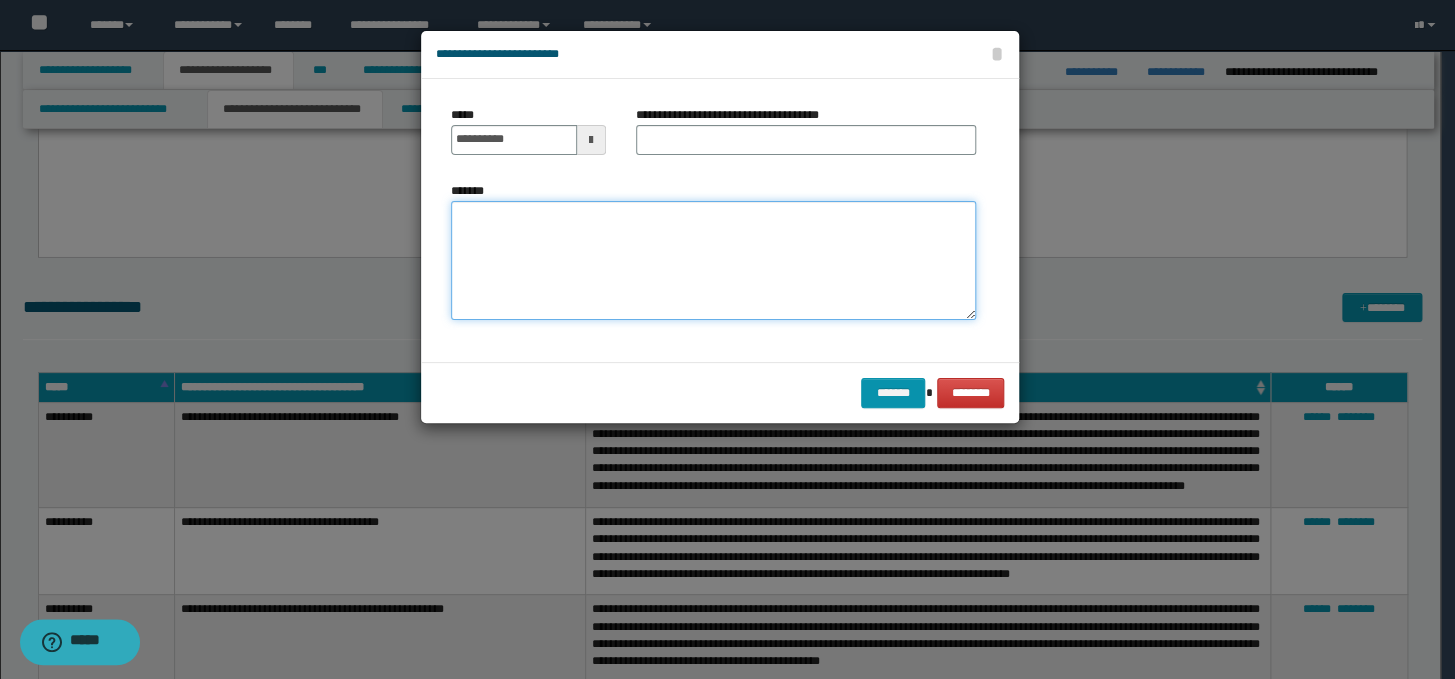 click on "*******" at bounding box center (713, 261) 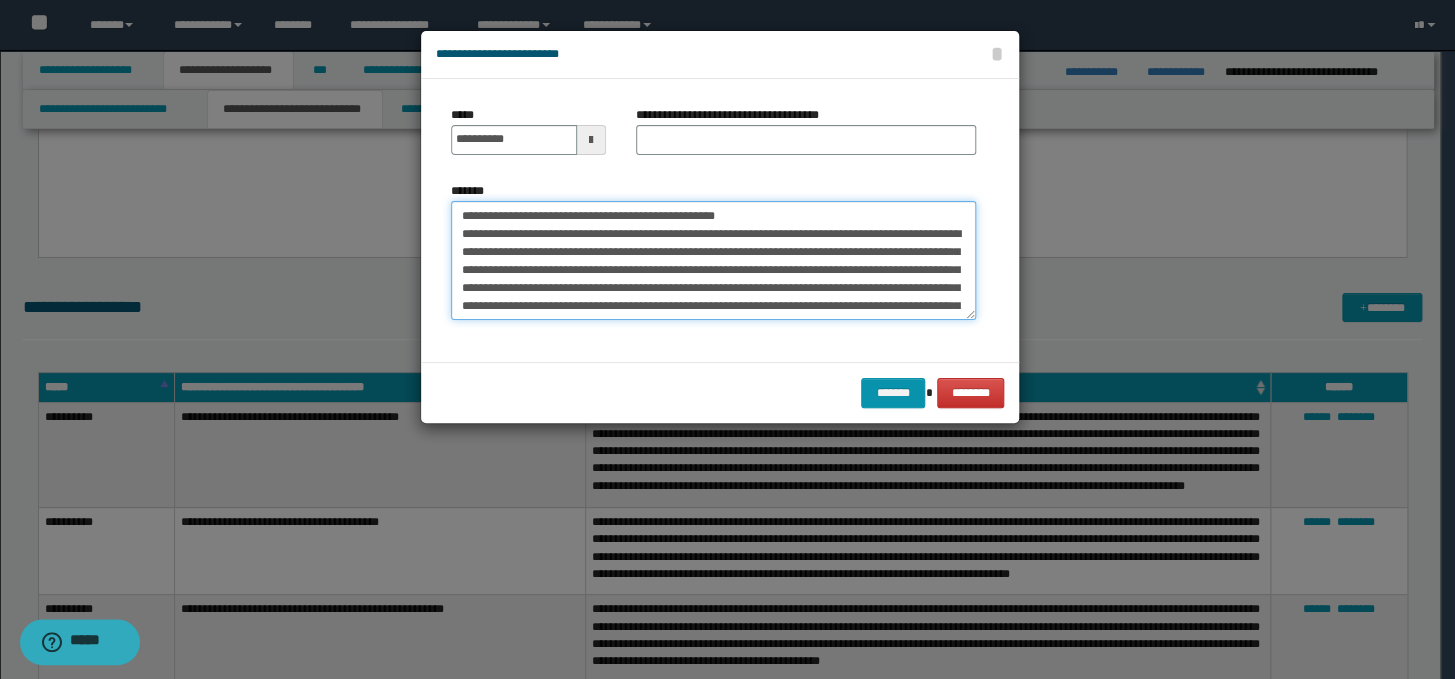 scroll, scrollTop: 156, scrollLeft: 0, axis: vertical 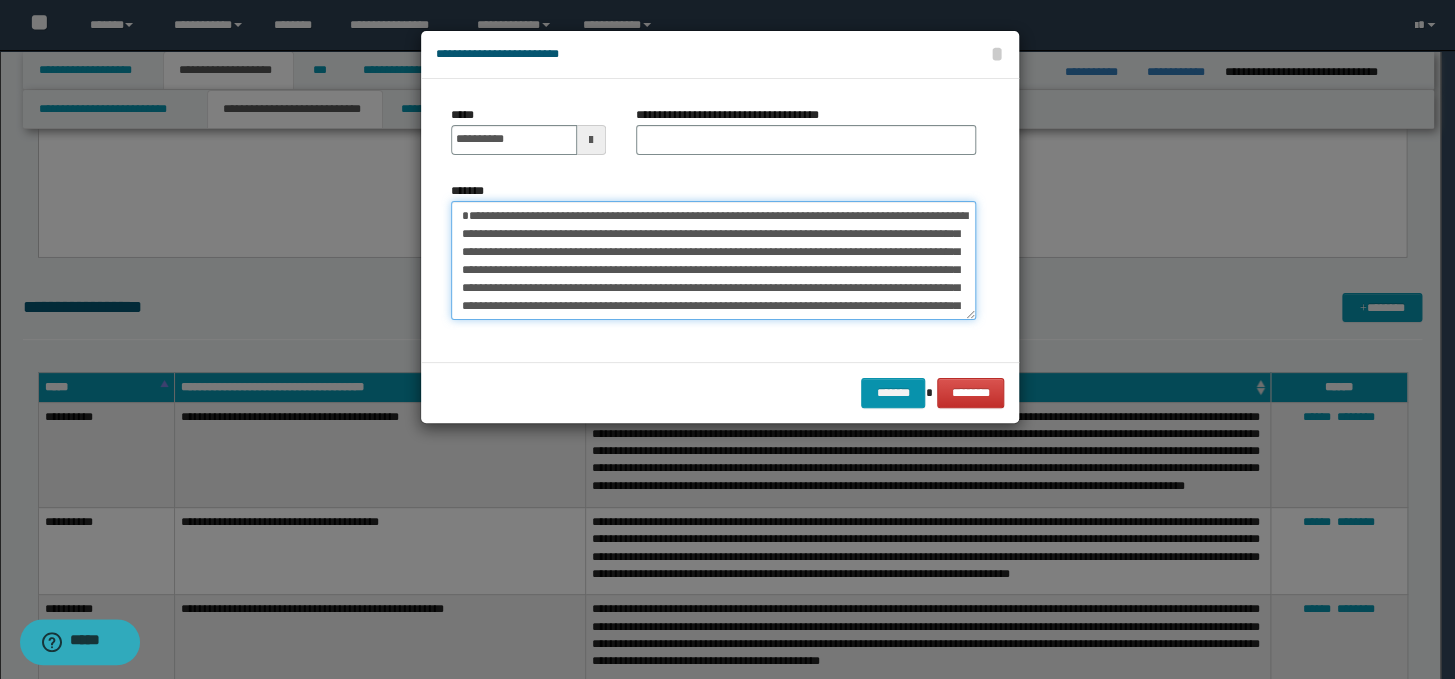 type on "**********" 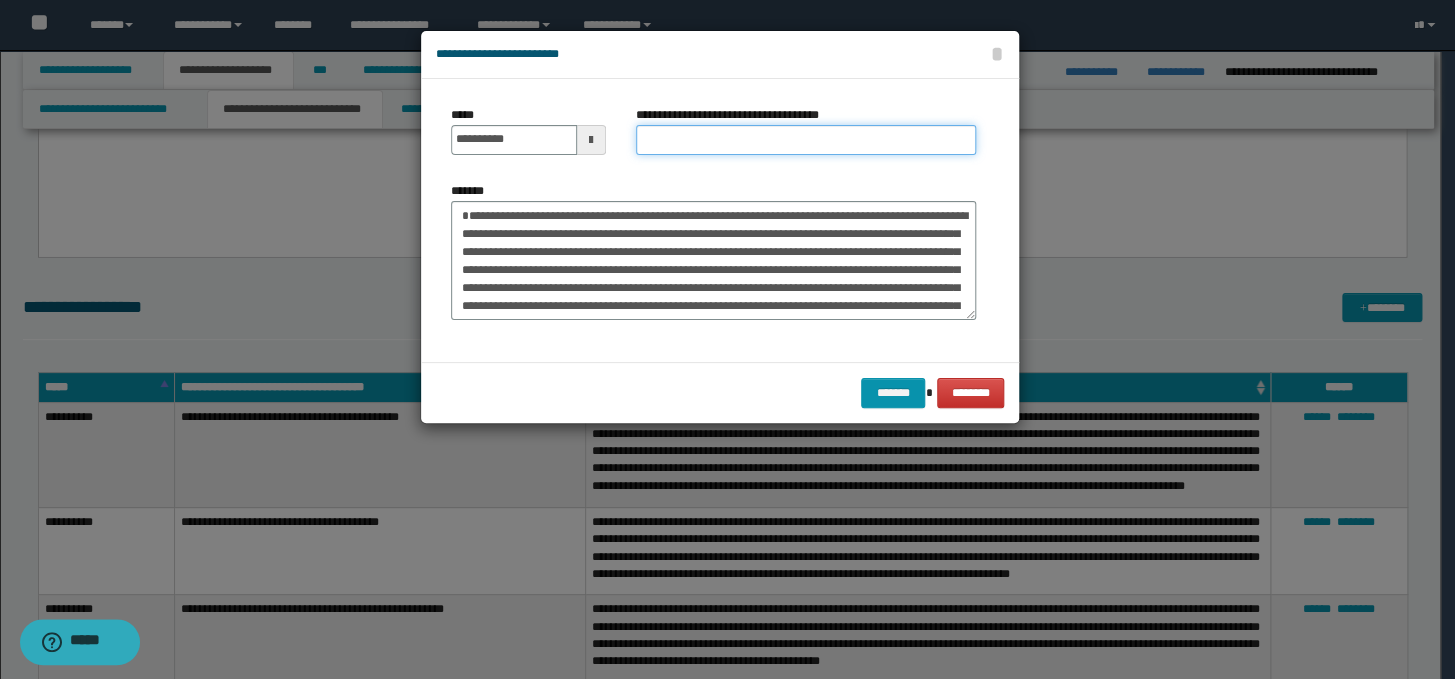 click on "**********" at bounding box center [806, 140] 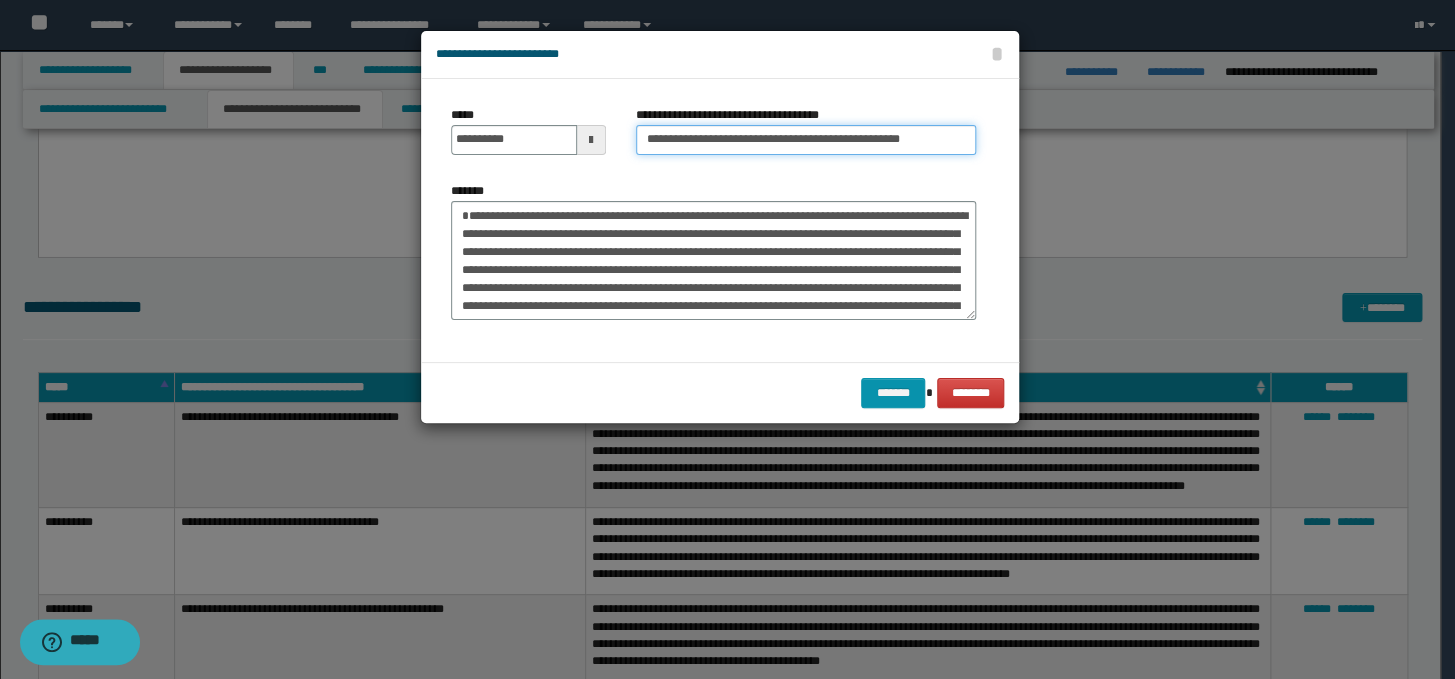 drag, startPoint x: 710, startPoint y: 138, endPoint x: 611, endPoint y: 133, distance: 99.12618 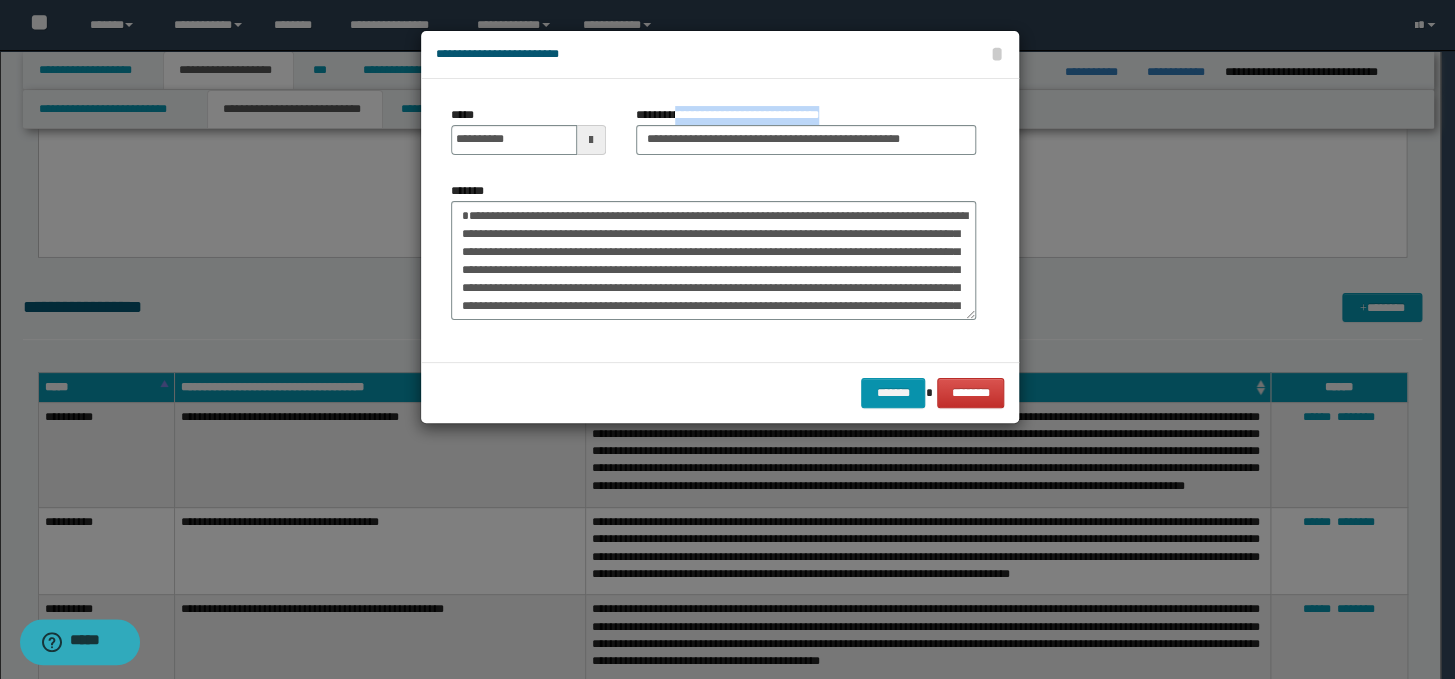 drag, startPoint x: 611, startPoint y: 133, endPoint x: 716, endPoint y: 141, distance: 105.30432 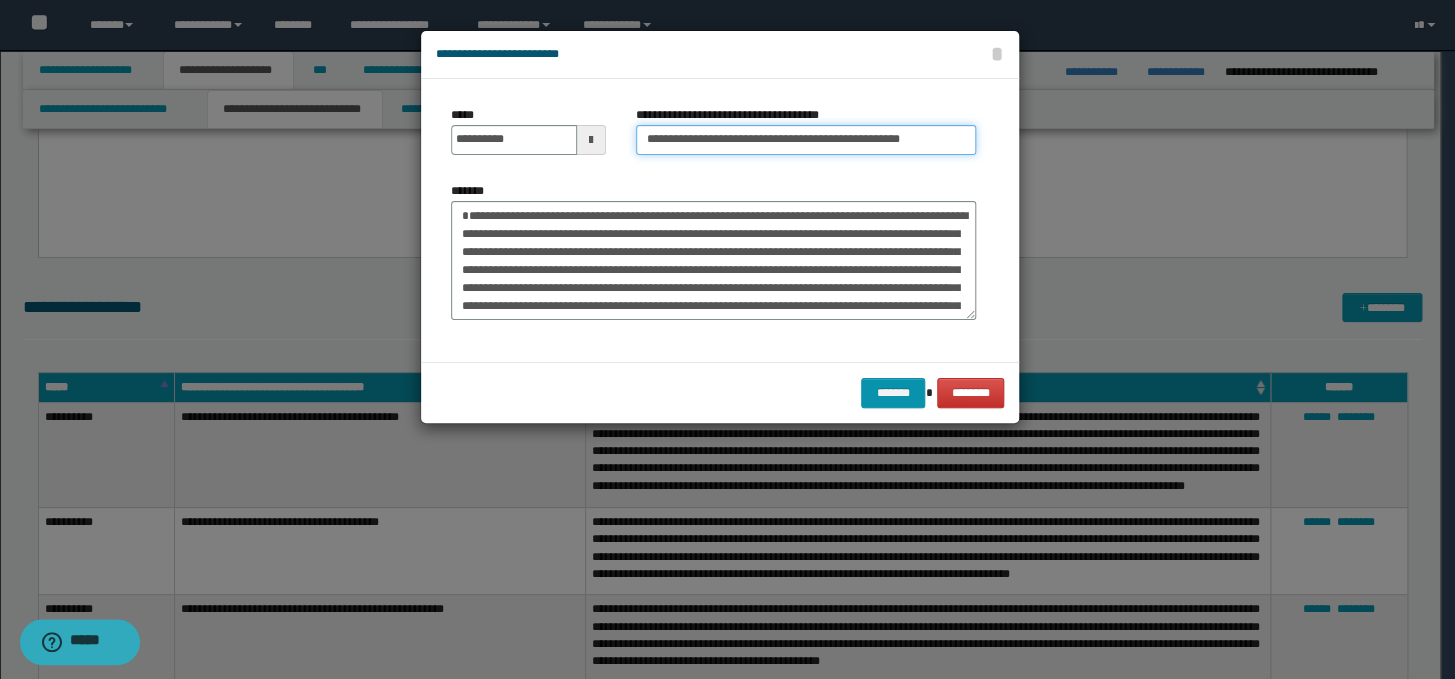 drag, startPoint x: 706, startPoint y: 141, endPoint x: 610, endPoint y: 119, distance: 98.48858 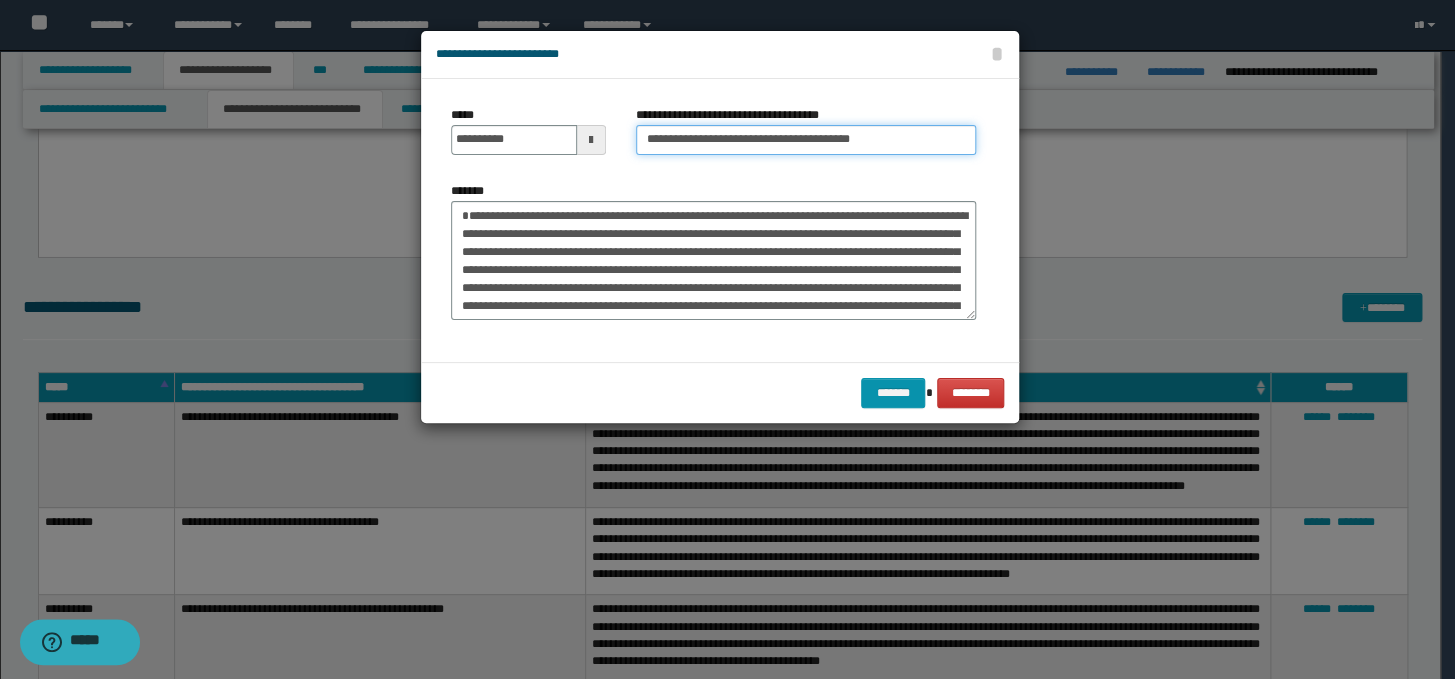 type on "**********" 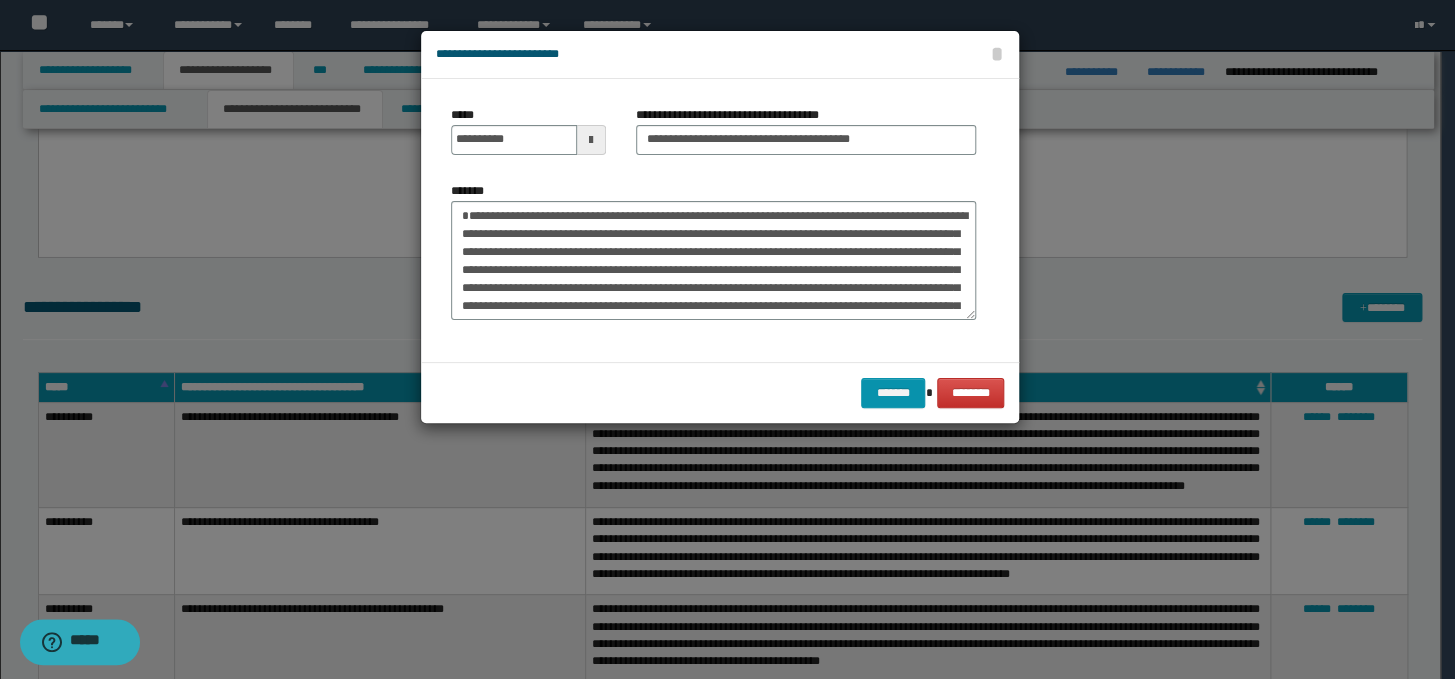 drag, startPoint x: 517, startPoint y: 119, endPoint x: 527, endPoint y: 132, distance: 16.40122 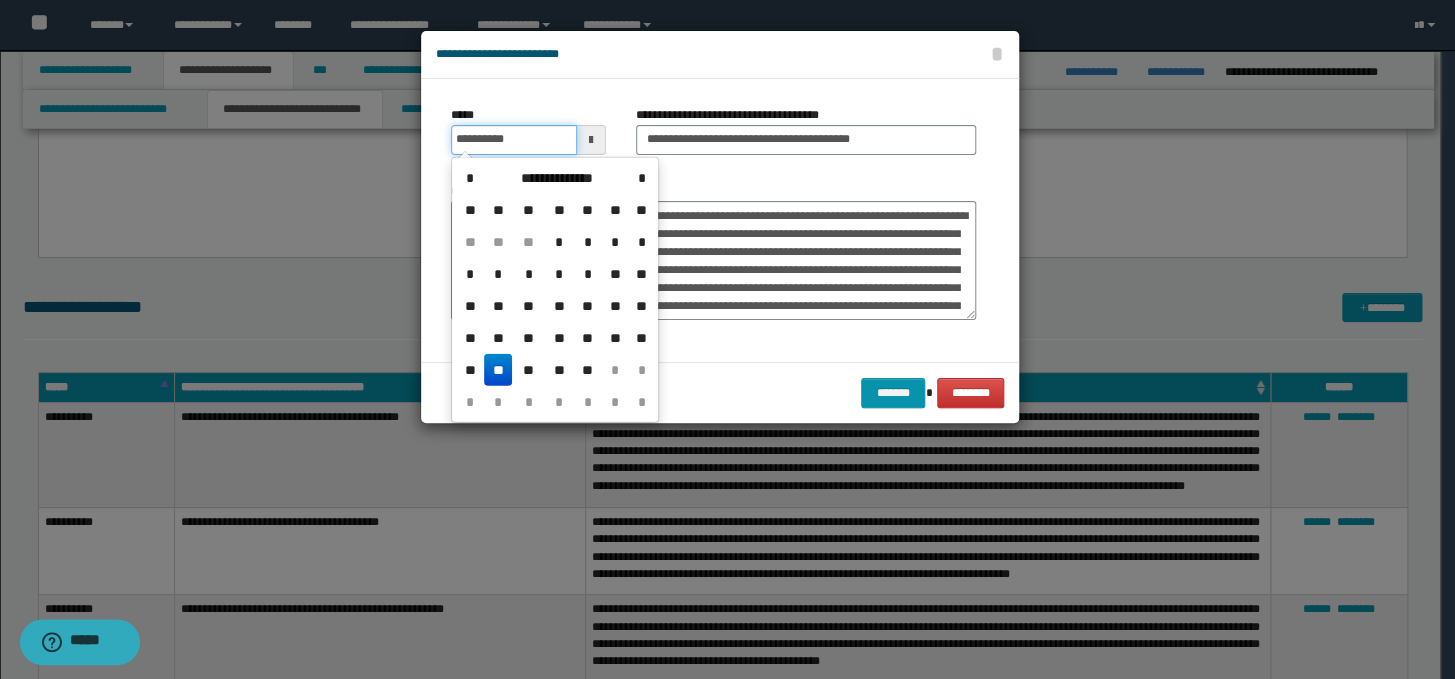 click on "**********" at bounding box center (514, 140) 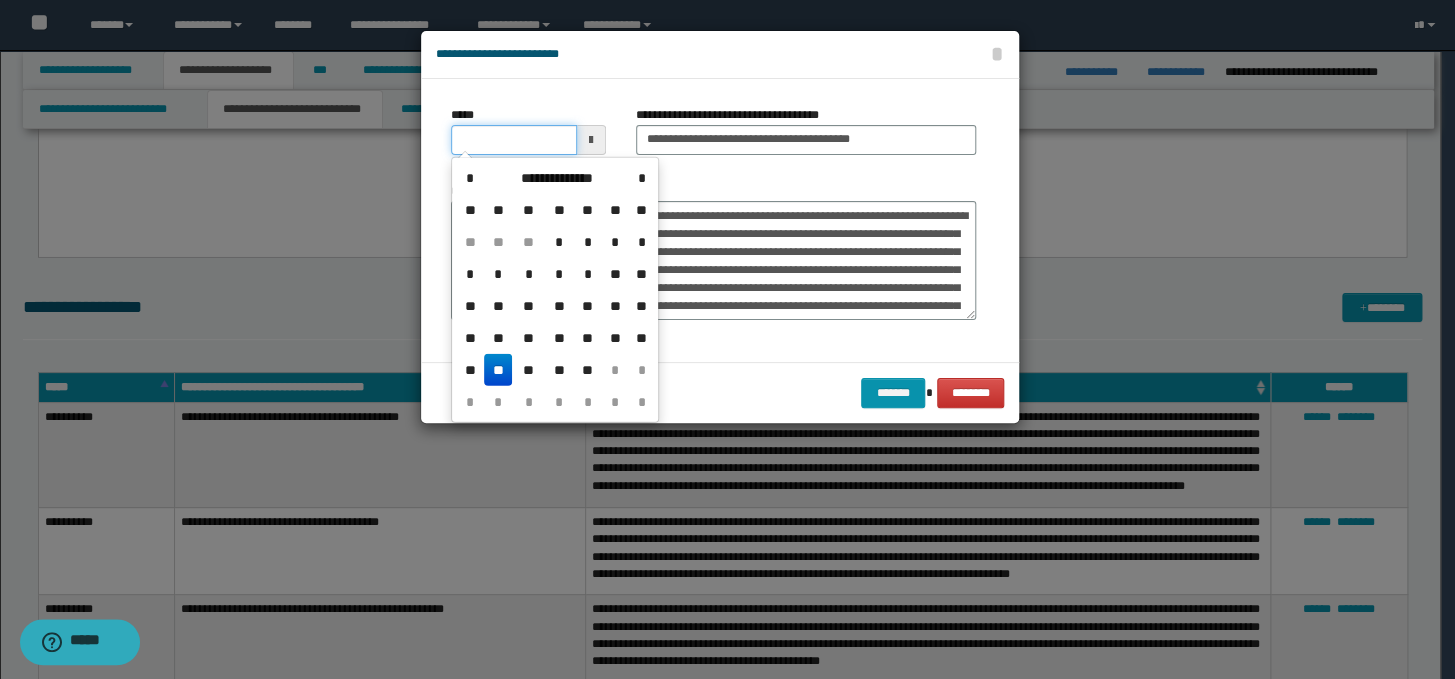 type on "**********" 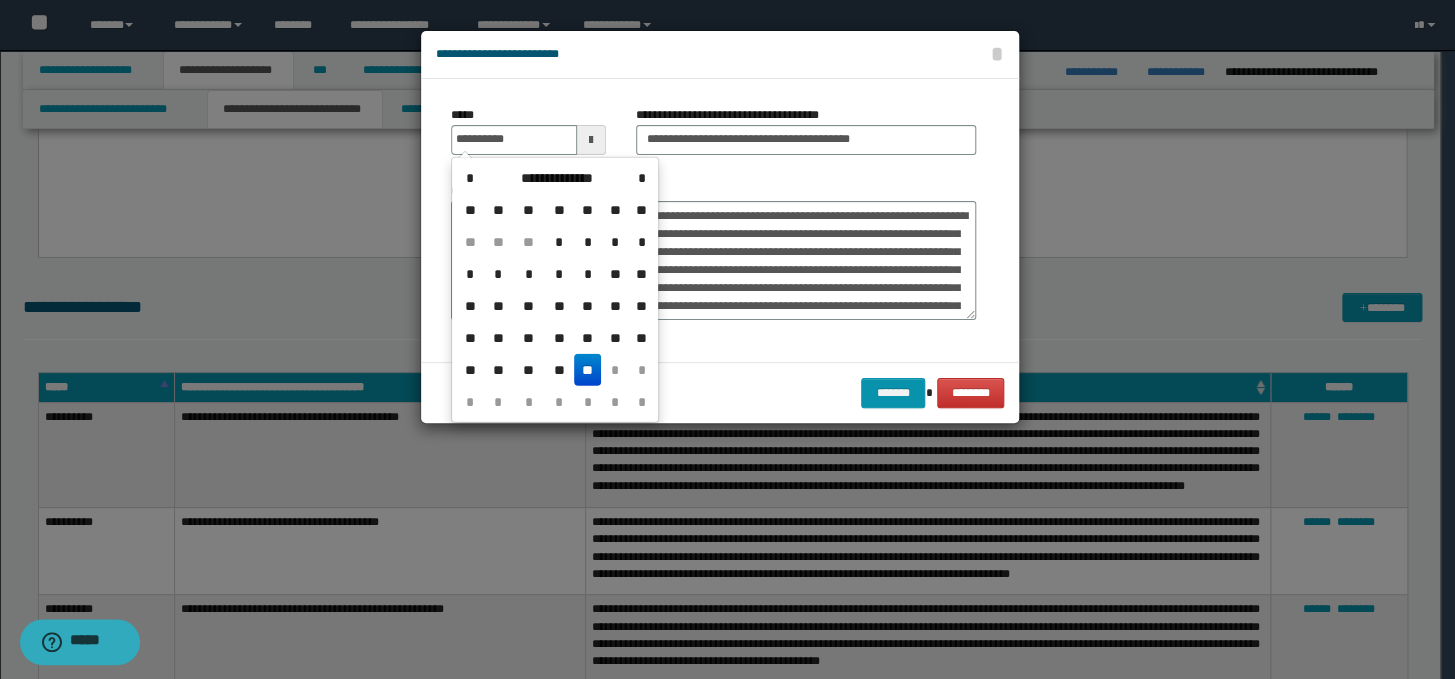 click on "**" at bounding box center [588, 370] 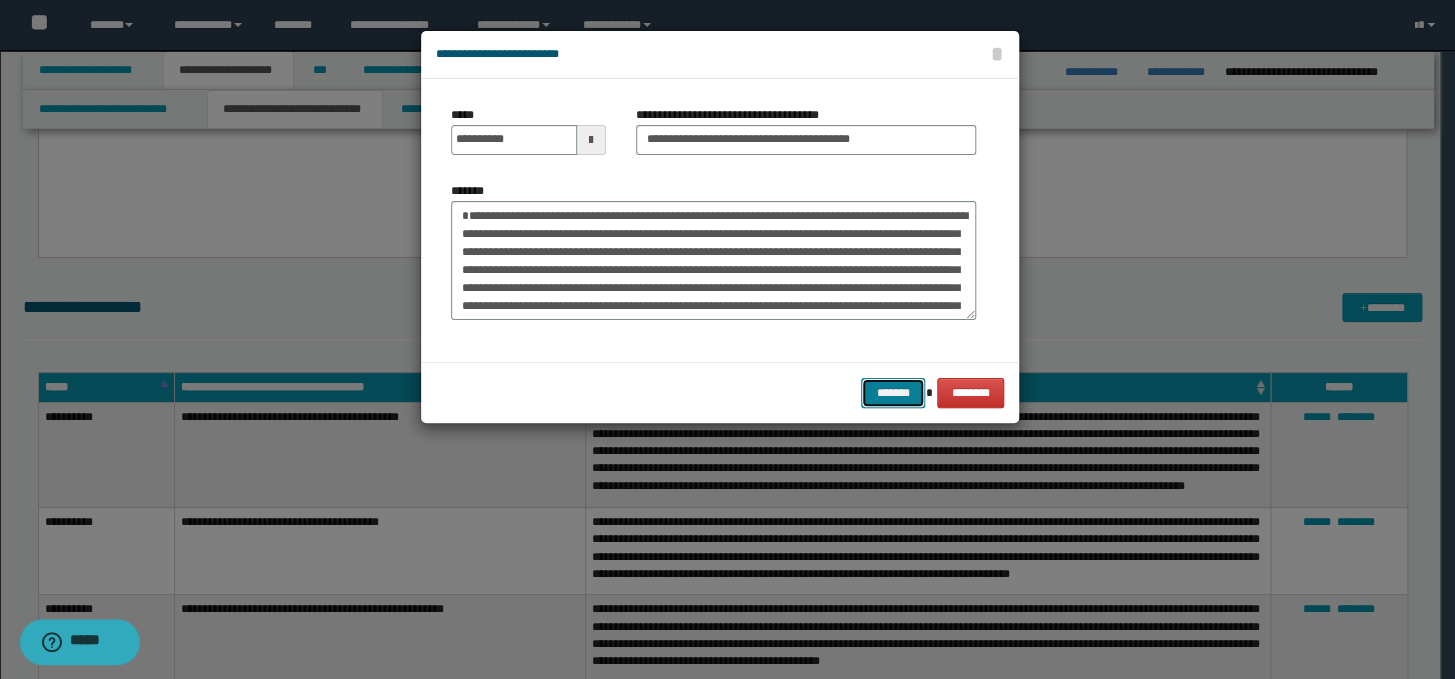 click on "*******" at bounding box center (893, 393) 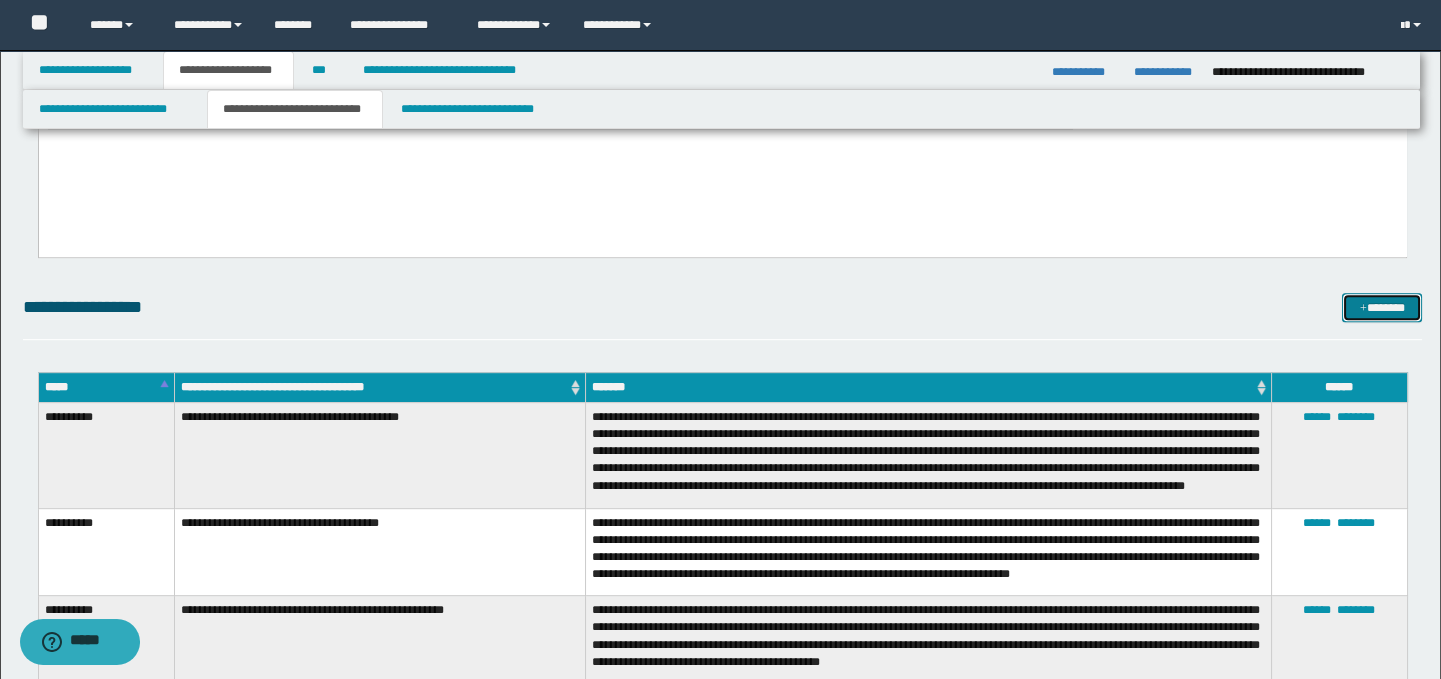 click at bounding box center (1363, 309) 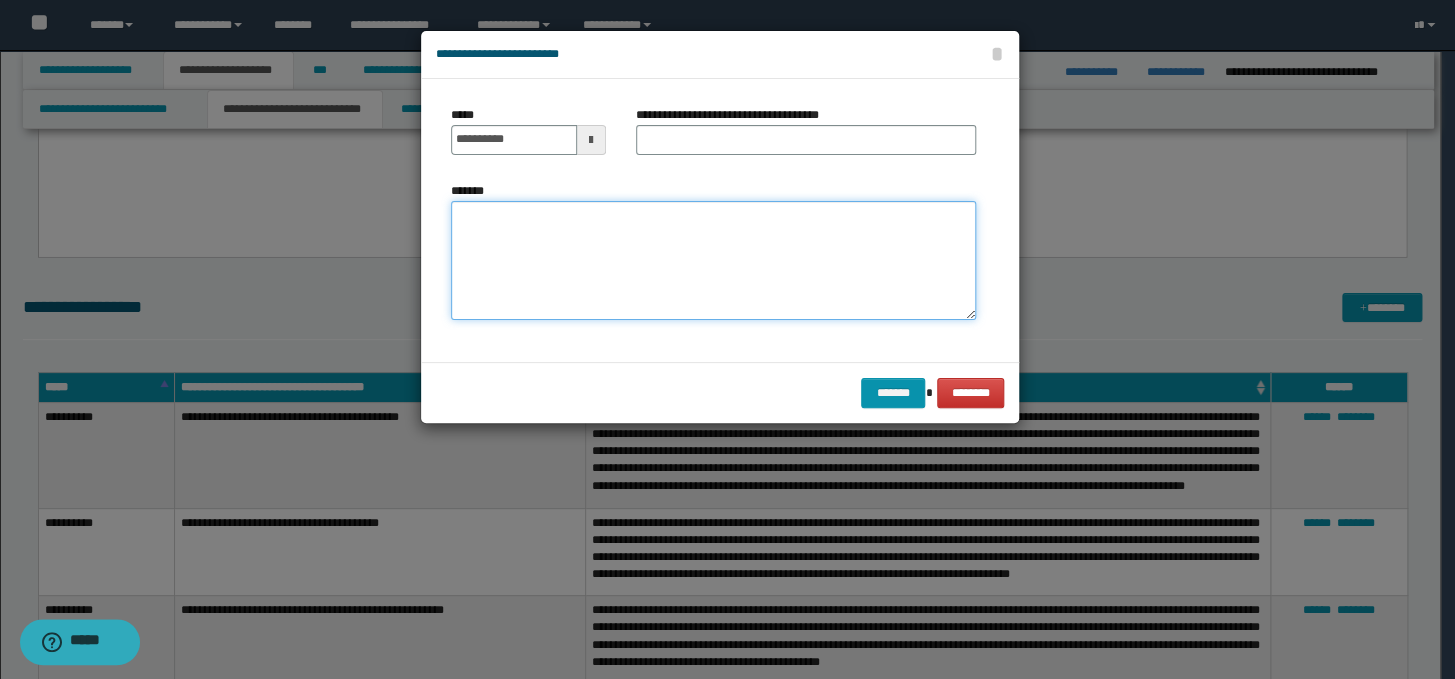 click on "*******" at bounding box center (713, 261) 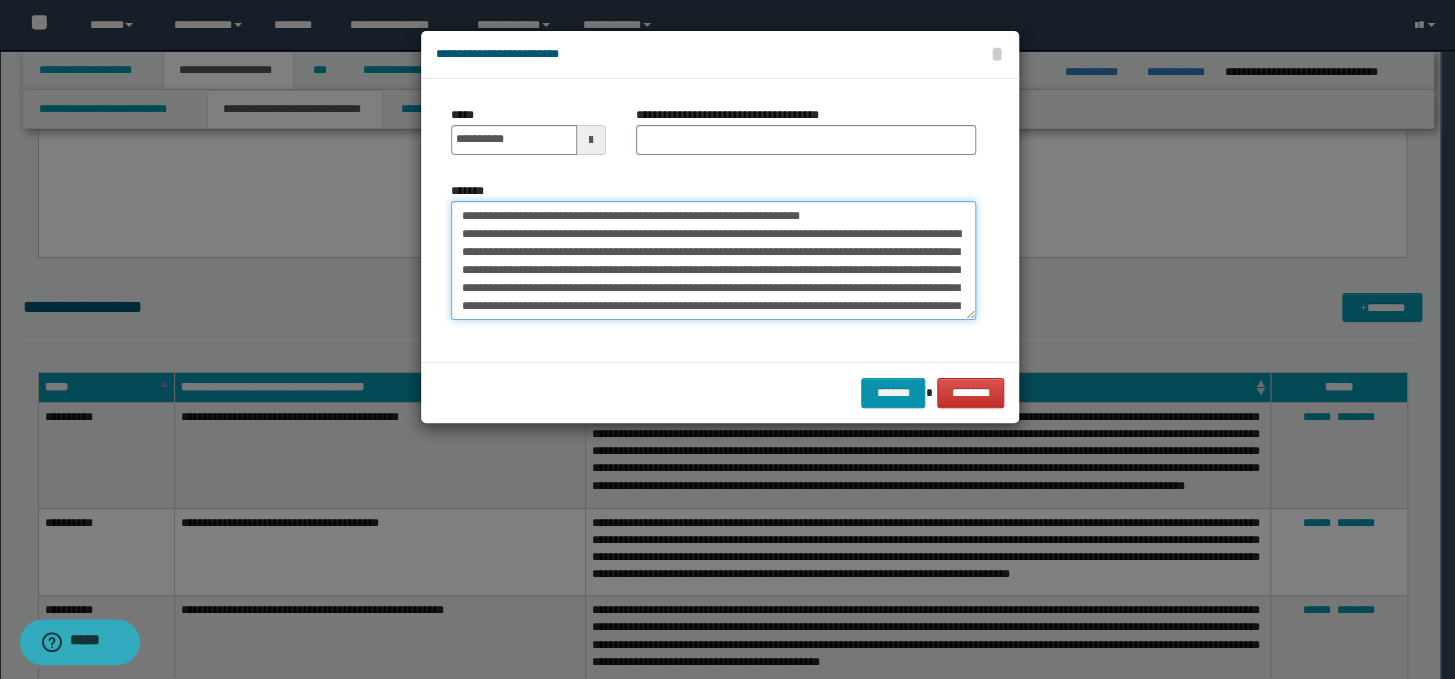 scroll, scrollTop: 138, scrollLeft: 0, axis: vertical 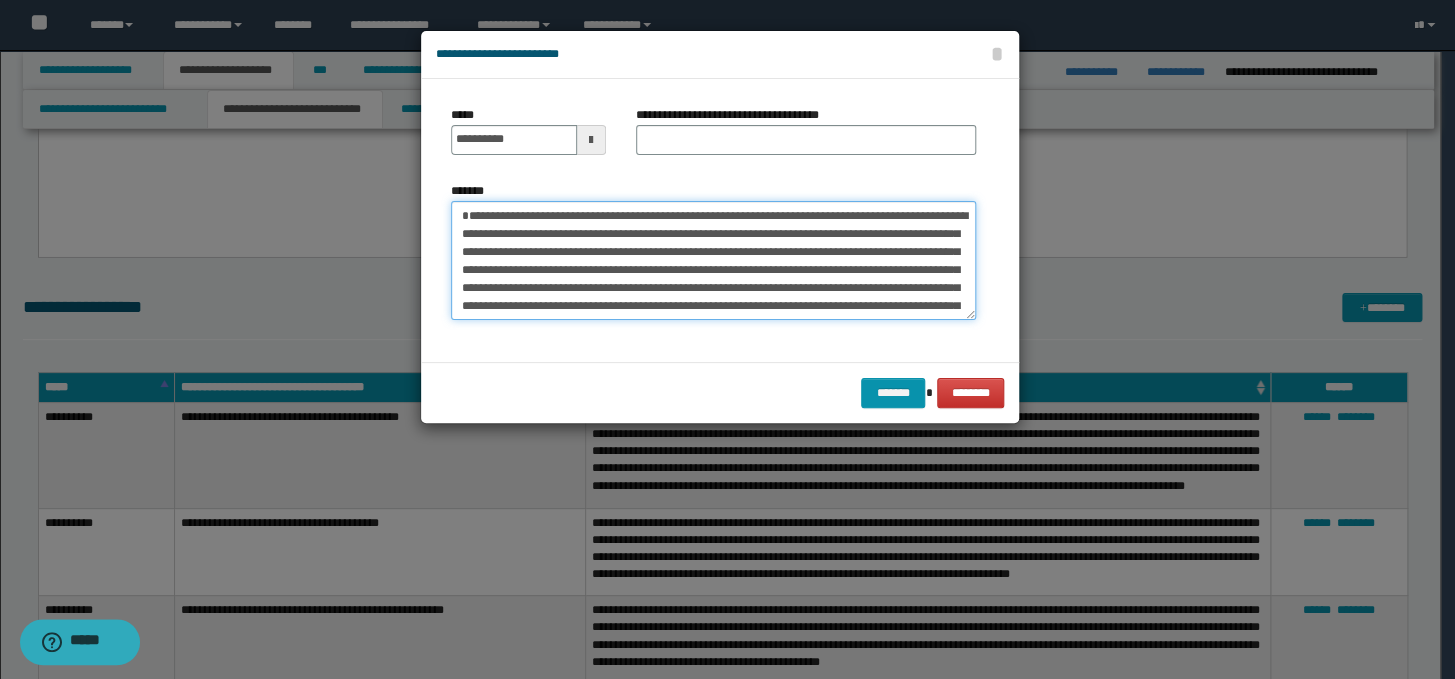 type on "**********" 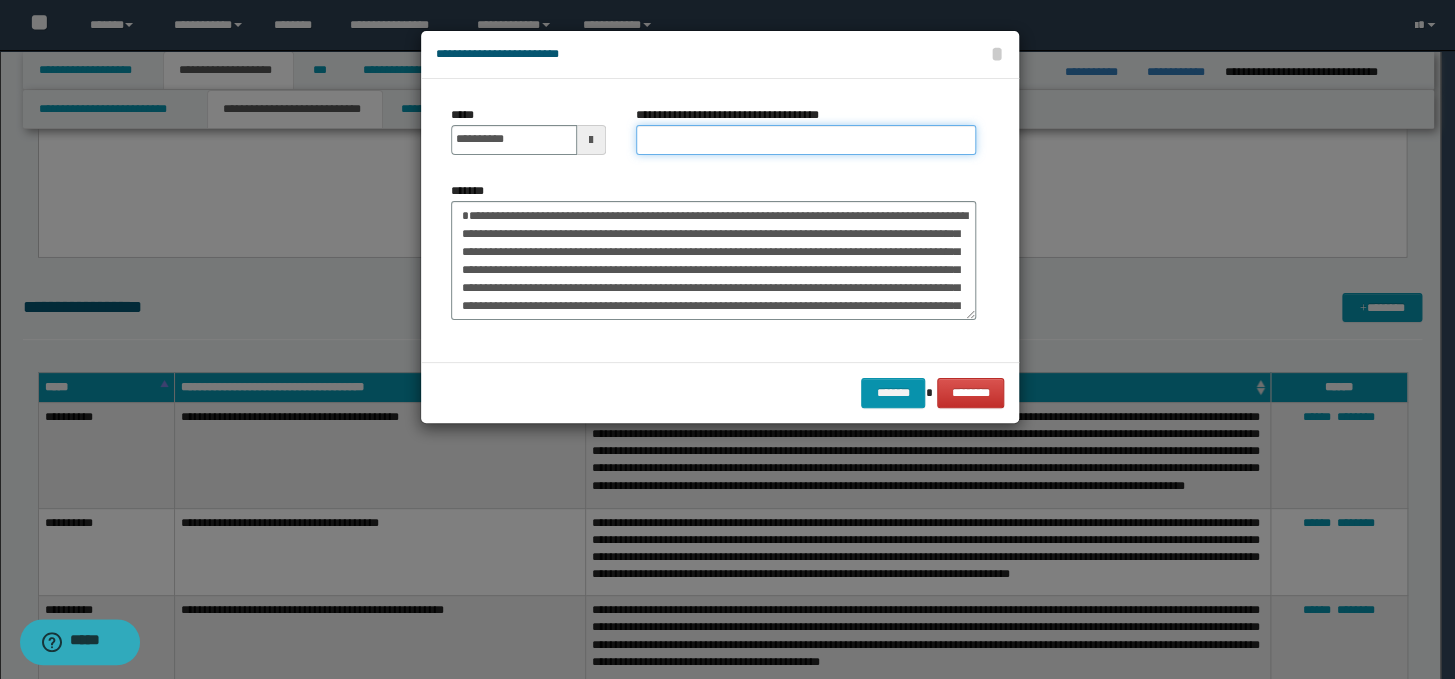 click on "**********" at bounding box center [806, 140] 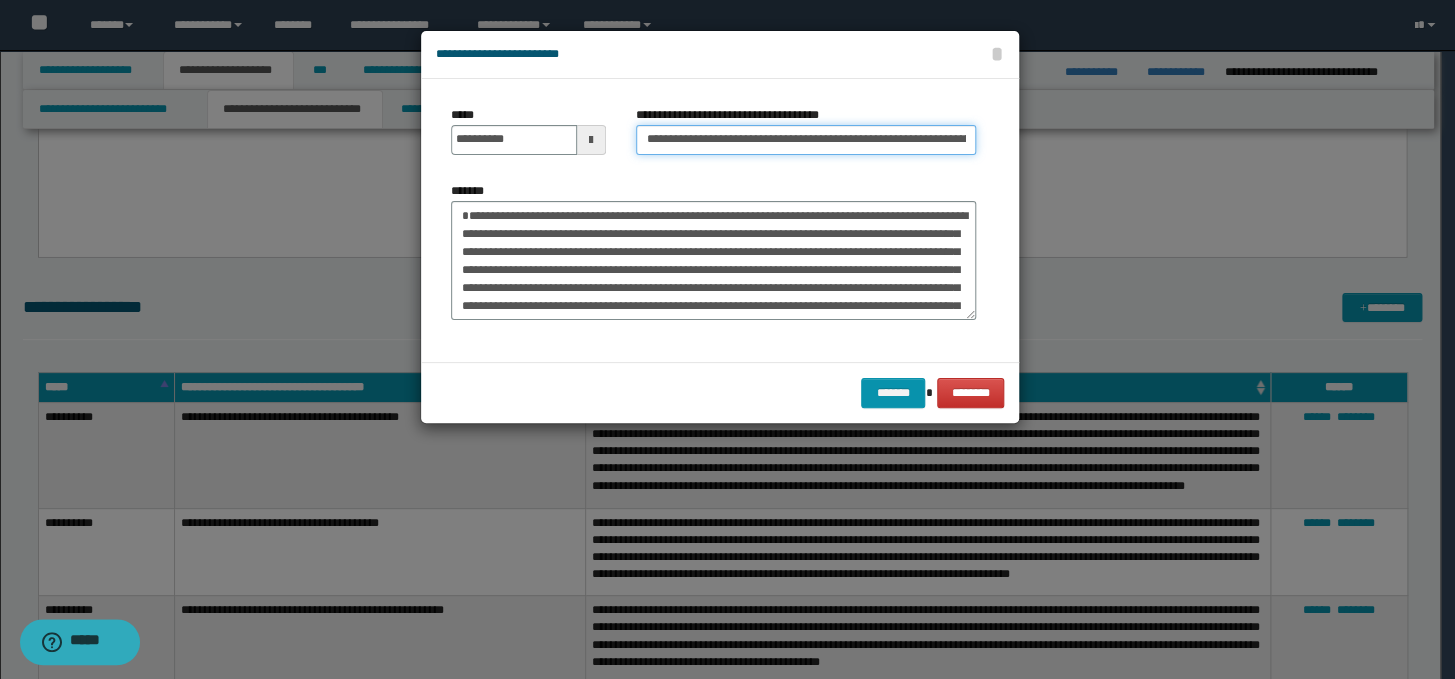scroll, scrollTop: 0, scrollLeft: 101, axis: horizontal 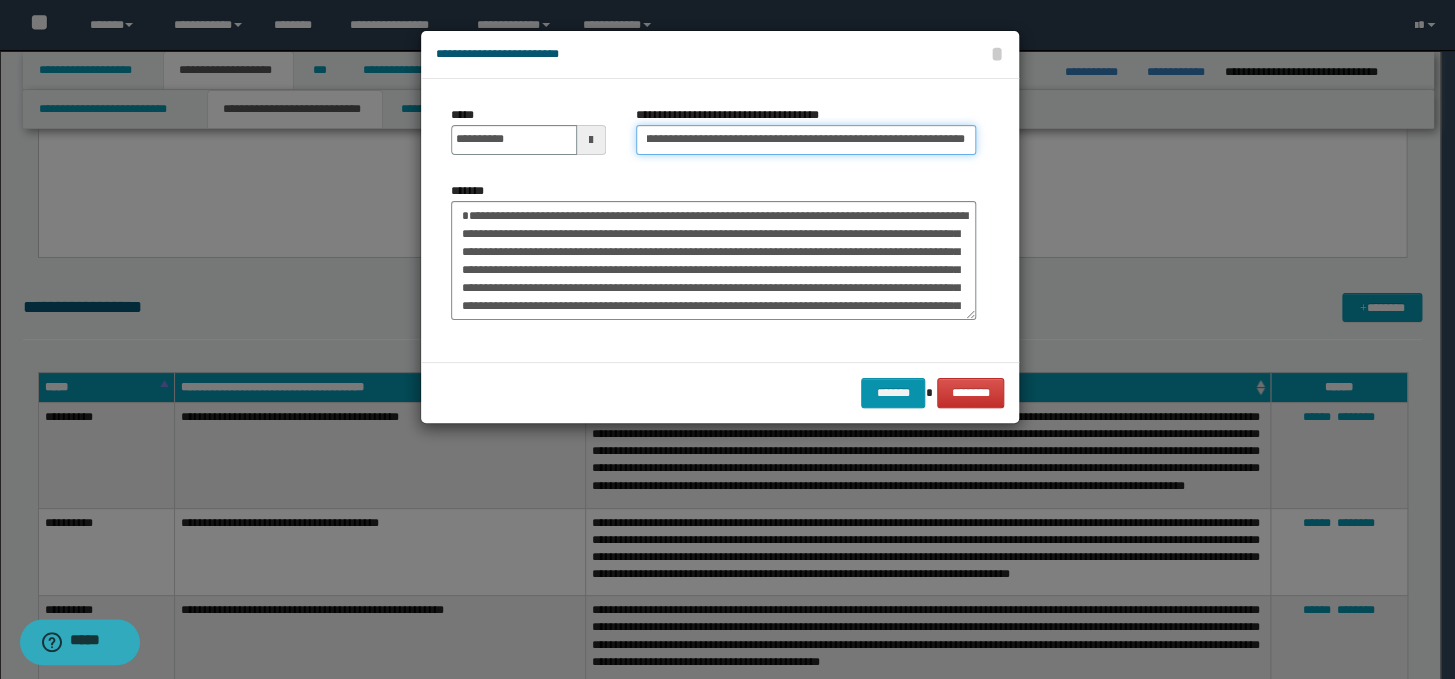 click on "**********" at bounding box center [806, 140] 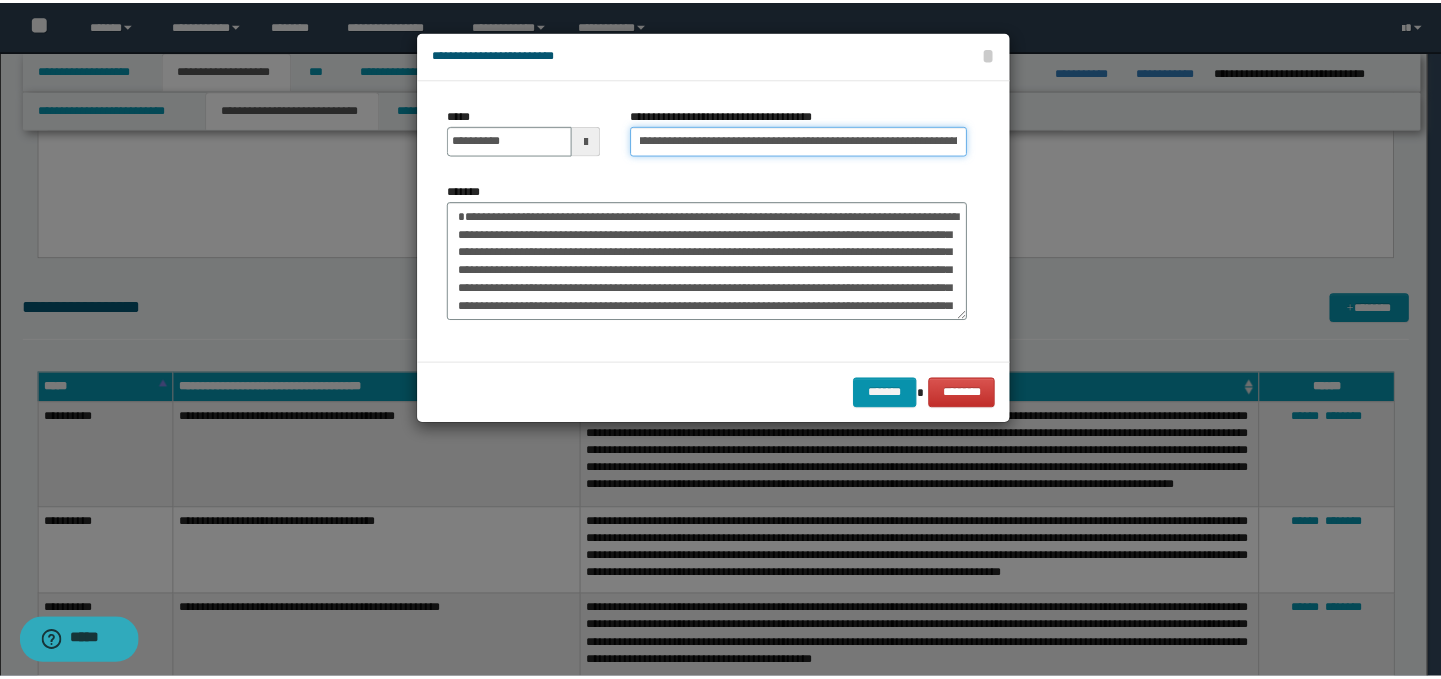 scroll, scrollTop: 0, scrollLeft: 0, axis: both 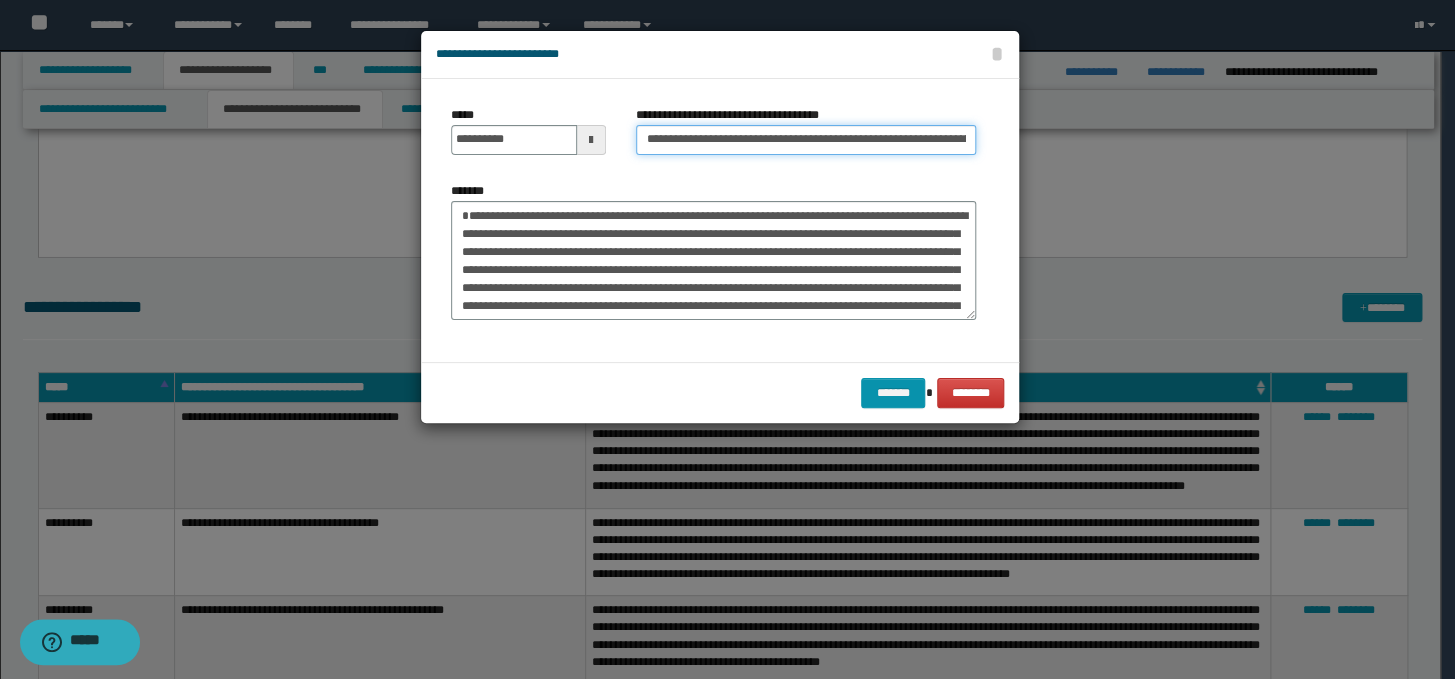 drag, startPoint x: 707, startPoint y: 133, endPoint x: 621, endPoint y: 125, distance: 86.37129 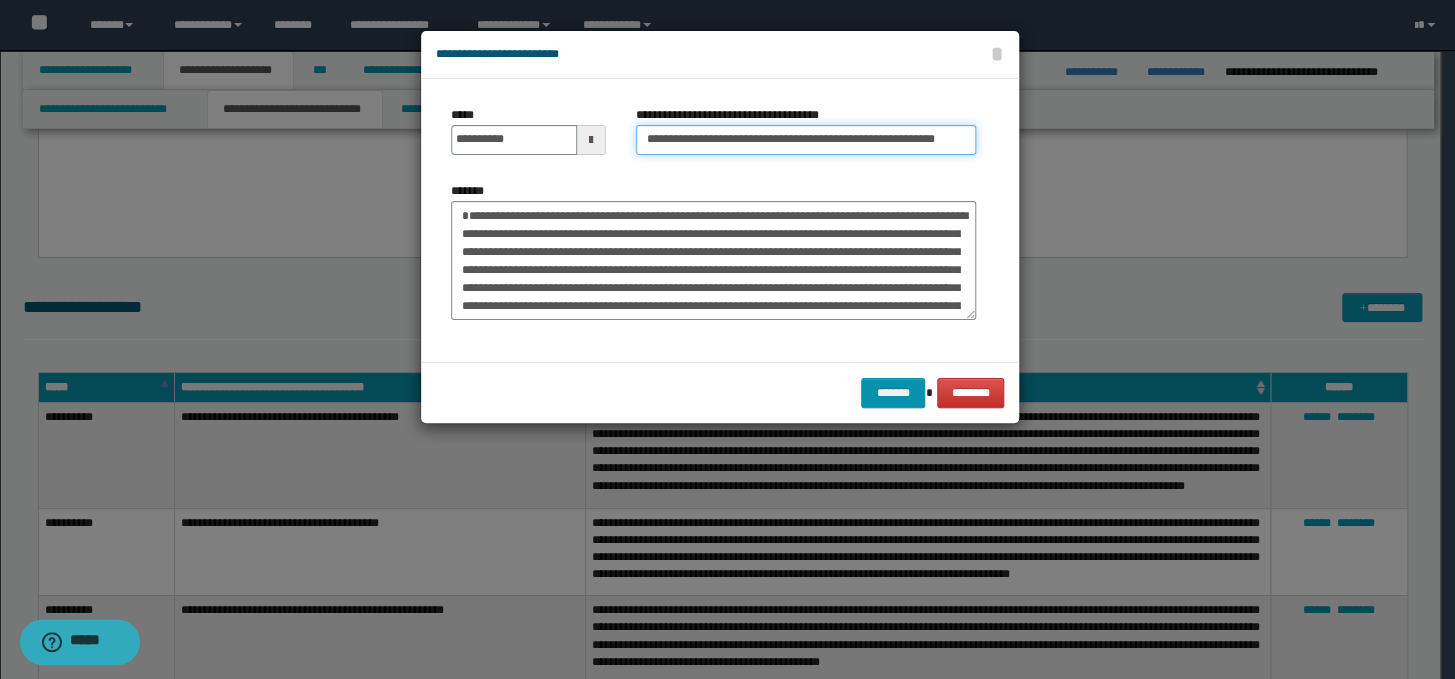 type on "**********" 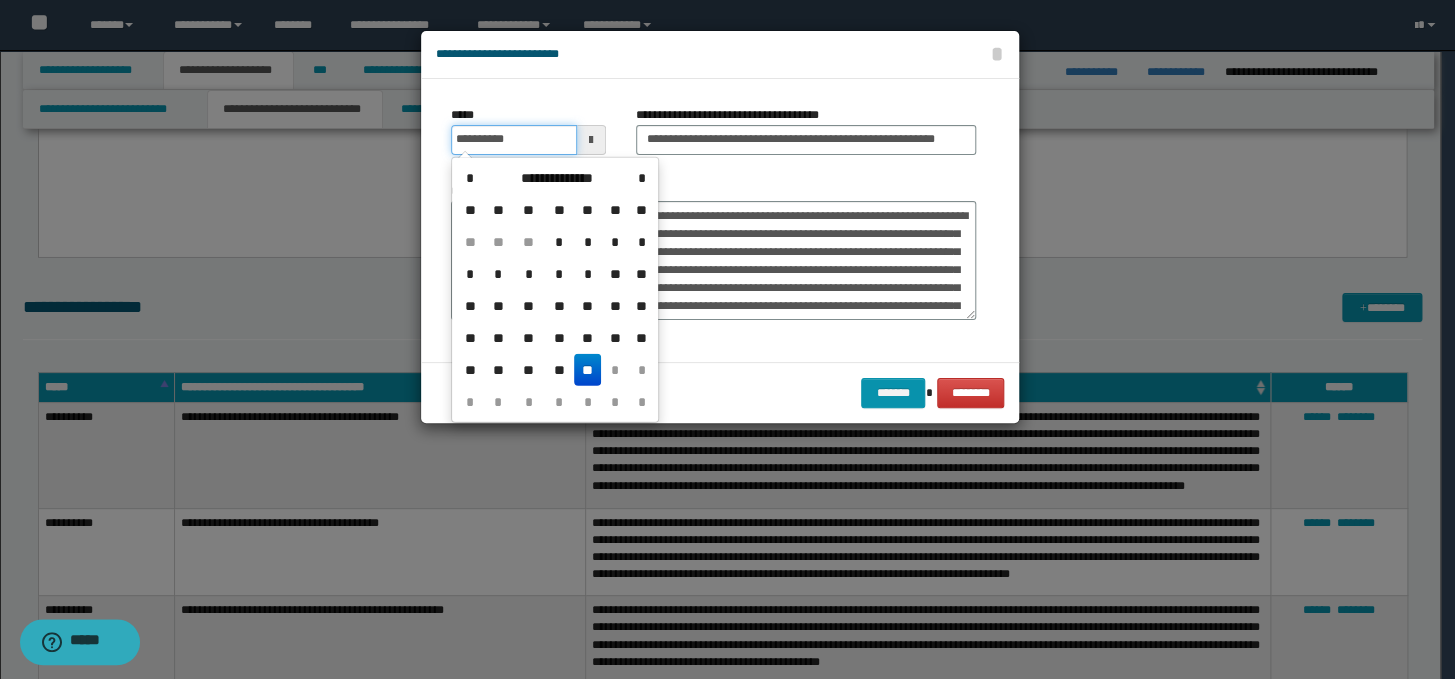 click on "**********" at bounding box center (514, 140) 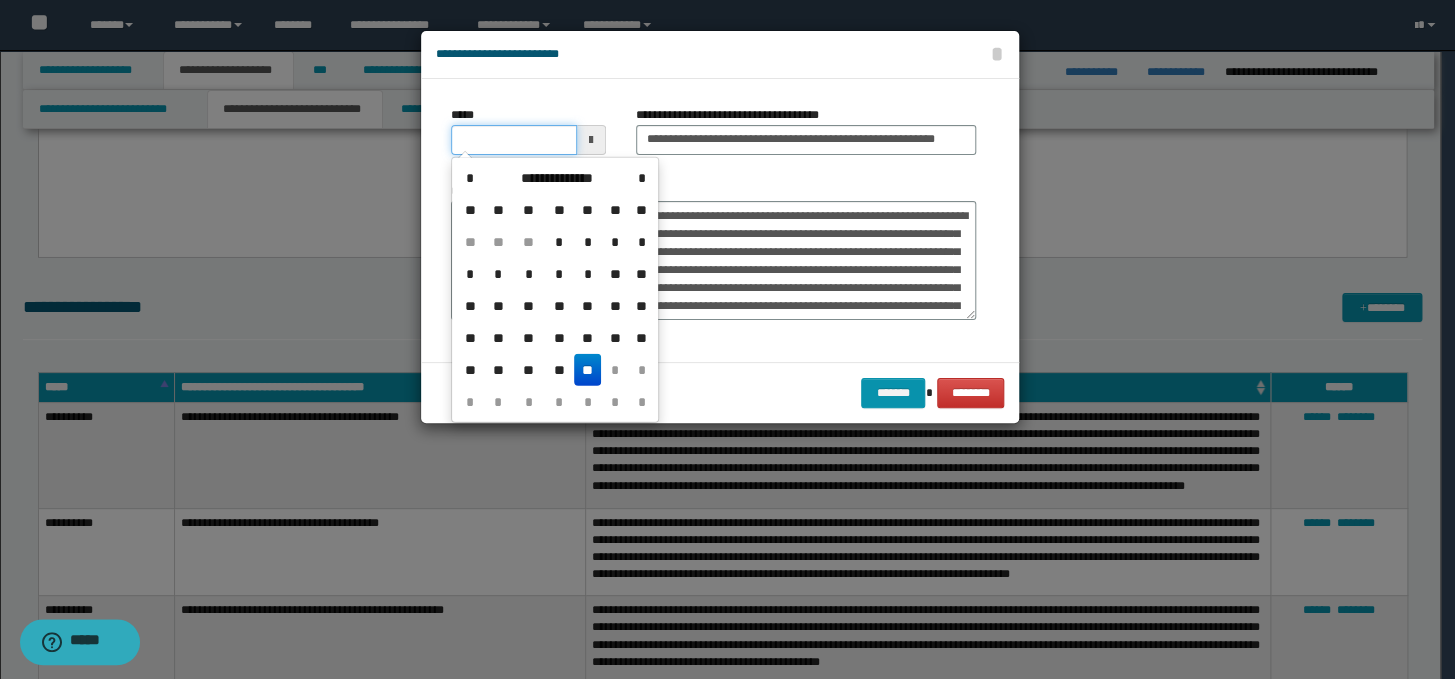type on "**********" 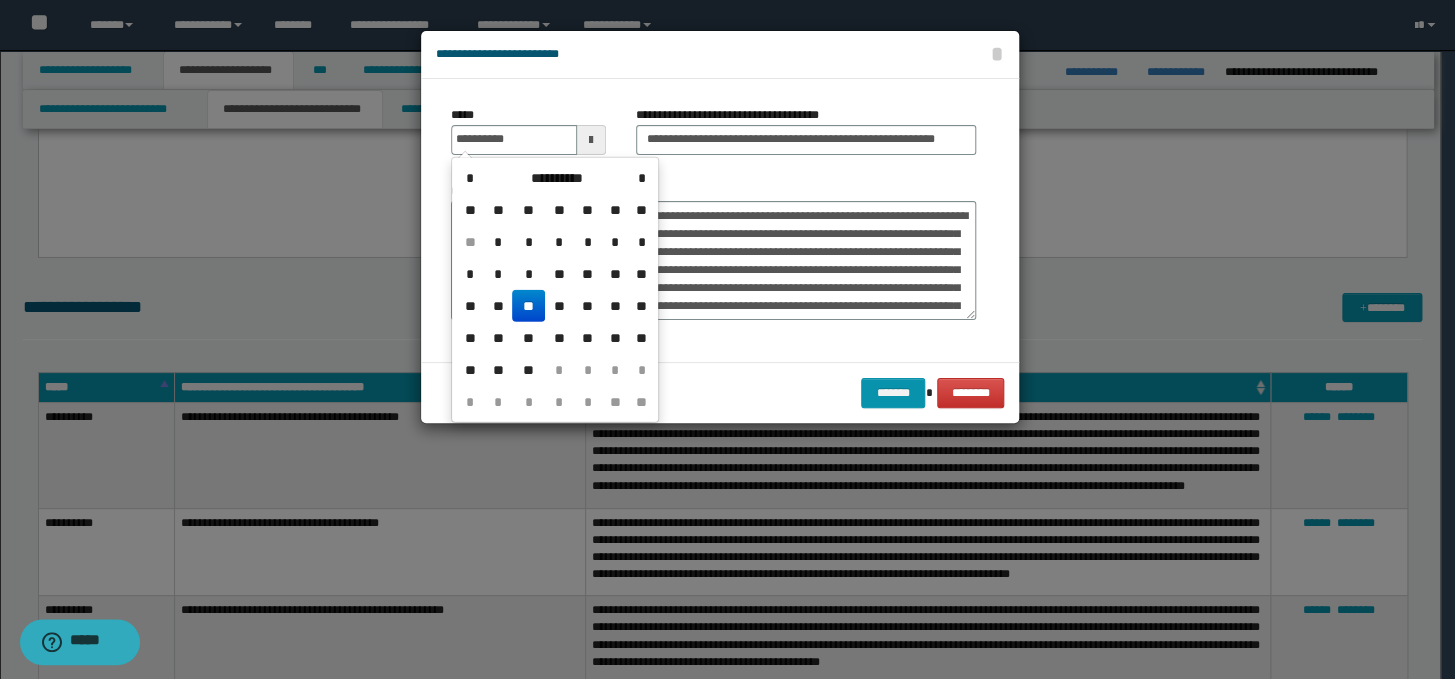 click on "**" at bounding box center (528, 306) 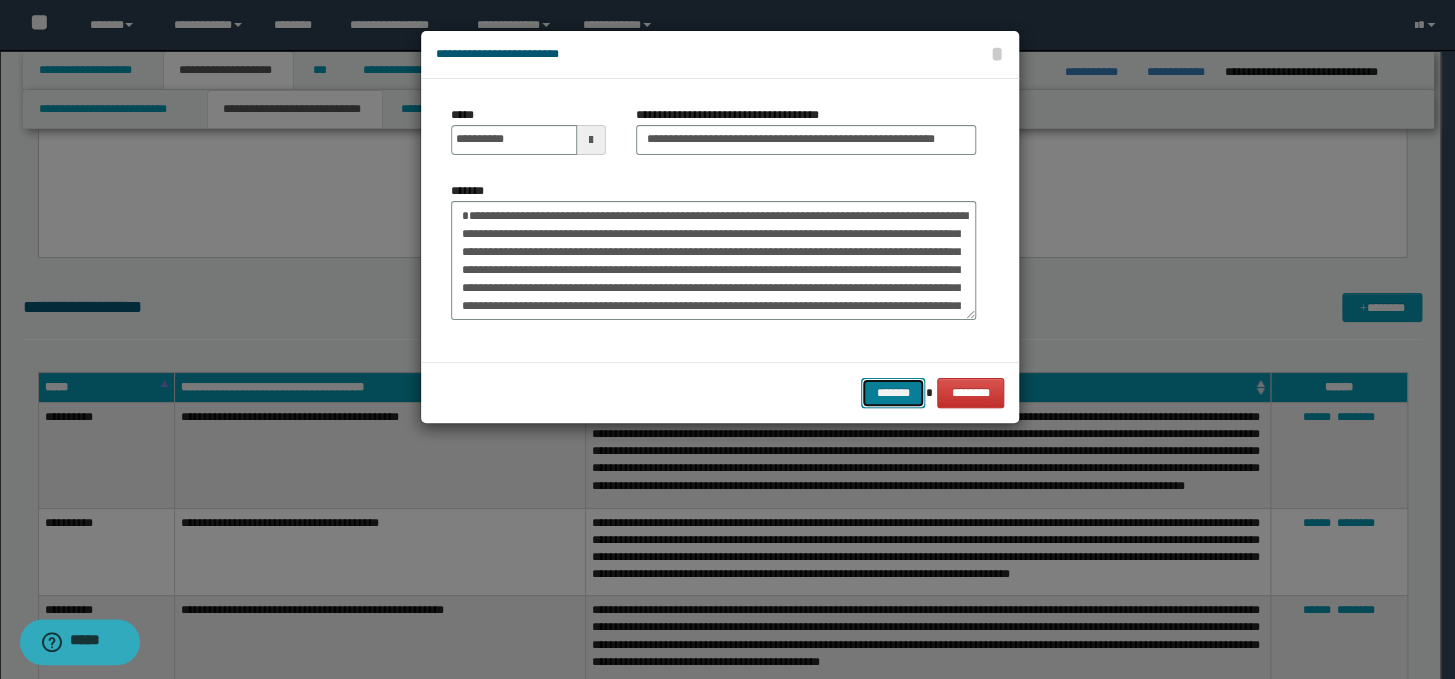click on "*******" at bounding box center (893, 393) 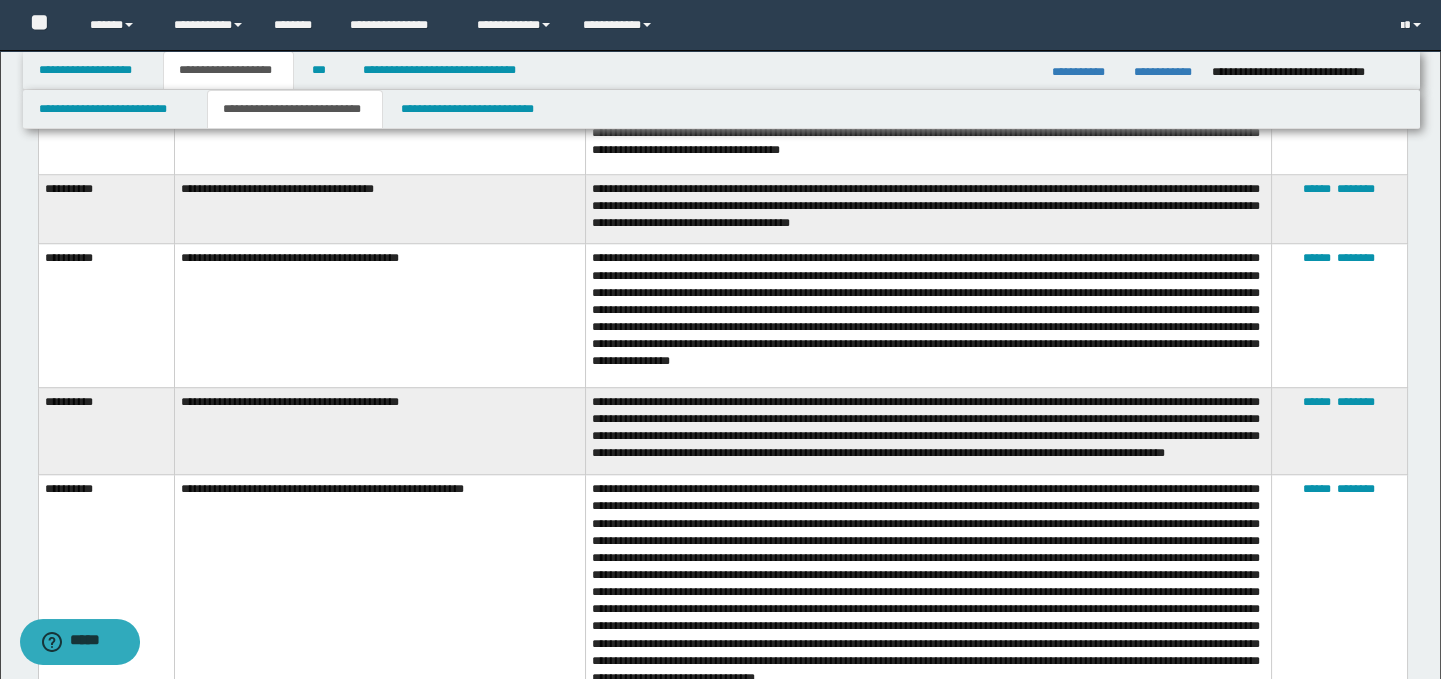 scroll, scrollTop: 3298, scrollLeft: 0, axis: vertical 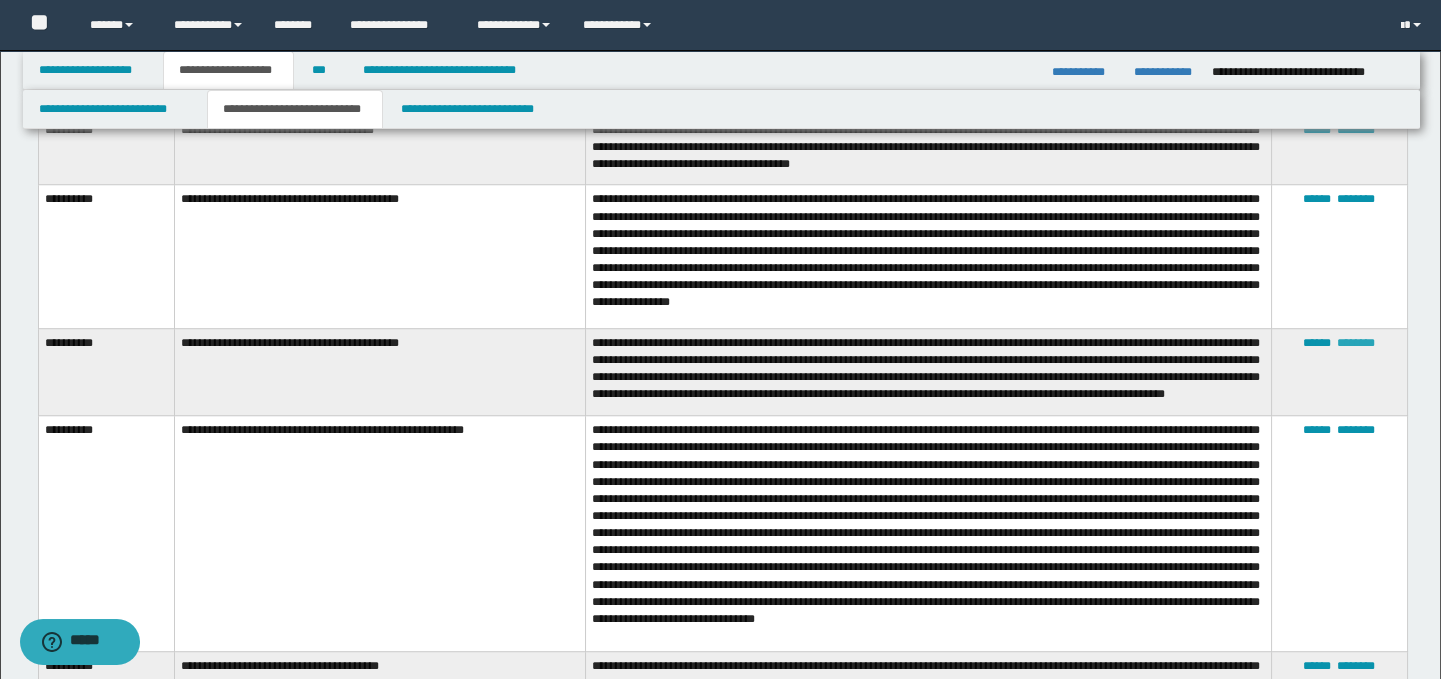 click on "********" at bounding box center (1356, 343) 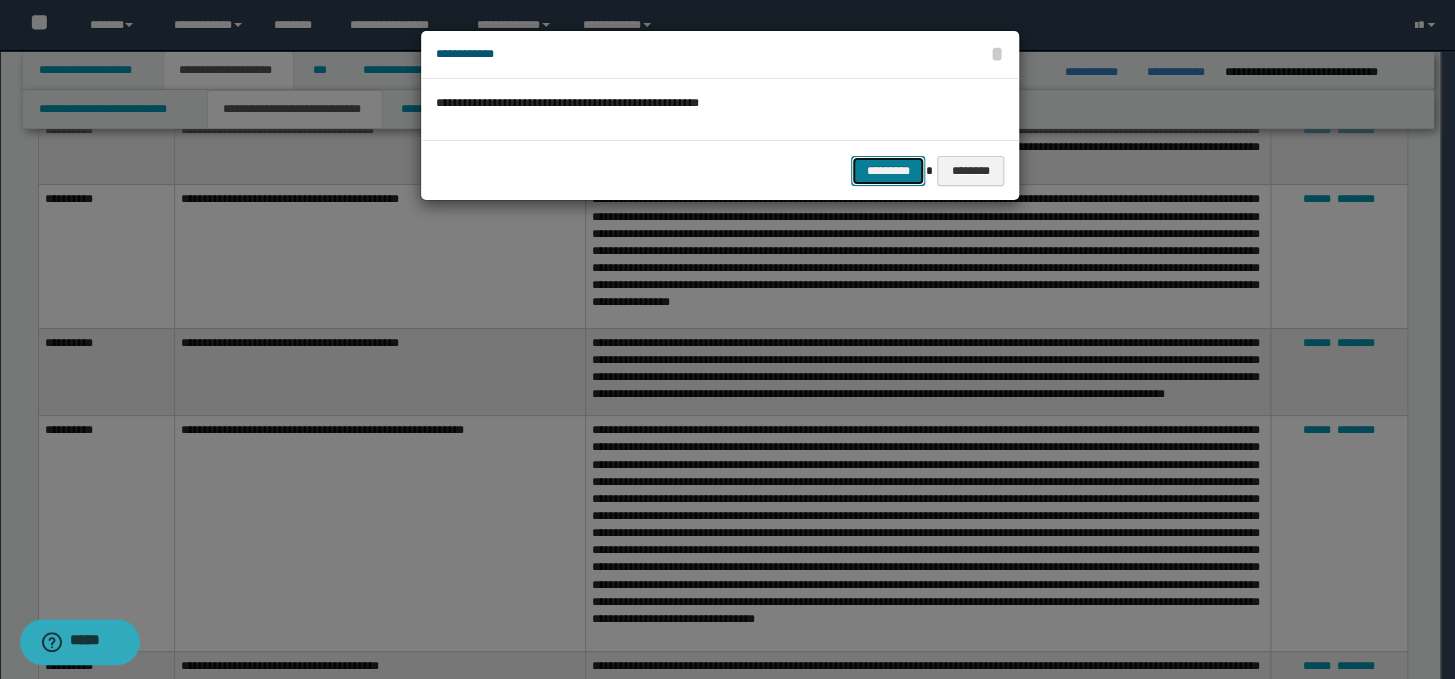 click on "*********" at bounding box center [888, 171] 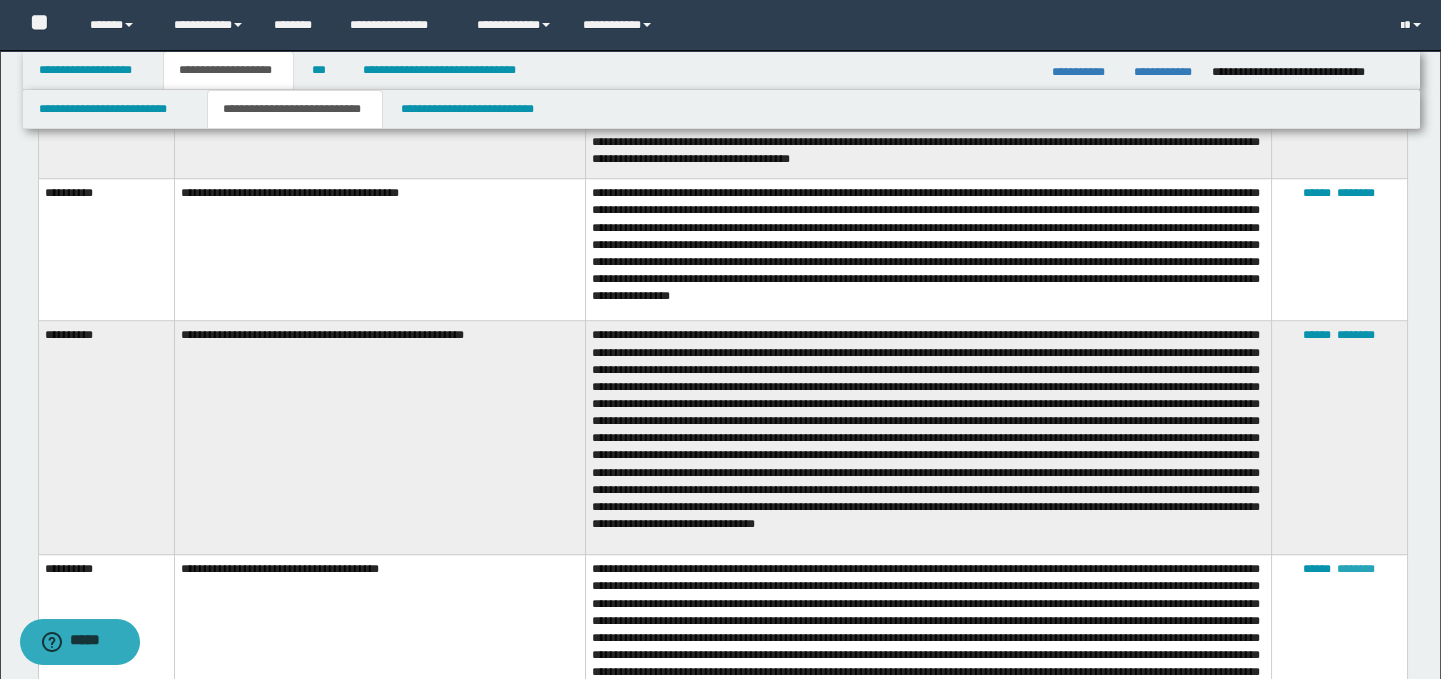 click on "********" at bounding box center (1356, 569) 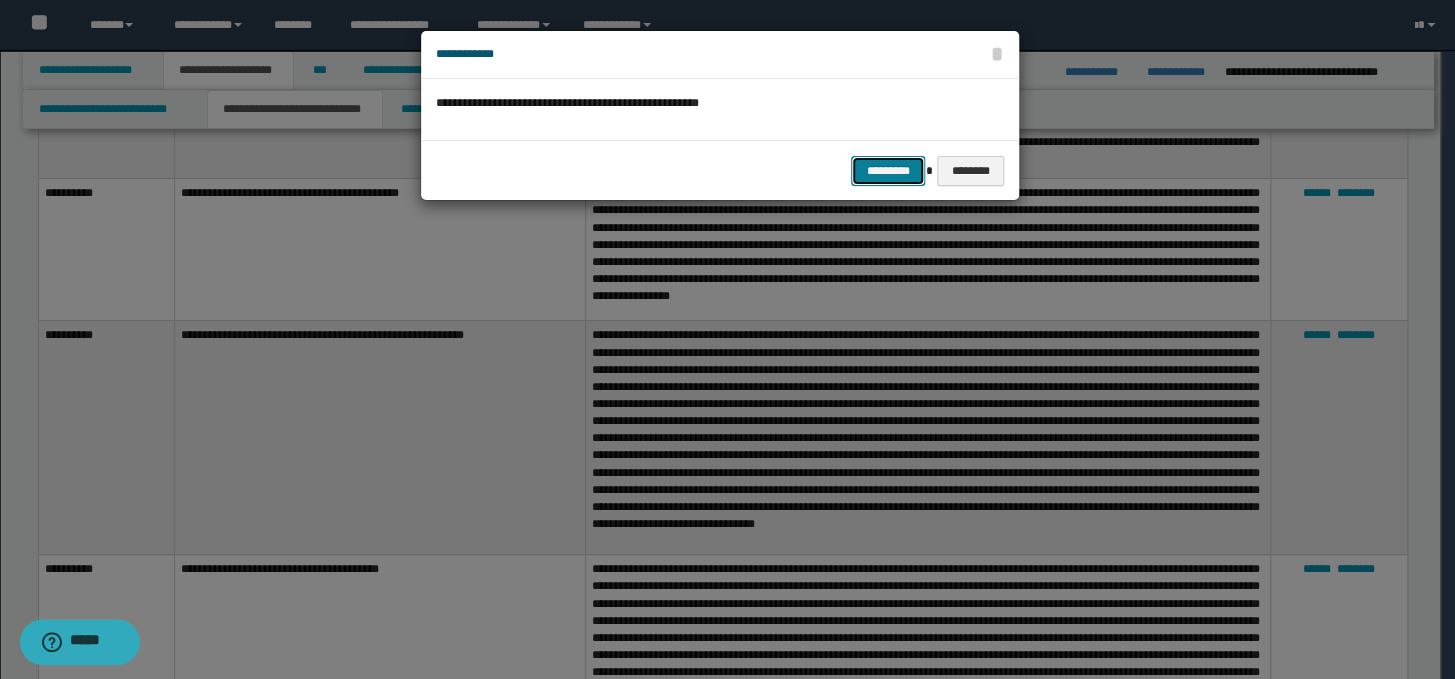 click on "*********" at bounding box center (888, 171) 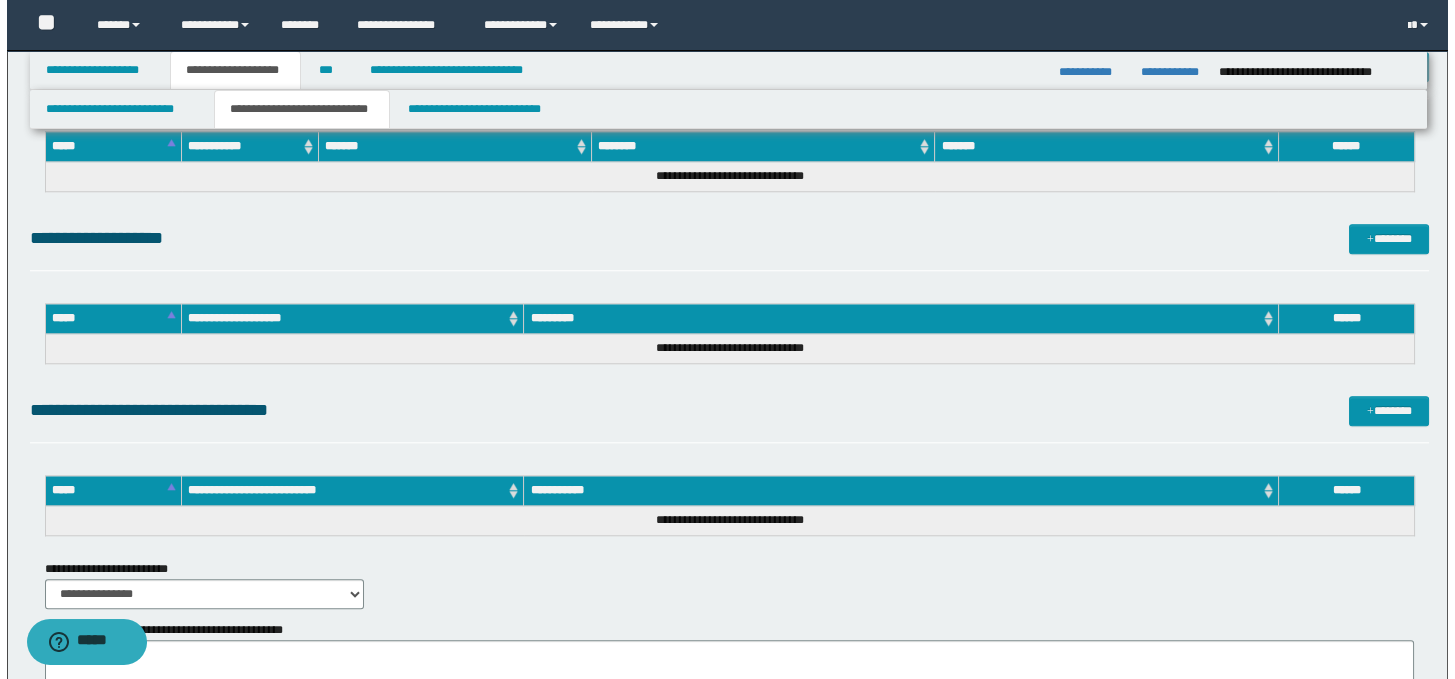scroll, scrollTop: 4007, scrollLeft: 0, axis: vertical 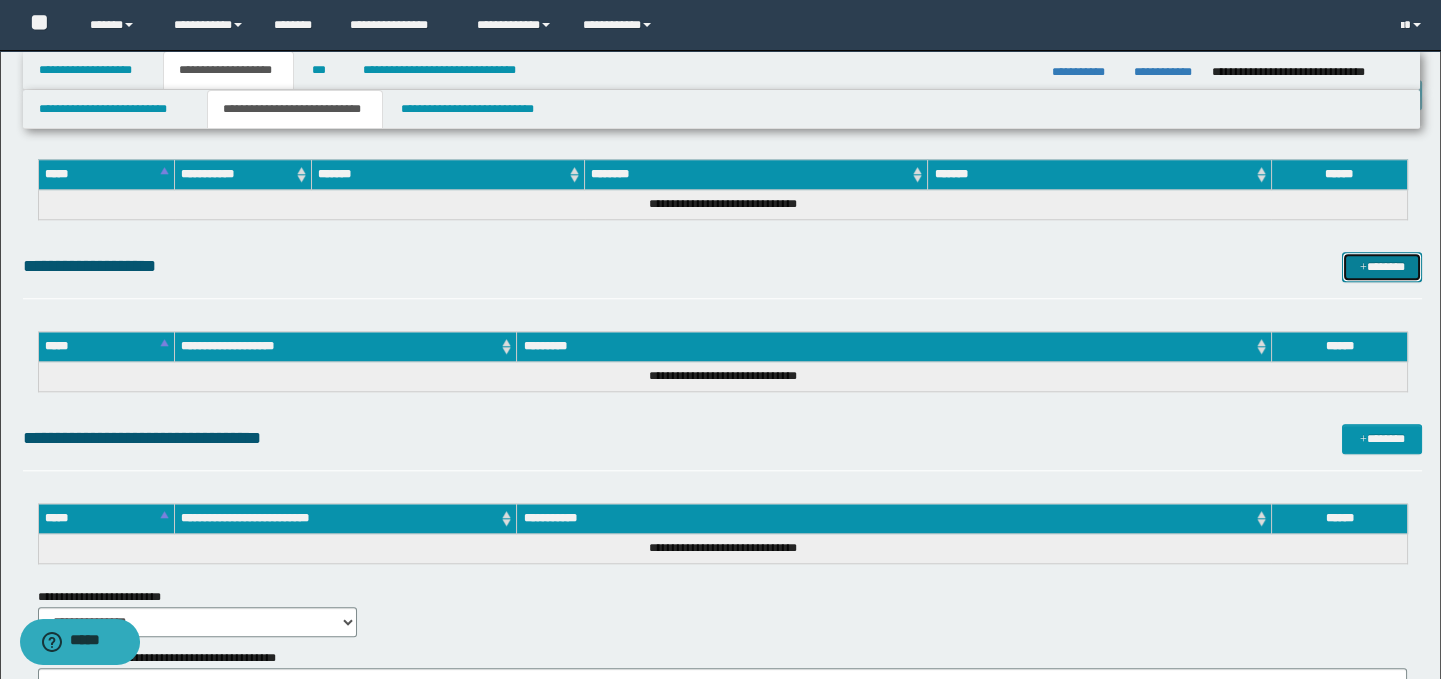 click on "*******" at bounding box center (1382, 267) 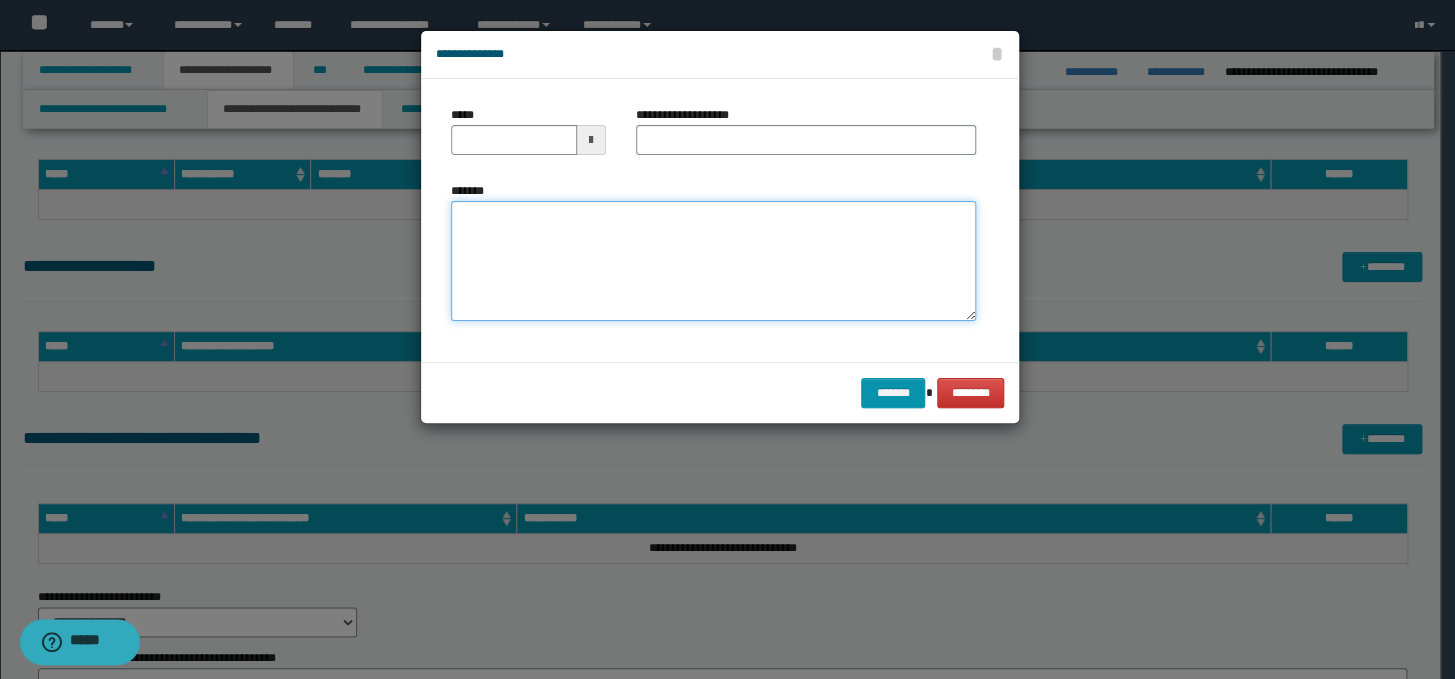 click on "*******" at bounding box center (713, 261) 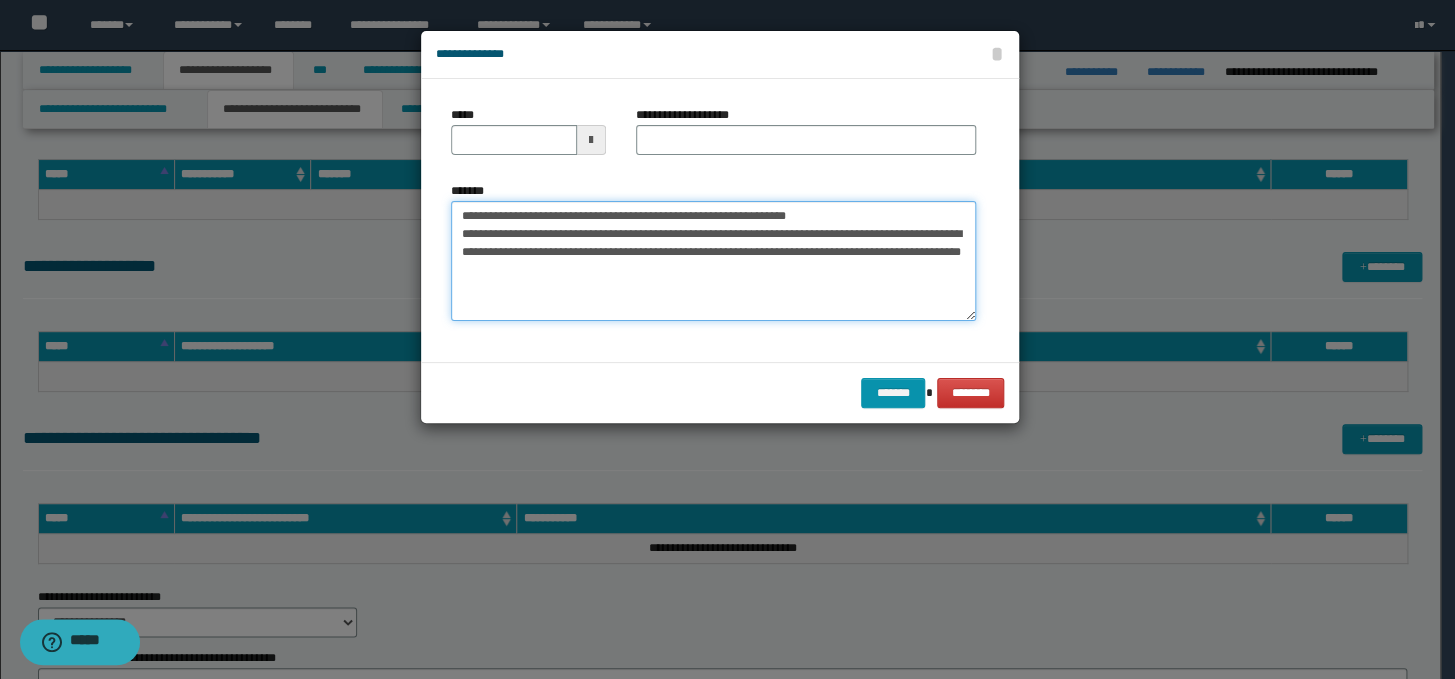 drag, startPoint x: 889, startPoint y: 214, endPoint x: 445, endPoint y: 188, distance: 444.76062 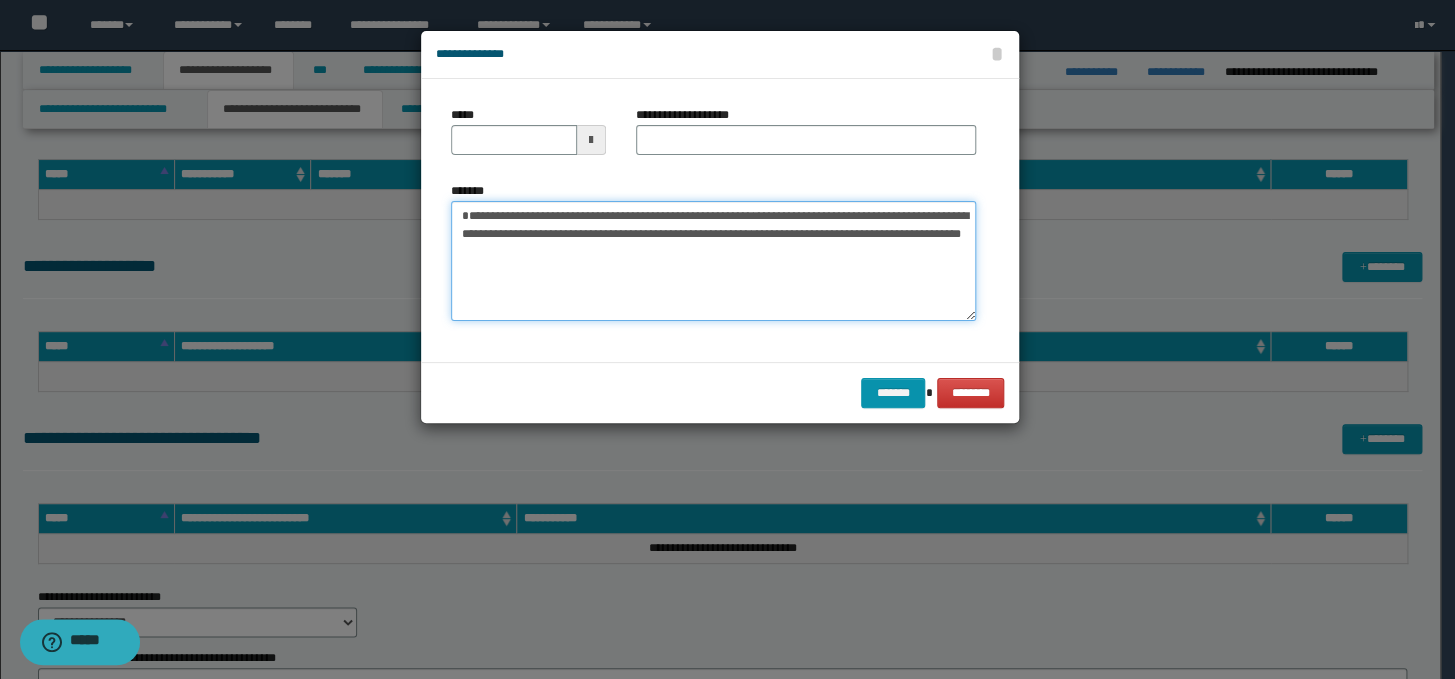 type on "**********" 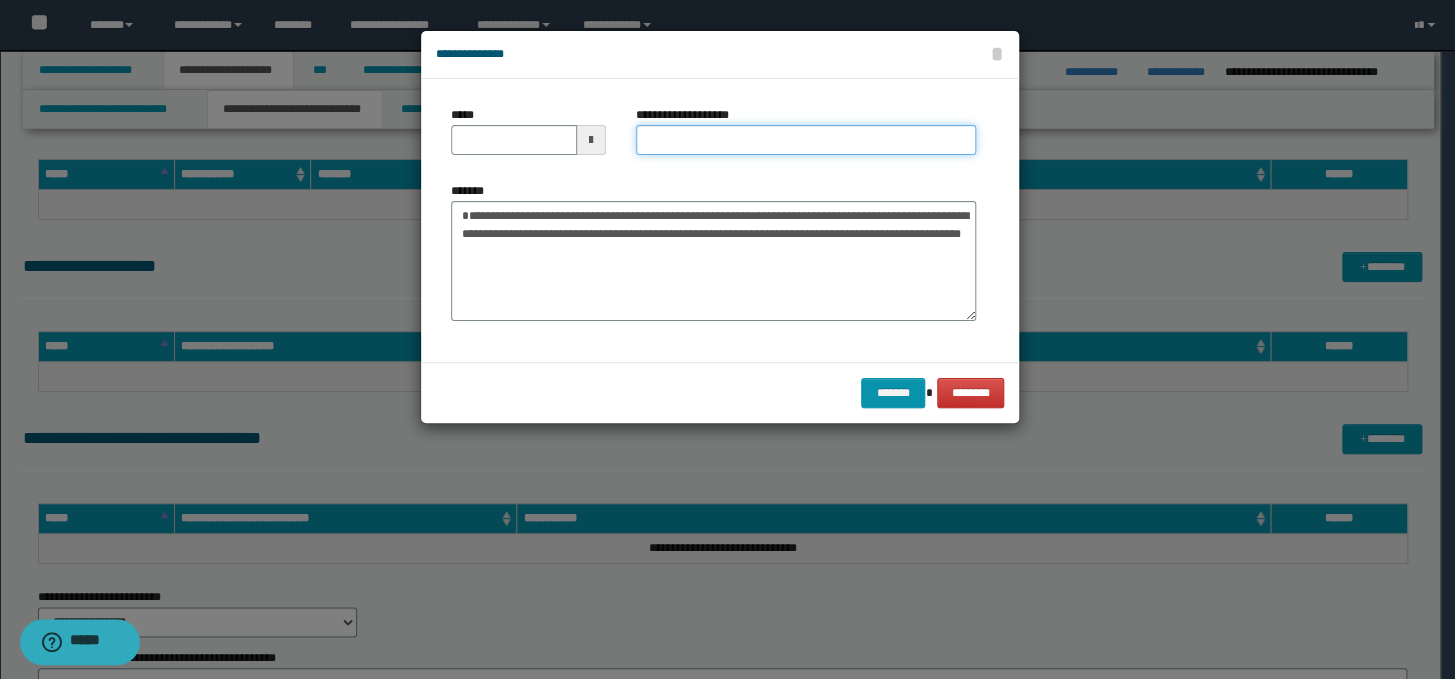 click on "**********" at bounding box center [806, 140] 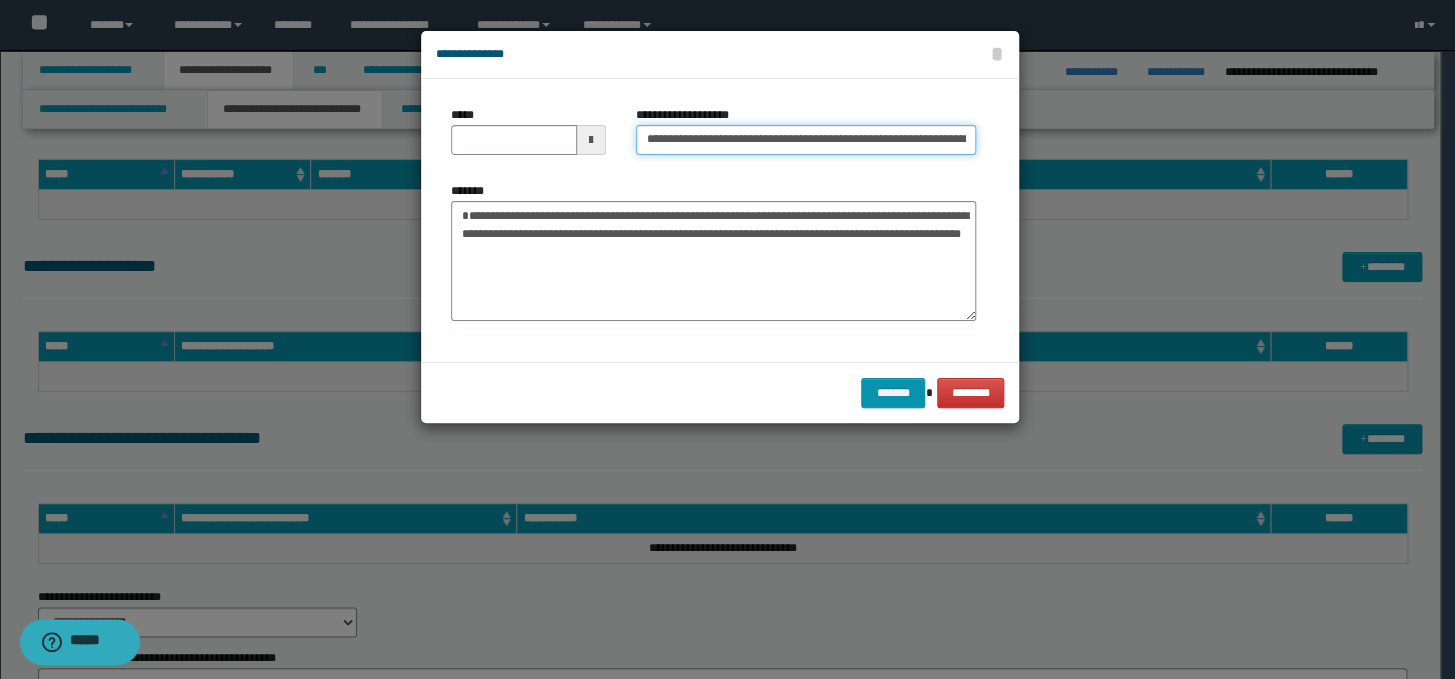 scroll, scrollTop: 0, scrollLeft: 105, axis: horizontal 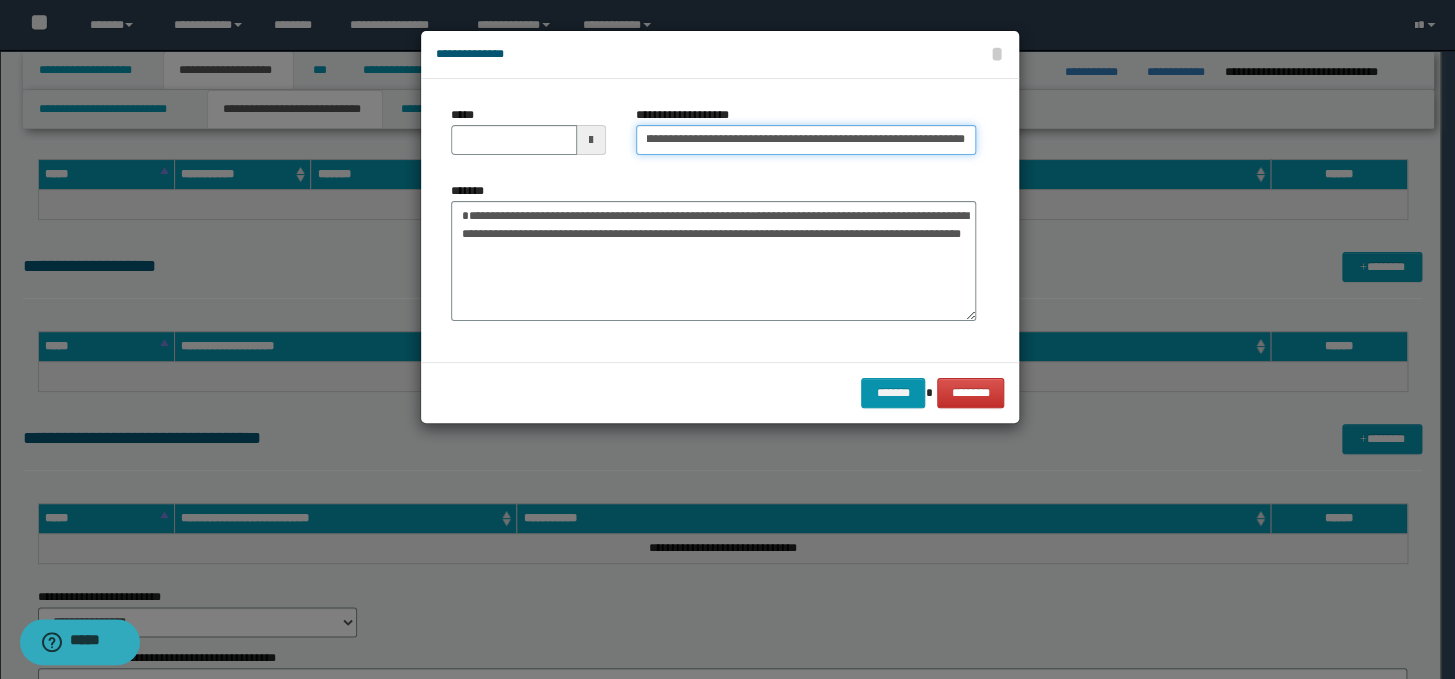 click on "**********" at bounding box center [806, 140] 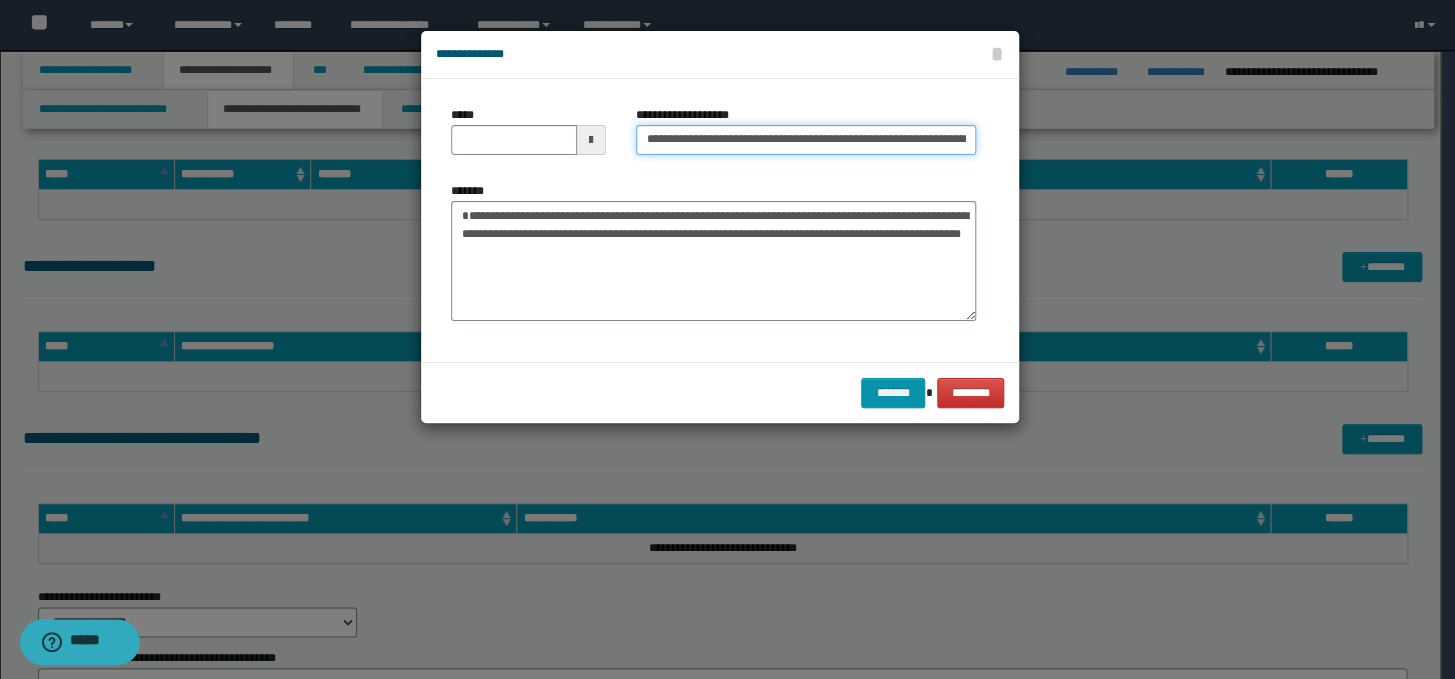 drag, startPoint x: 709, startPoint y: 137, endPoint x: 644, endPoint y: 123, distance: 66.4906 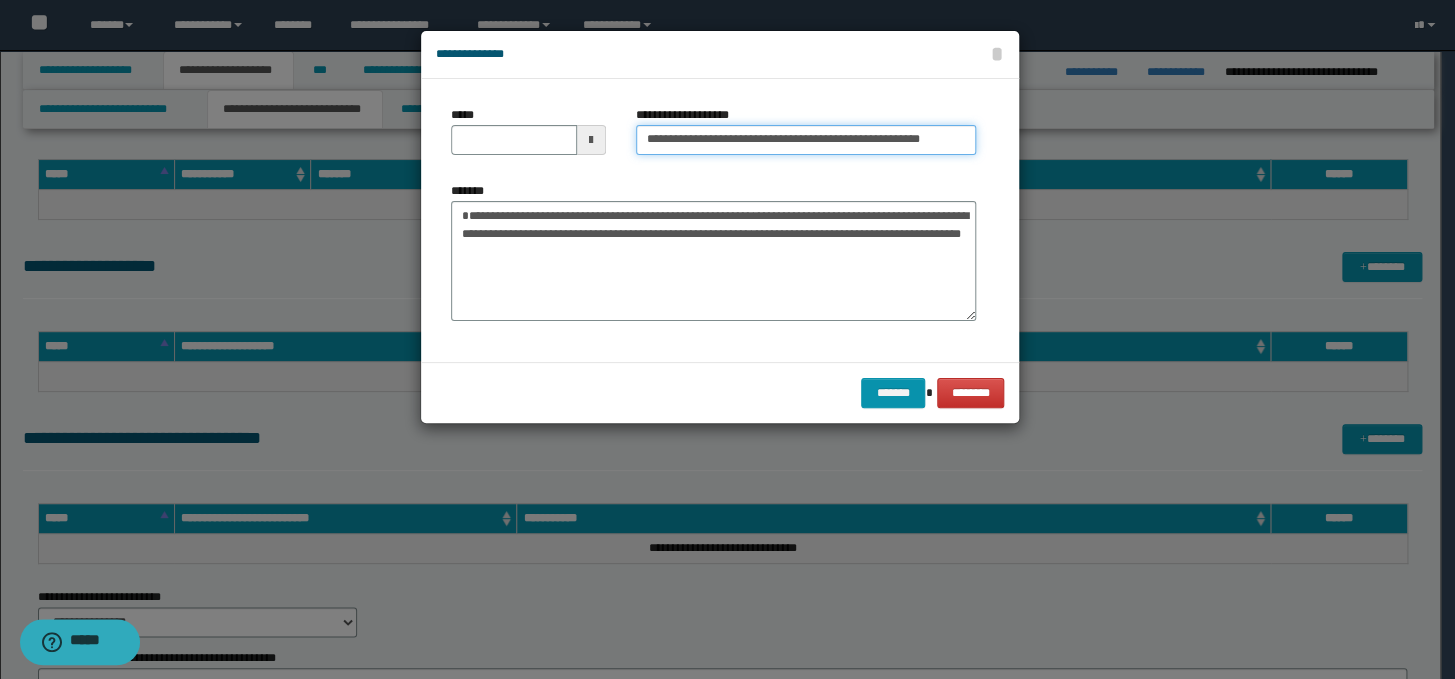 type on "**********" 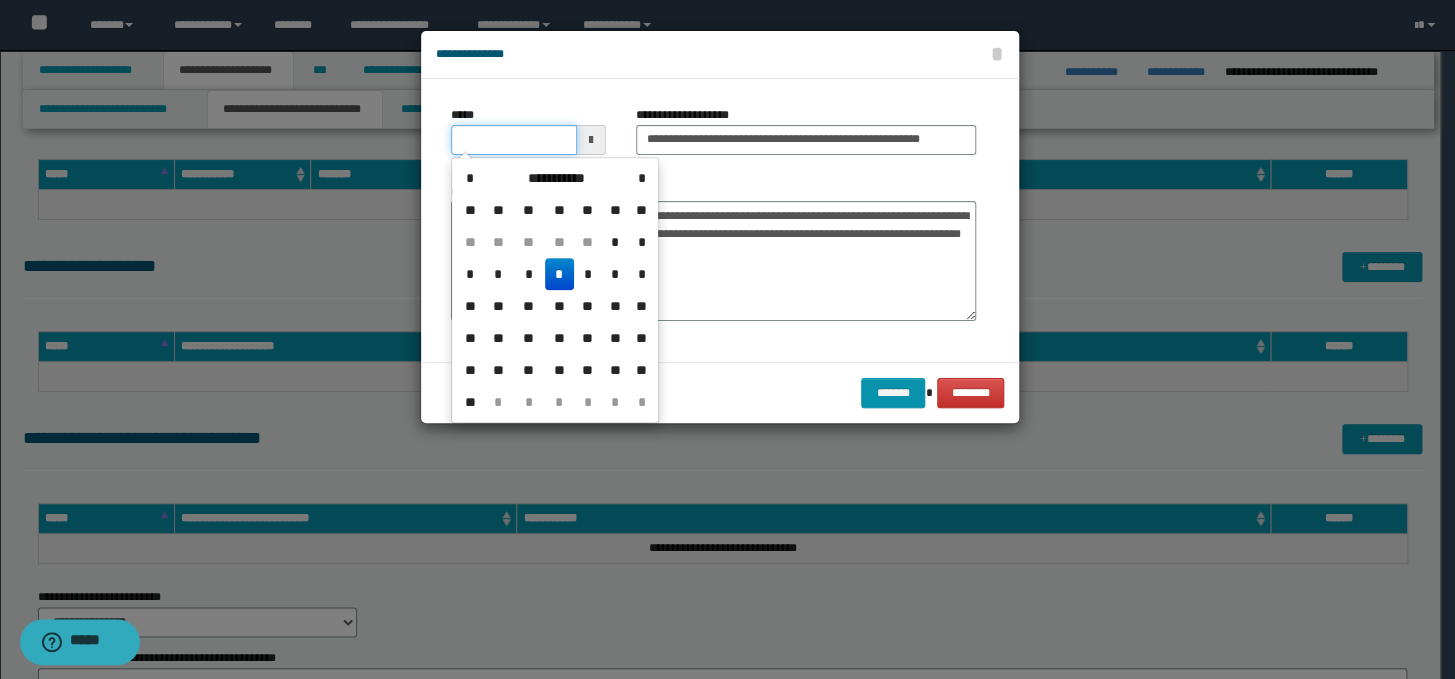 click on "*****" at bounding box center (514, 140) 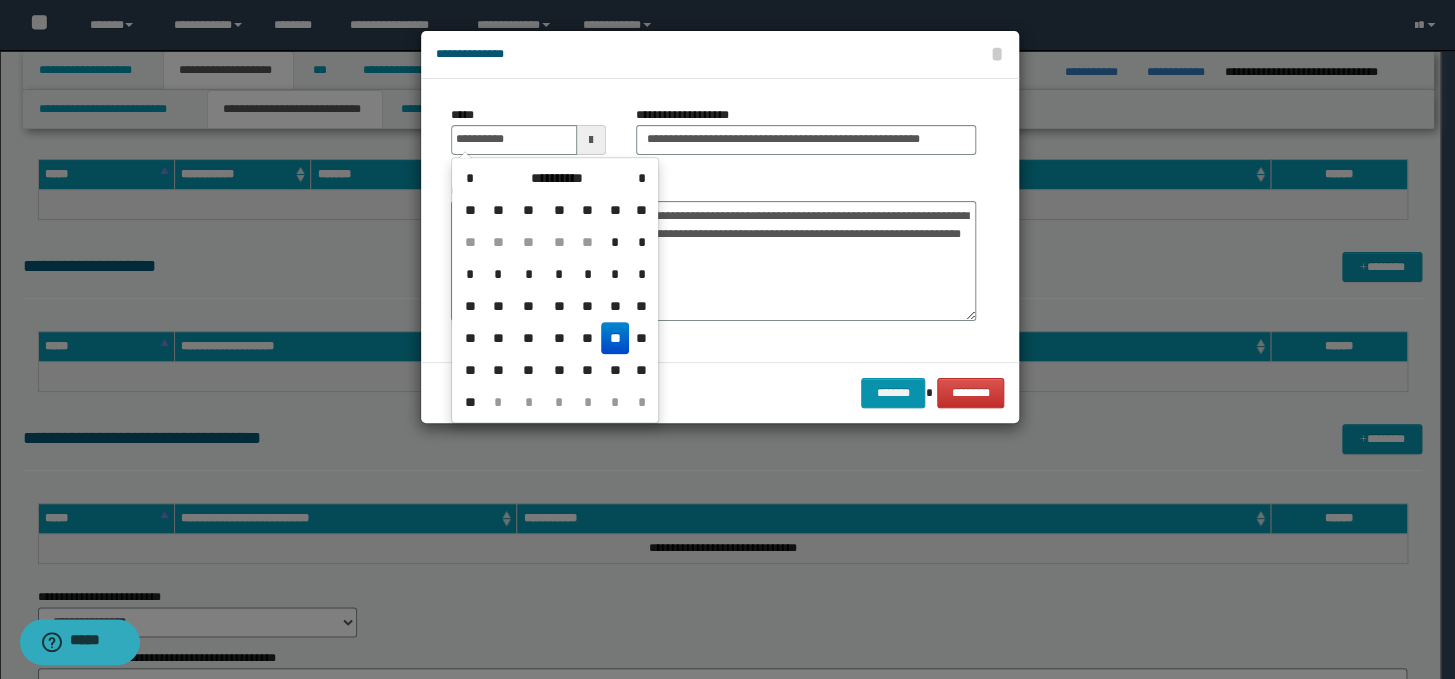 click on "**" at bounding box center (615, 338) 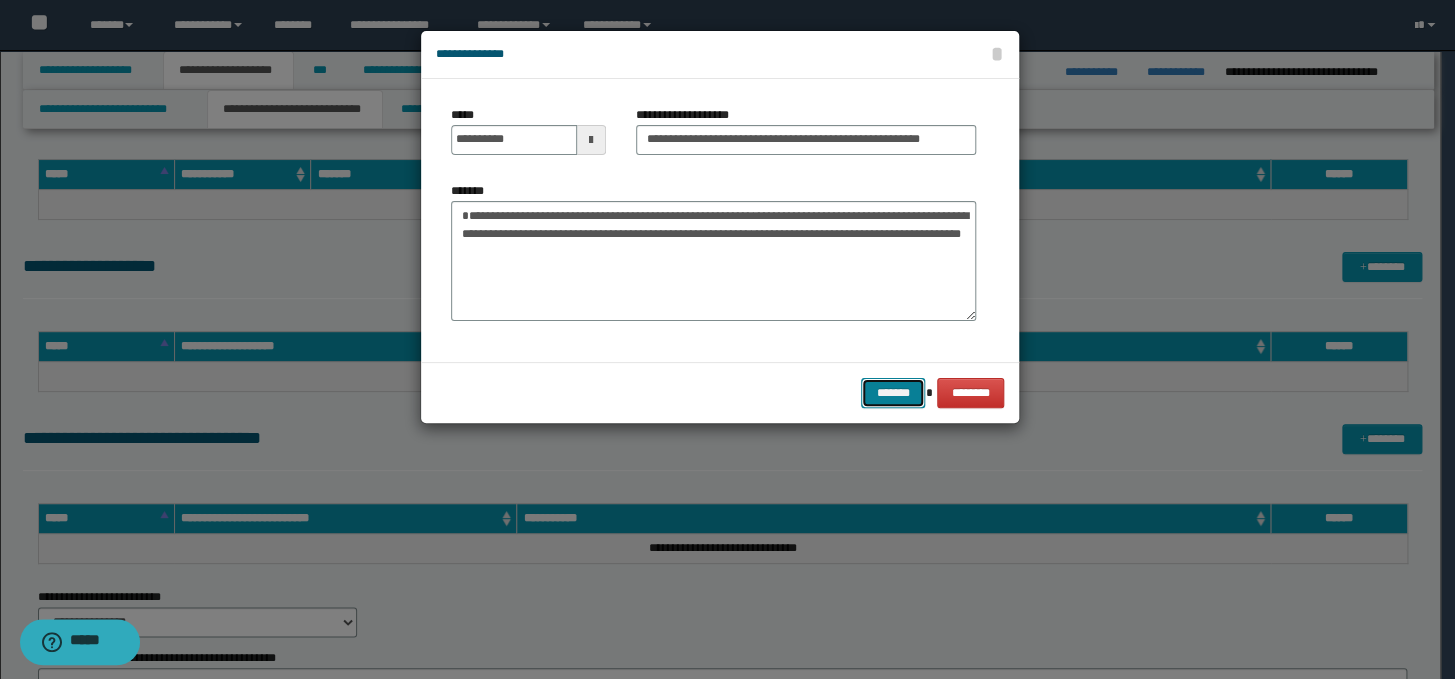 click on "*******" at bounding box center [893, 393] 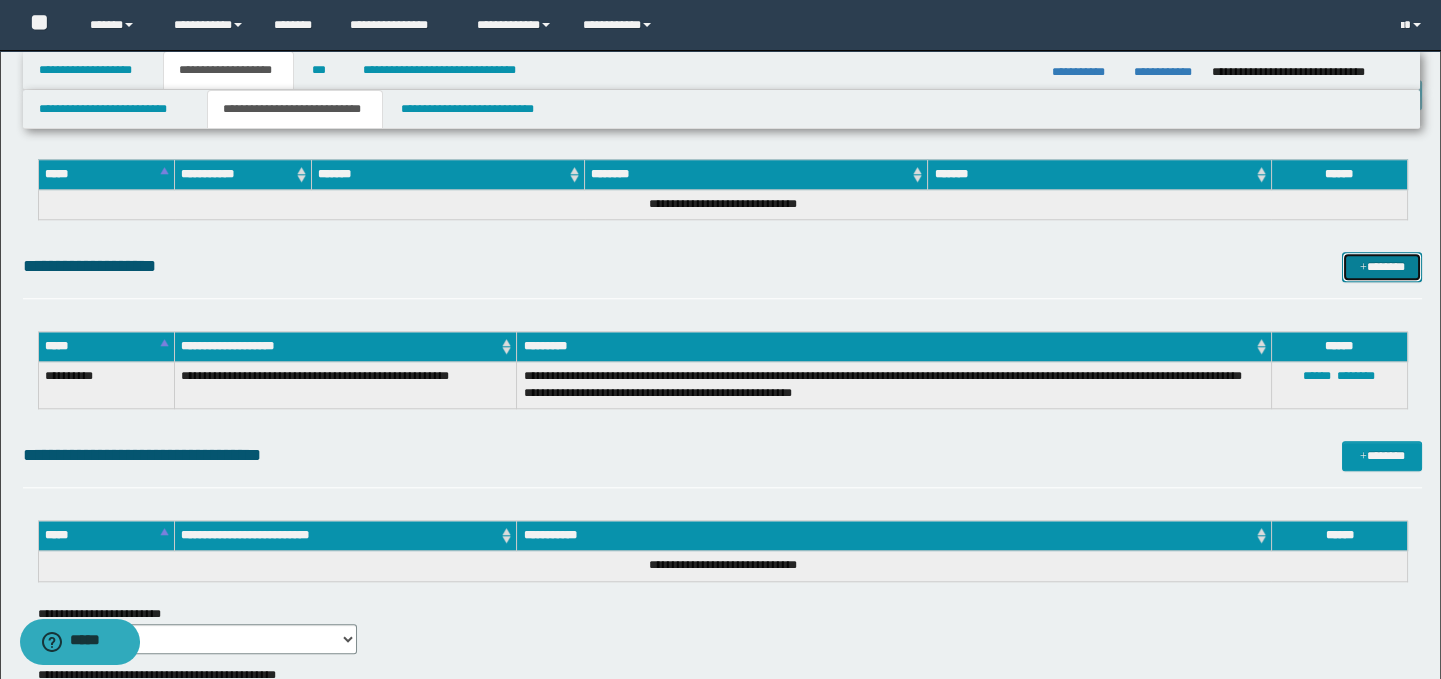 click at bounding box center (1363, 268) 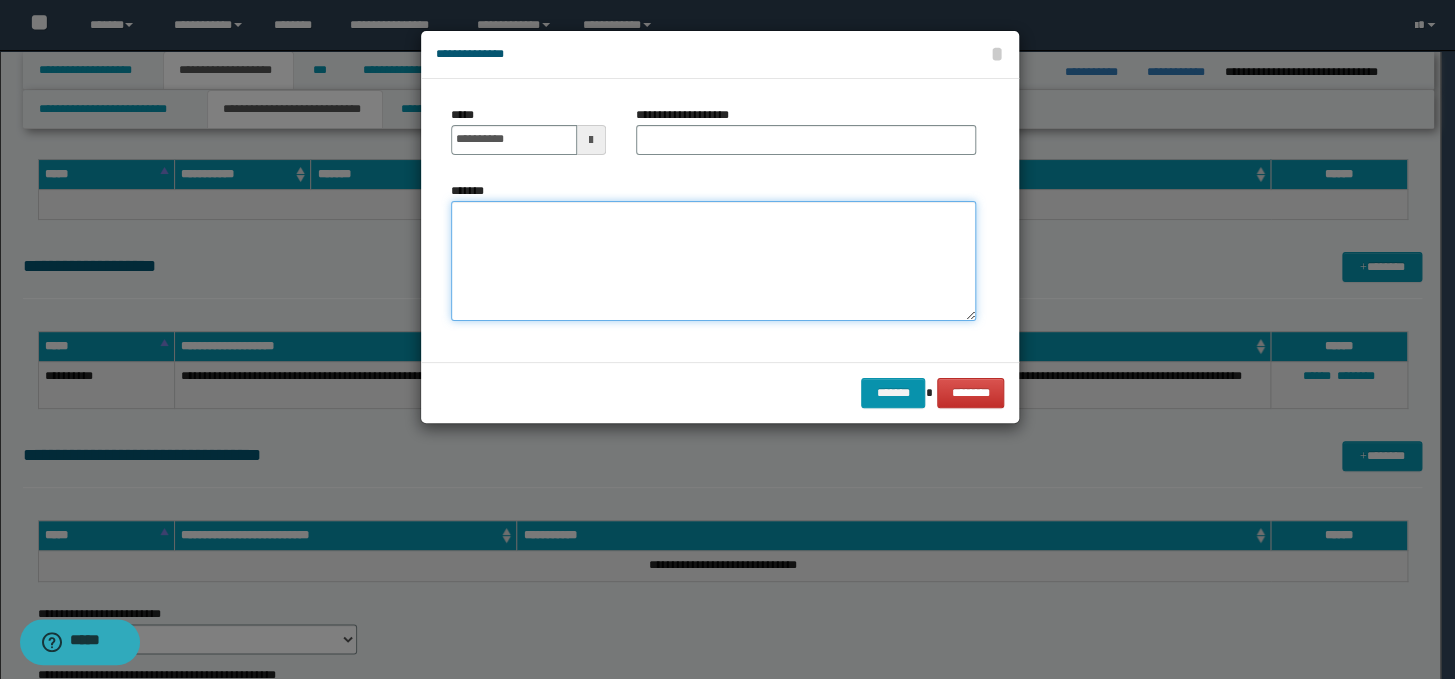 click on "*******" at bounding box center (713, 261) 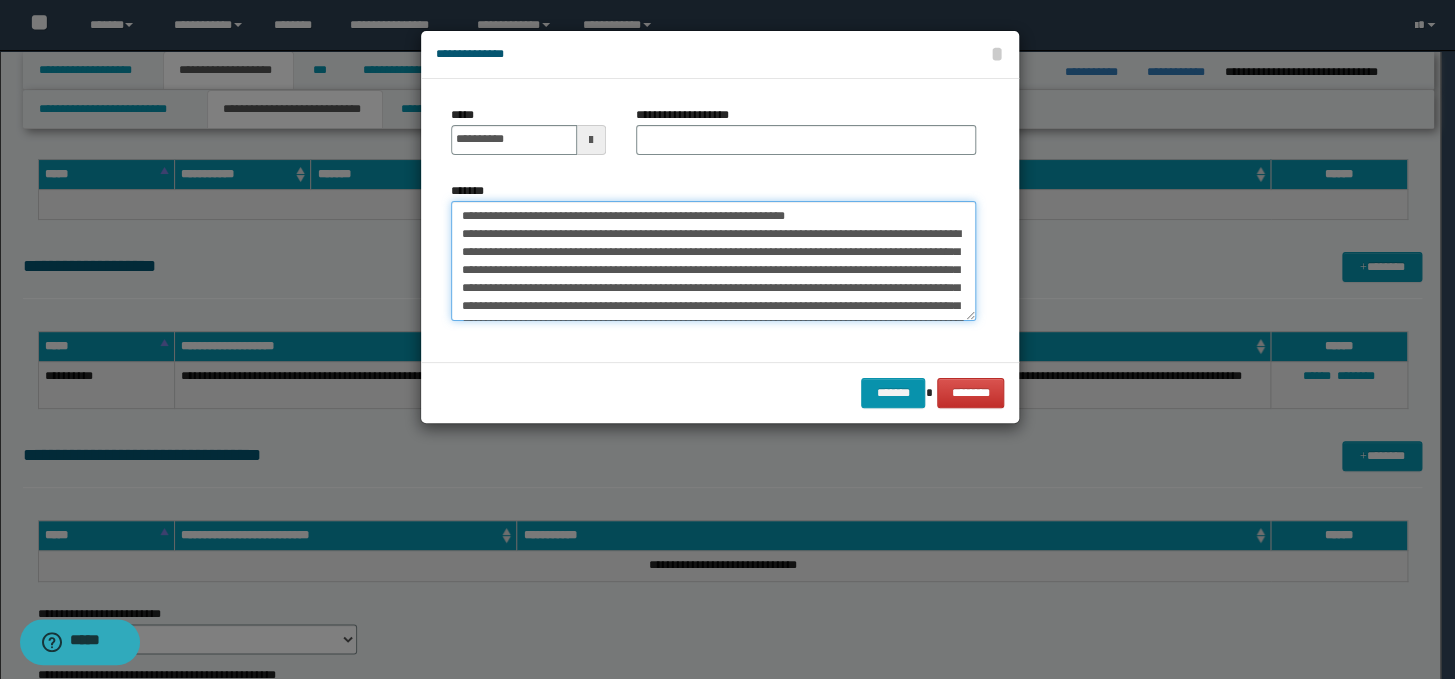scroll, scrollTop: 48, scrollLeft: 0, axis: vertical 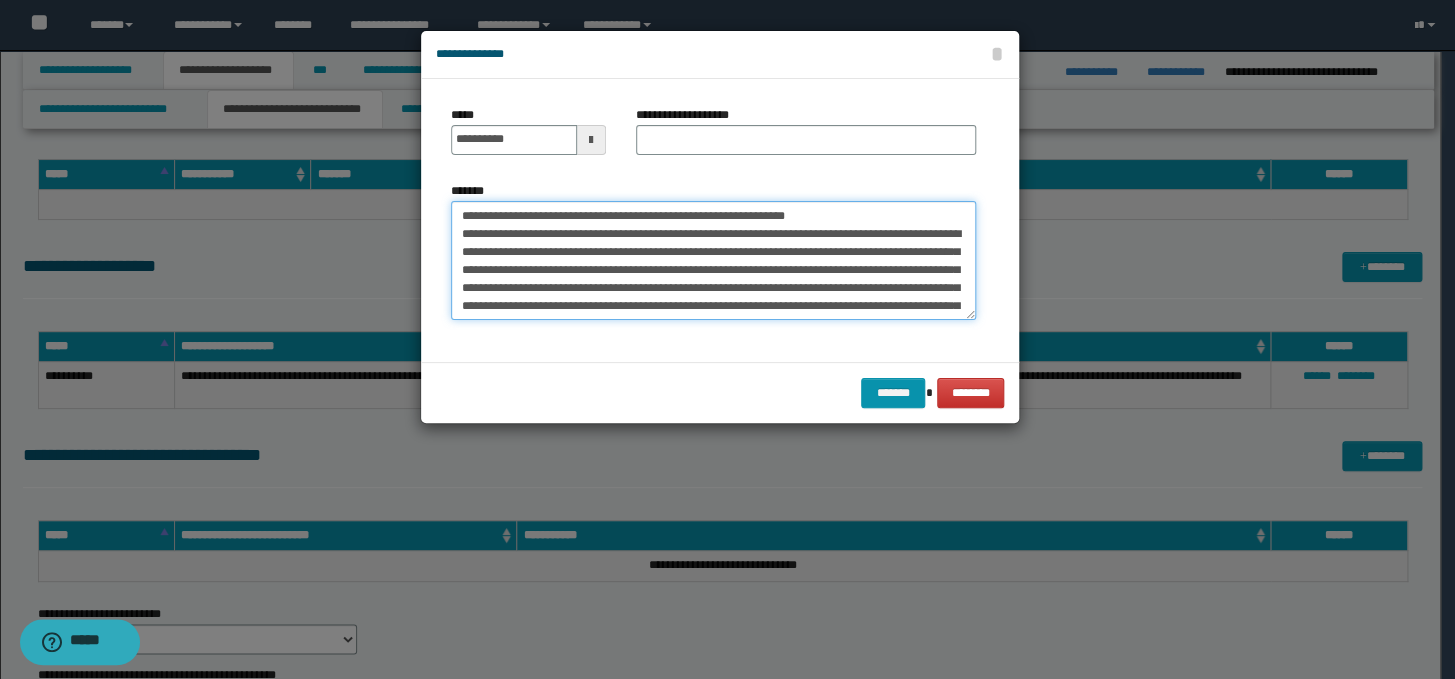 drag, startPoint x: 912, startPoint y: 219, endPoint x: 440, endPoint y: 189, distance: 472.95242 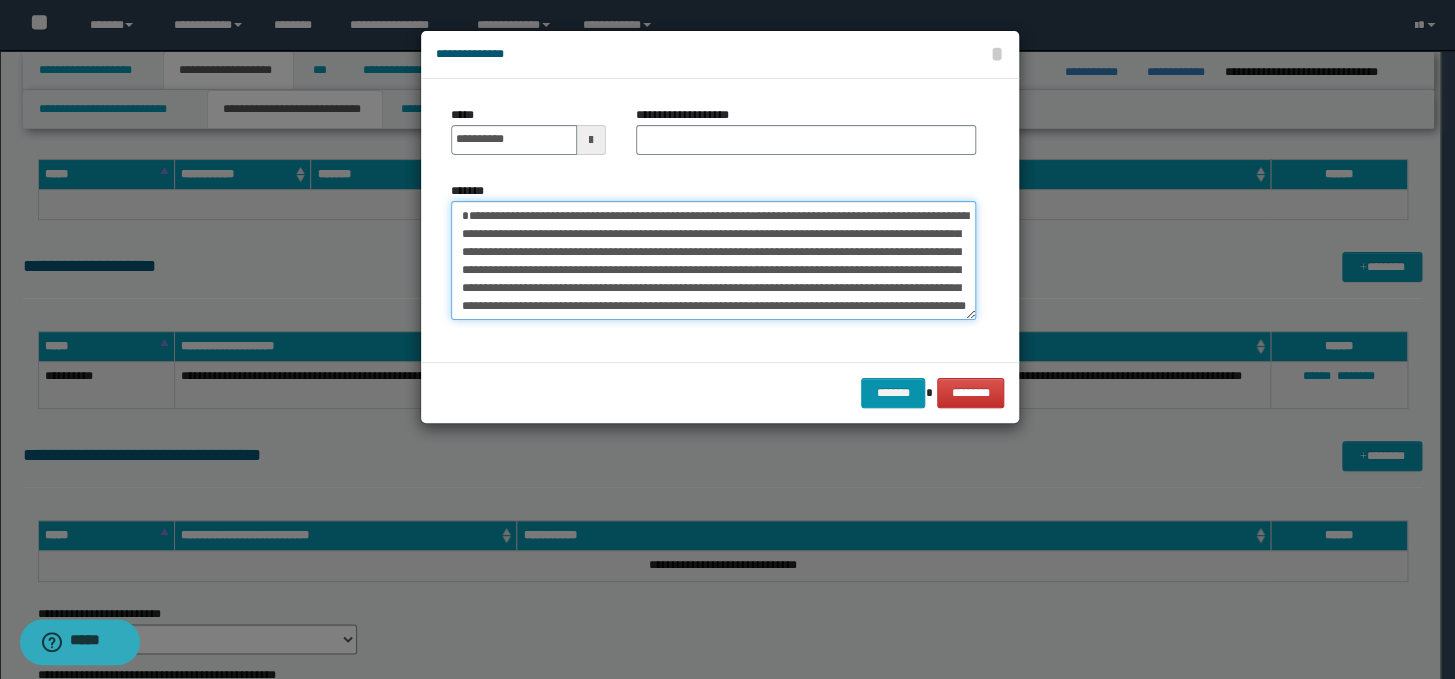 type on "**********" 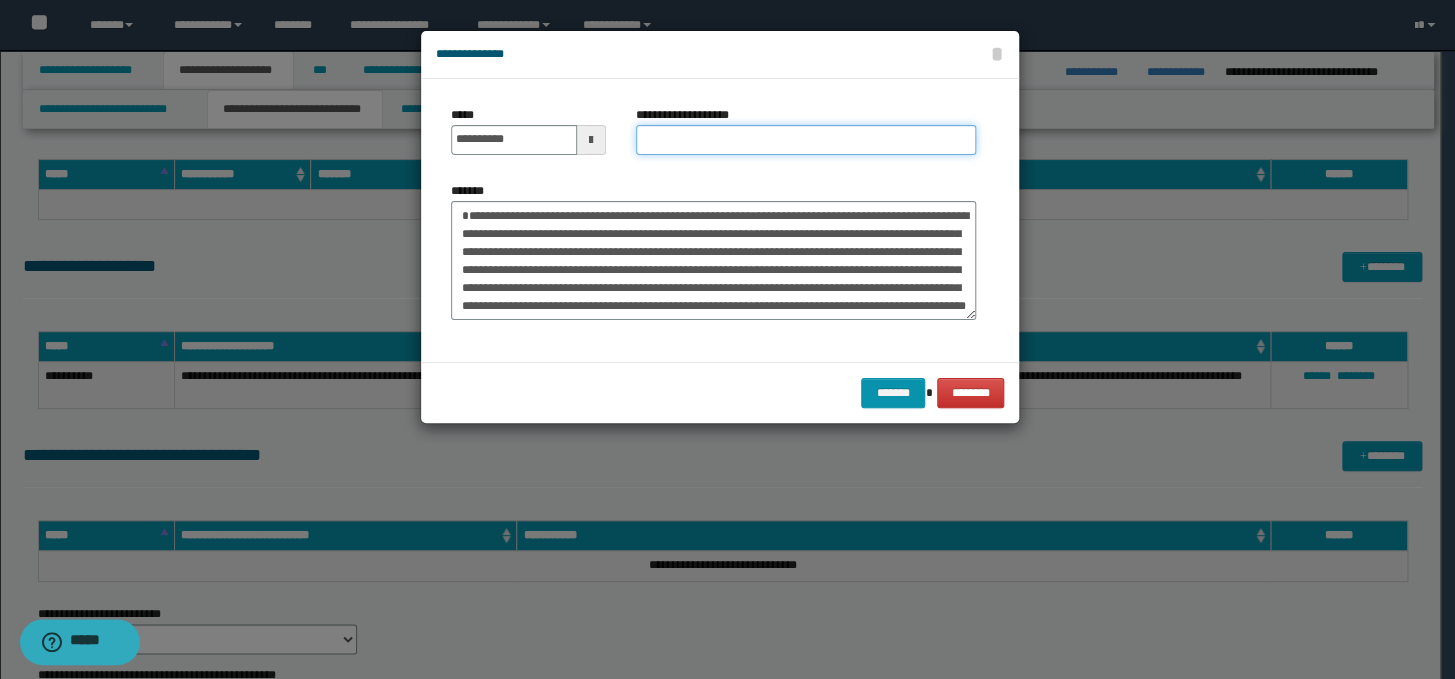 click on "**********" at bounding box center (806, 140) 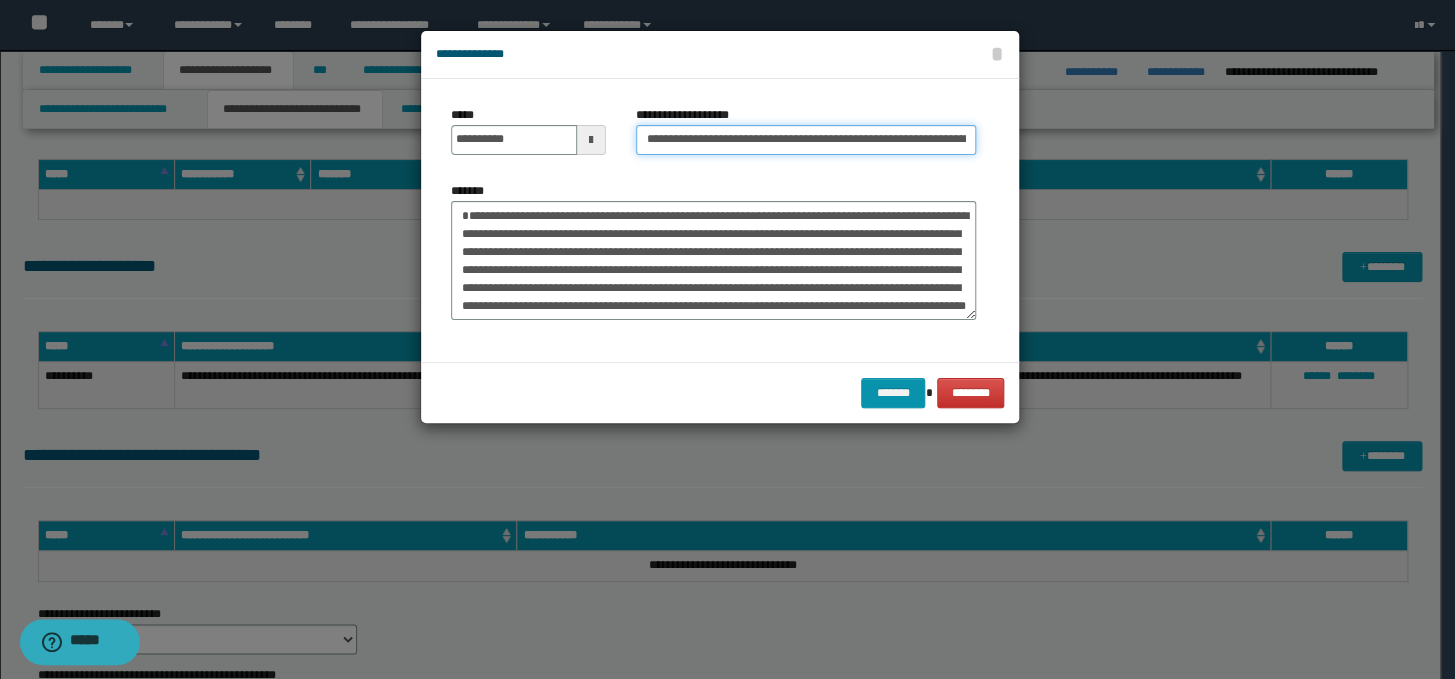 scroll, scrollTop: 0, scrollLeft: 105, axis: horizontal 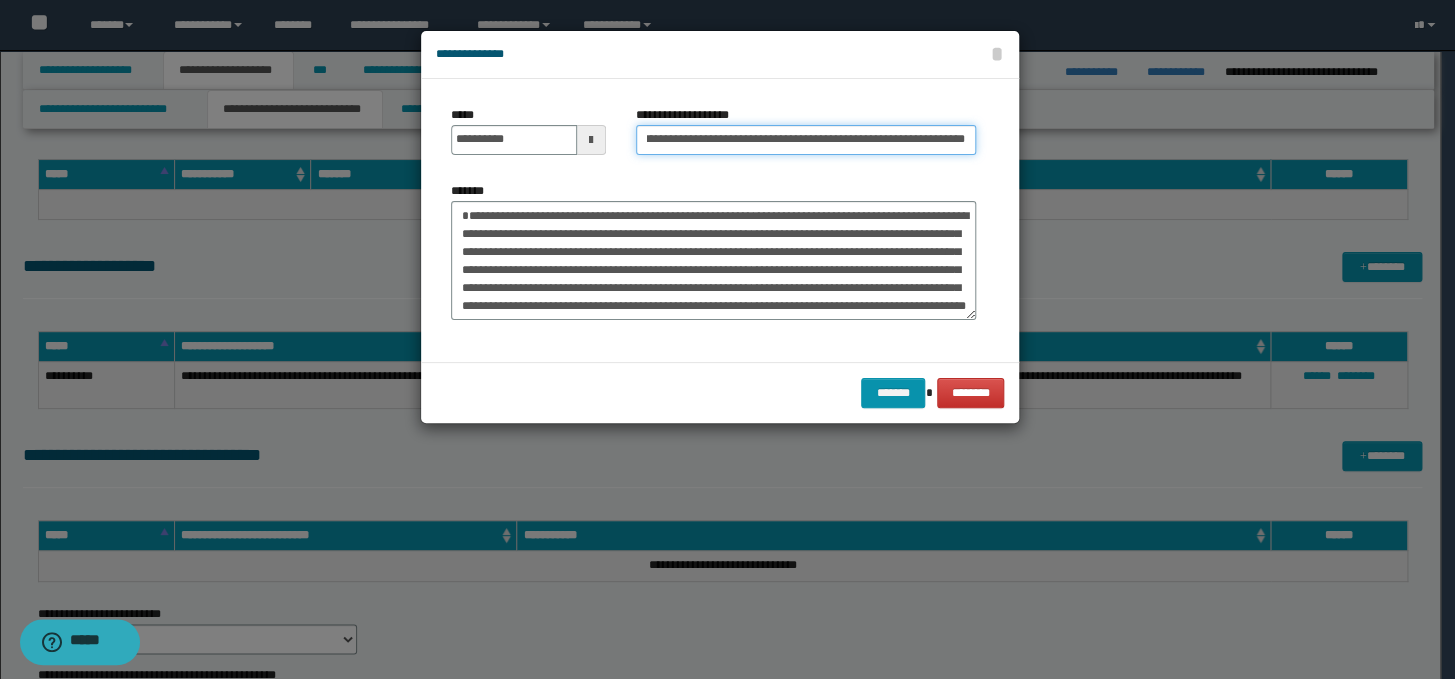 click on "**********" at bounding box center (806, 140) 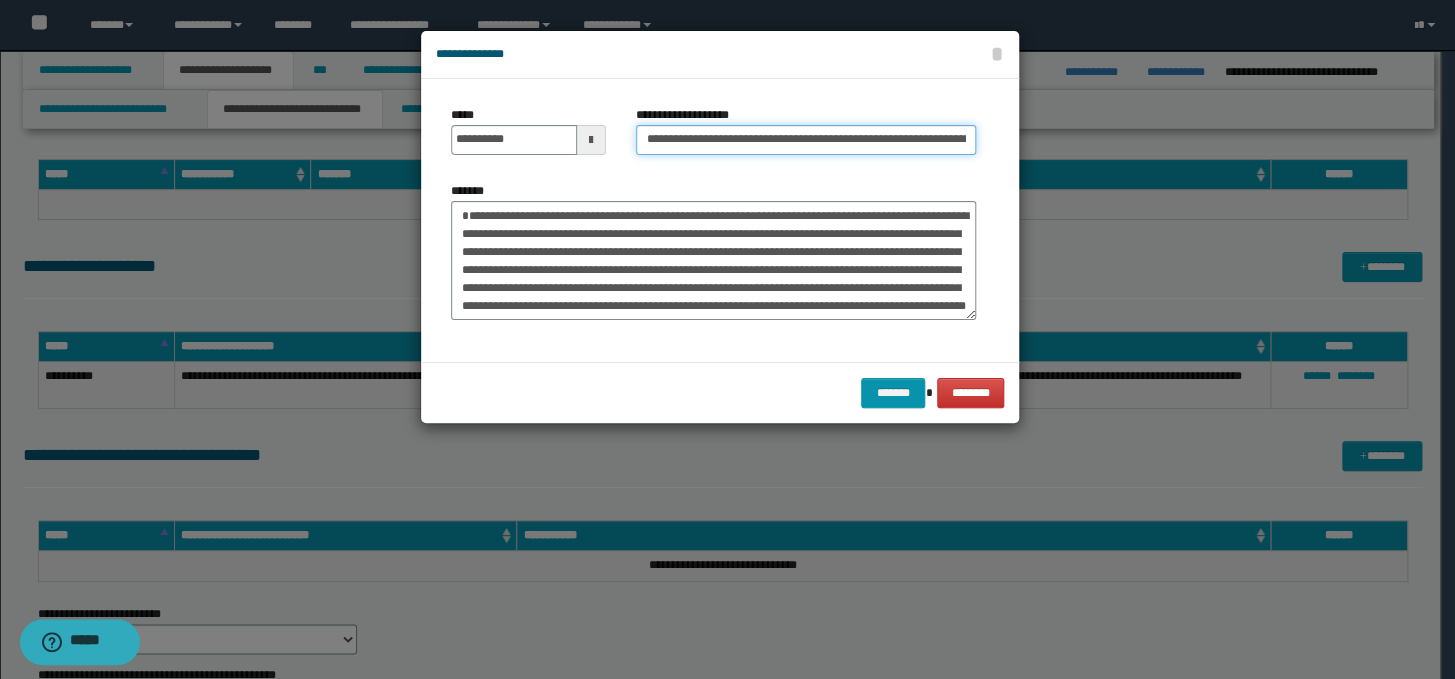 drag, startPoint x: 708, startPoint y: 138, endPoint x: 626, endPoint y: 122, distance: 83.546394 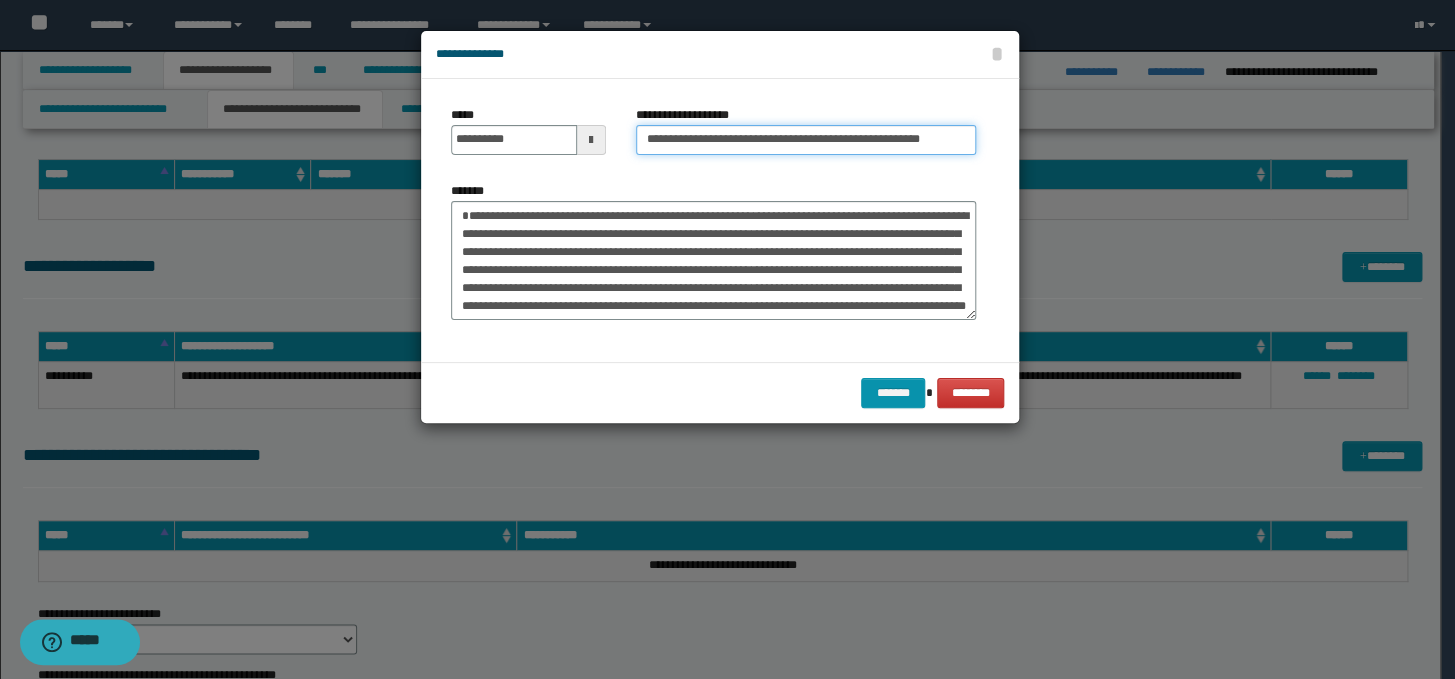type on "**********" 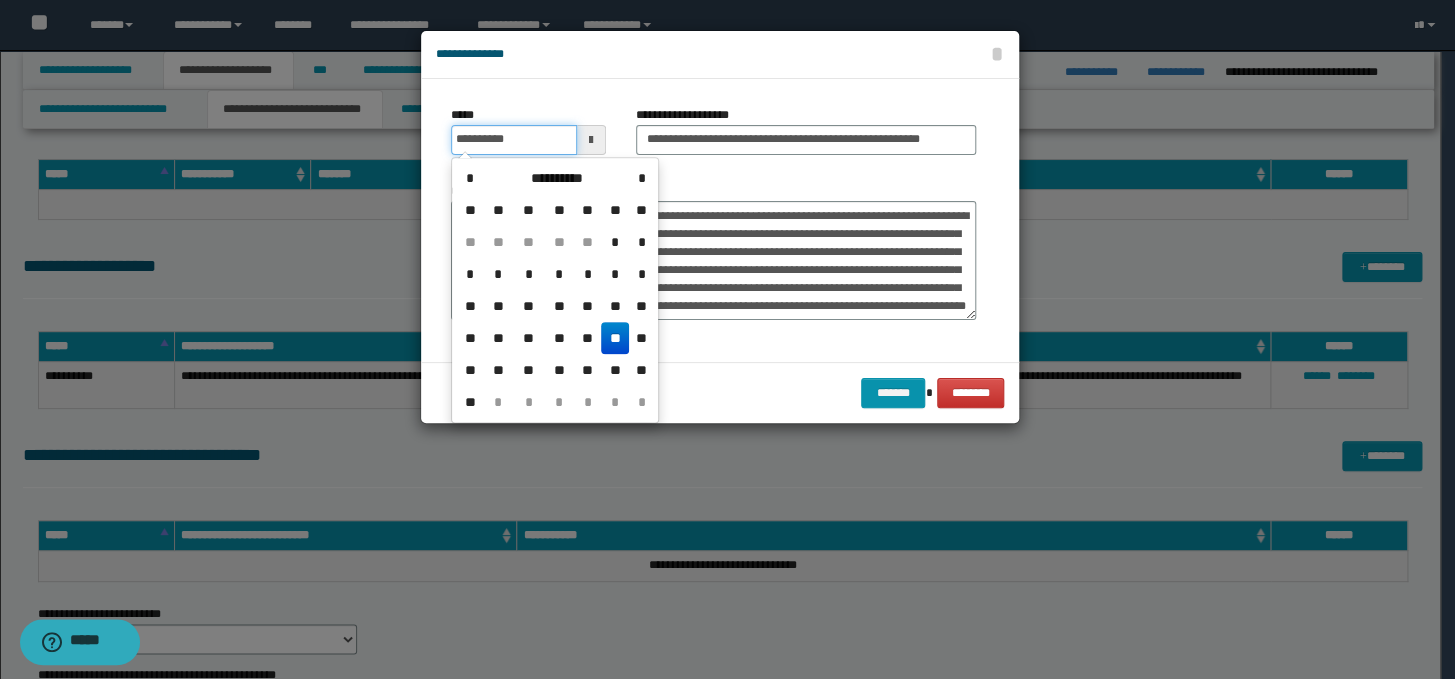 click on "**********" at bounding box center [514, 140] 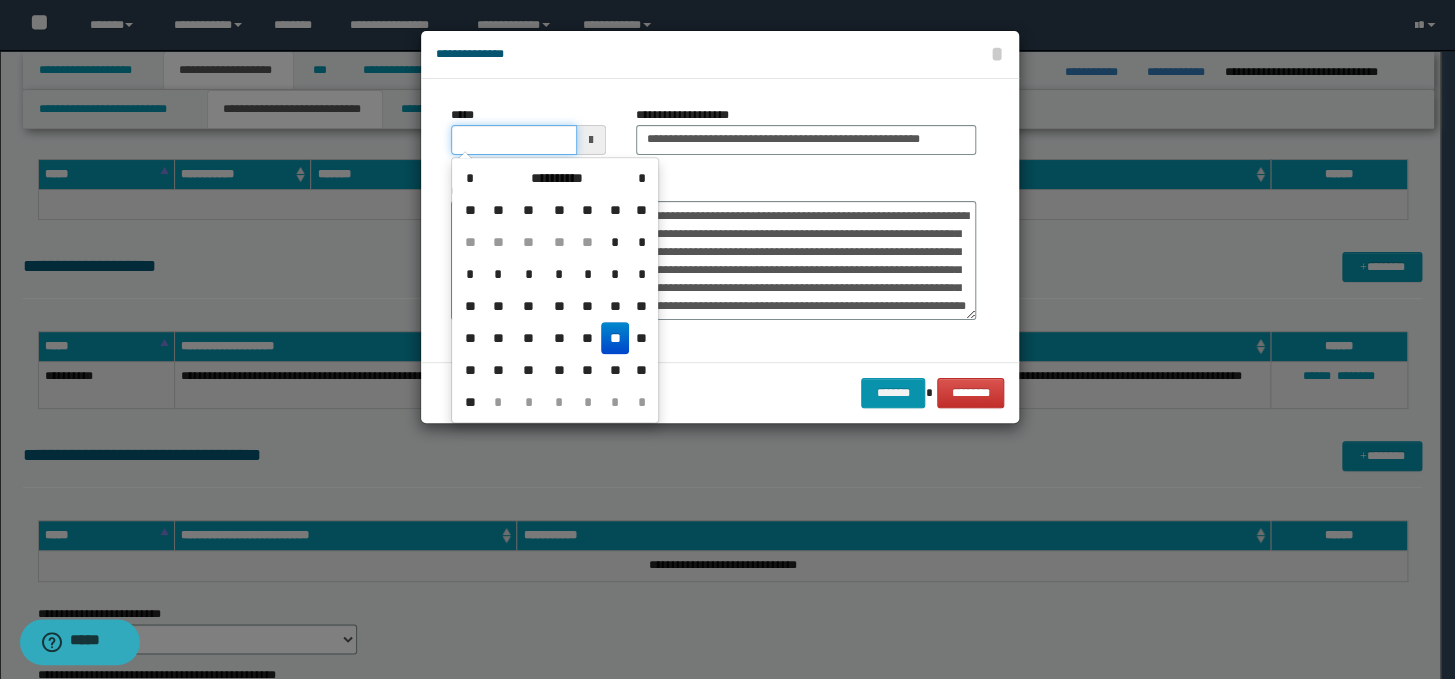 type on "**********" 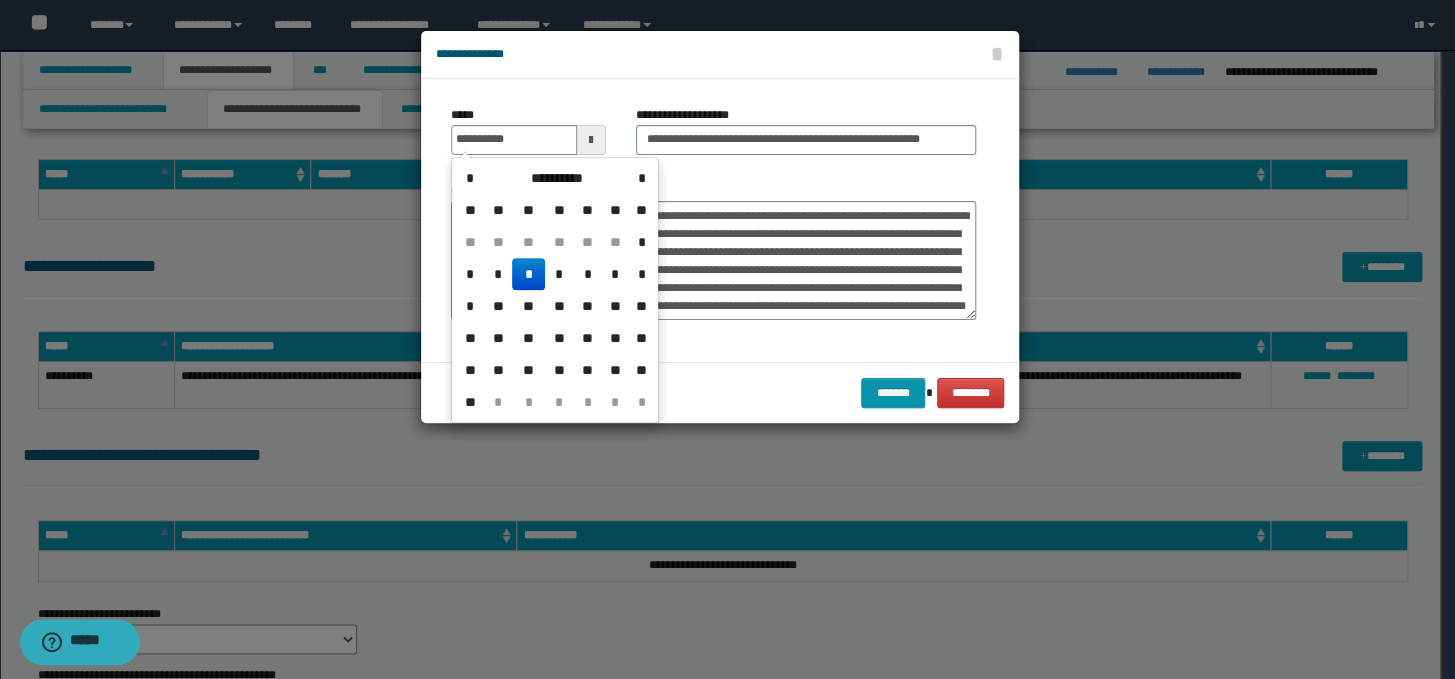 click on "*" at bounding box center [528, 274] 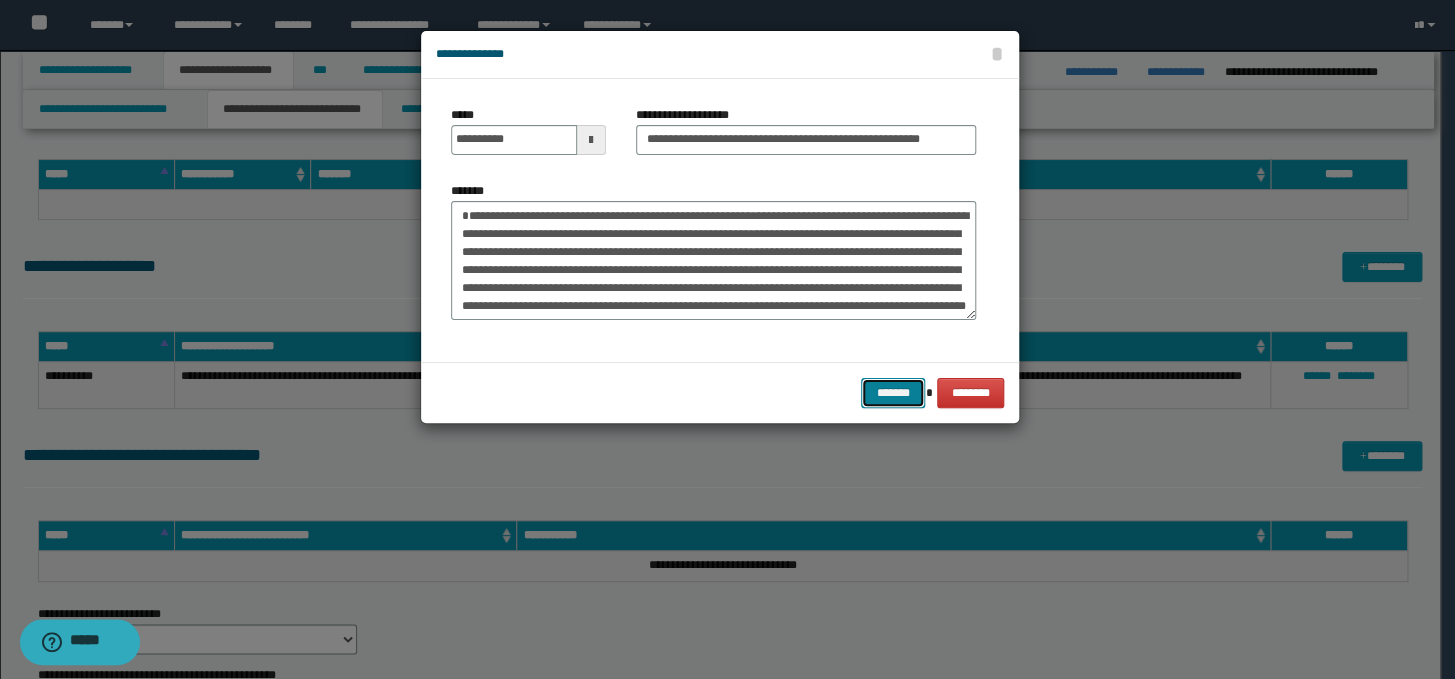 click on "*******" at bounding box center [893, 393] 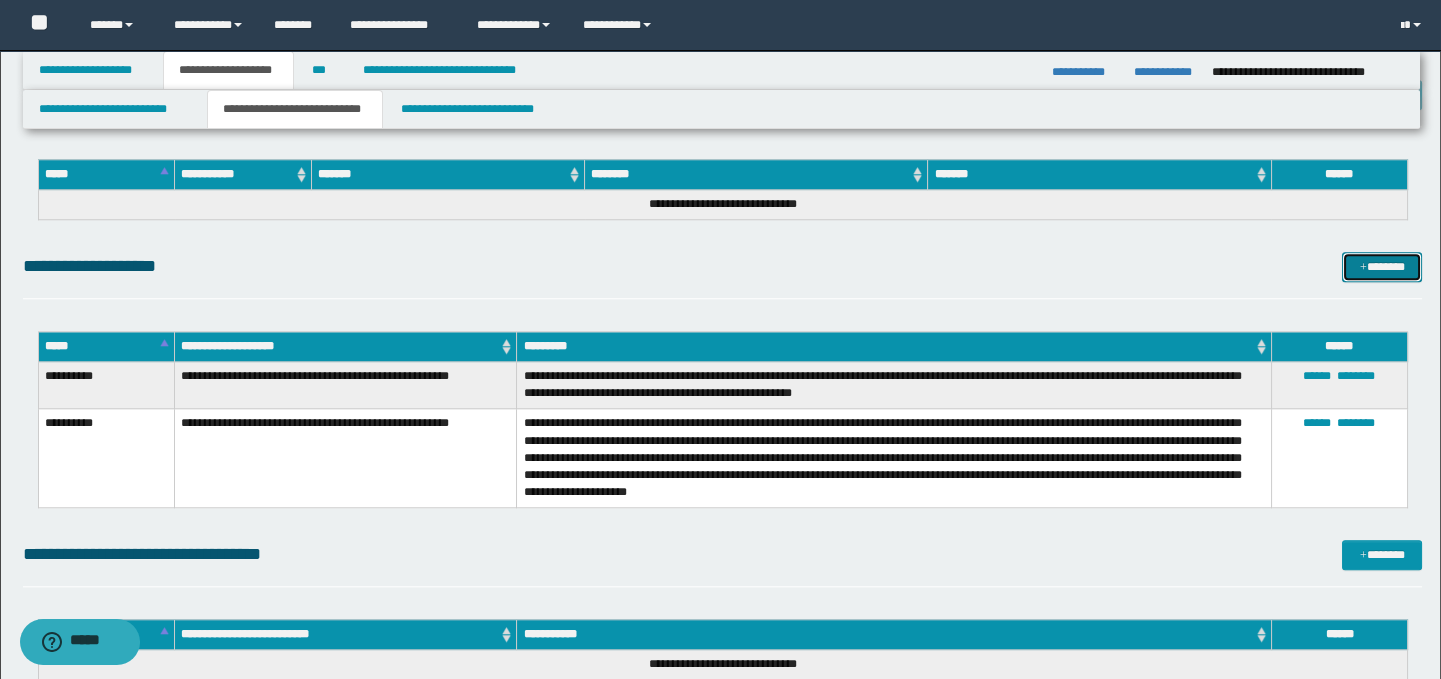 click on "*******" at bounding box center (1382, 267) 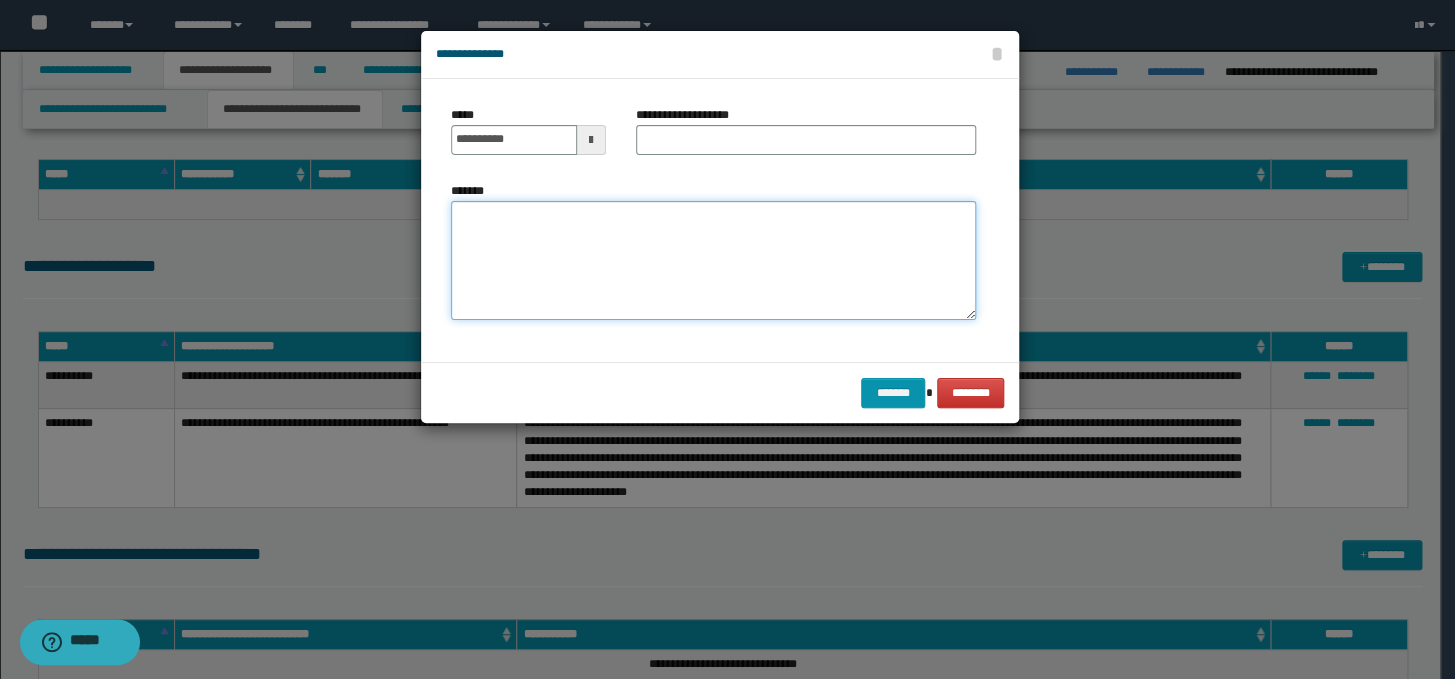 click on "*******" at bounding box center [713, 261] 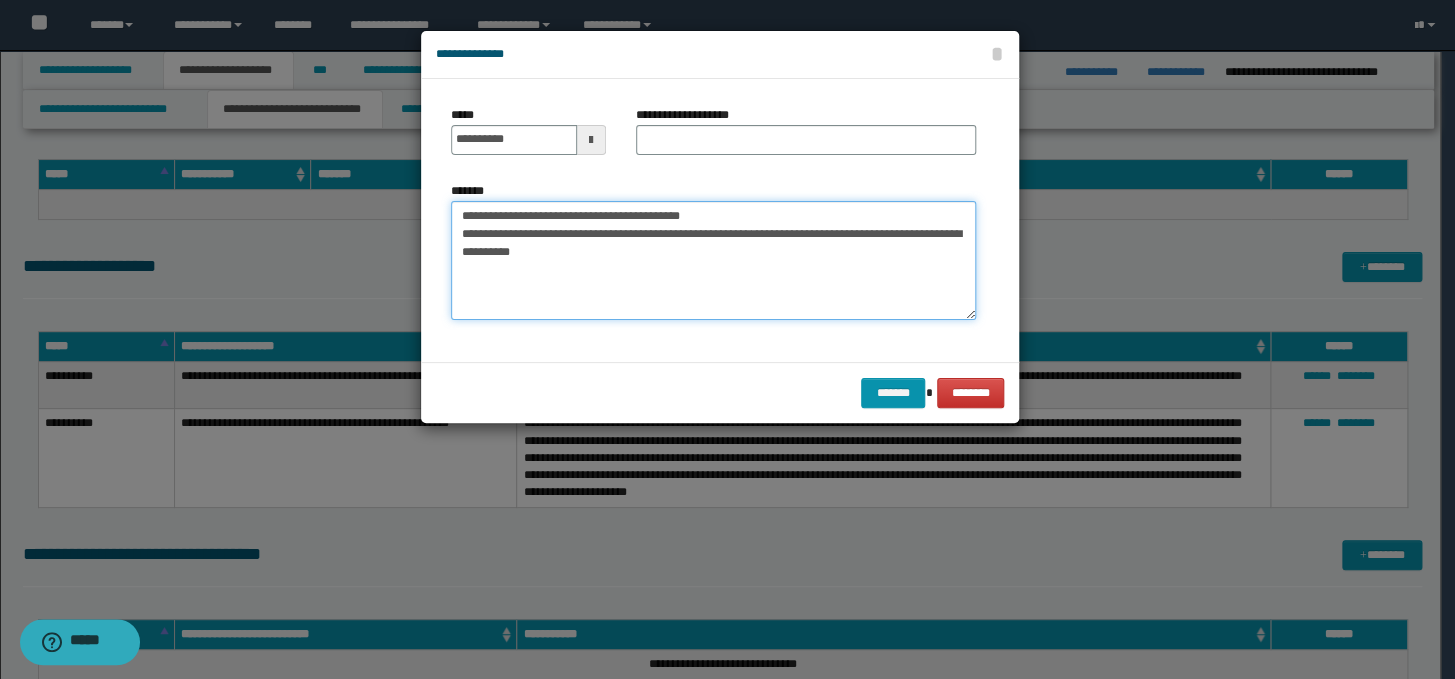 drag, startPoint x: 743, startPoint y: 211, endPoint x: 460, endPoint y: 198, distance: 283.29843 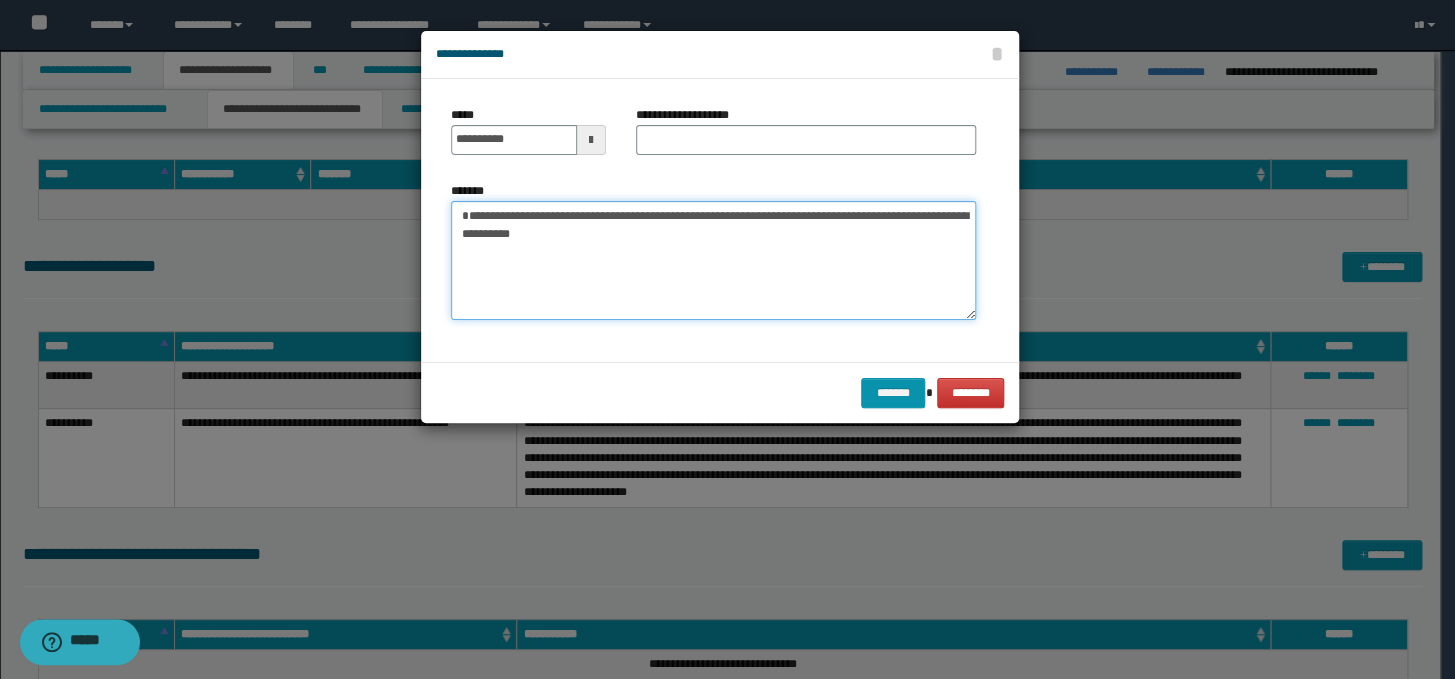 type on "**********" 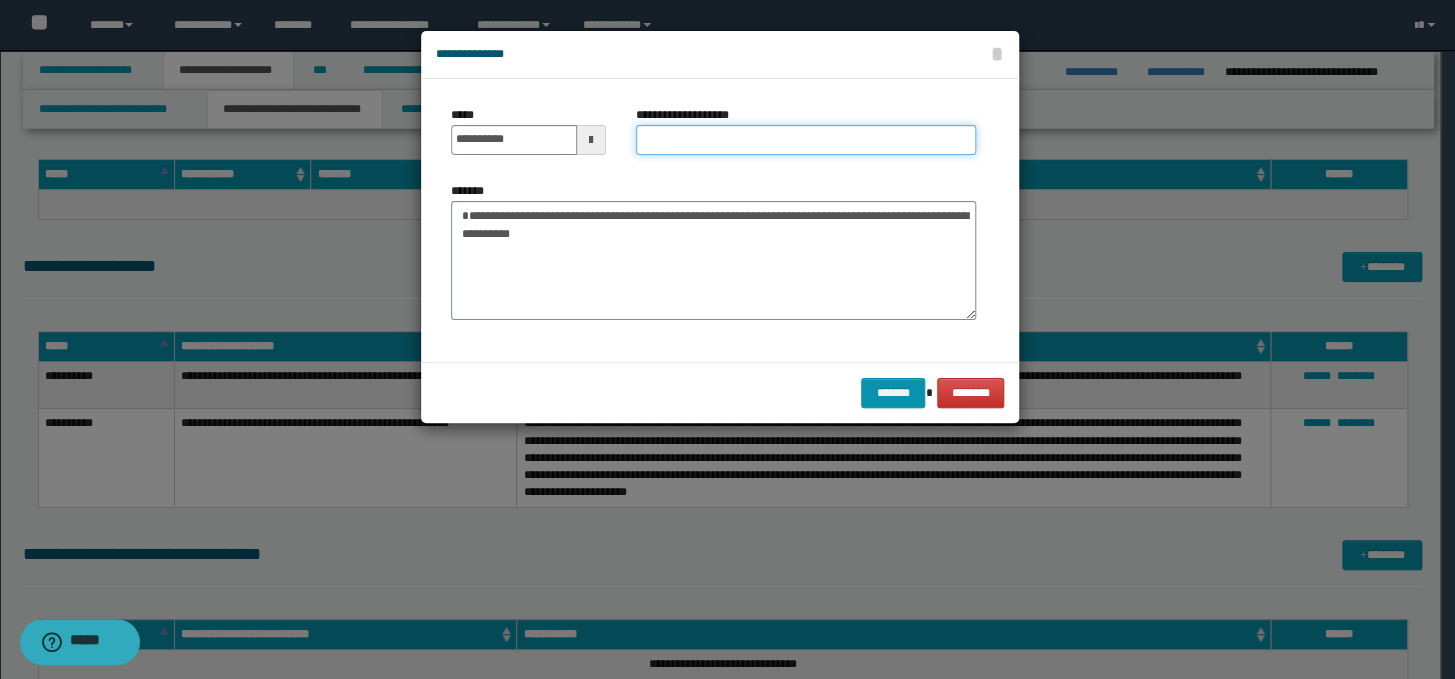 click on "**********" at bounding box center (806, 140) 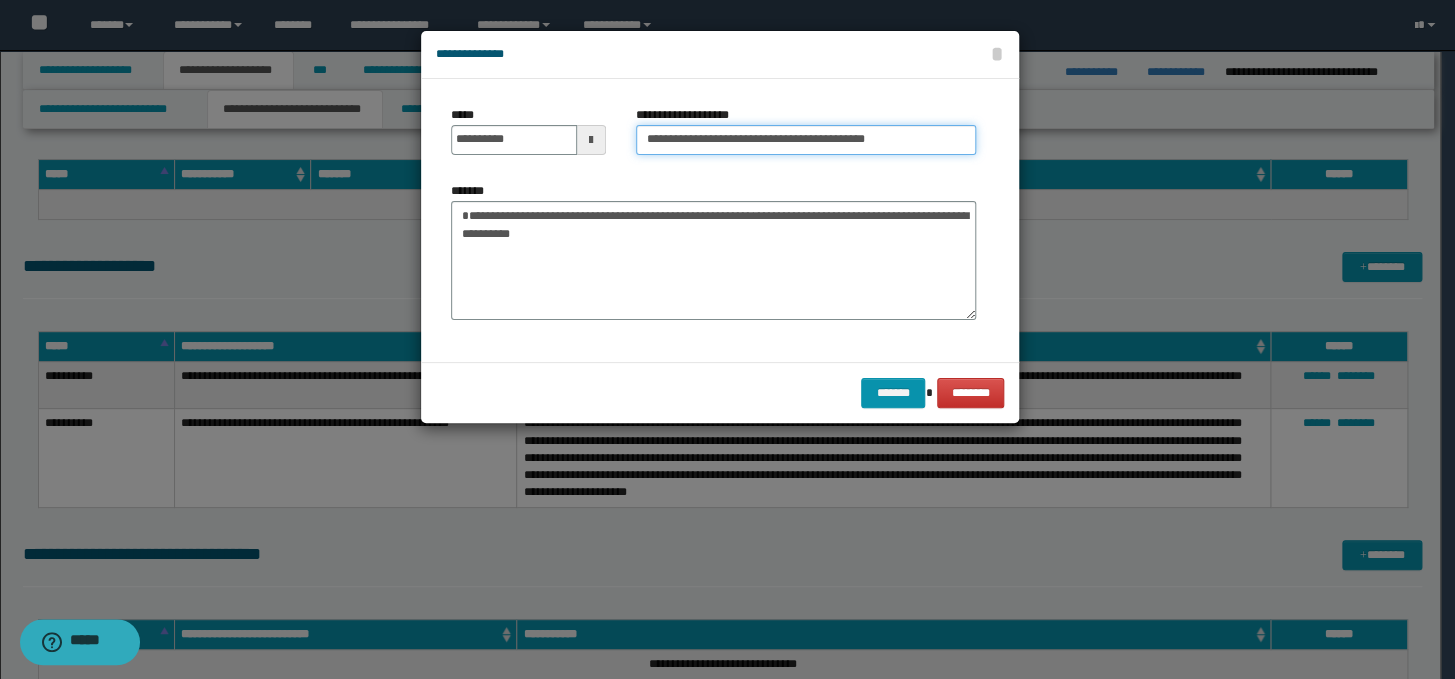 drag, startPoint x: 705, startPoint y: 139, endPoint x: 645, endPoint y: 127, distance: 61.188232 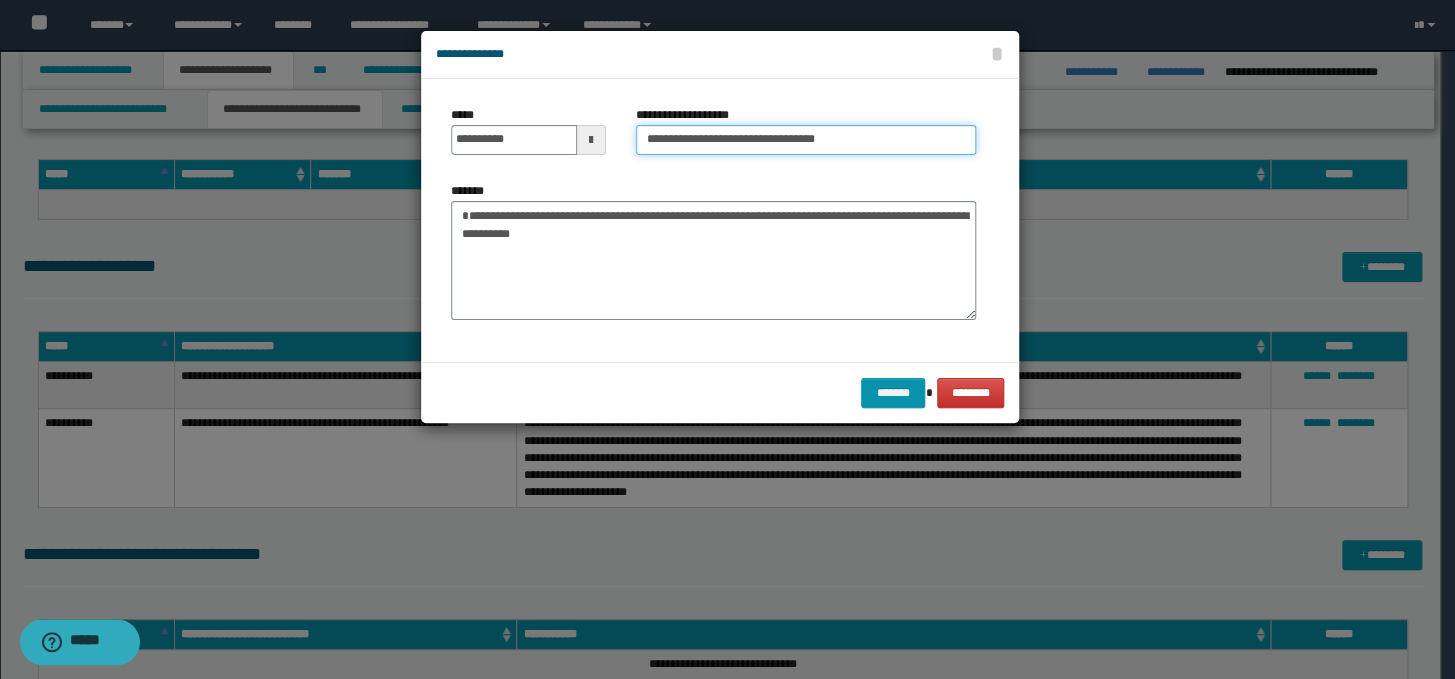 type on "**********" 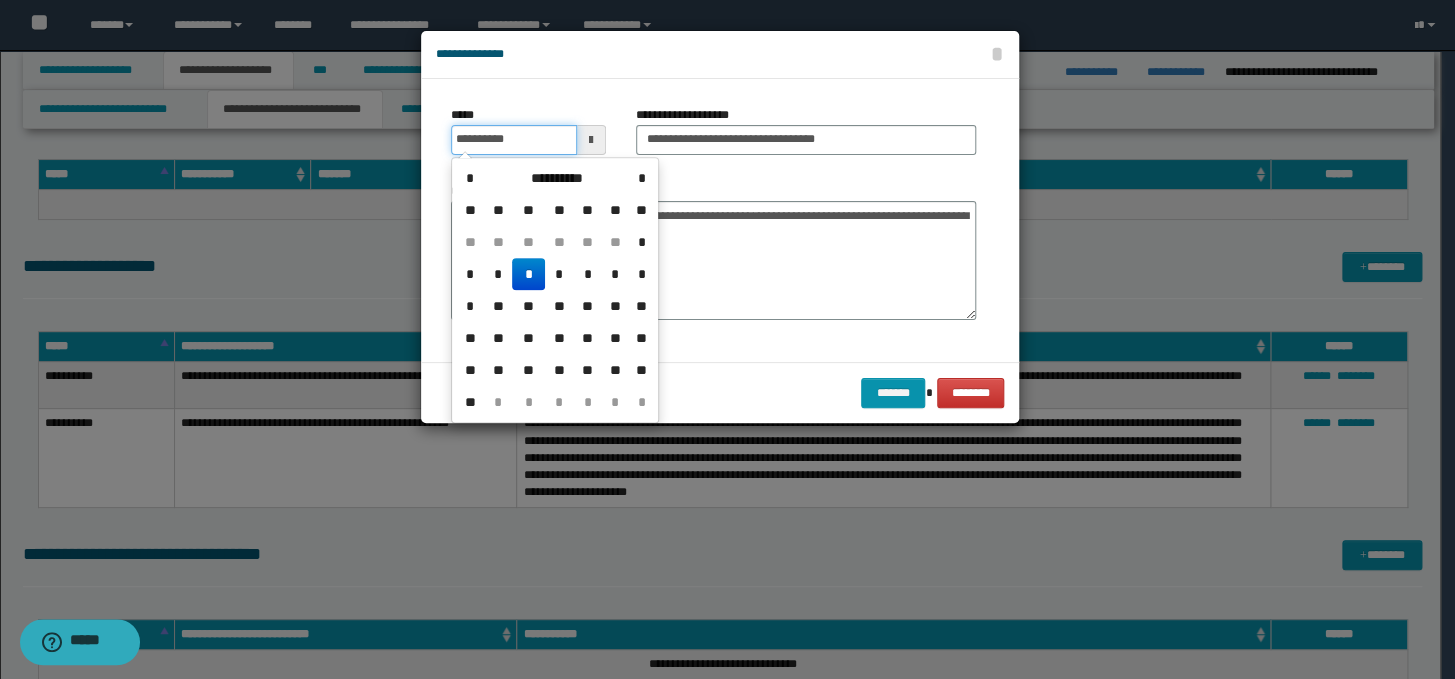 click on "**********" at bounding box center [514, 140] 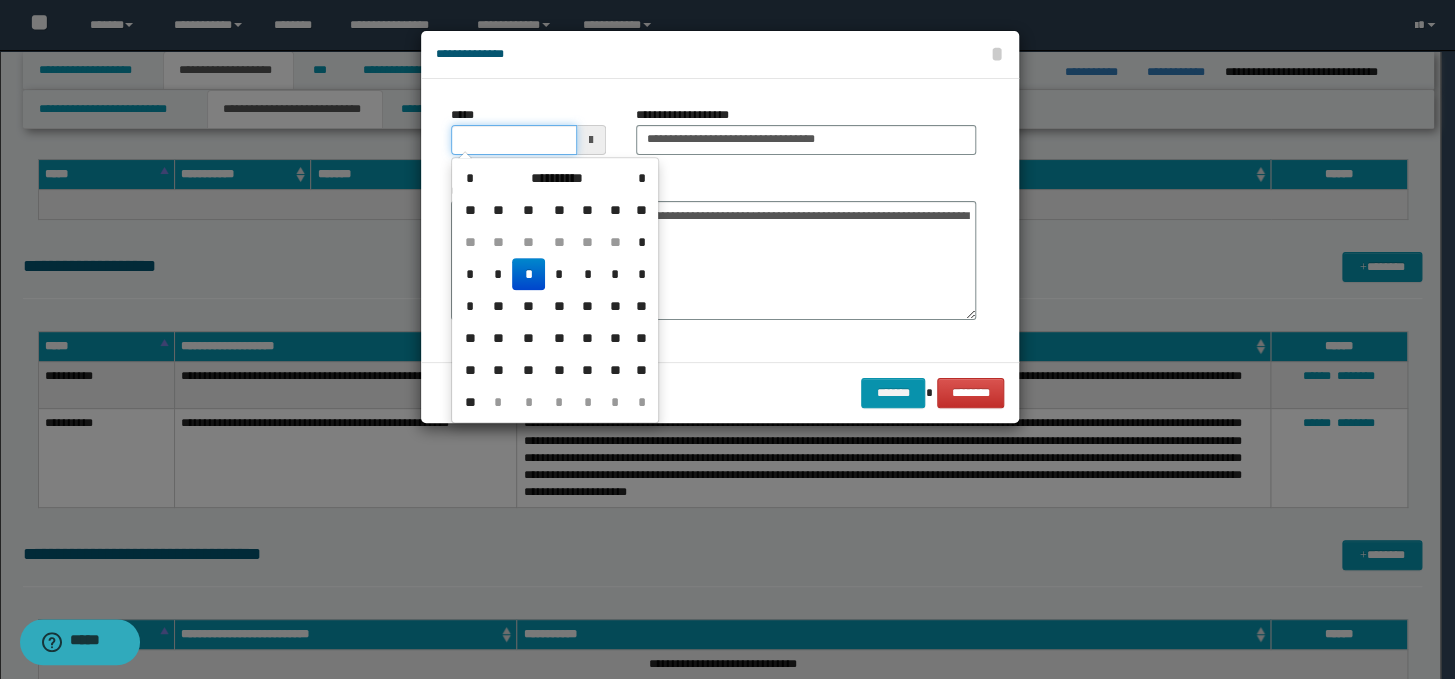 type on "**********" 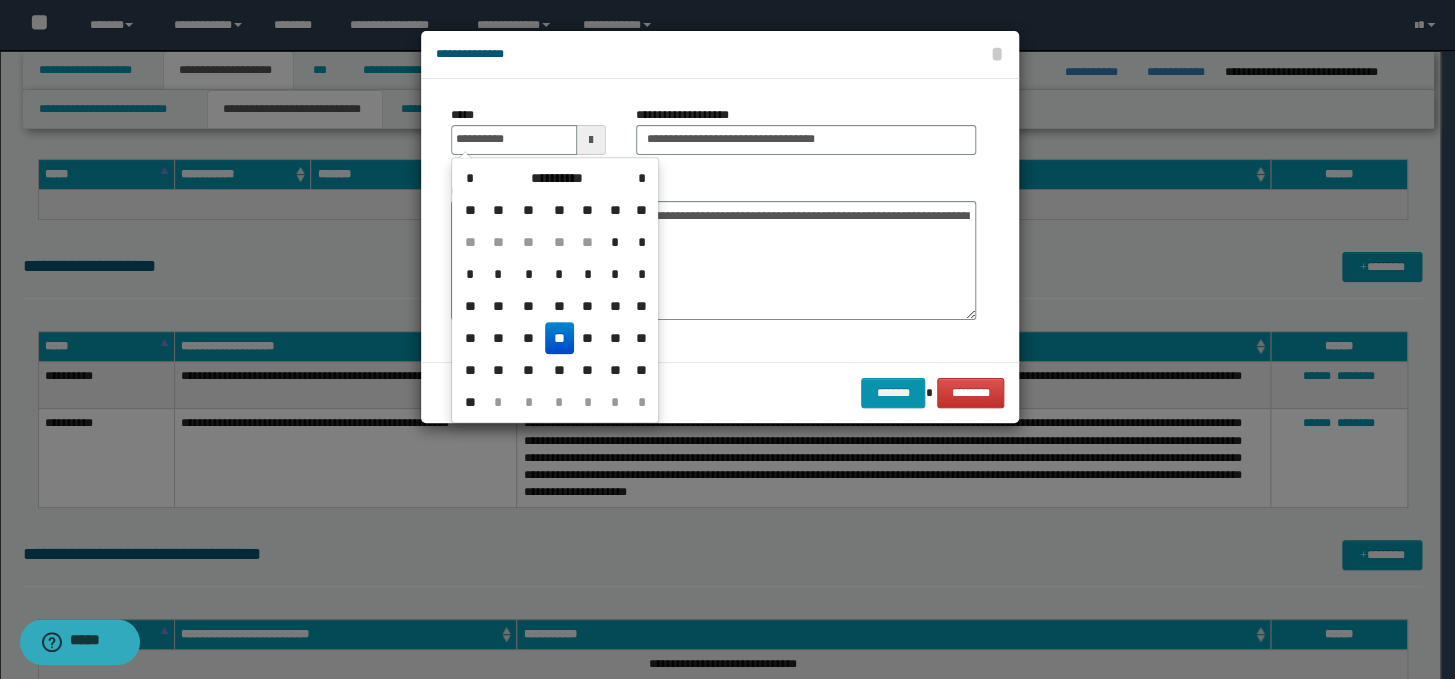 click on "**" at bounding box center [559, 338] 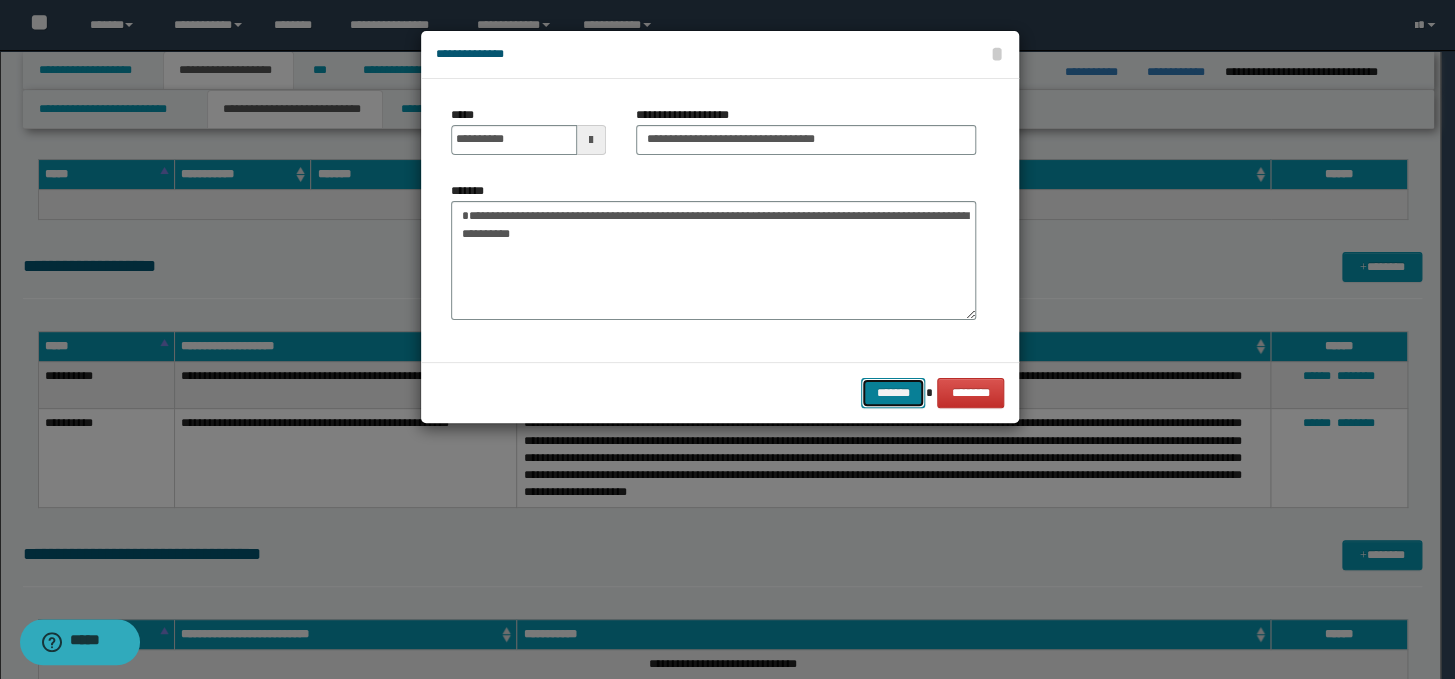 click on "*******" at bounding box center (893, 393) 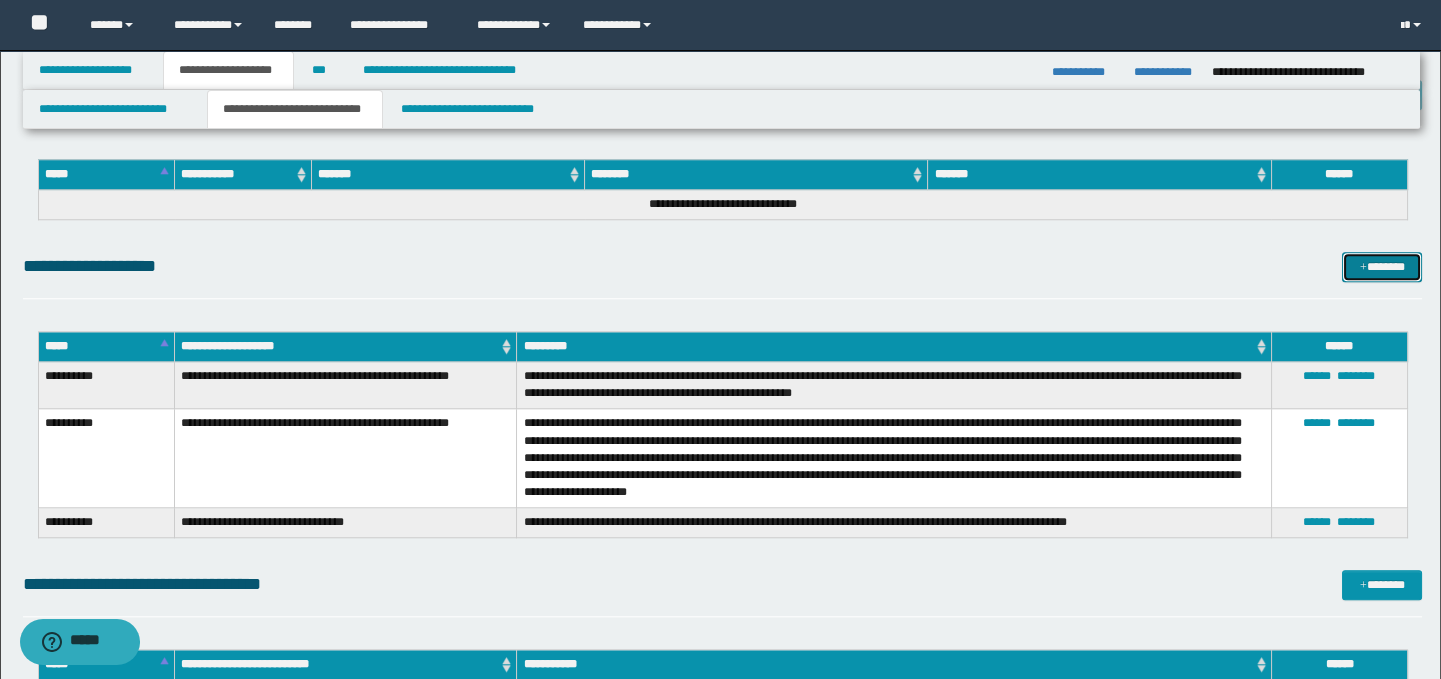 click at bounding box center (1363, 268) 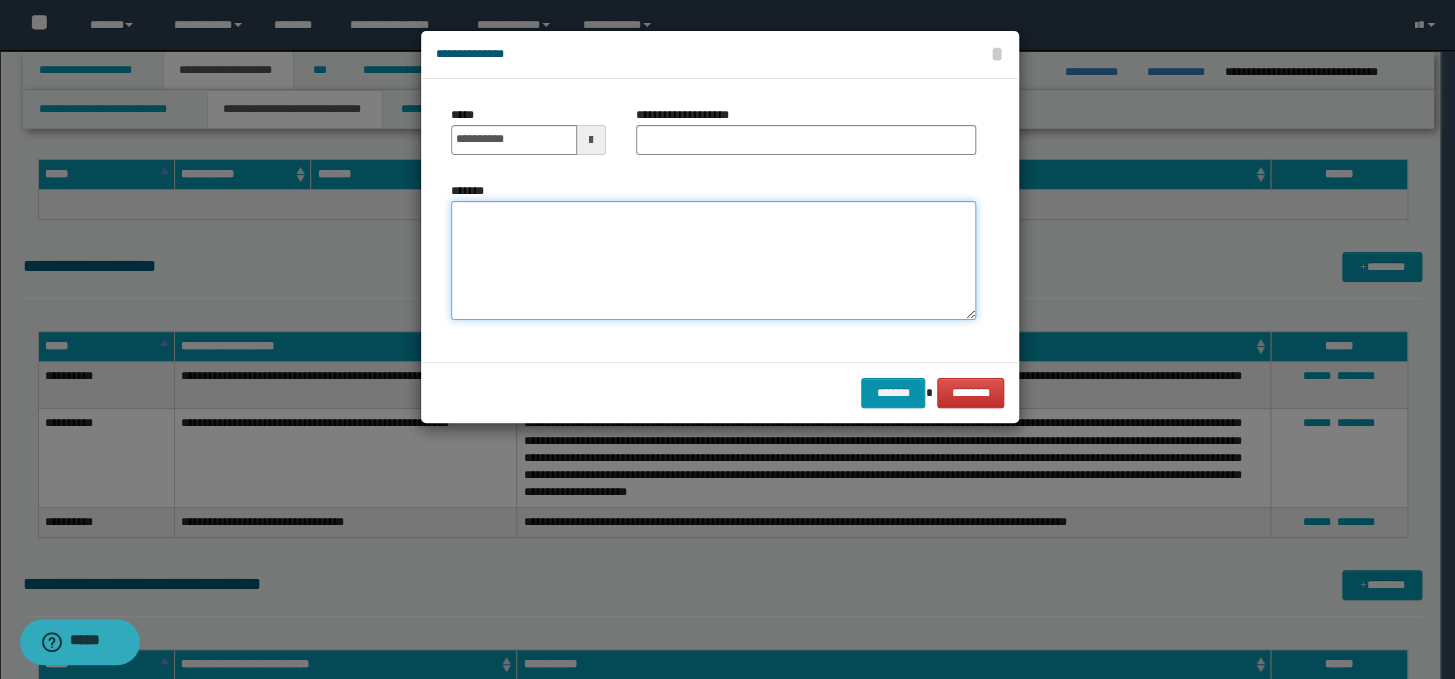 click on "*******" at bounding box center (713, 261) 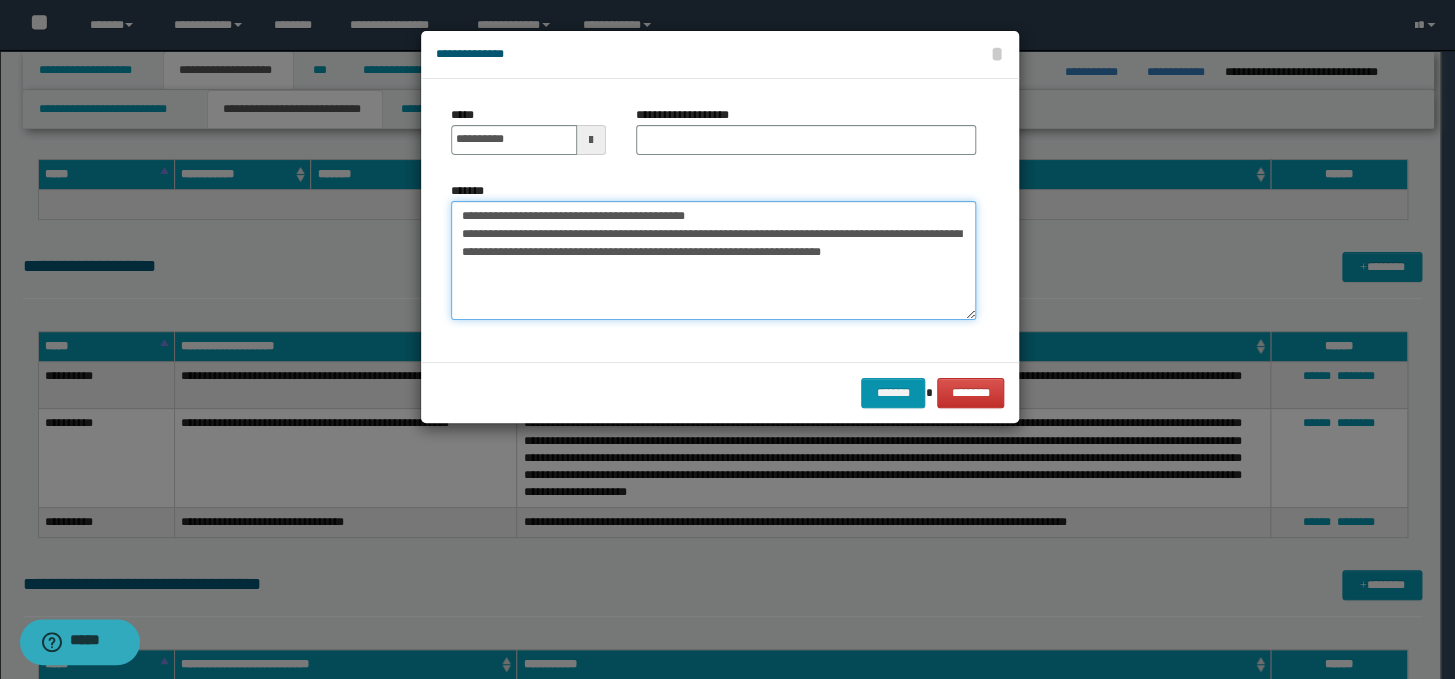 drag, startPoint x: 750, startPoint y: 214, endPoint x: 459, endPoint y: 207, distance: 291.08417 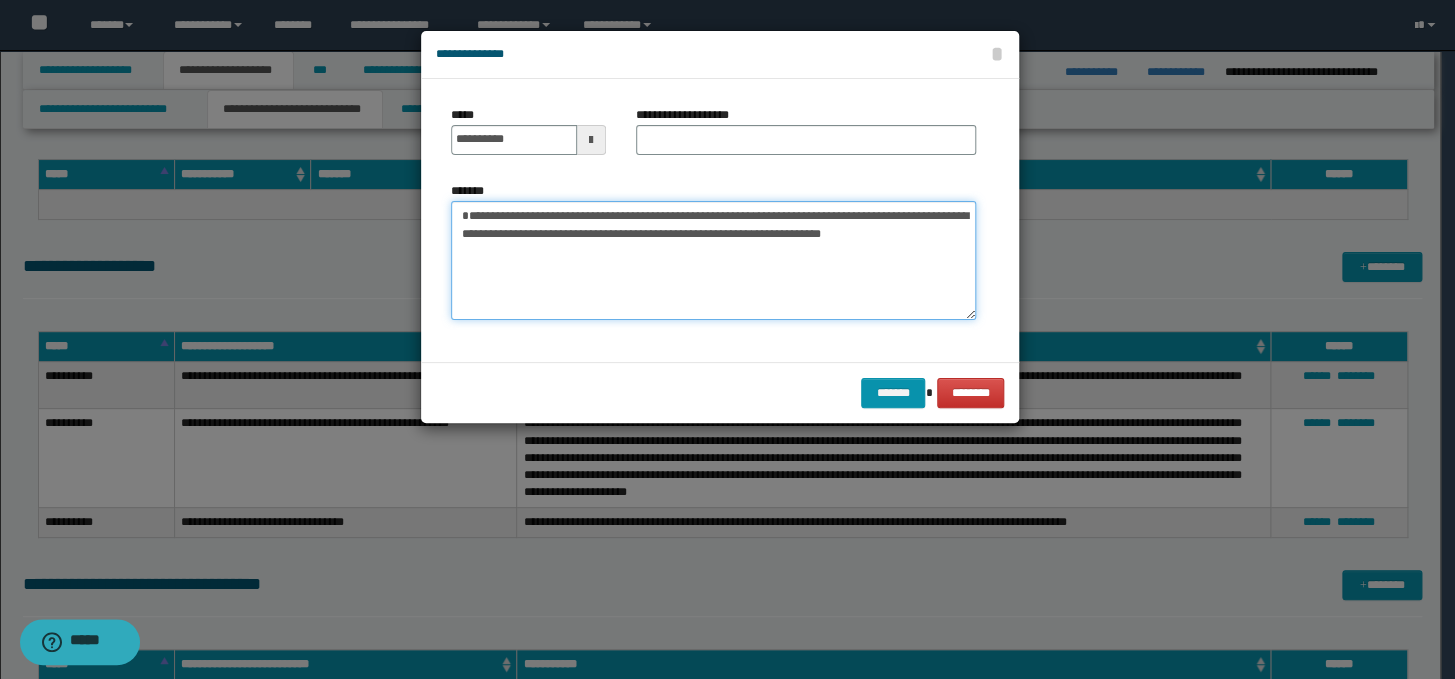 type on "**********" 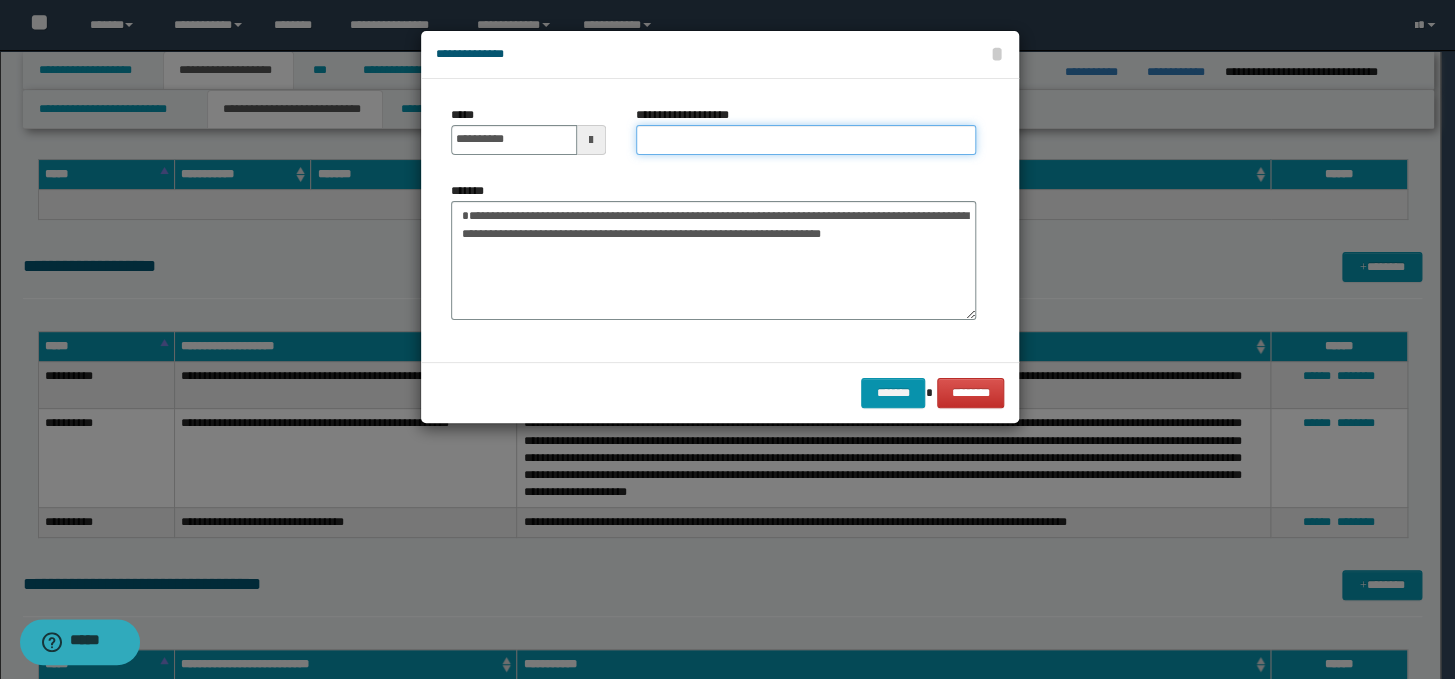 click on "**********" at bounding box center (806, 140) 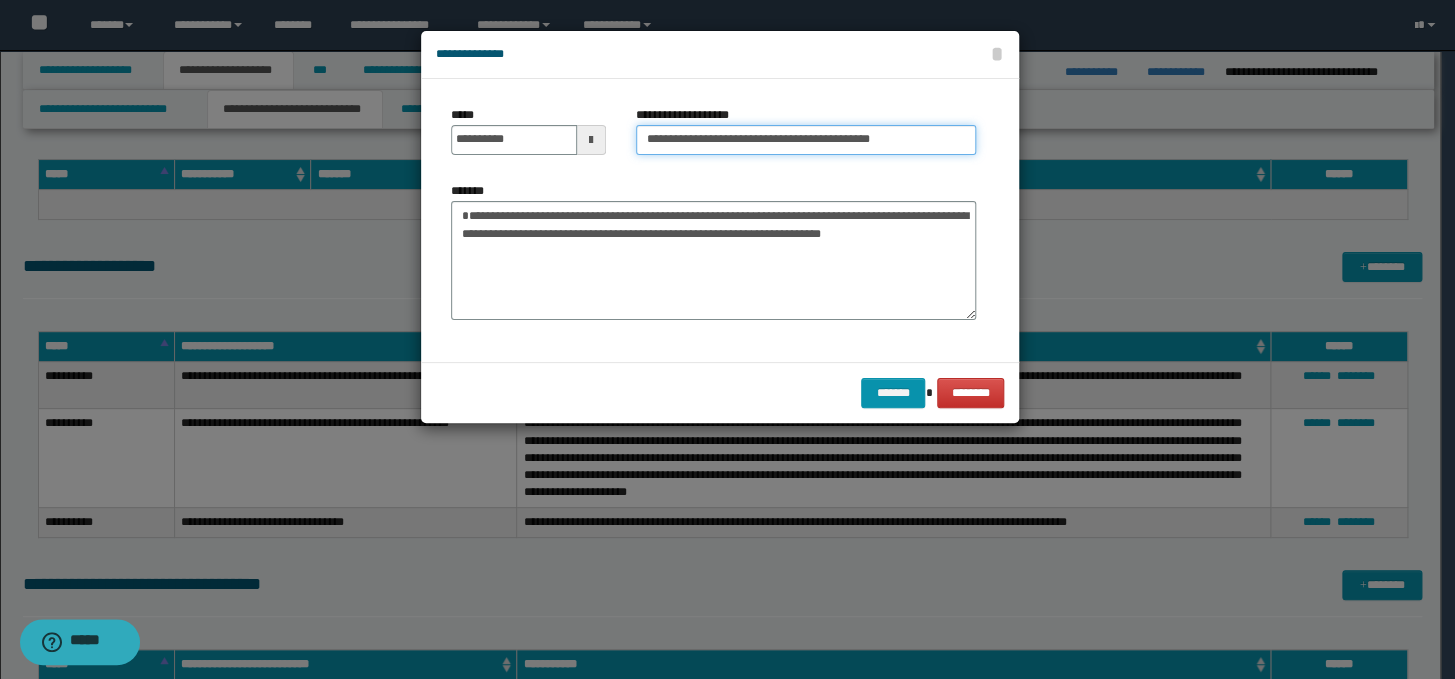 click on "**********" at bounding box center [806, 140] 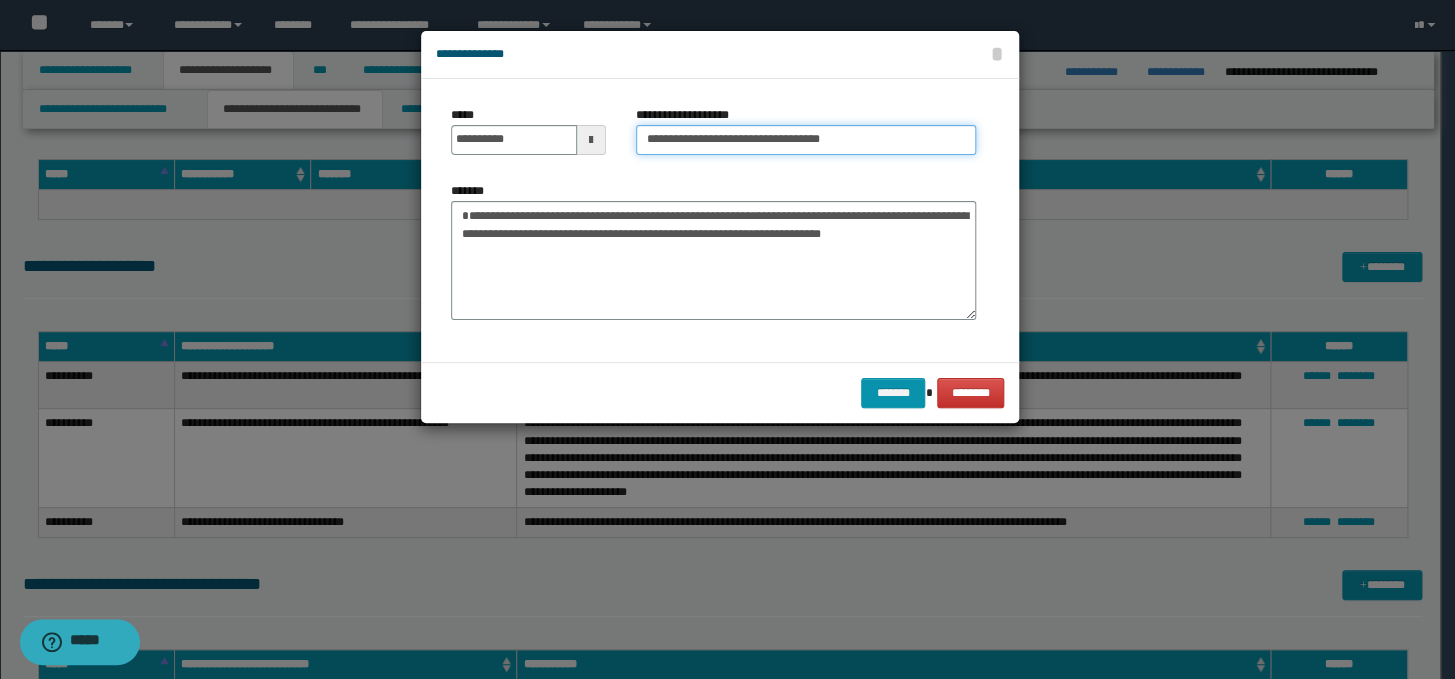 type on "**********" 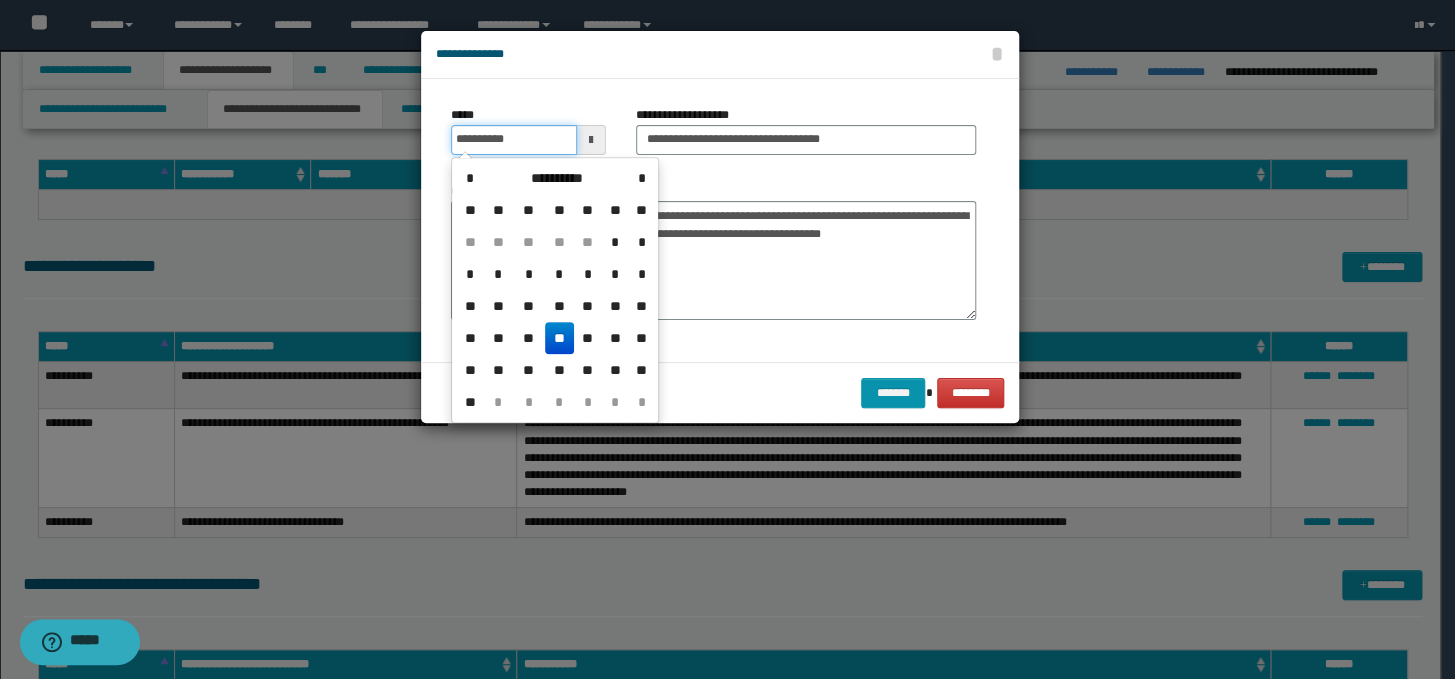 click on "**********" at bounding box center [514, 140] 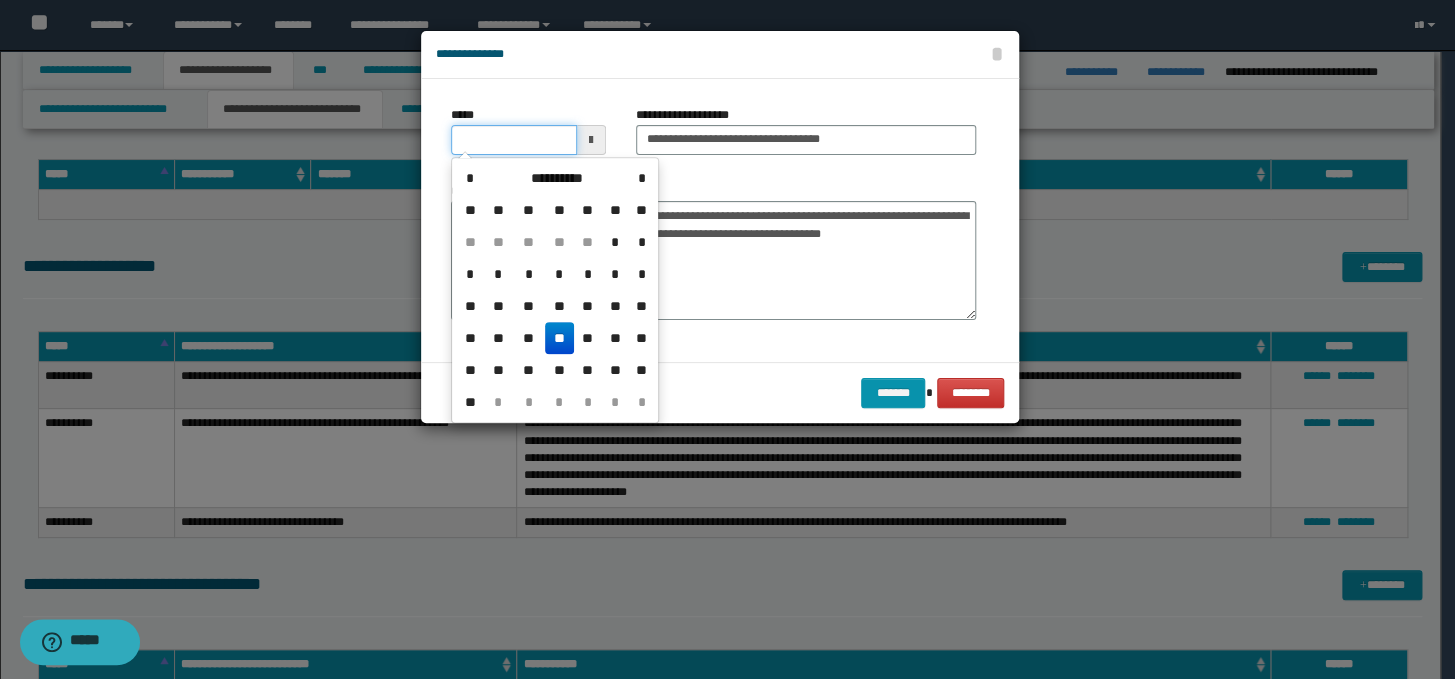 type on "**********" 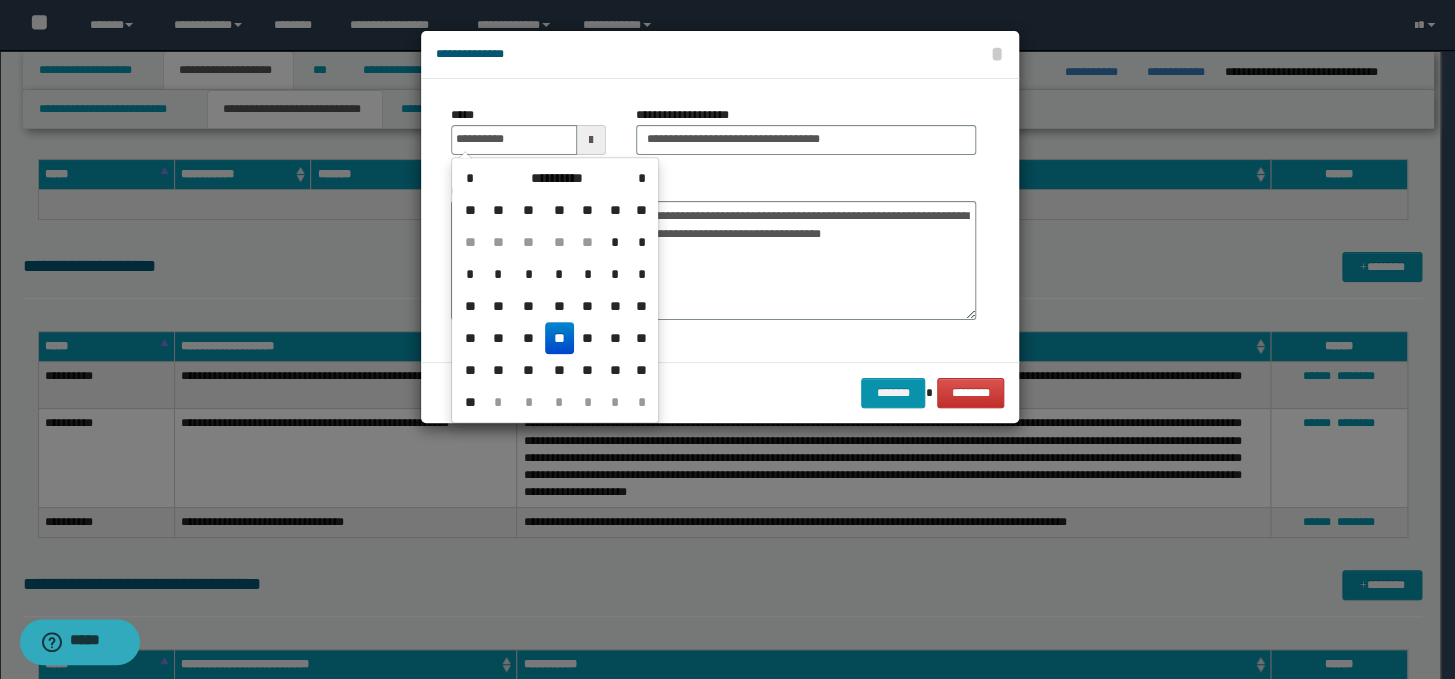 click on "**" at bounding box center [559, 338] 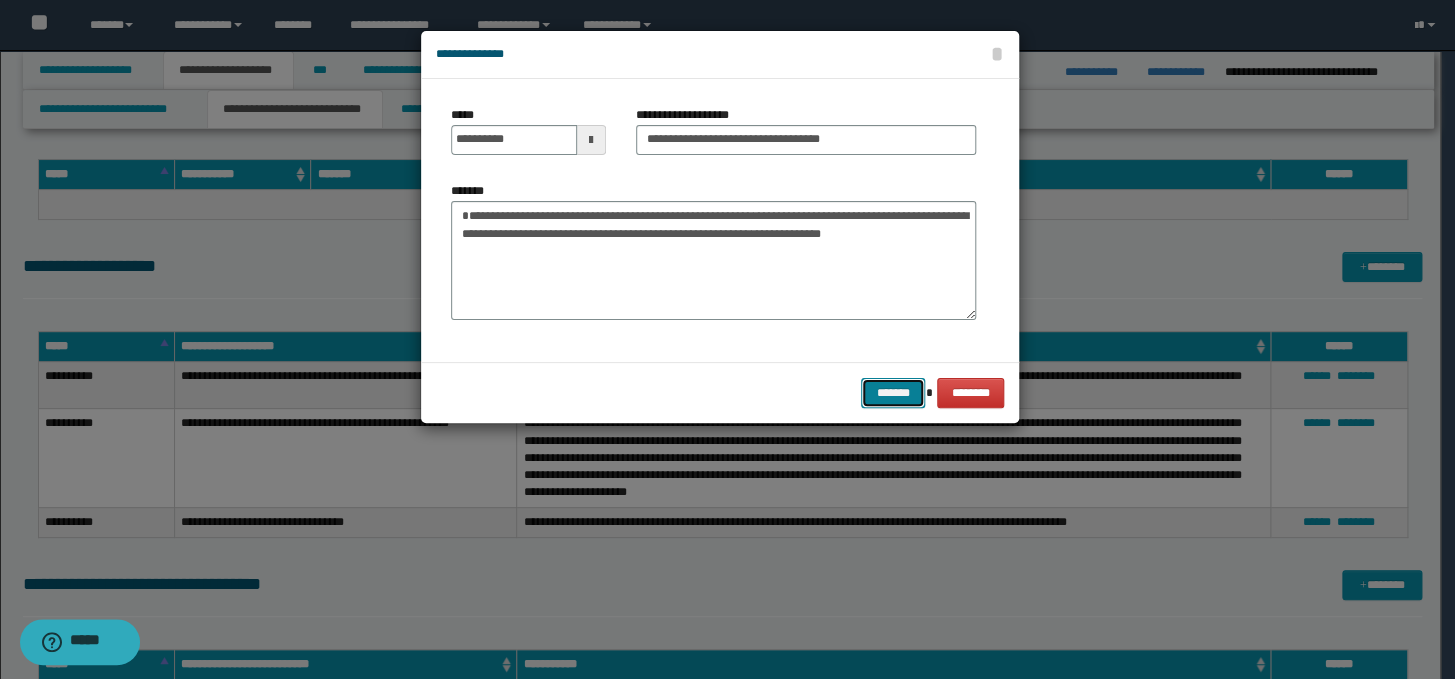click on "*******" at bounding box center [893, 393] 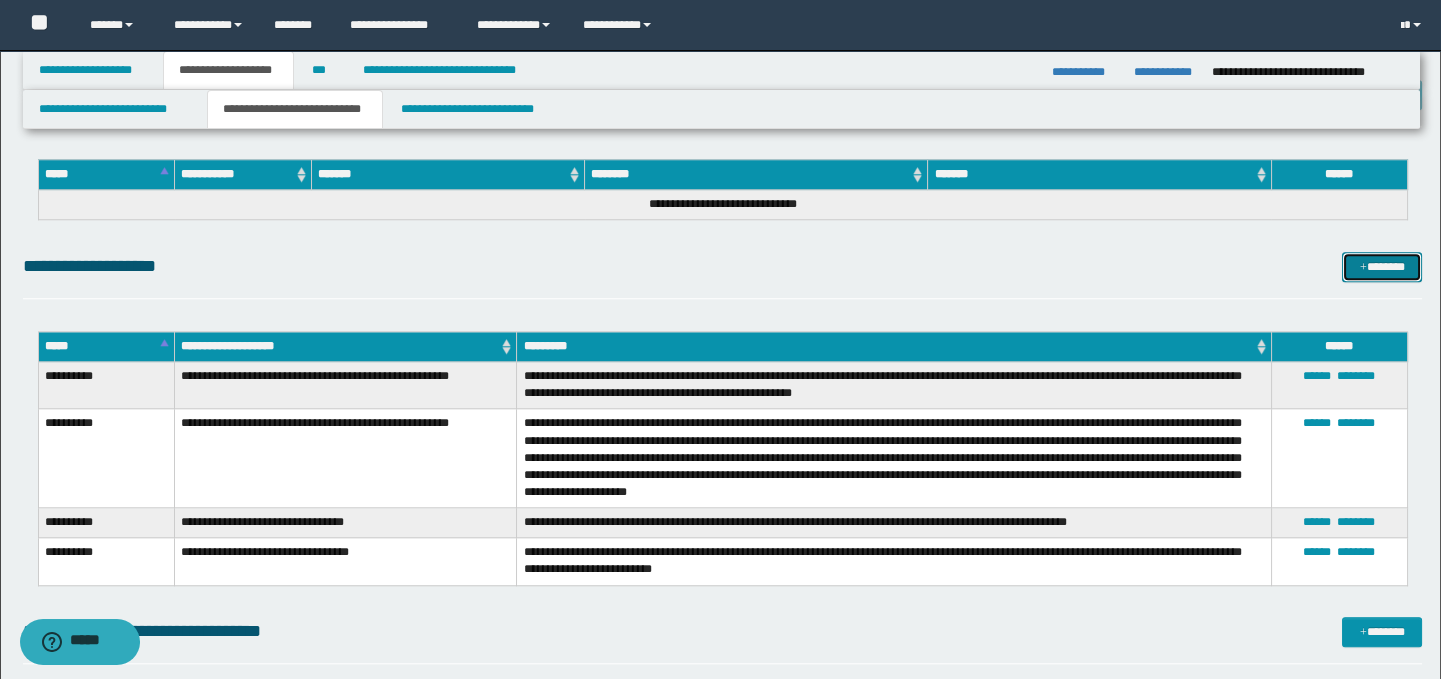 click on "*******" at bounding box center [1382, 267] 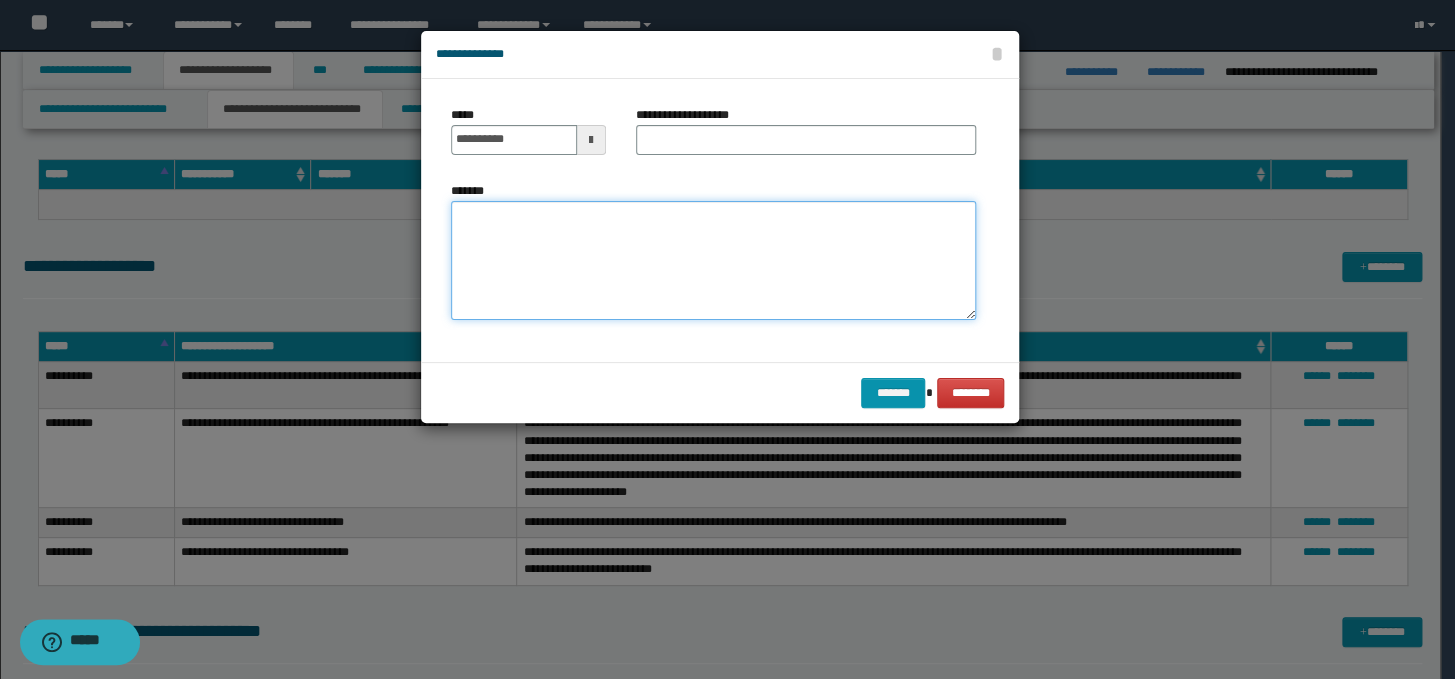 click on "*******" at bounding box center (713, 261) 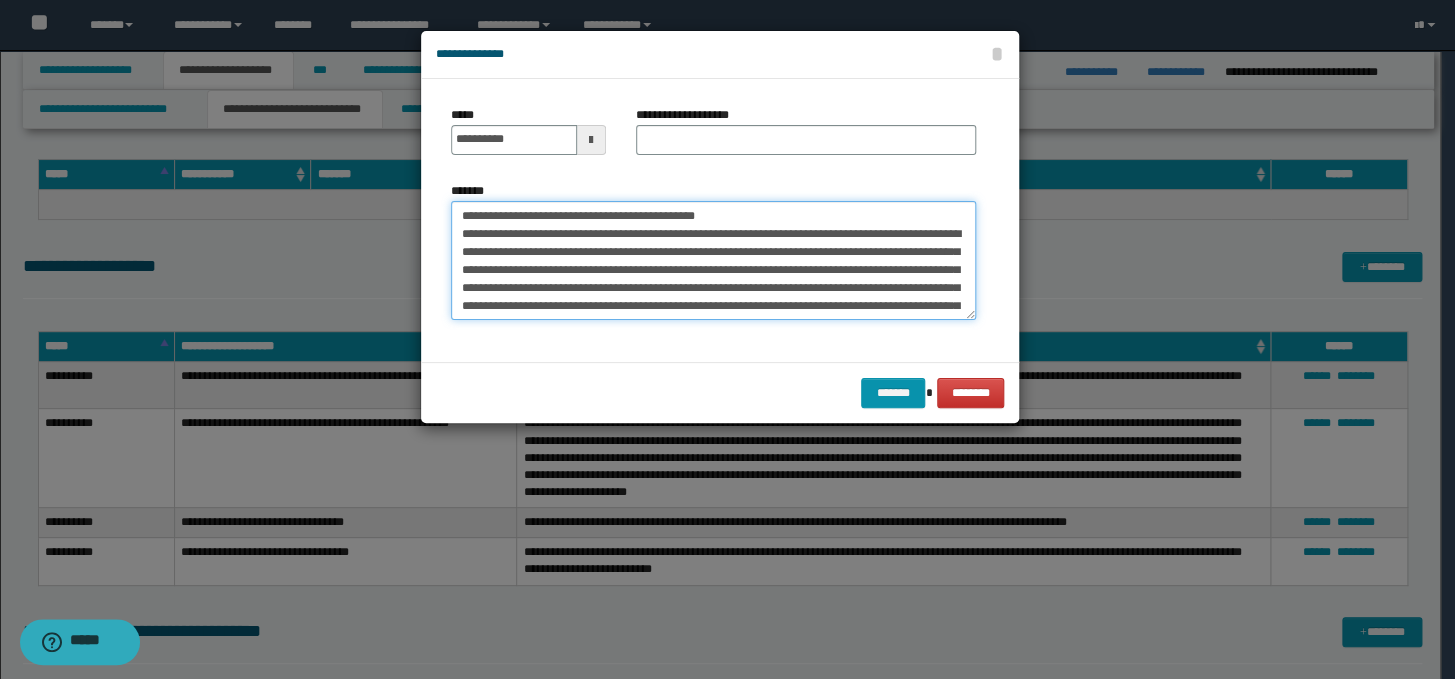 scroll, scrollTop: 174, scrollLeft: 0, axis: vertical 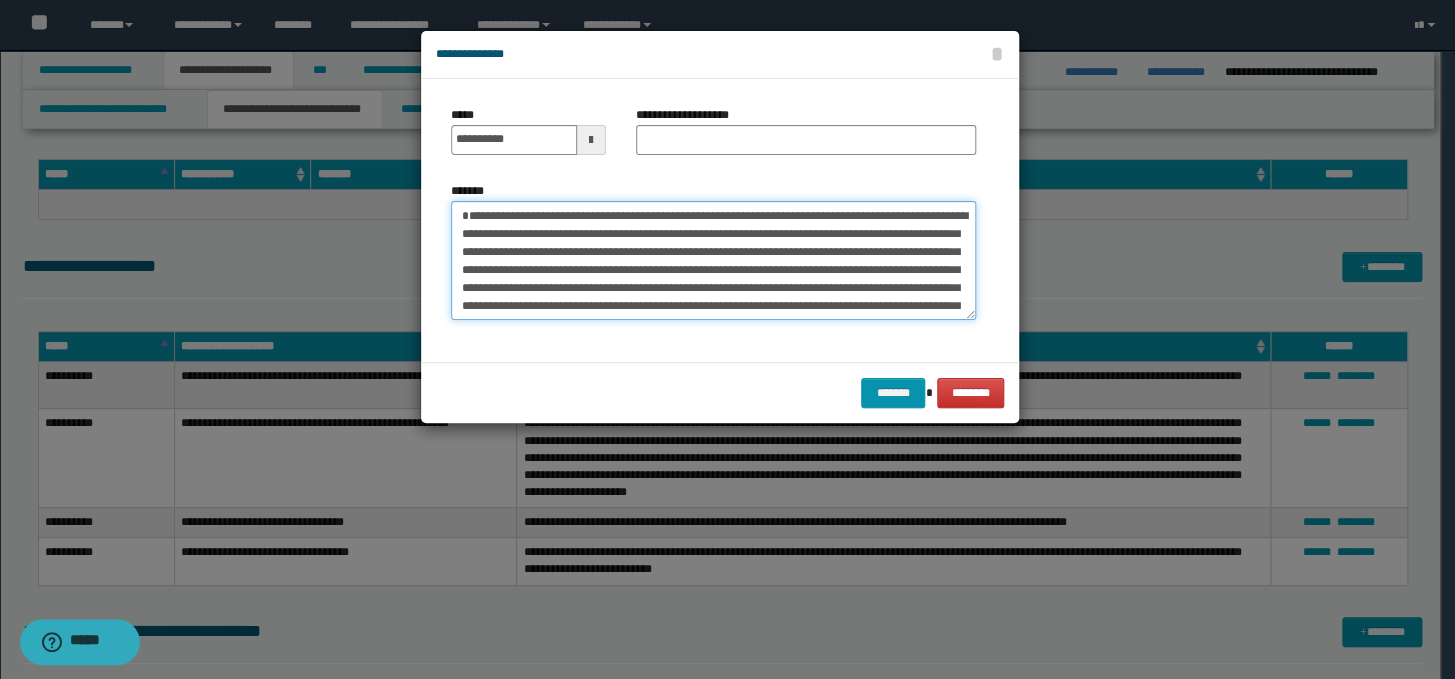 type on "**********" 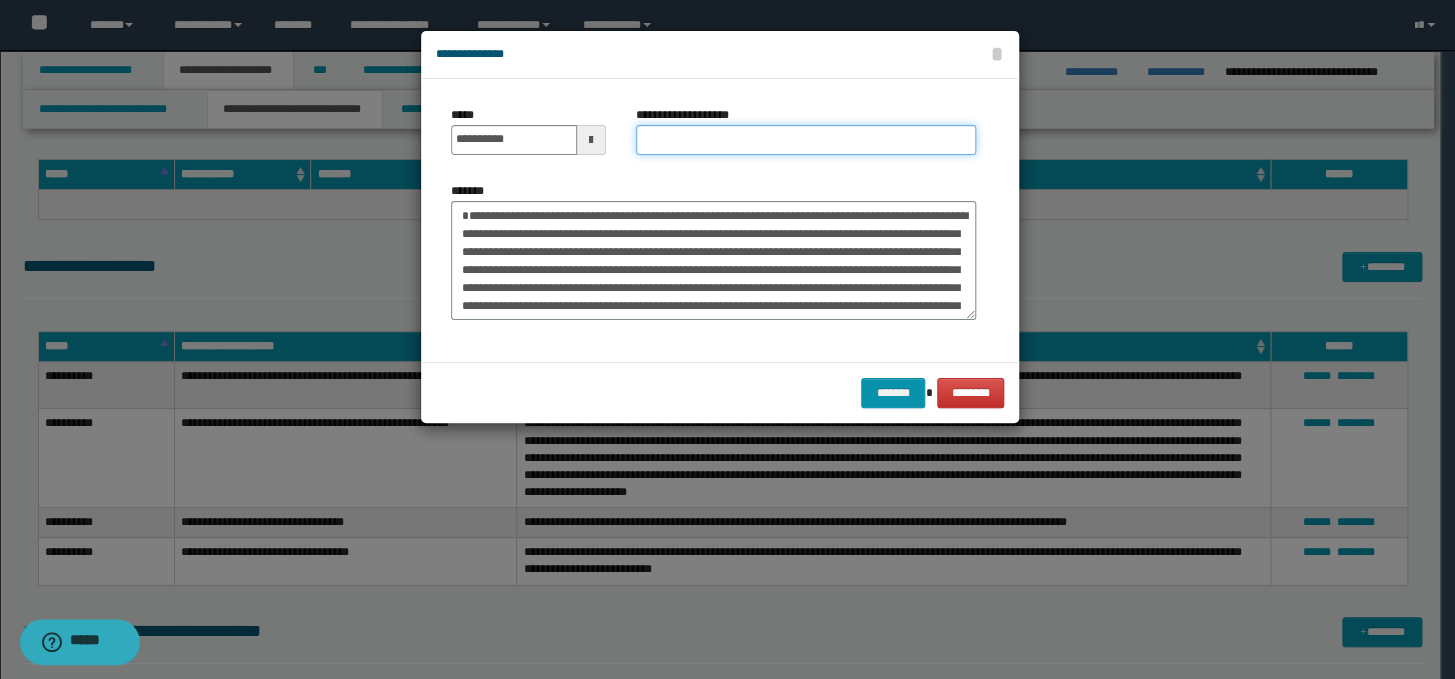 click on "**********" at bounding box center (806, 140) 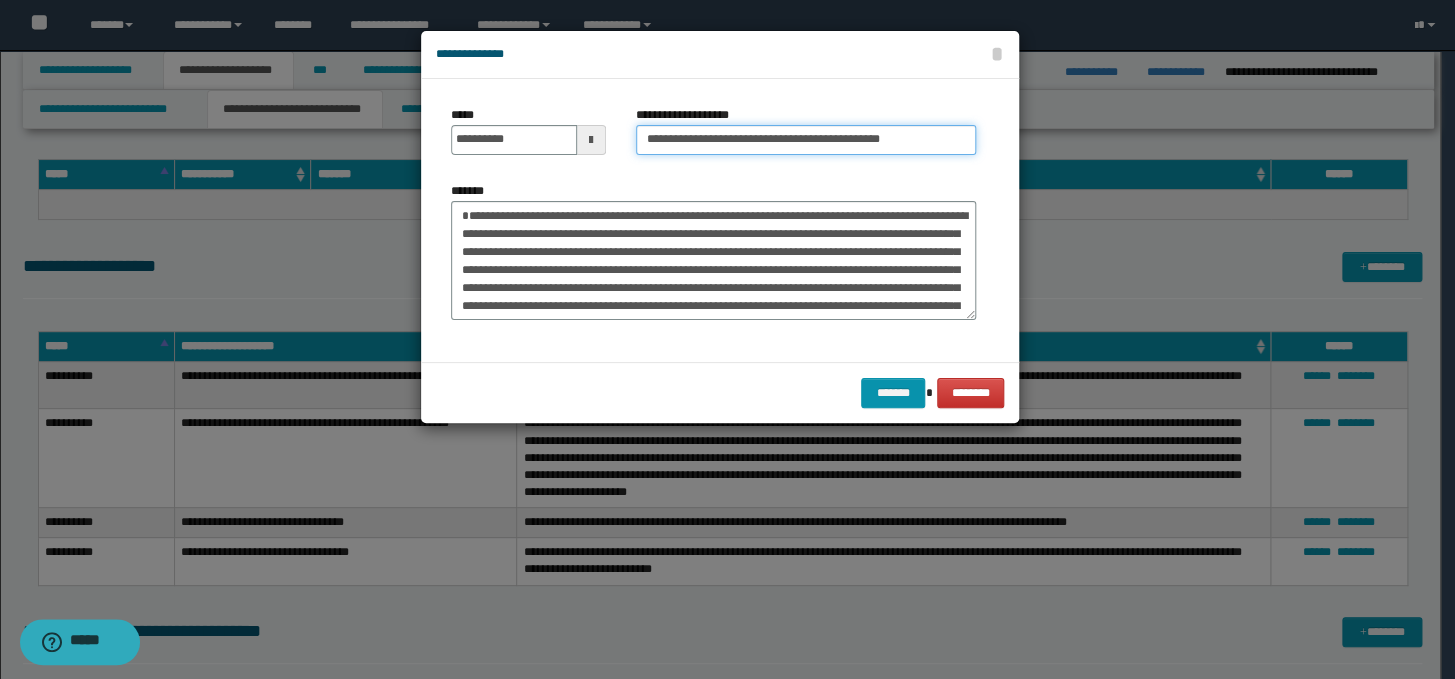 drag, startPoint x: 705, startPoint y: 140, endPoint x: 611, endPoint y: 131, distance: 94.42987 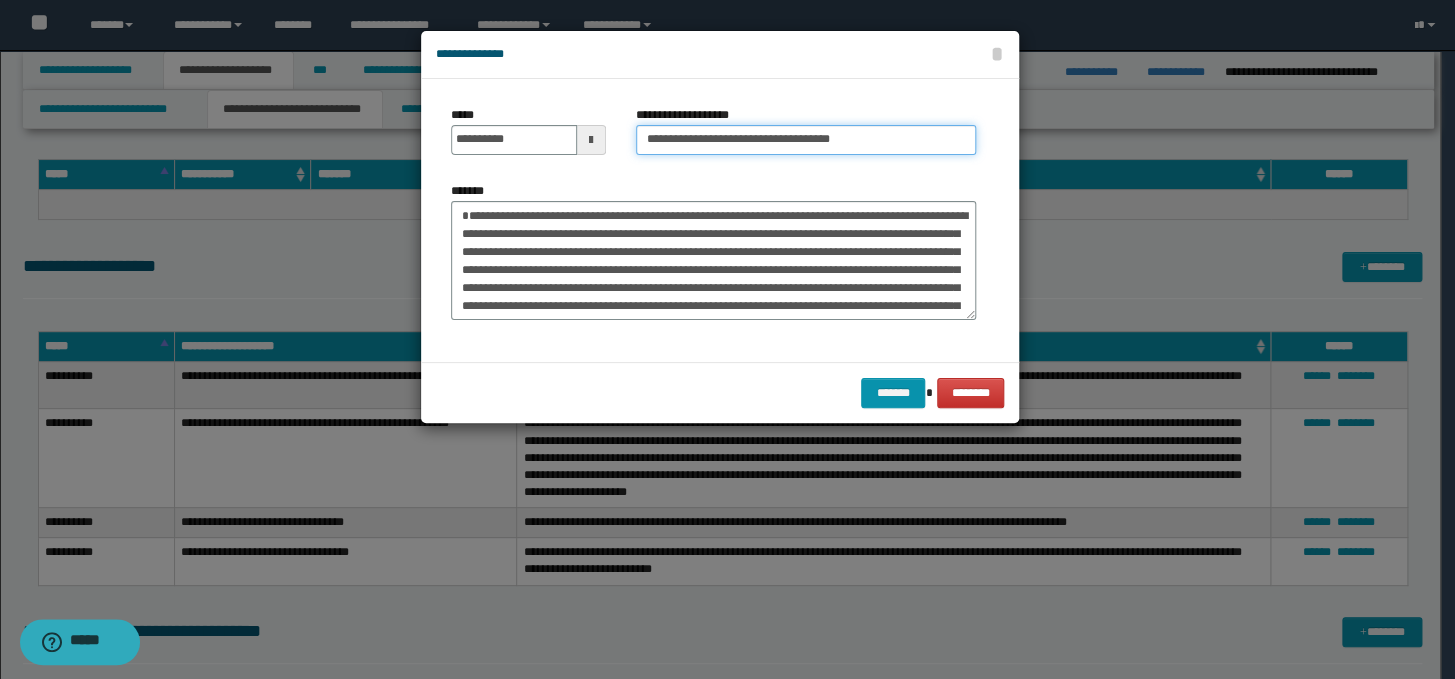 type on "**********" 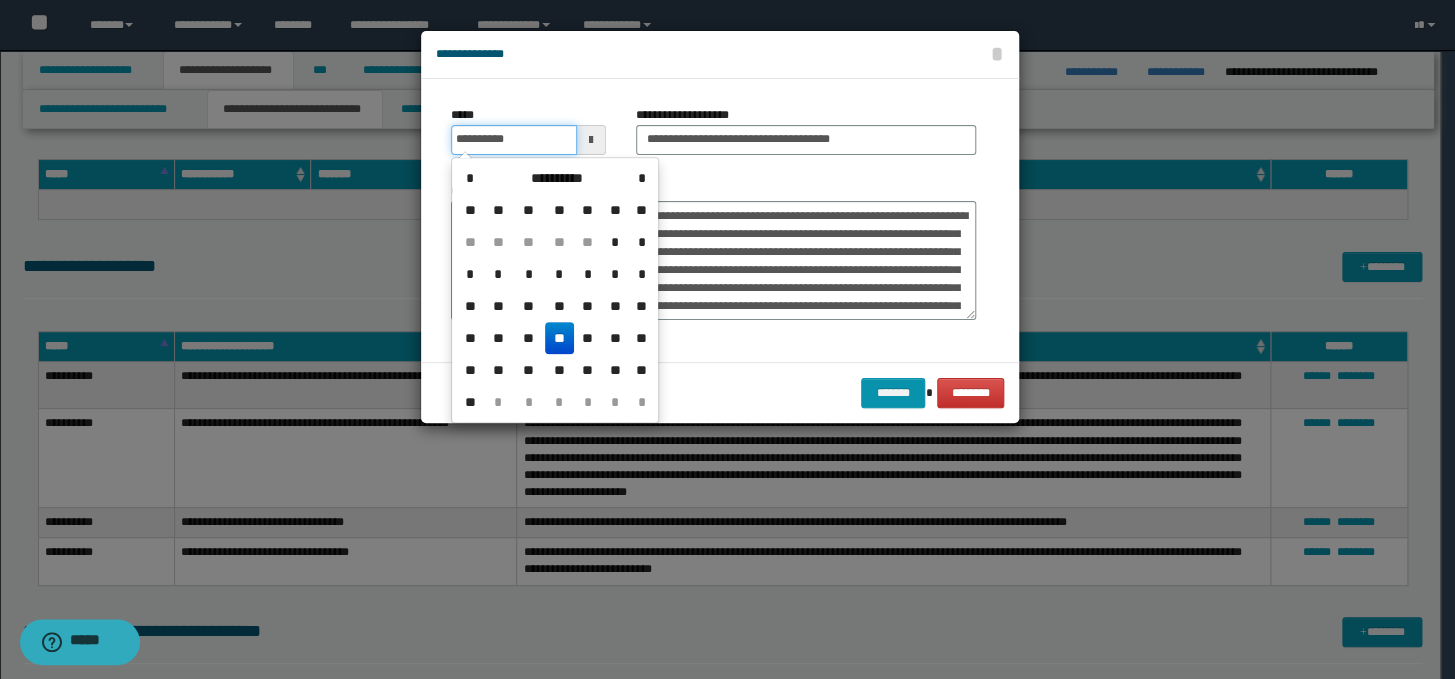 click on "**********" at bounding box center [514, 140] 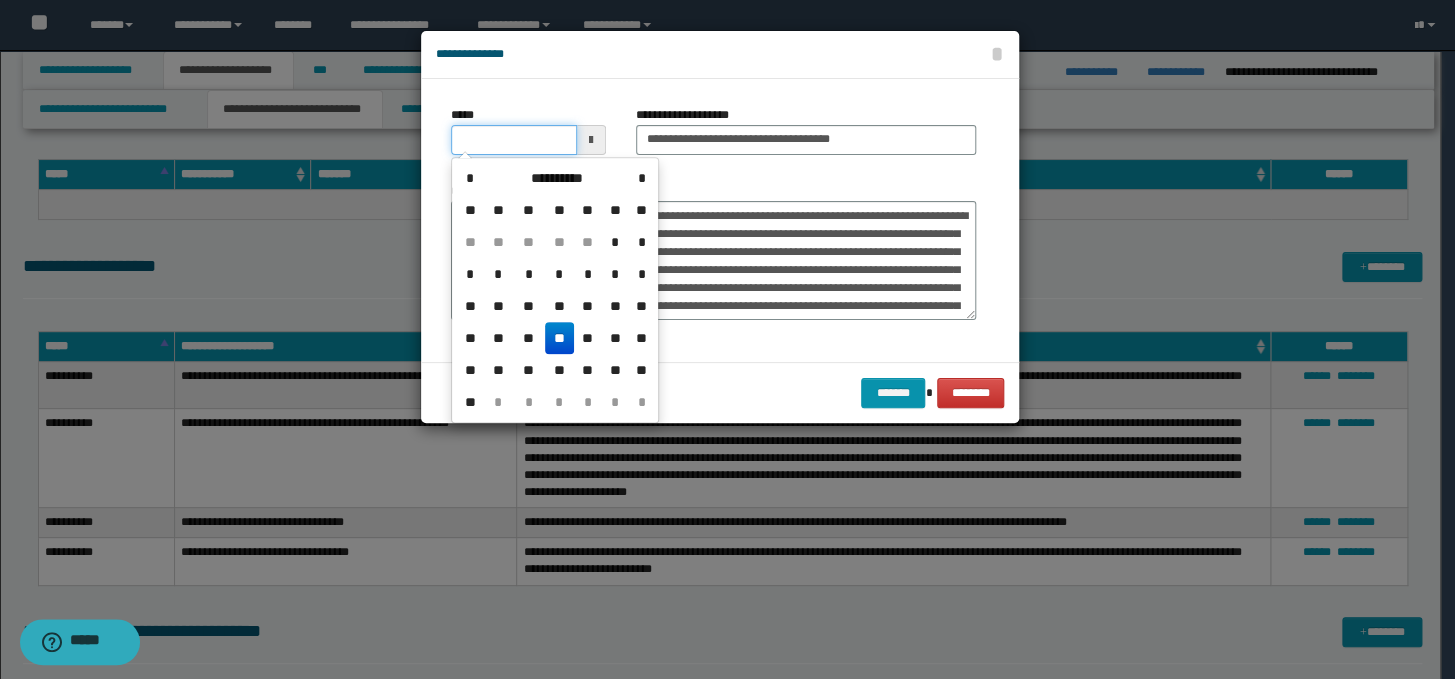 type on "**********" 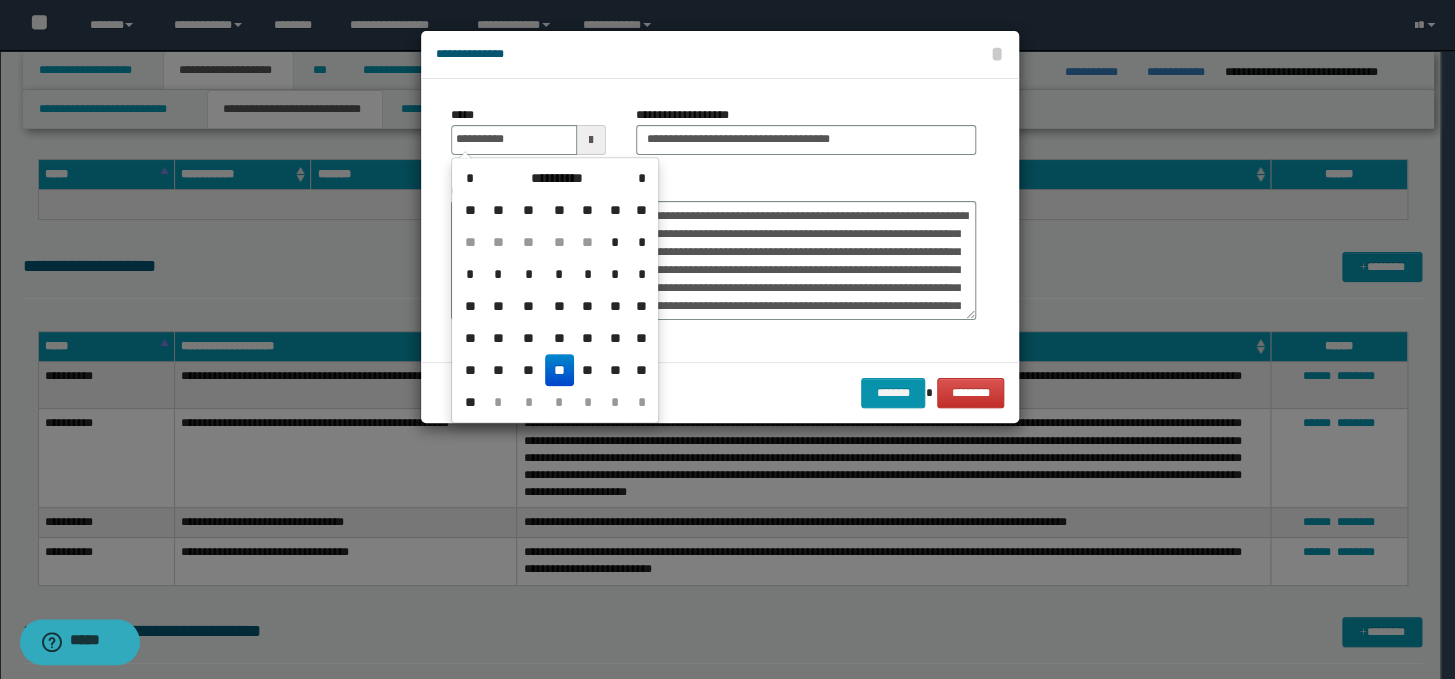click on "**" at bounding box center (559, 370) 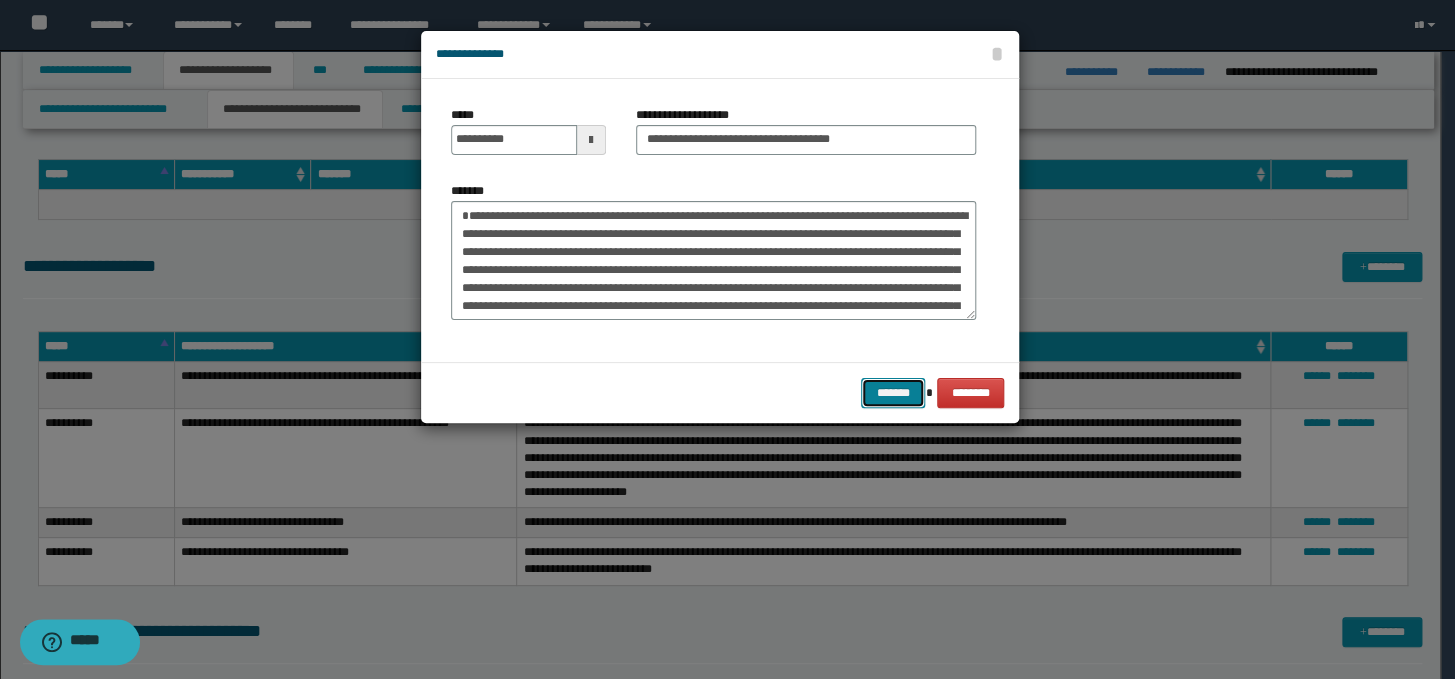 click on "*******" at bounding box center [893, 393] 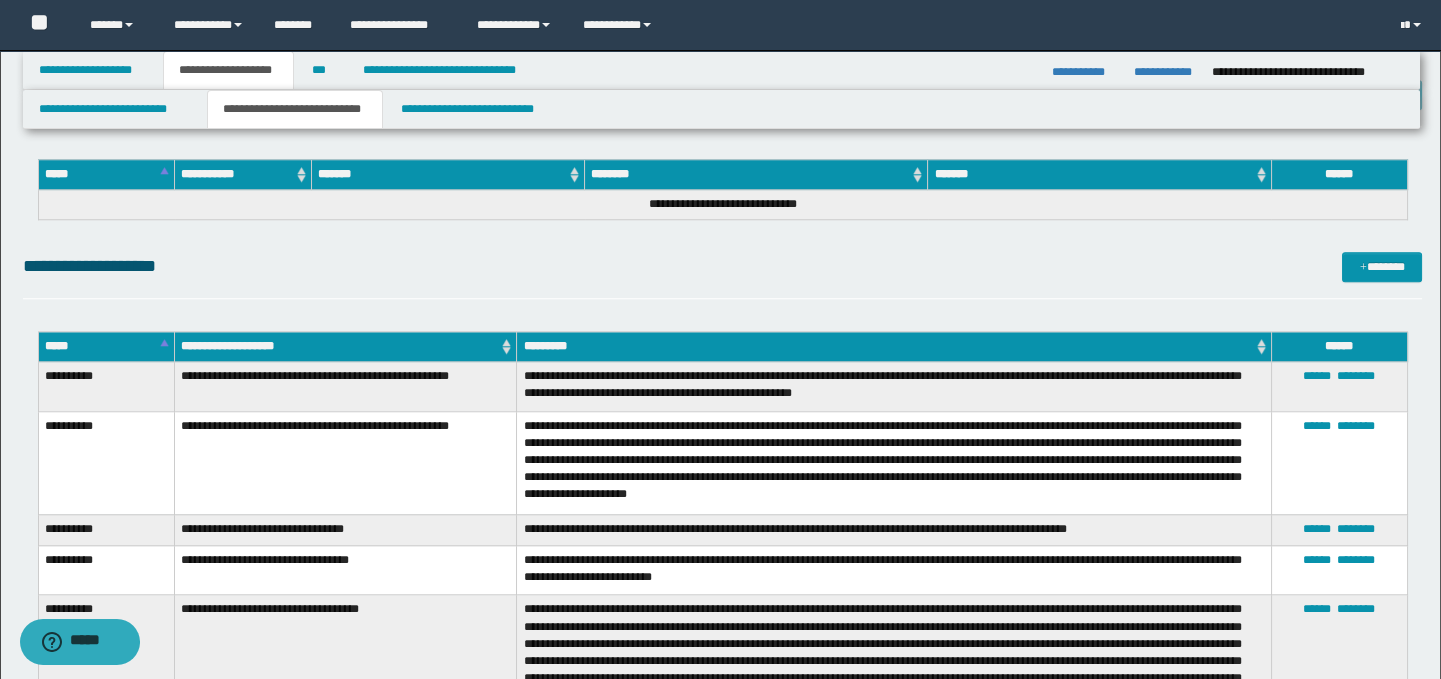 click on "**********" at bounding box center (723, -1330) 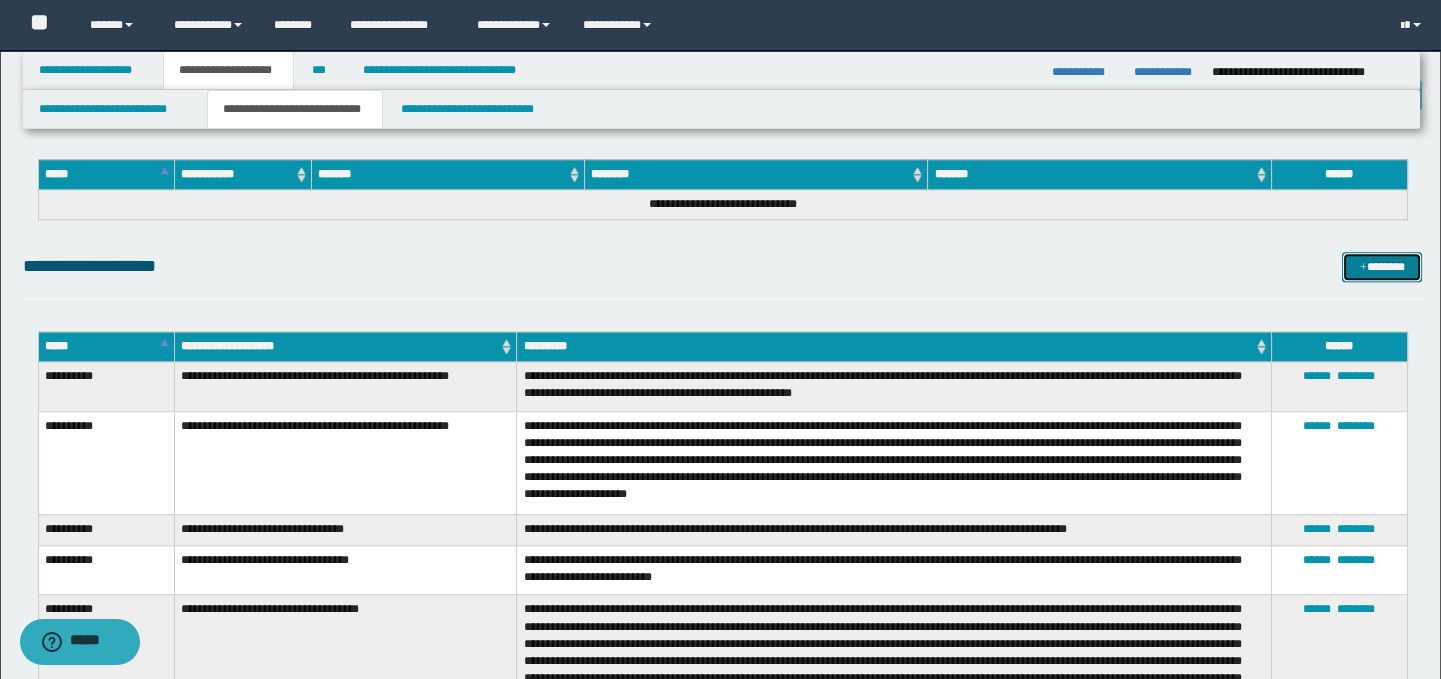 click on "*******" at bounding box center [1382, 267] 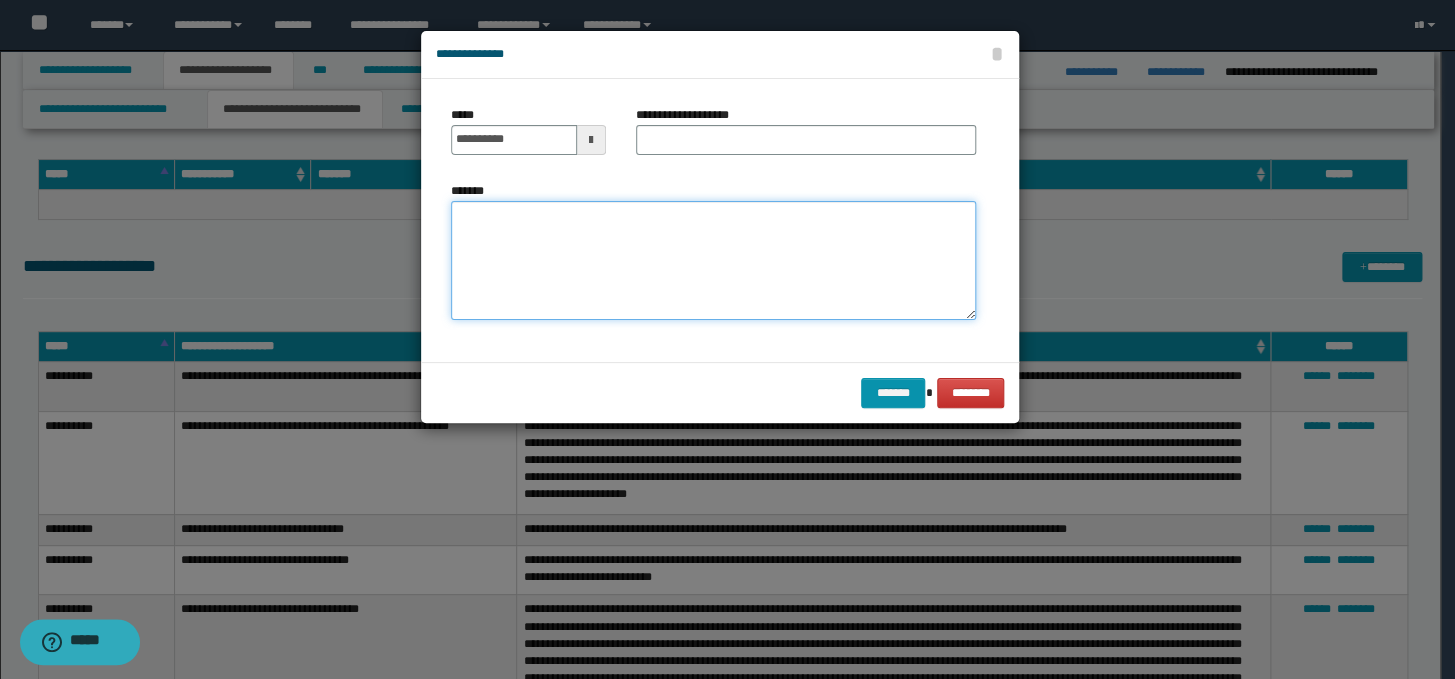 click on "*******" at bounding box center (713, 261) 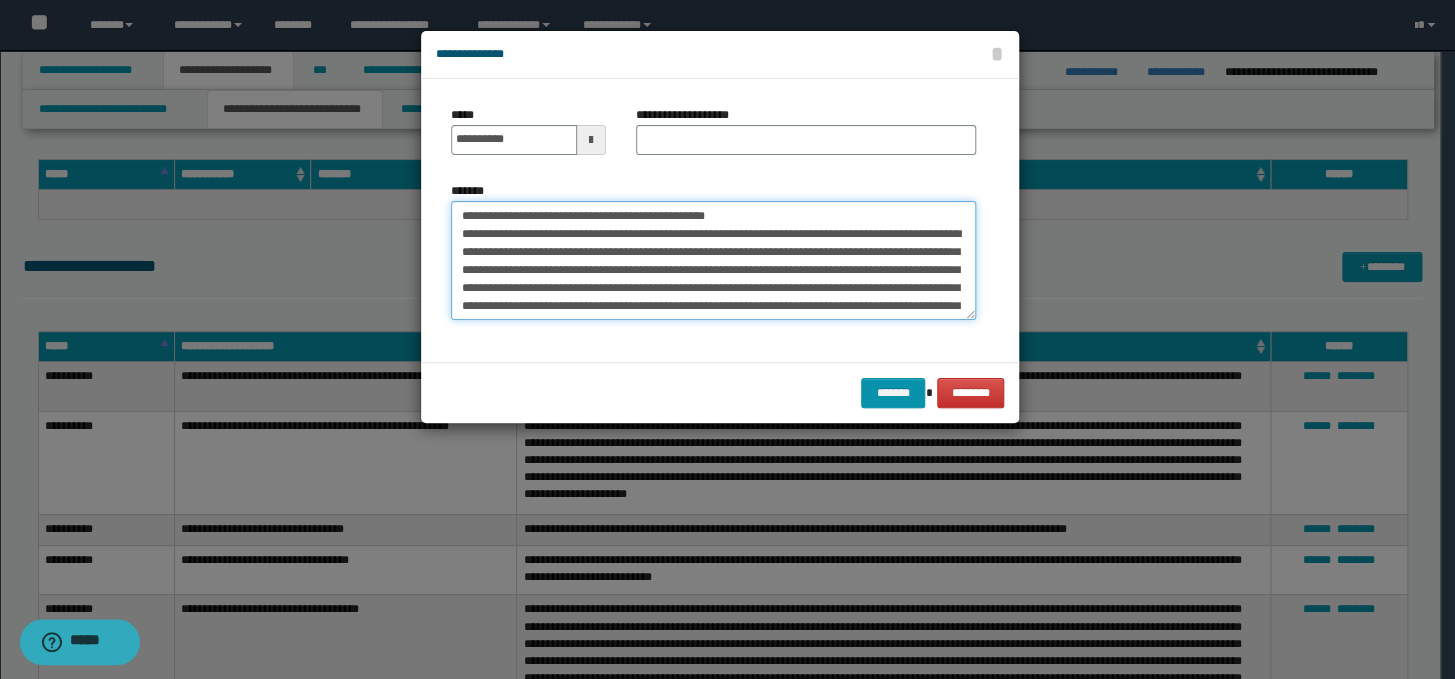 scroll, scrollTop: 174, scrollLeft: 0, axis: vertical 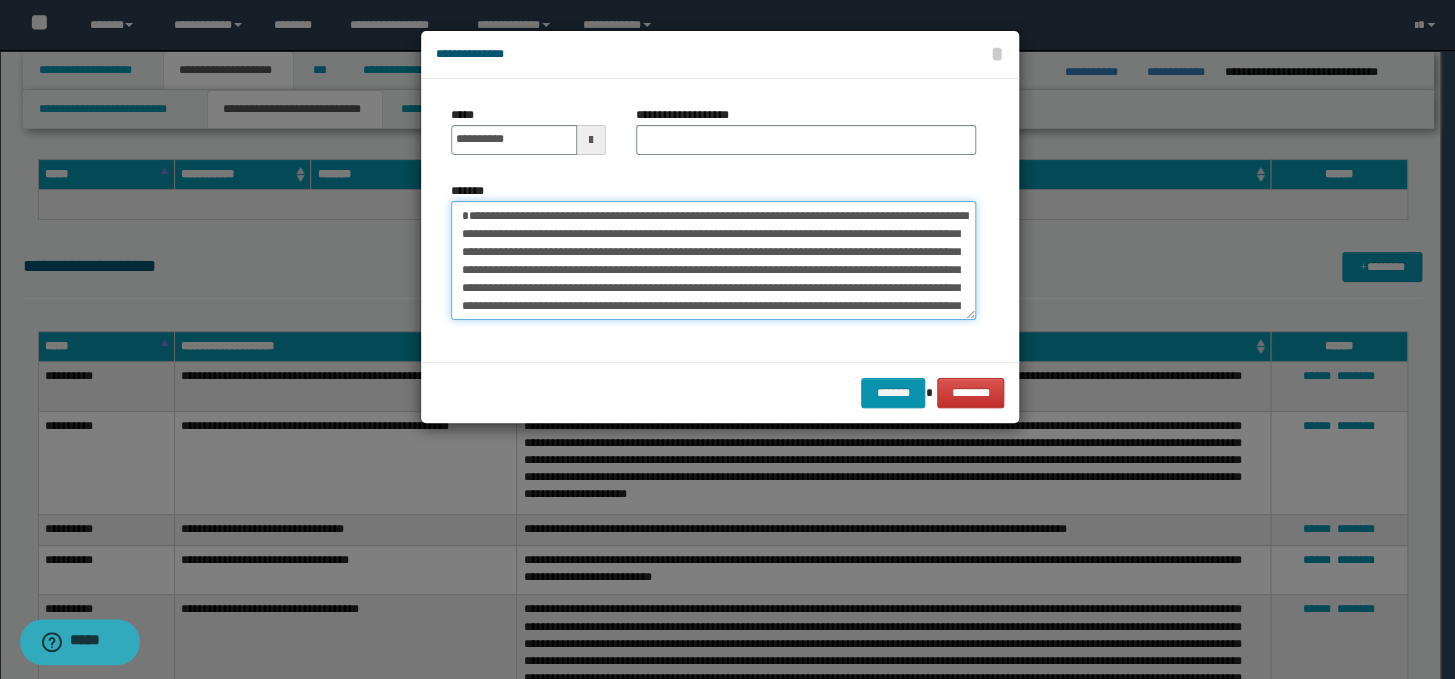 type on "**********" 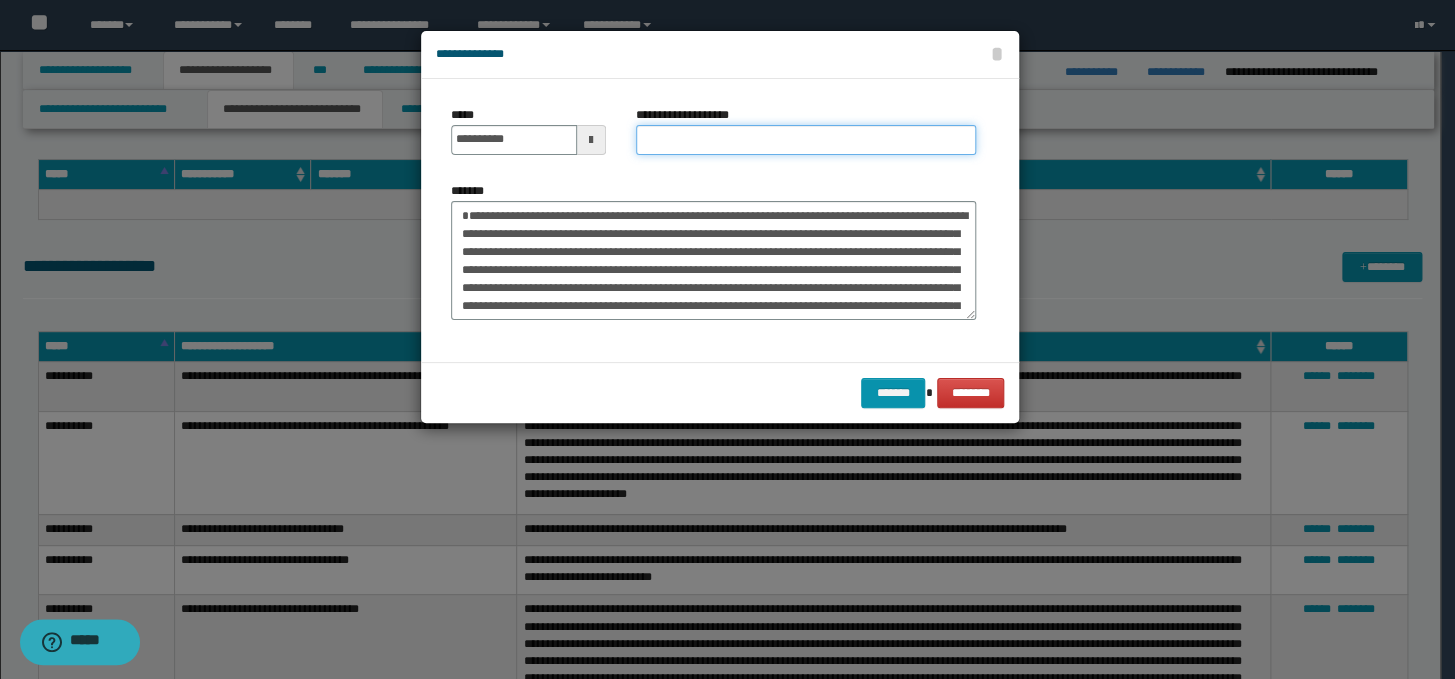 click on "**********" at bounding box center (806, 140) 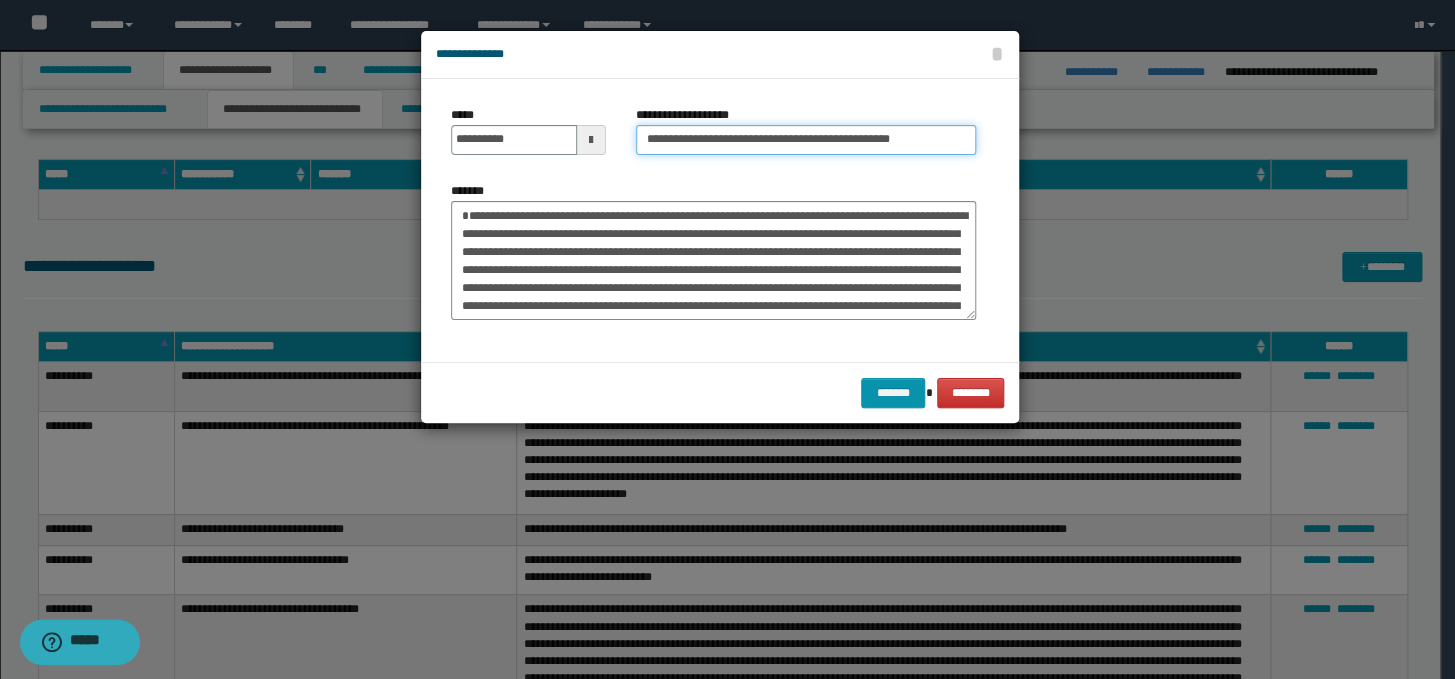 drag, startPoint x: 708, startPoint y: 138, endPoint x: 595, endPoint y: 127, distance: 113.534134 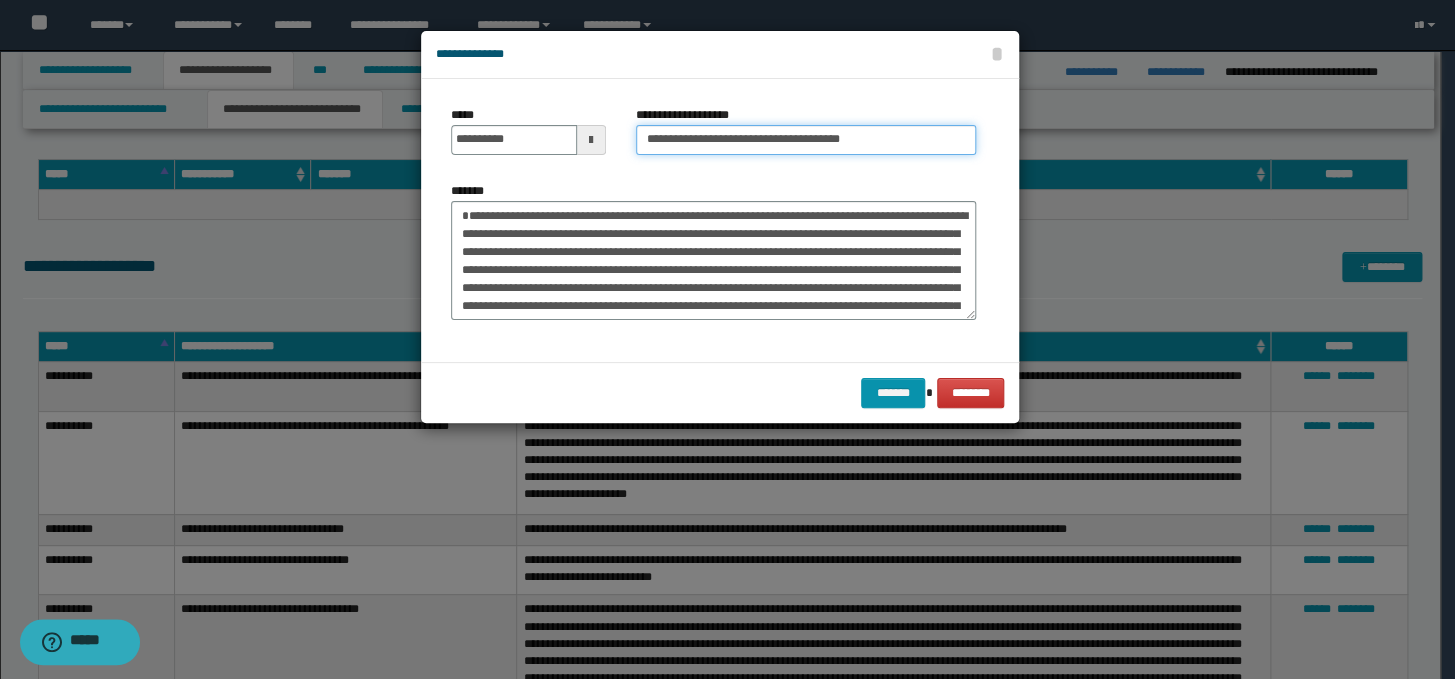 type on "**********" 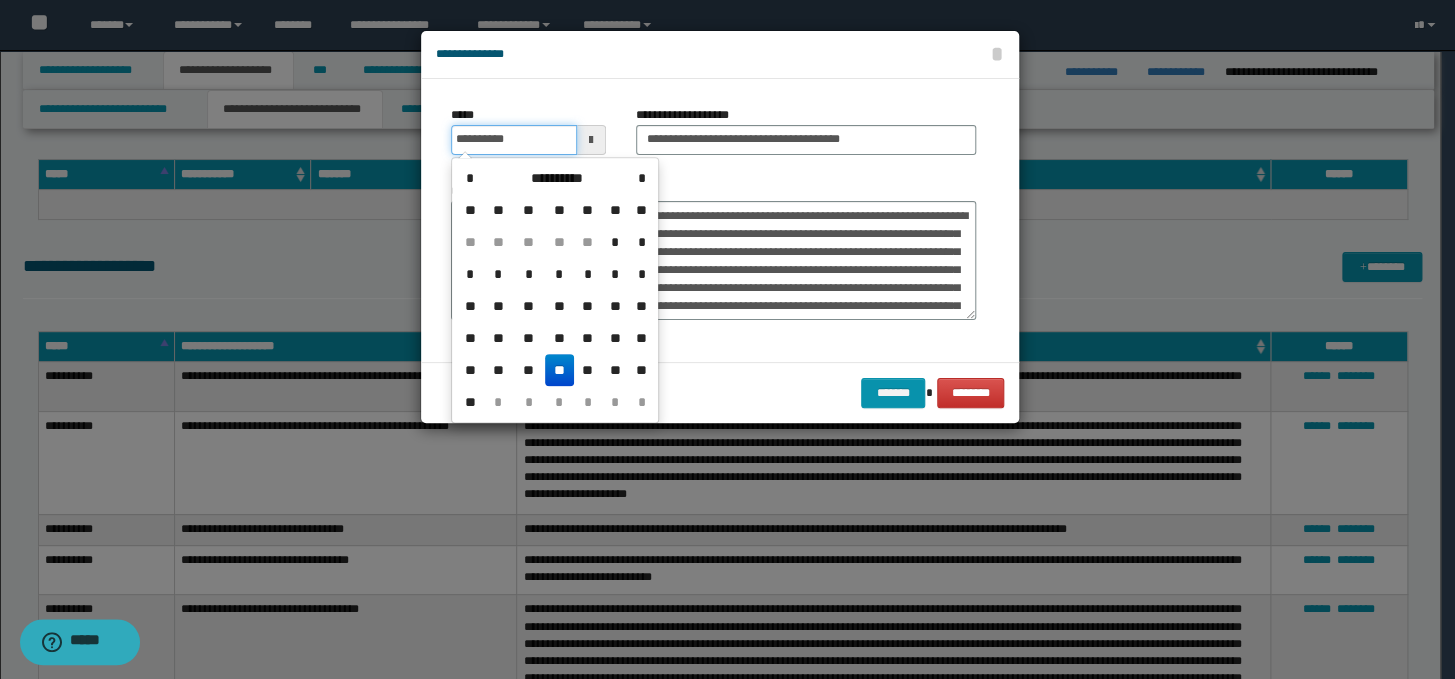 click on "**********" at bounding box center (514, 140) 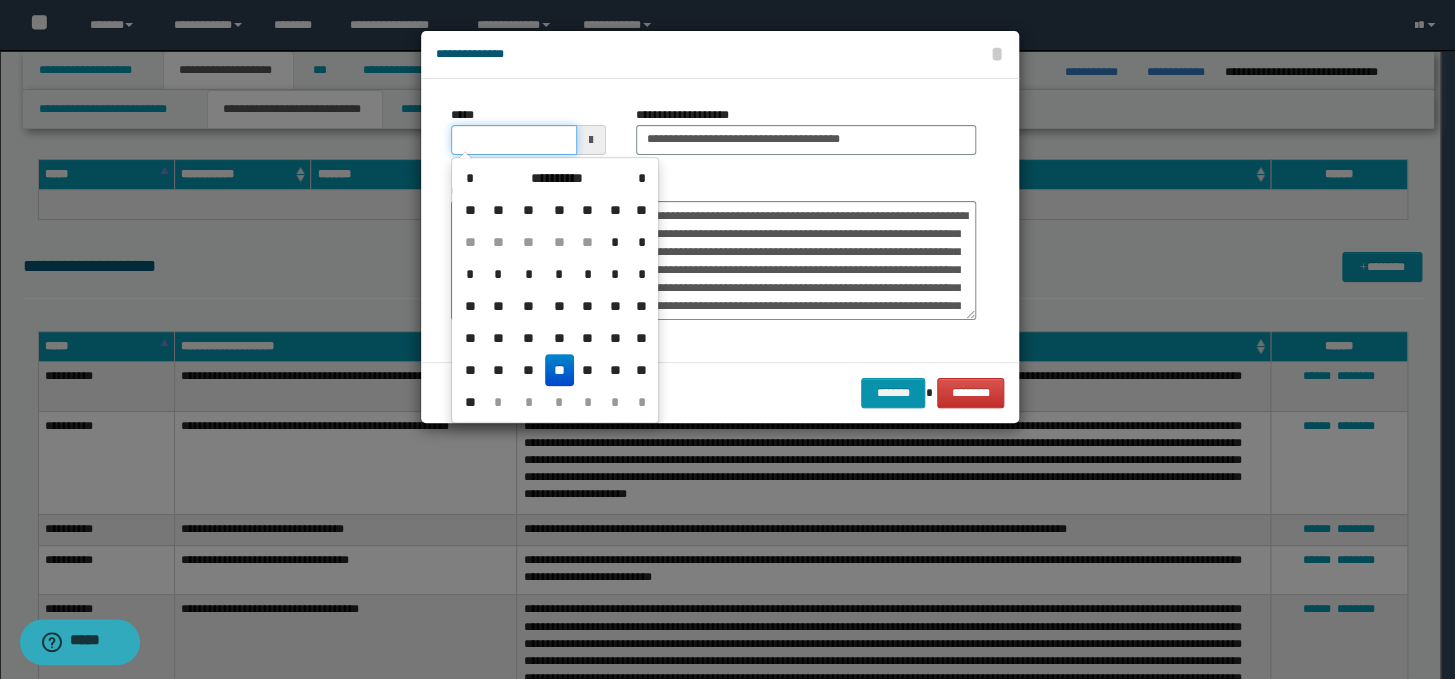 type on "**********" 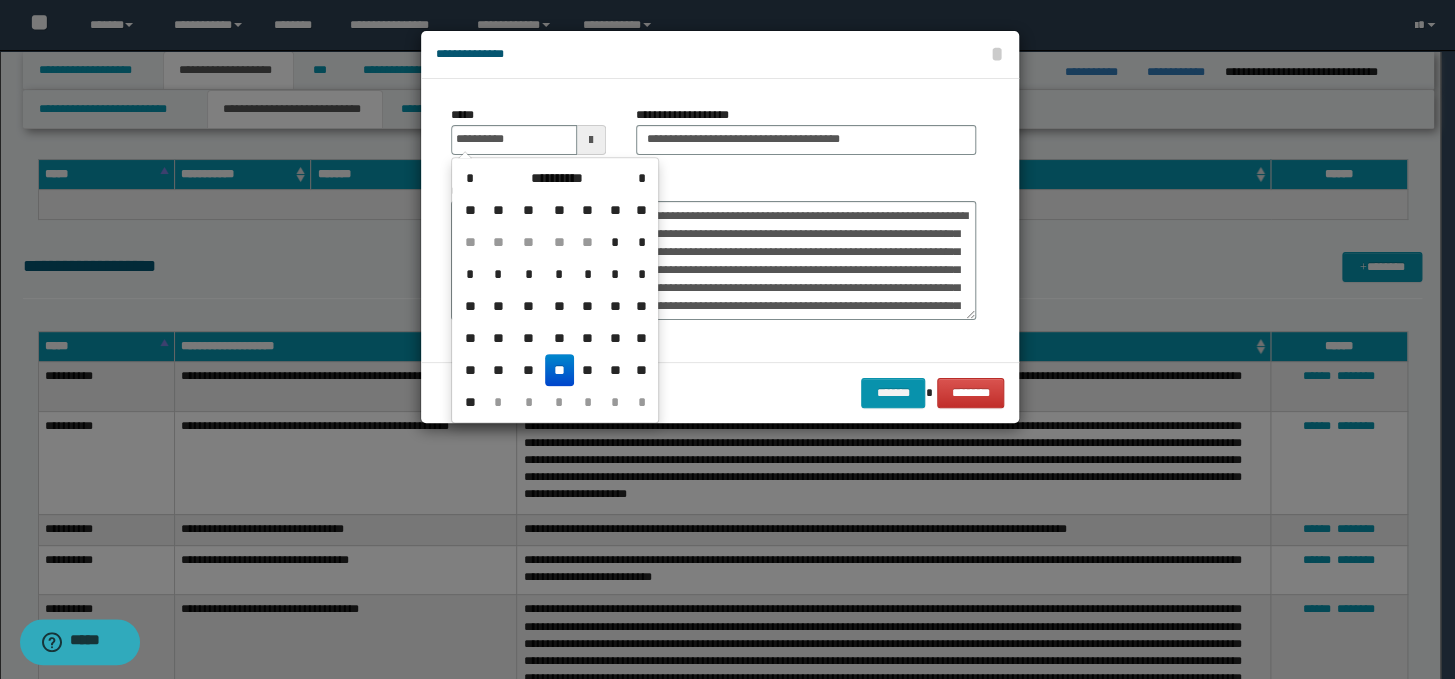 click on "**" at bounding box center (559, 370) 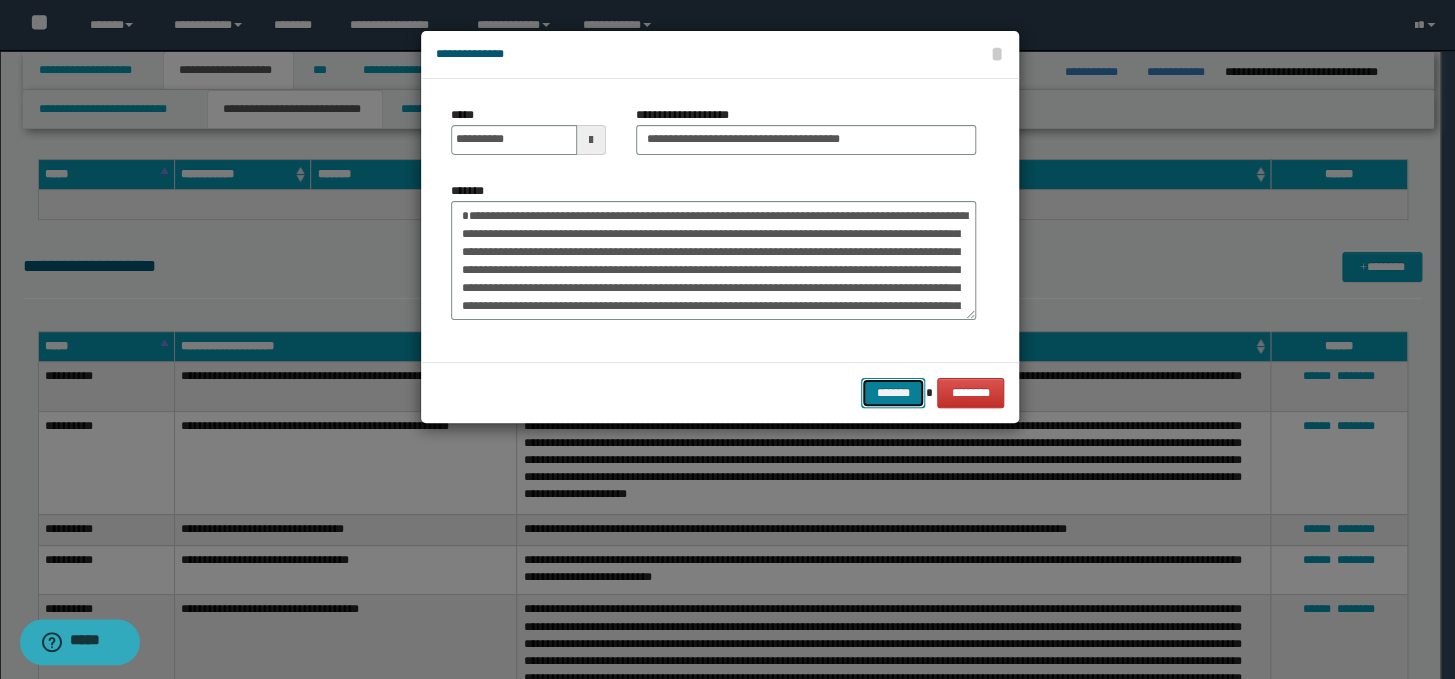 click on "*******" at bounding box center (893, 393) 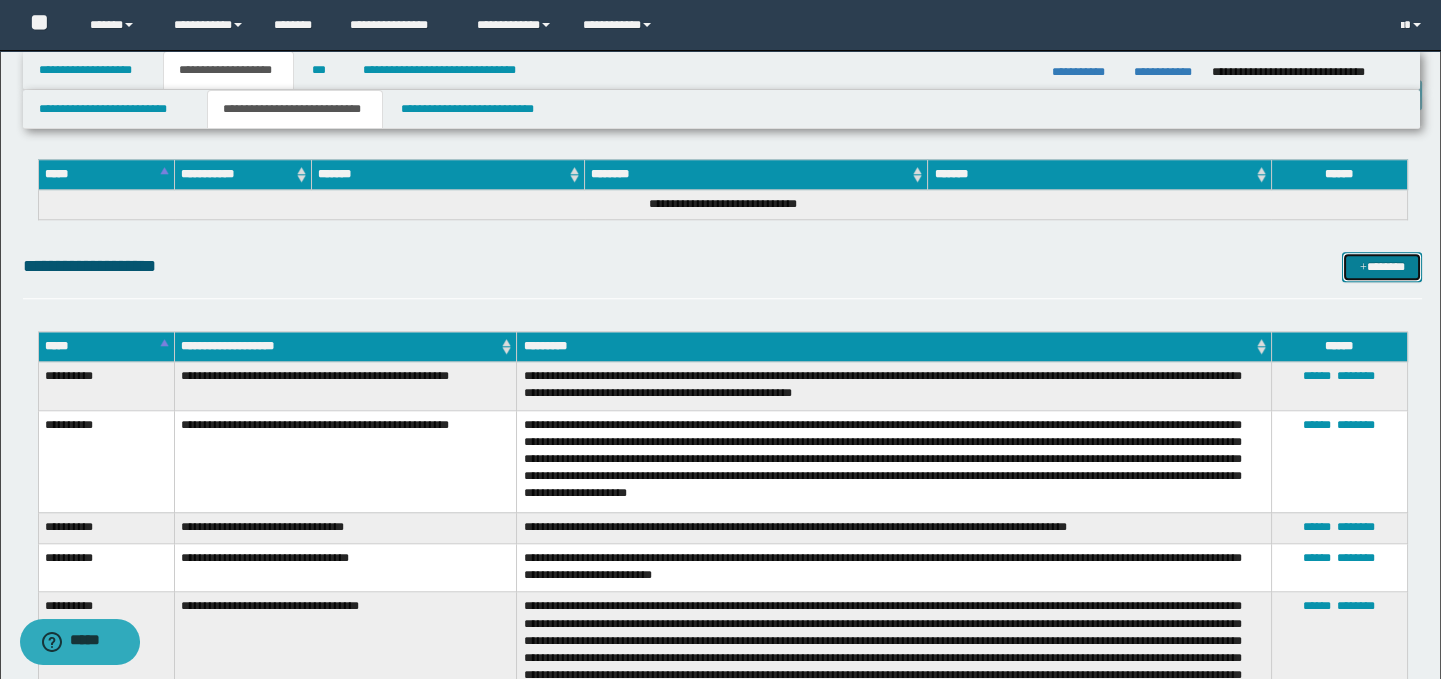 click on "*******" at bounding box center (1382, 267) 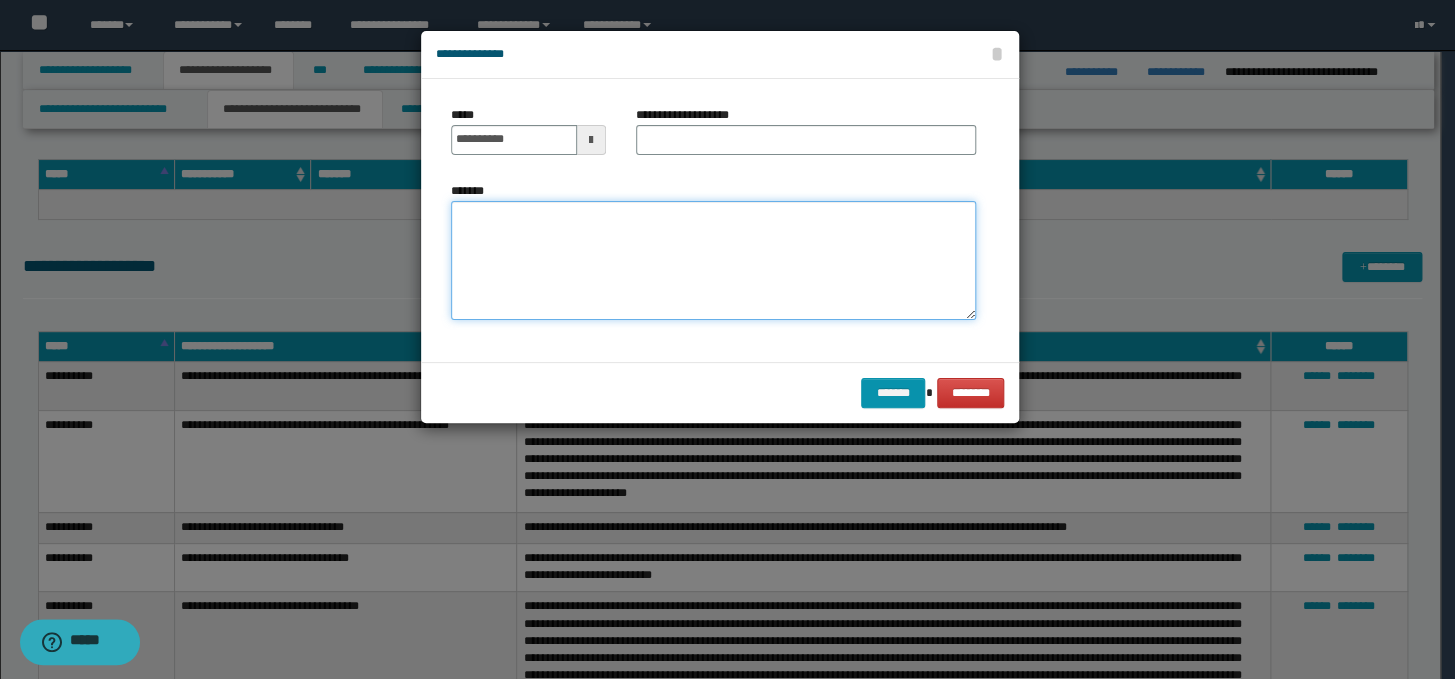 click on "*******" at bounding box center [713, 261] 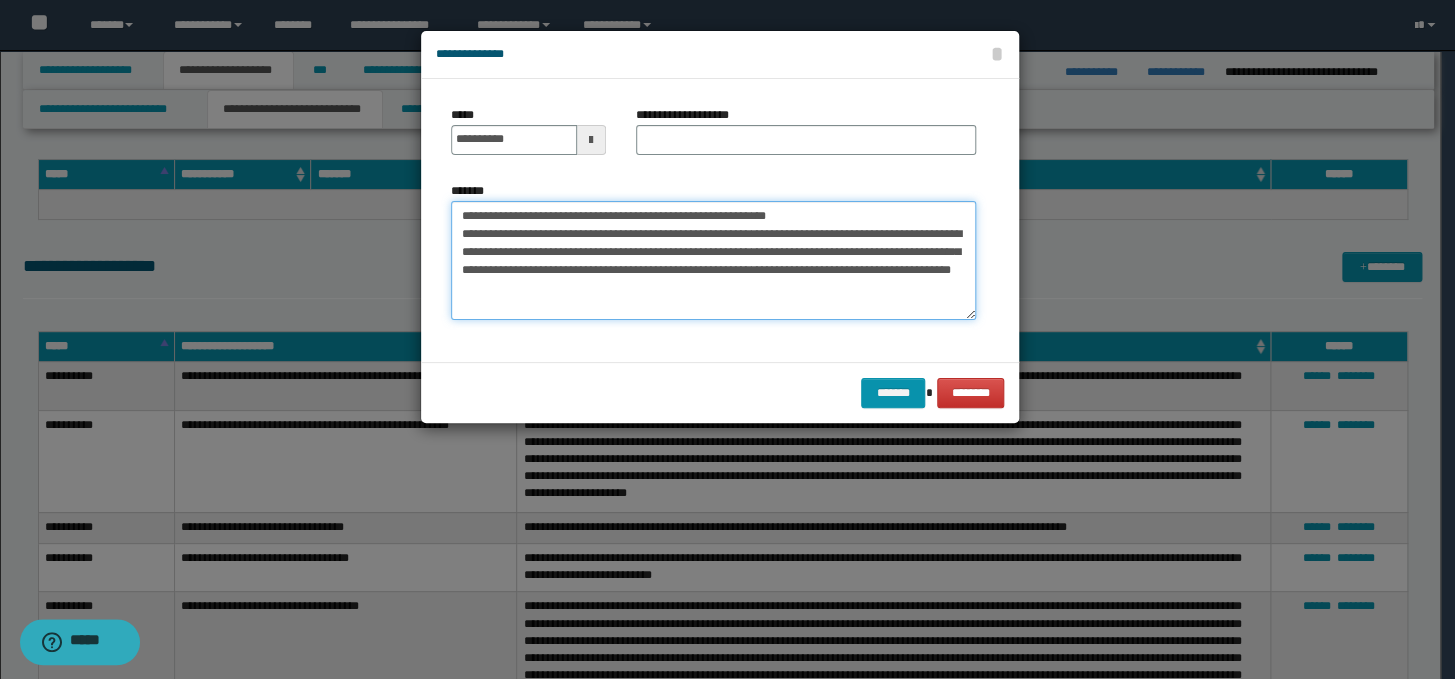 drag, startPoint x: 868, startPoint y: 212, endPoint x: 449, endPoint y: 212, distance: 419 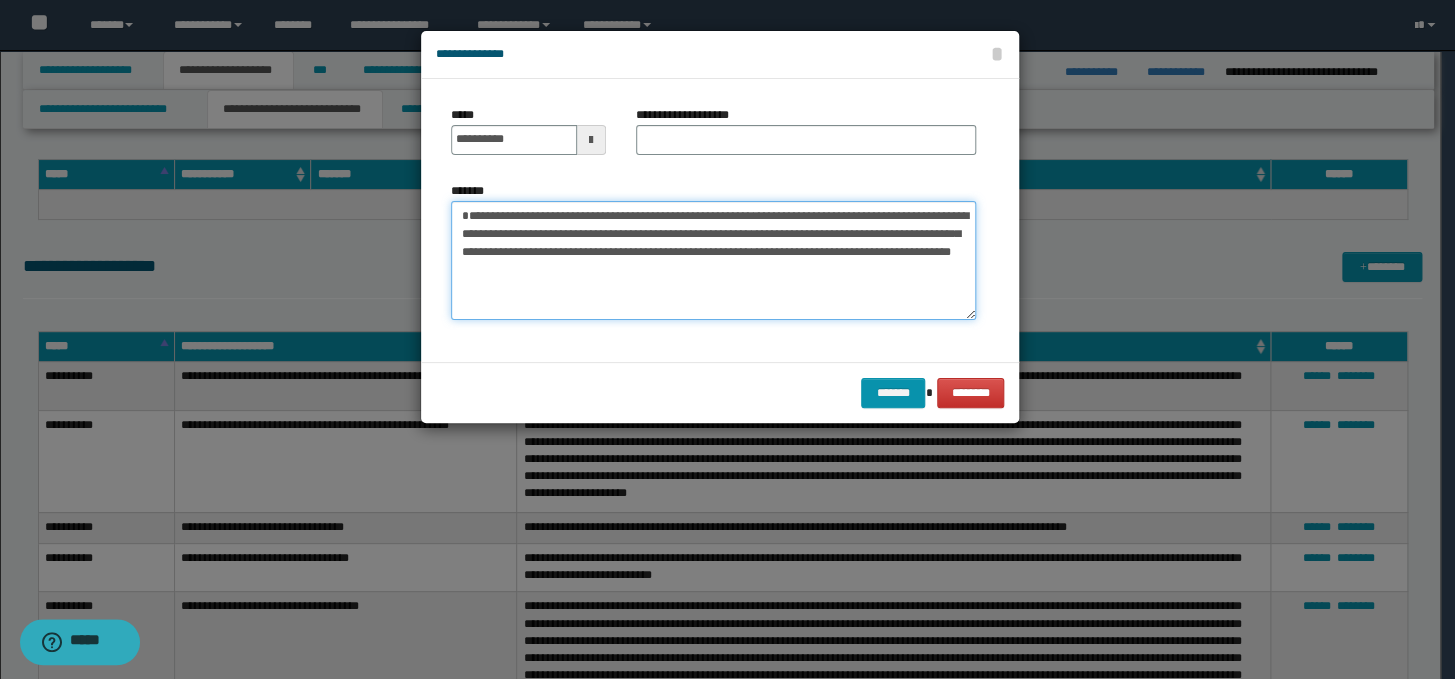 type on "**********" 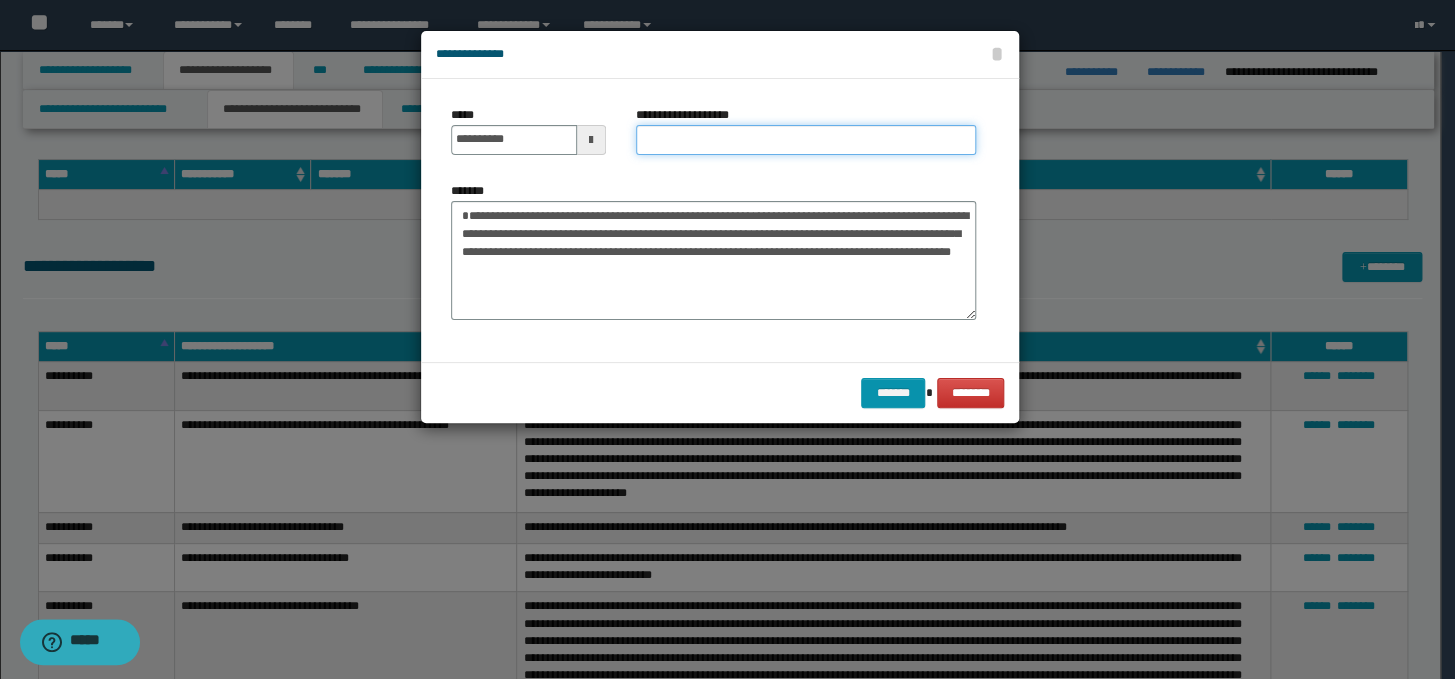 click on "**********" at bounding box center [806, 140] 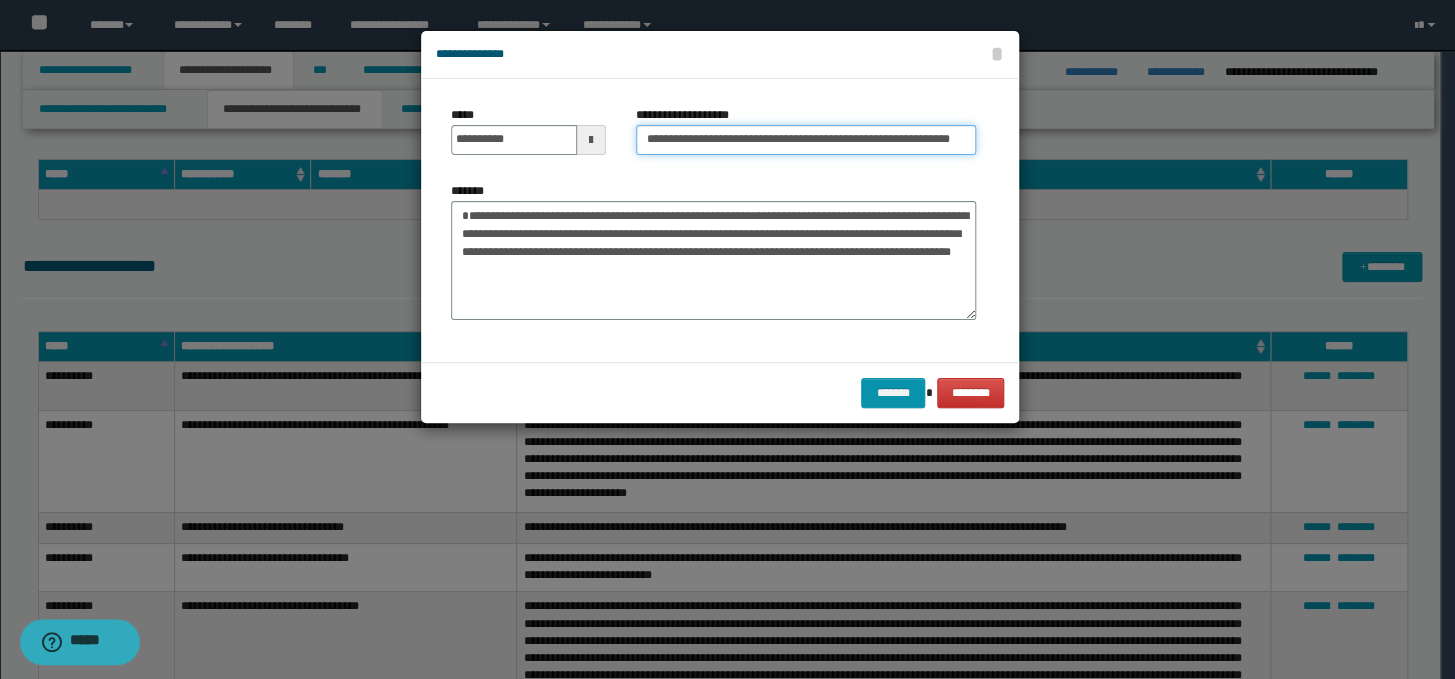 scroll, scrollTop: 0, scrollLeft: 73, axis: horizontal 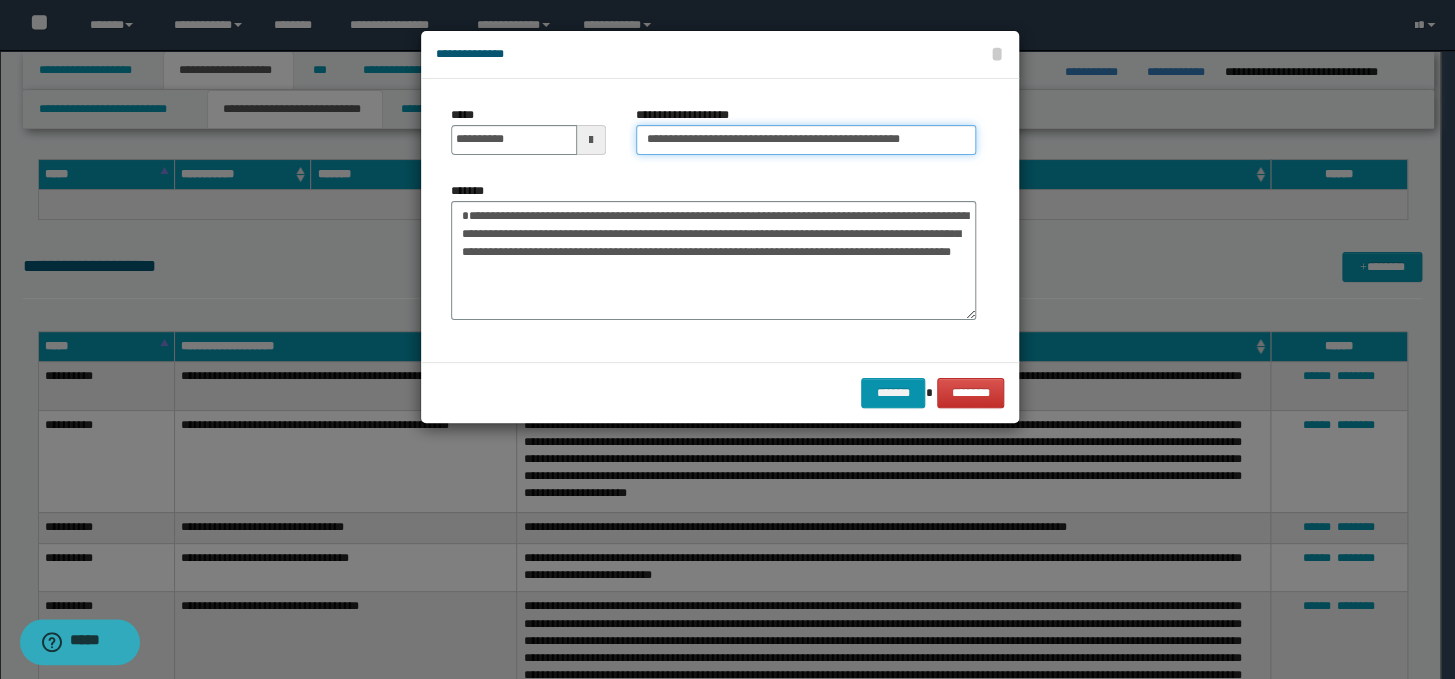 type on "**********" 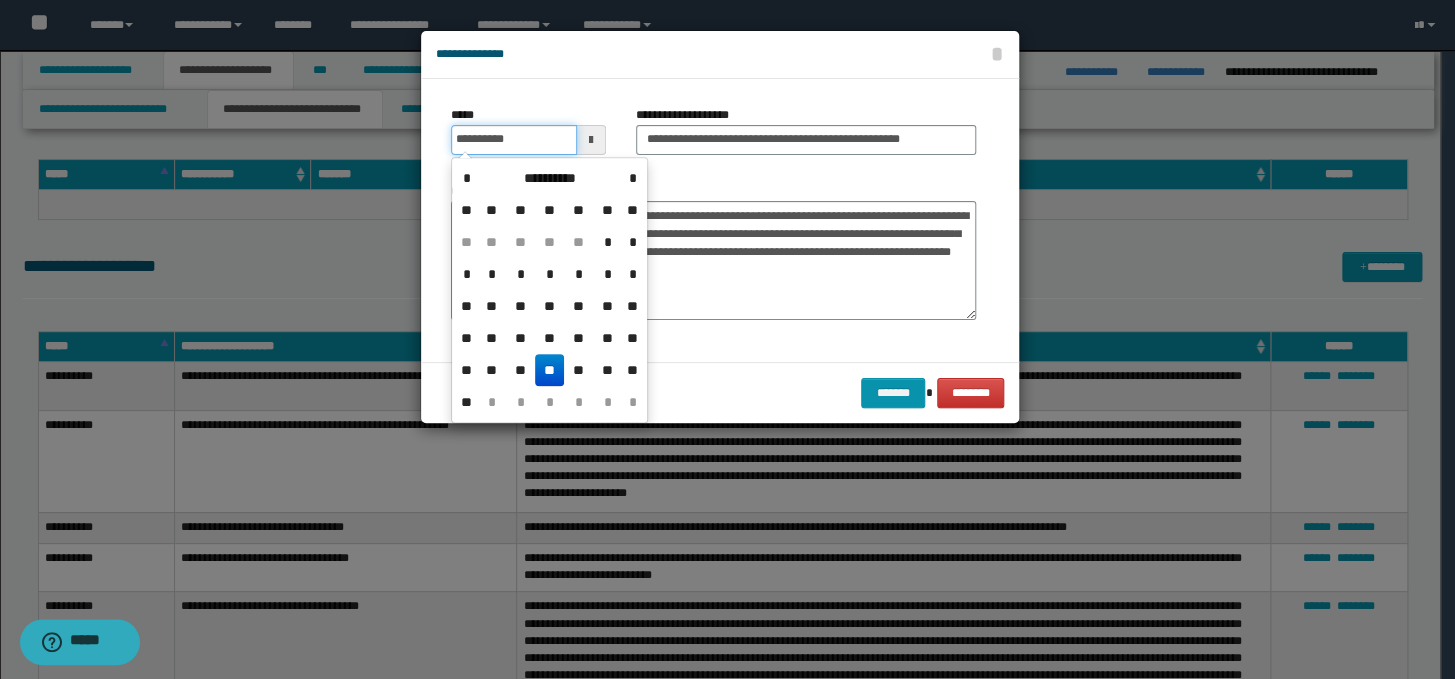 click on "**********" at bounding box center (514, 140) 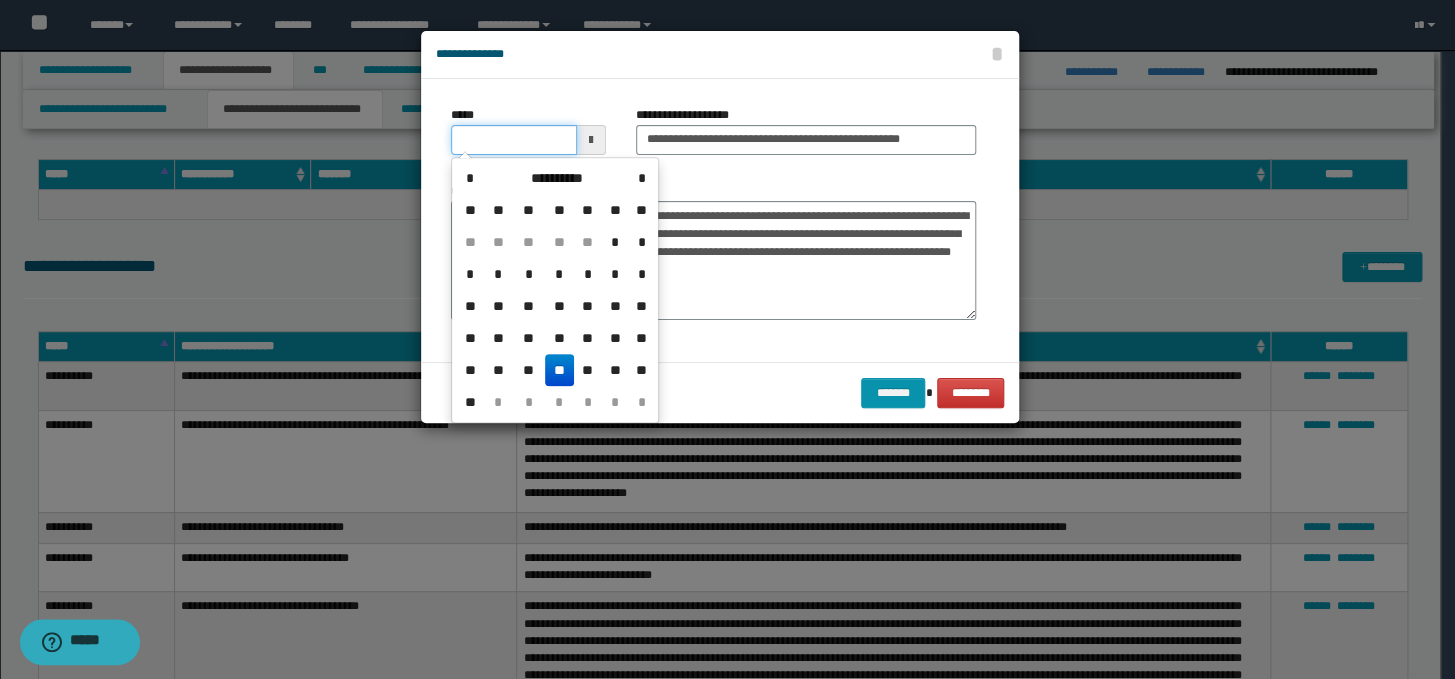 type on "**********" 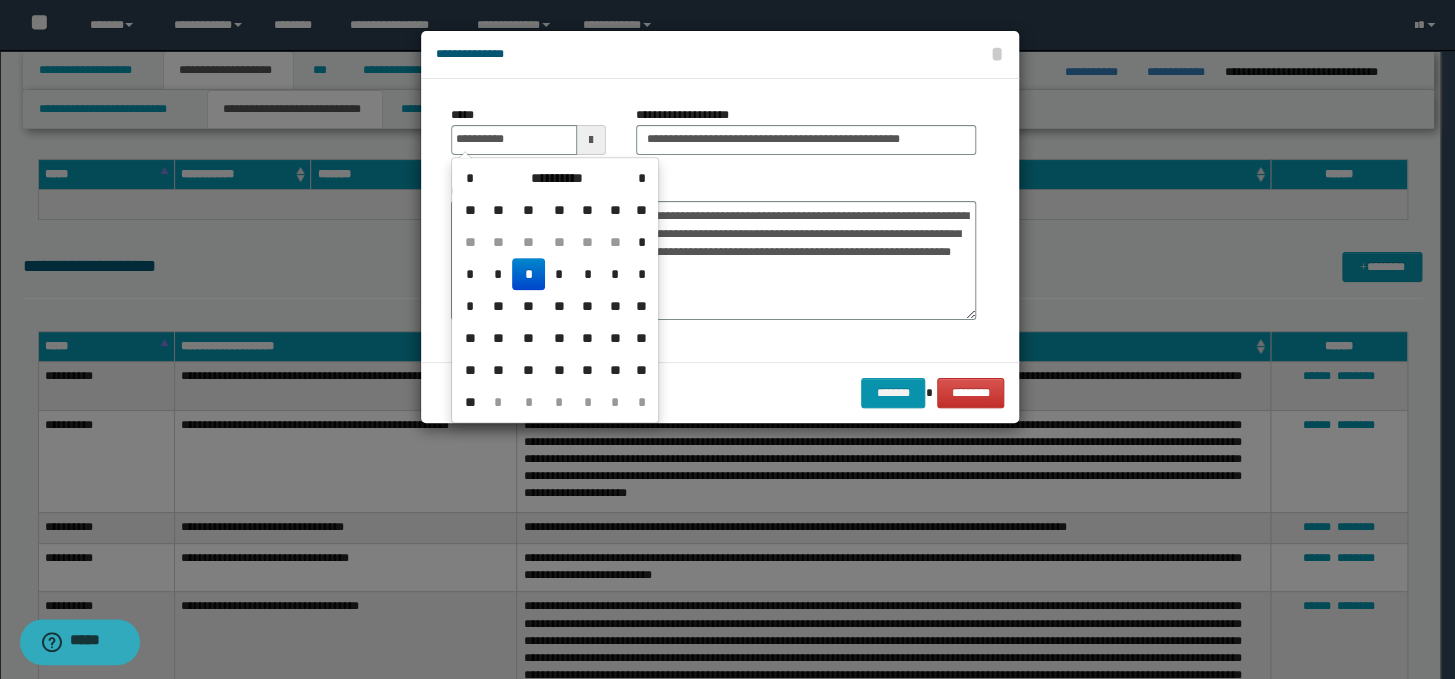 click on "*" at bounding box center [528, 274] 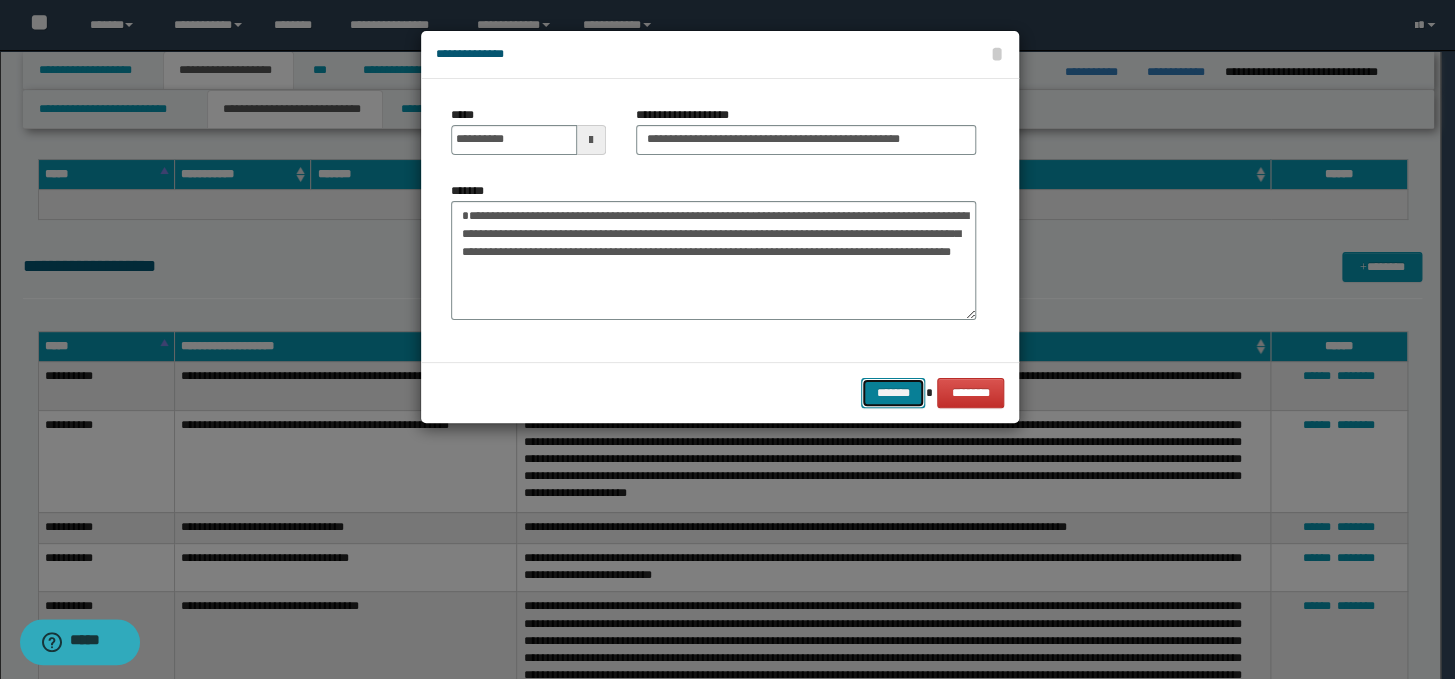 click on "*******" at bounding box center [893, 393] 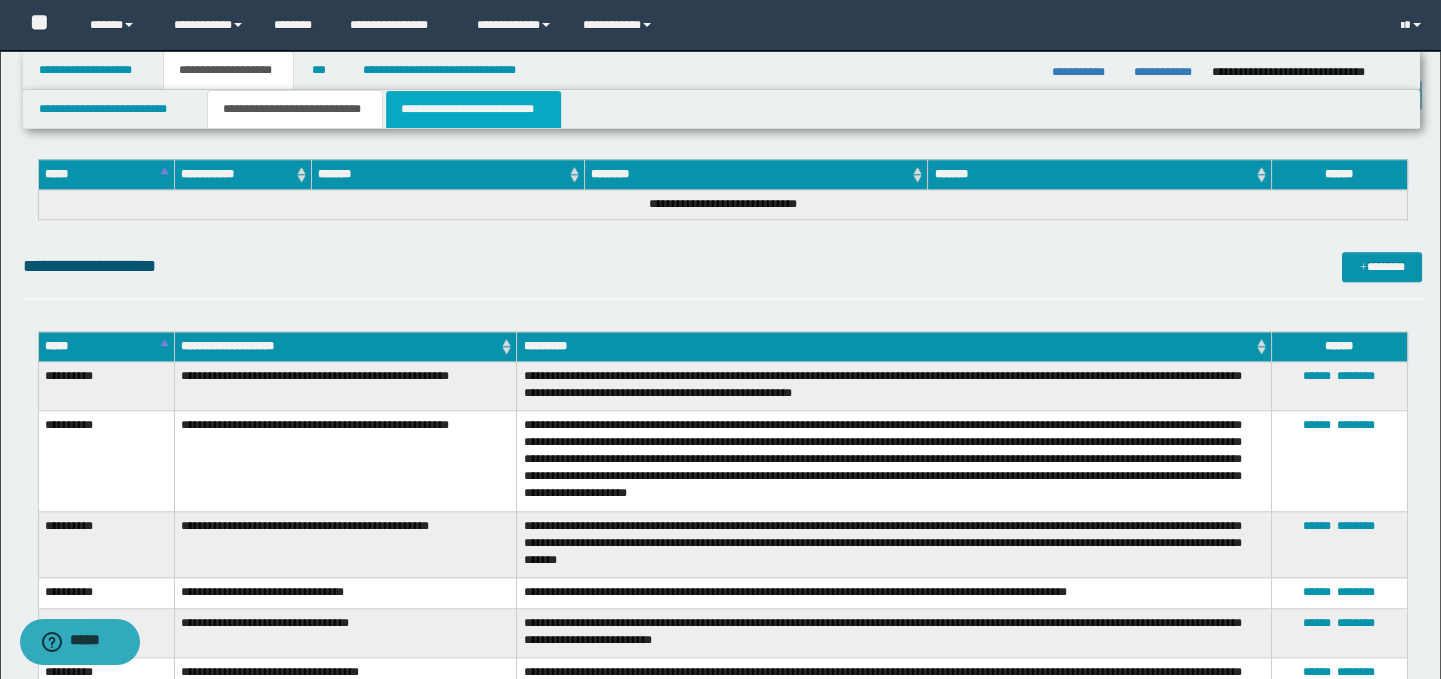 click on "**********" at bounding box center [473, 109] 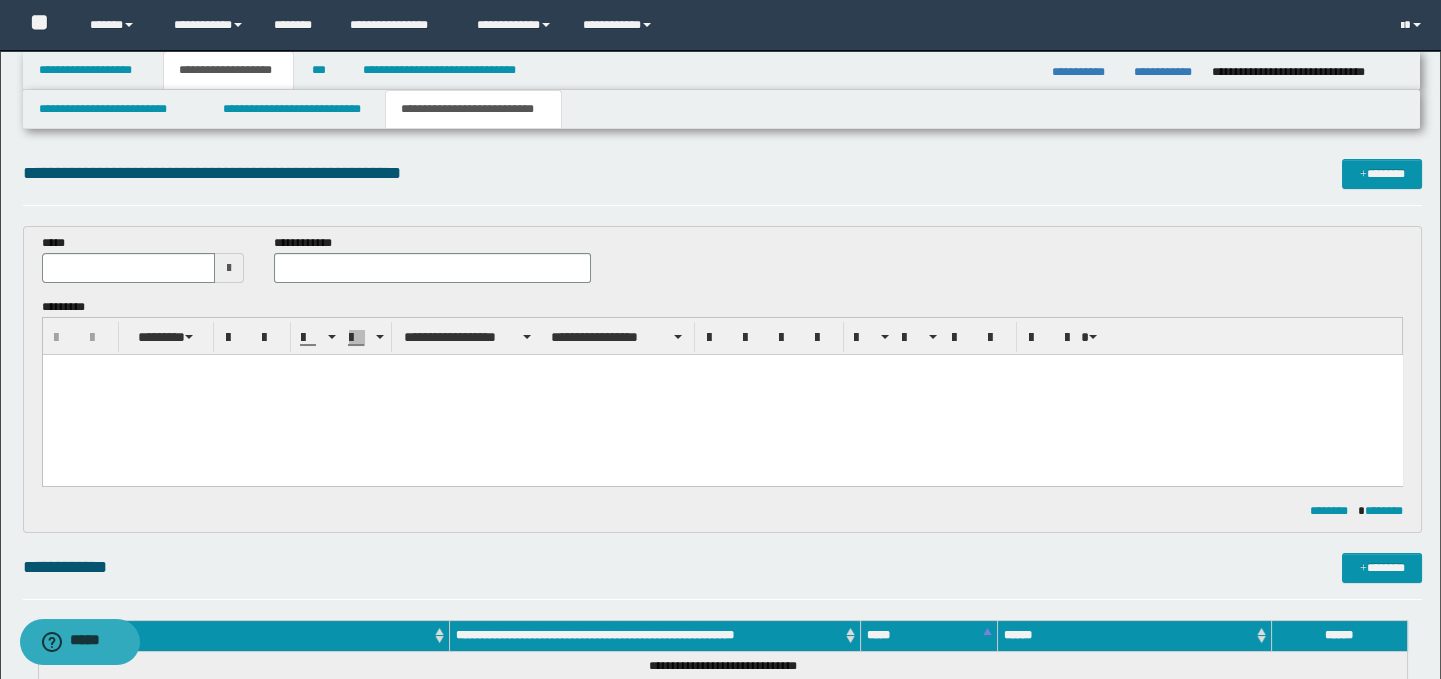 scroll, scrollTop: 0, scrollLeft: 0, axis: both 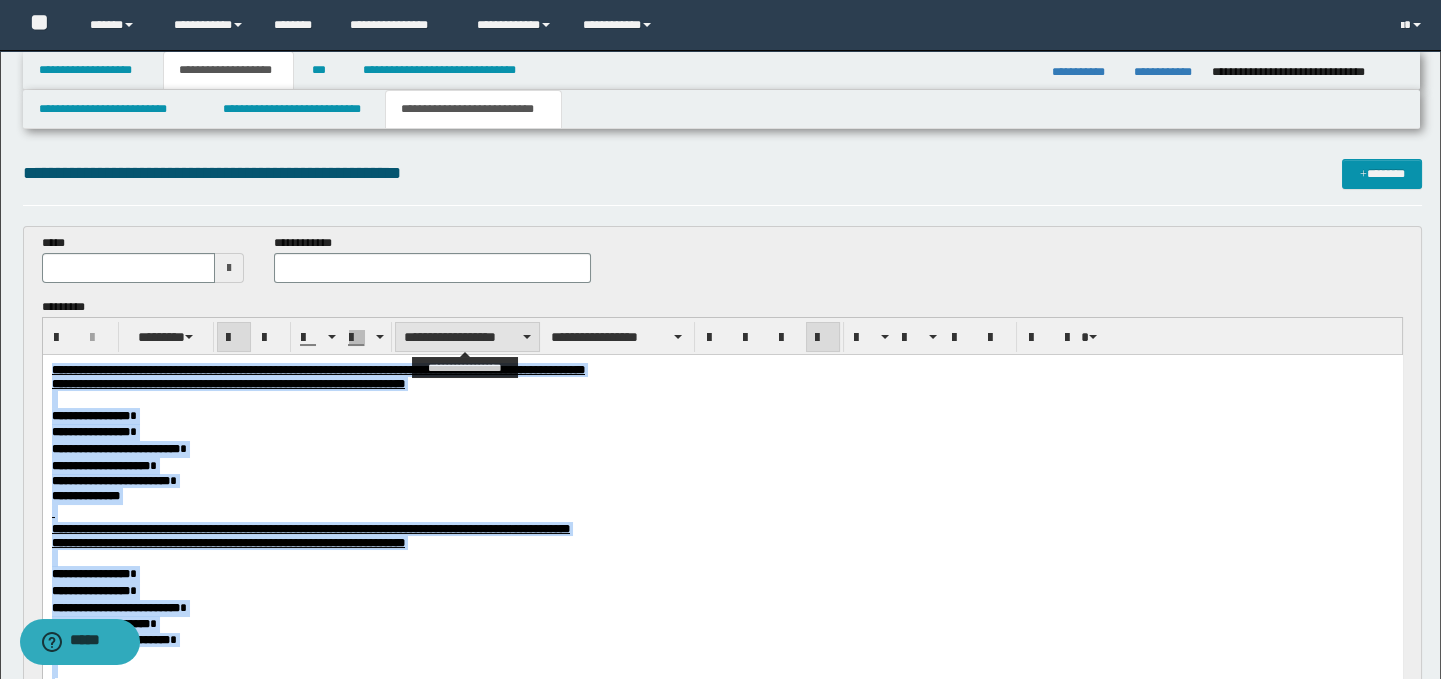click on "**********" at bounding box center [467, 337] 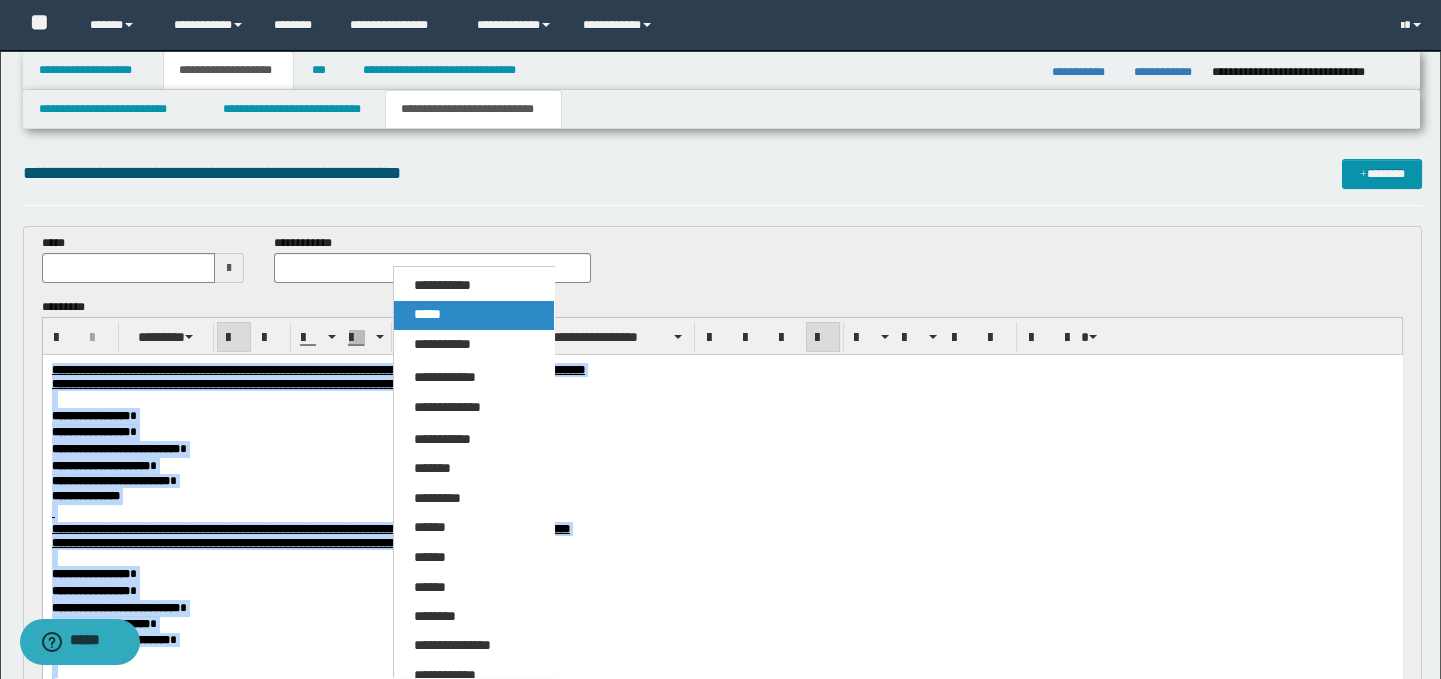 click on "*****" at bounding box center (474, 315) 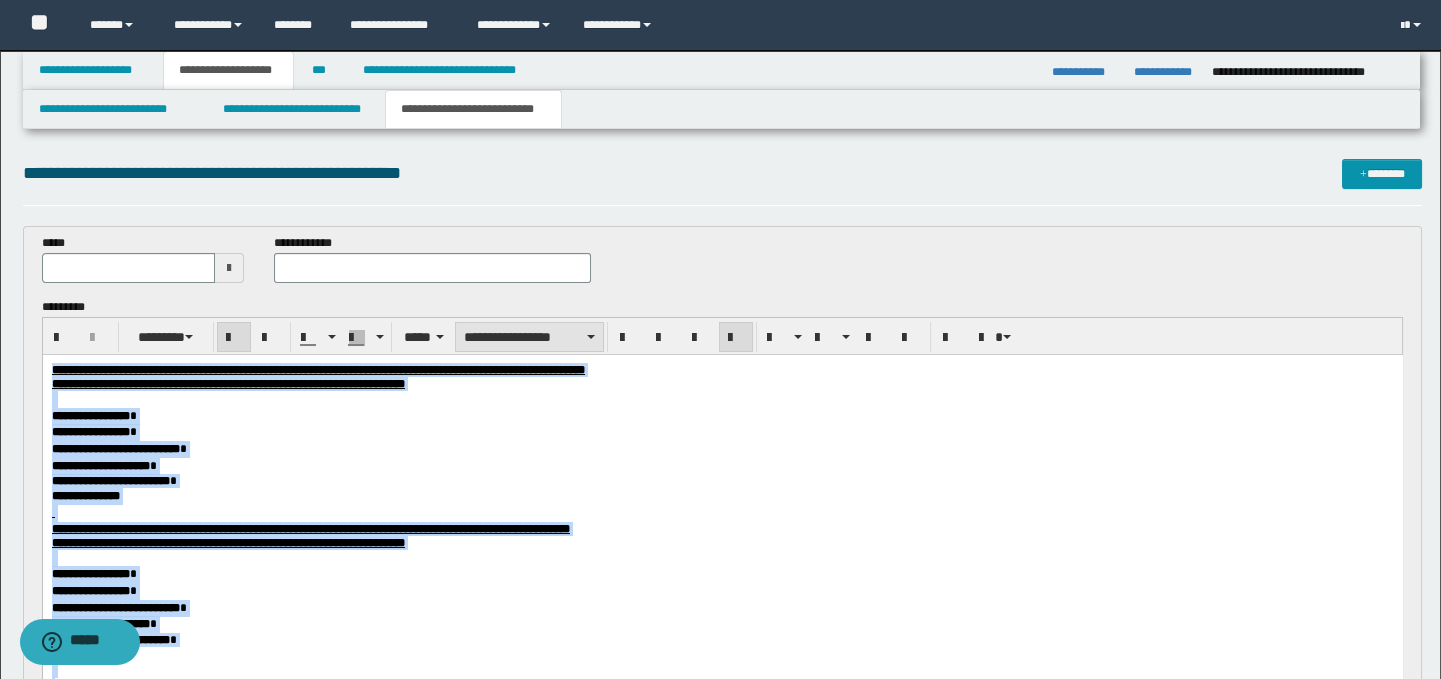 click on "**********" at bounding box center [529, 337] 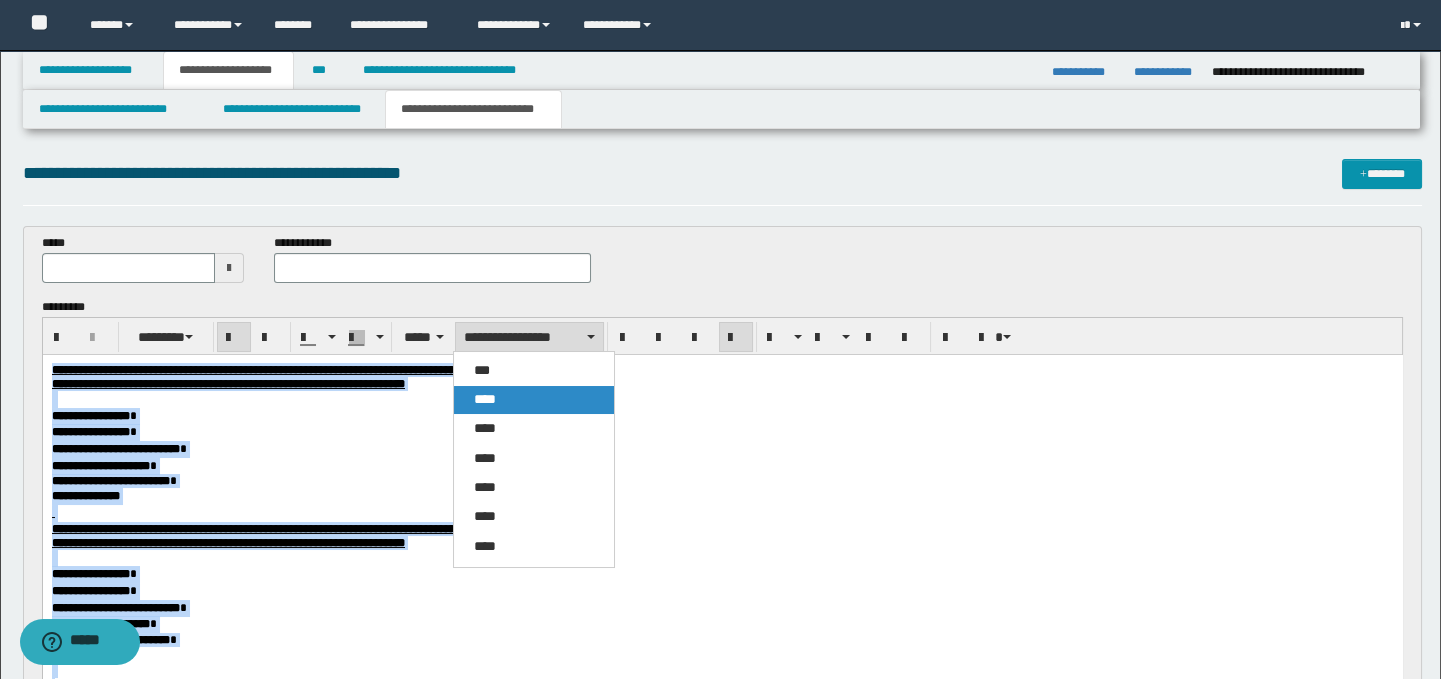 click on "****" at bounding box center [534, 400] 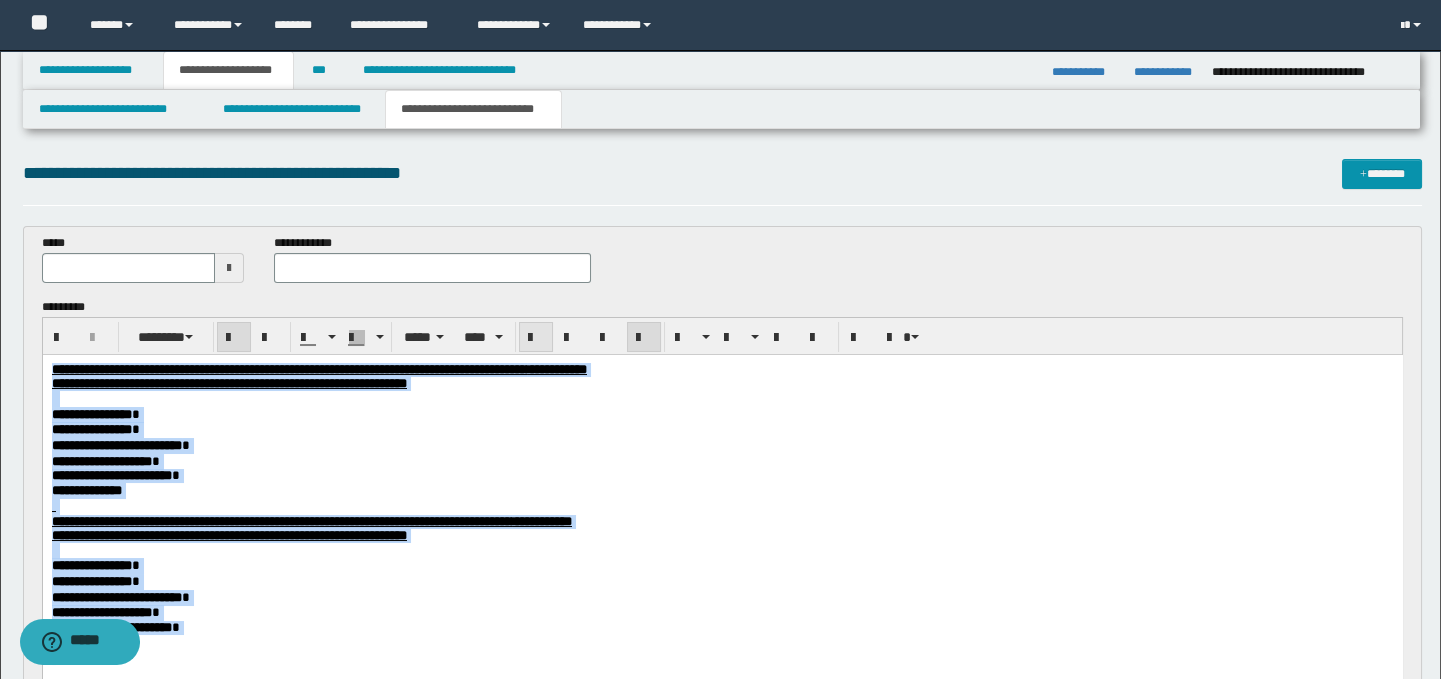 click at bounding box center (536, 338) 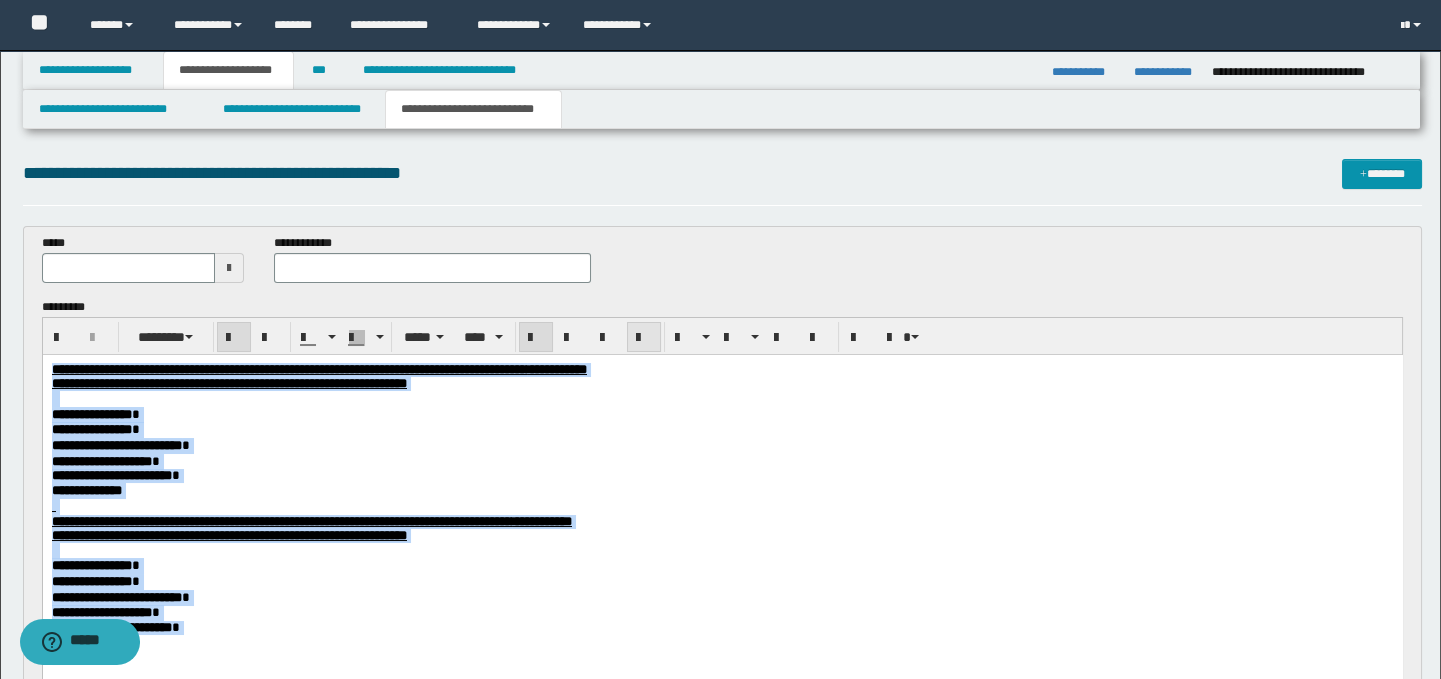 click at bounding box center (644, 337) 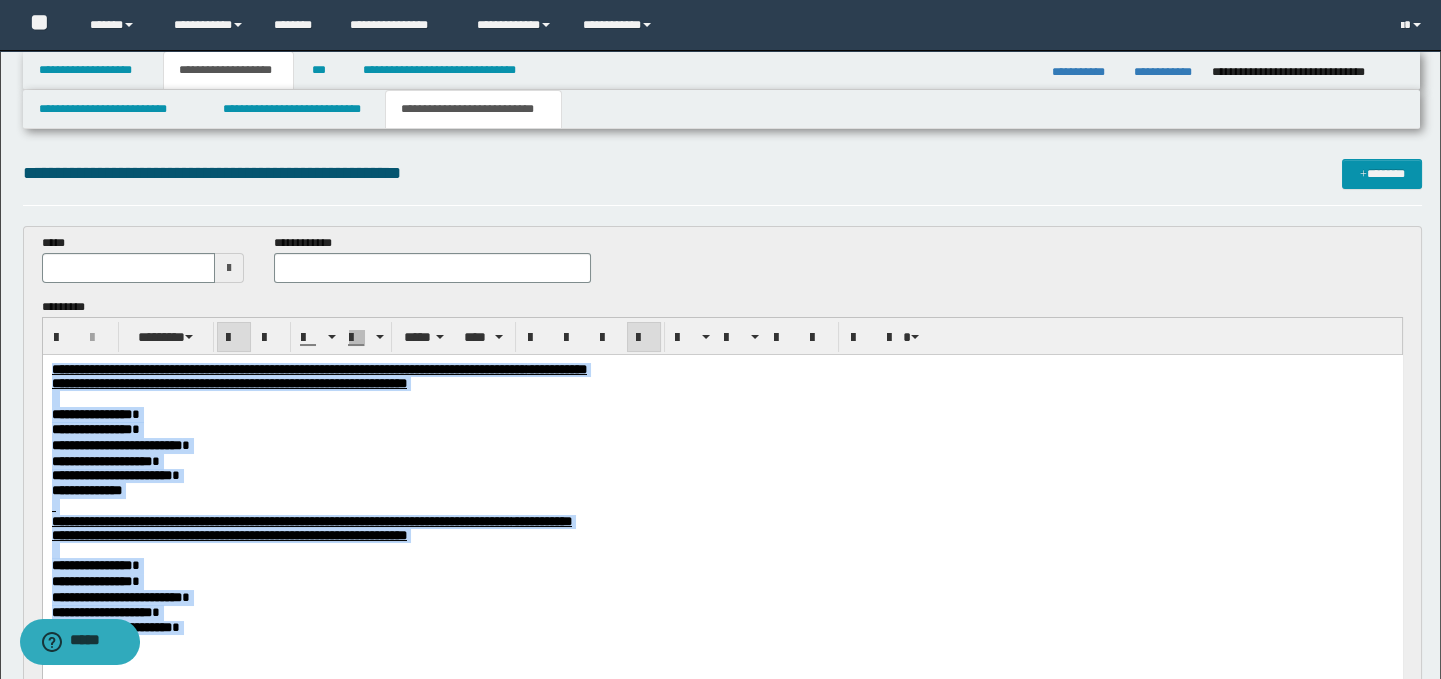 click on "**********" at bounding box center (722, 415) 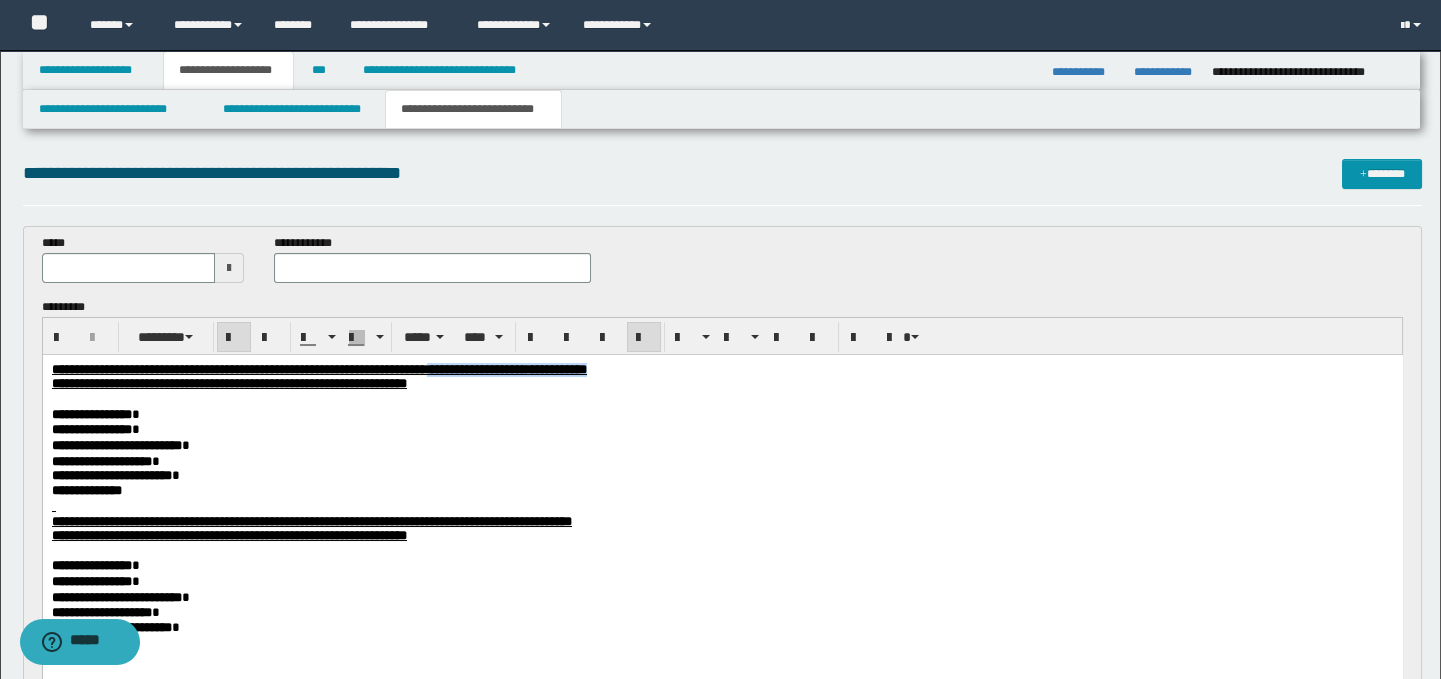 drag, startPoint x: 834, startPoint y: 365, endPoint x: 627, endPoint y: 366, distance: 207.00241 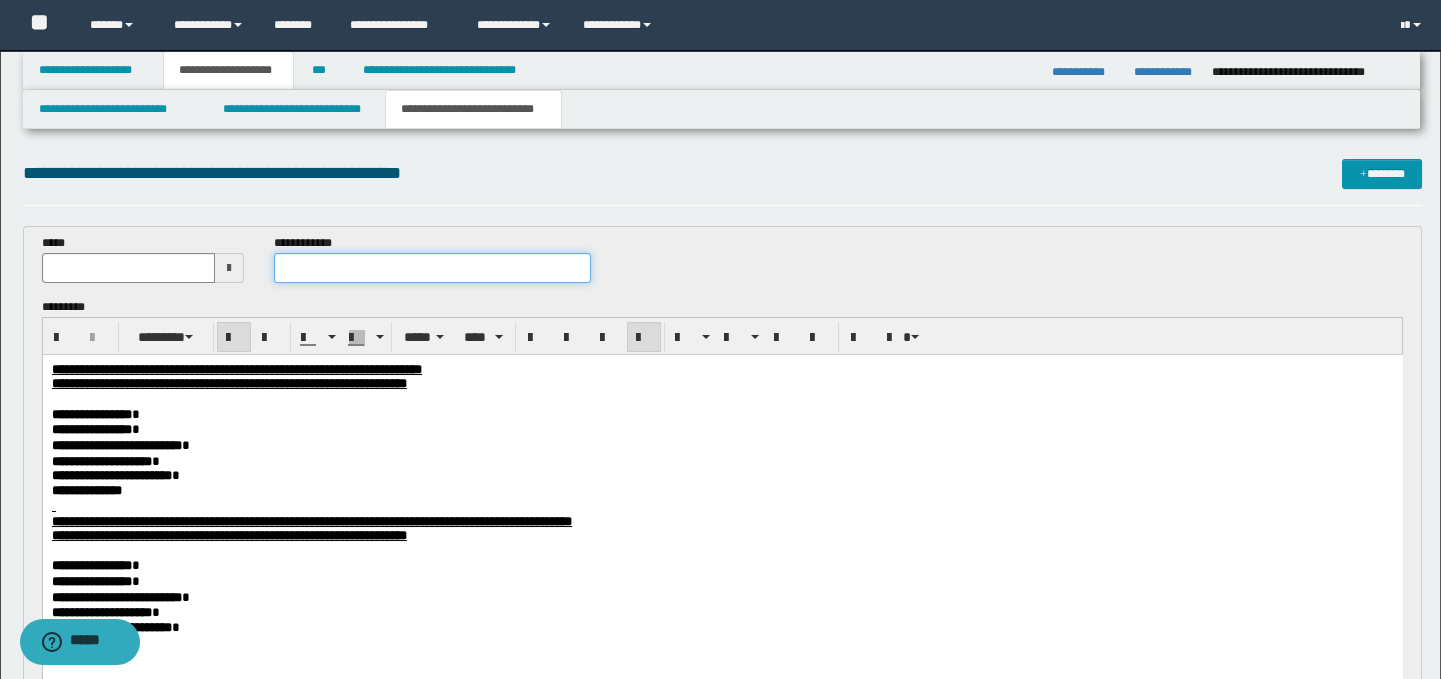click at bounding box center (433, 268) 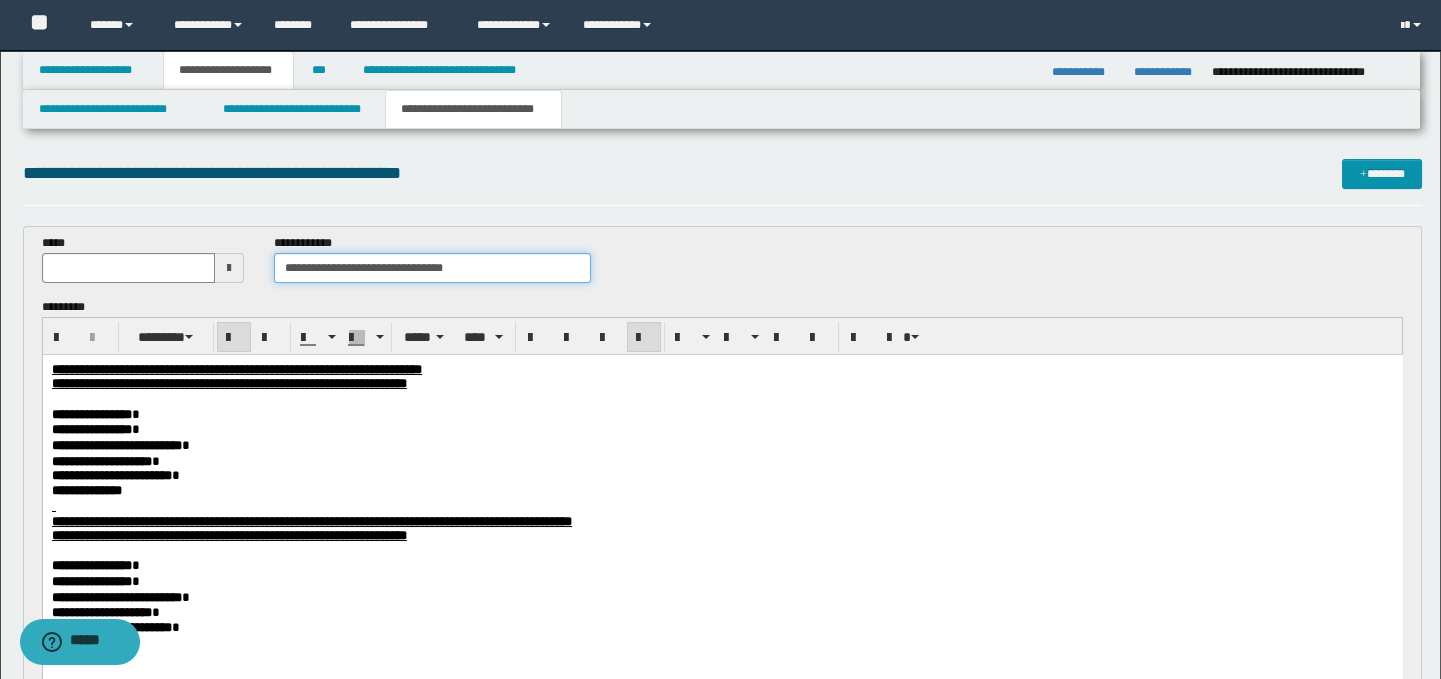 drag, startPoint x: 490, startPoint y: 274, endPoint x: 394, endPoint y: 264, distance: 96.519424 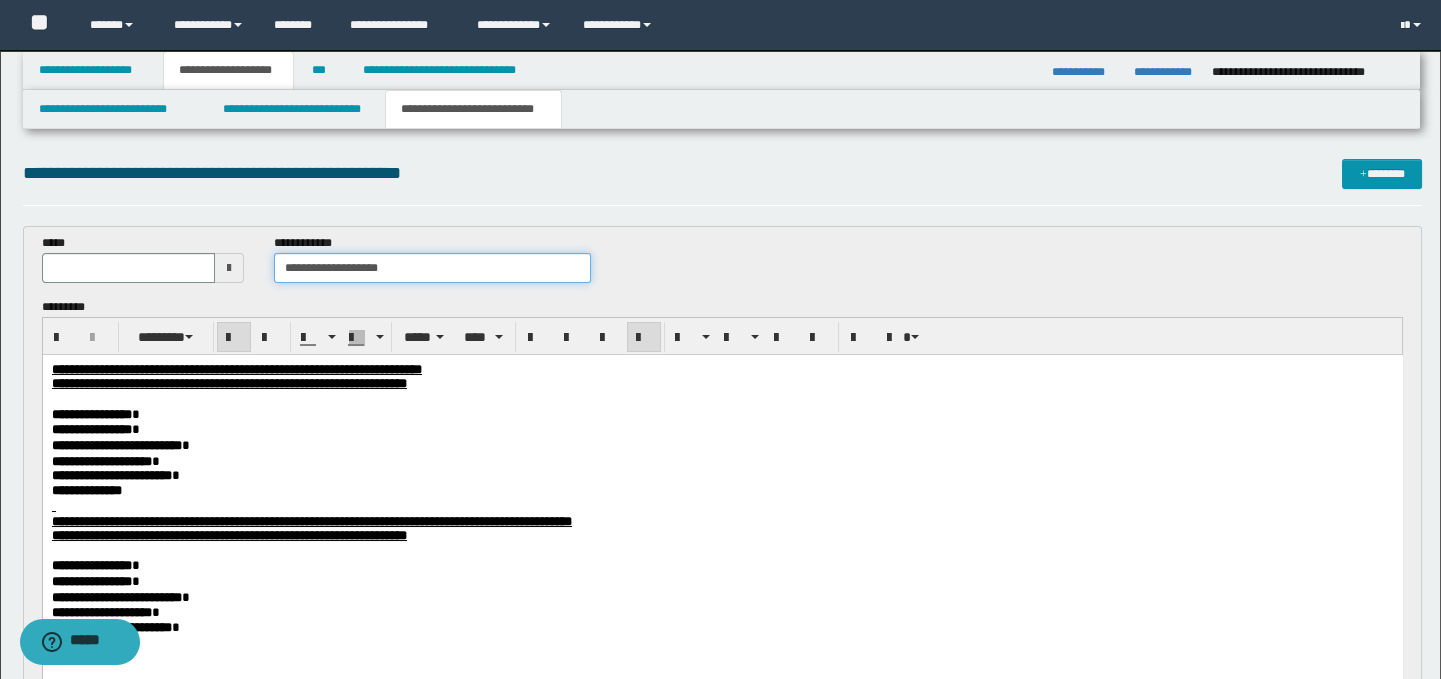 type 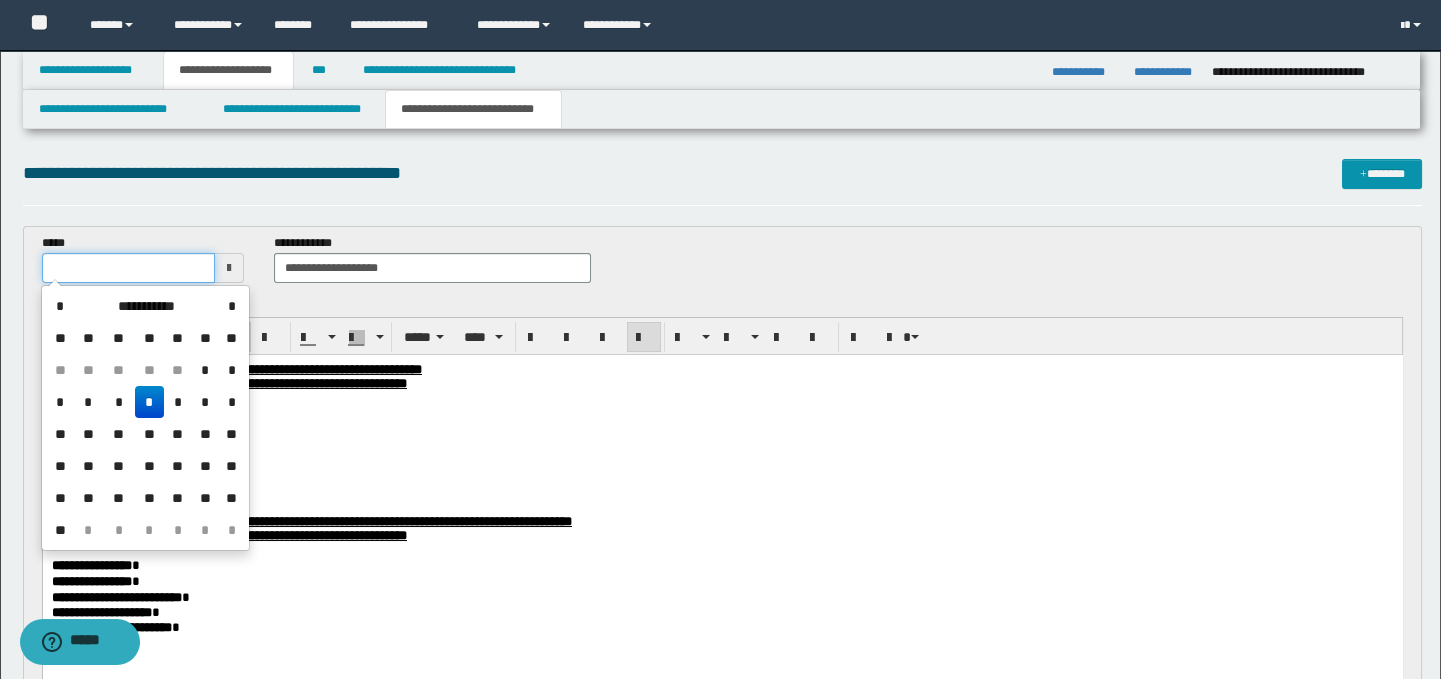 click at bounding box center (128, 268) 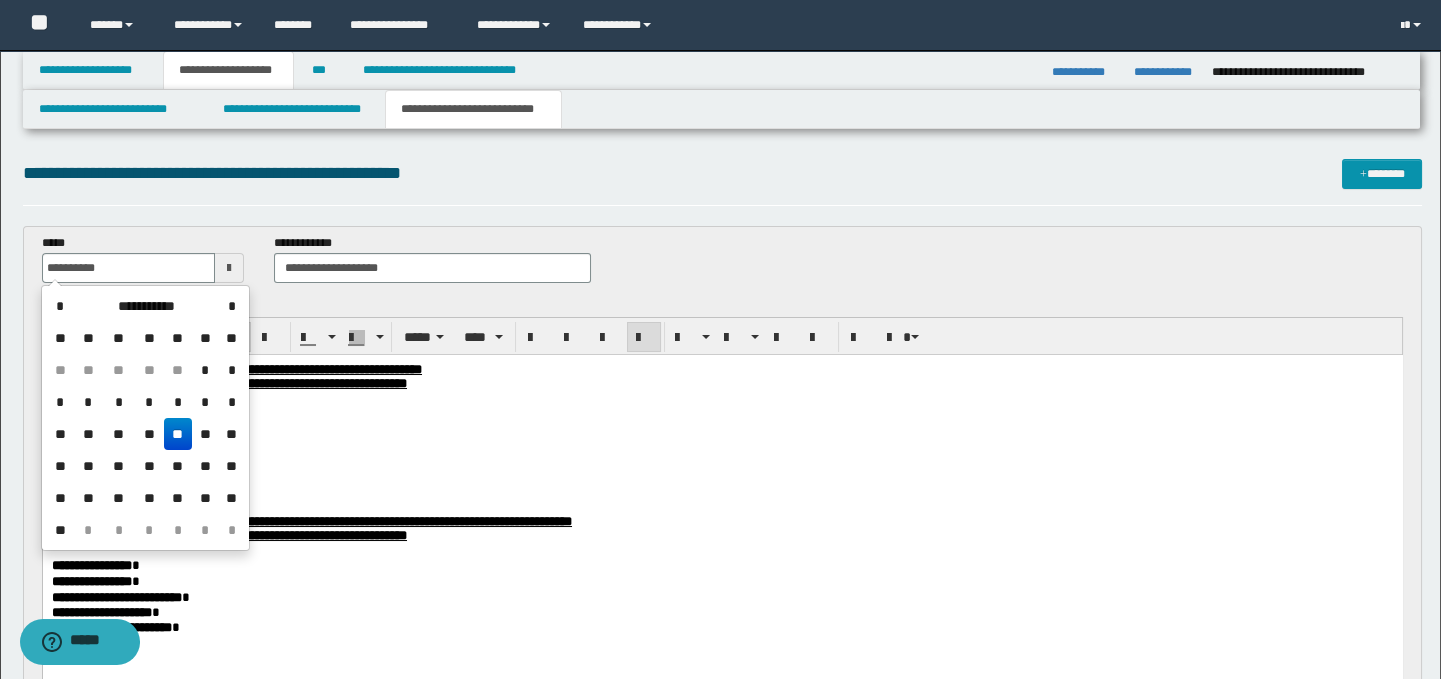 click on "**" at bounding box center [178, 434] 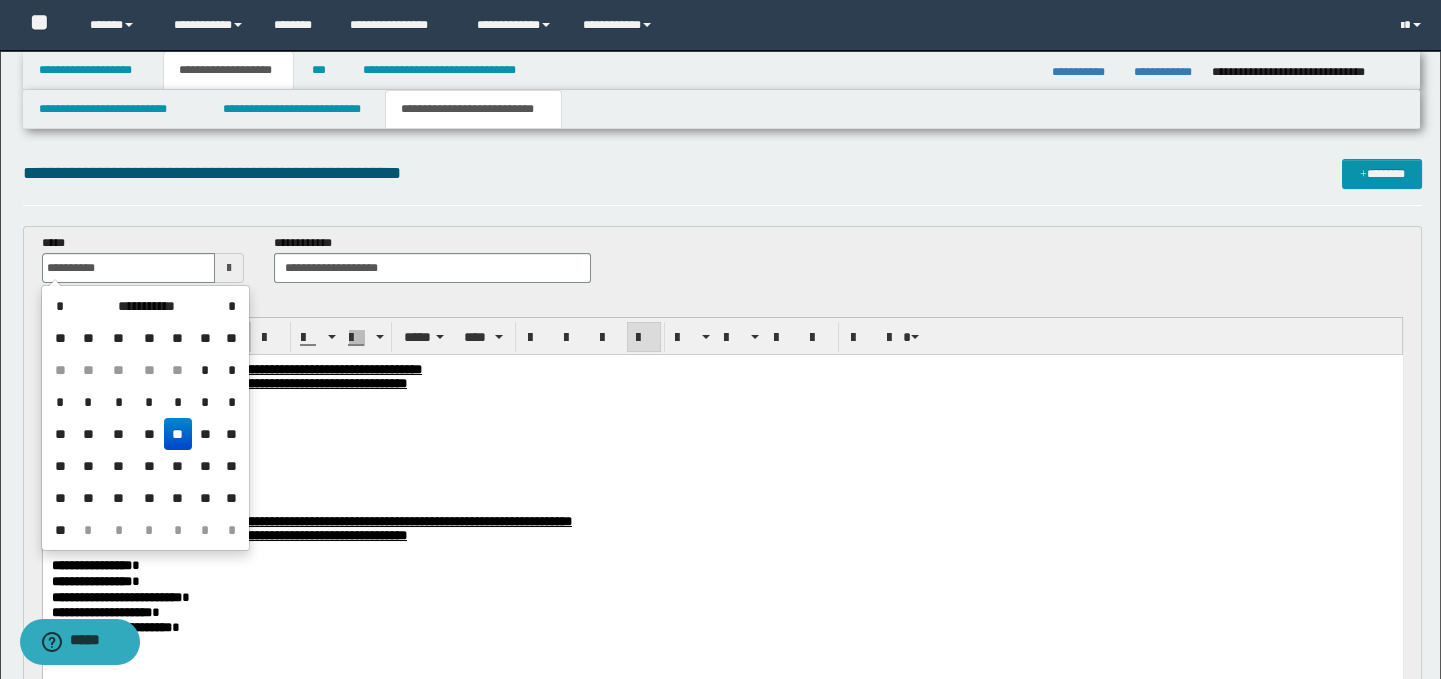 type on "**********" 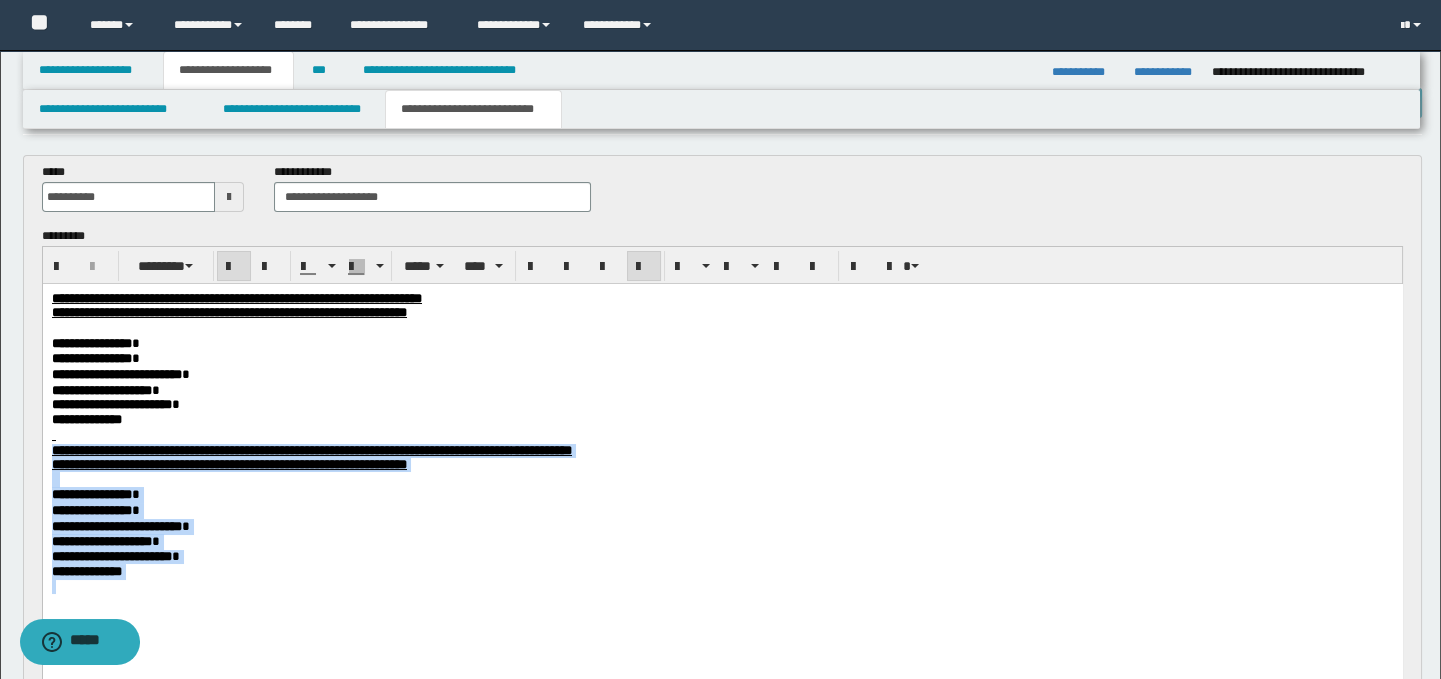 scroll, scrollTop: 89, scrollLeft: 0, axis: vertical 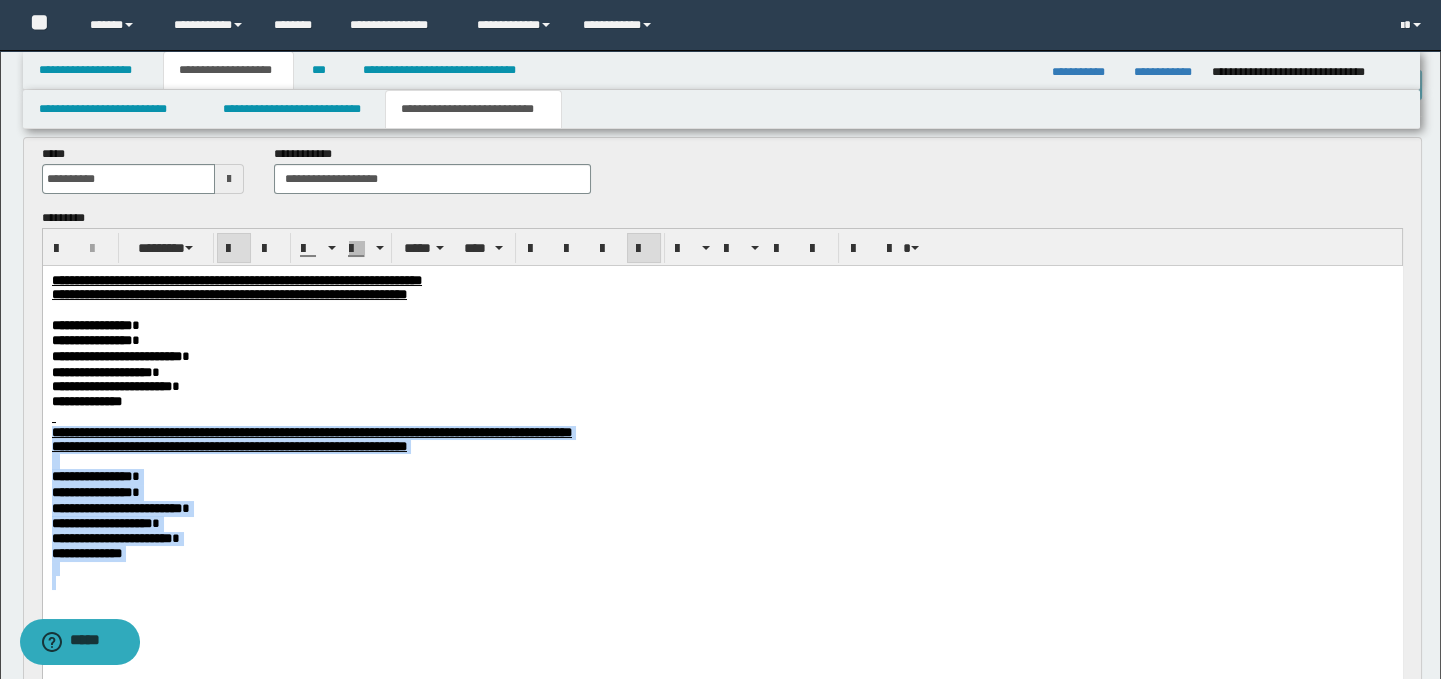 drag, startPoint x: 54, startPoint y: 436, endPoint x: 152, endPoint y: 597, distance: 188.48077 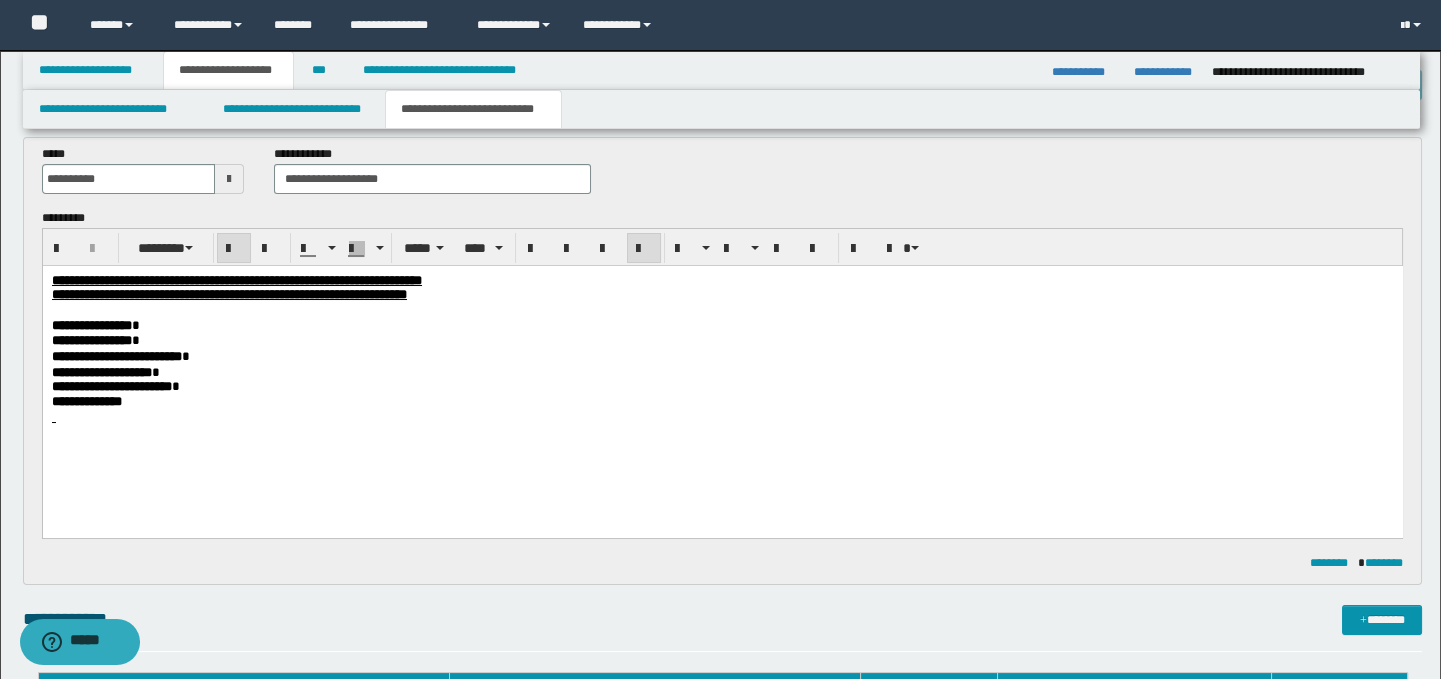 scroll, scrollTop: 0, scrollLeft: 0, axis: both 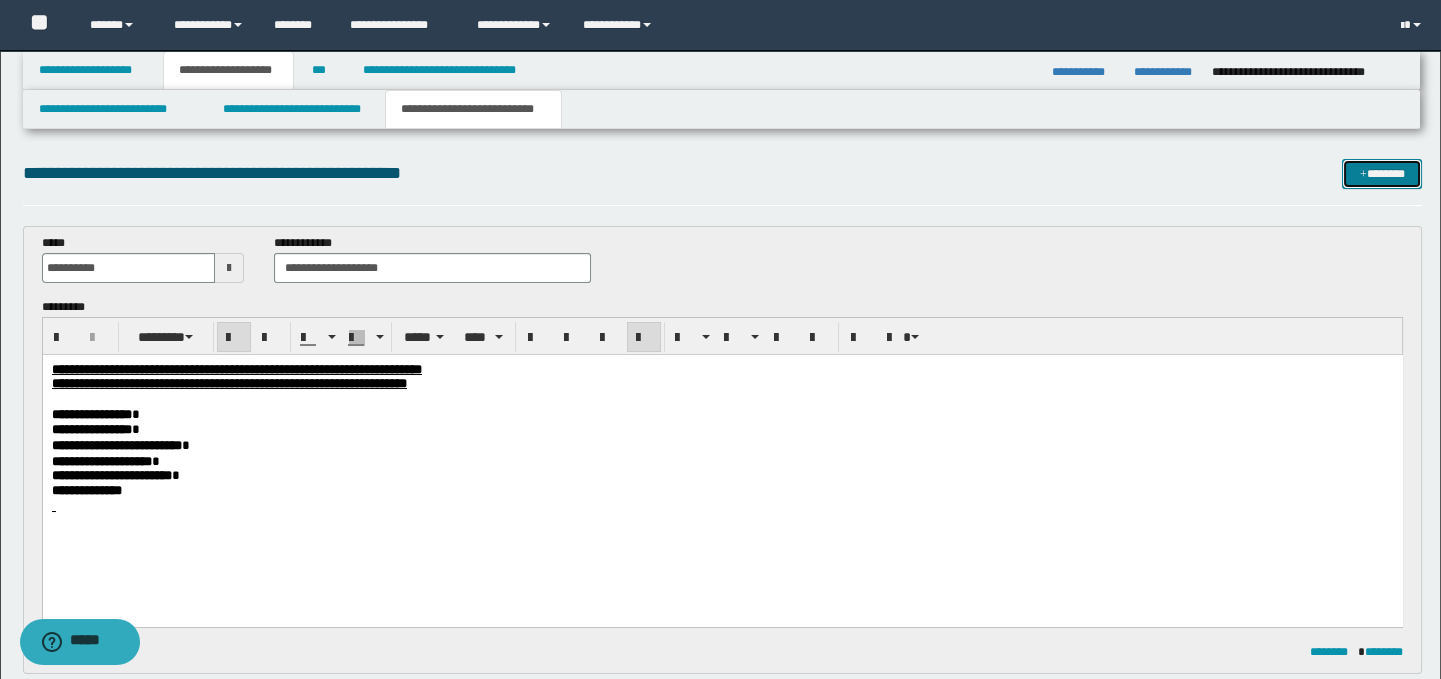 click on "*******" at bounding box center (1382, 174) 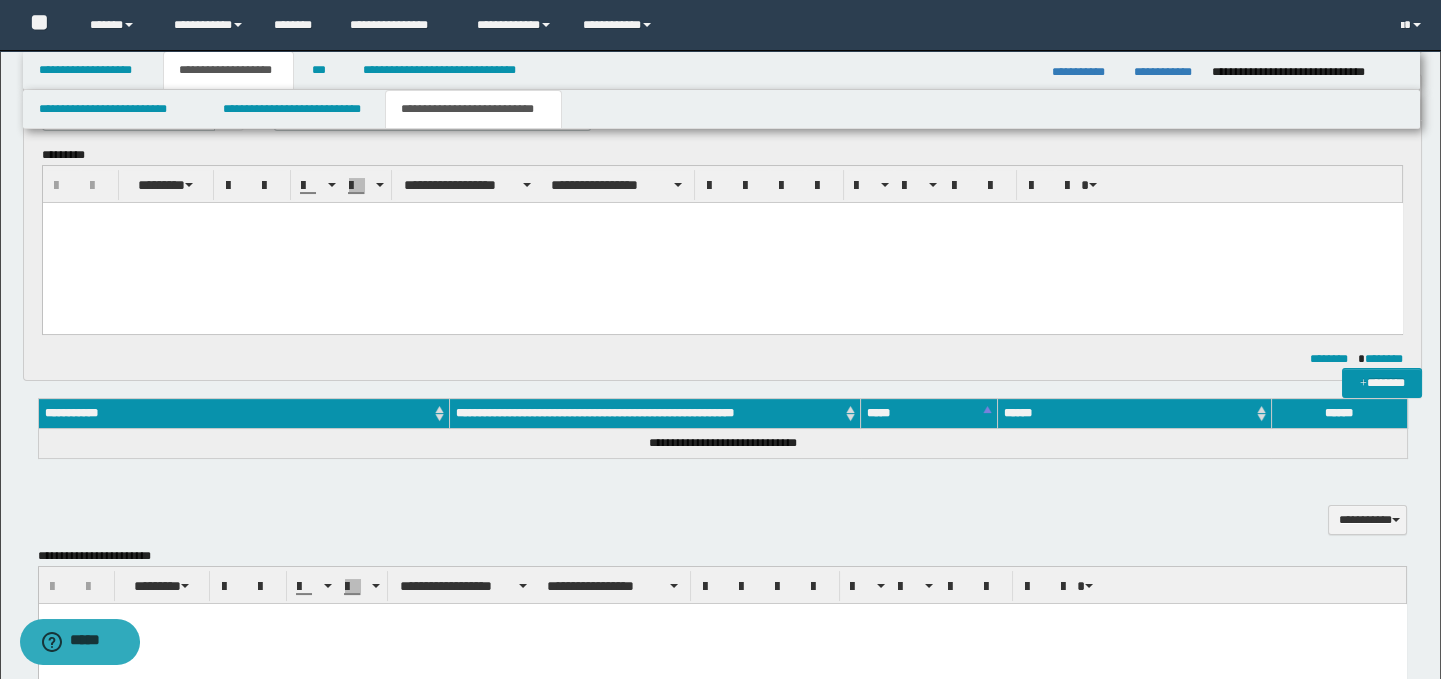 scroll, scrollTop: 0, scrollLeft: 0, axis: both 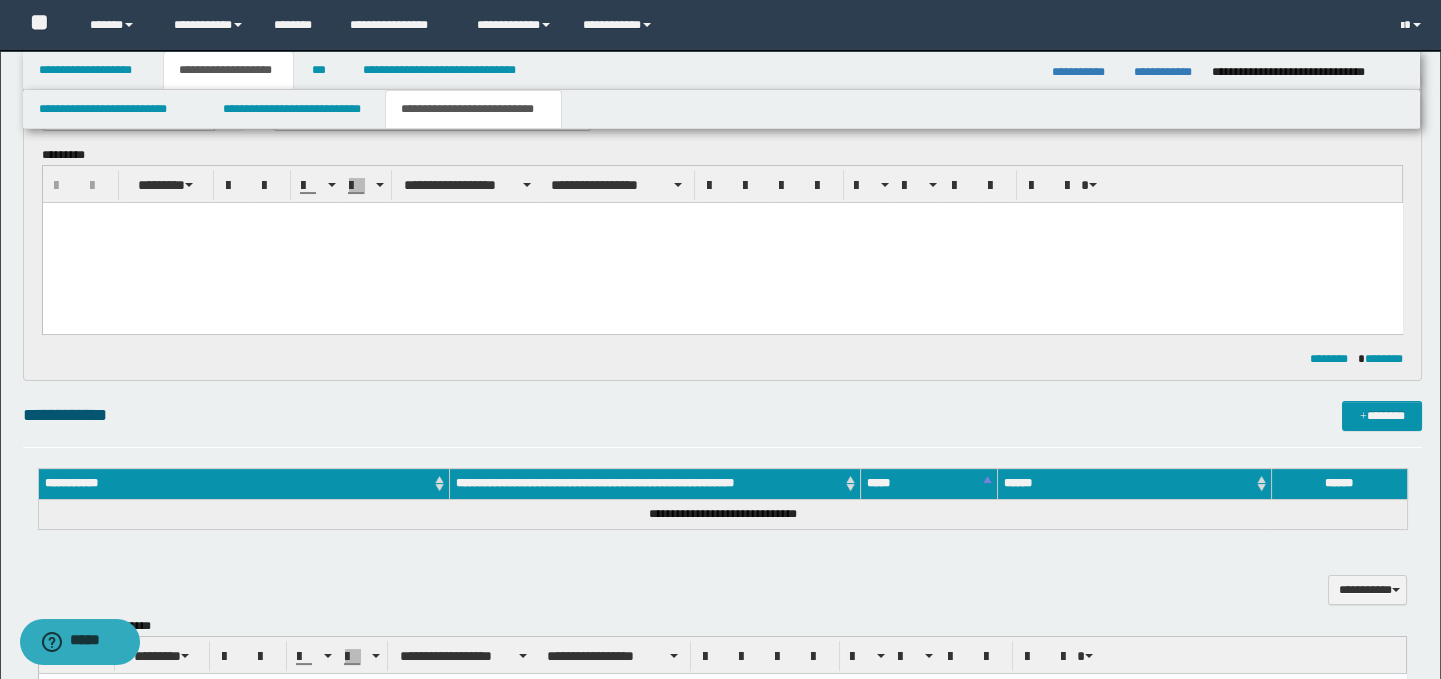 click at bounding box center [722, 243] 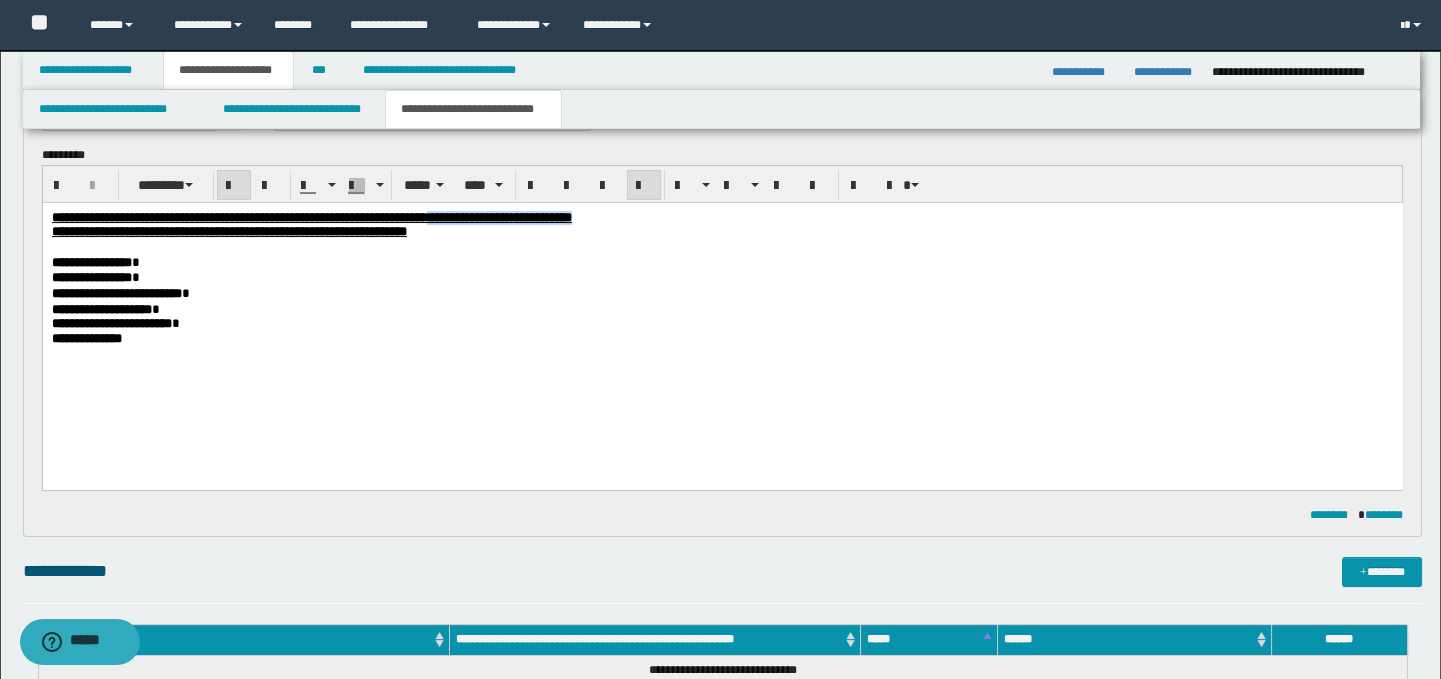 drag, startPoint x: 814, startPoint y: 220, endPoint x: 627, endPoint y: 215, distance: 187.06683 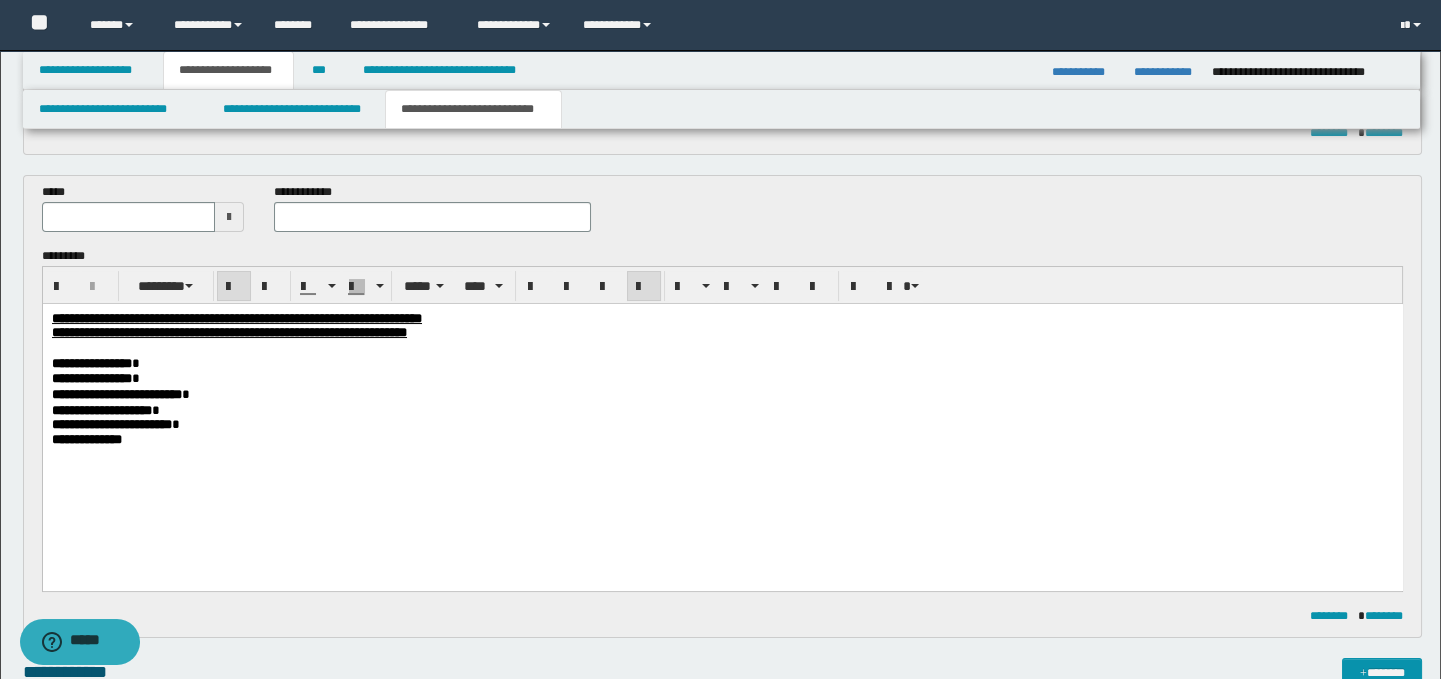 scroll, scrollTop: 470, scrollLeft: 0, axis: vertical 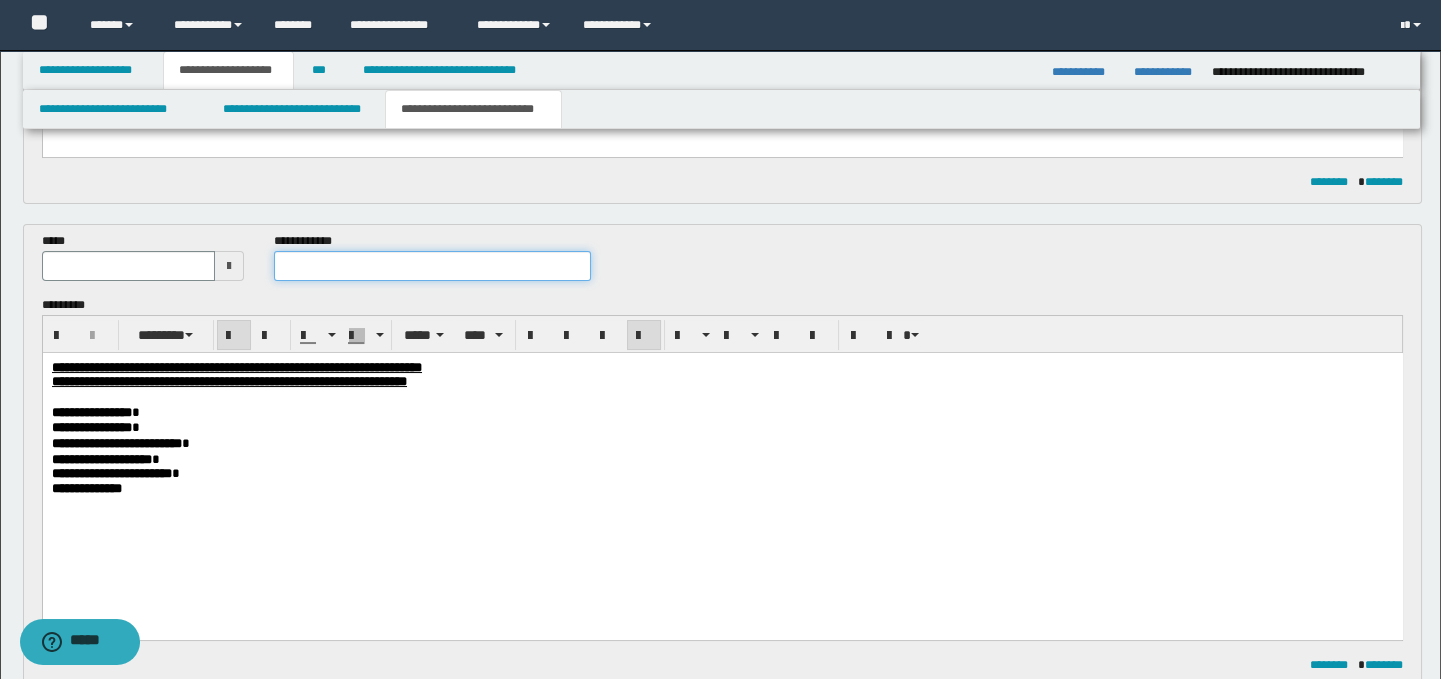 click at bounding box center (433, 266) 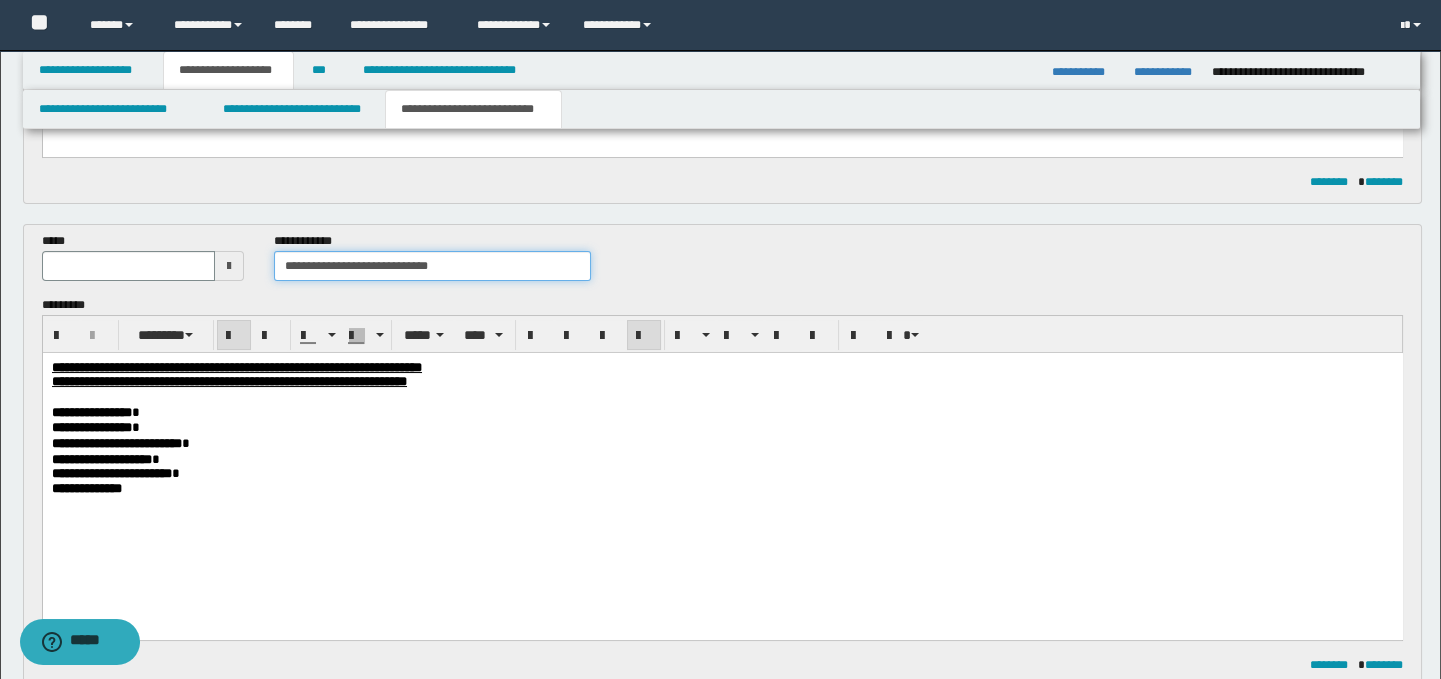 drag, startPoint x: 485, startPoint y: 265, endPoint x: 382, endPoint y: 270, distance: 103.121284 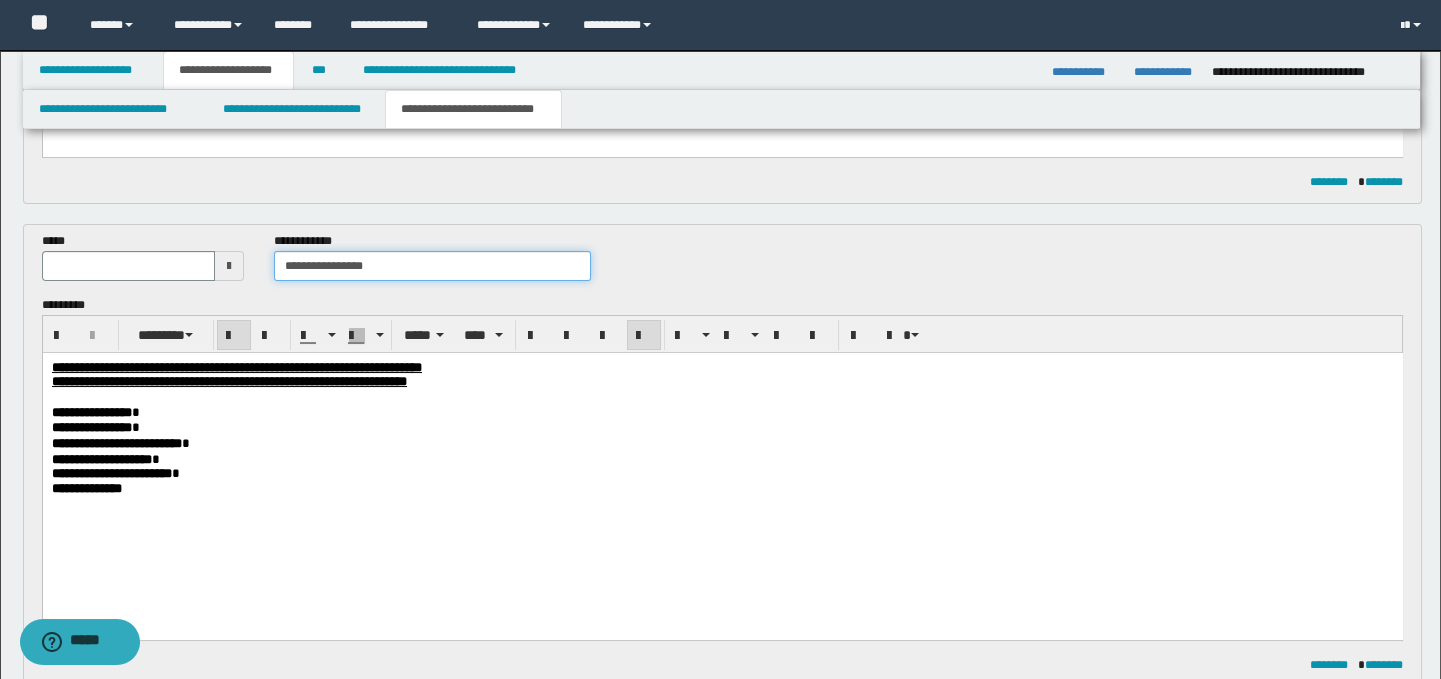 type 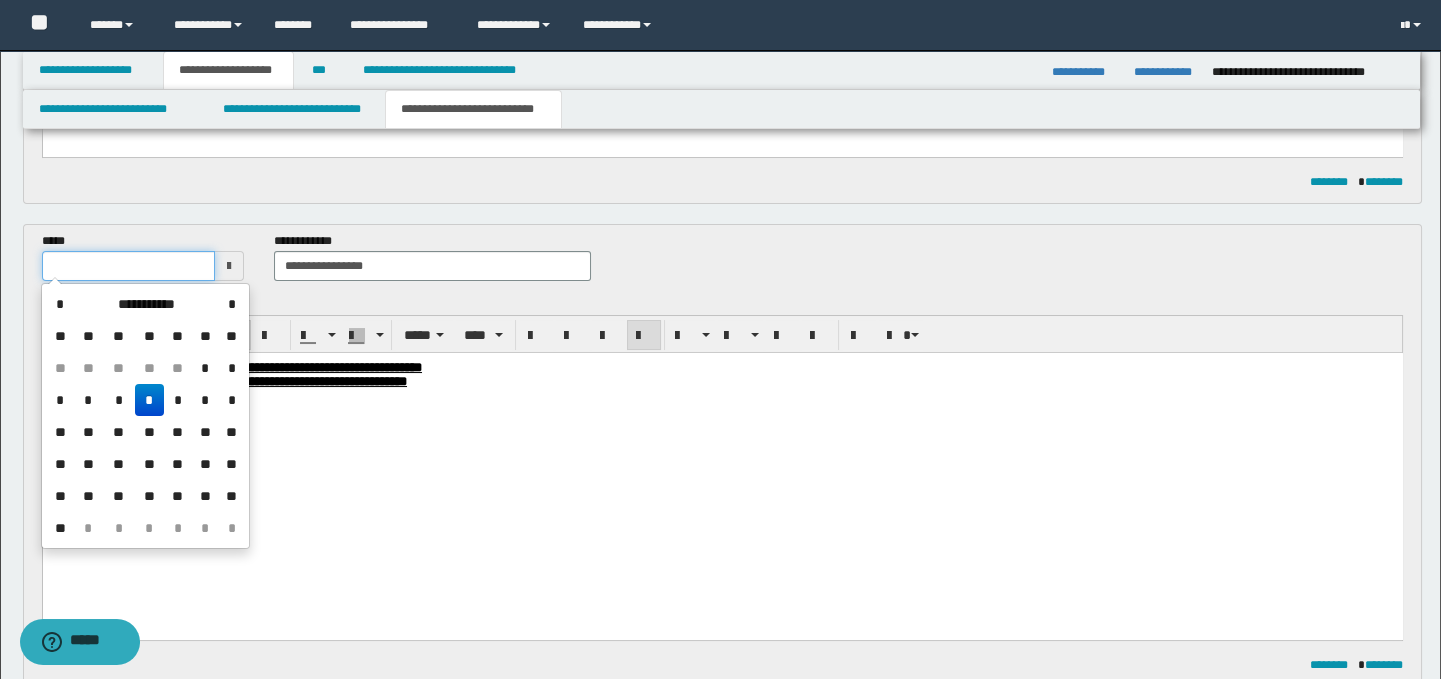 click at bounding box center (128, 266) 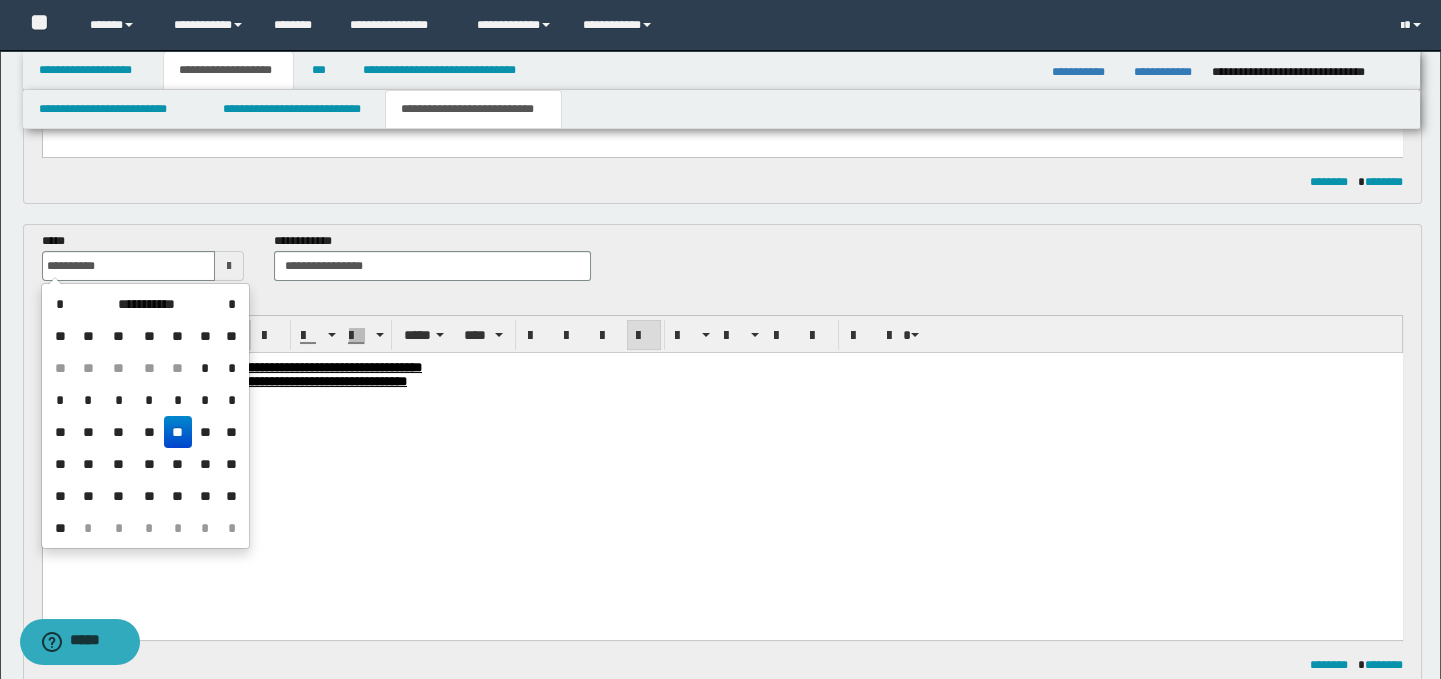 click on "**" at bounding box center (178, 432) 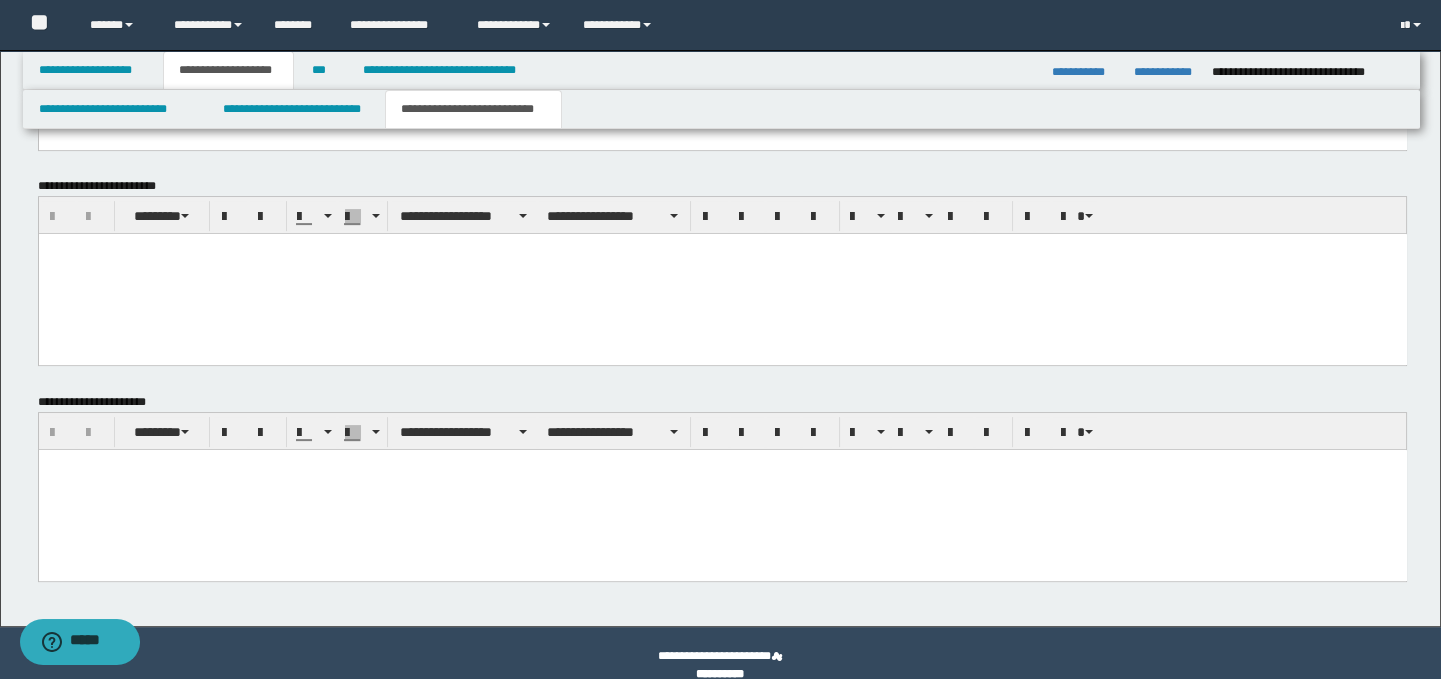 scroll, scrollTop: 1456, scrollLeft: 0, axis: vertical 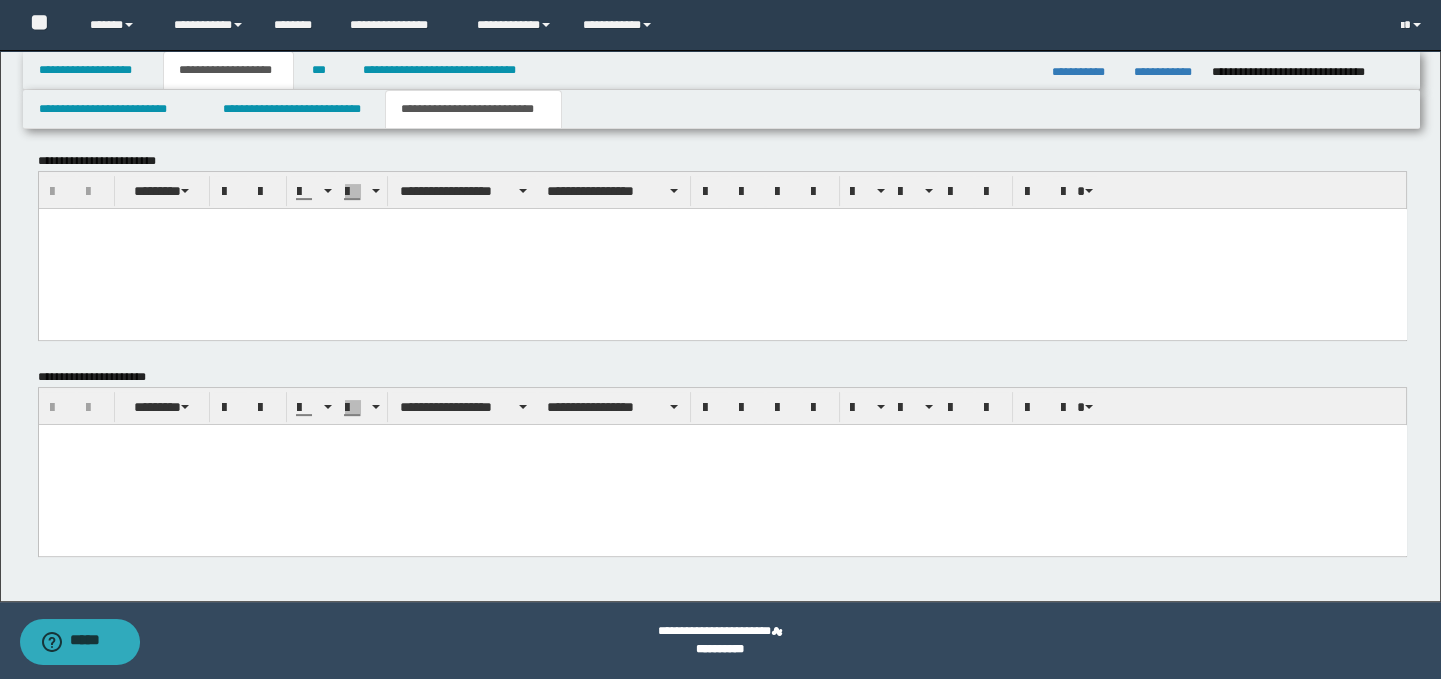 click at bounding box center (722, 464) 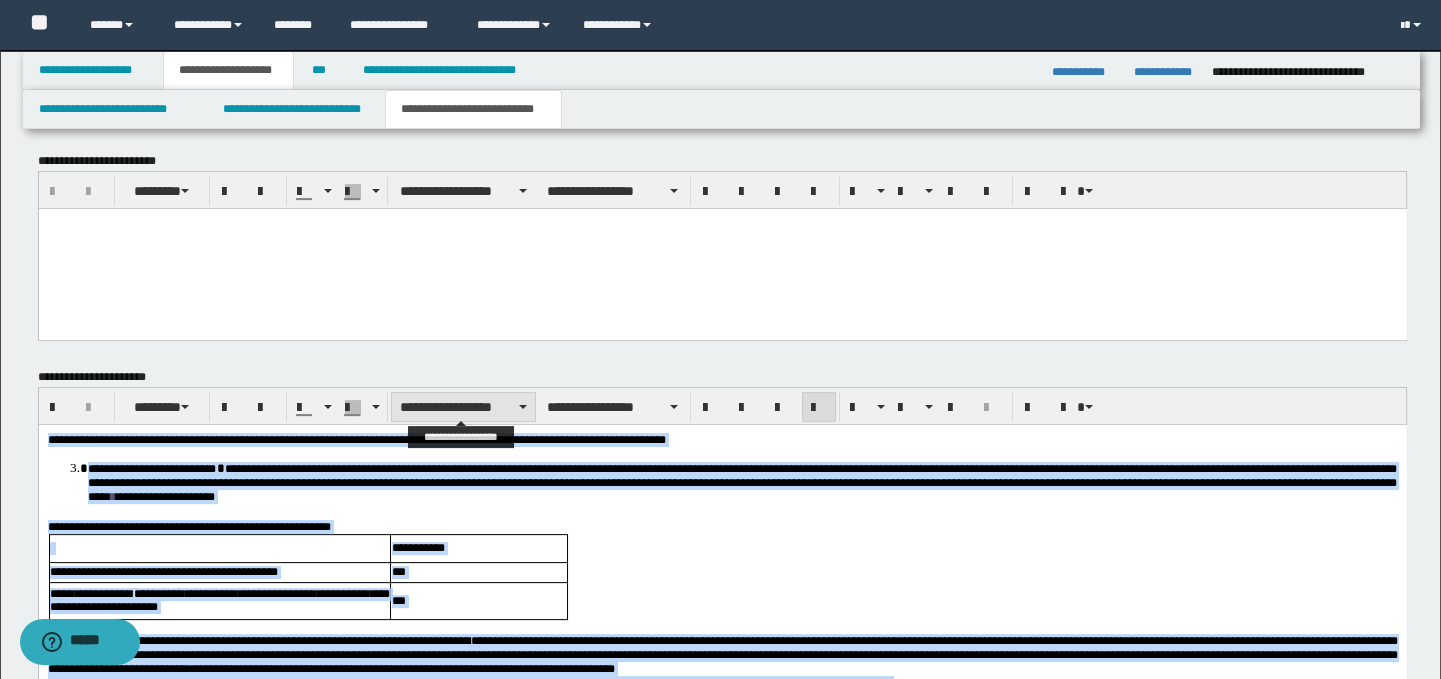 click on "**********" at bounding box center (463, 407) 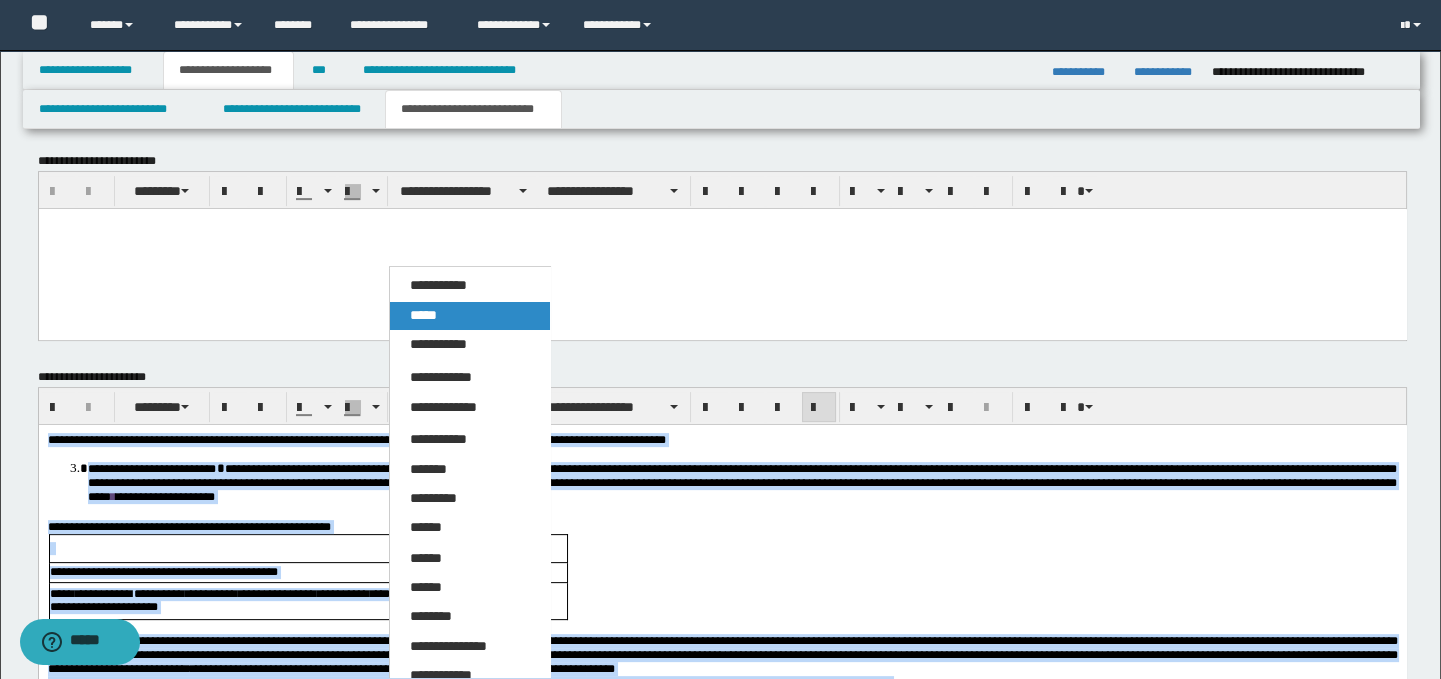 click on "*****" at bounding box center (470, 316) 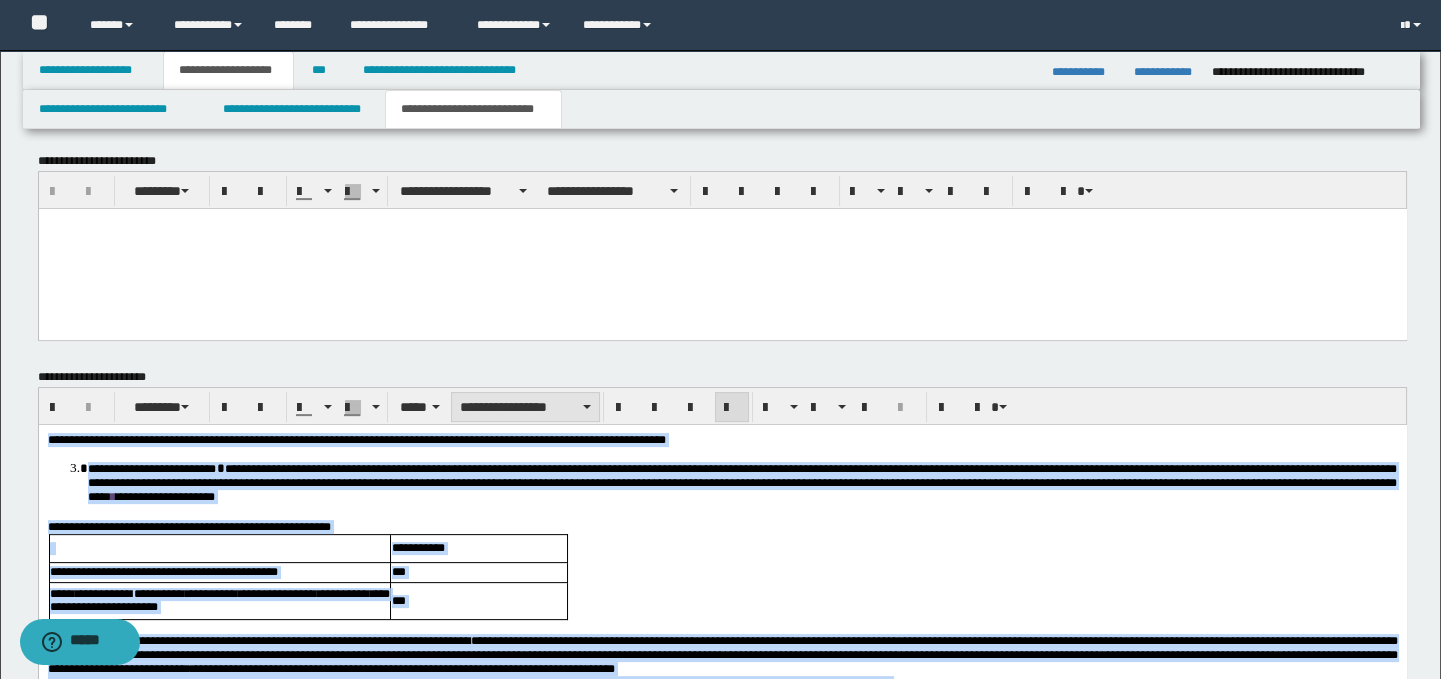click on "**********" at bounding box center [525, 407] 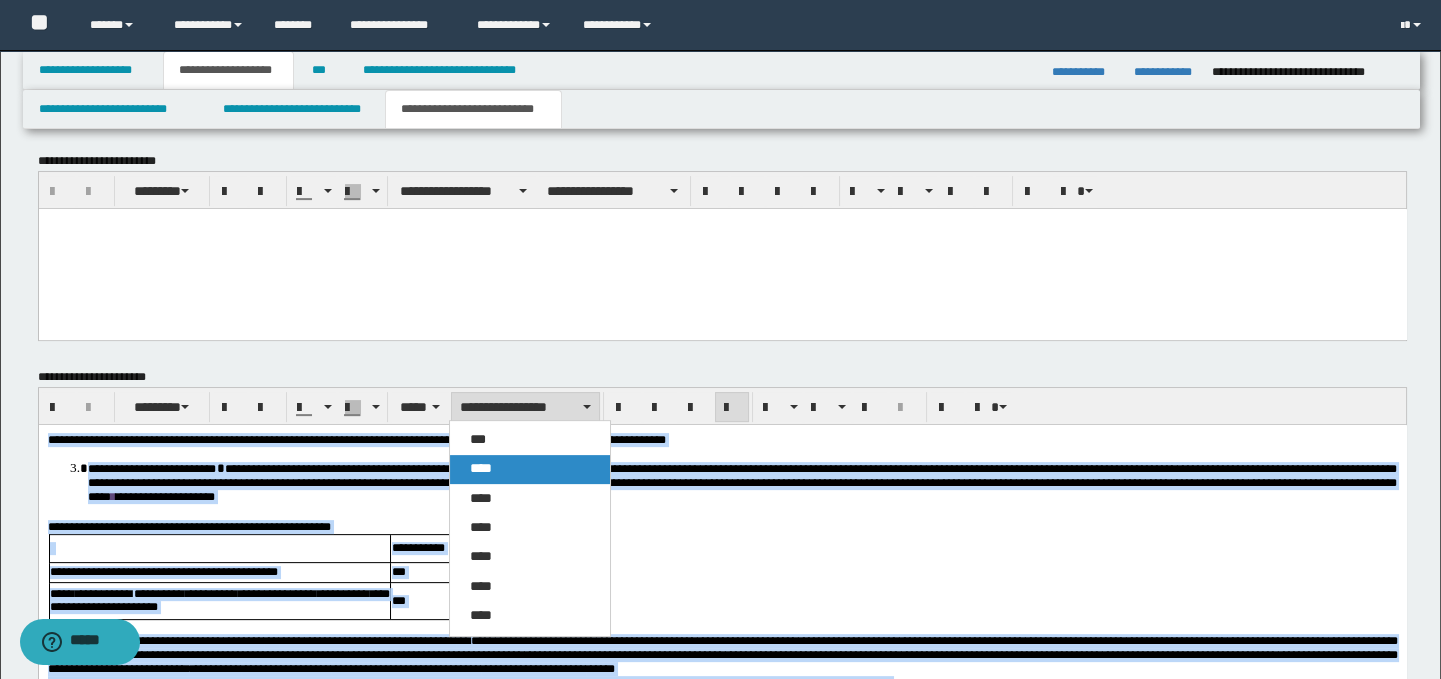 click on "****" at bounding box center (481, 468) 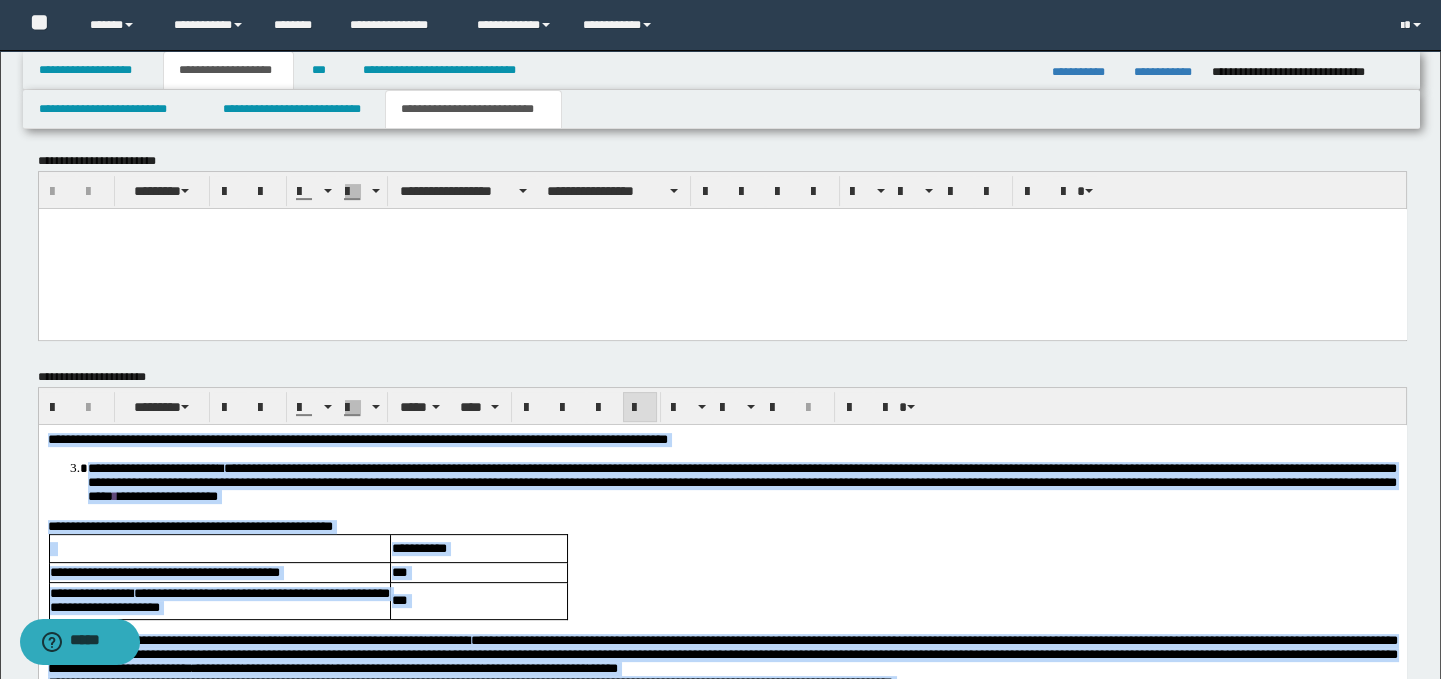 click on "**********" at bounding box center [722, 526] 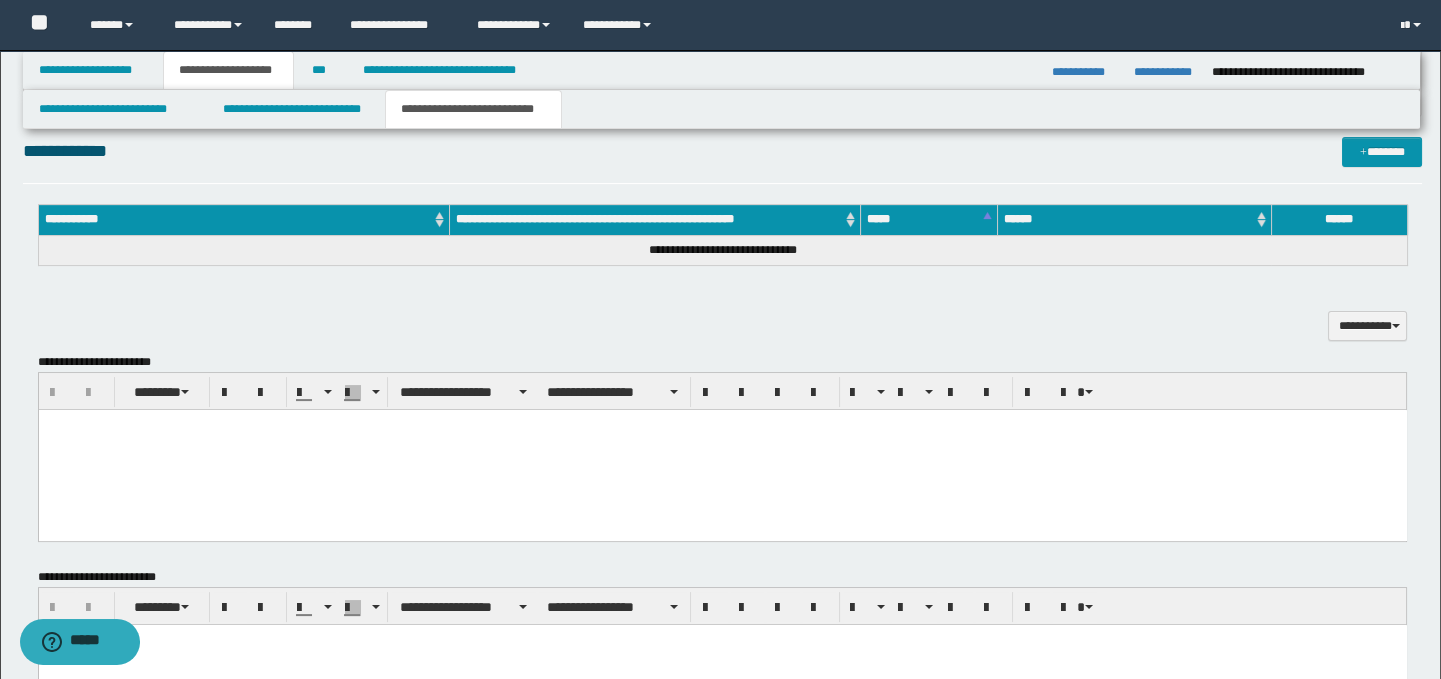 scroll, scrollTop: 900, scrollLeft: 0, axis: vertical 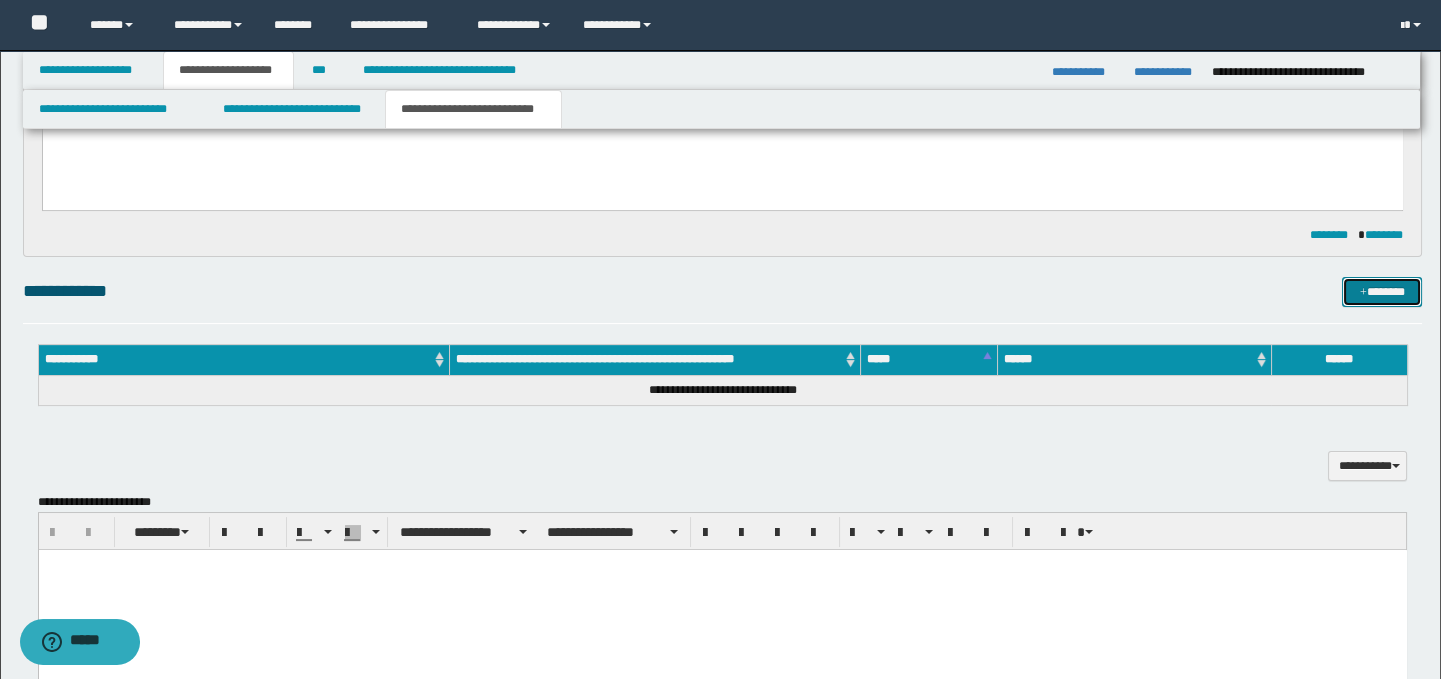 click on "*******" at bounding box center [1382, 292] 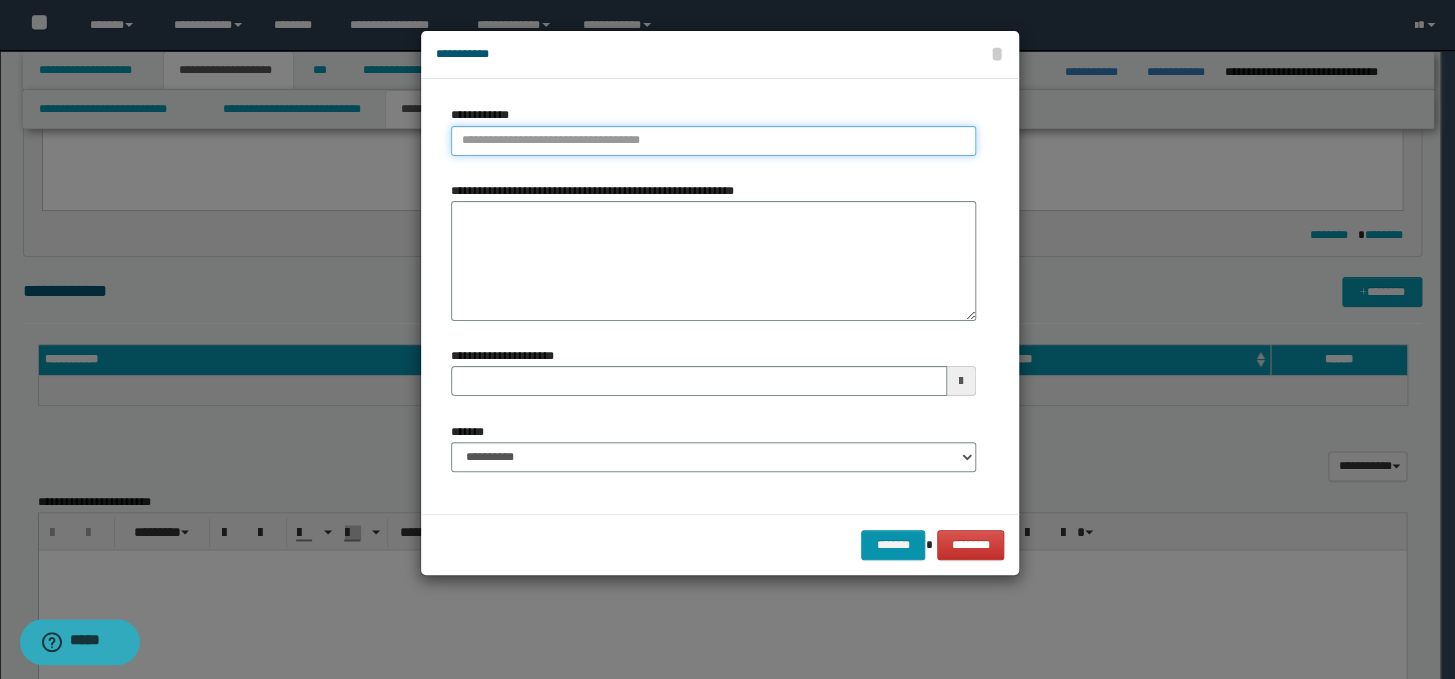 click on "**********" at bounding box center (713, 141) 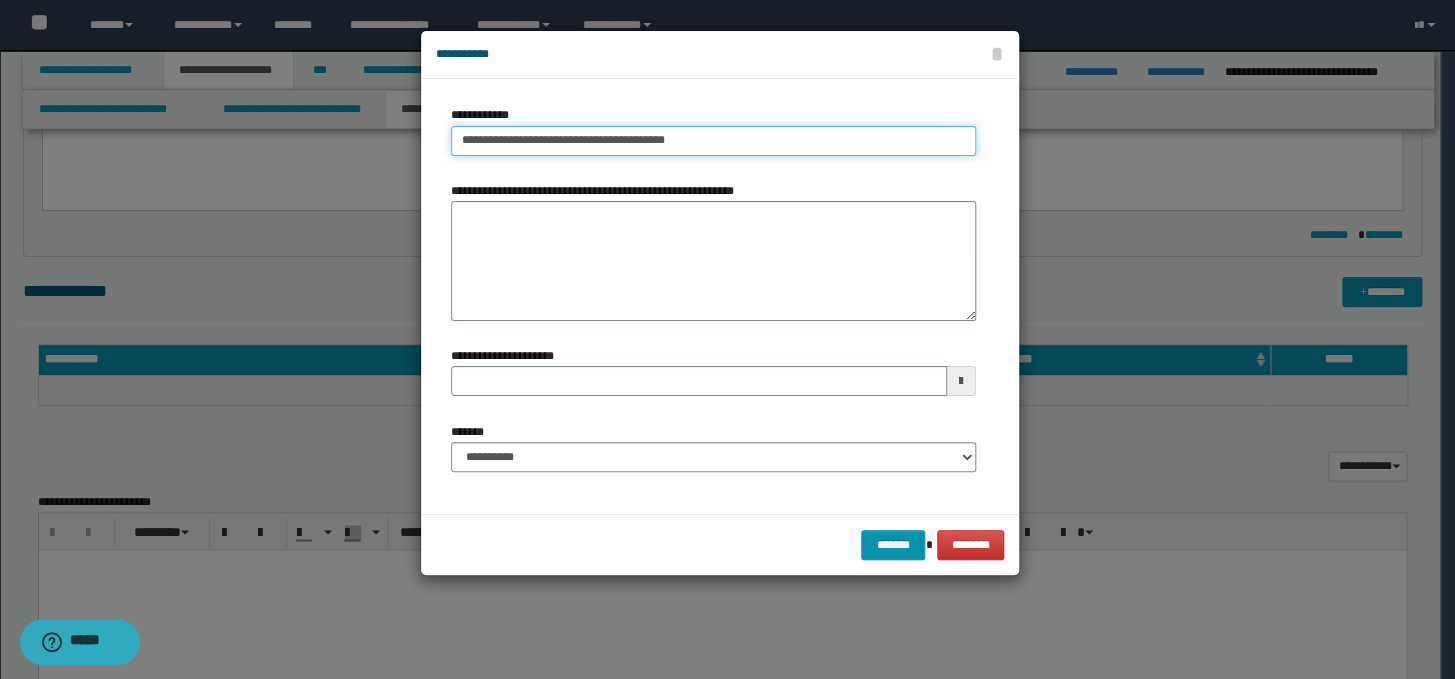 click on "**********" at bounding box center (713, 141) 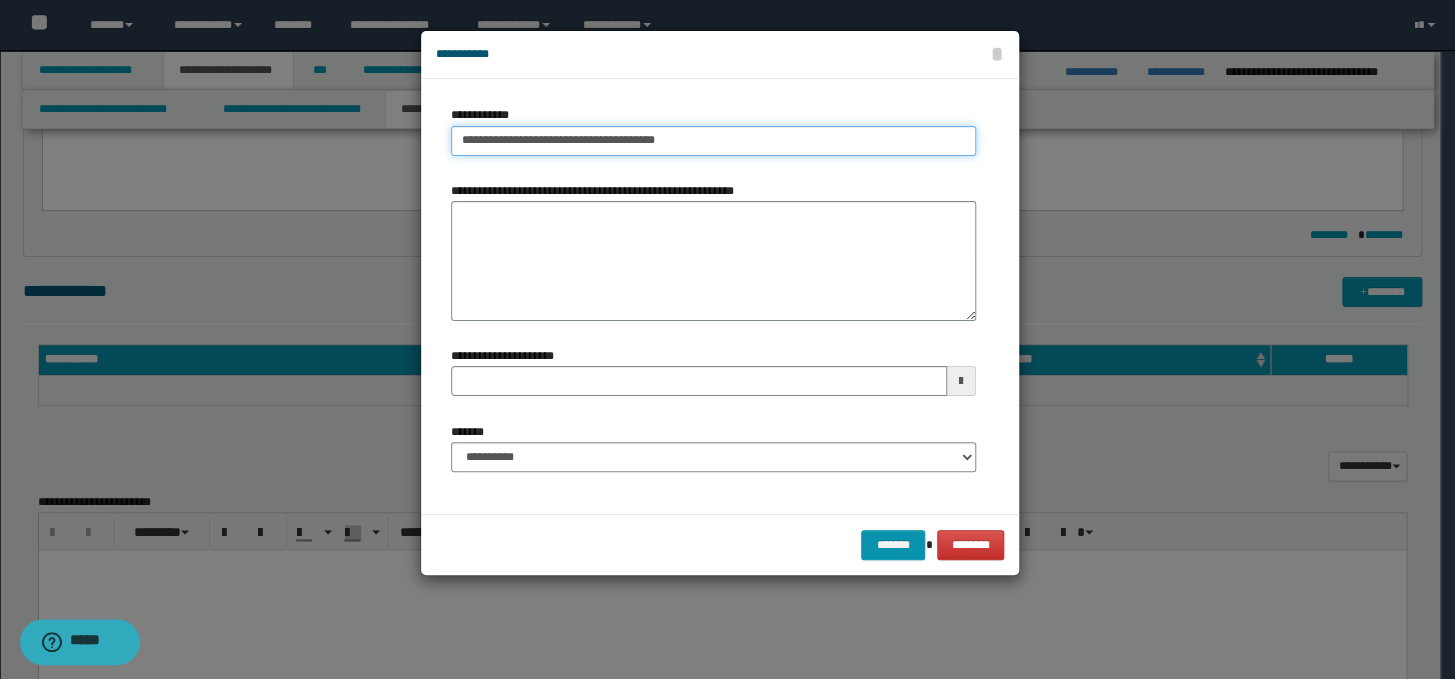 type on "**********" 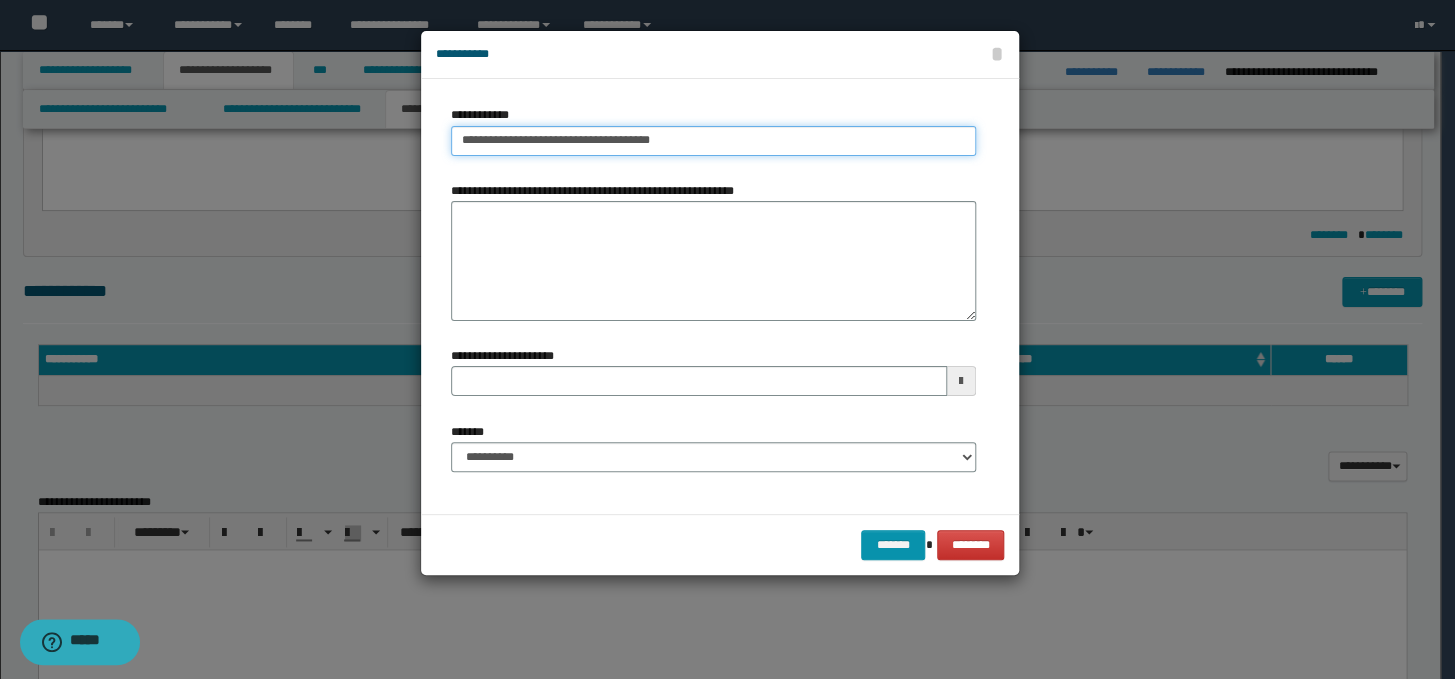 type on "**********" 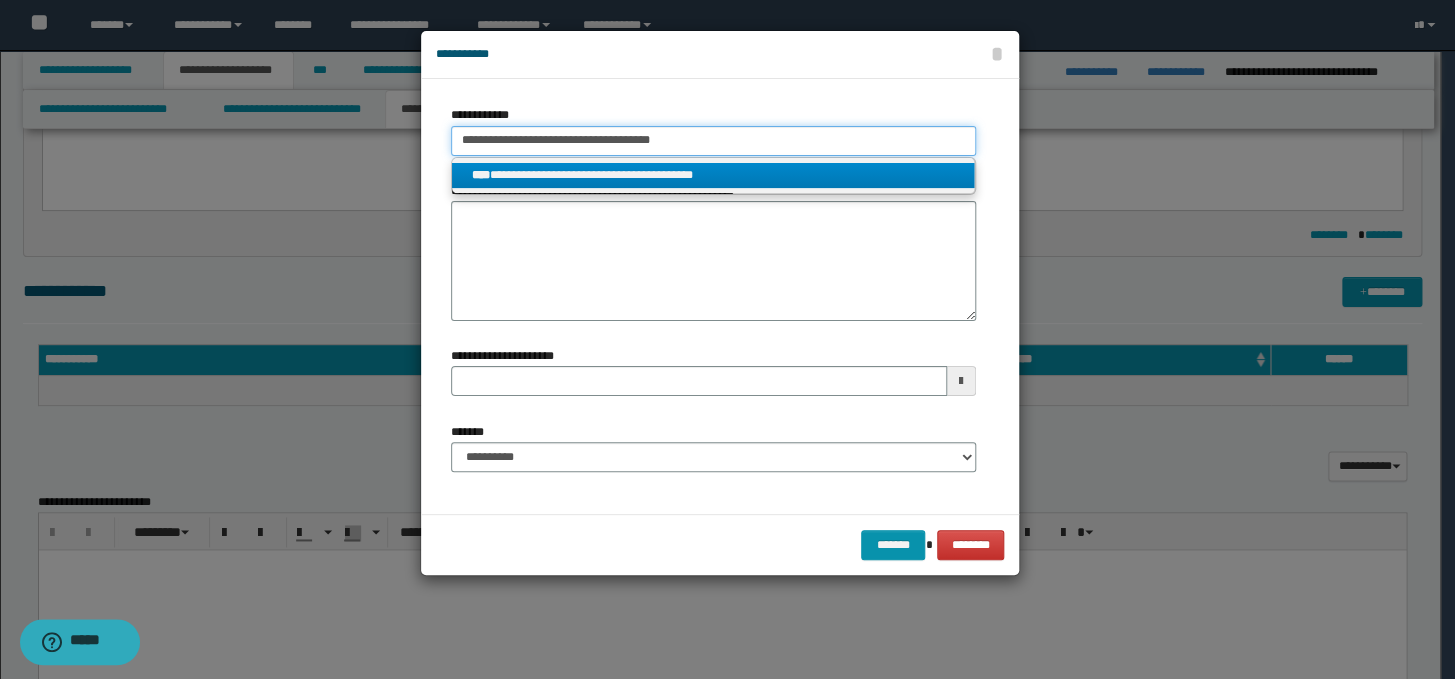 type on "**********" 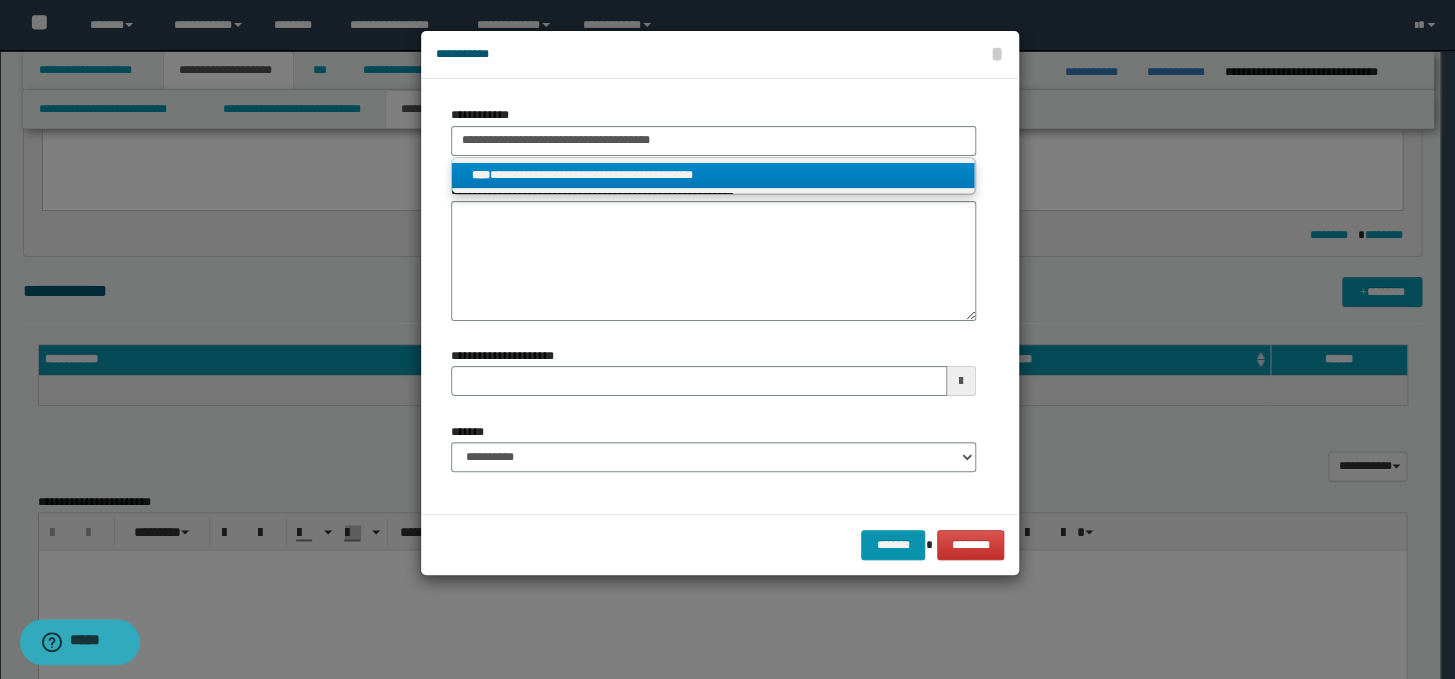click on "**********" at bounding box center (713, 175) 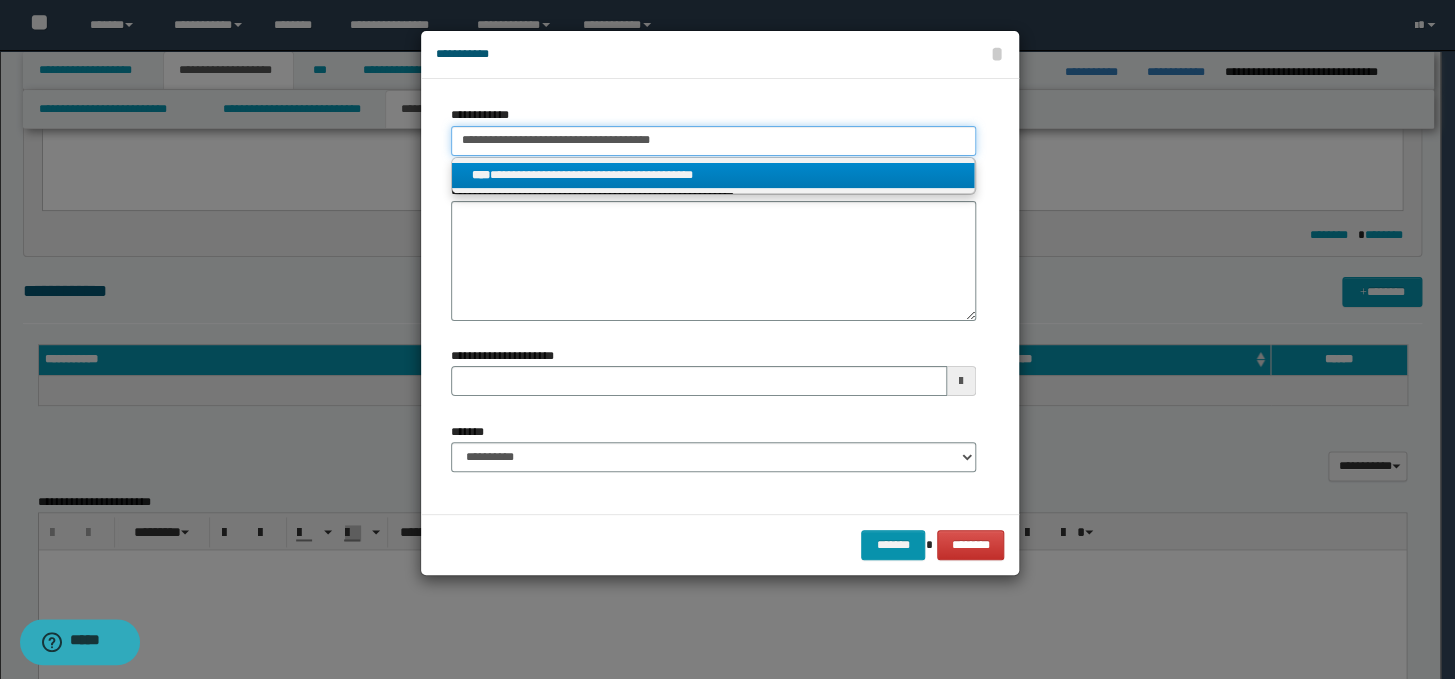 type 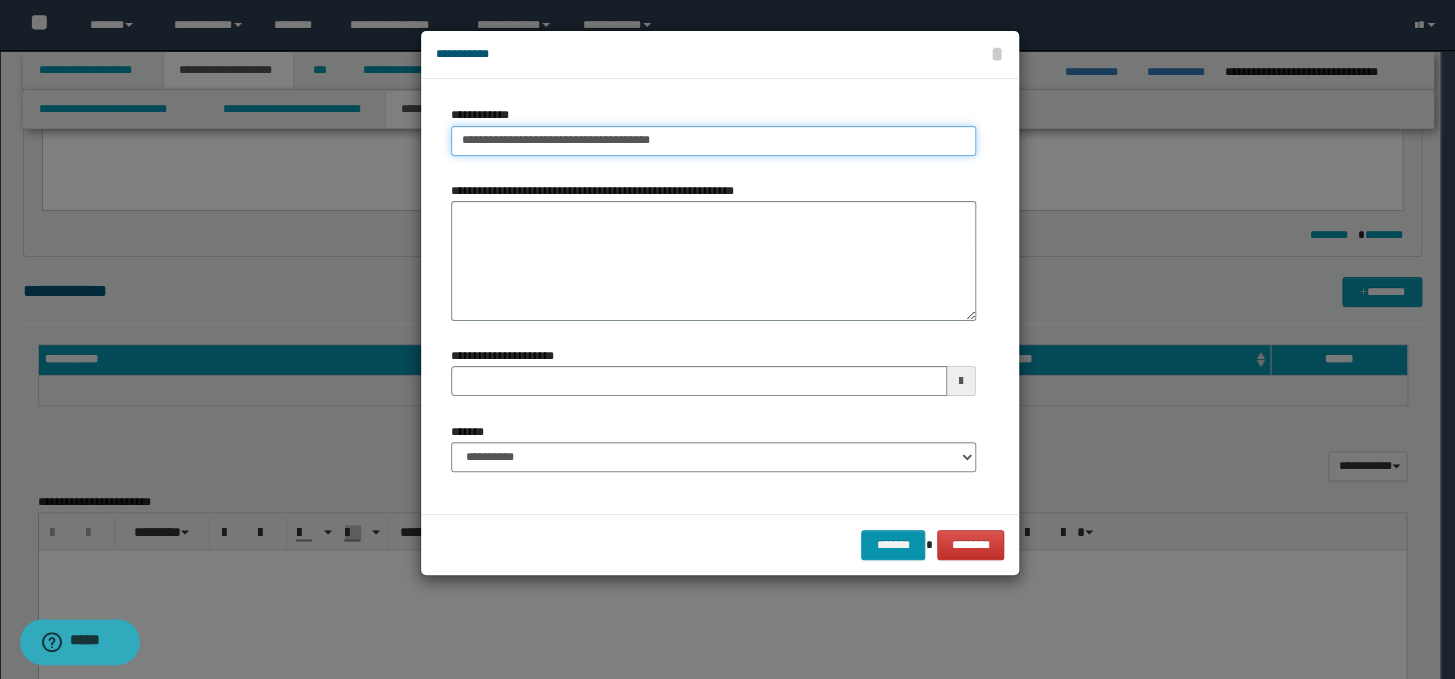 type 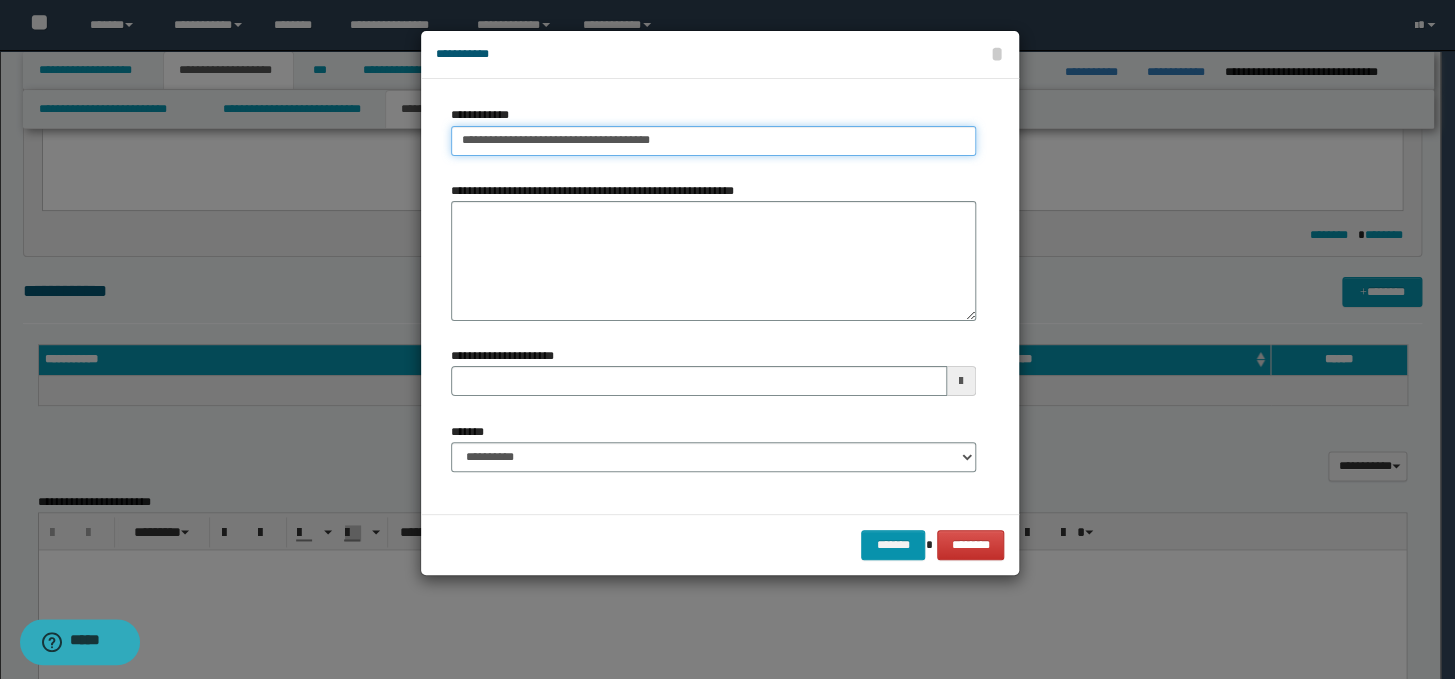 type on "**********" 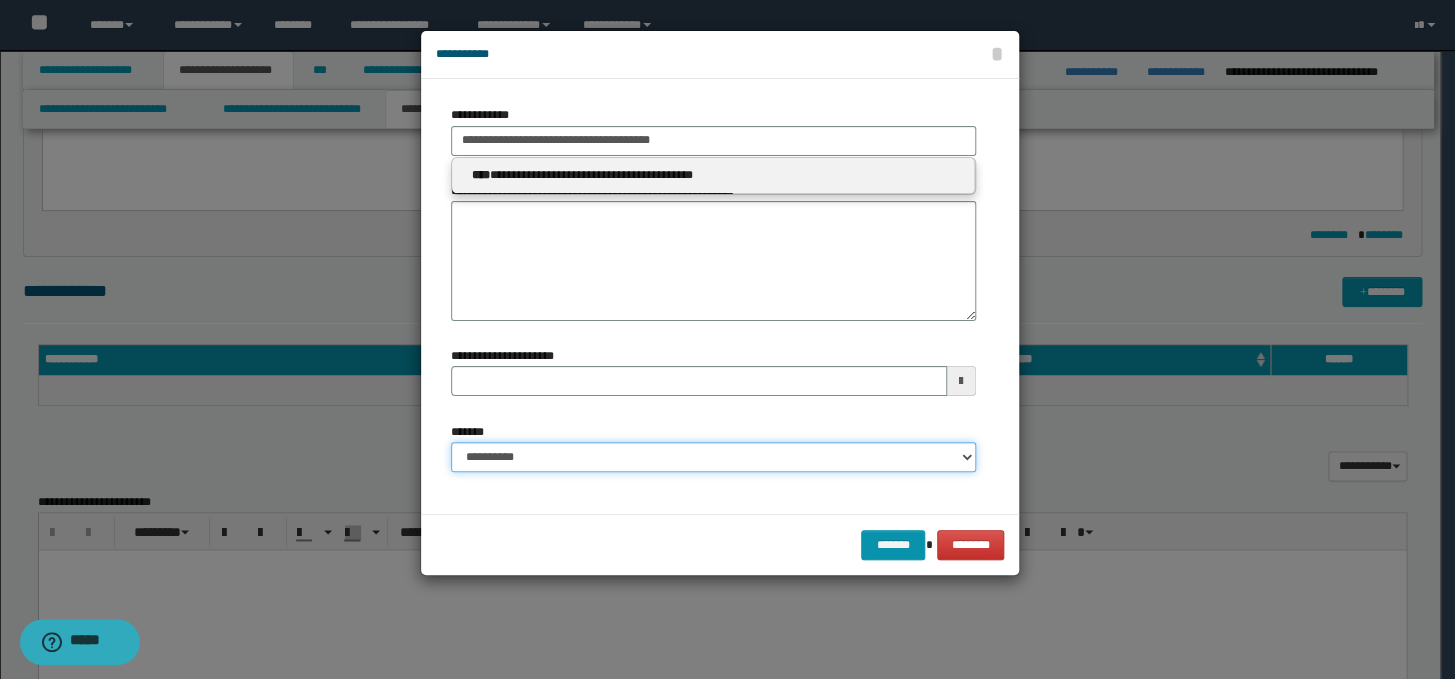 type 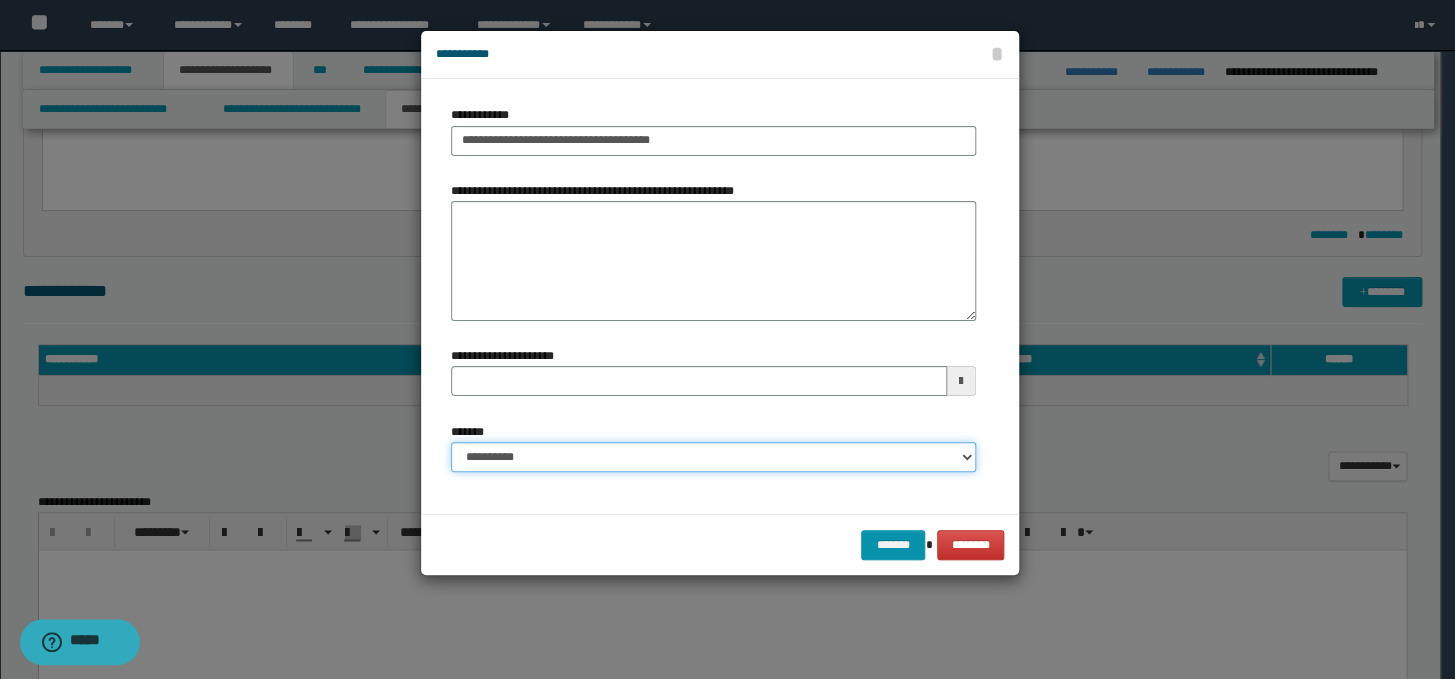 click on "**********" at bounding box center (713, 457) 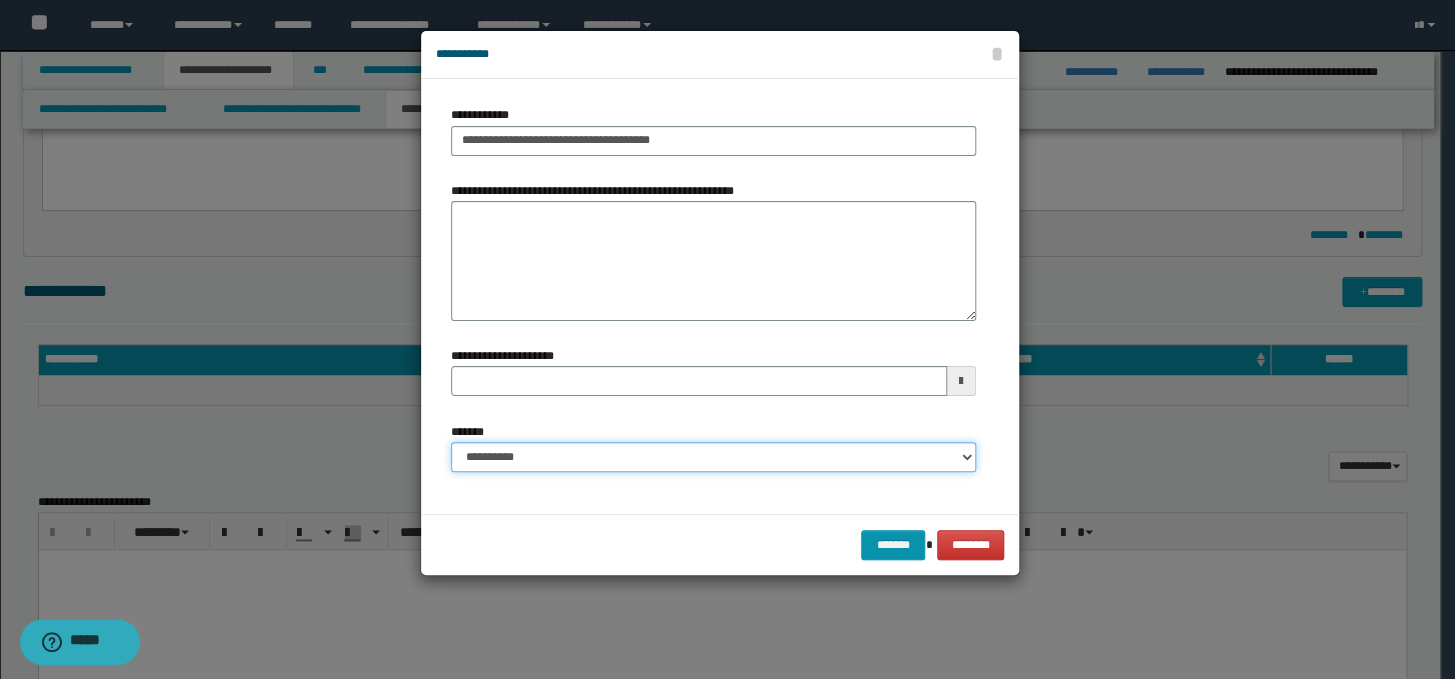 select on "*" 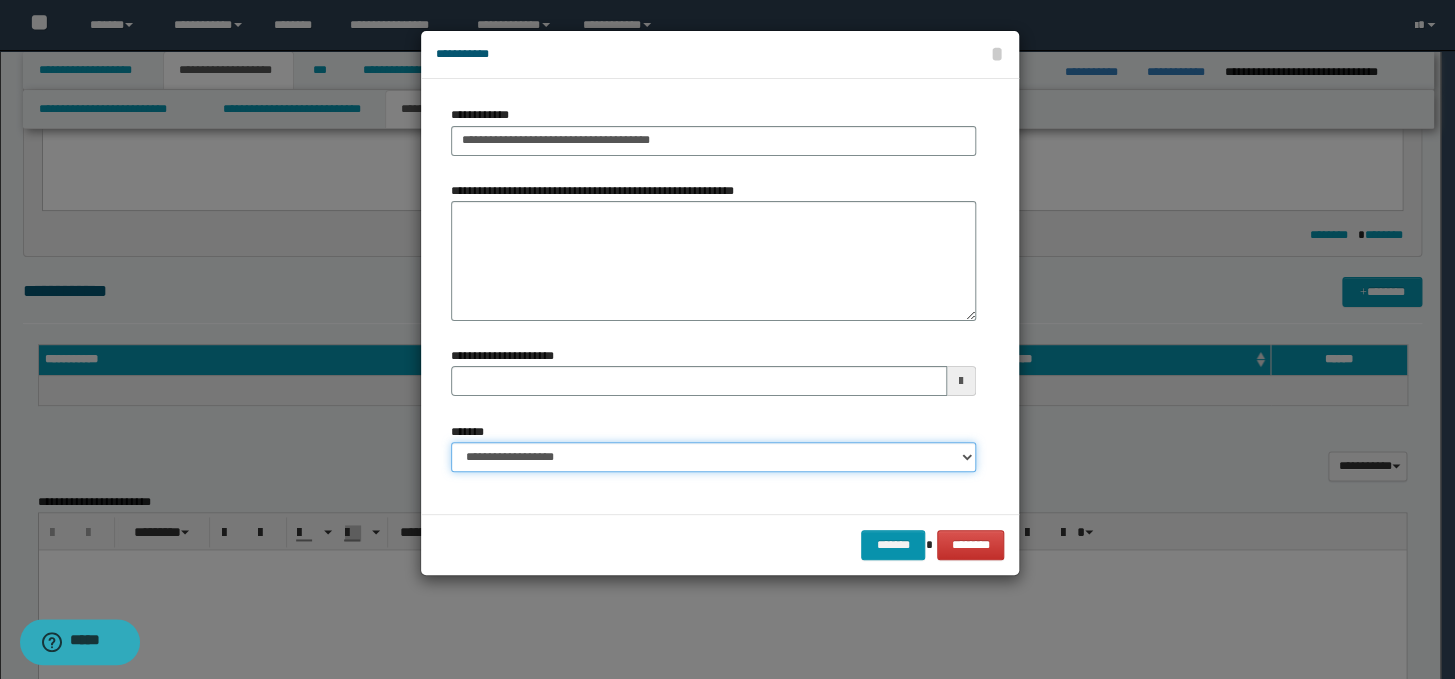 click on "**********" at bounding box center (713, 457) 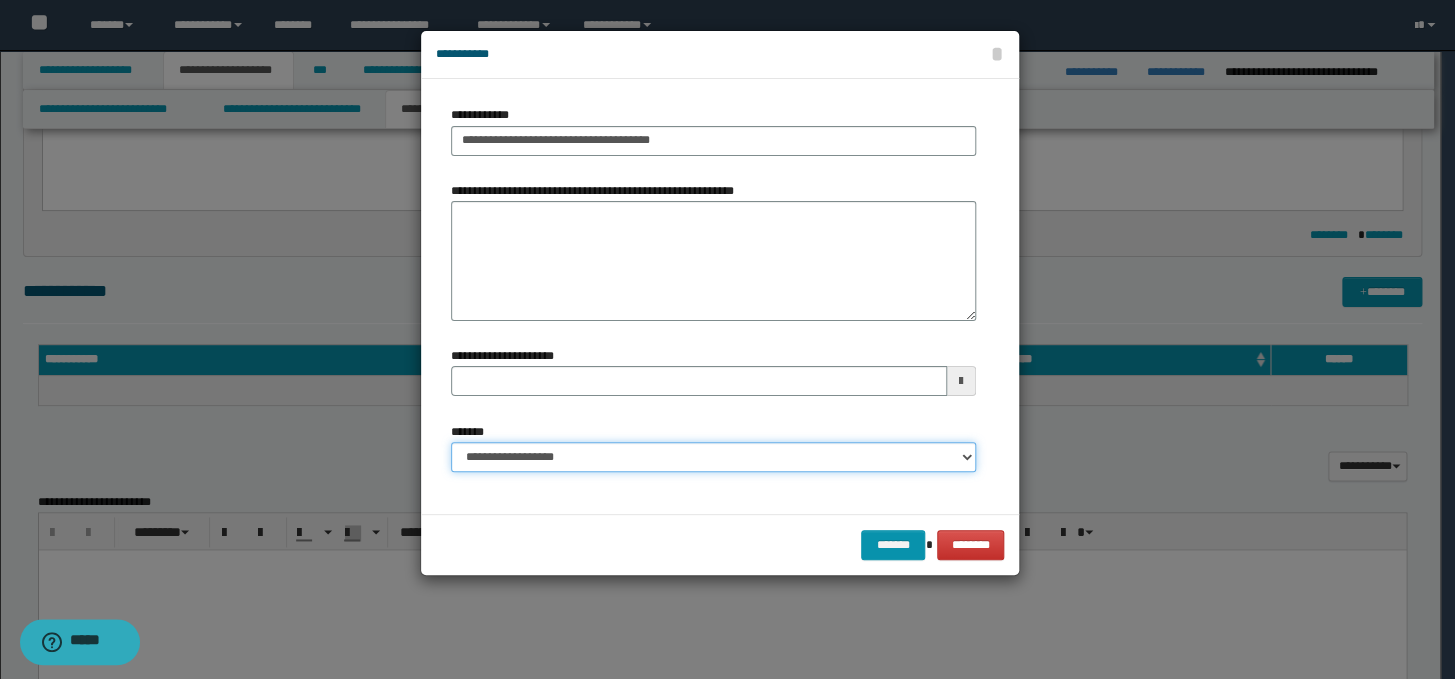 type 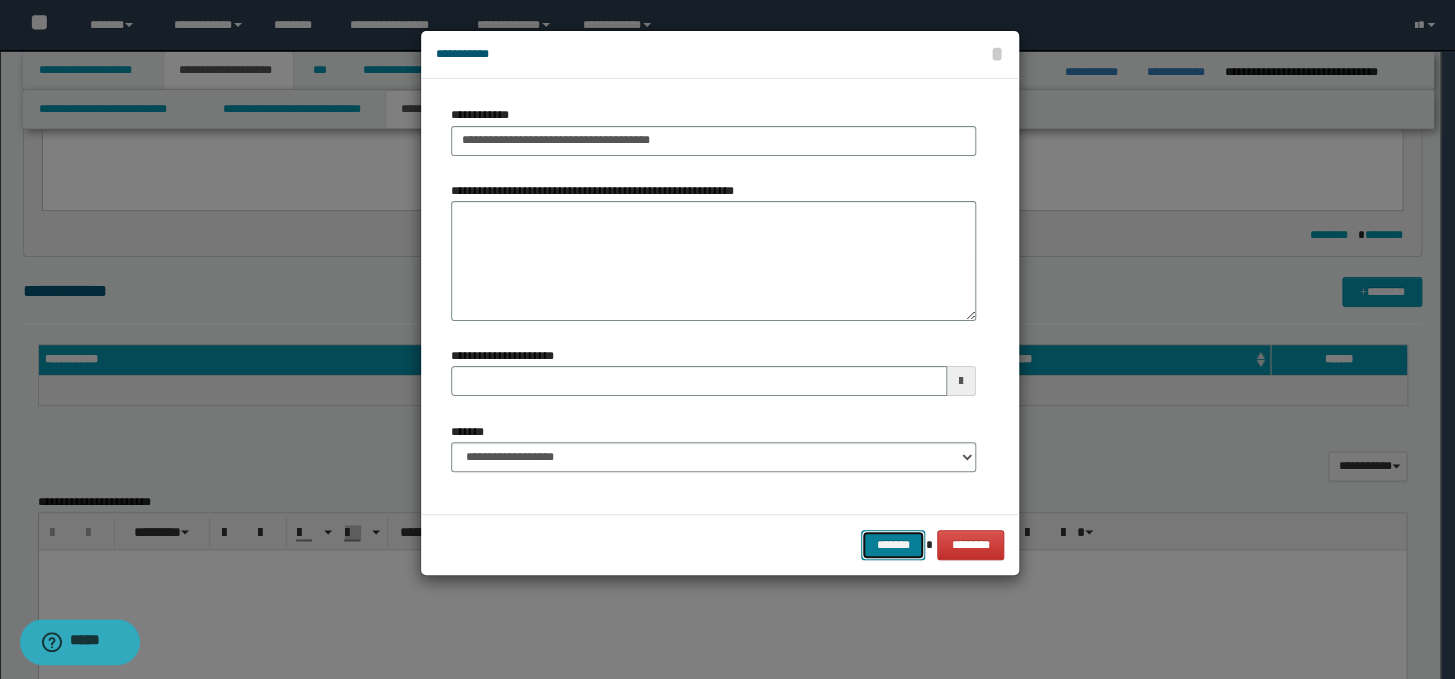 click on "*******" at bounding box center (893, 545) 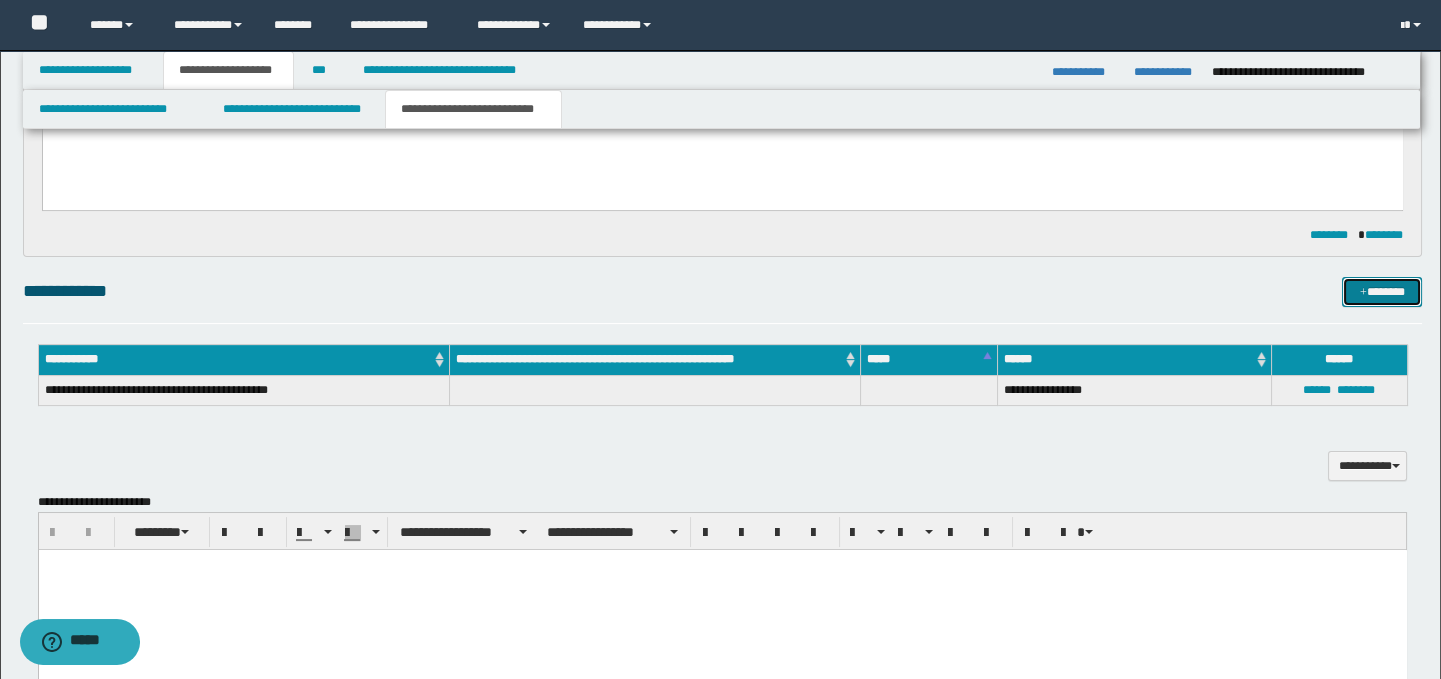 click on "*******" at bounding box center (1382, 292) 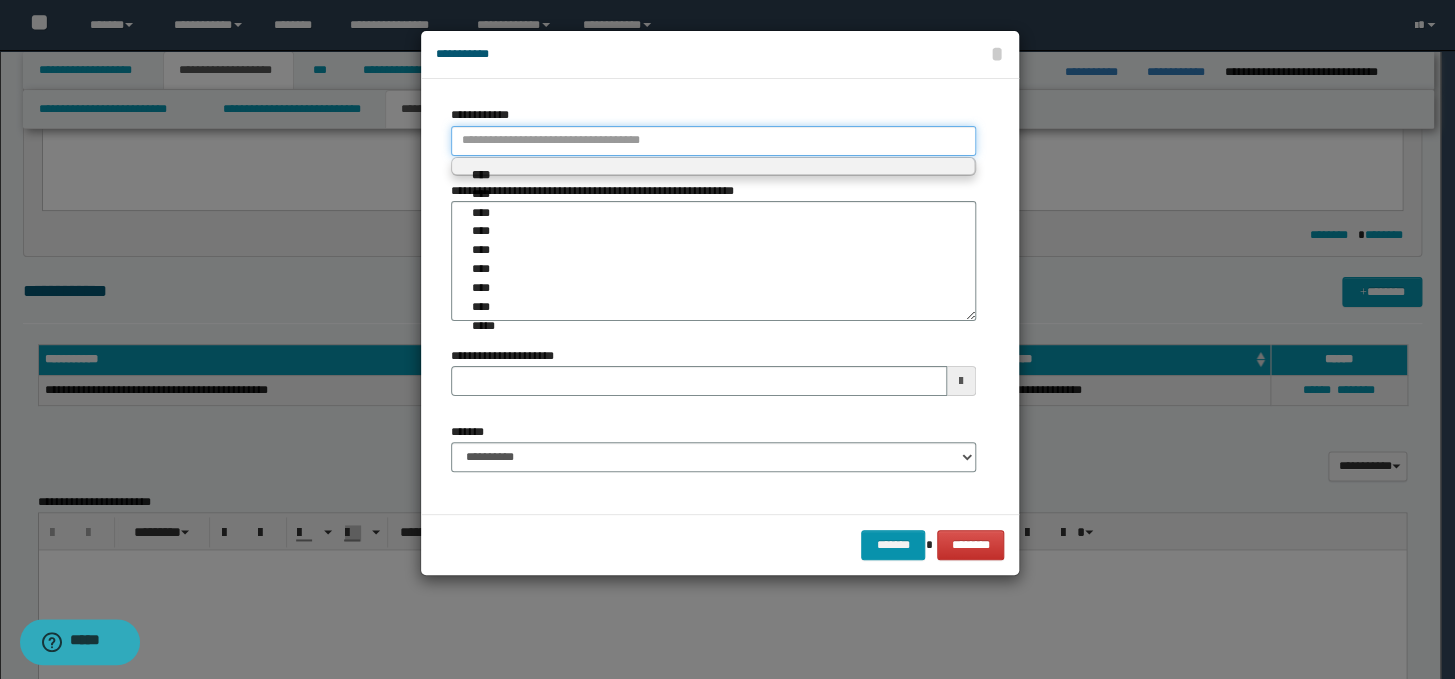 type on "**********" 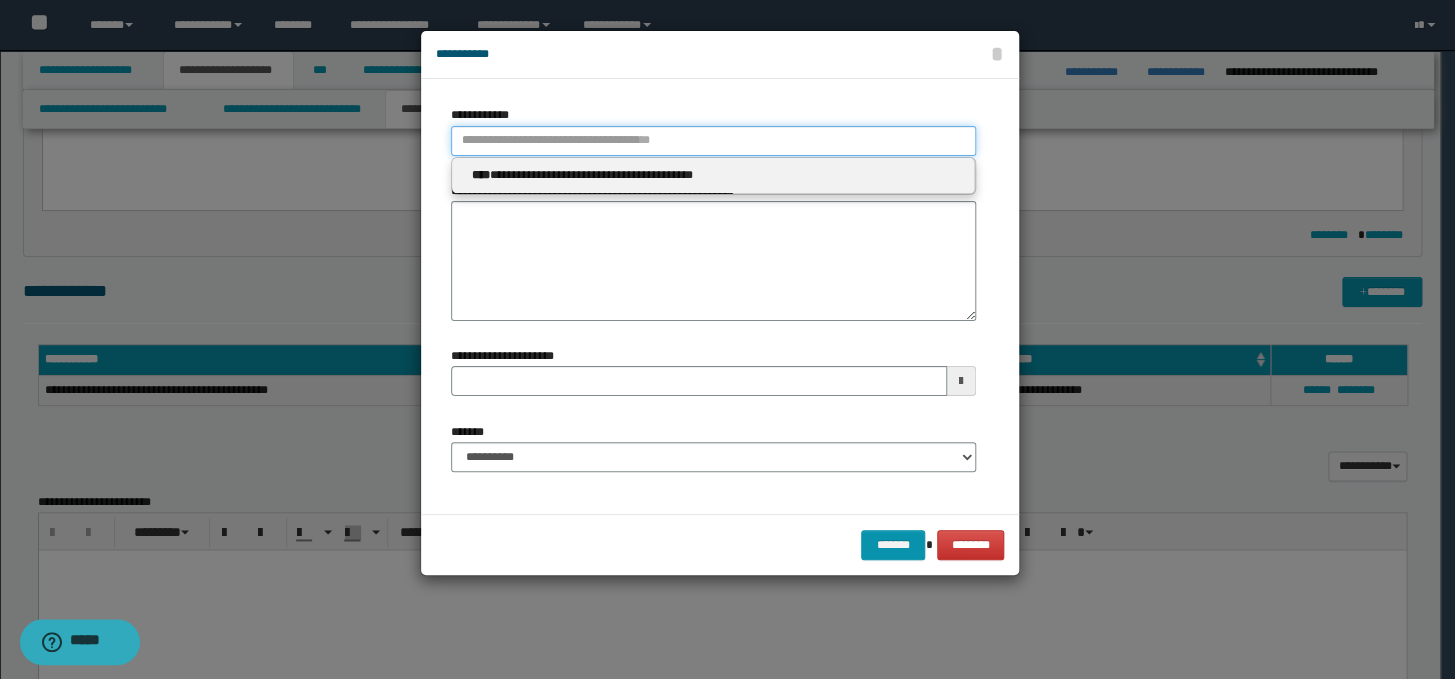 click on "**********" at bounding box center [713, 141] 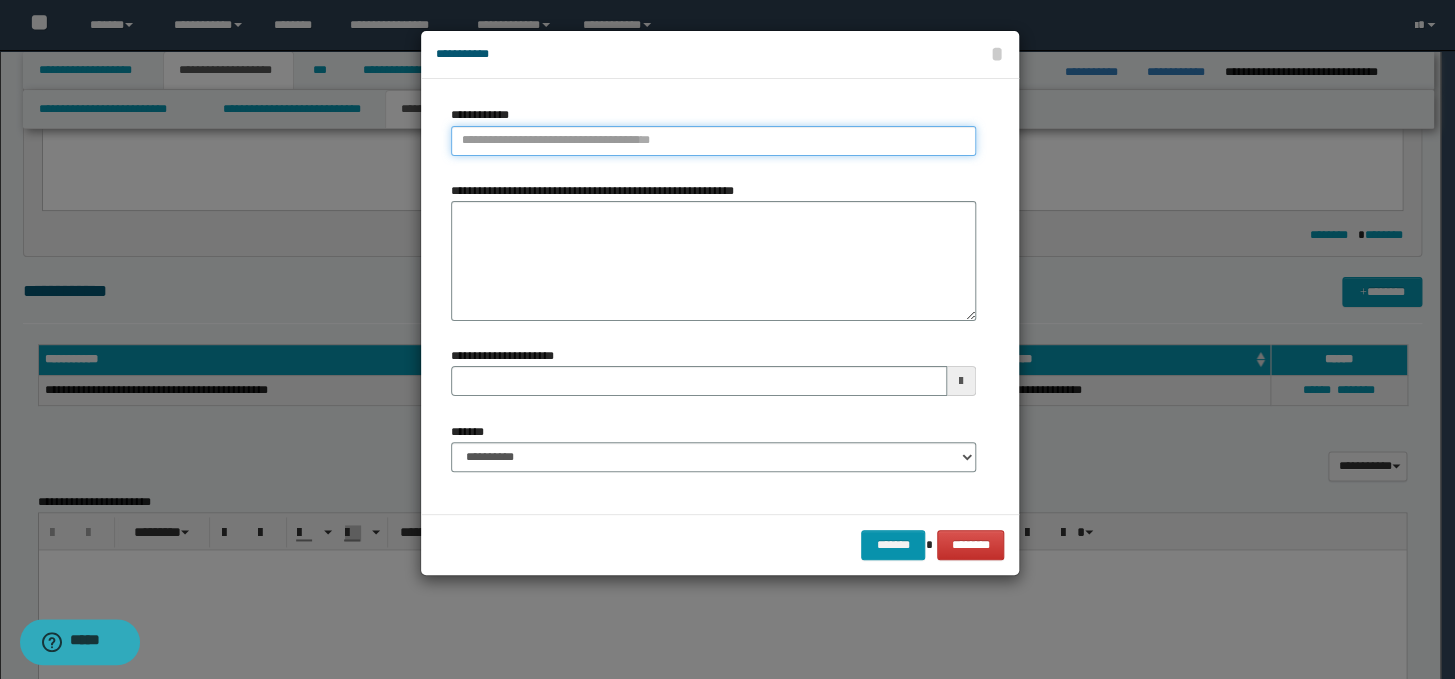 type 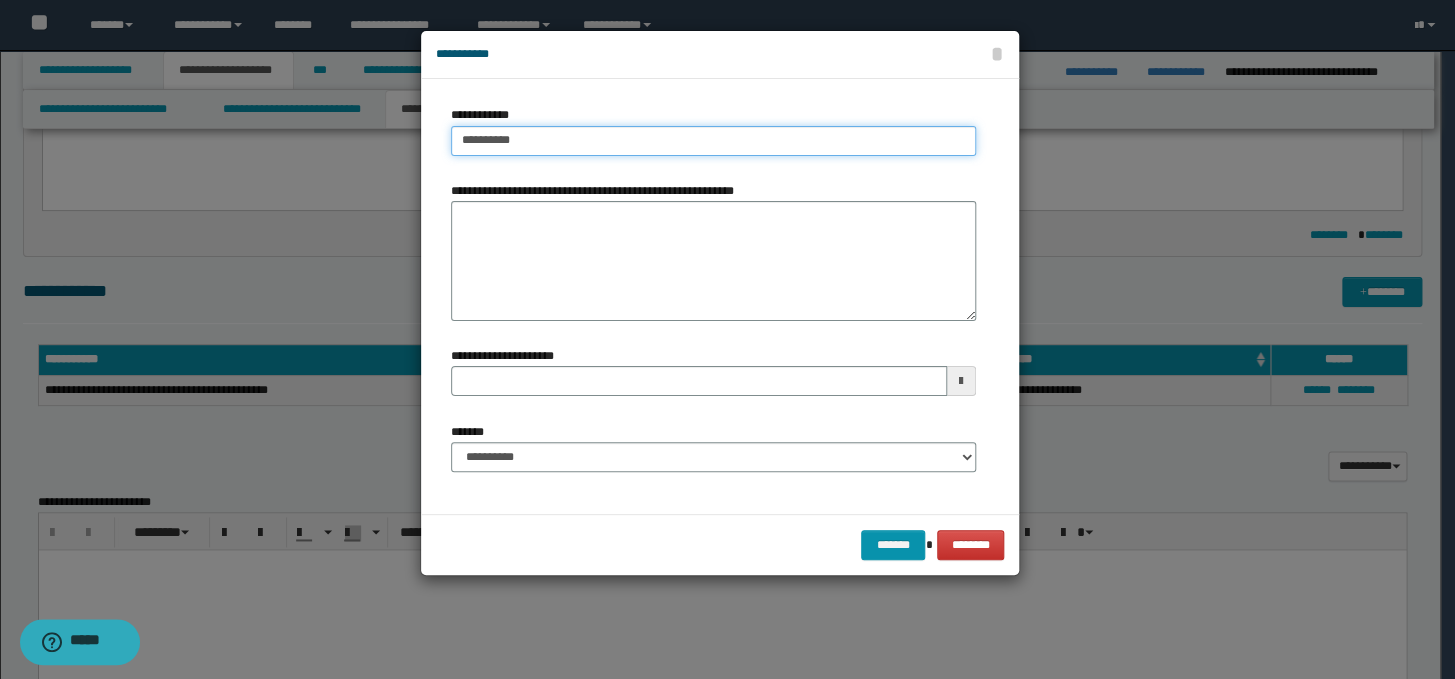 click on "**********" at bounding box center (713, 141) 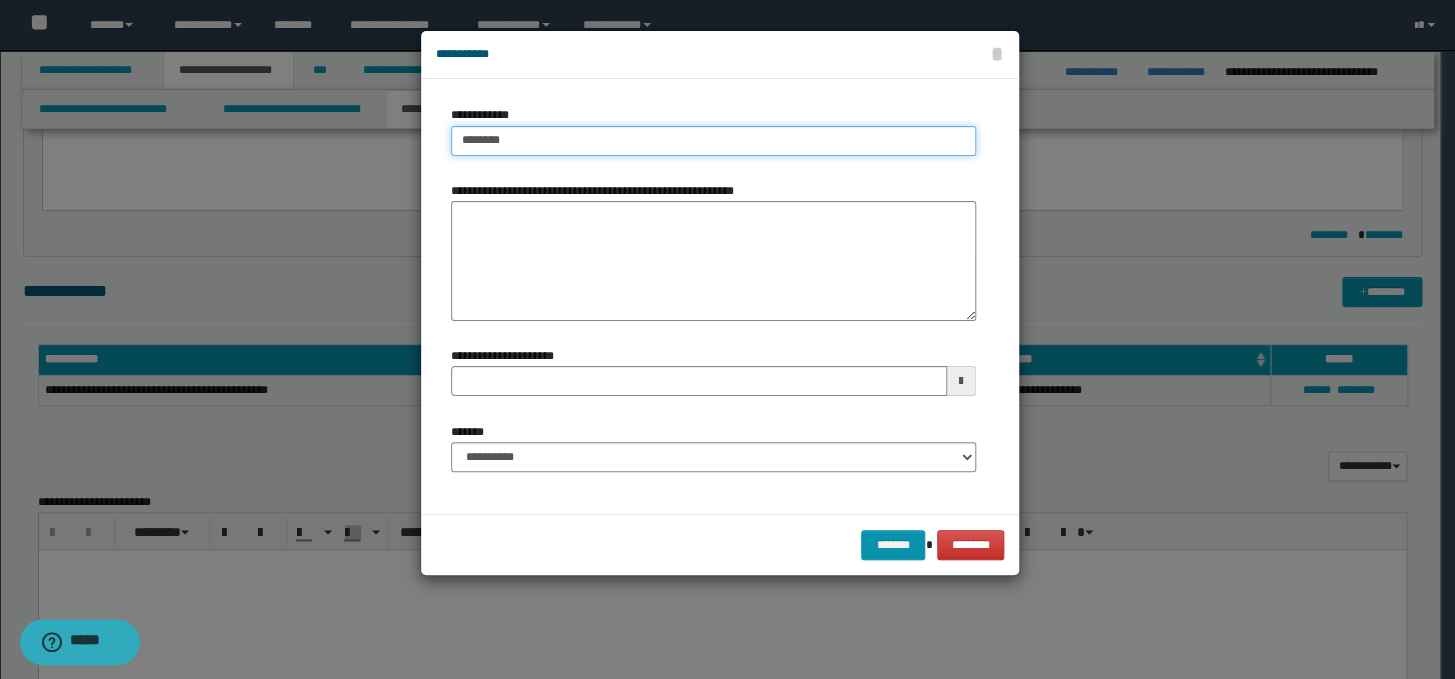 type on "*******" 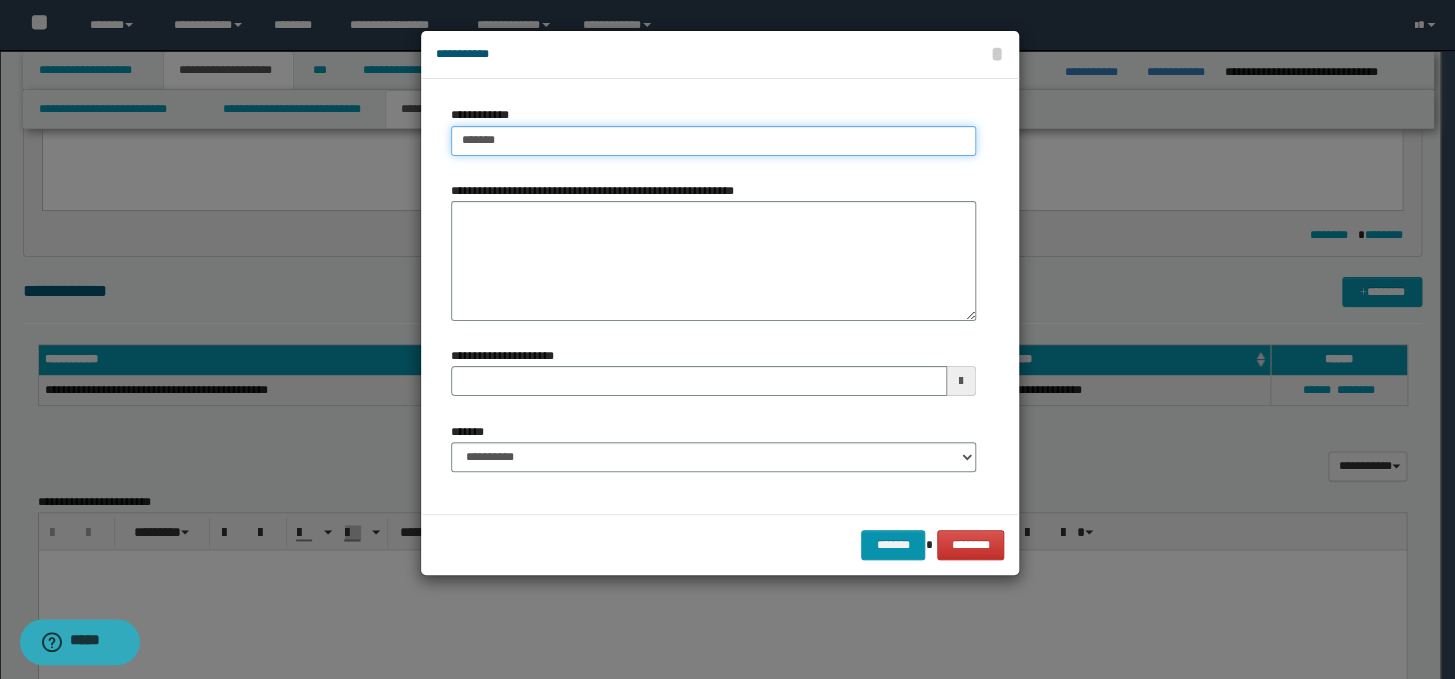 type on "*******" 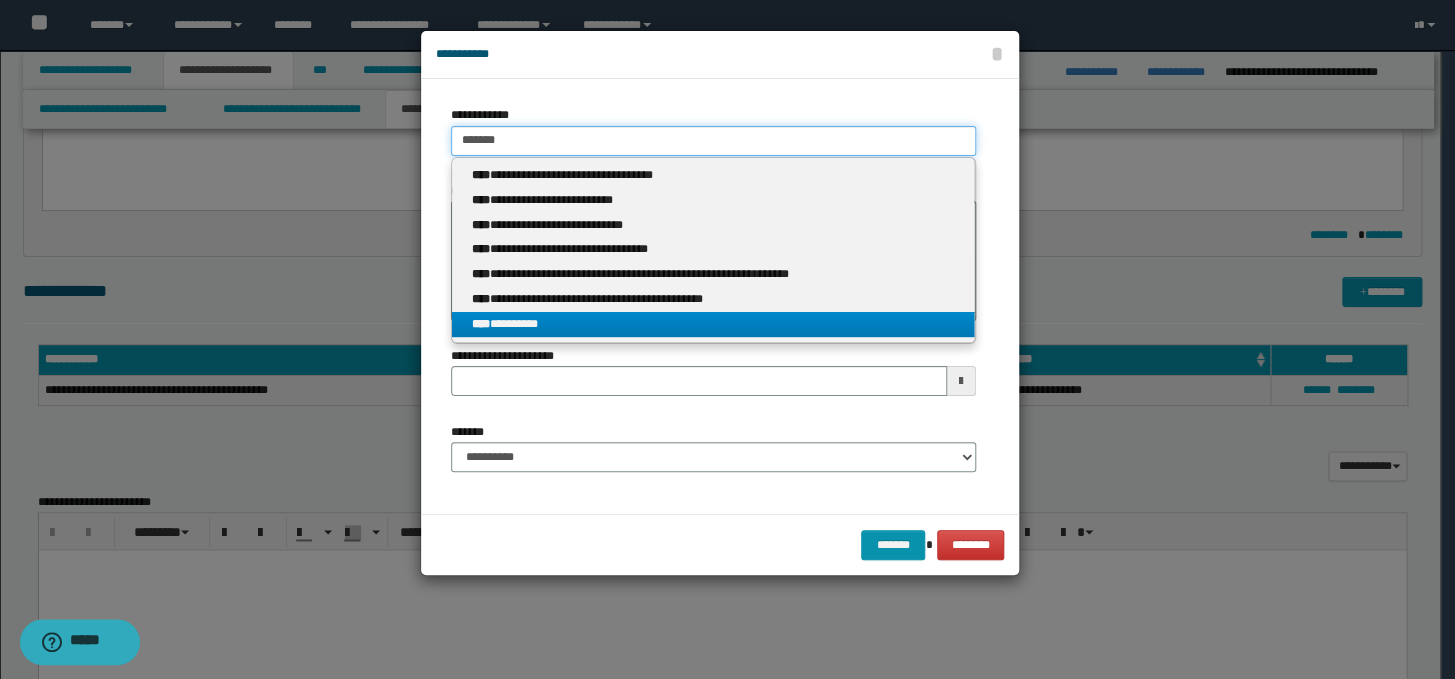 type on "*******" 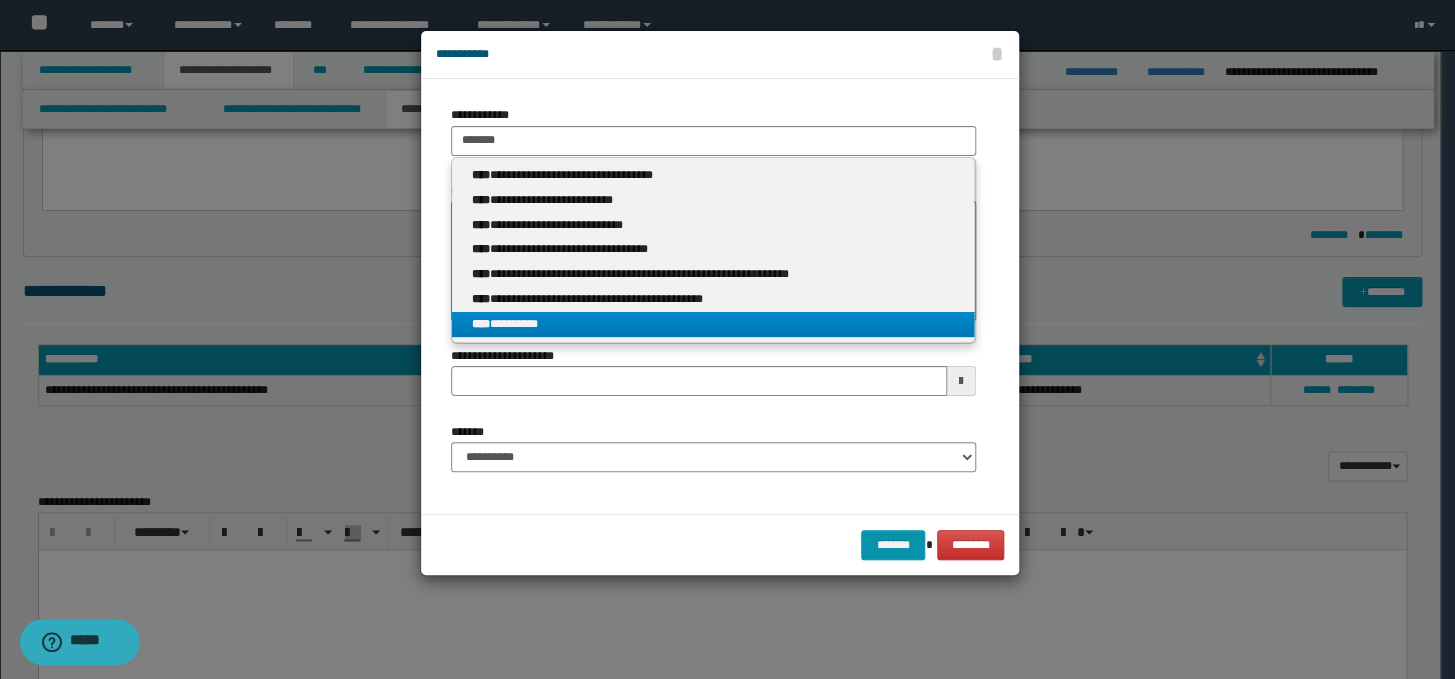 drag, startPoint x: 581, startPoint y: 332, endPoint x: 550, endPoint y: 332, distance: 31 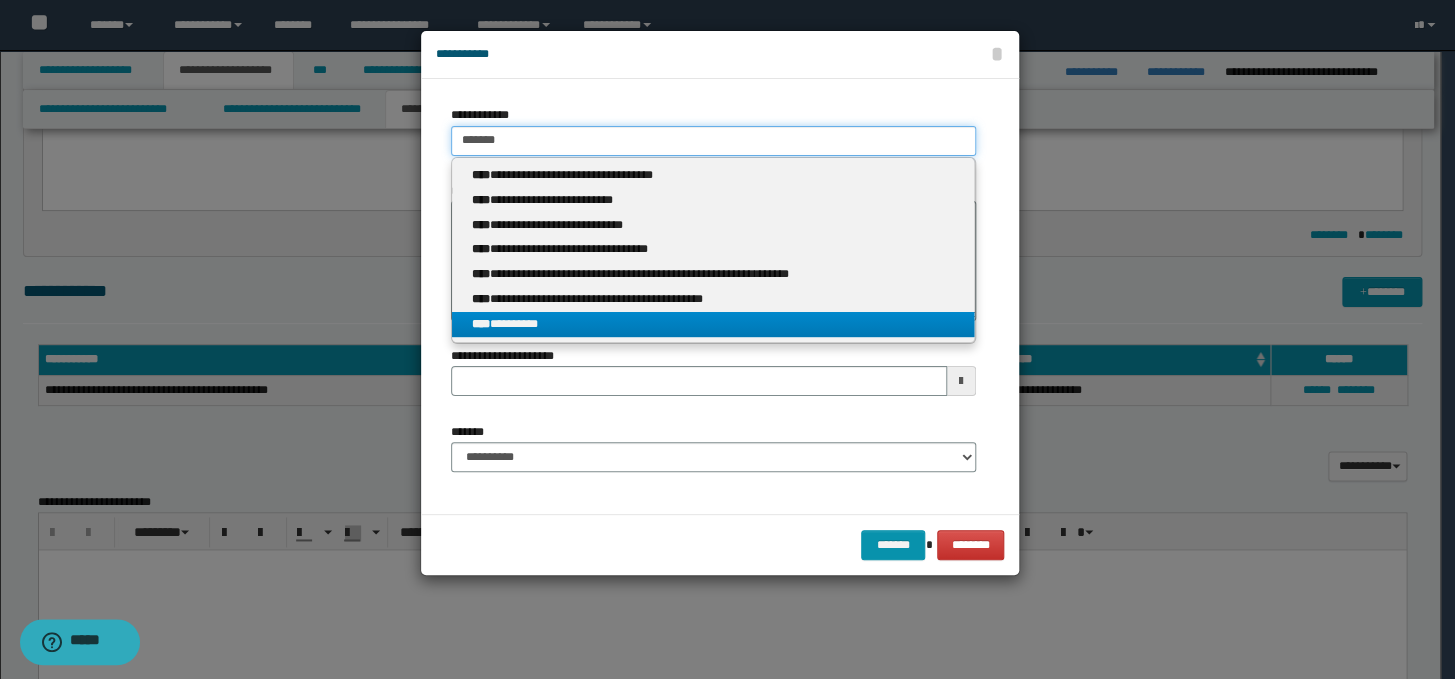type 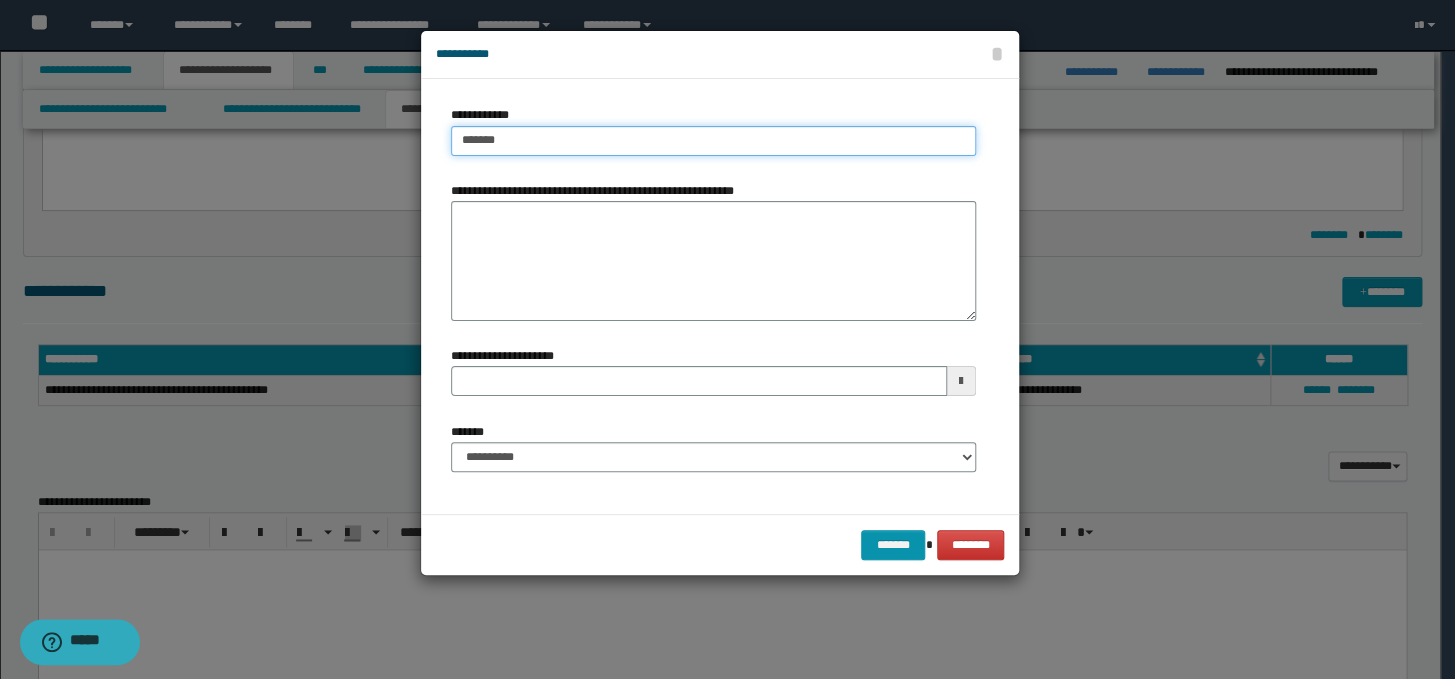 type 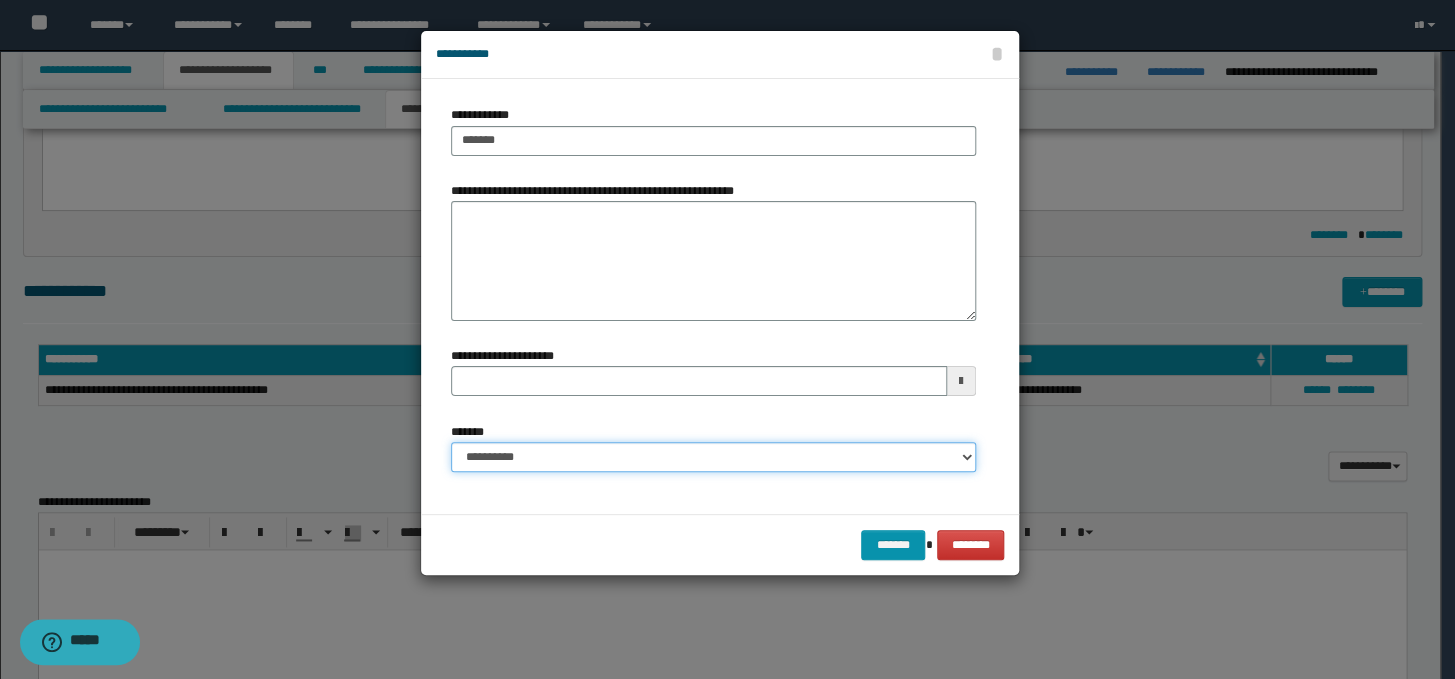 click on "**********" at bounding box center [713, 457] 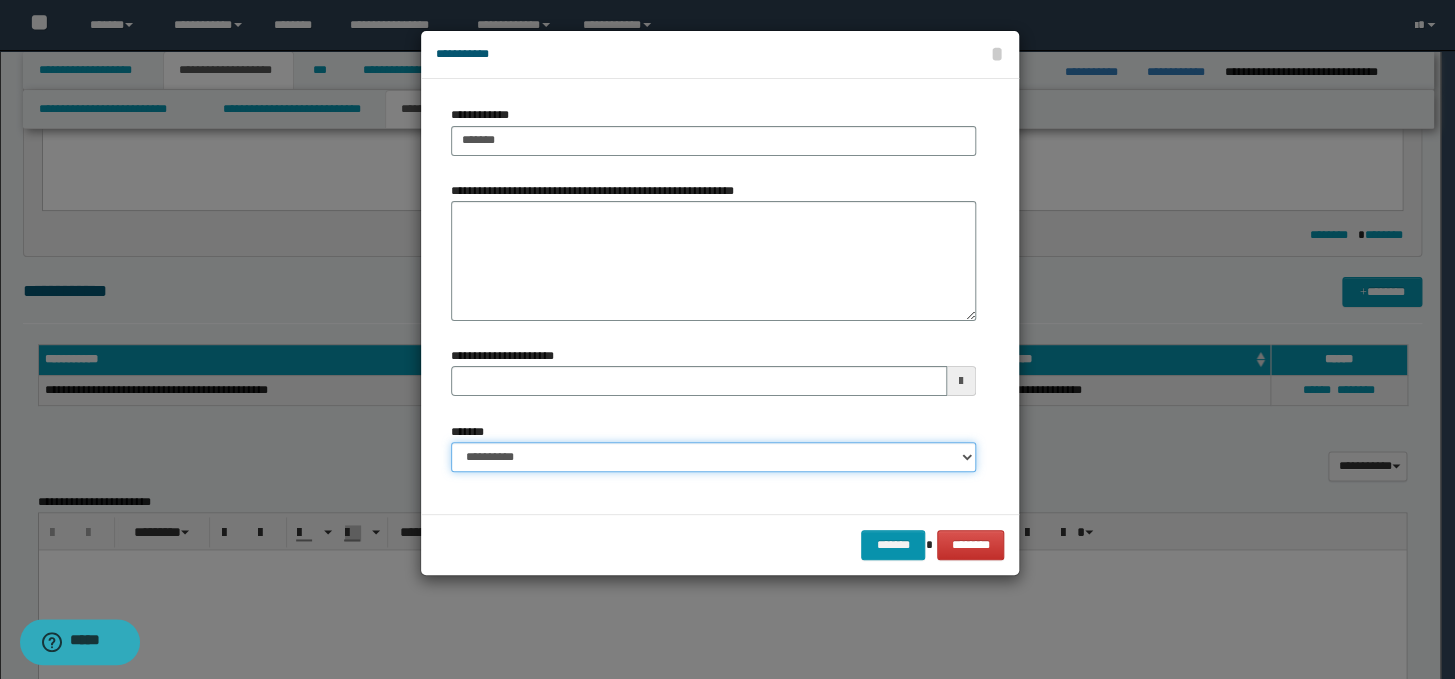 select on "*" 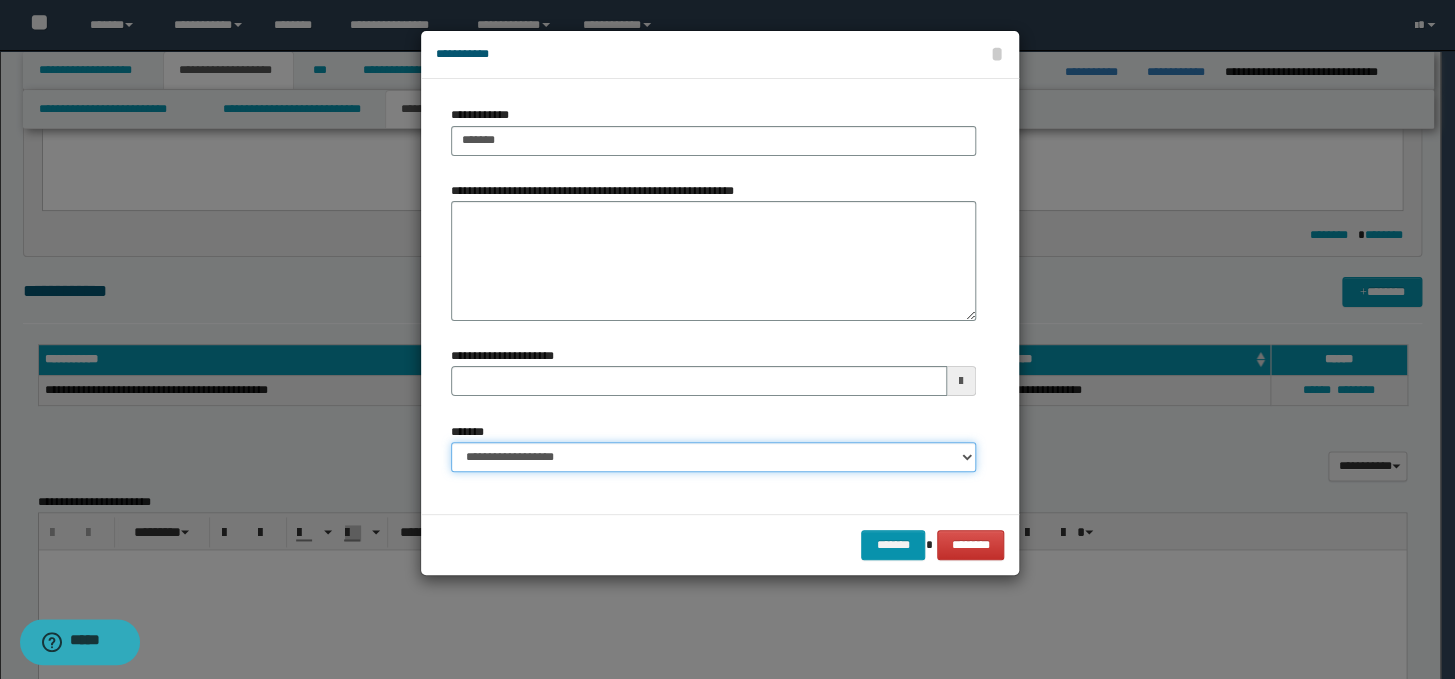 click on "**********" at bounding box center (713, 457) 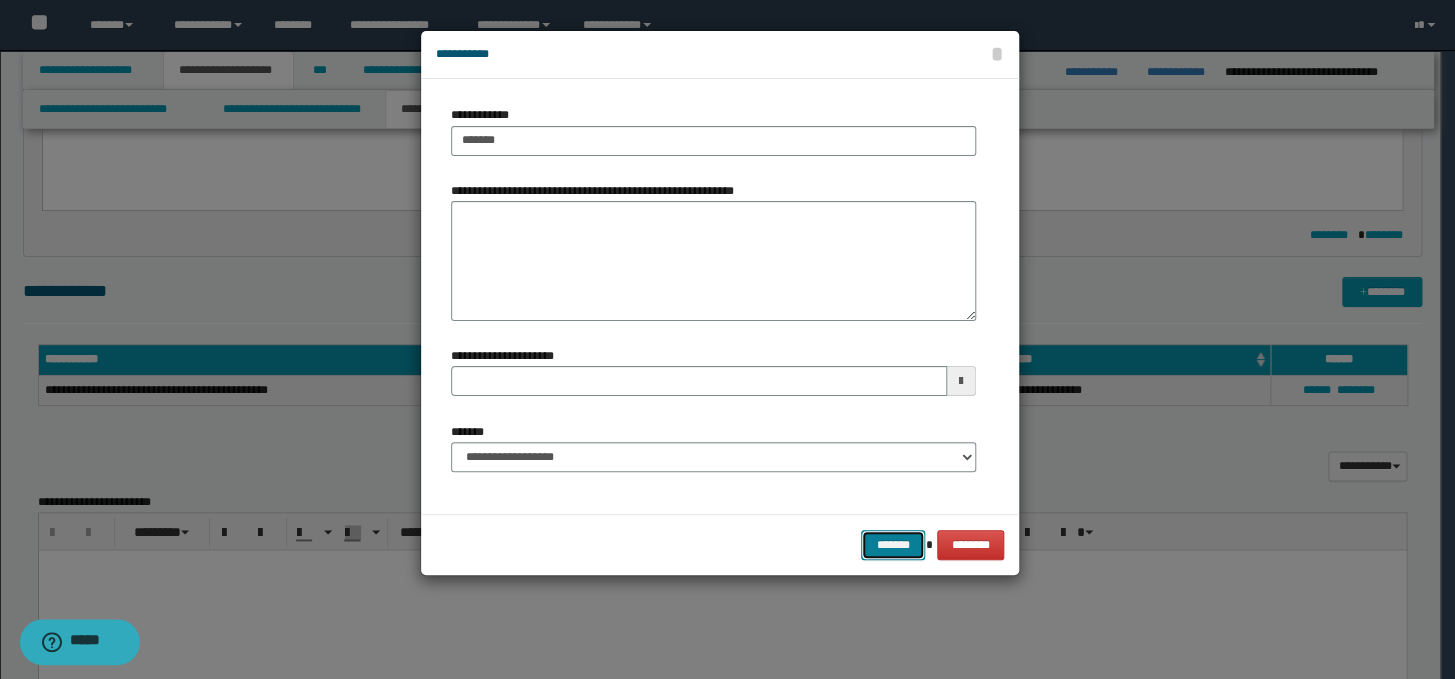 click on "*******" at bounding box center [893, 545] 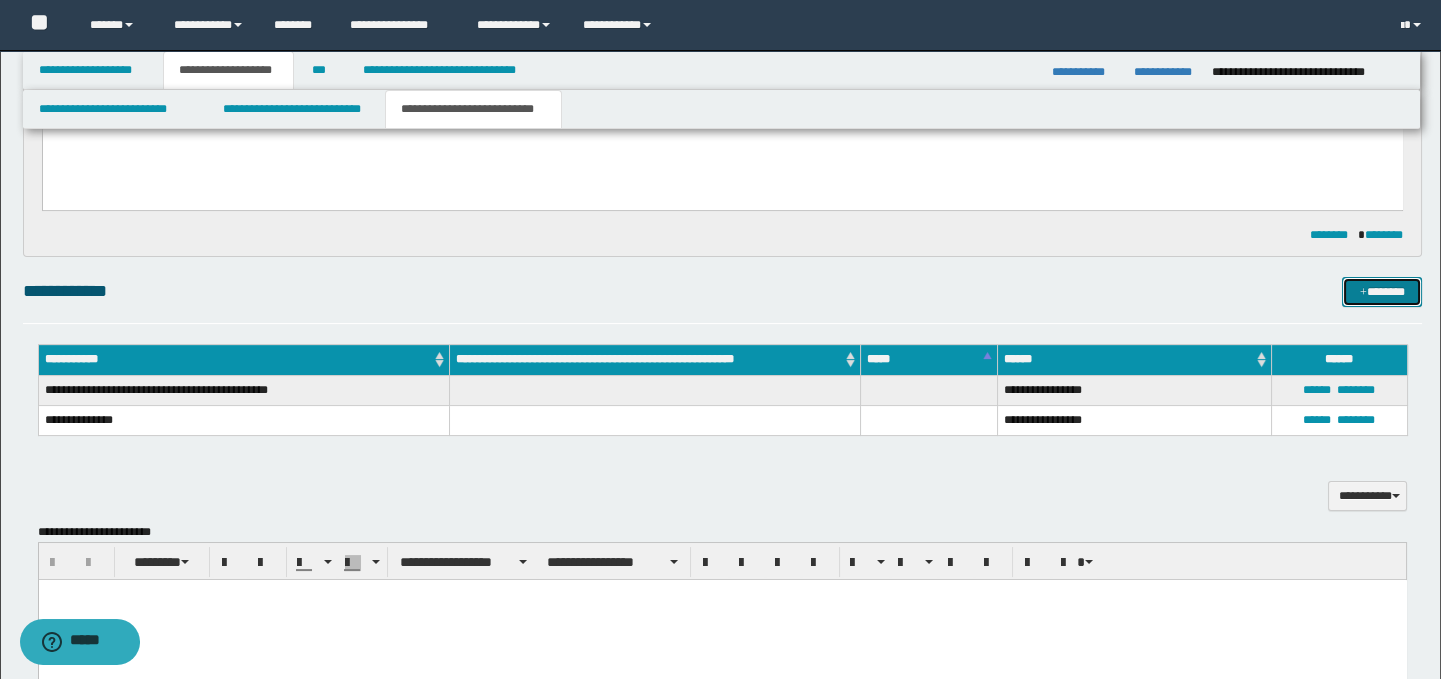 click on "*******" at bounding box center [1382, 292] 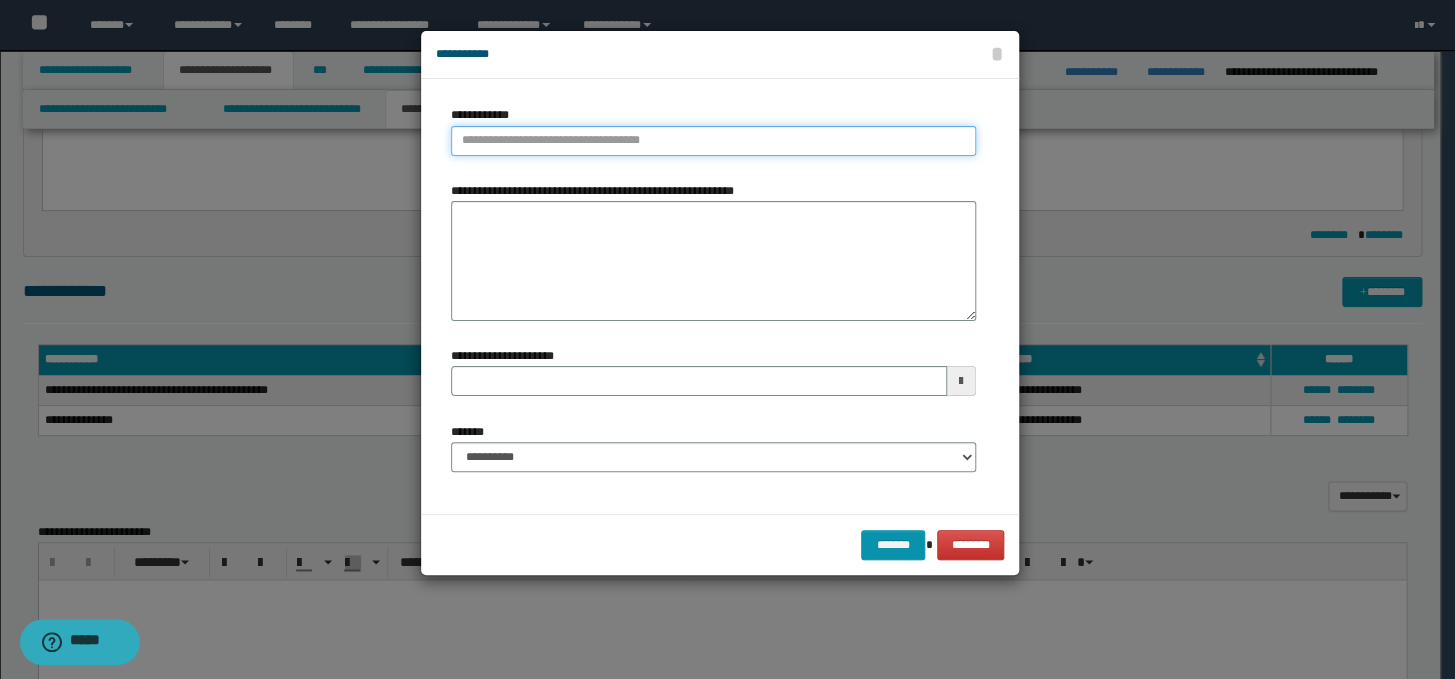 type on "**********" 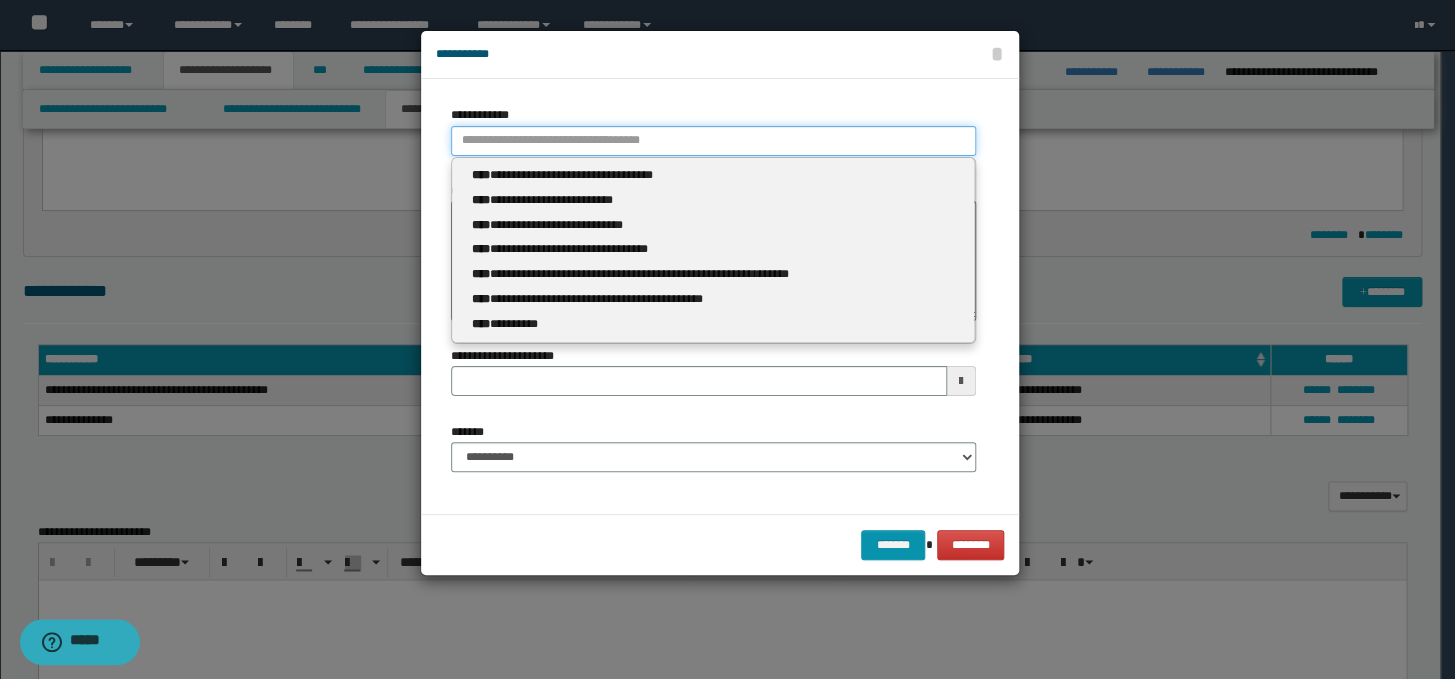 click on "**********" at bounding box center (713, 141) 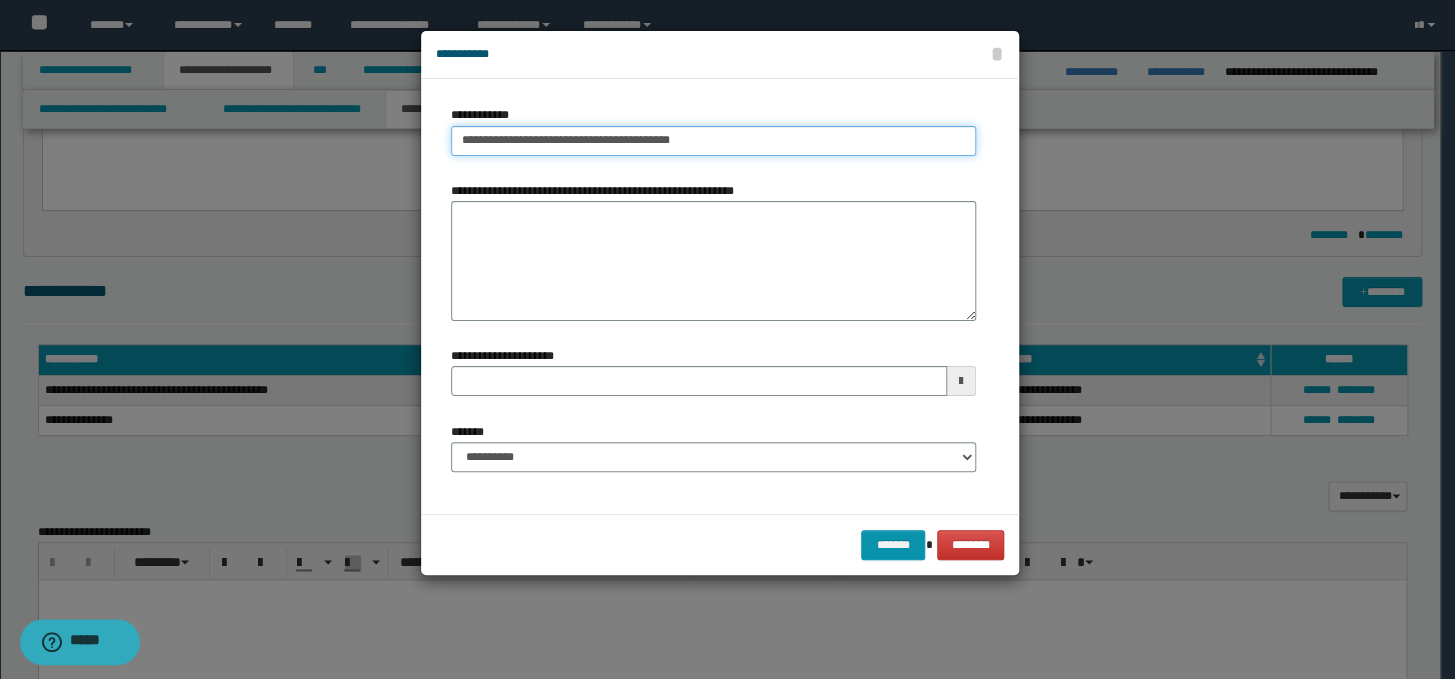 click on "**********" at bounding box center [713, 141] 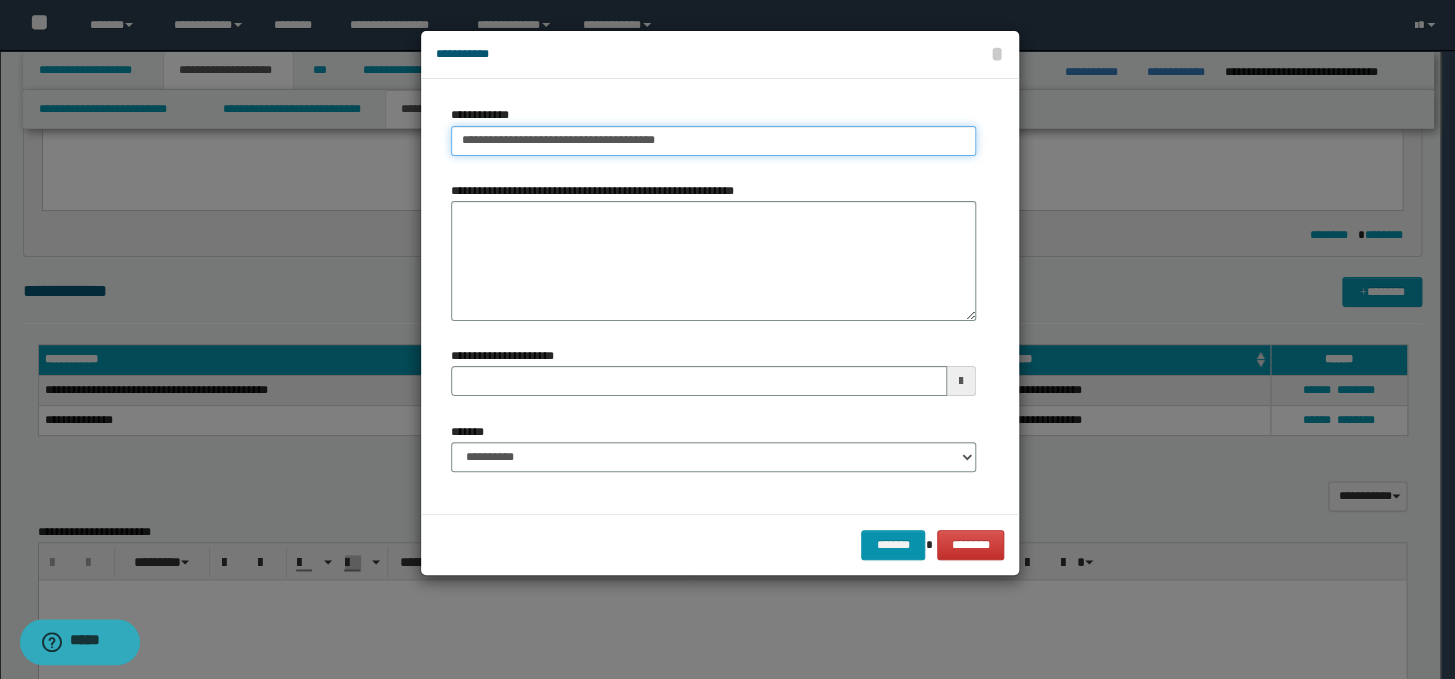 drag, startPoint x: 694, startPoint y: 148, endPoint x: 617, endPoint y: 132, distance: 78.64477 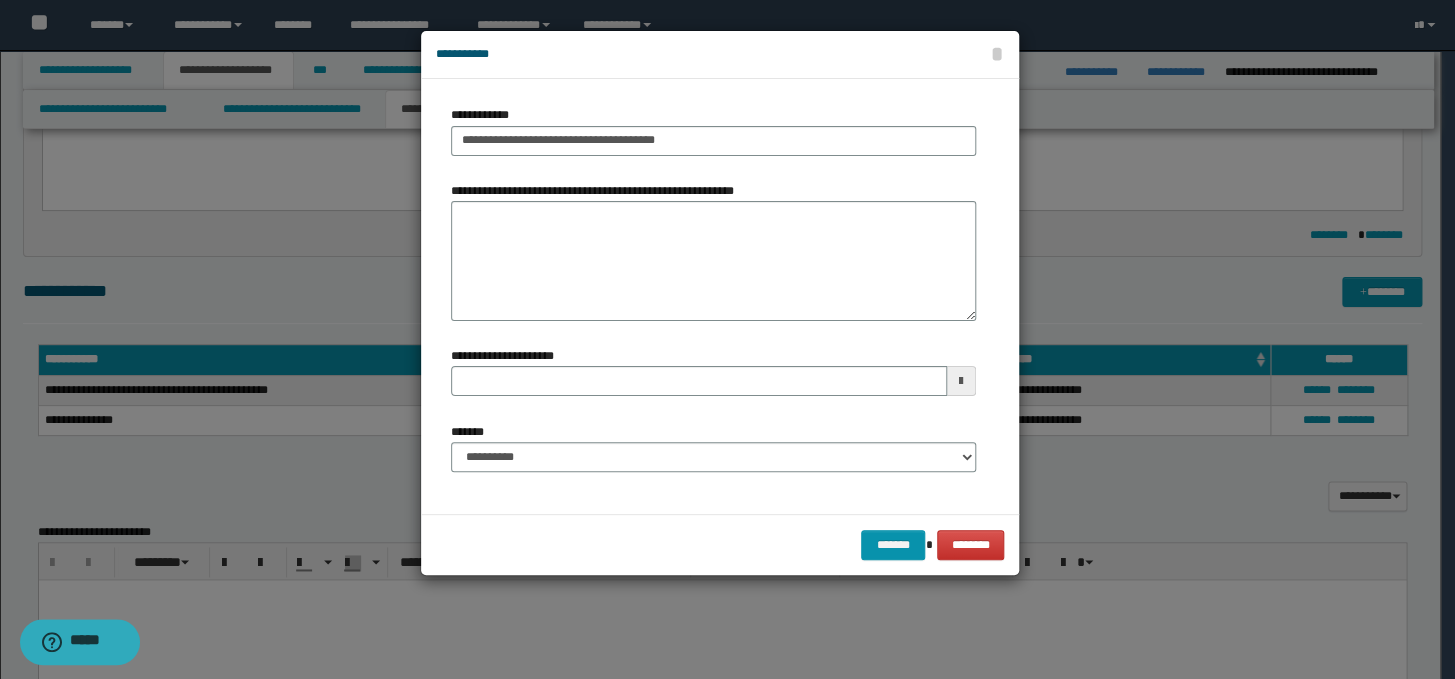 drag, startPoint x: 617, startPoint y: 132, endPoint x: 683, endPoint y: 140, distance: 66.48308 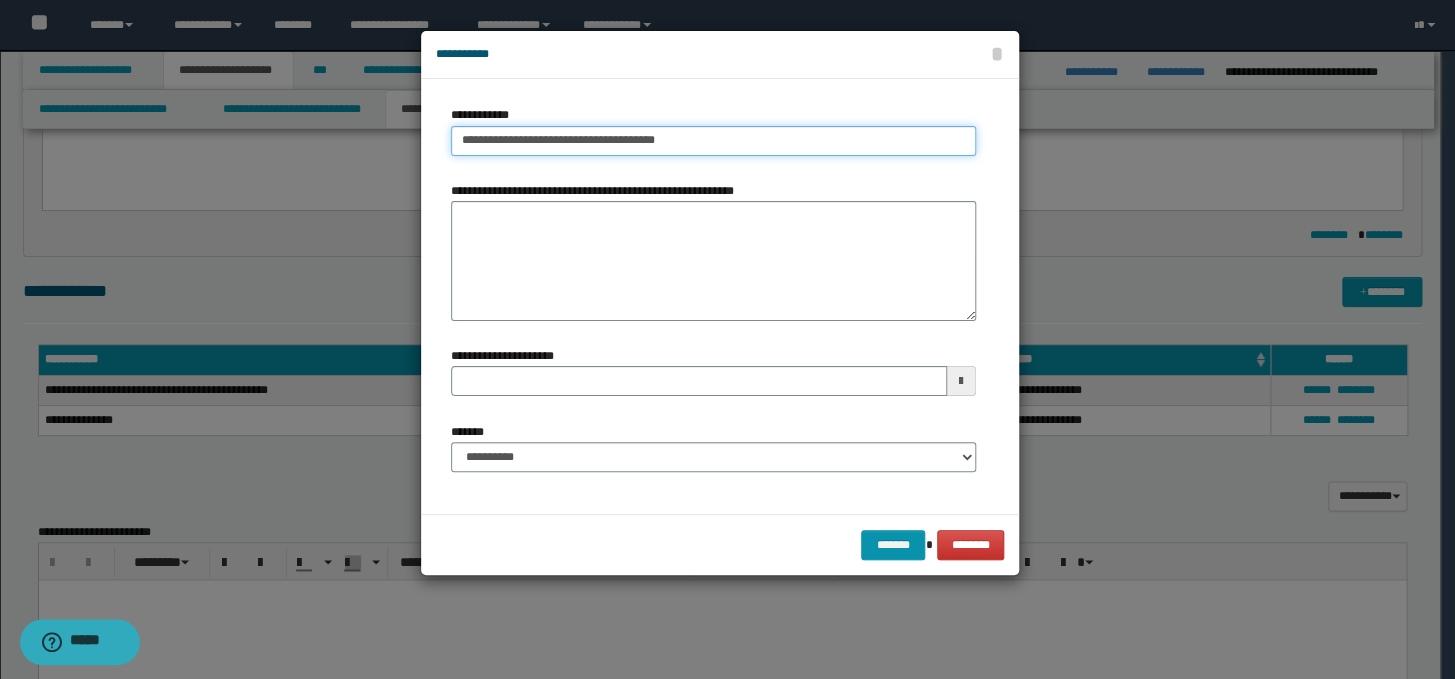 click on "**********" at bounding box center [713, 141] 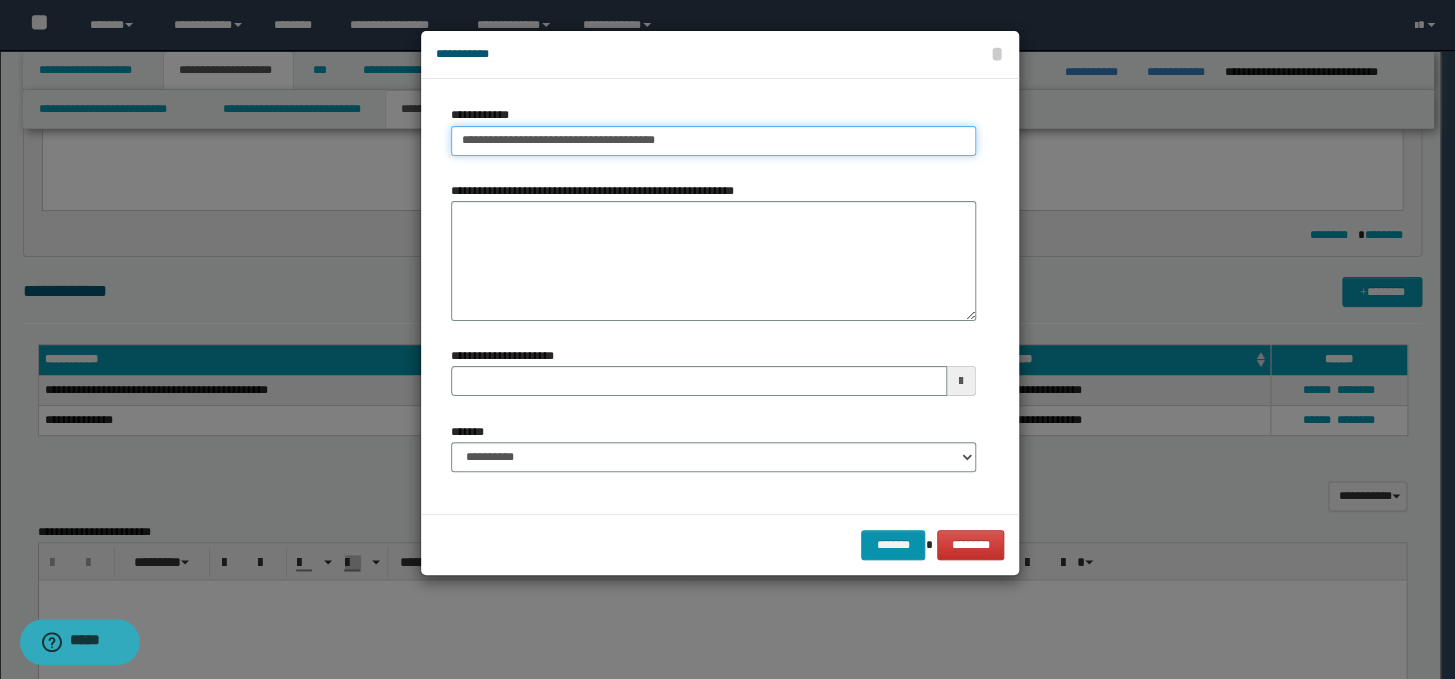 drag, startPoint x: 683, startPoint y: 140, endPoint x: 608, endPoint y: 136, distance: 75.10659 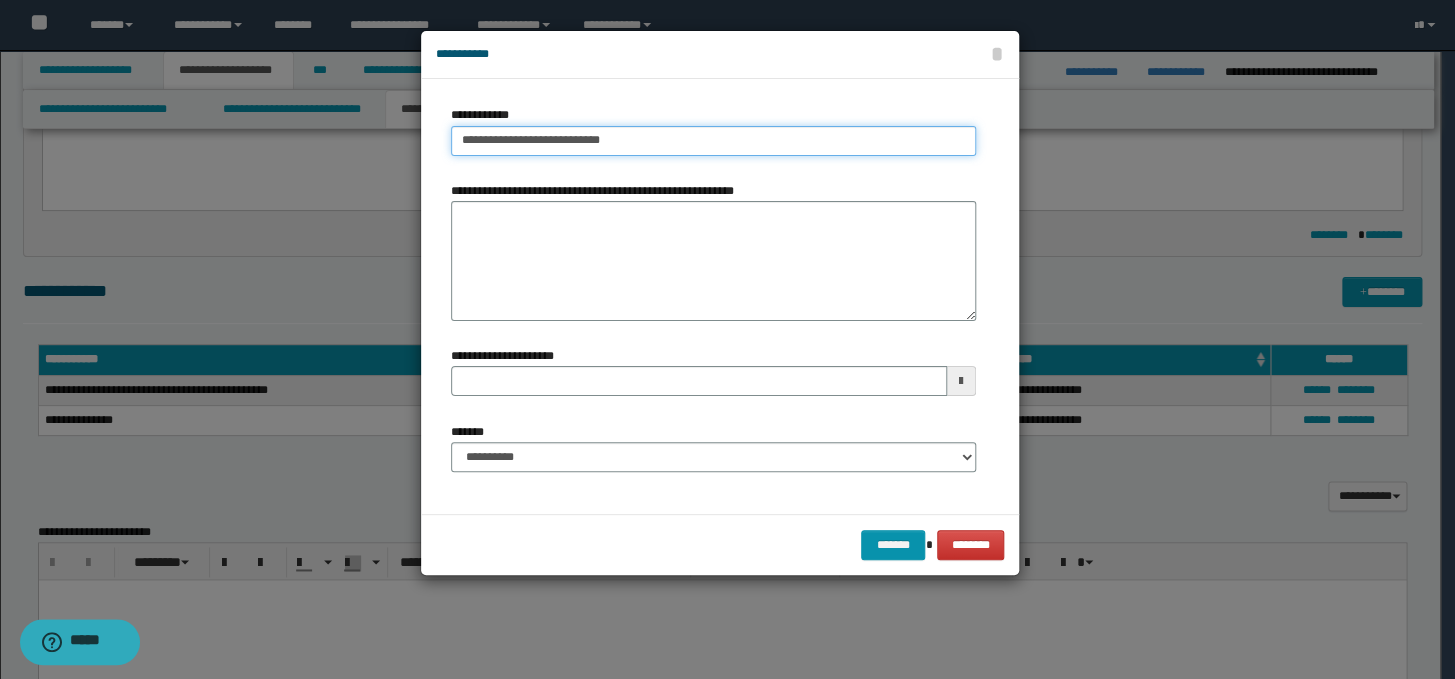 type on "**********" 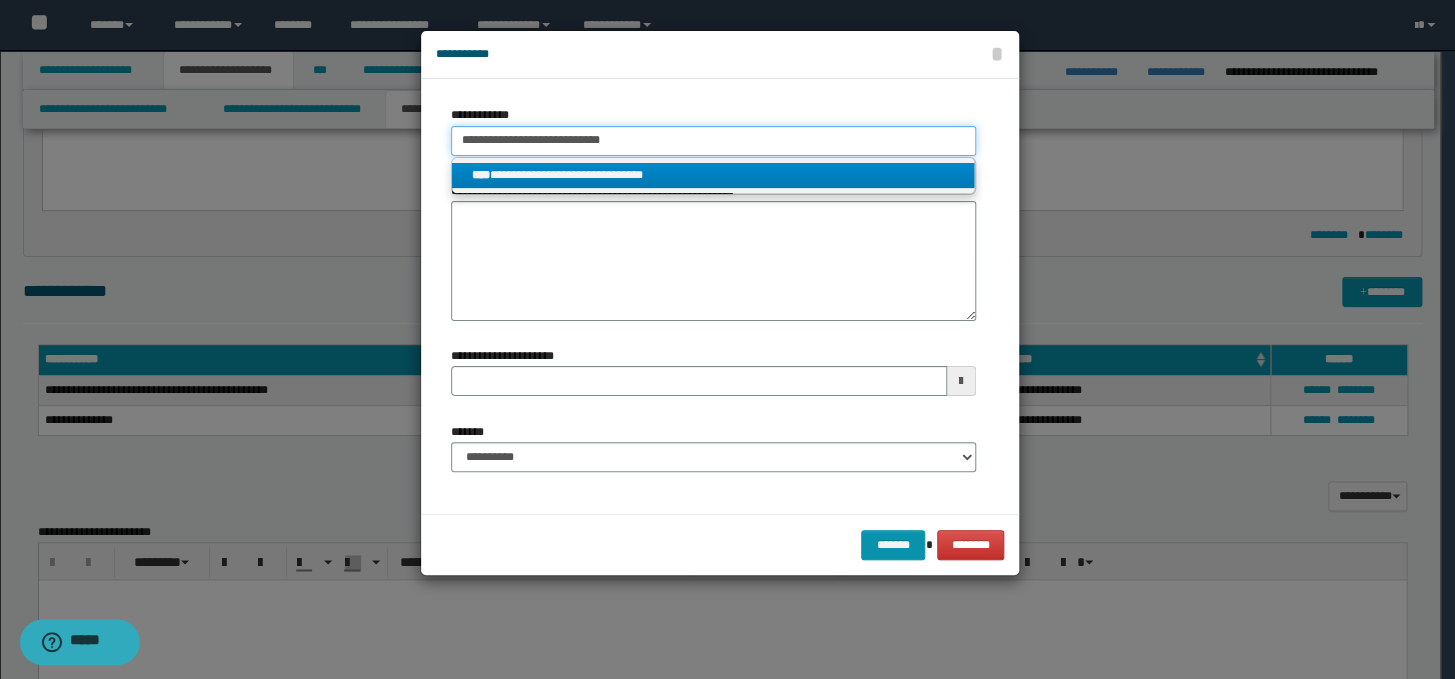 type on "**********" 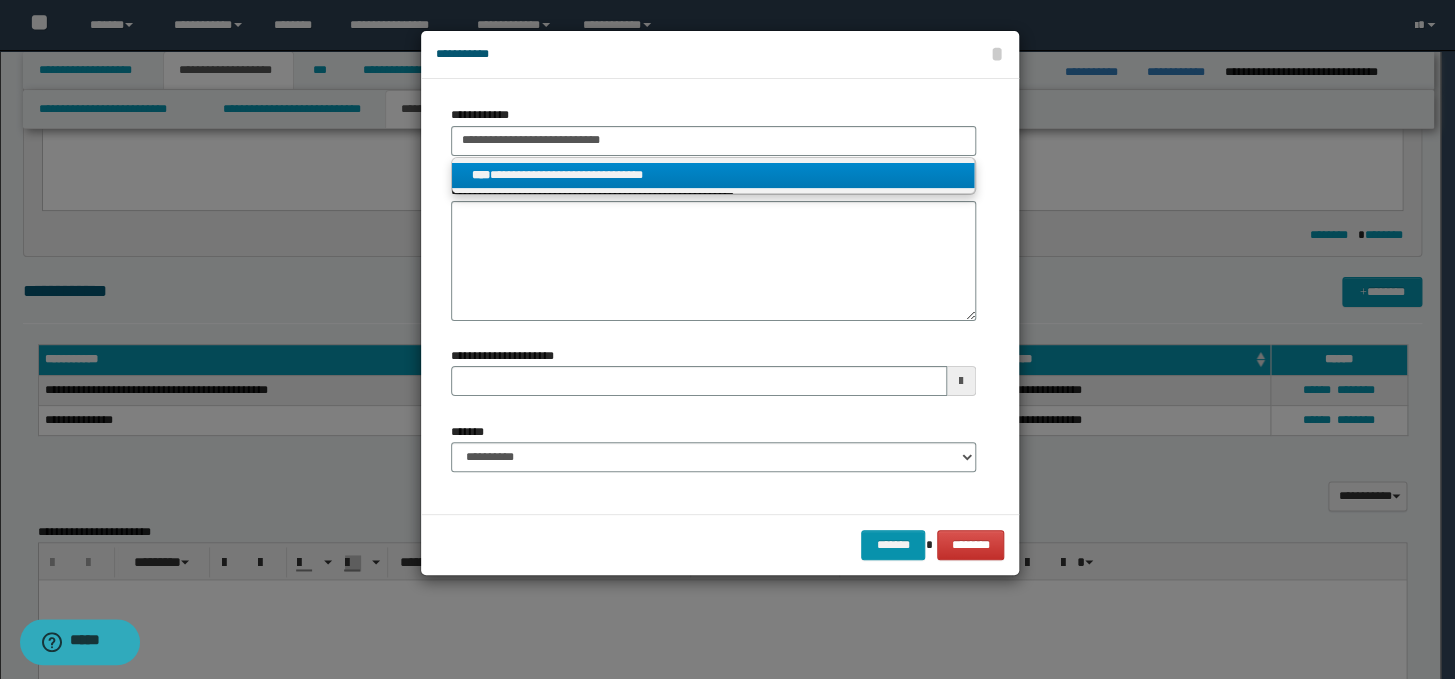 click on "**********" at bounding box center (713, 175) 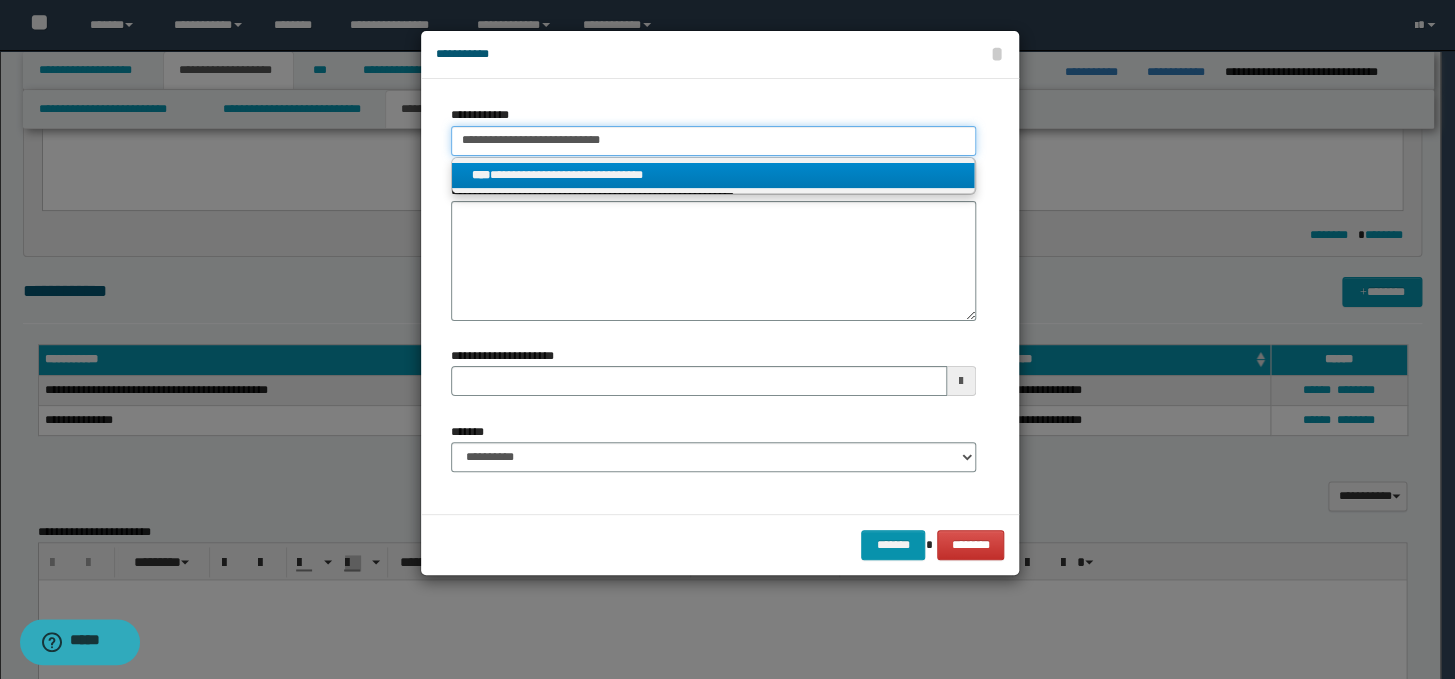 type 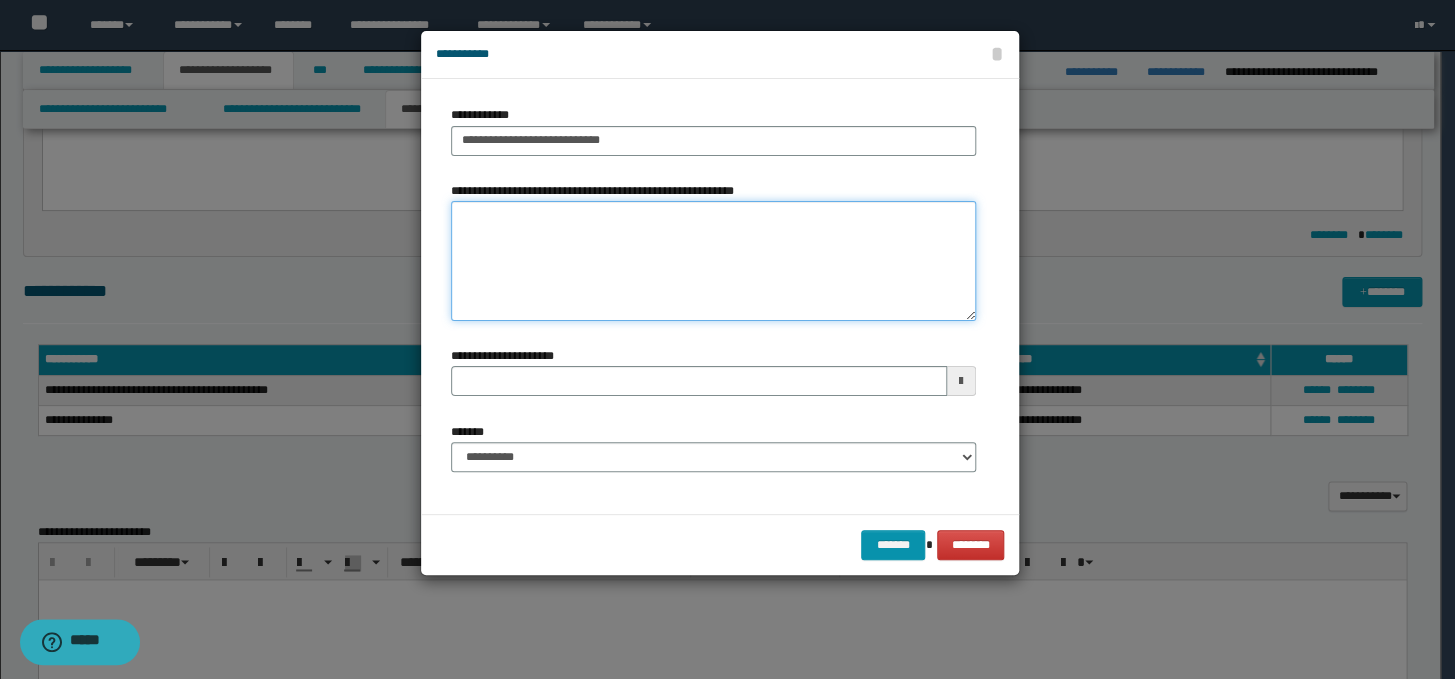 click on "**********" at bounding box center [713, 261] 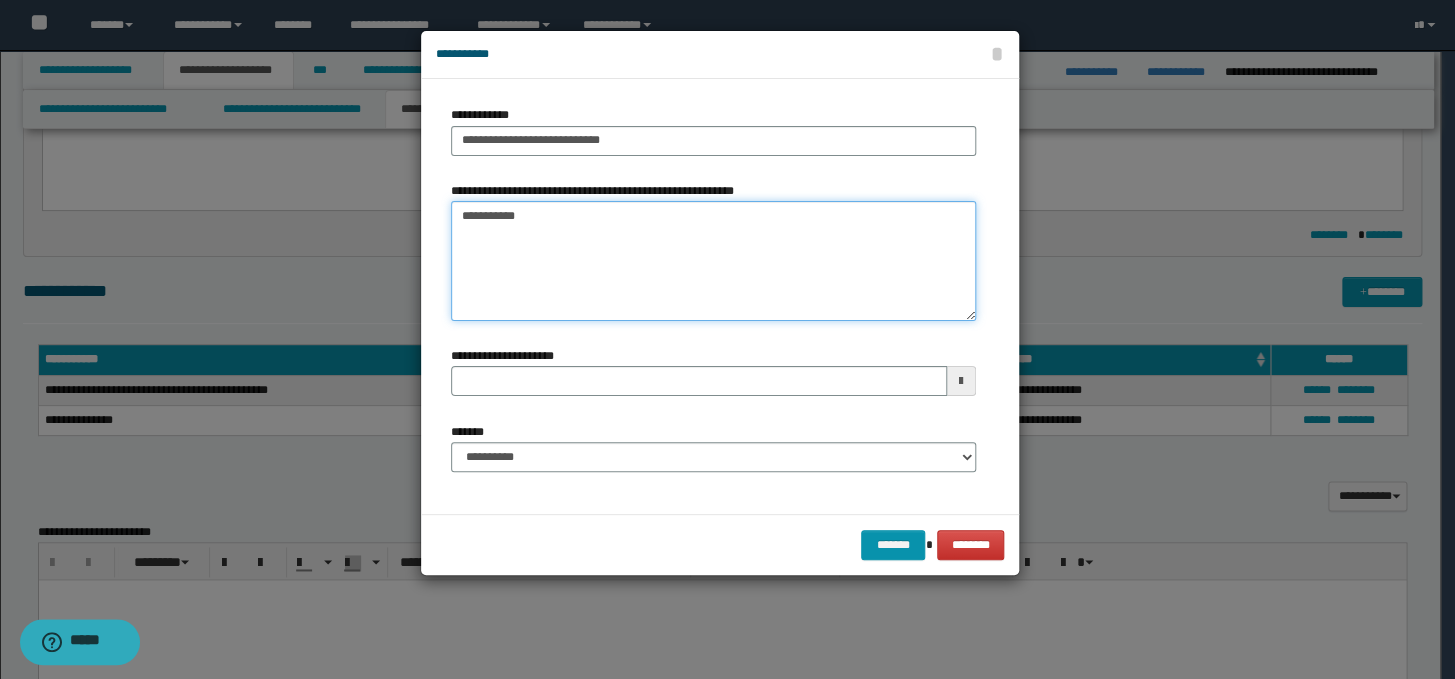 type 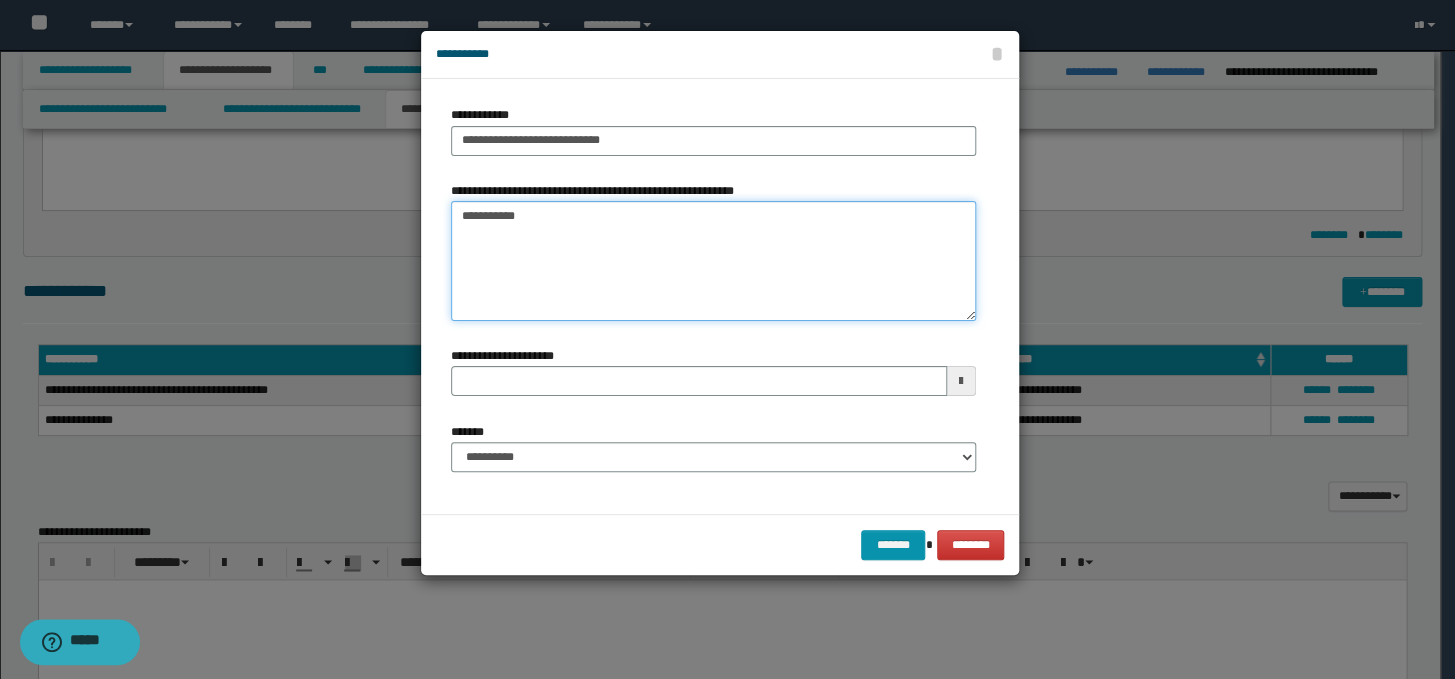 type on "**********" 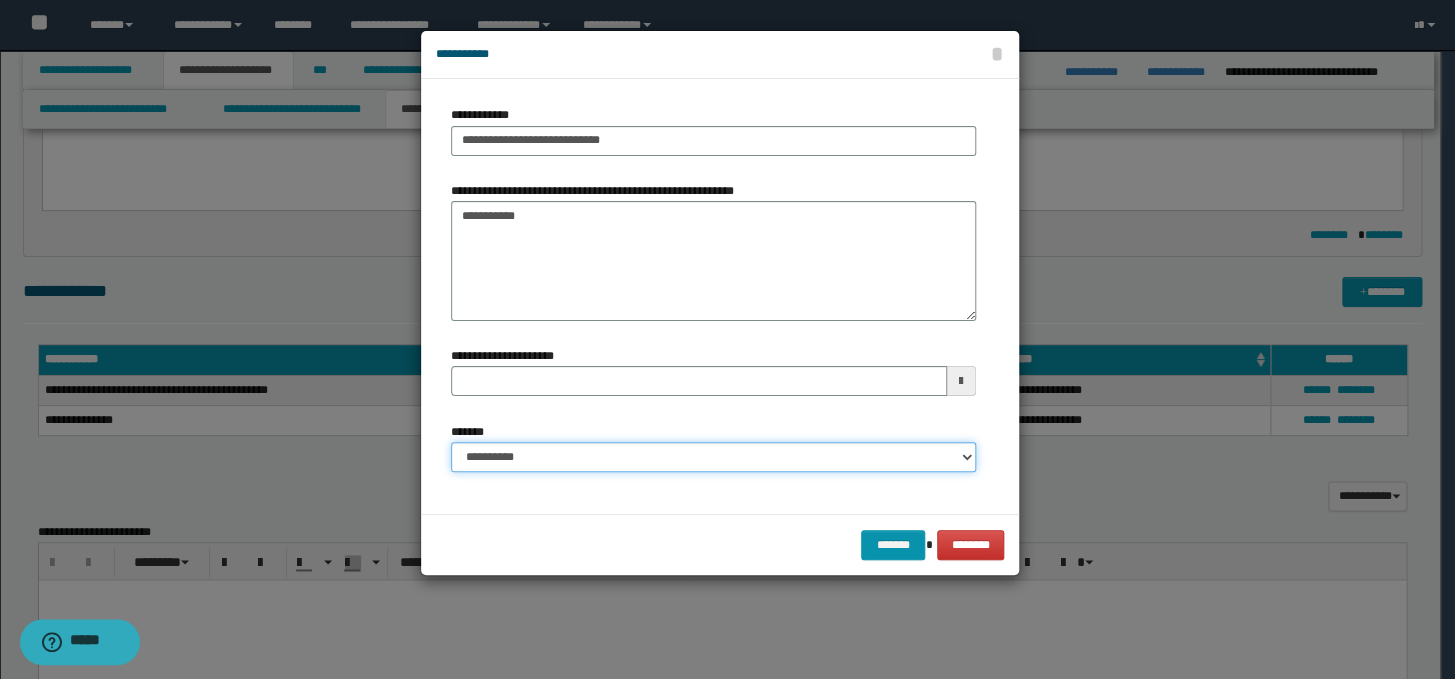 click on "**********" at bounding box center [713, 457] 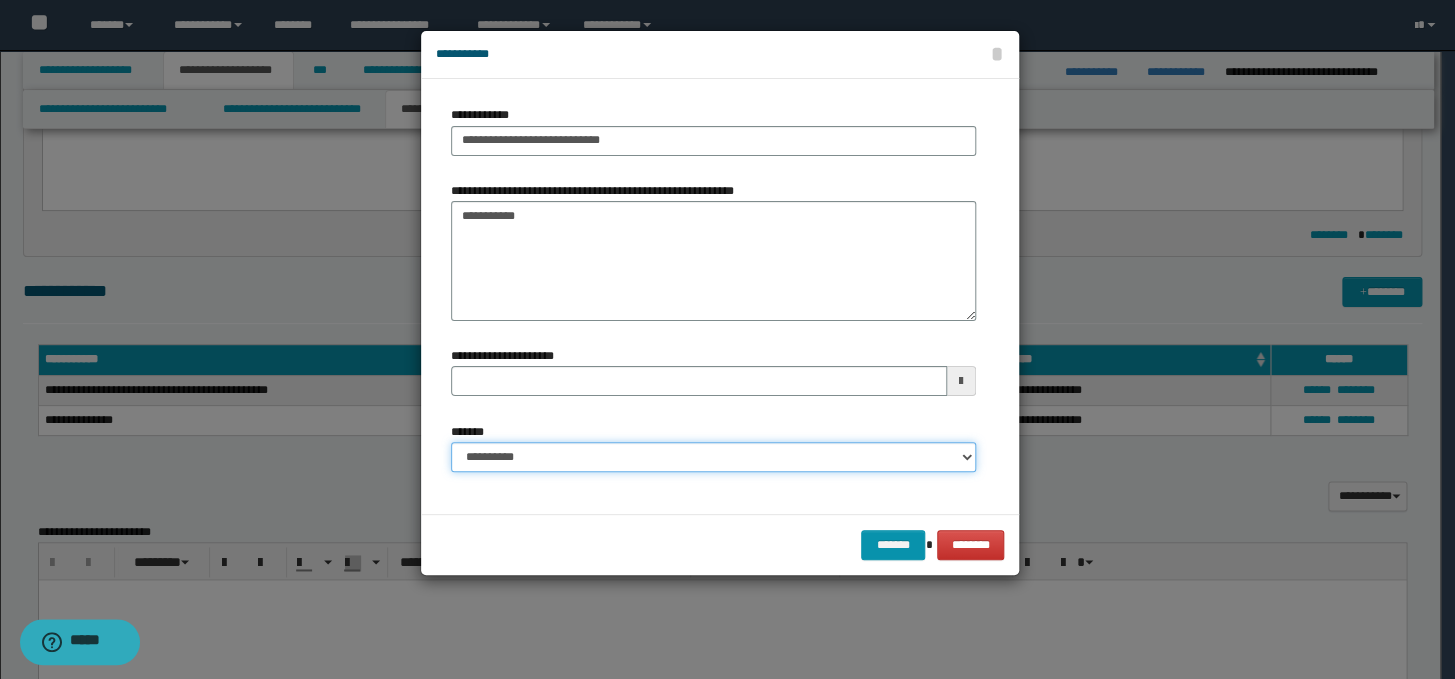 select on "*" 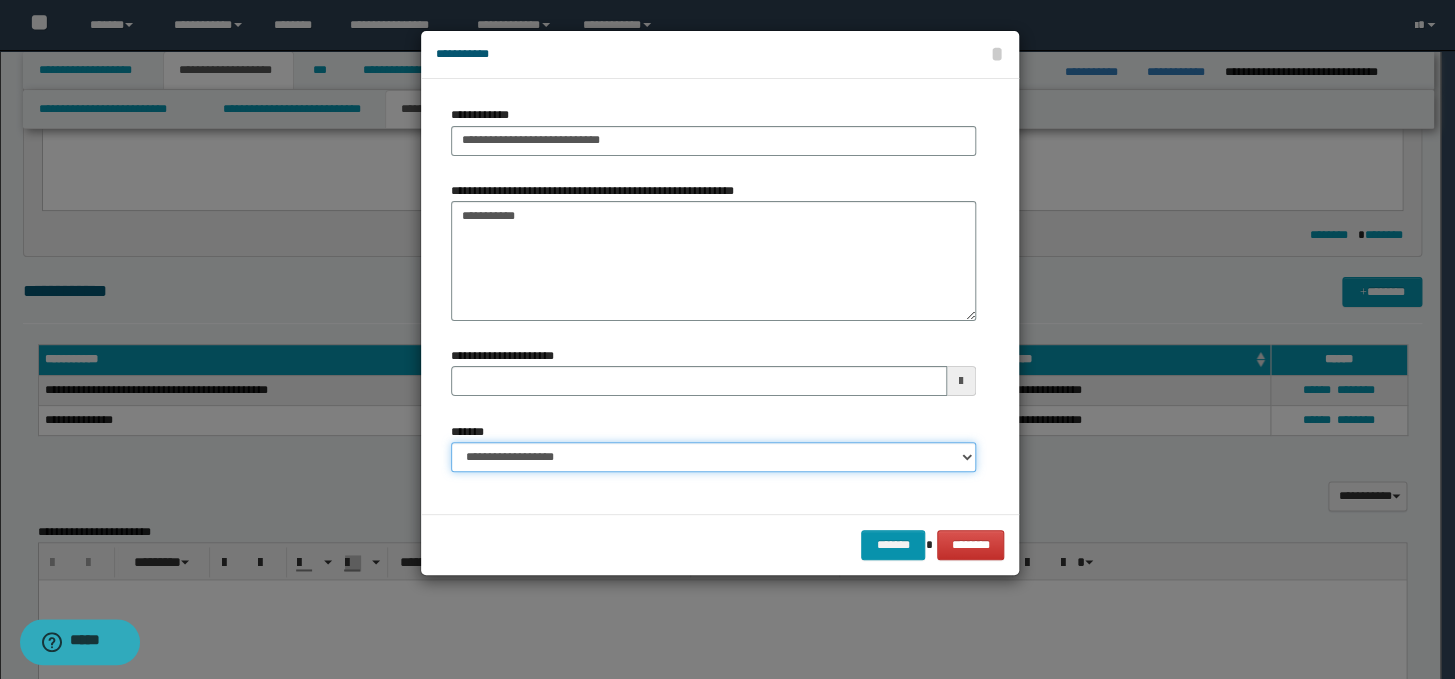 click on "**********" at bounding box center (713, 457) 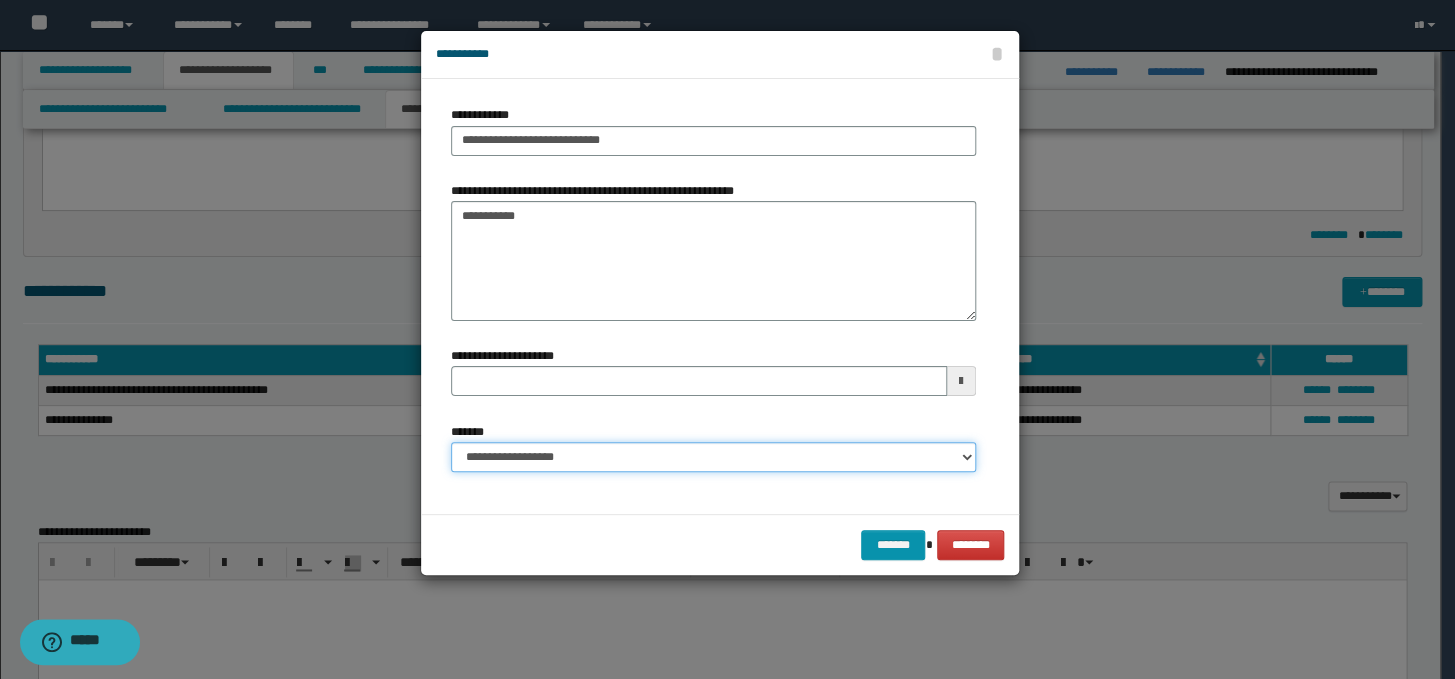 type 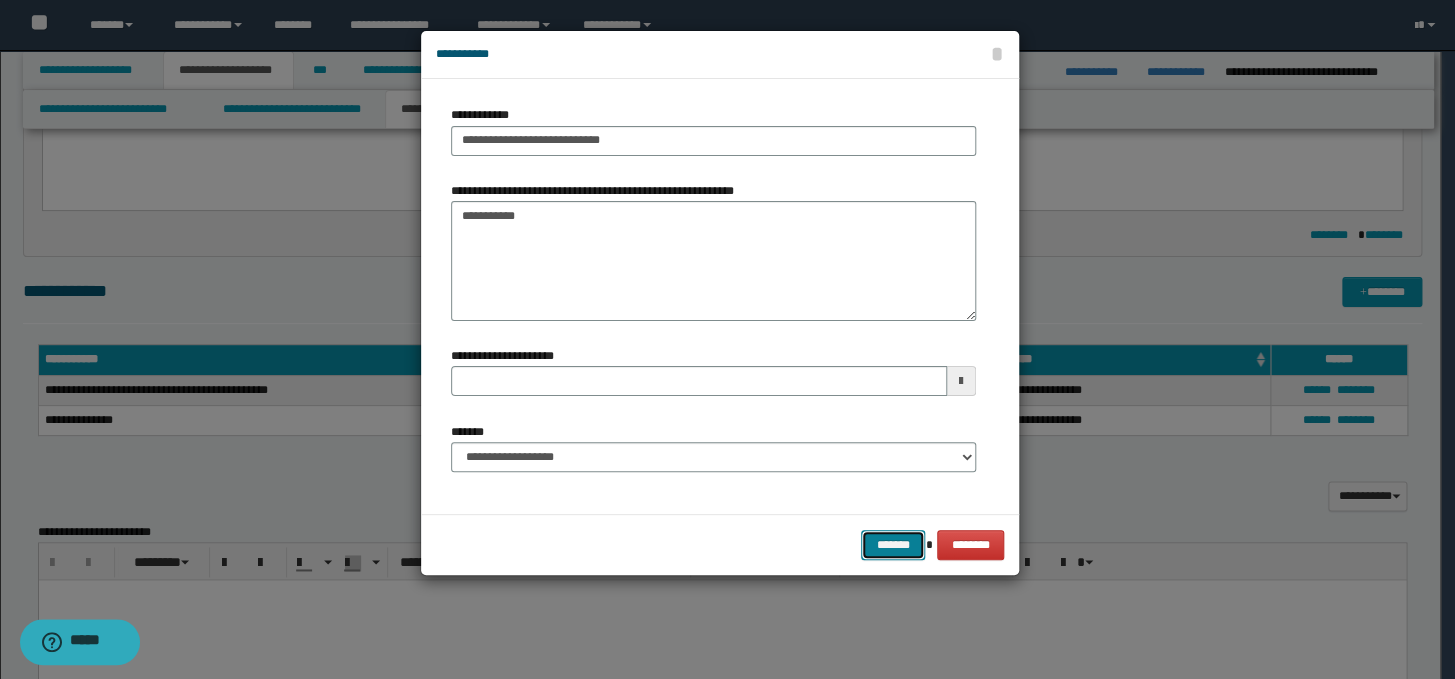 click on "*******" at bounding box center (893, 545) 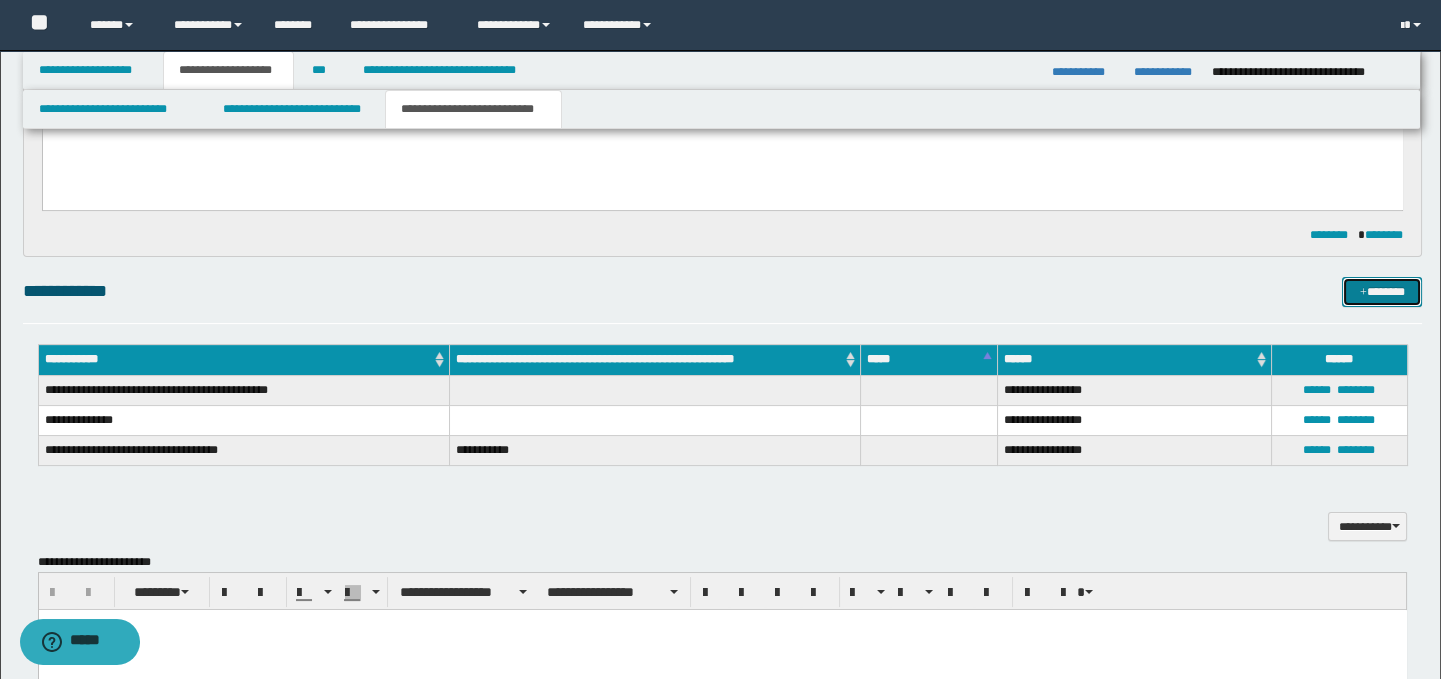 click on "*******" at bounding box center (1382, 292) 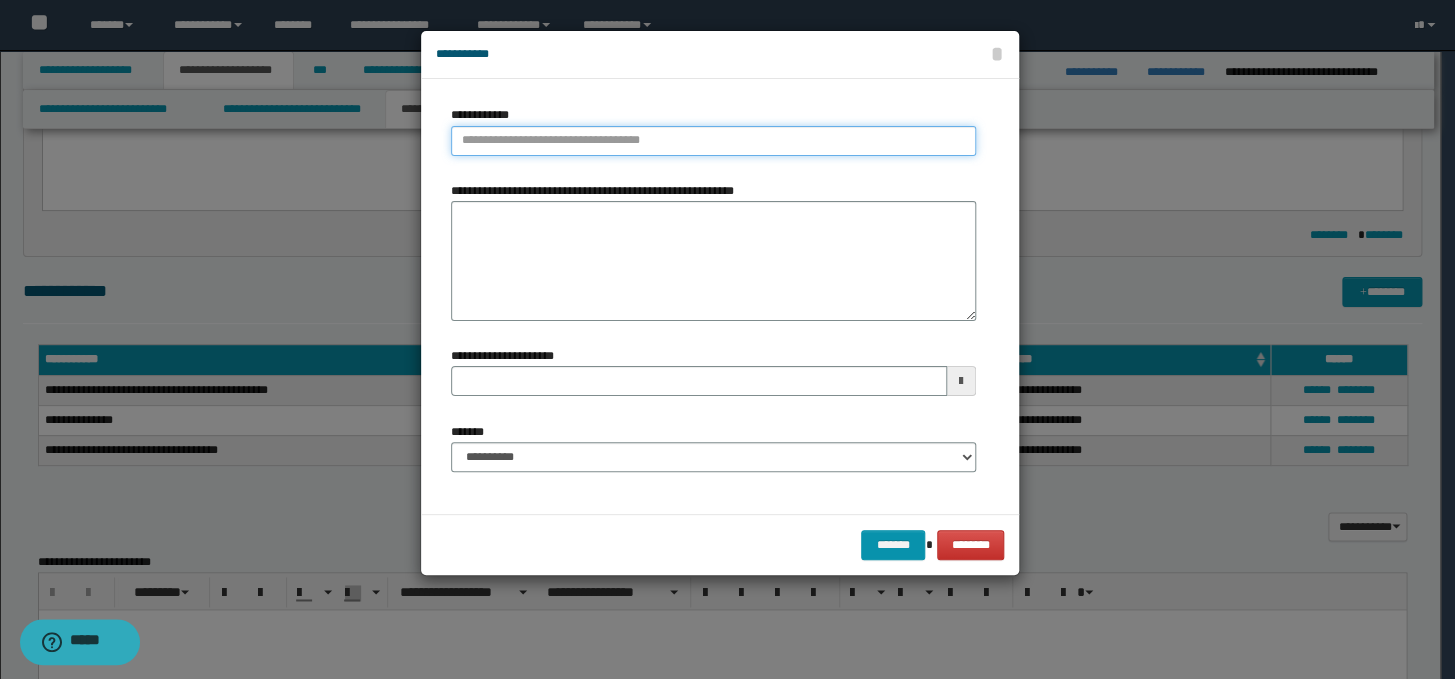 type on "**********" 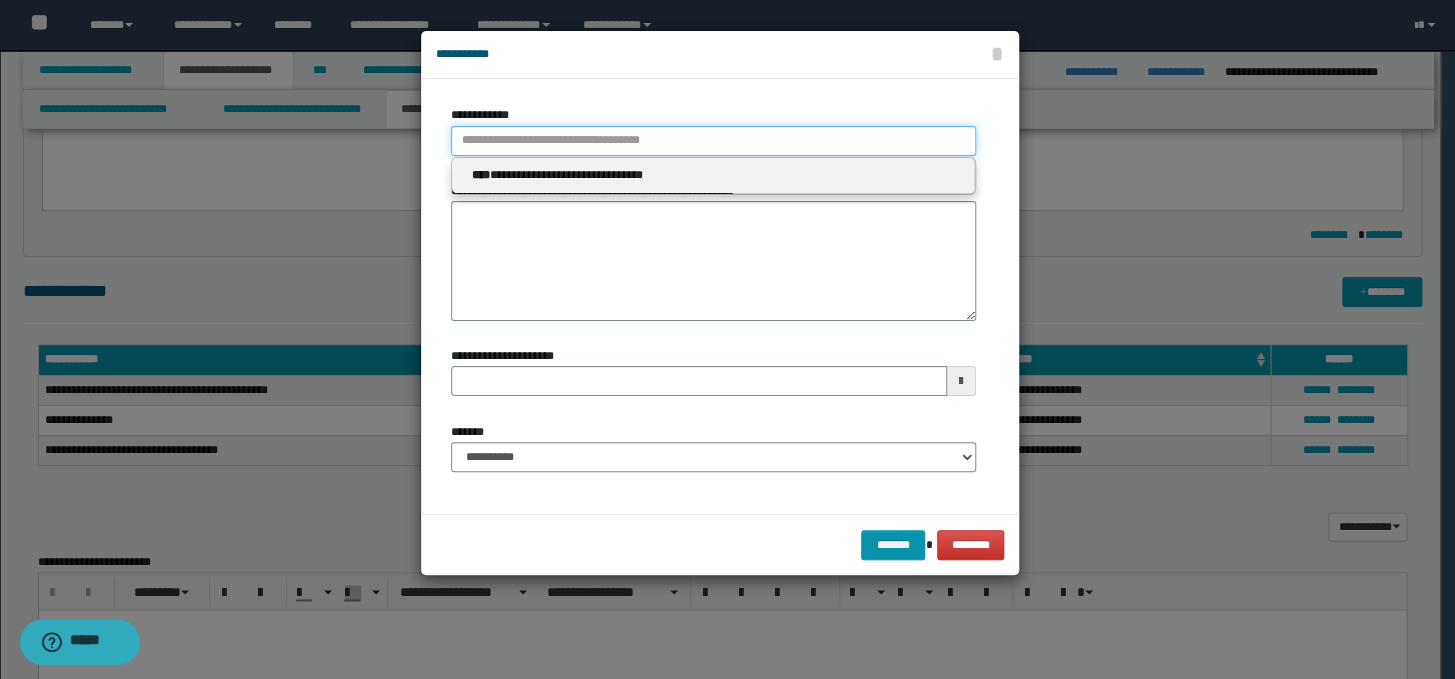 click on "**********" at bounding box center [713, 141] 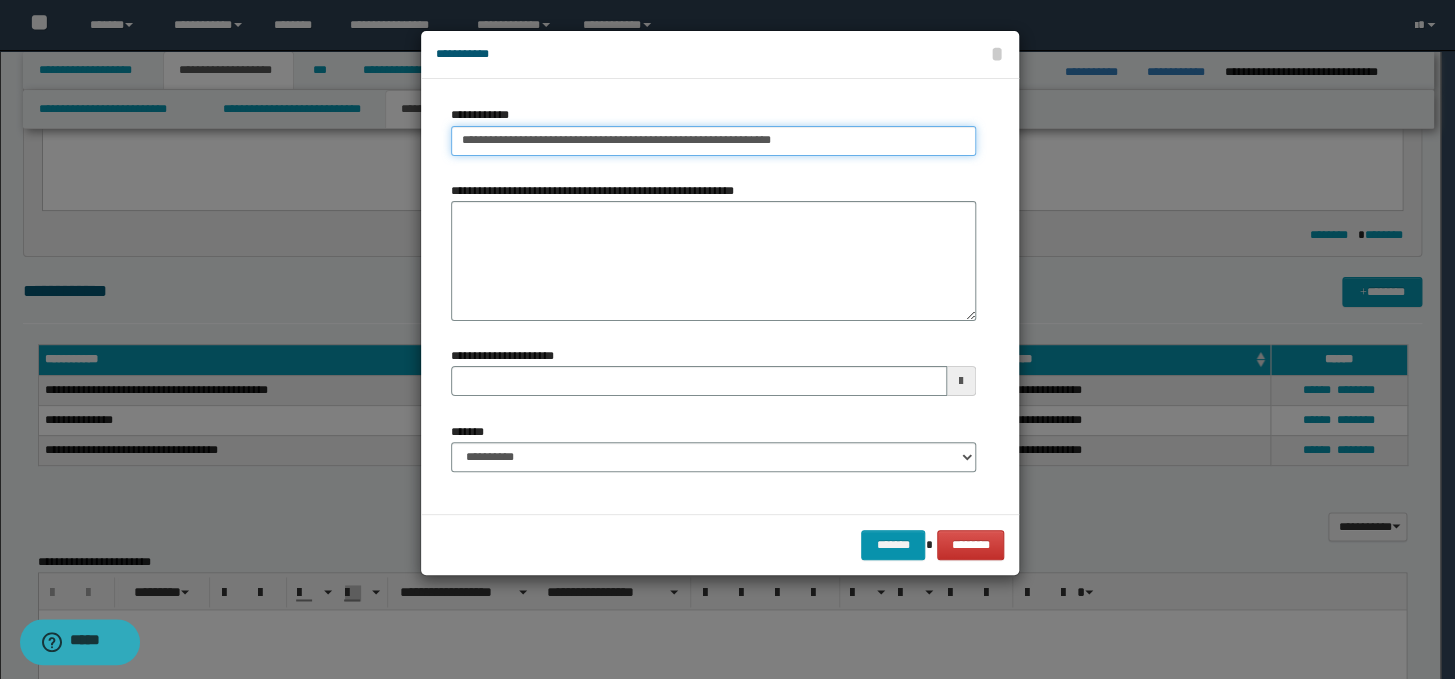 drag, startPoint x: 811, startPoint y: 139, endPoint x: 693, endPoint y: 133, distance: 118.15244 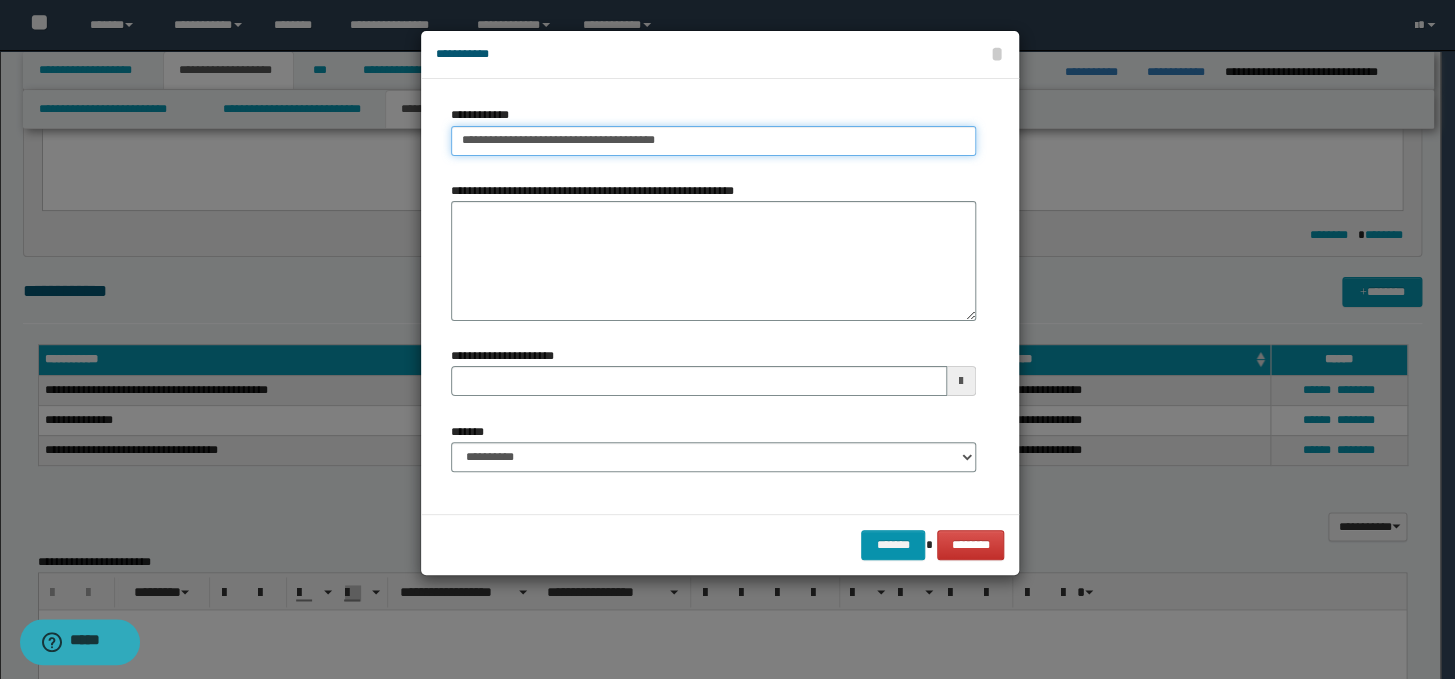 type on "**********" 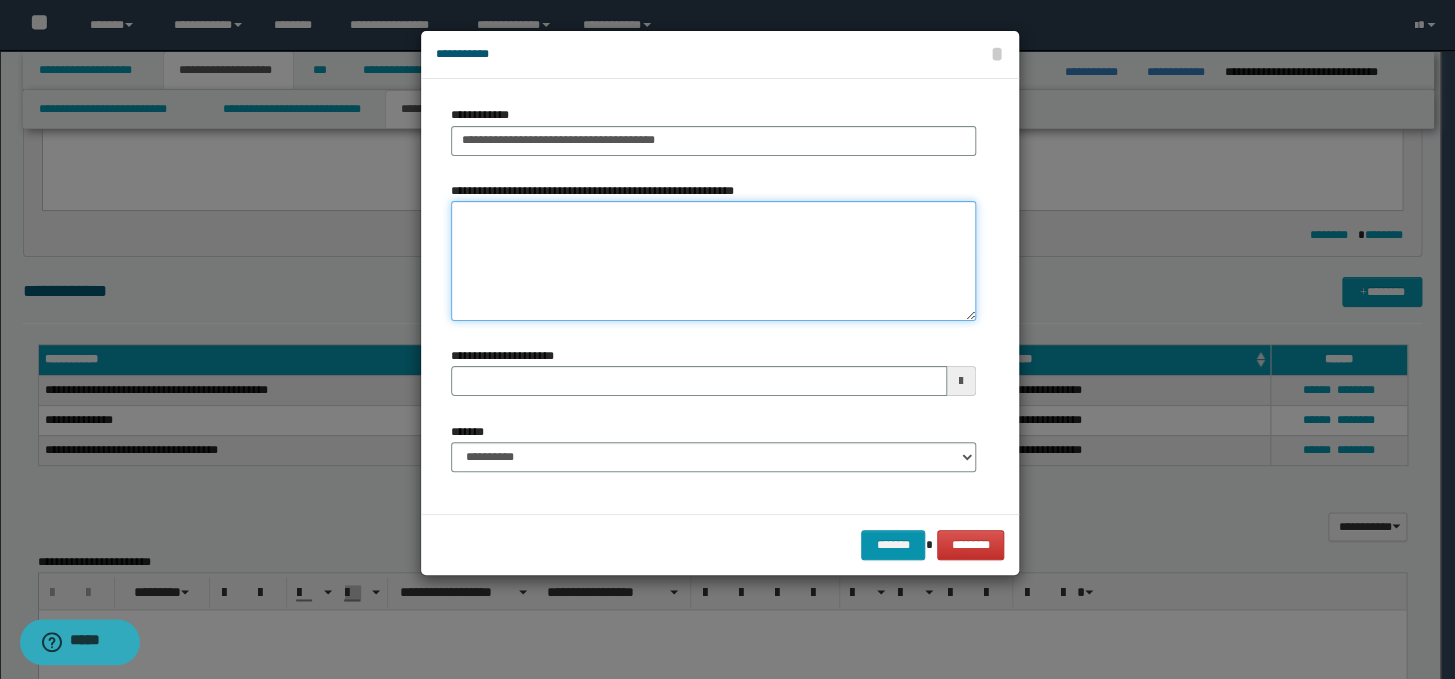 click on "**********" at bounding box center (713, 261) 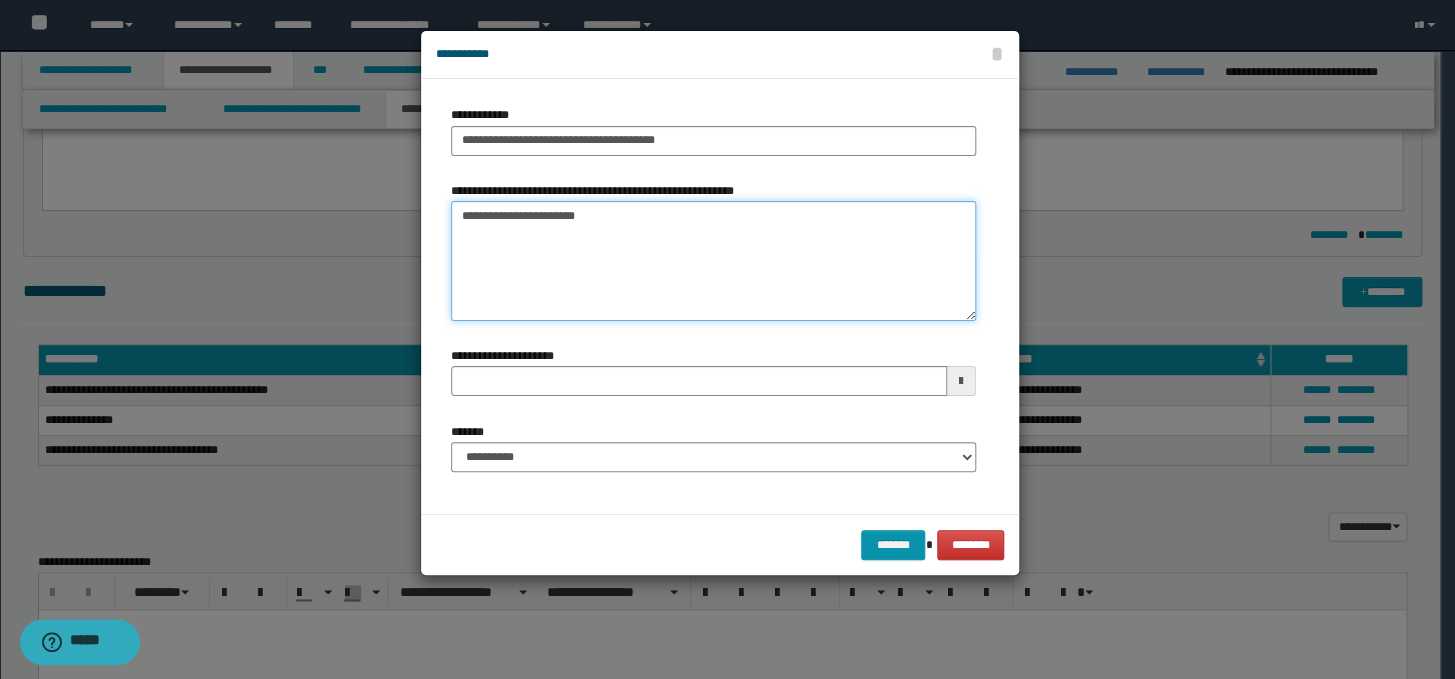 type on "**********" 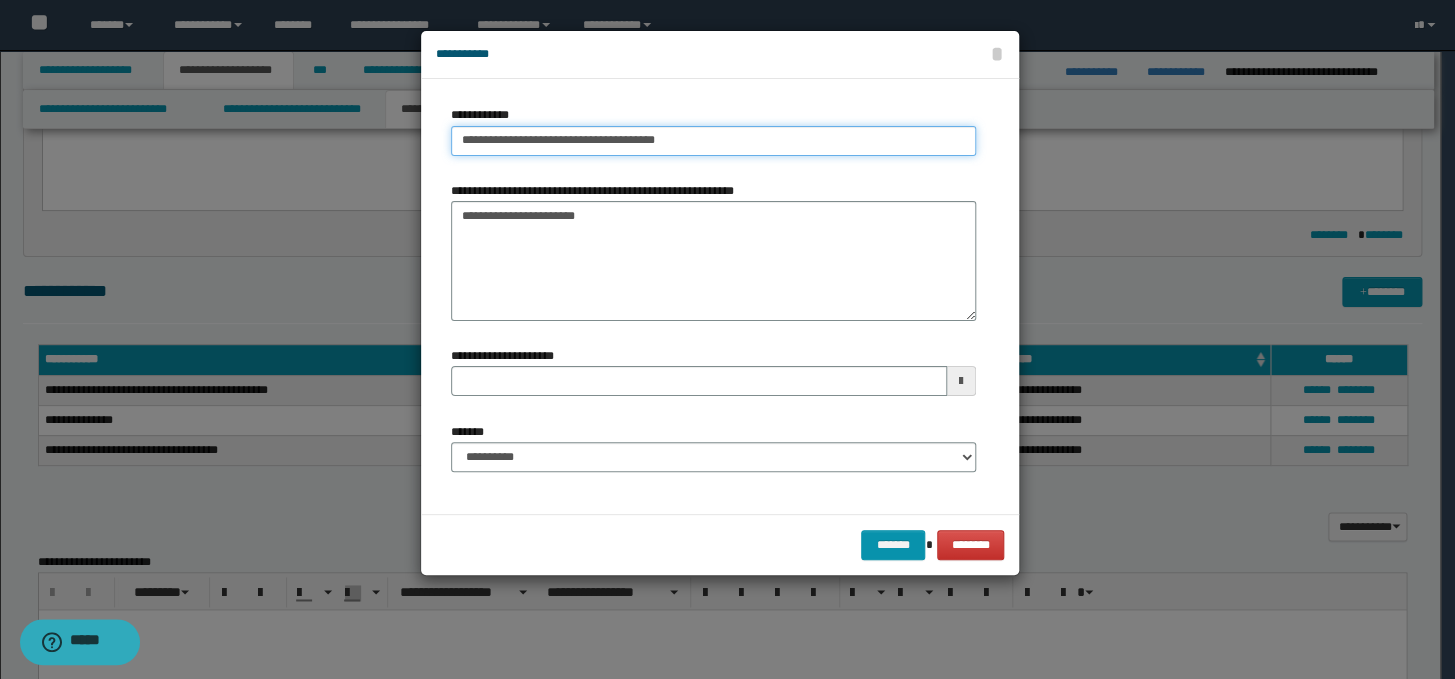 click on "**********" at bounding box center [713, 141] 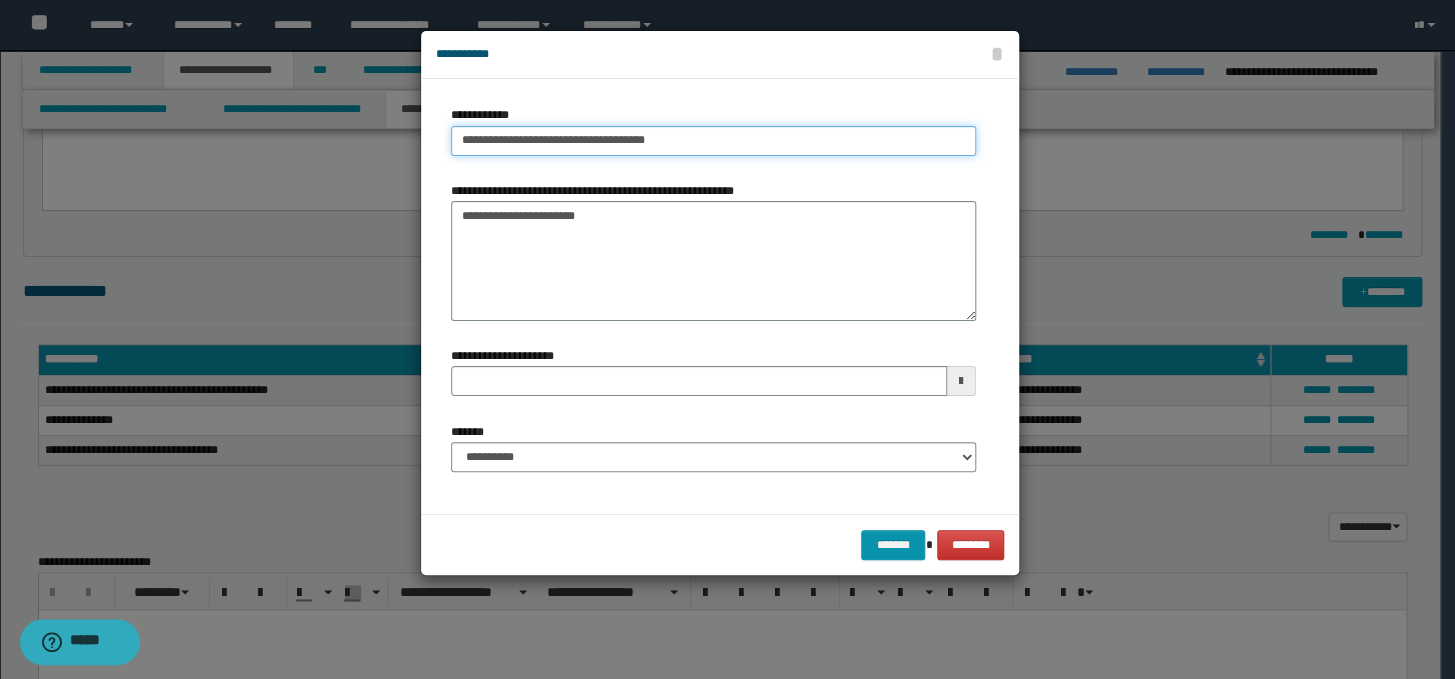 type on "**********" 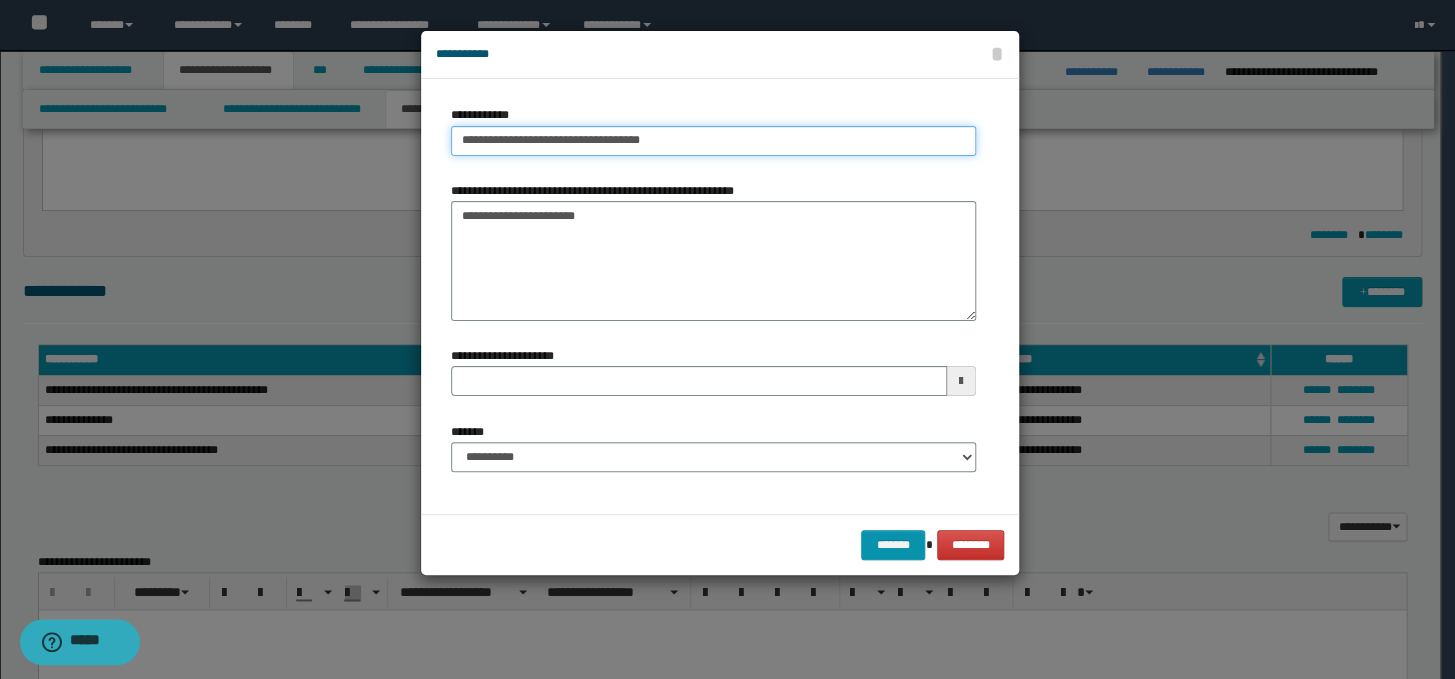 type on "**********" 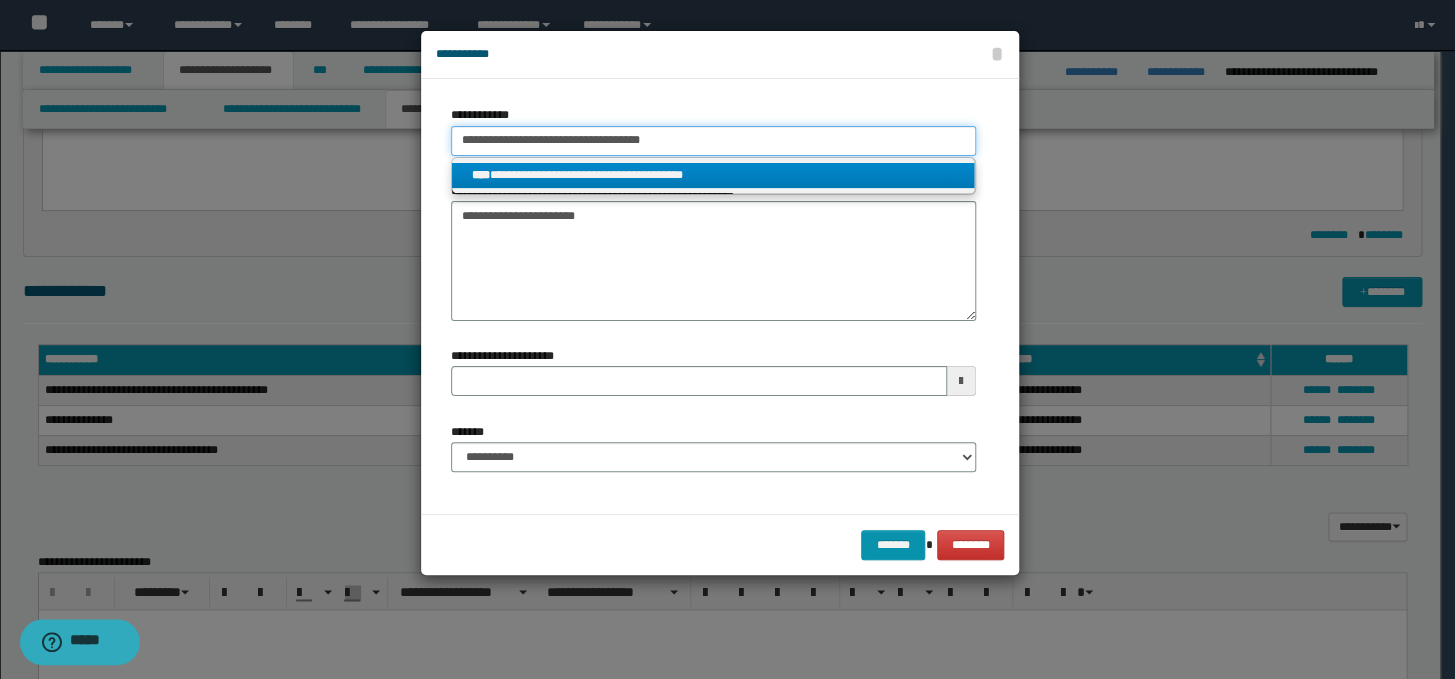 type on "**********" 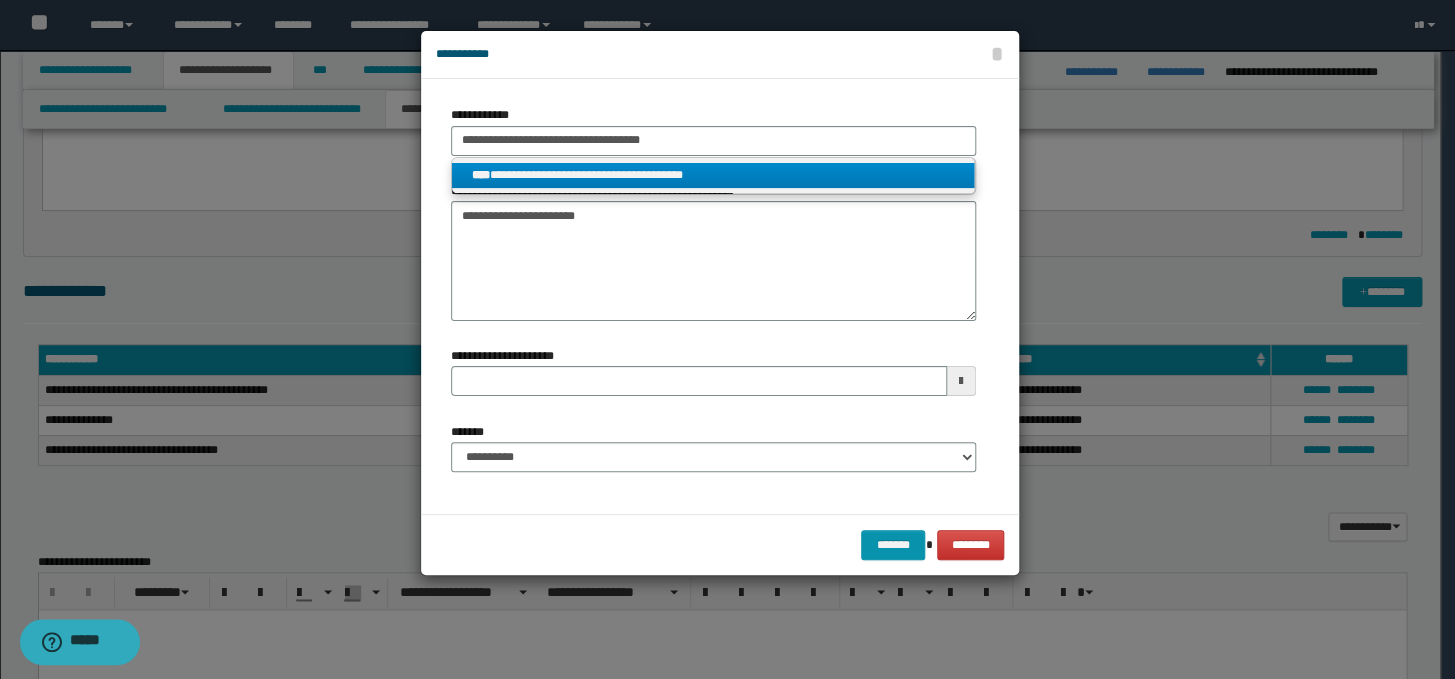 click on "**********" at bounding box center (713, 175) 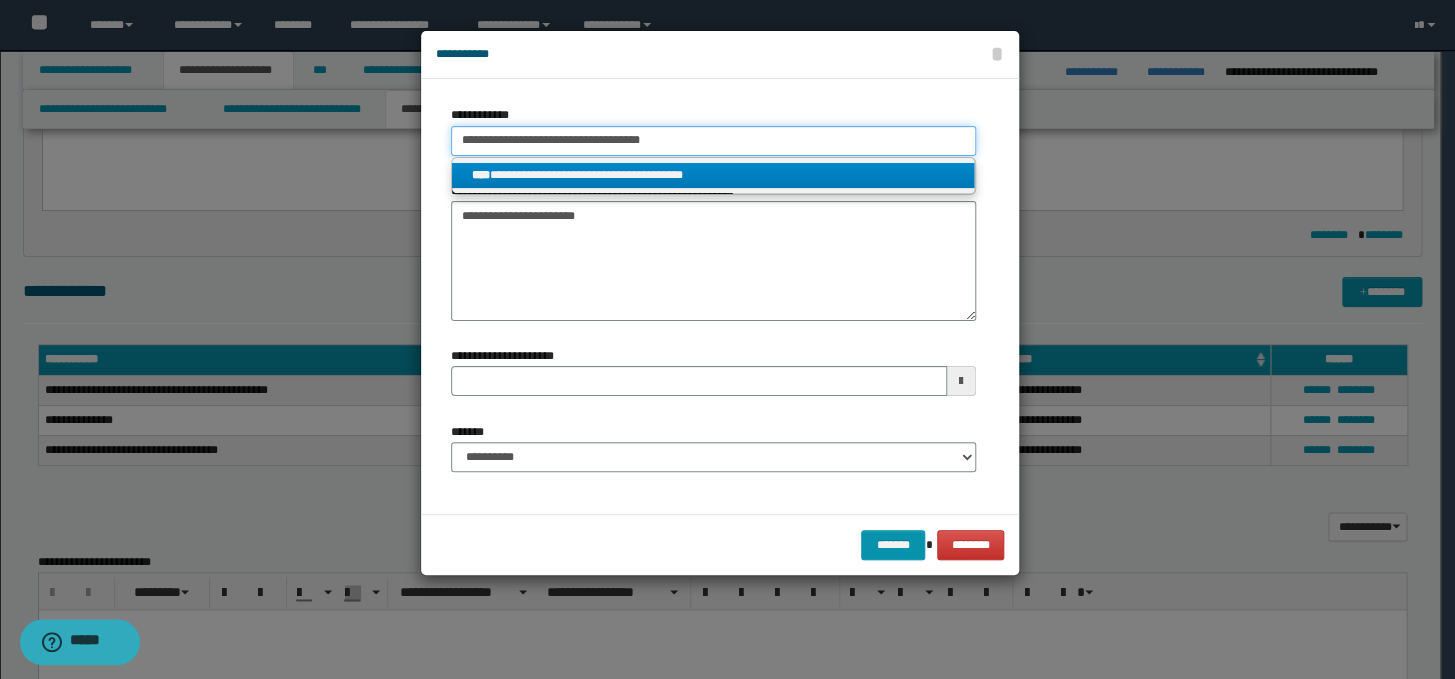 type 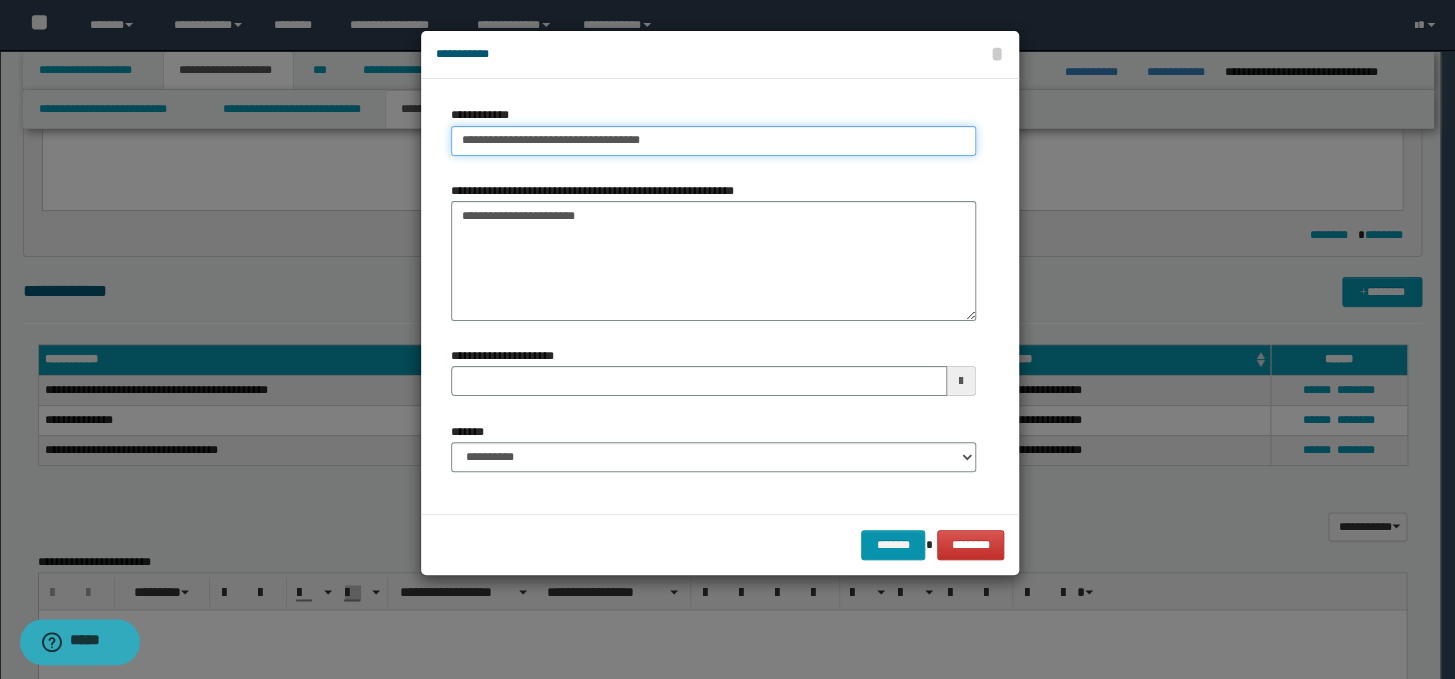 type 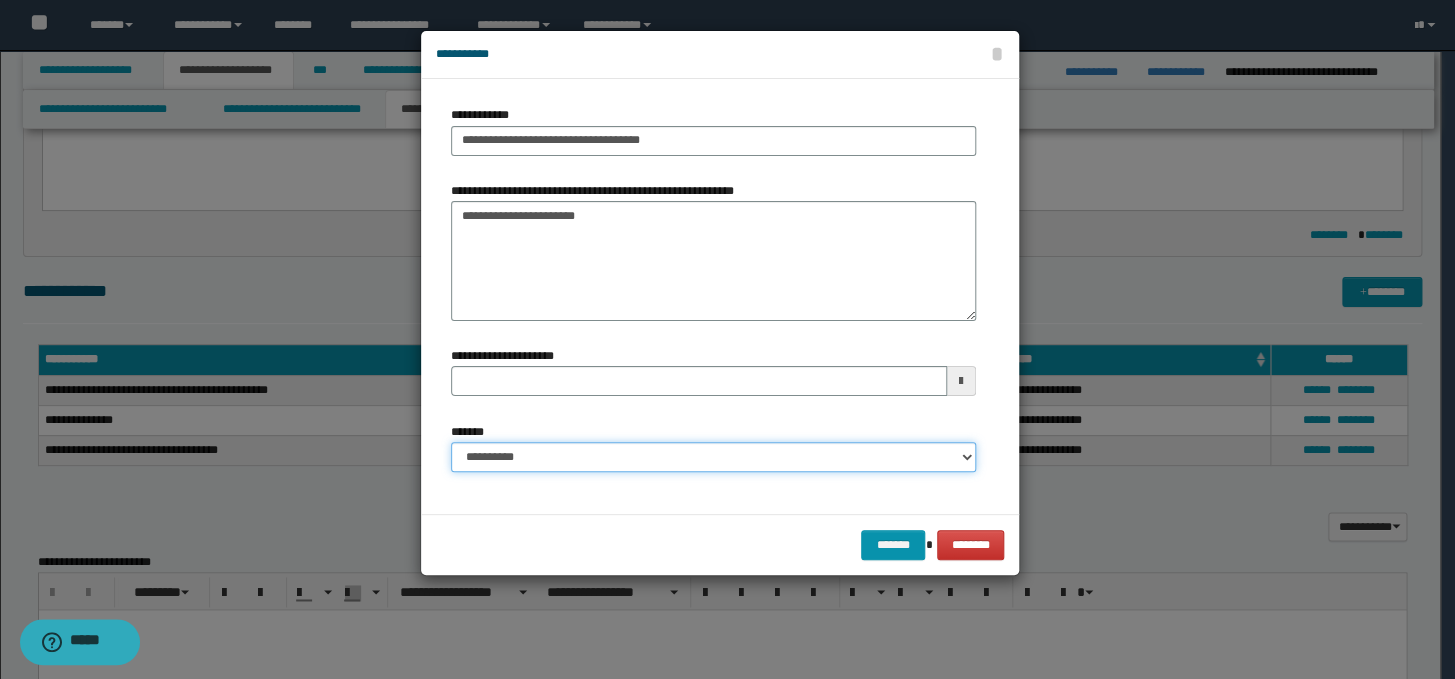 click on "**********" at bounding box center [713, 457] 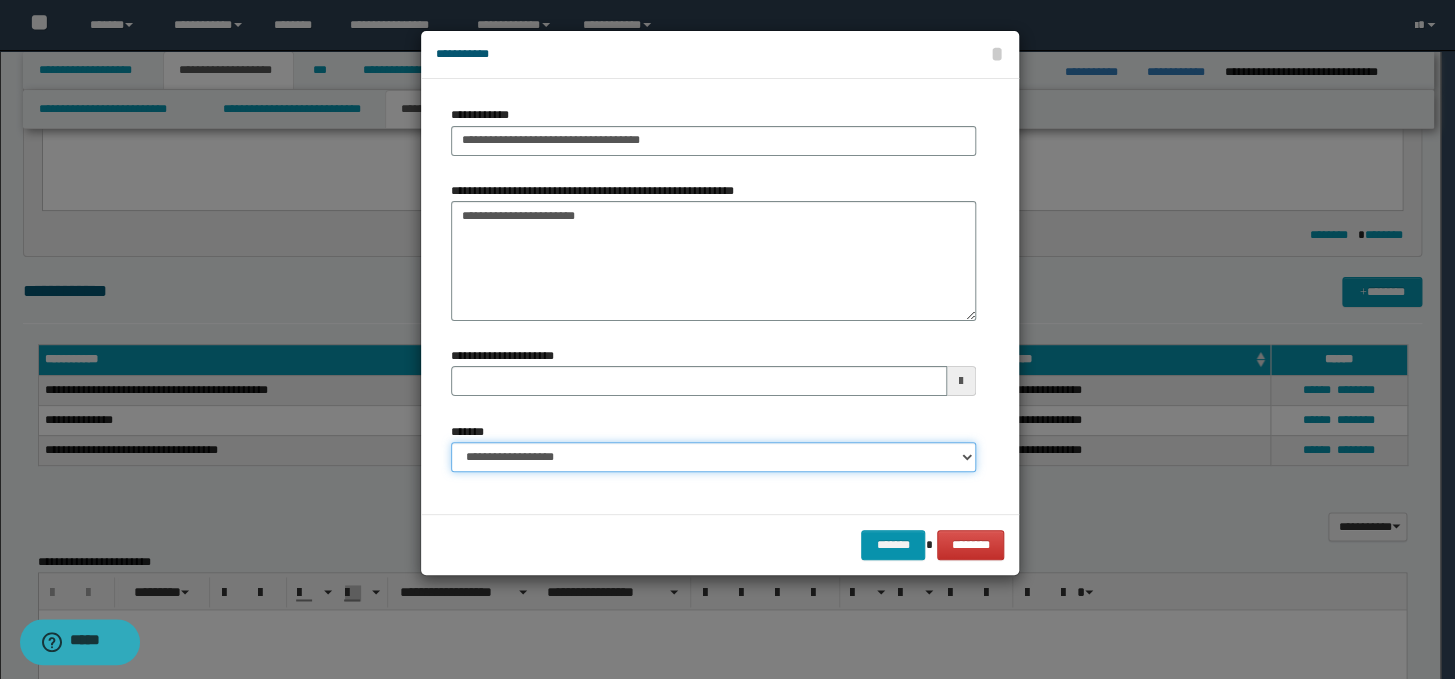 type 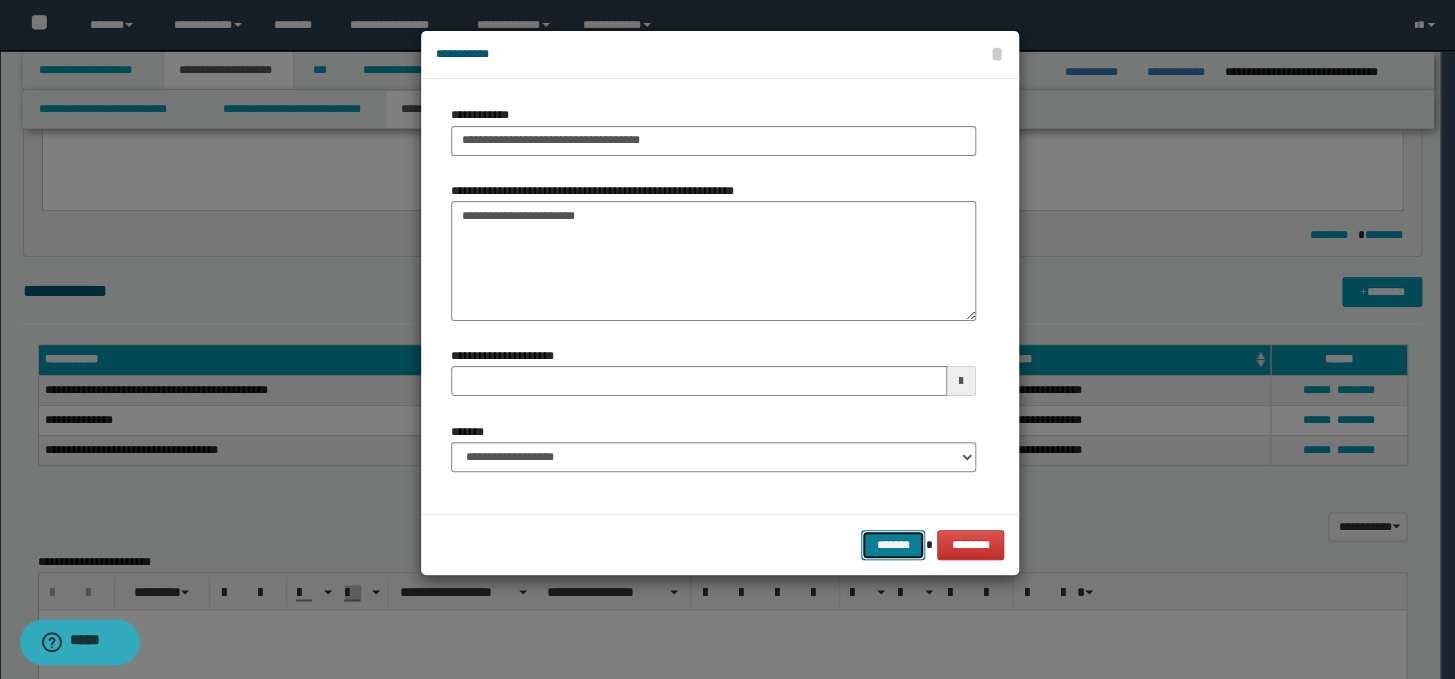 click on "*******" at bounding box center (893, 545) 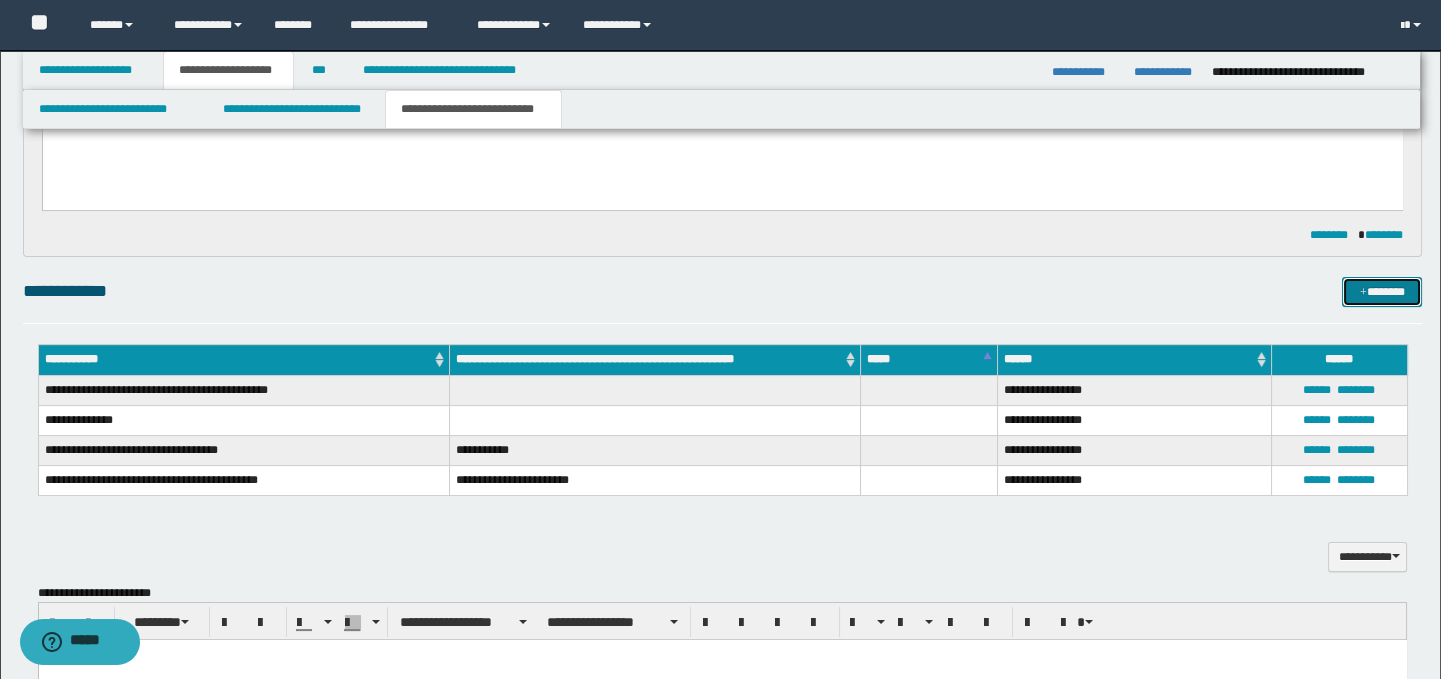 click on "*******" at bounding box center (1382, 292) 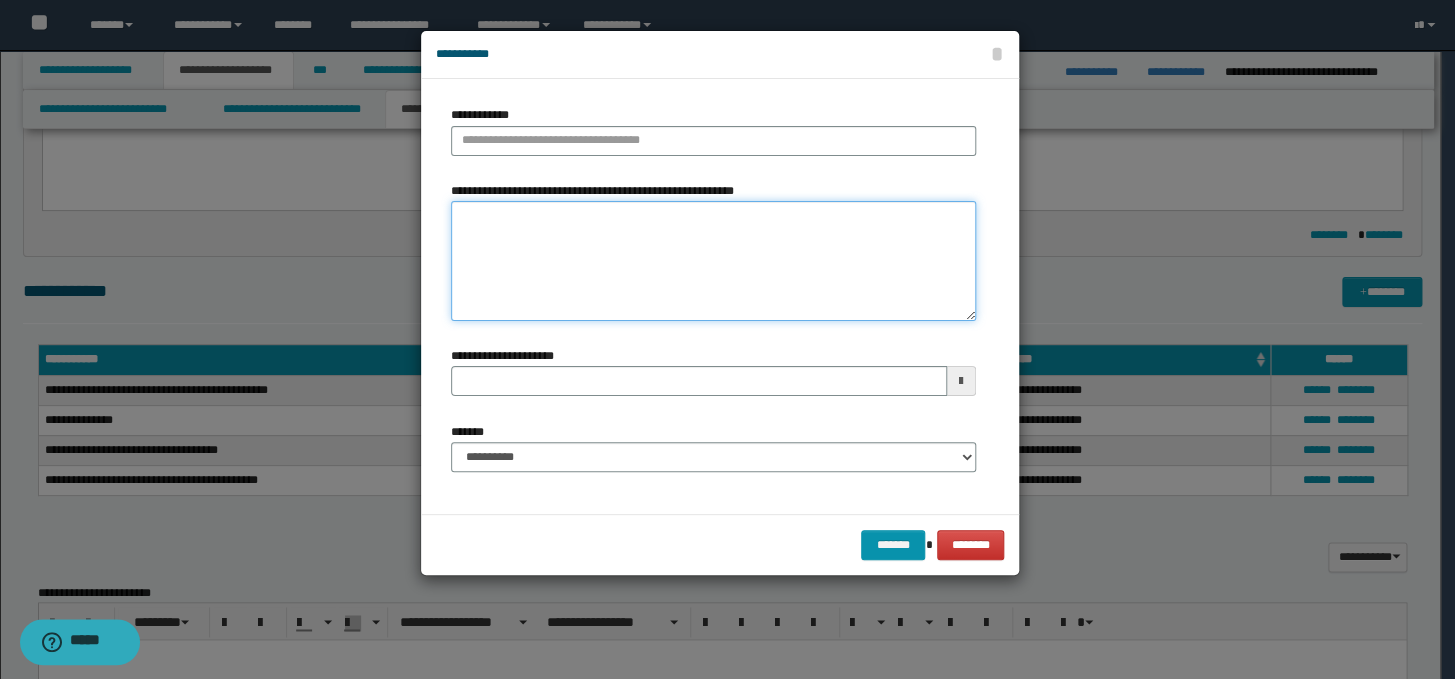 click on "**********" at bounding box center (713, 261) 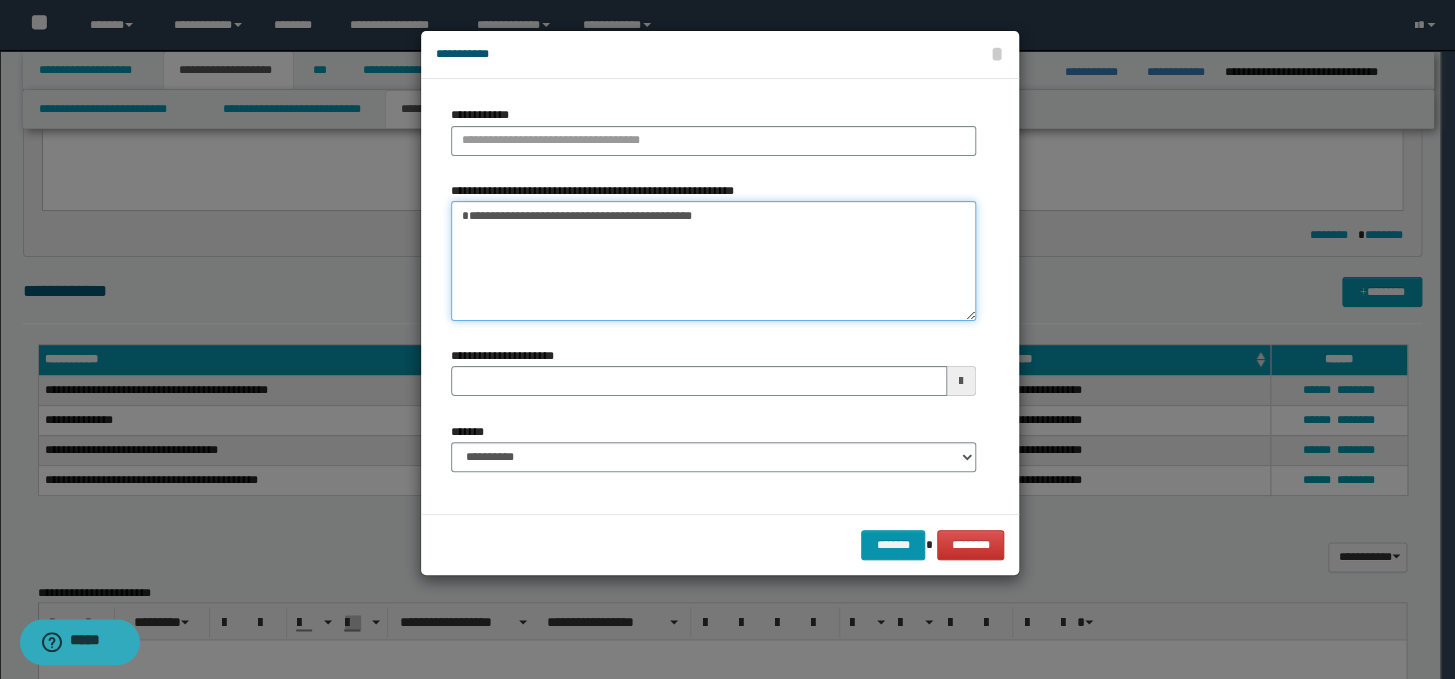 drag, startPoint x: 658, startPoint y: 230, endPoint x: 548, endPoint y: 239, distance: 110.36757 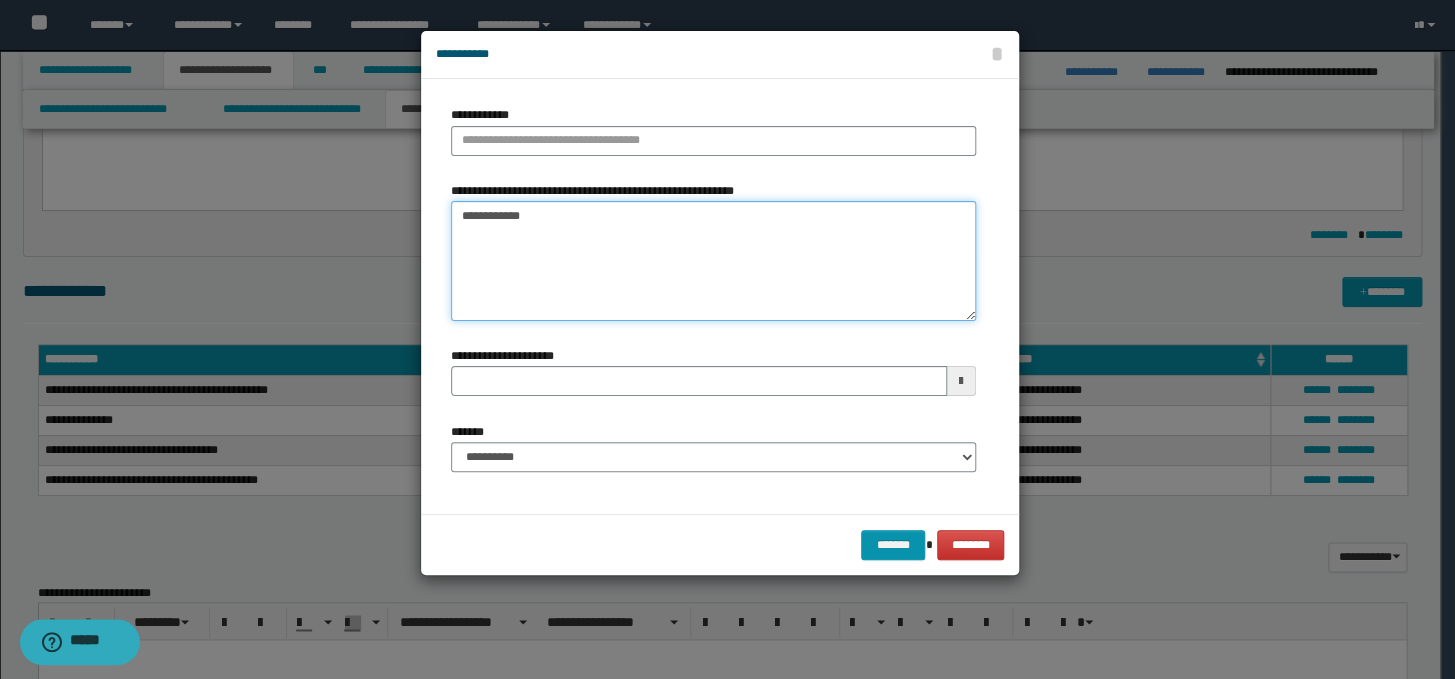 type on "**********" 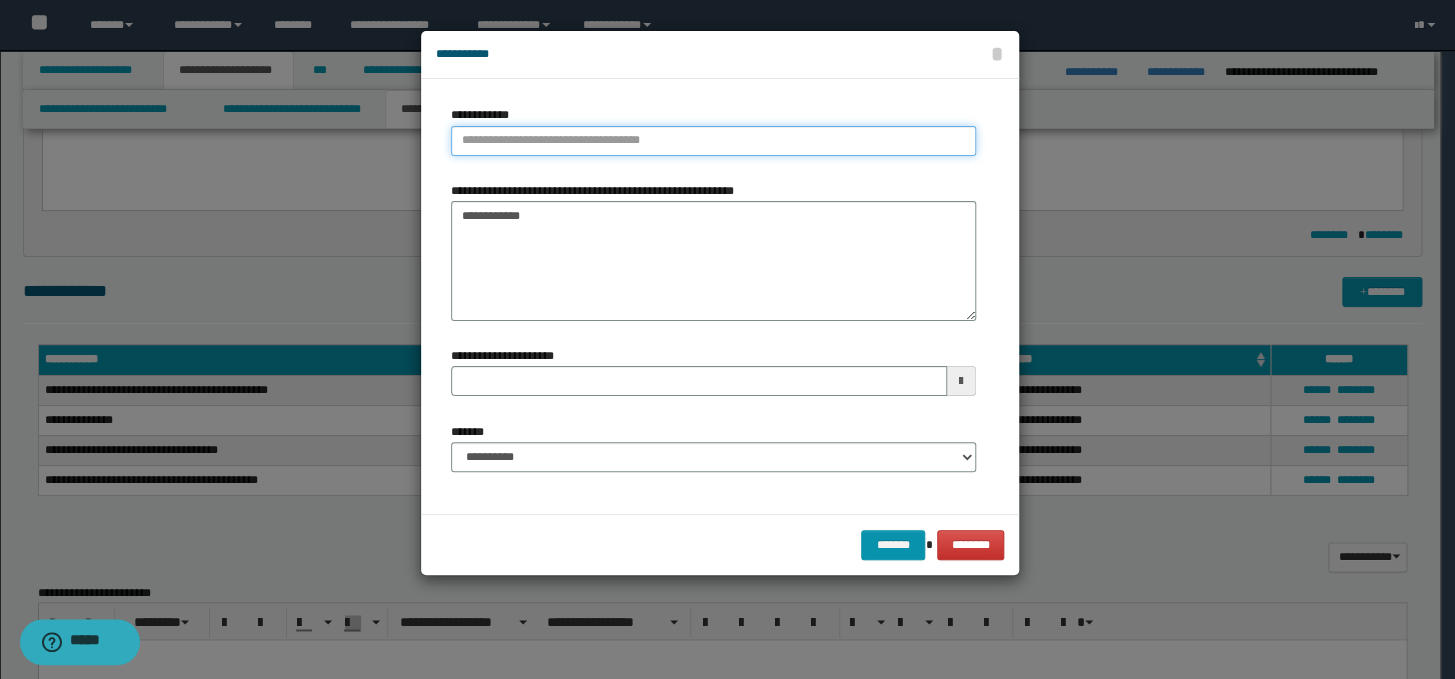 type on "**********" 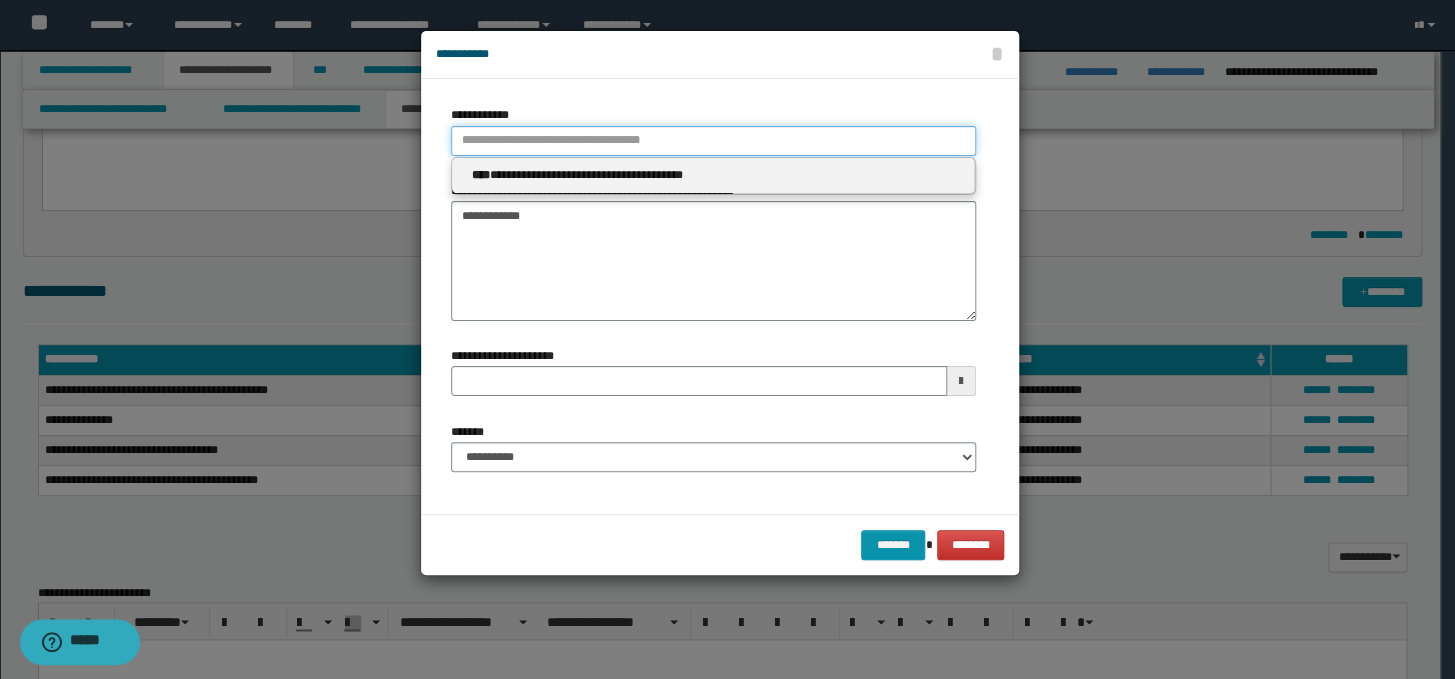 click on "**********" at bounding box center (713, 141) 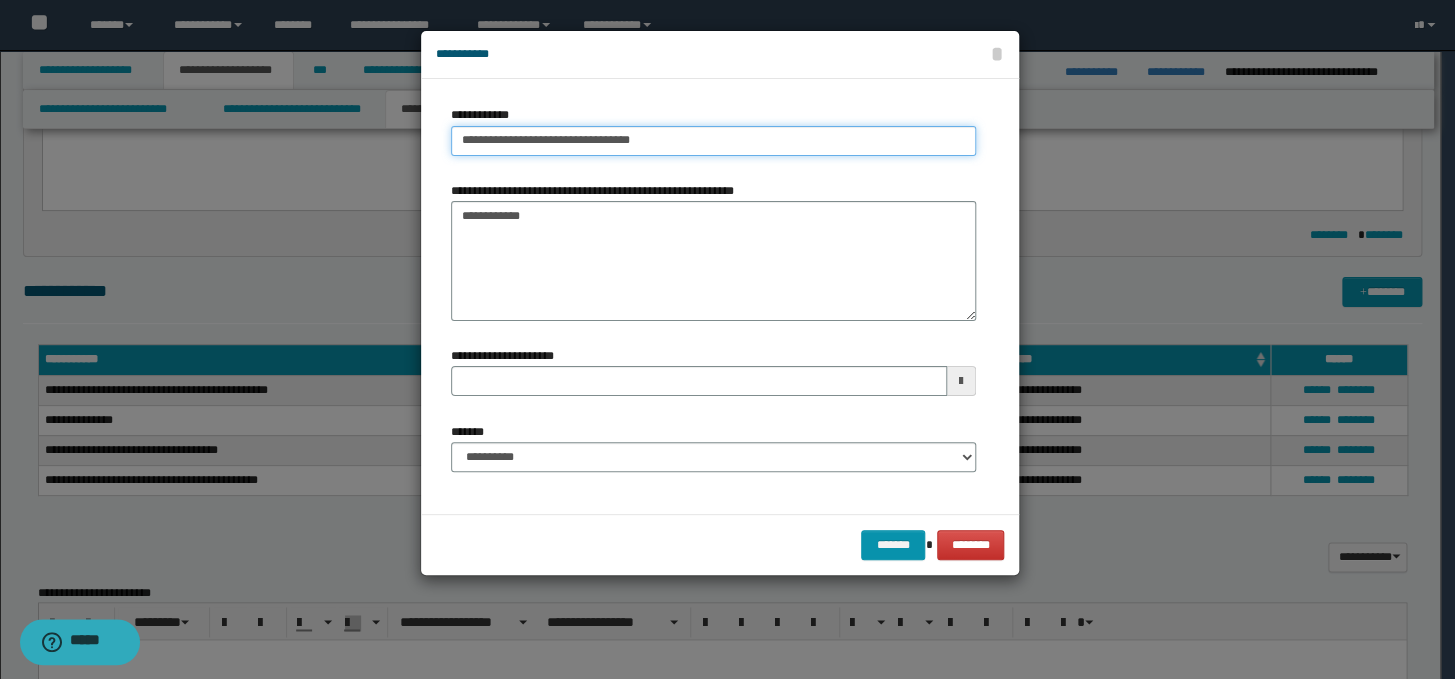 click on "**********" at bounding box center (713, 141) 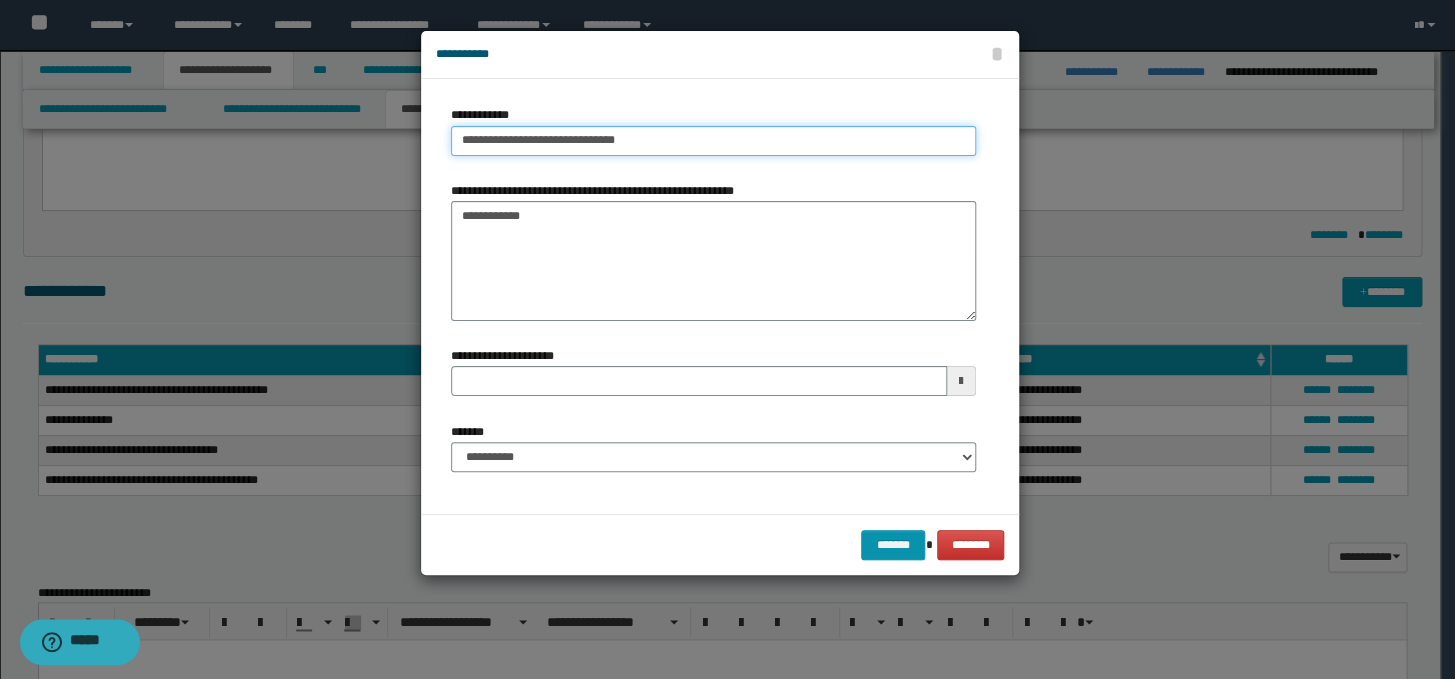 type on "**********" 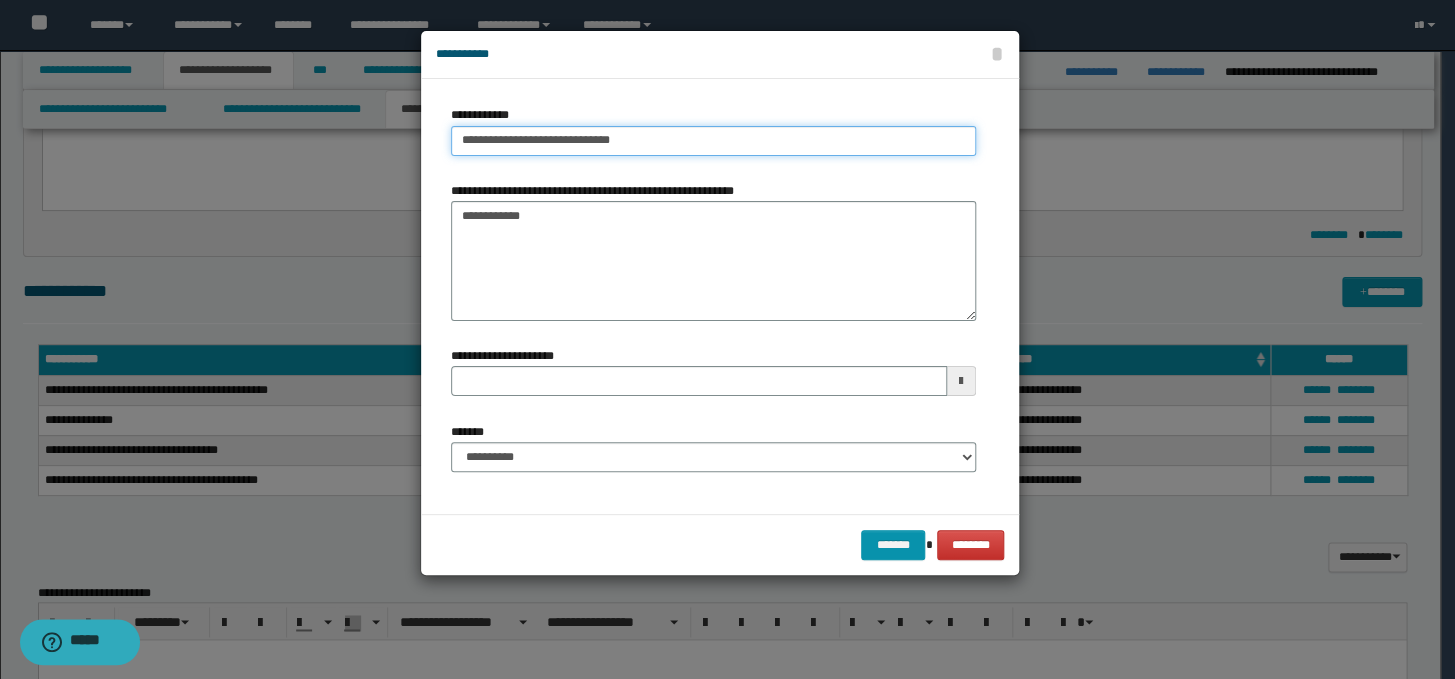 type on "**********" 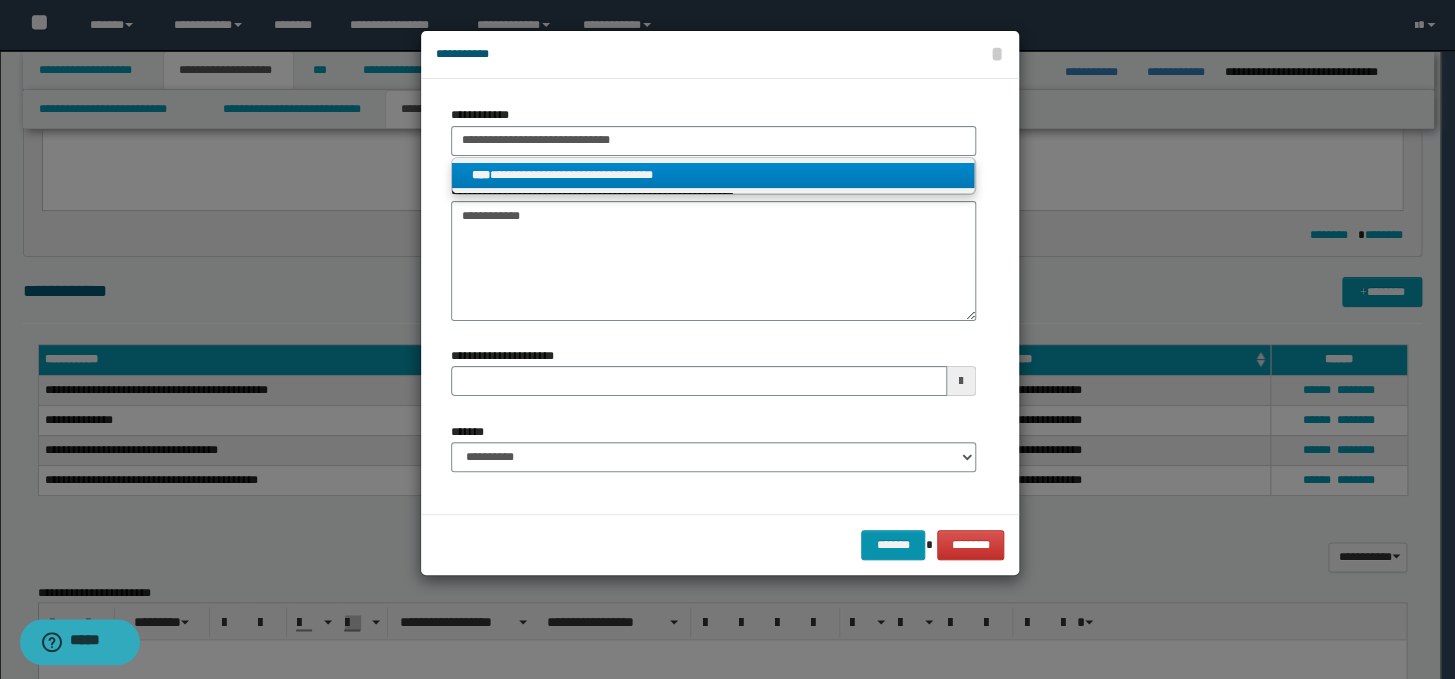 type on "**********" 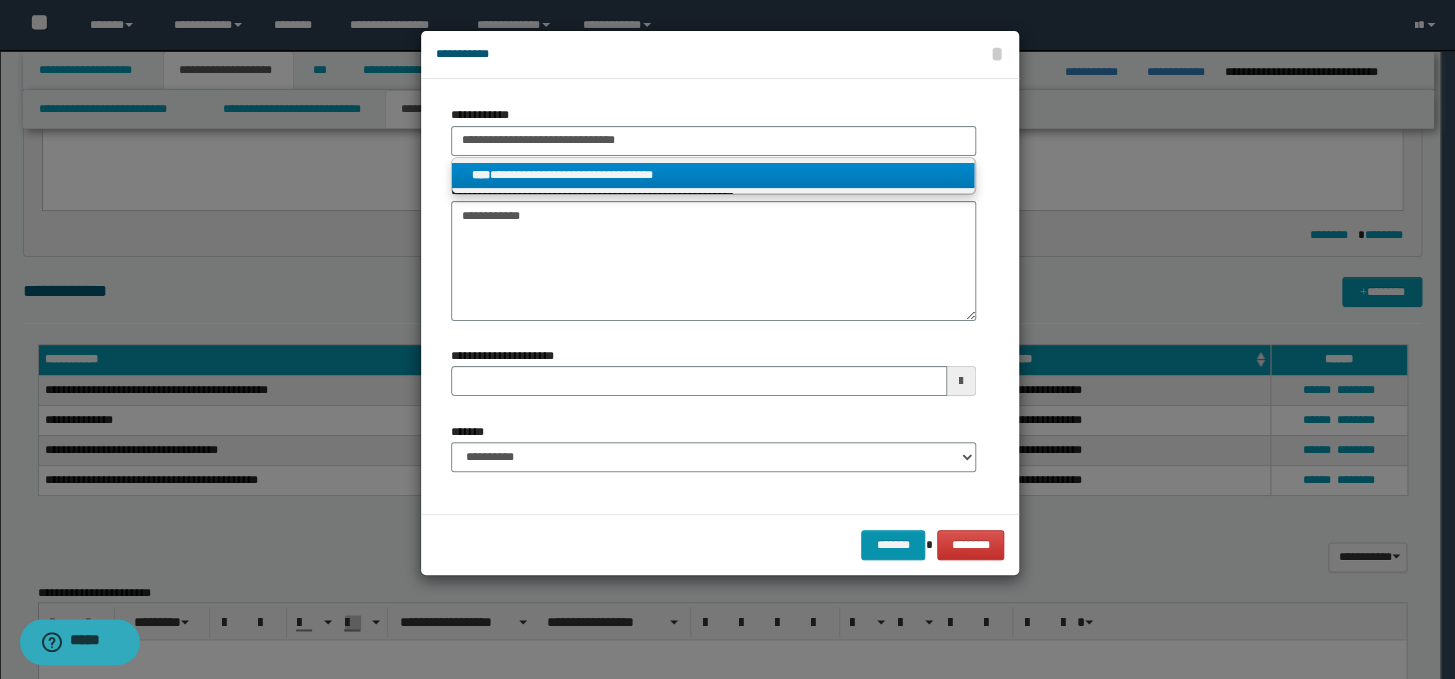 click on "**********" at bounding box center [713, 175] 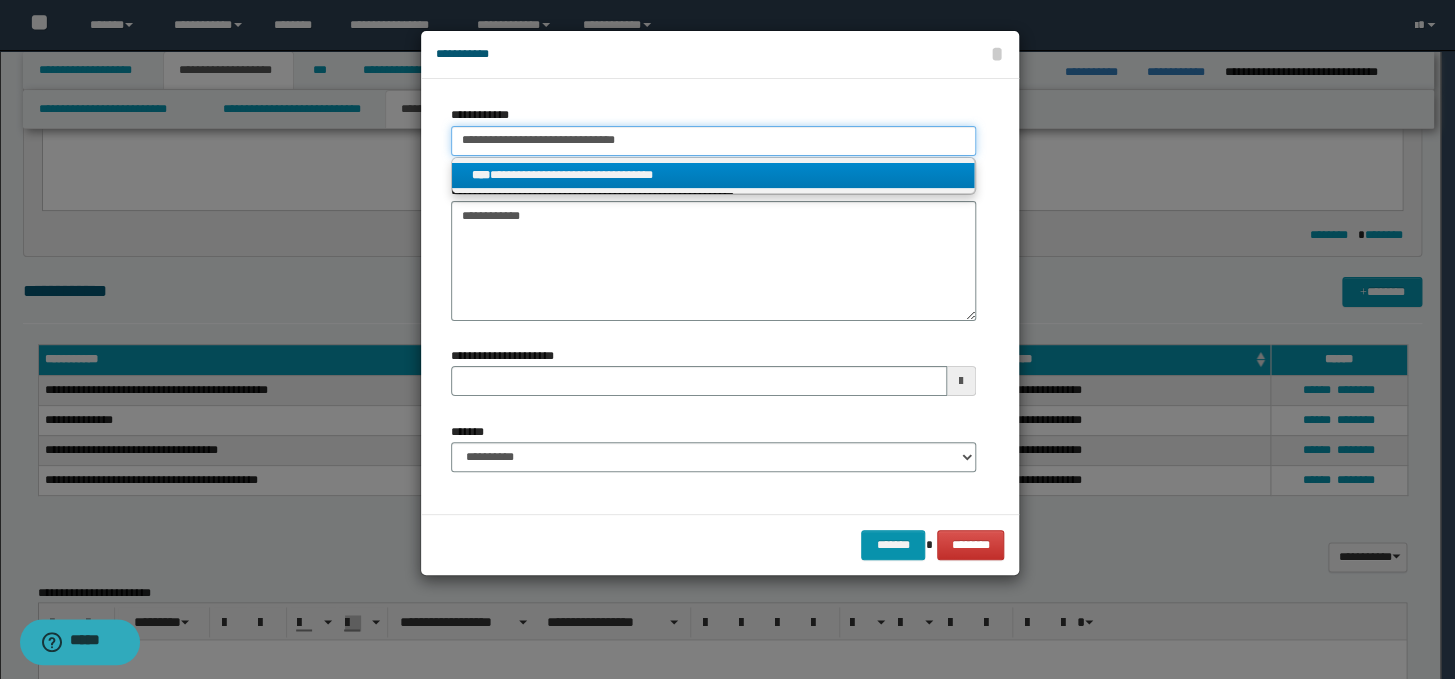 type 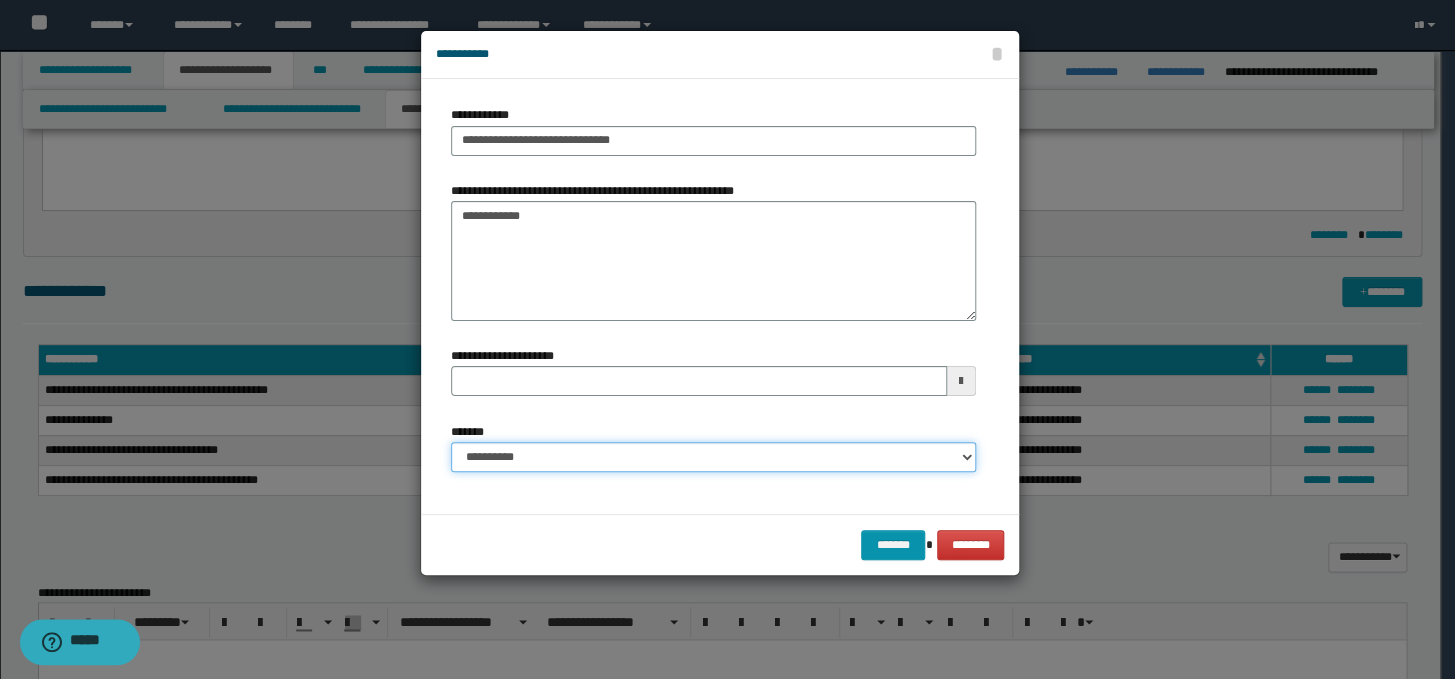 click on "**********" at bounding box center [713, 457] 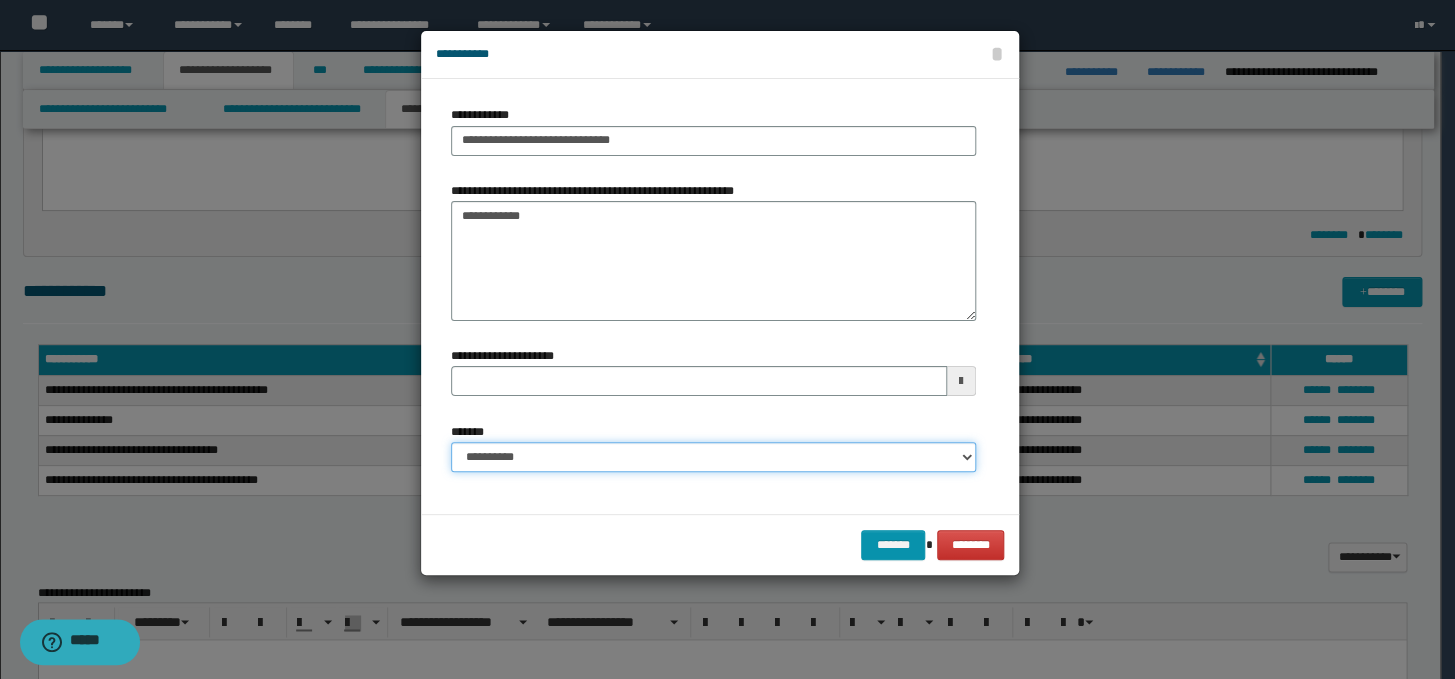 select on "*" 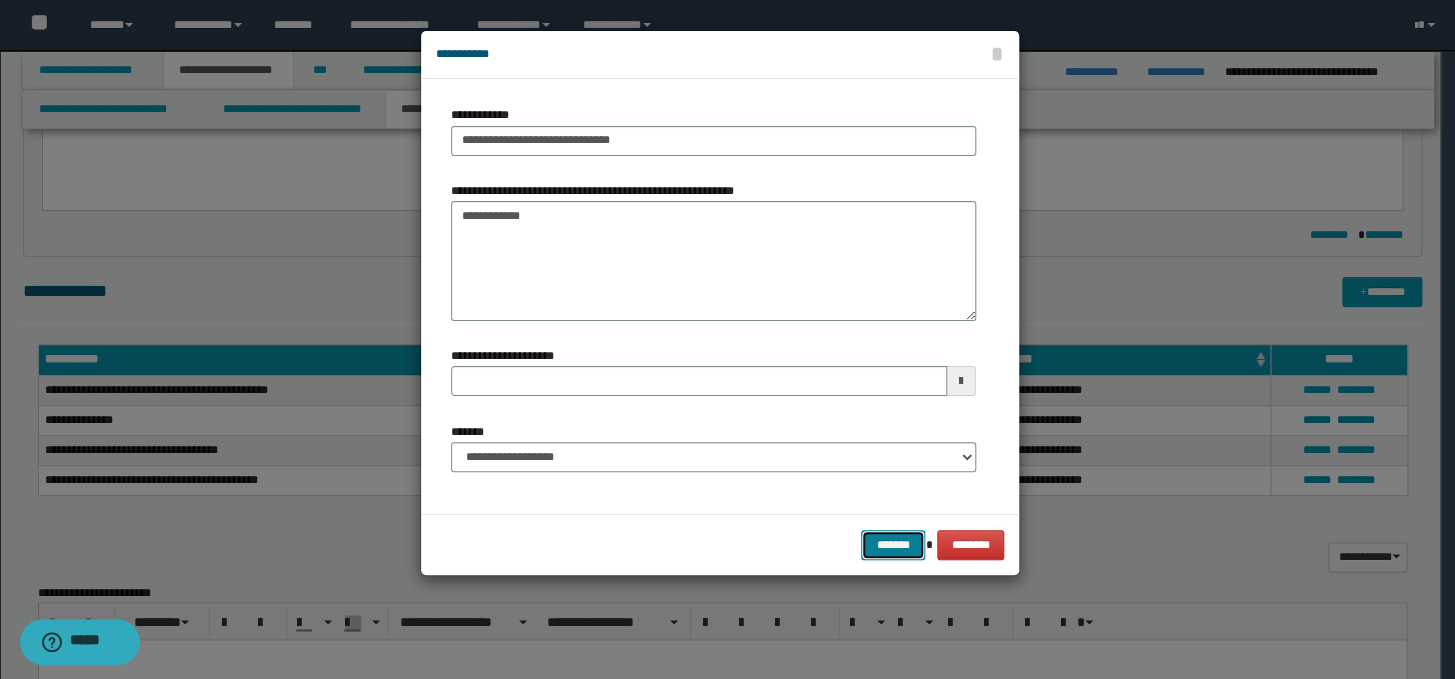 click on "*******" at bounding box center [893, 545] 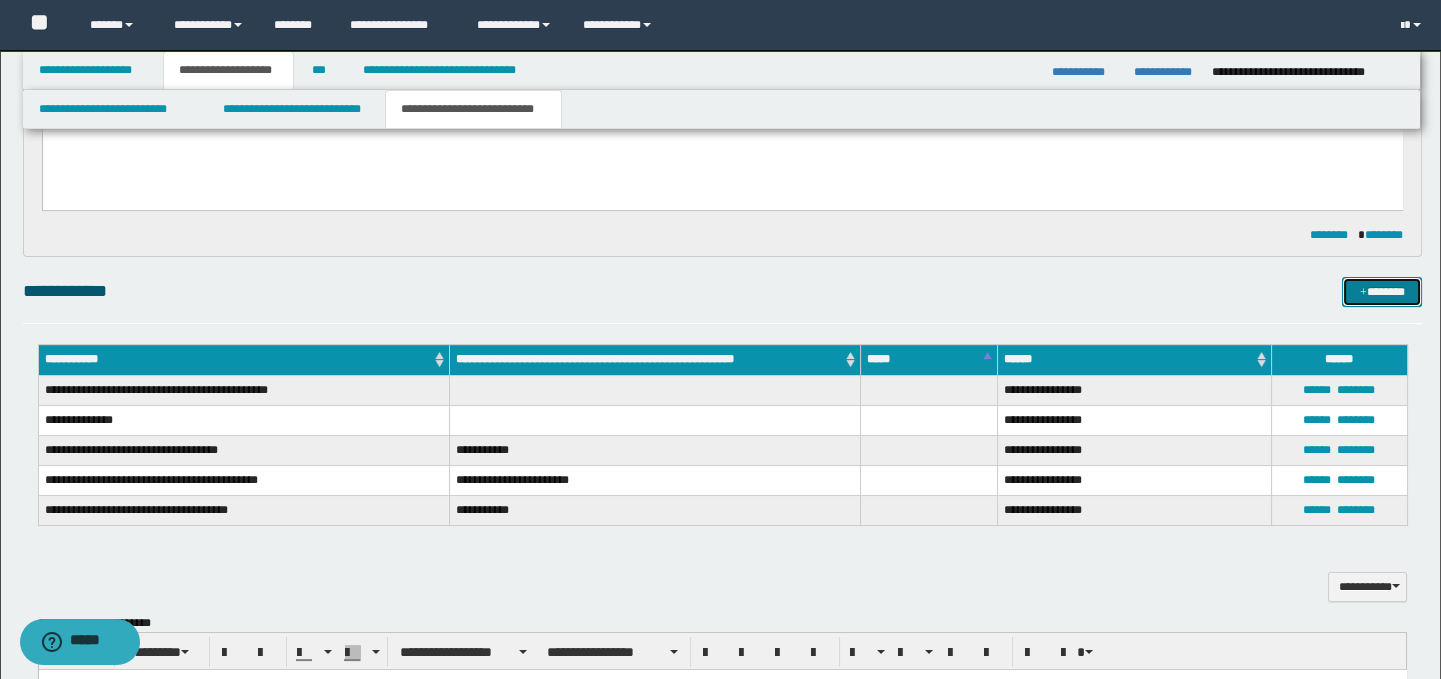 click on "*******" at bounding box center [1382, 292] 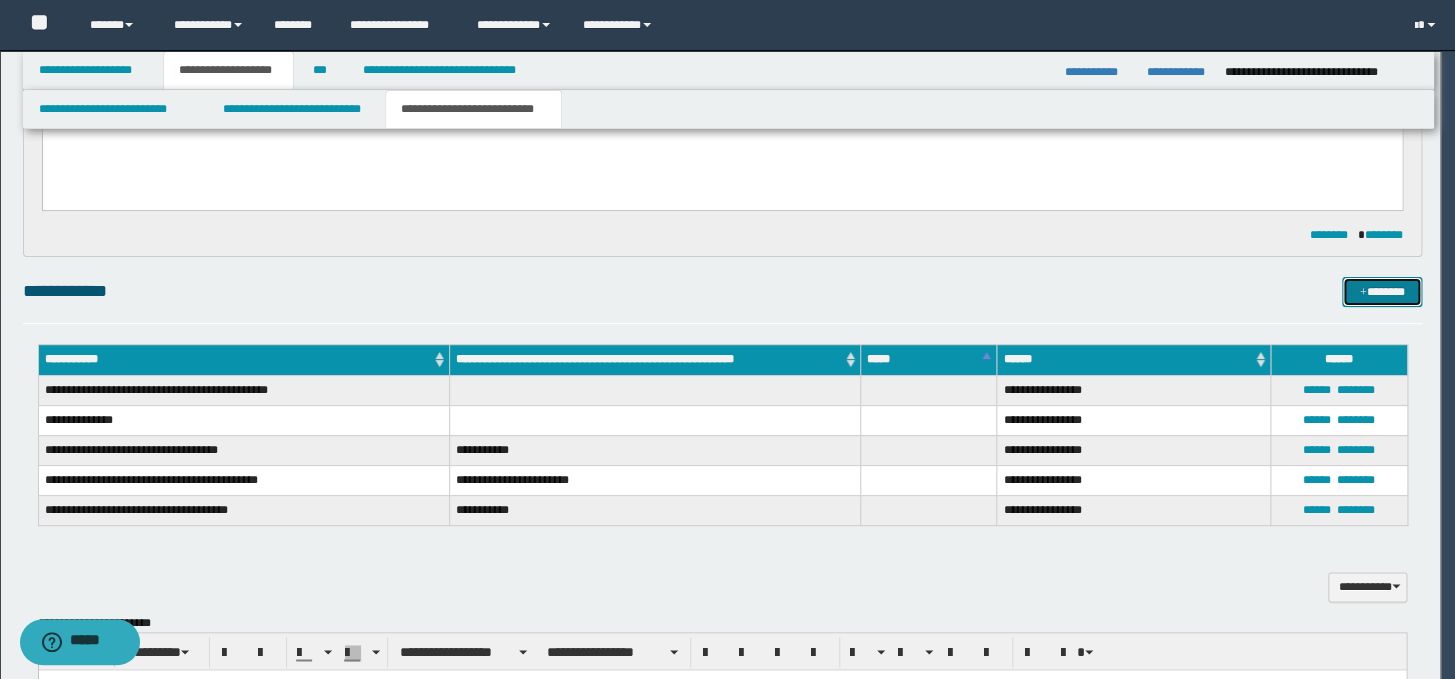 type 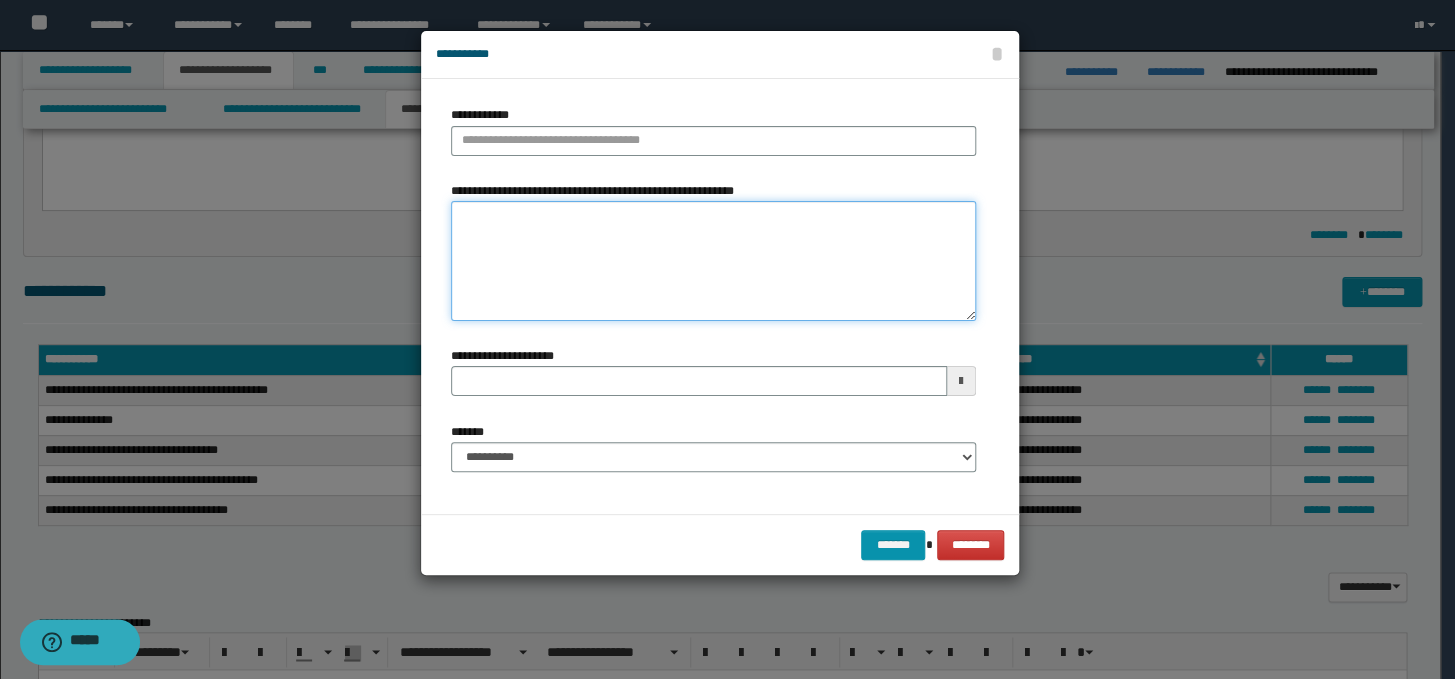 click on "**********" at bounding box center [713, 261] 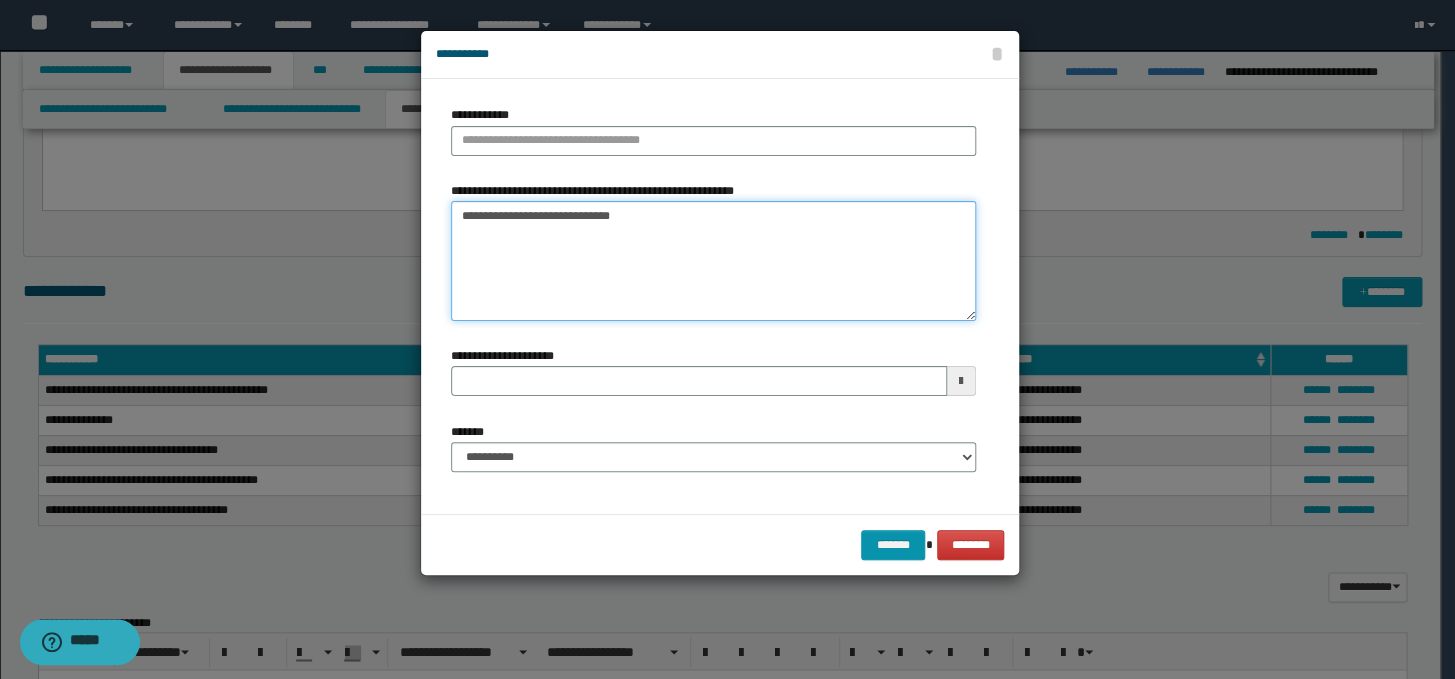 click on "**********" at bounding box center (713, 261) 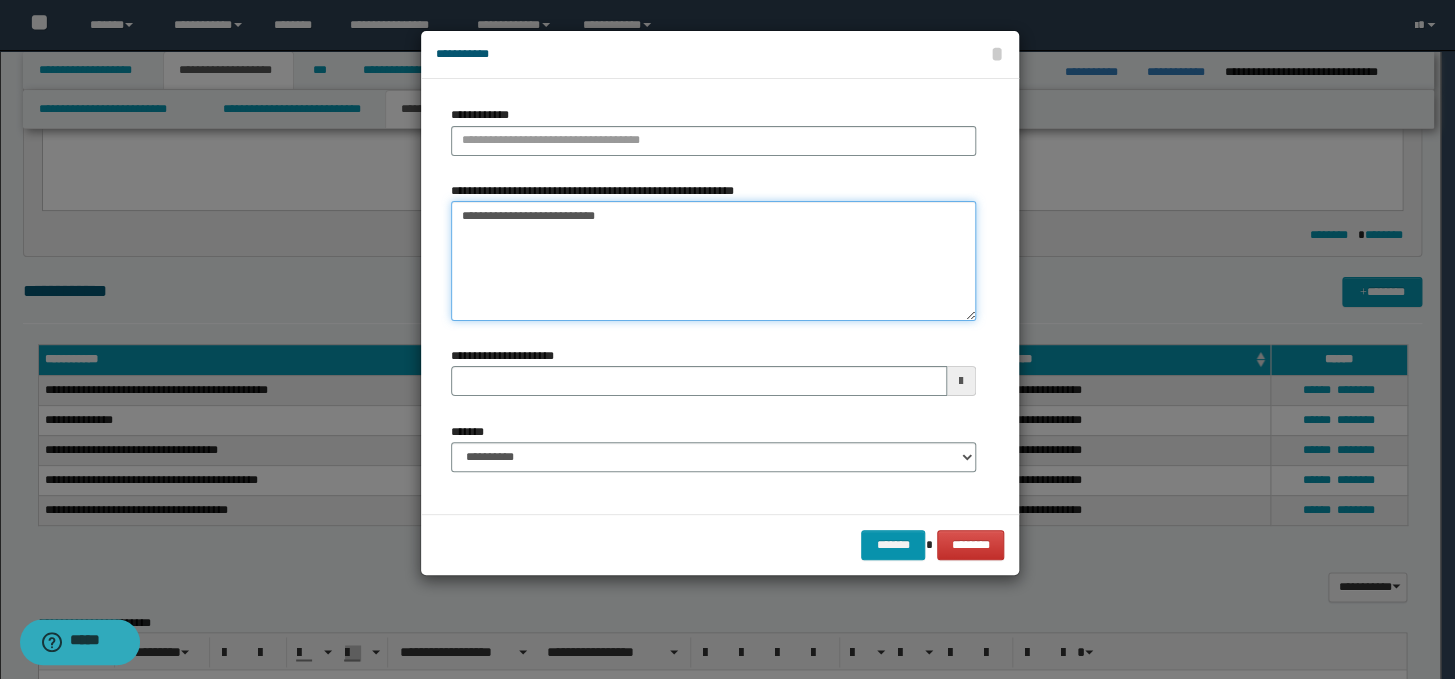 drag, startPoint x: 610, startPoint y: 210, endPoint x: 483, endPoint y: 186, distance: 129.24782 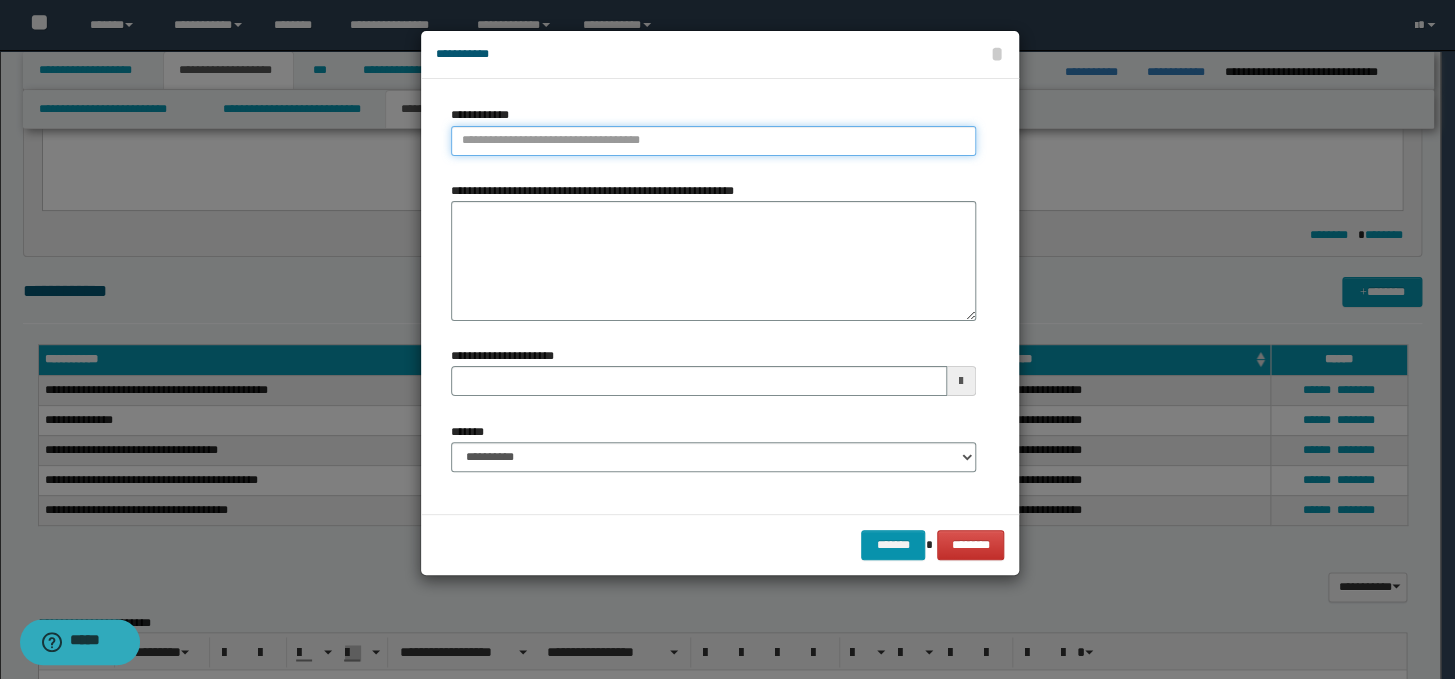type on "**********" 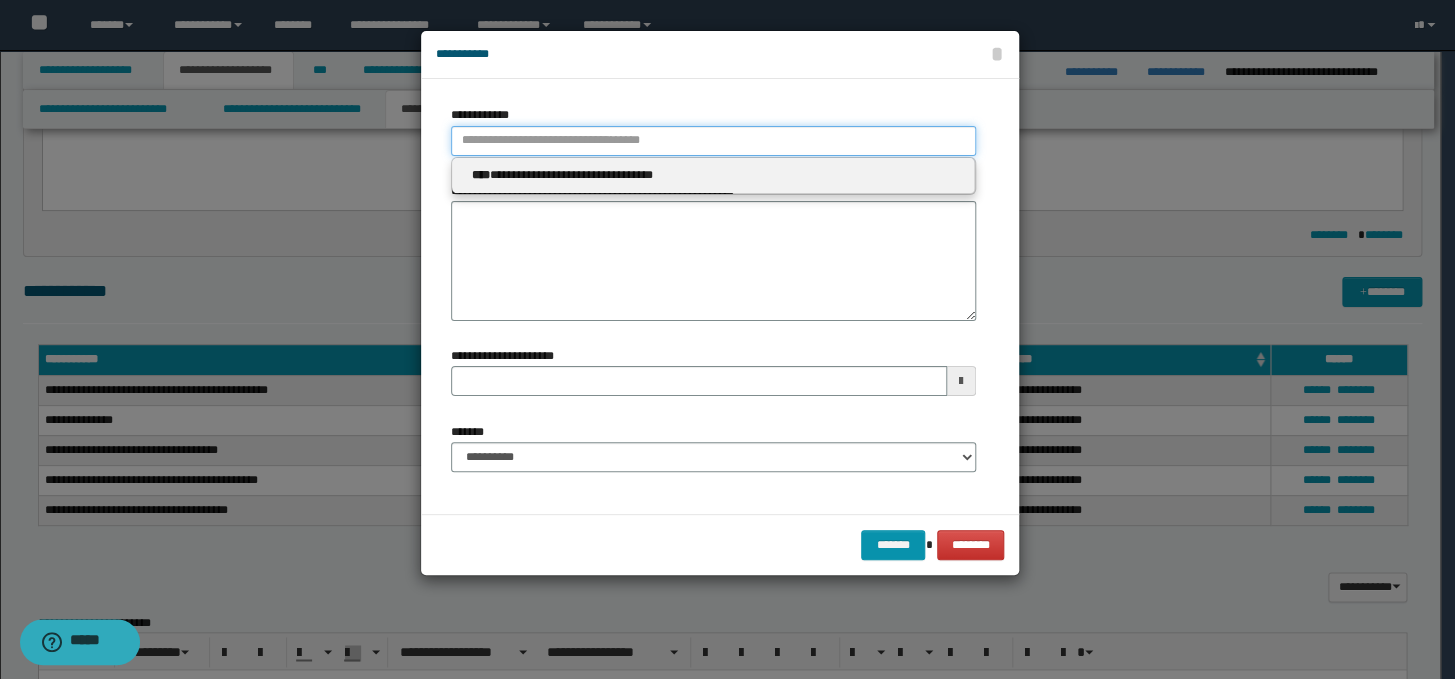 click on "**********" at bounding box center (713, 141) 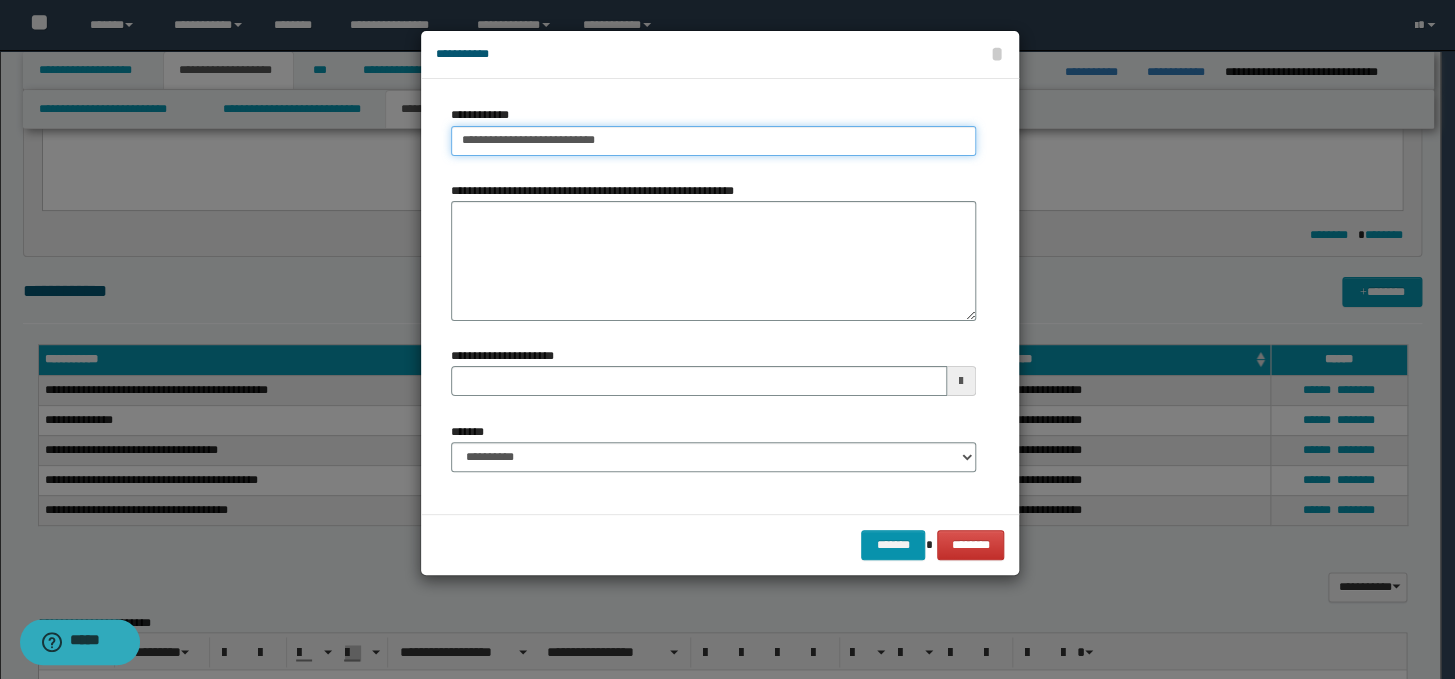 type on "**********" 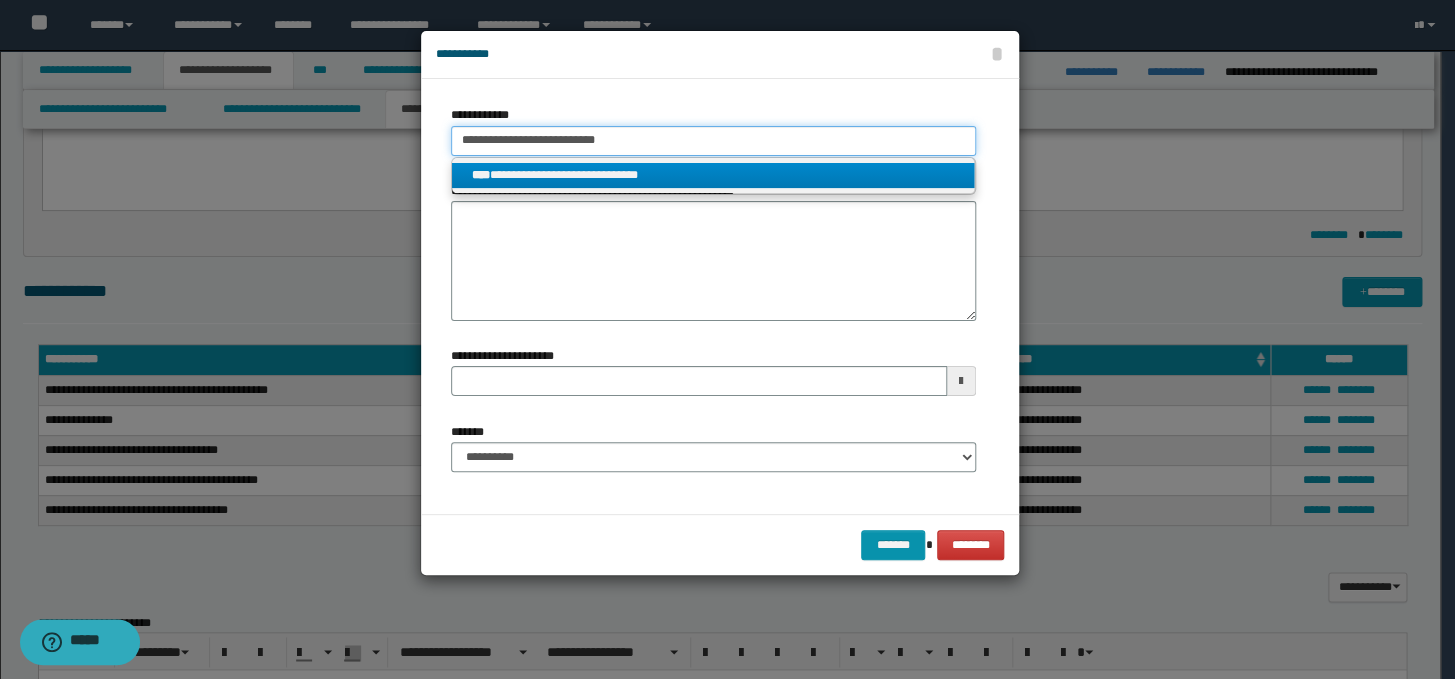 type on "**********" 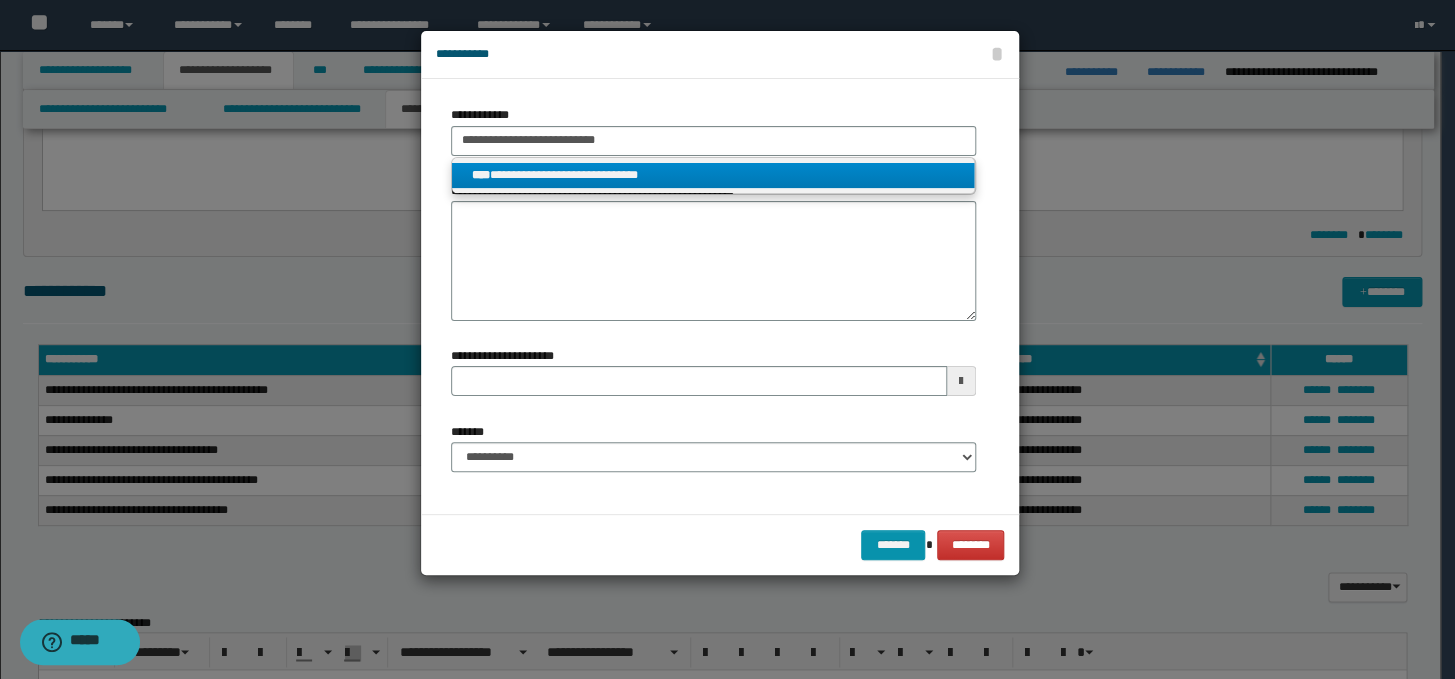 click on "**********" at bounding box center [713, 175] 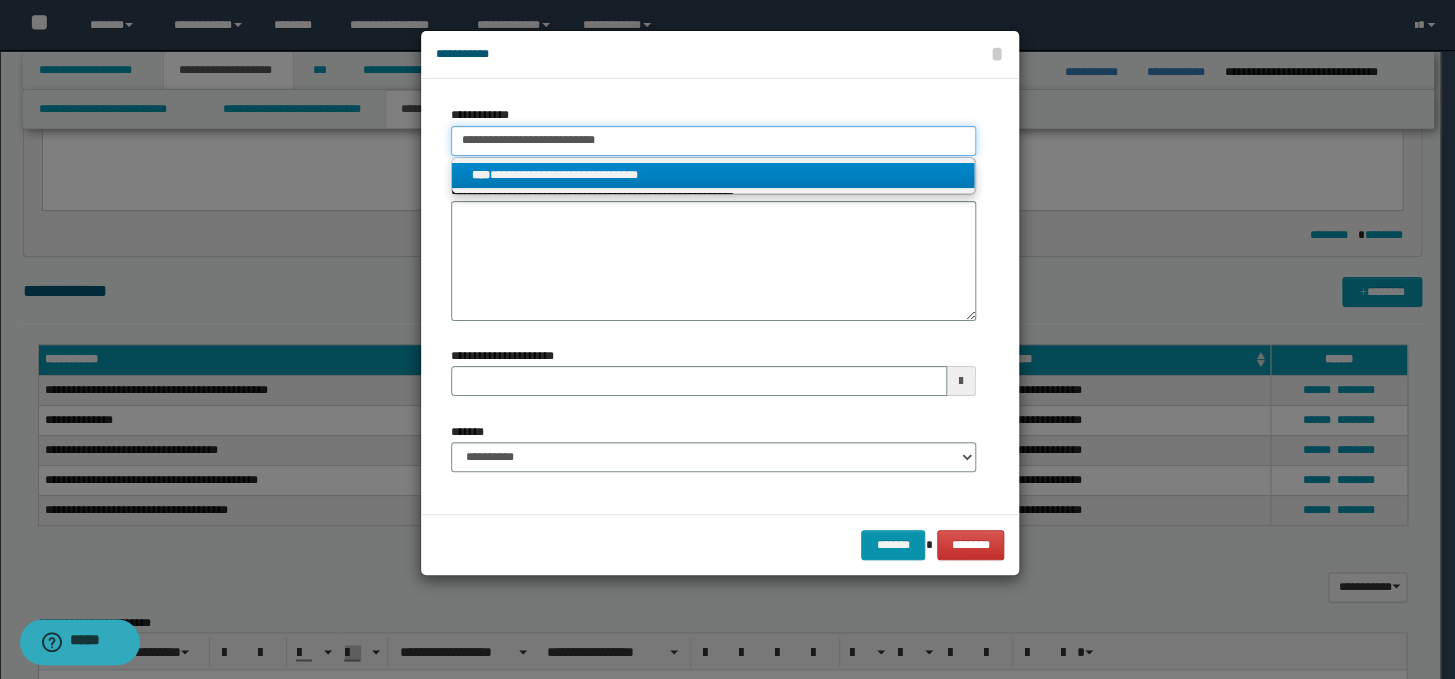 type 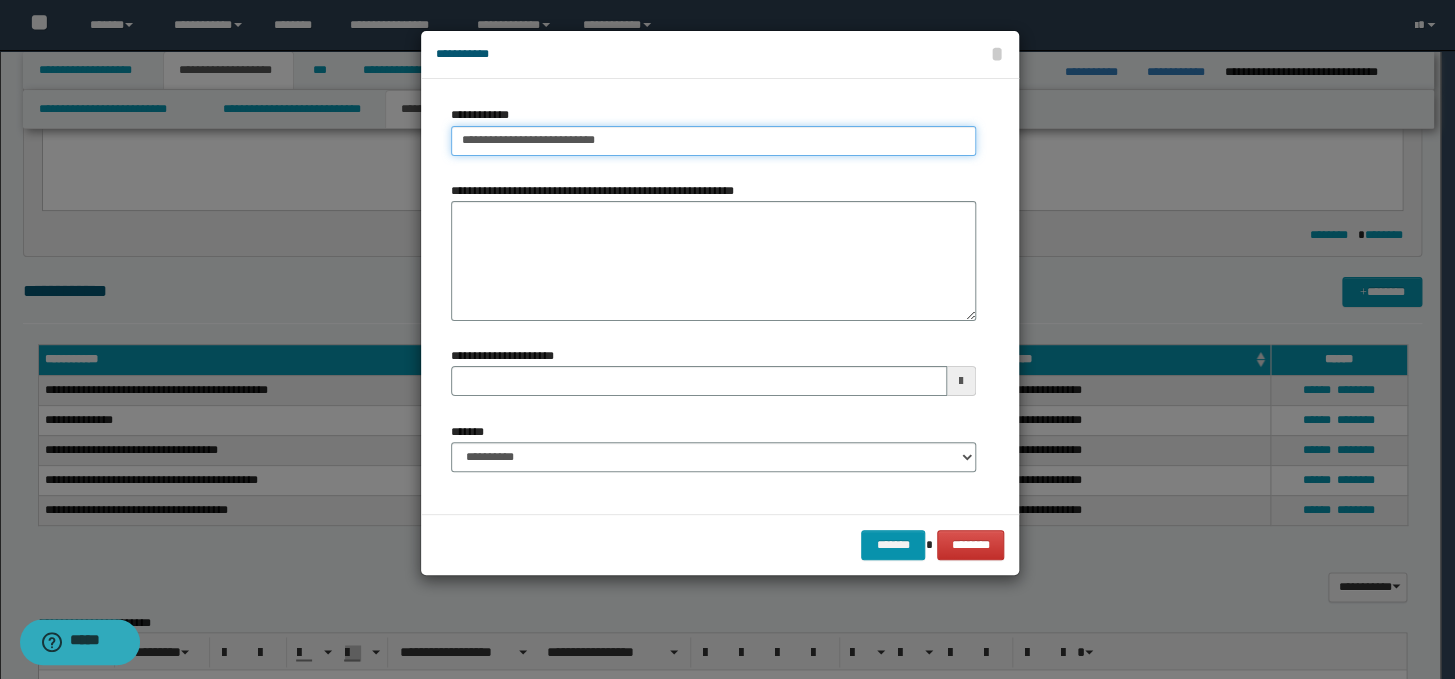 type 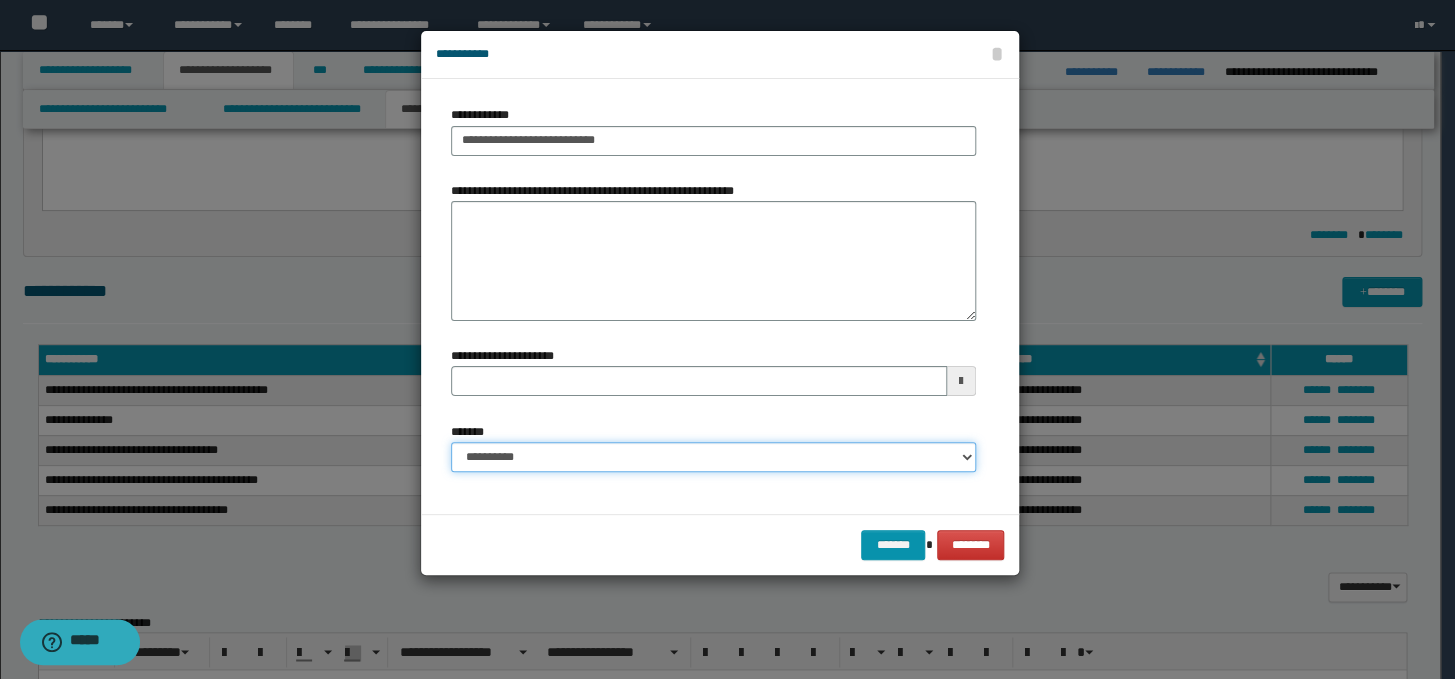 click on "**********" at bounding box center (713, 457) 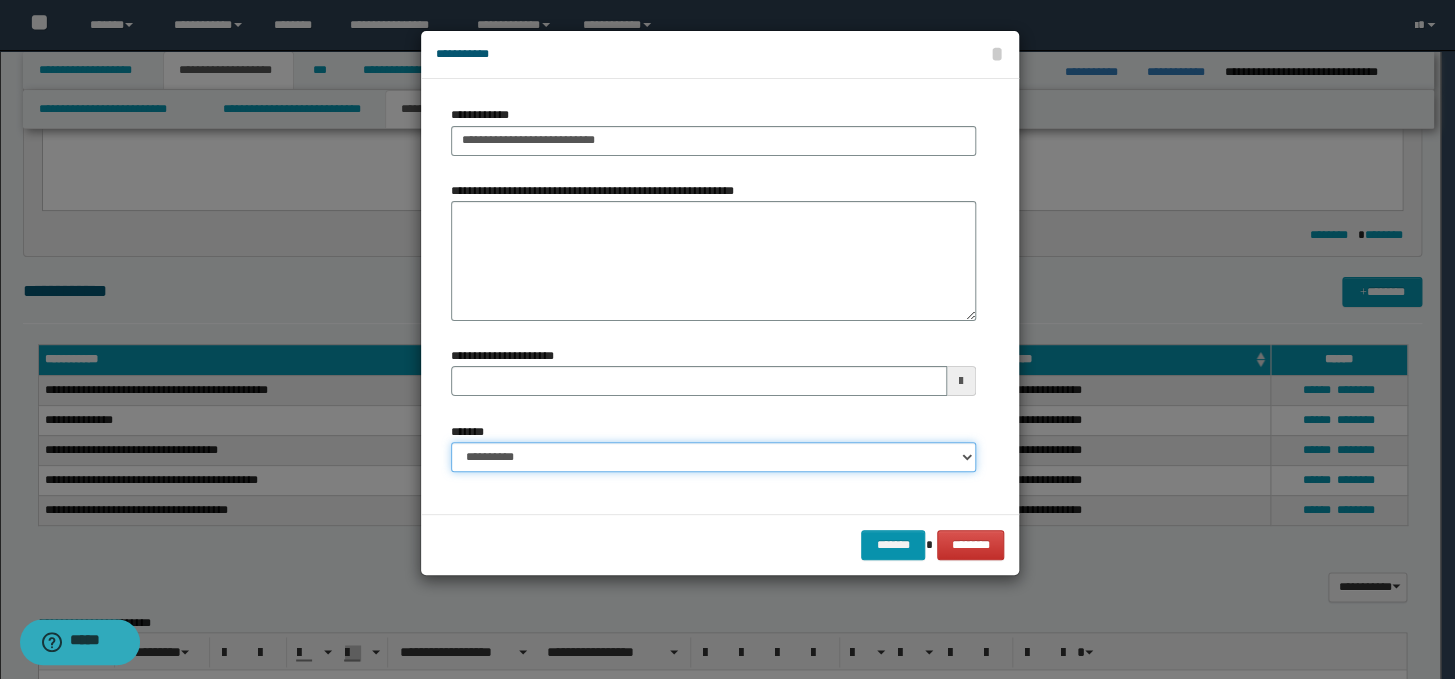 select on "*" 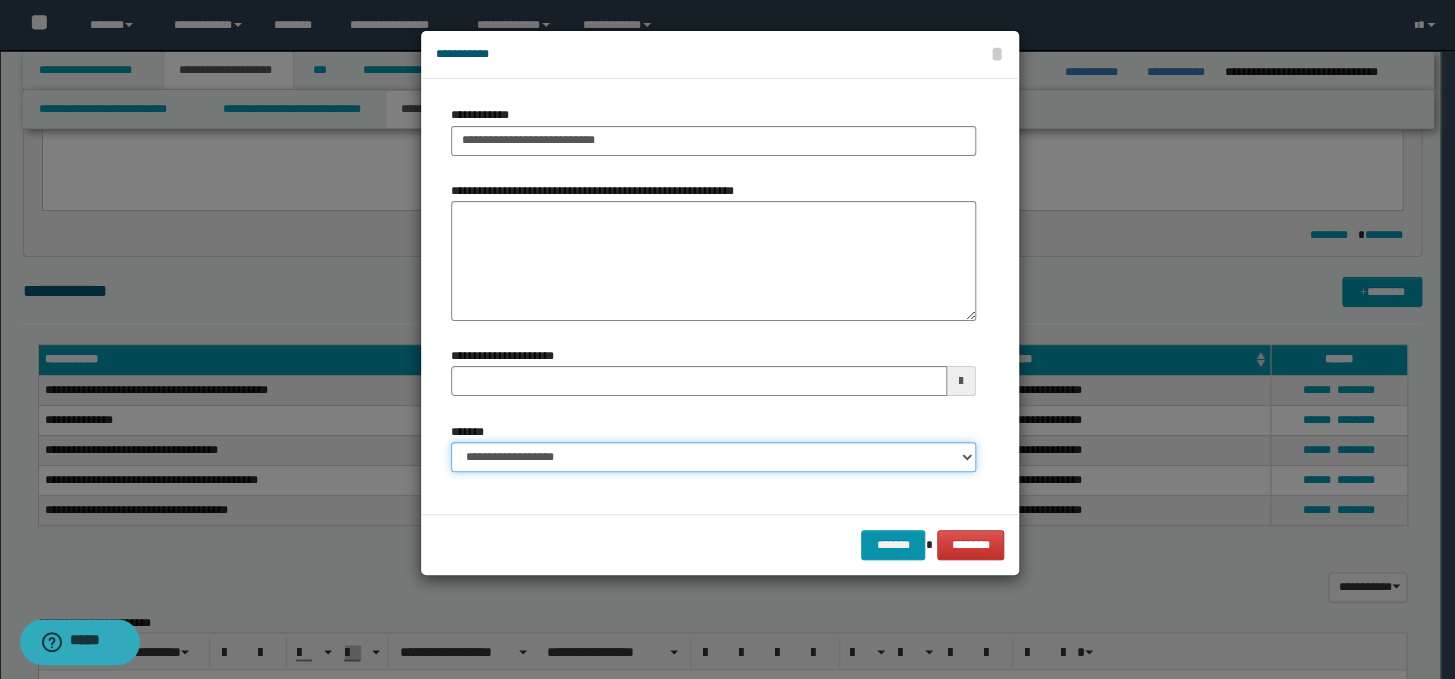 click on "**********" at bounding box center (713, 457) 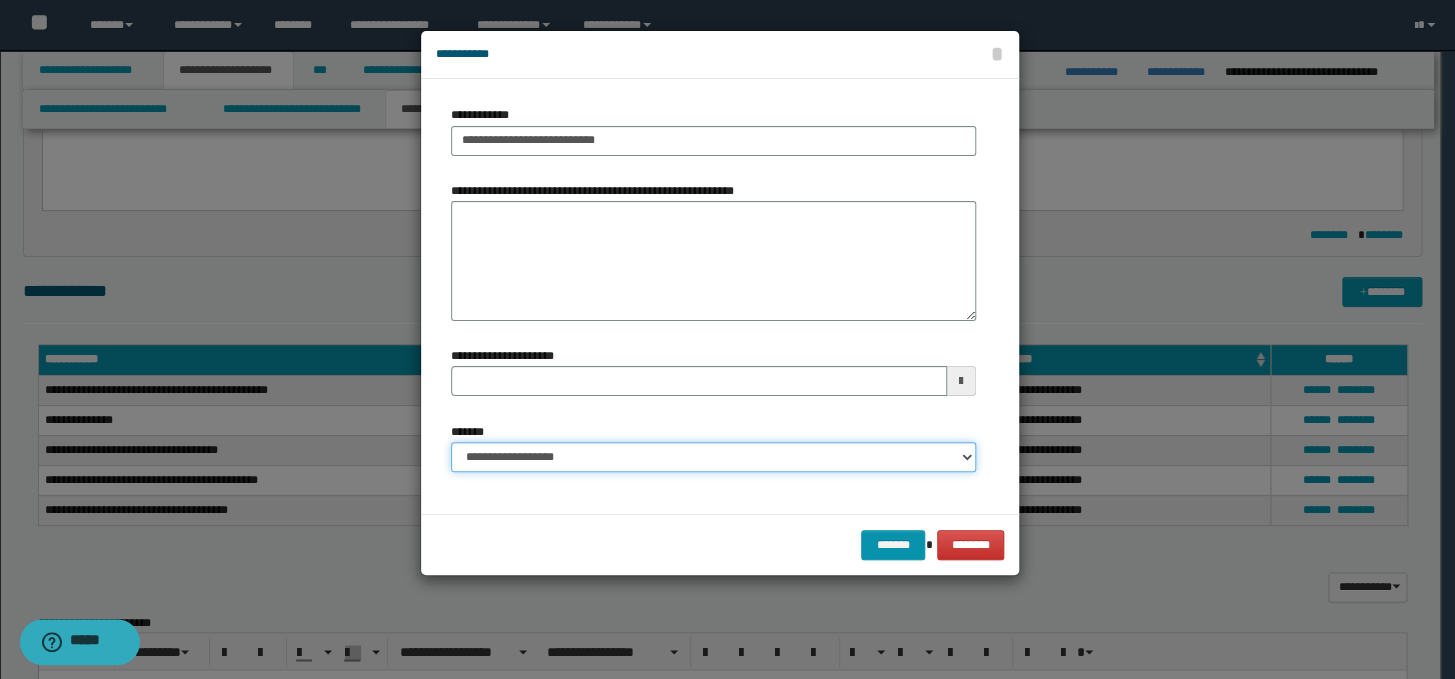 type 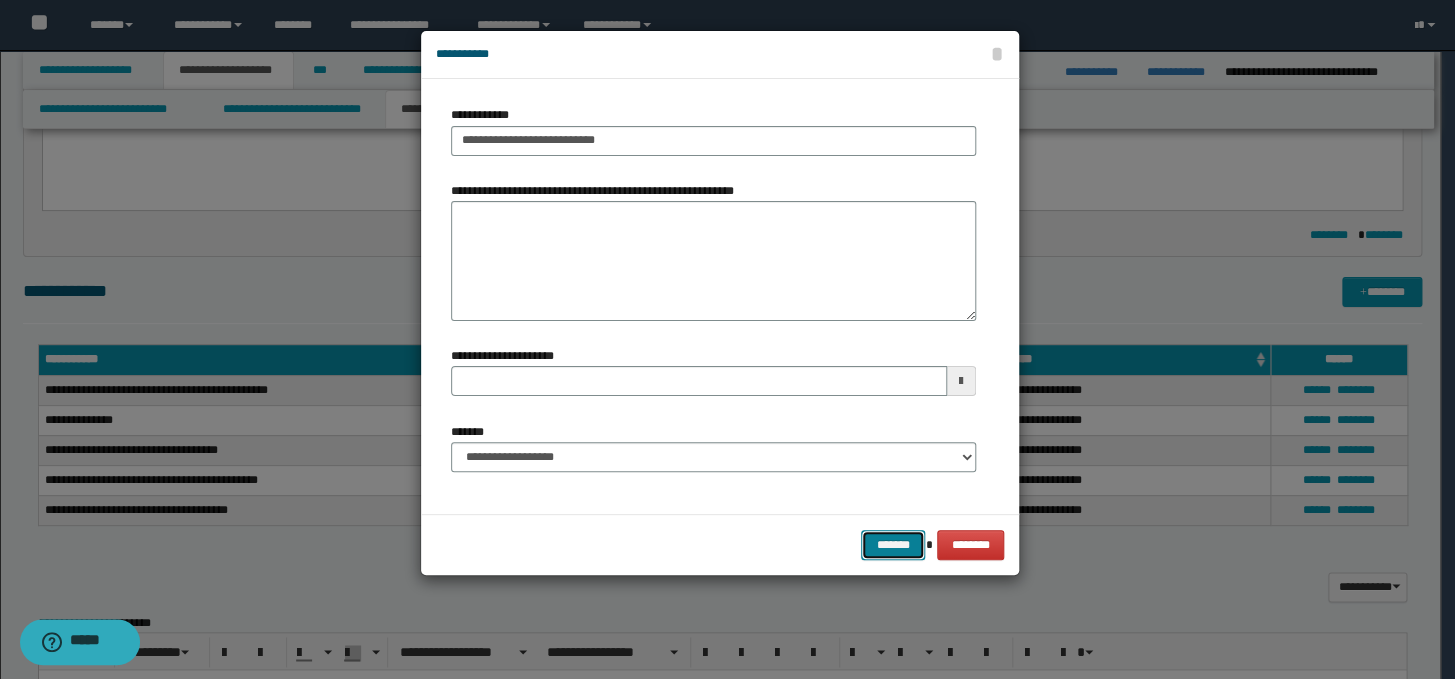 click on "*******" at bounding box center [893, 545] 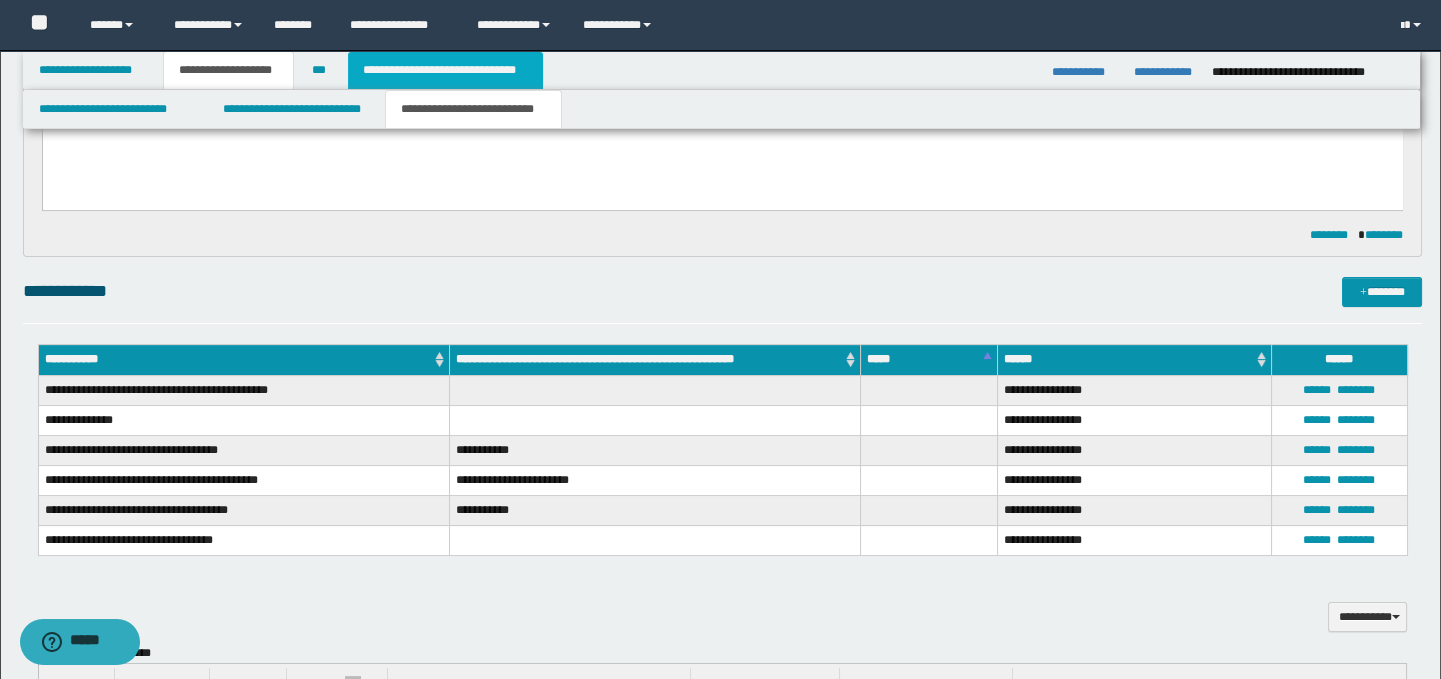 click on "**********" at bounding box center [445, 70] 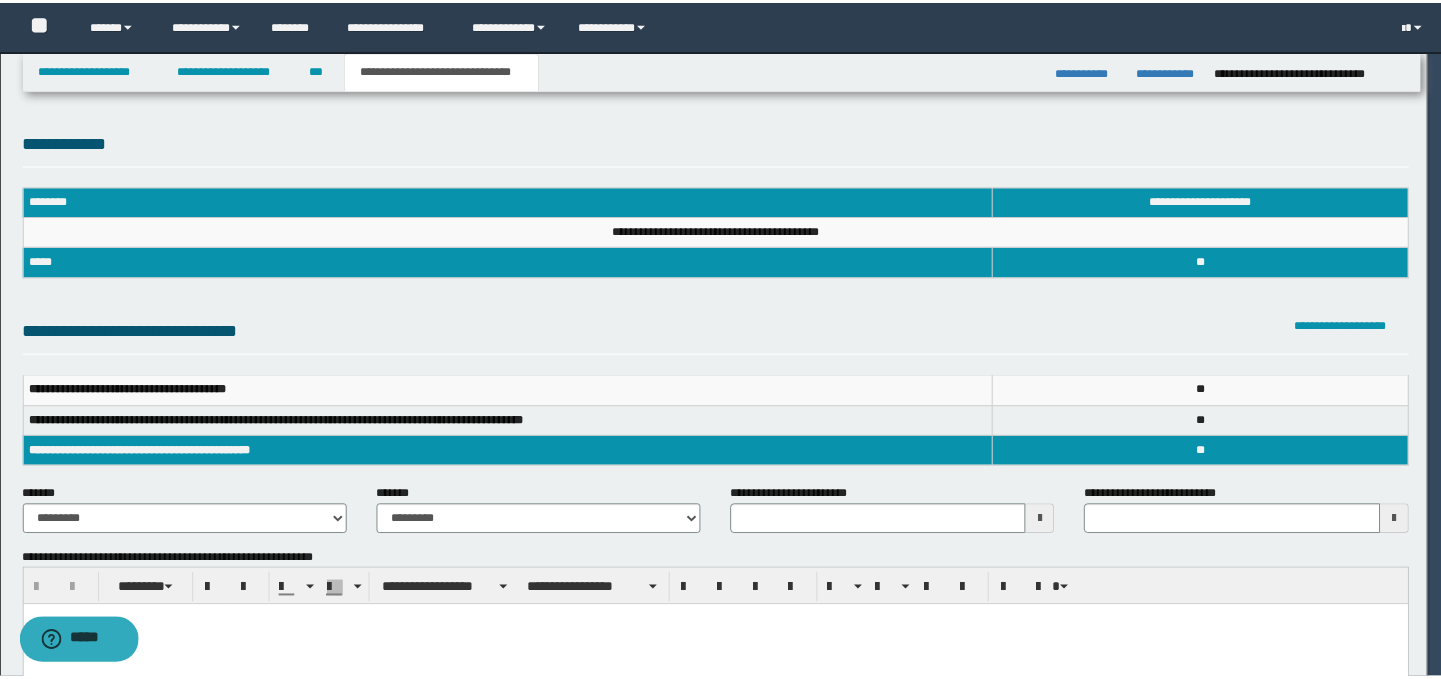 scroll, scrollTop: 0, scrollLeft: 0, axis: both 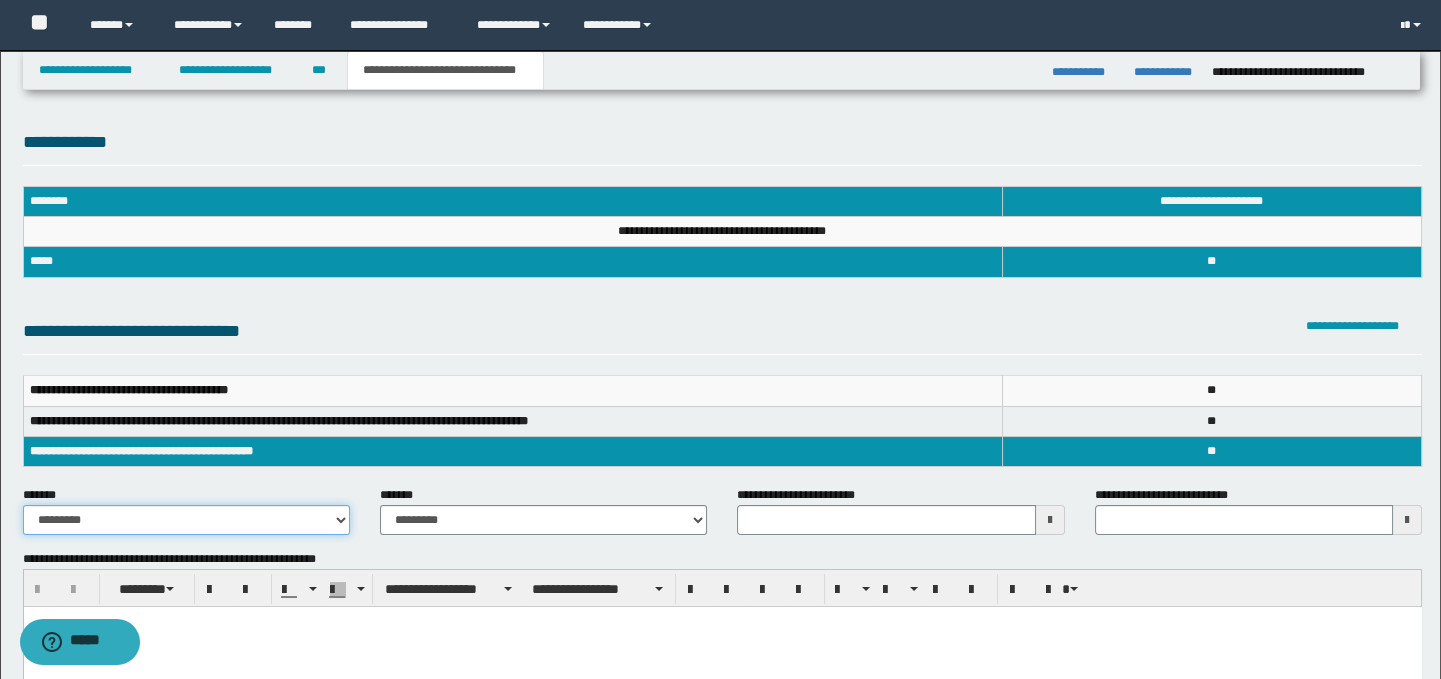 click on "**********" at bounding box center (186, 520) 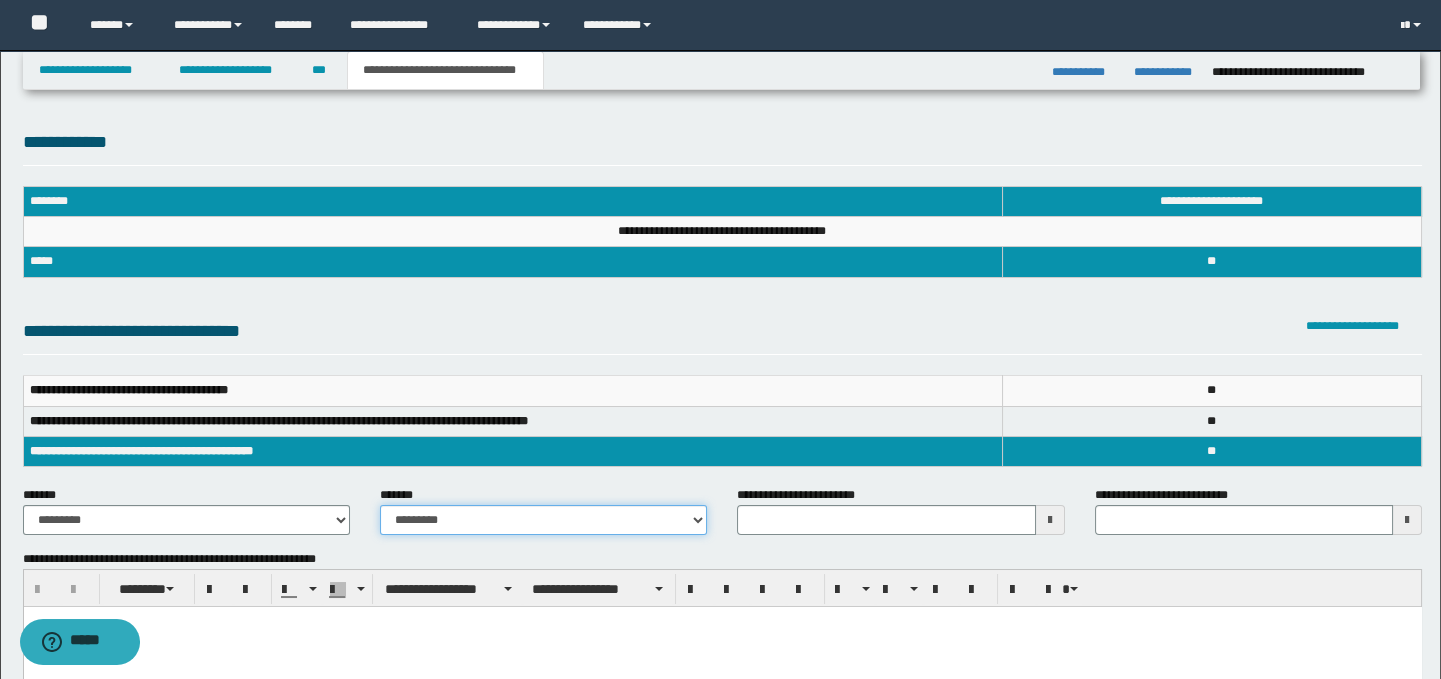 click on "**********" at bounding box center [543, 520] 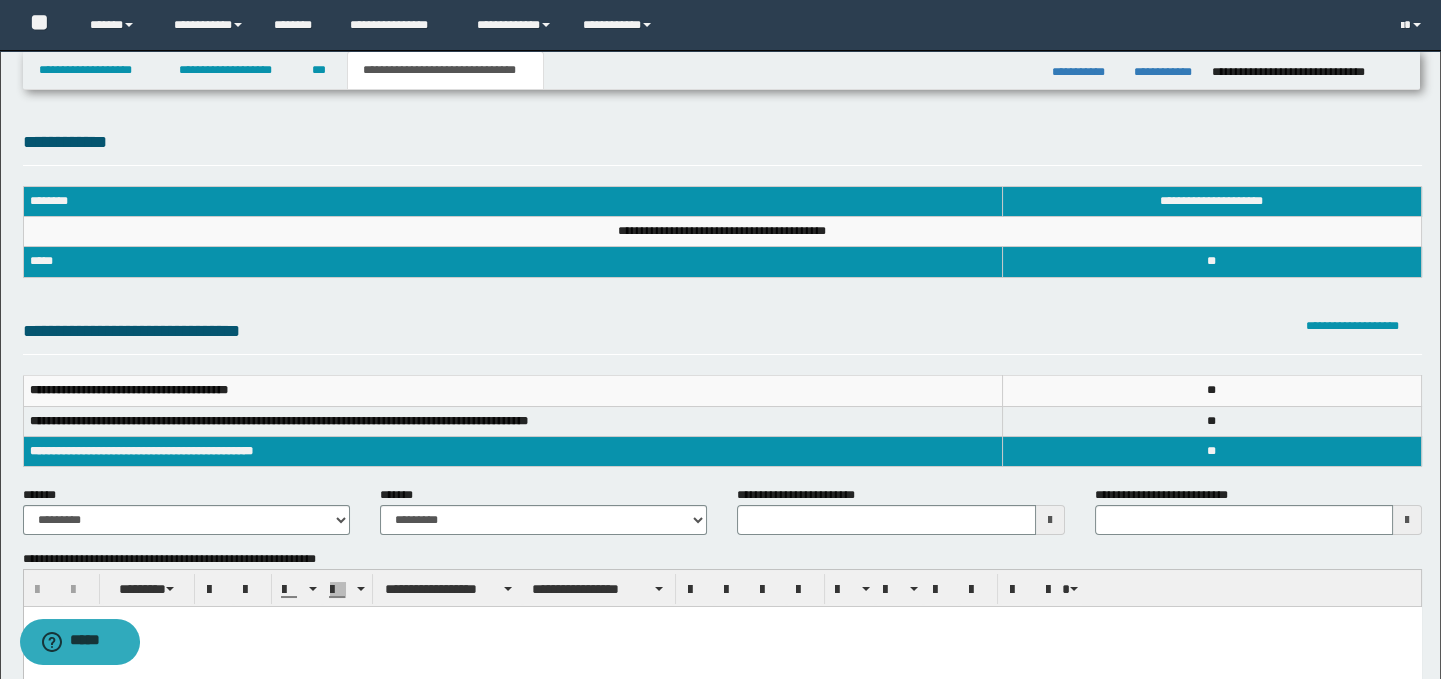 click on "**********" at bounding box center (801, 495) 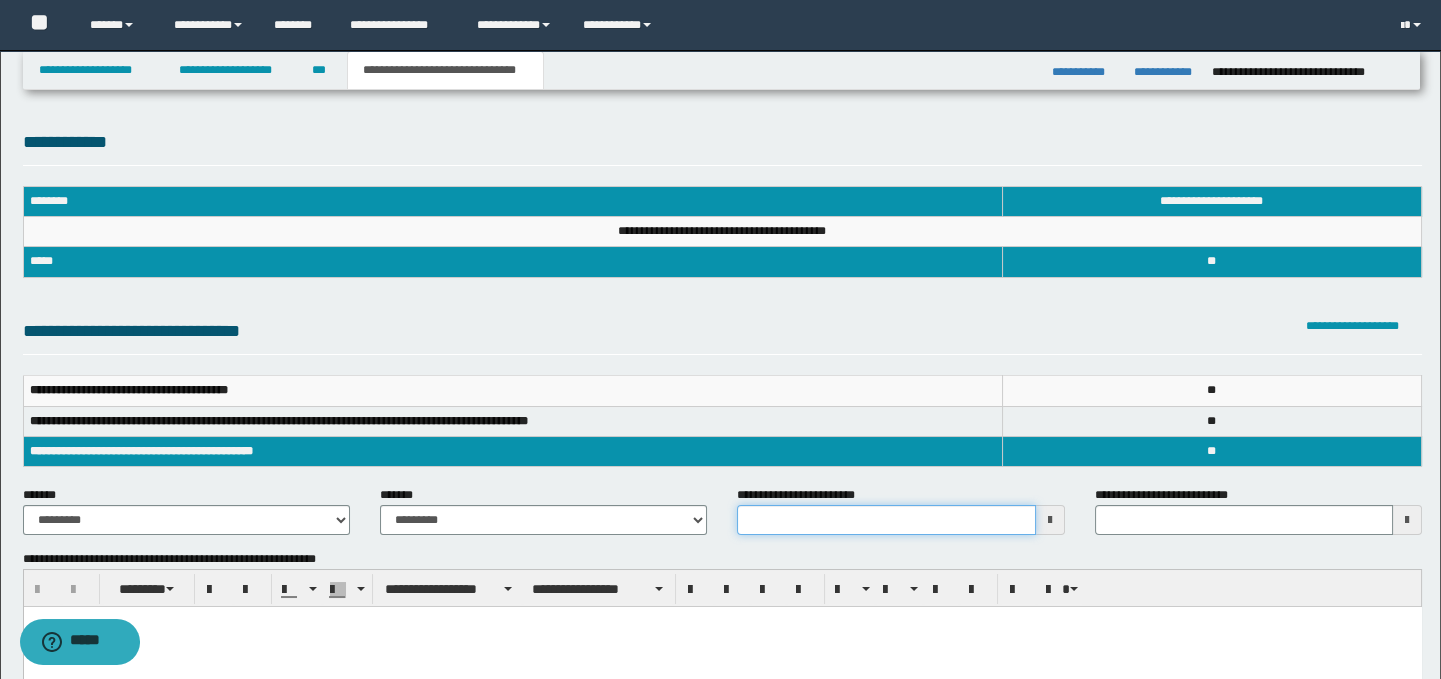 click on "**********" at bounding box center [886, 520] 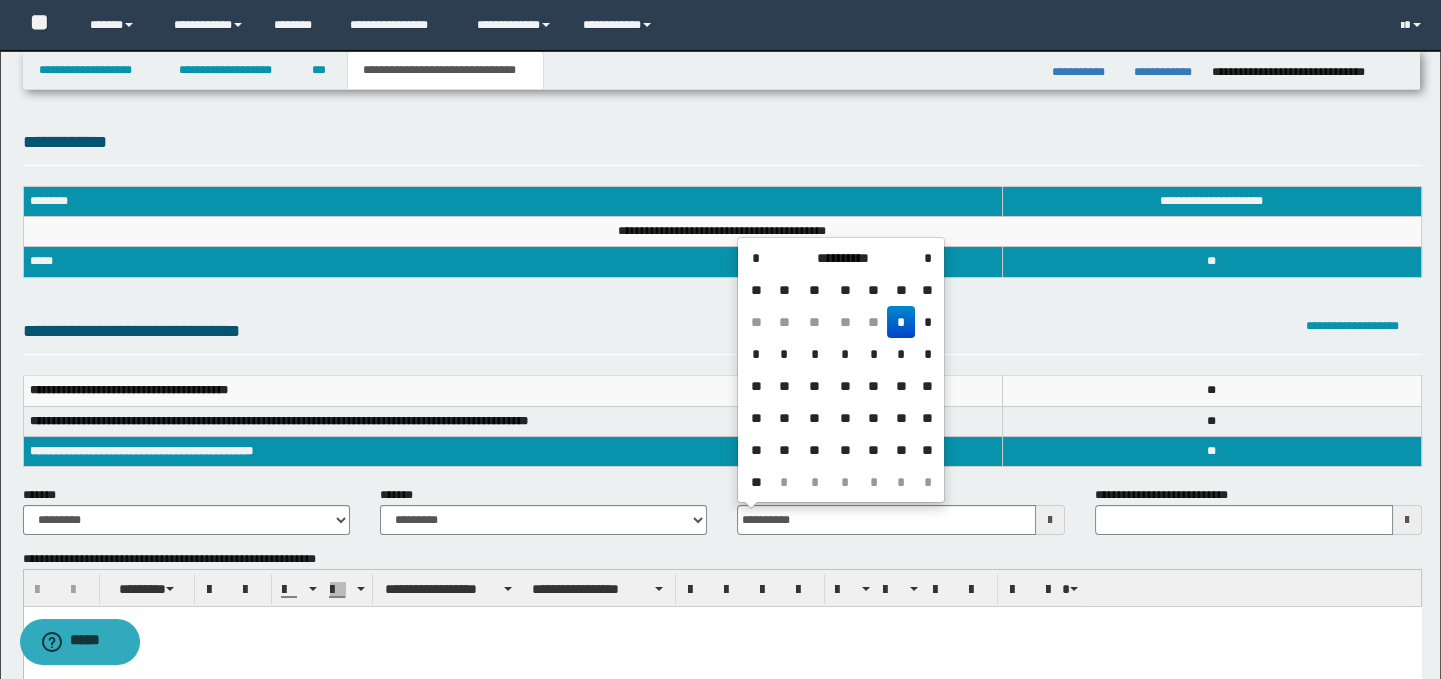 click on "*" at bounding box center [901, 322] 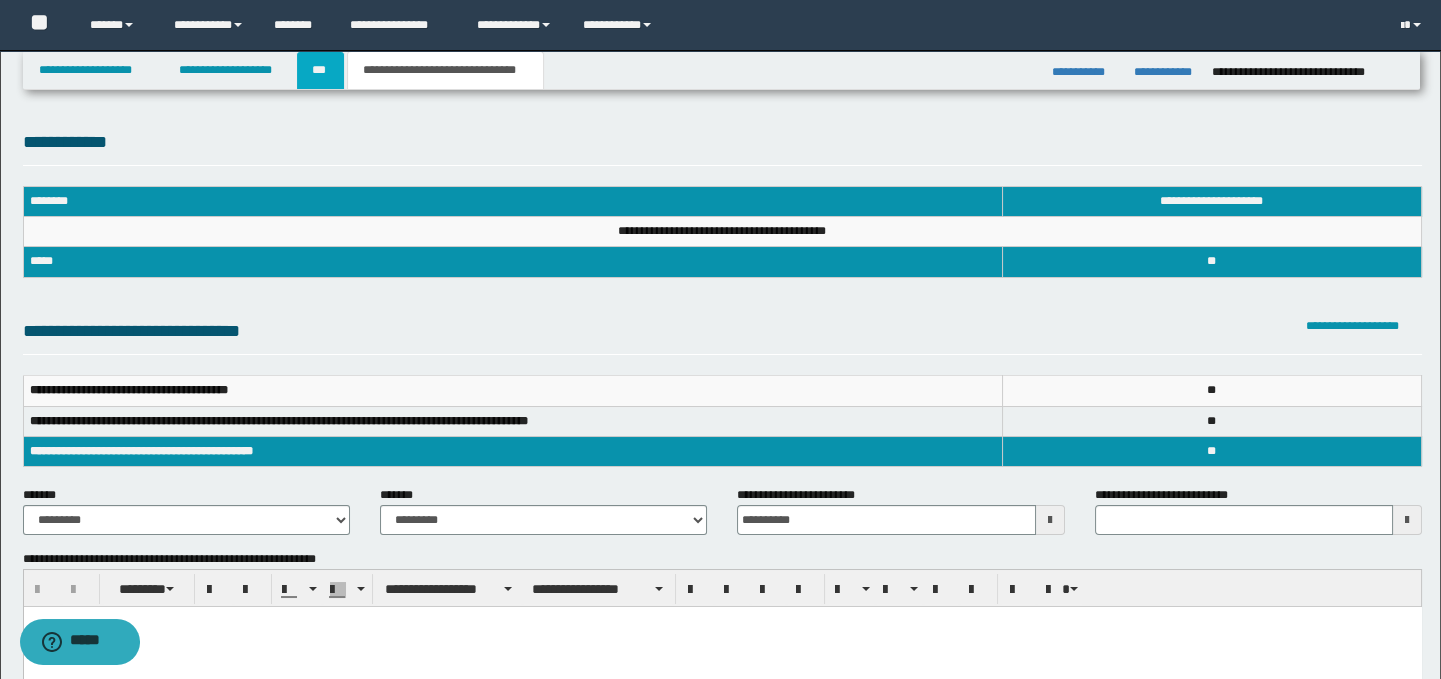 click on "***" at bounding box center (320, 70) 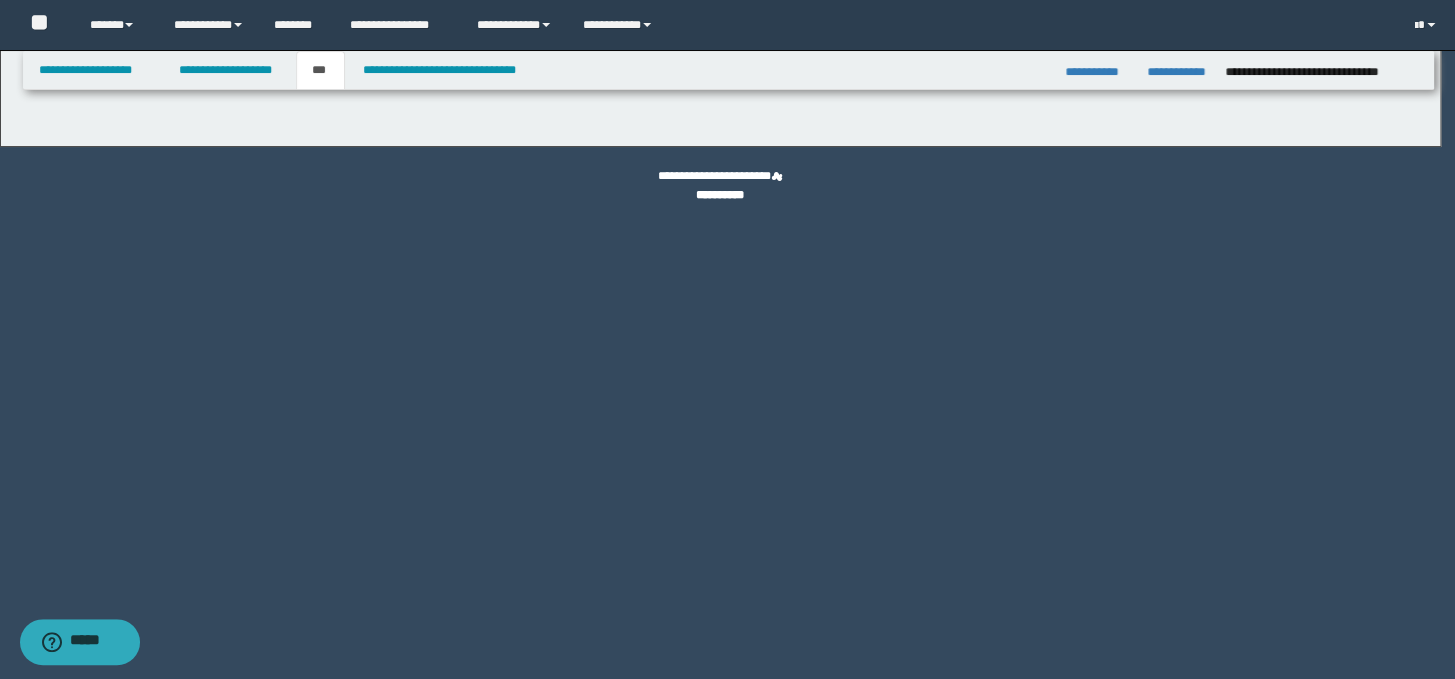 select on "***" 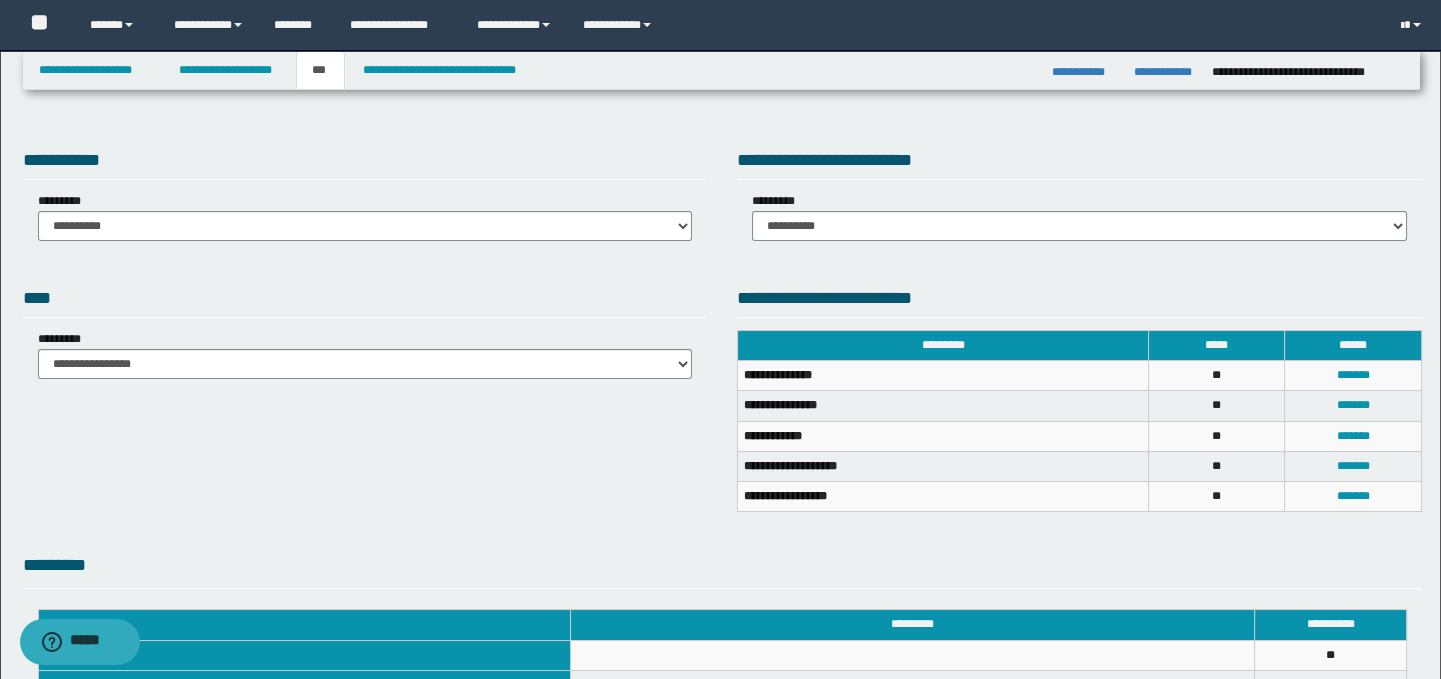 drag, startPoint x: 660, startPoint y: 202, endPoint x: 655, endPoint y: 215, distance: 13.928389 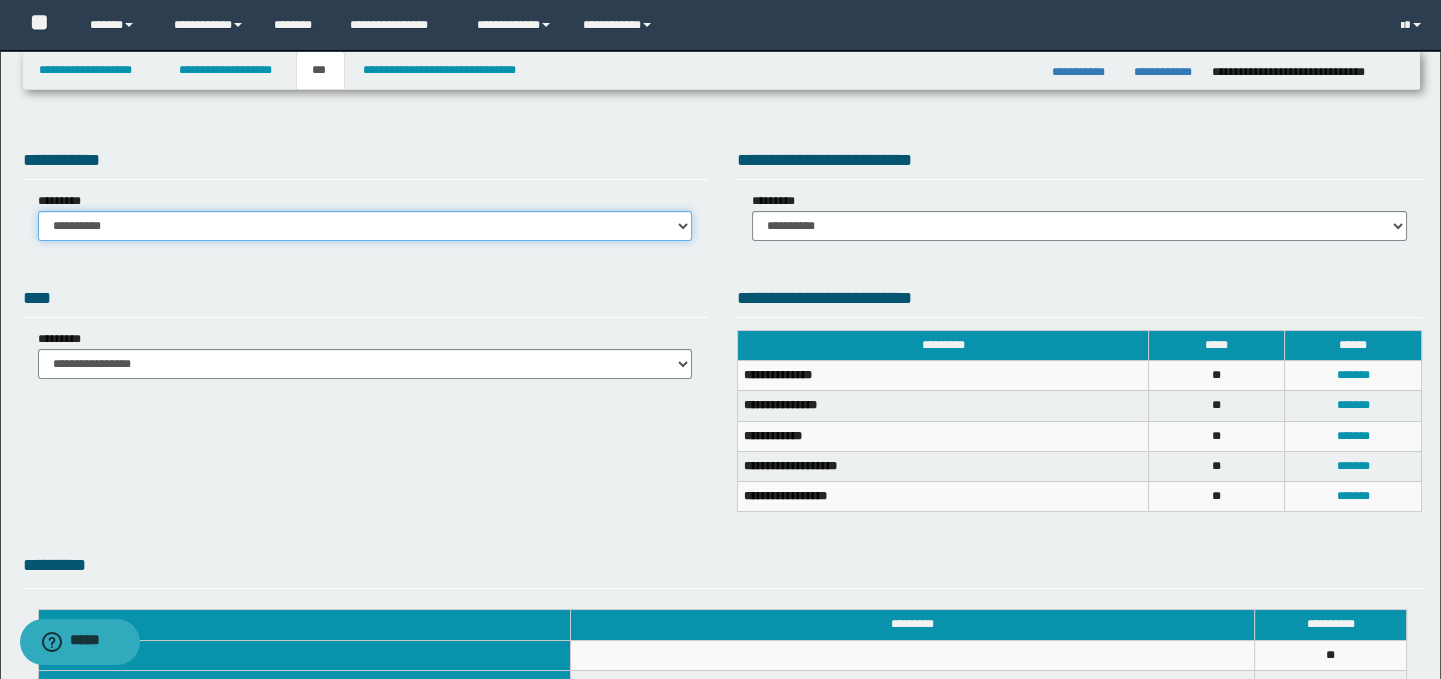 click on "**********" at bounding box center (365, 226) 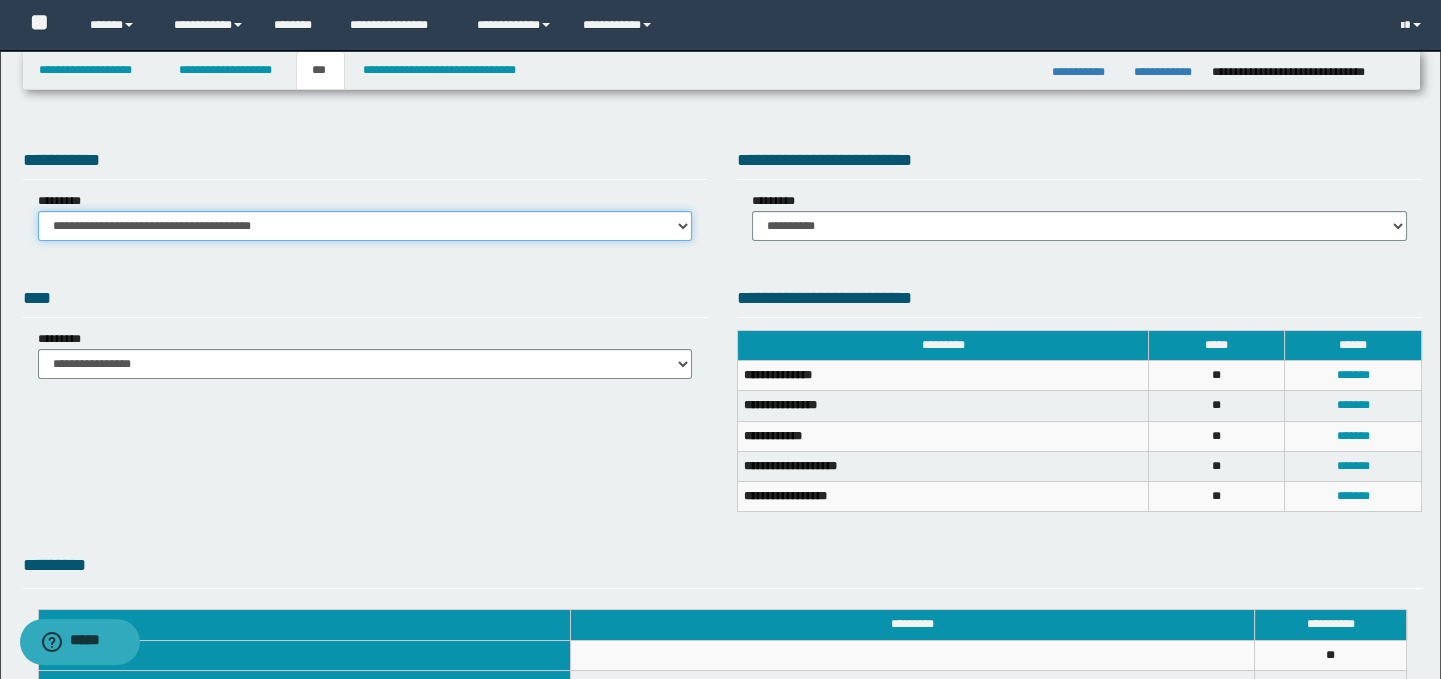 click on "**********" at bounding box center (365, 226) 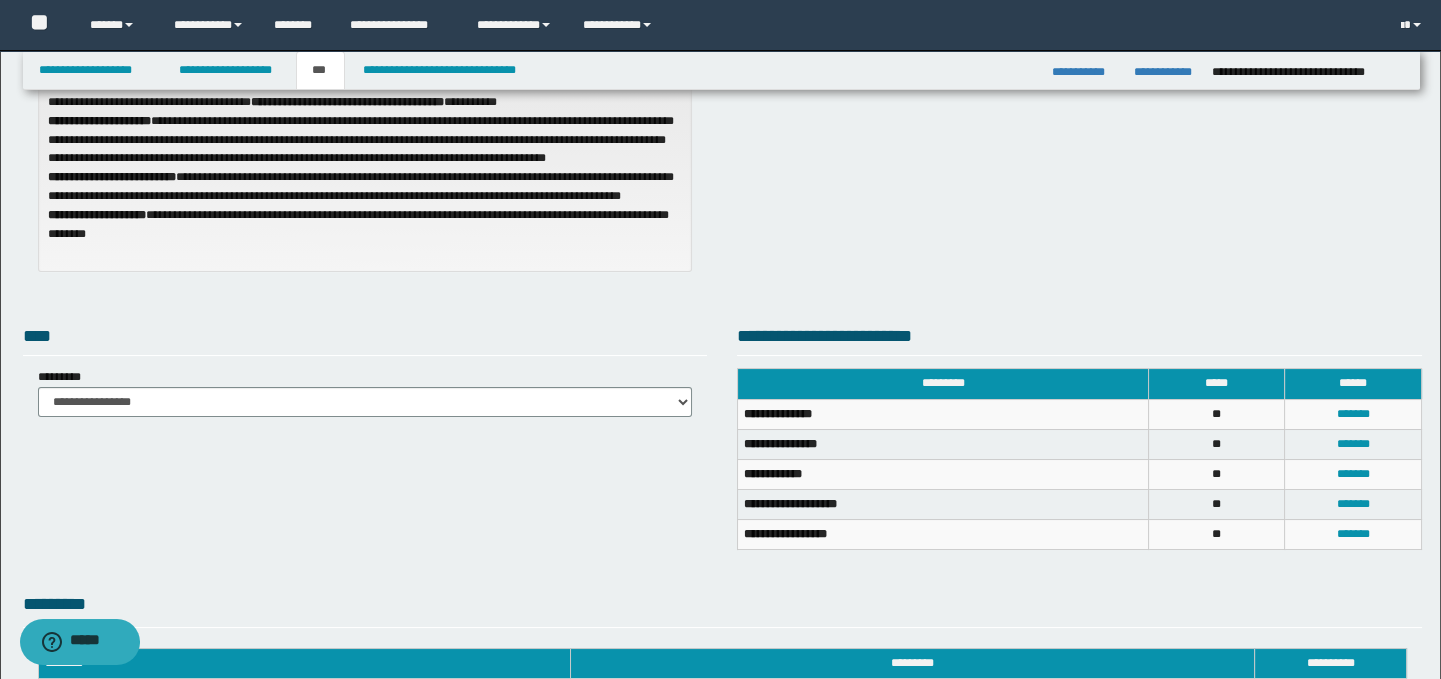 scroll, scrollTop: 0, scrollLeft: 0, axis: both 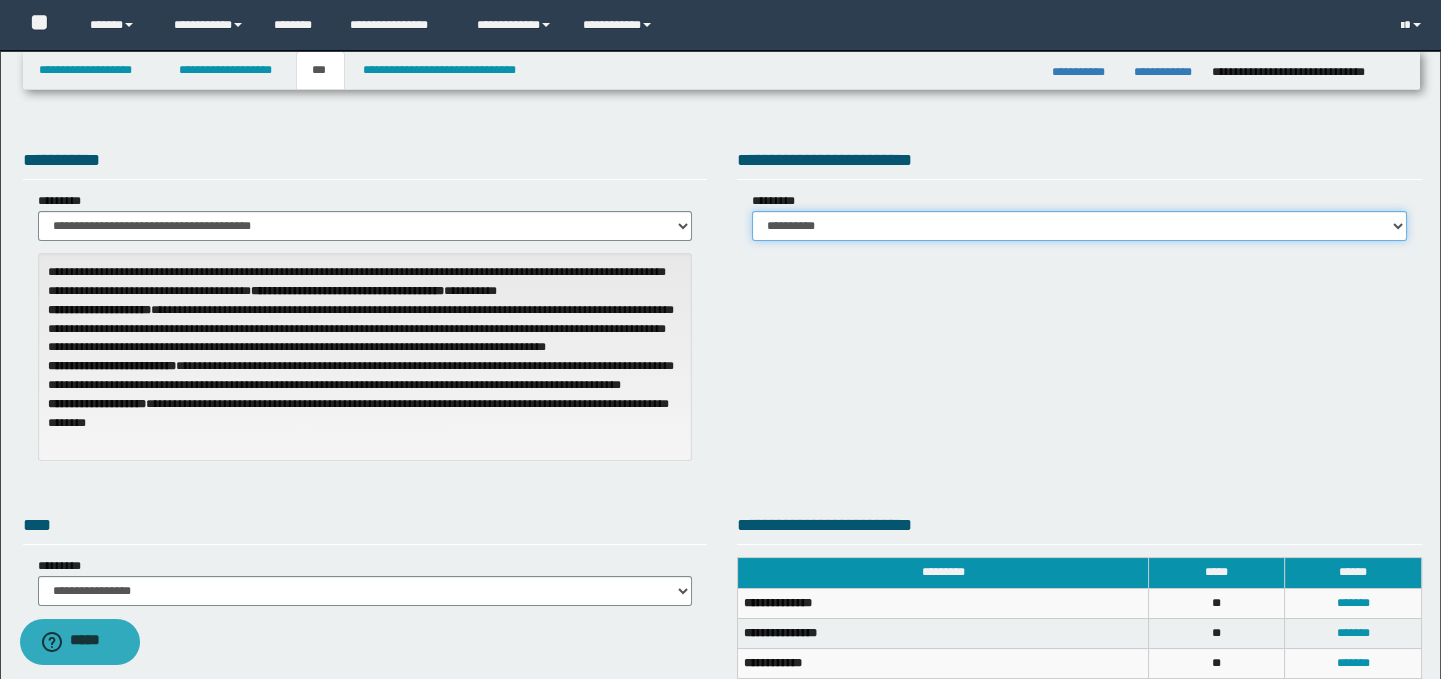 click on "**********" at bounding box center (1079, 226) 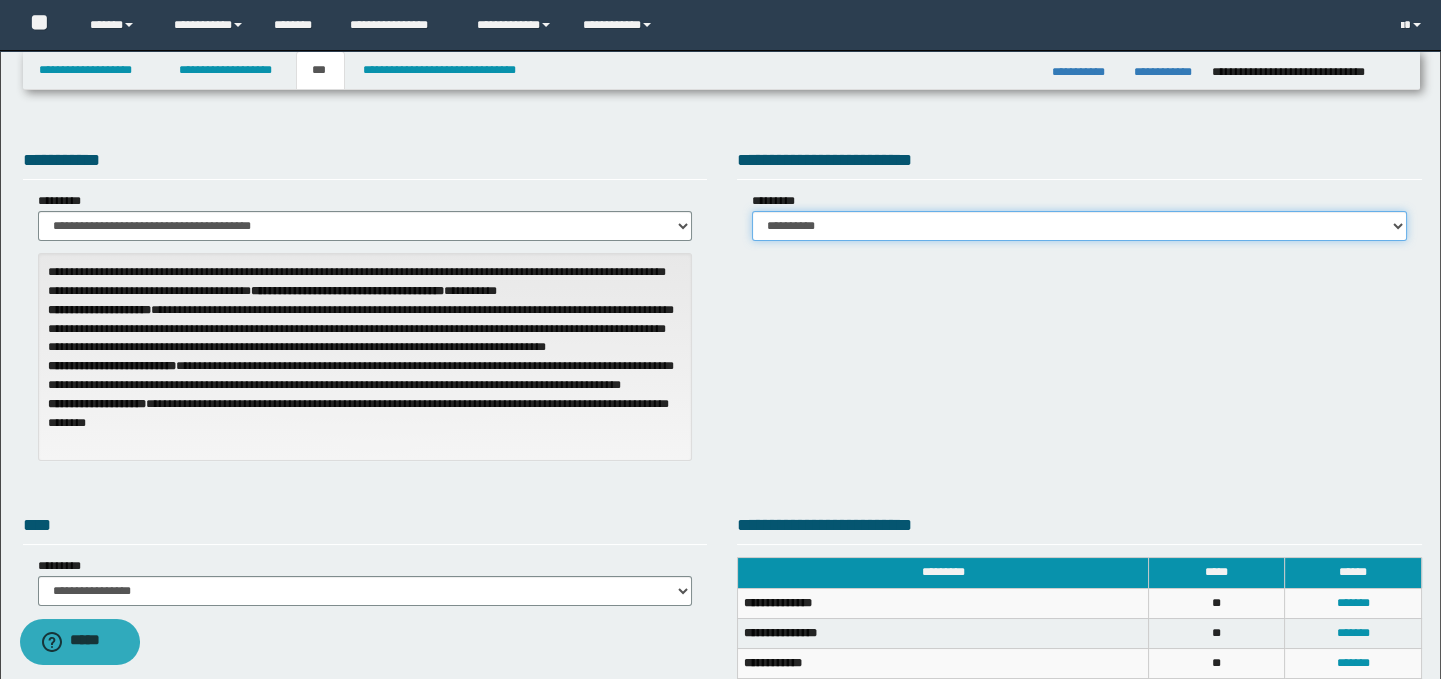 select on "*" 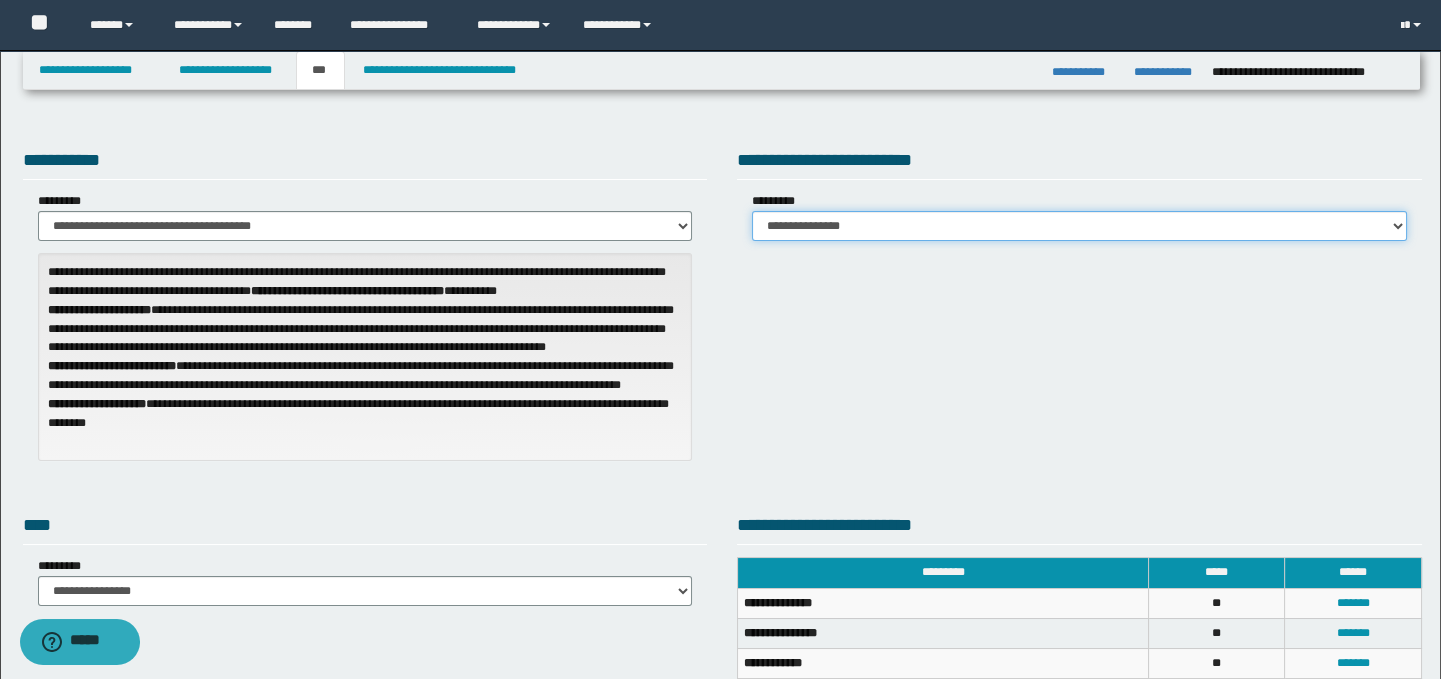 click on "**********" at bounding box center (1079, 226) 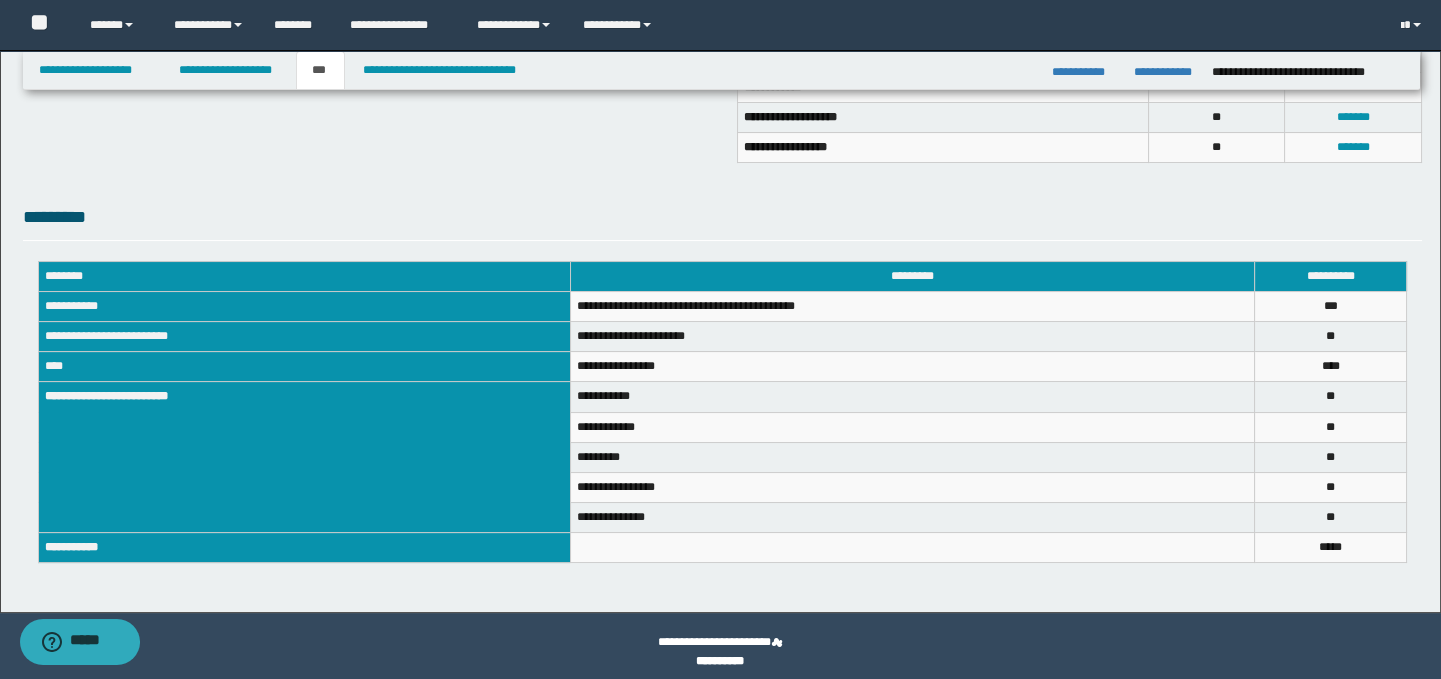scroll, scrollTop: 587, scrollLeft: 0, axis: vertical 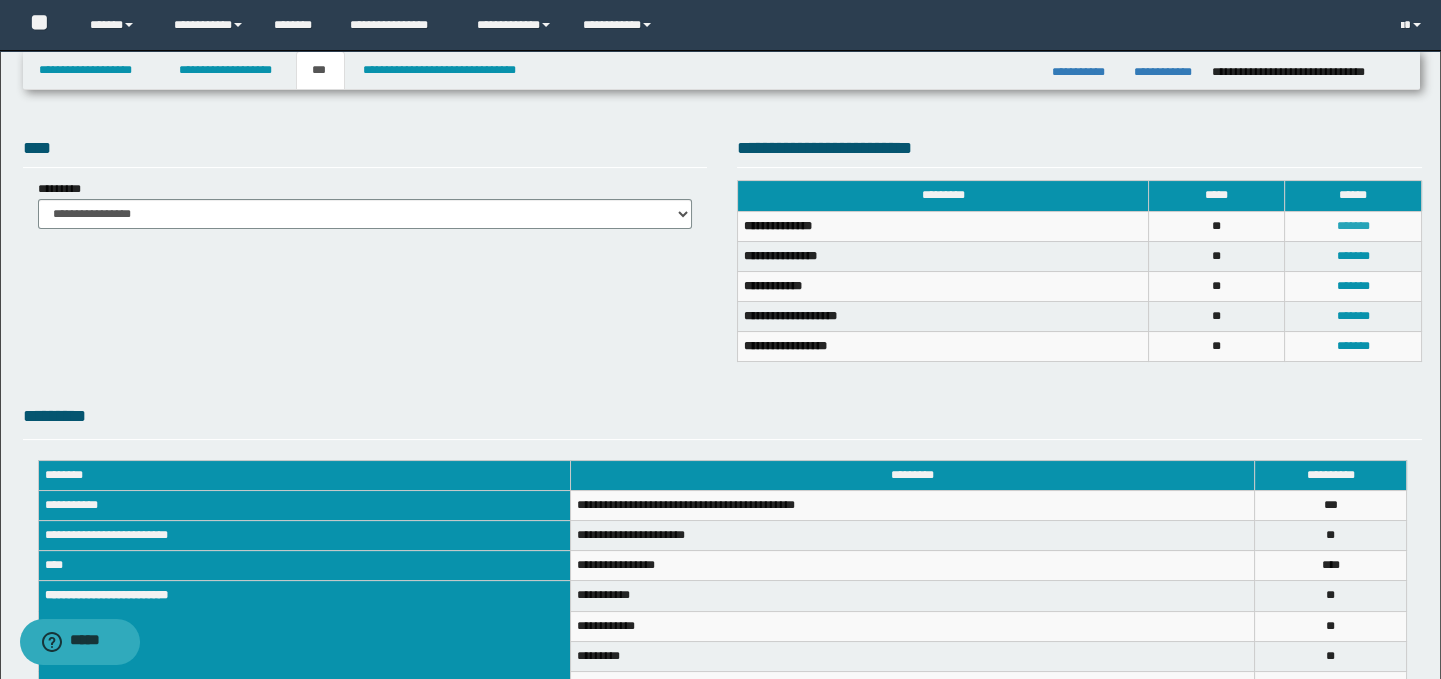 click on "*******" at bounding box center [1353, 226] 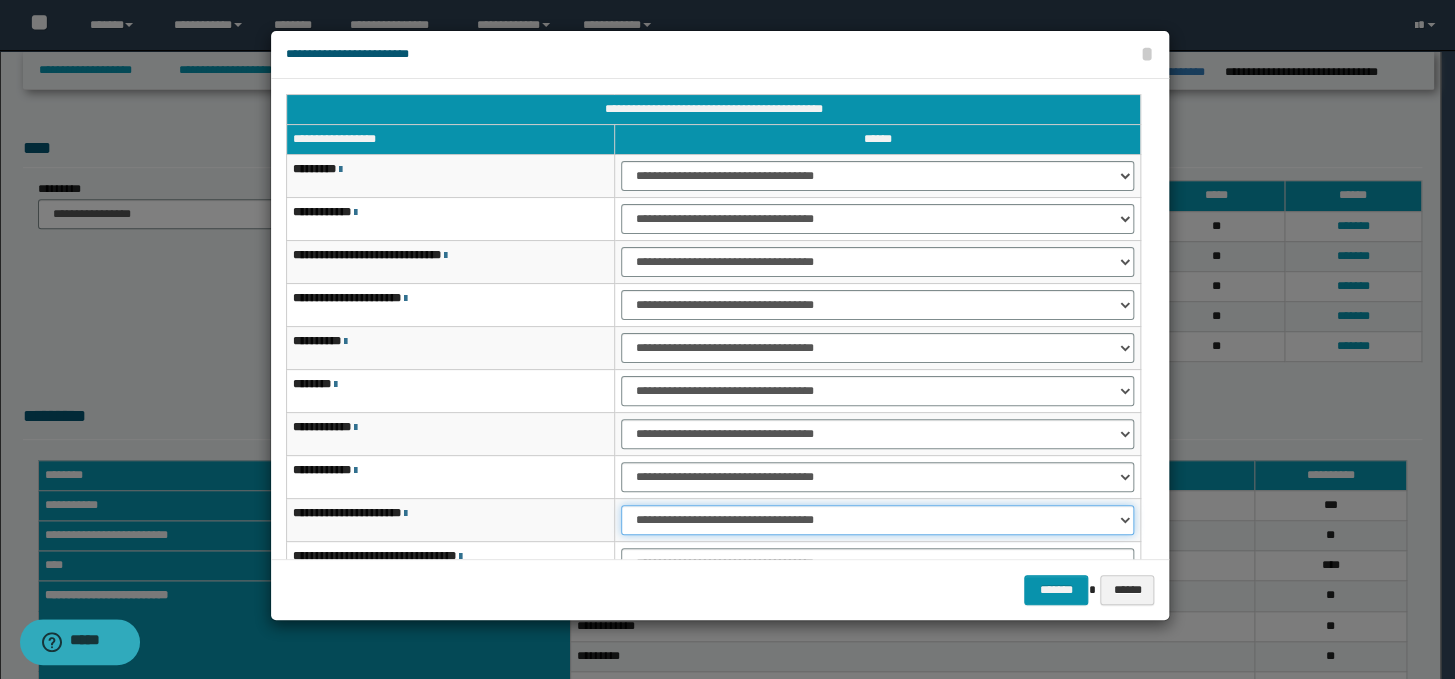 click on "**********" at bounding box center (877, 520) 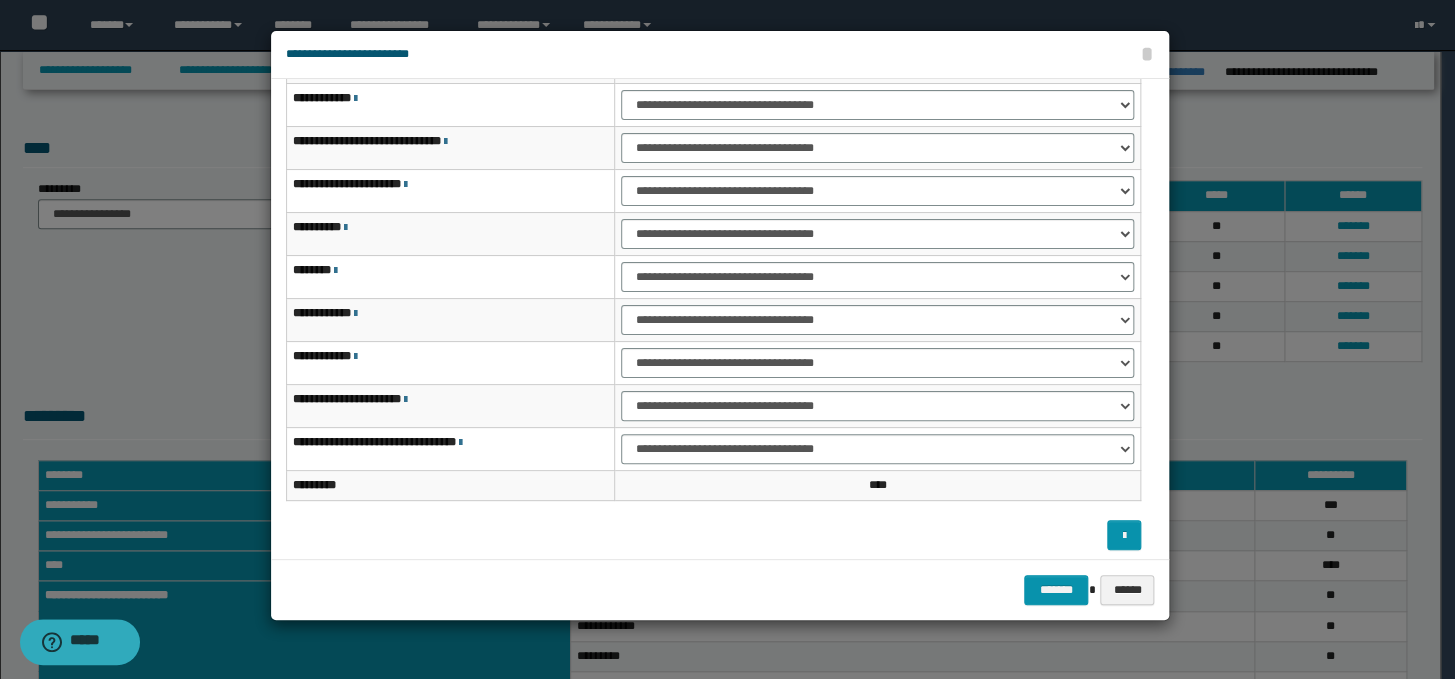 scroll, scrollTop: 120, scrollLeft: 0, axis: vertical 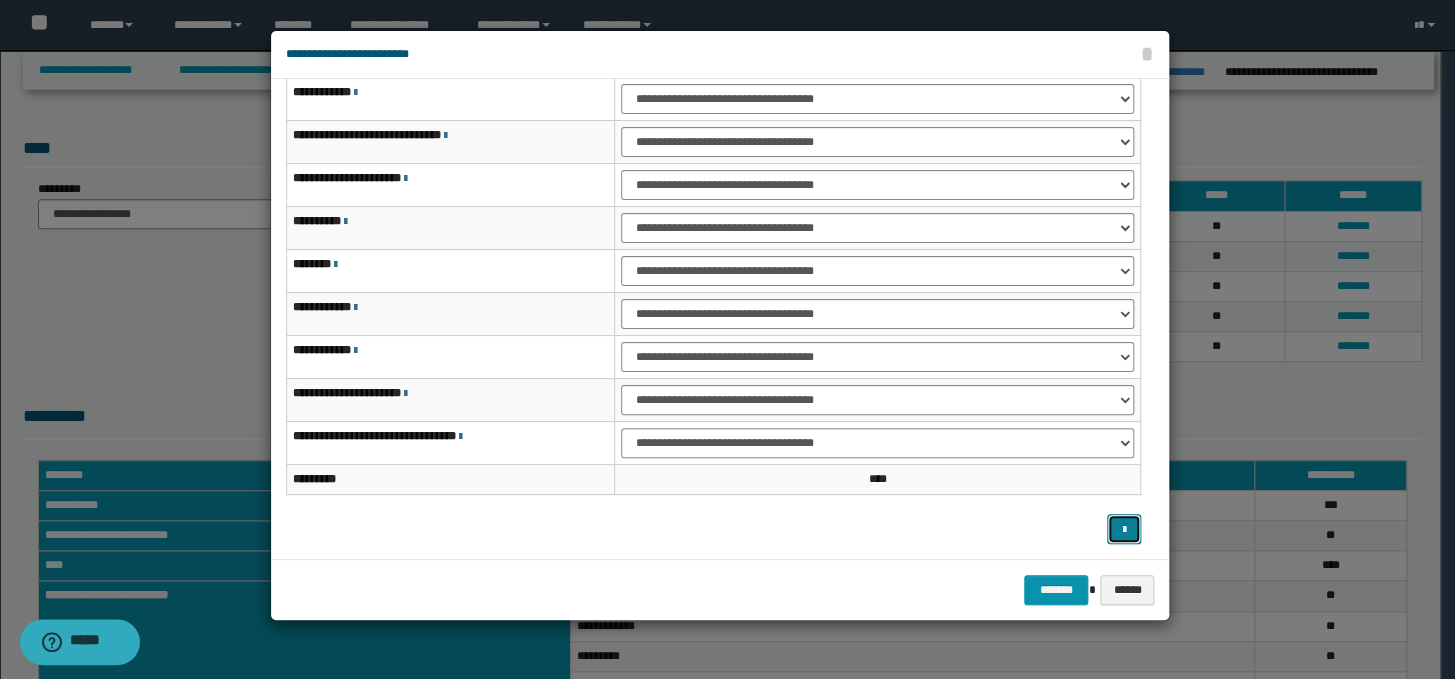 click at bounding box center (1124, 529) 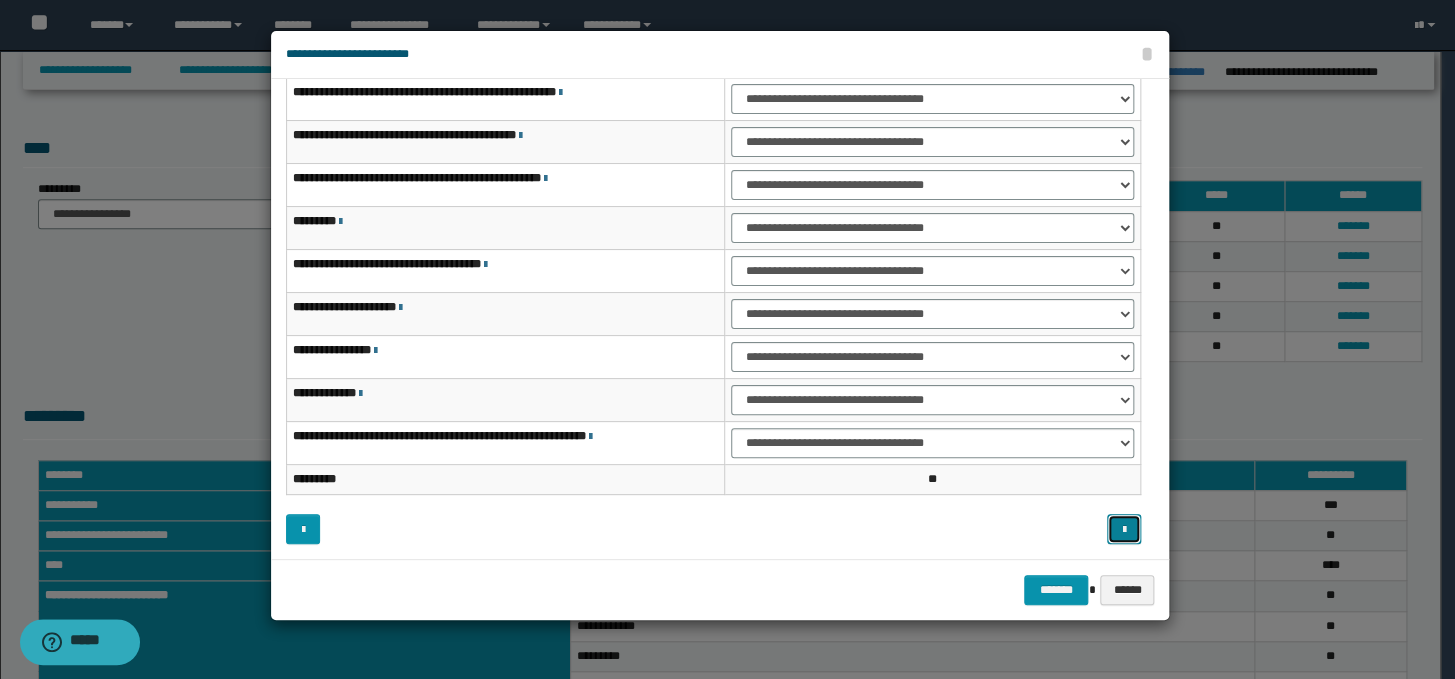 click at bounding box center (1123, 530) 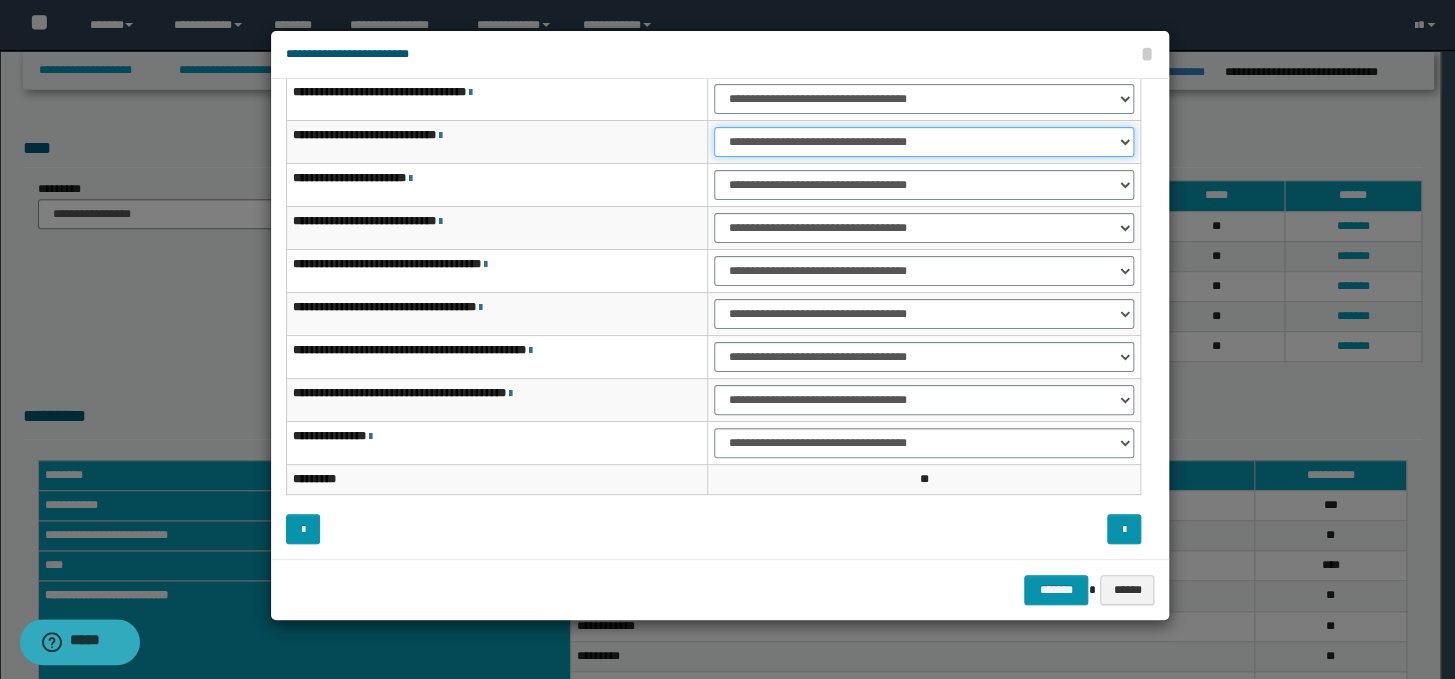 click on "**********" at bounding box center [924, 142] 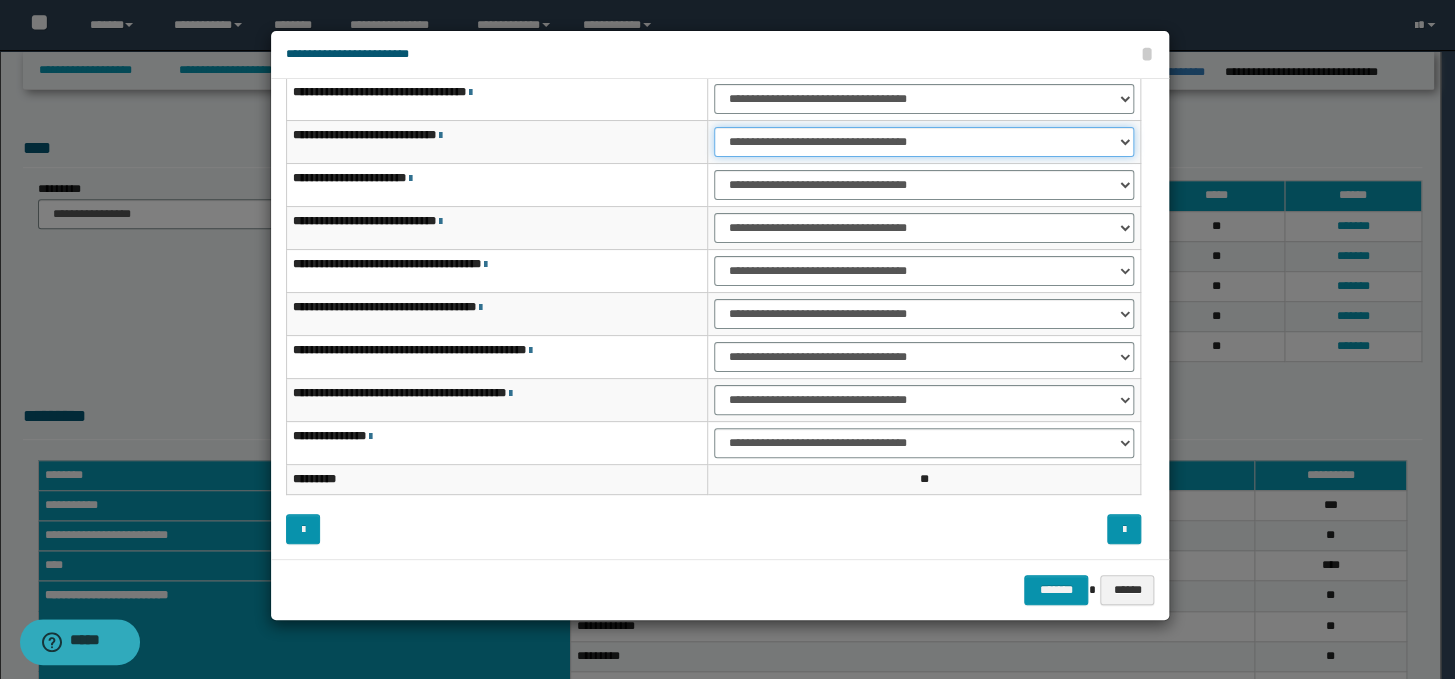 select on "***" 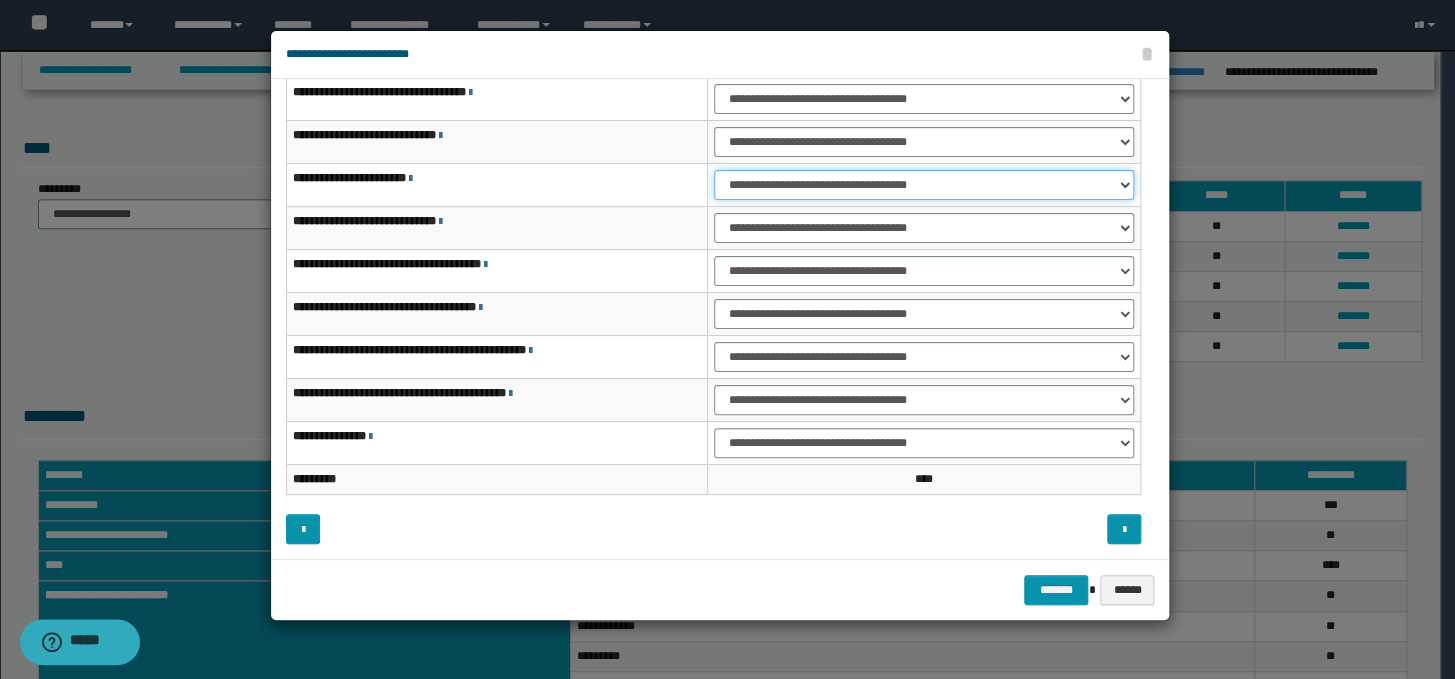 click on "**********" at bounding box center [924, 185] 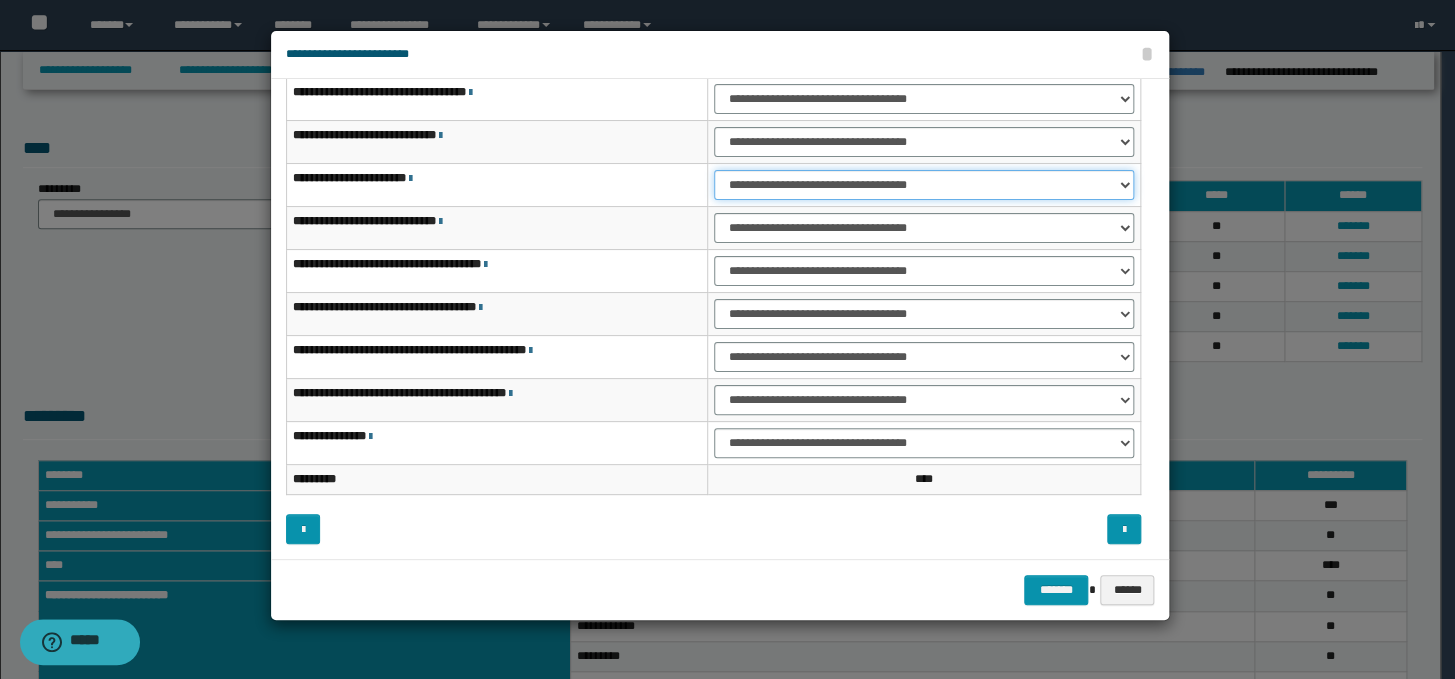 click on "**********" at bounding box center (924, 185) 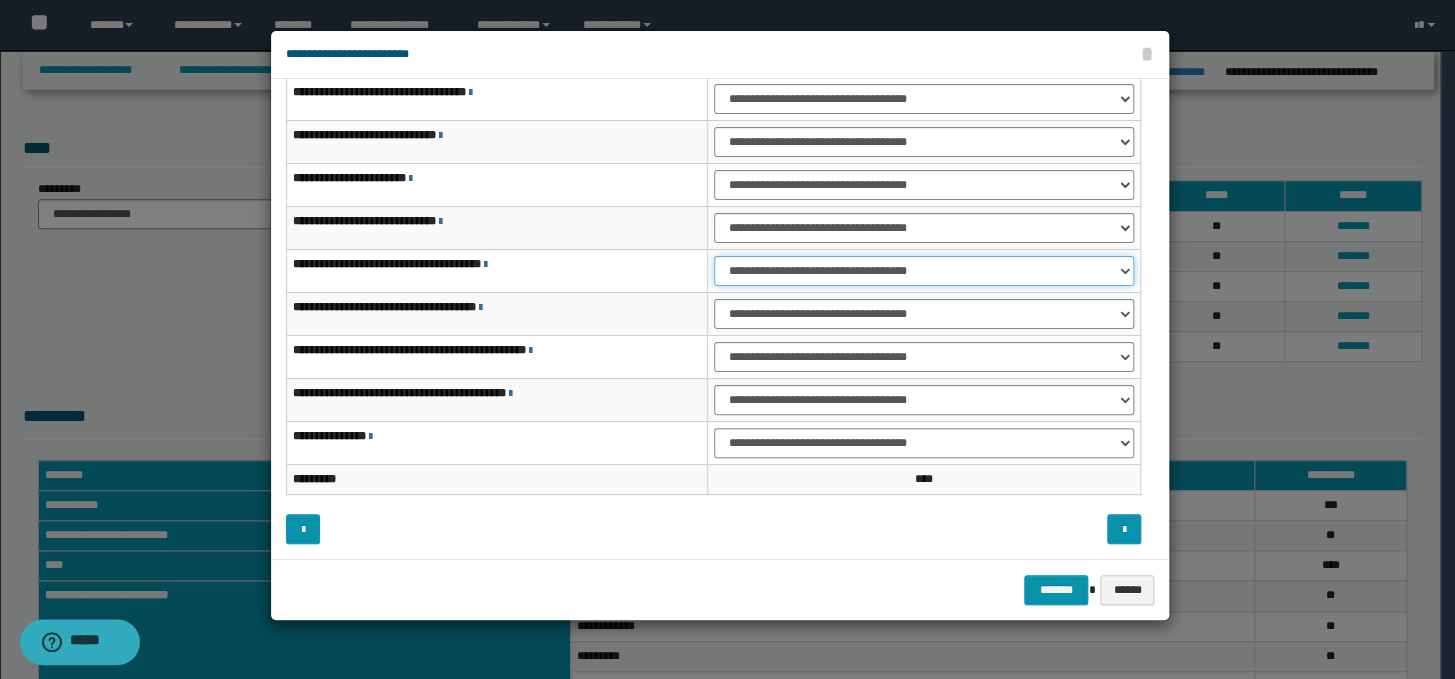 click on "**********" at bounding box center [924, 271] 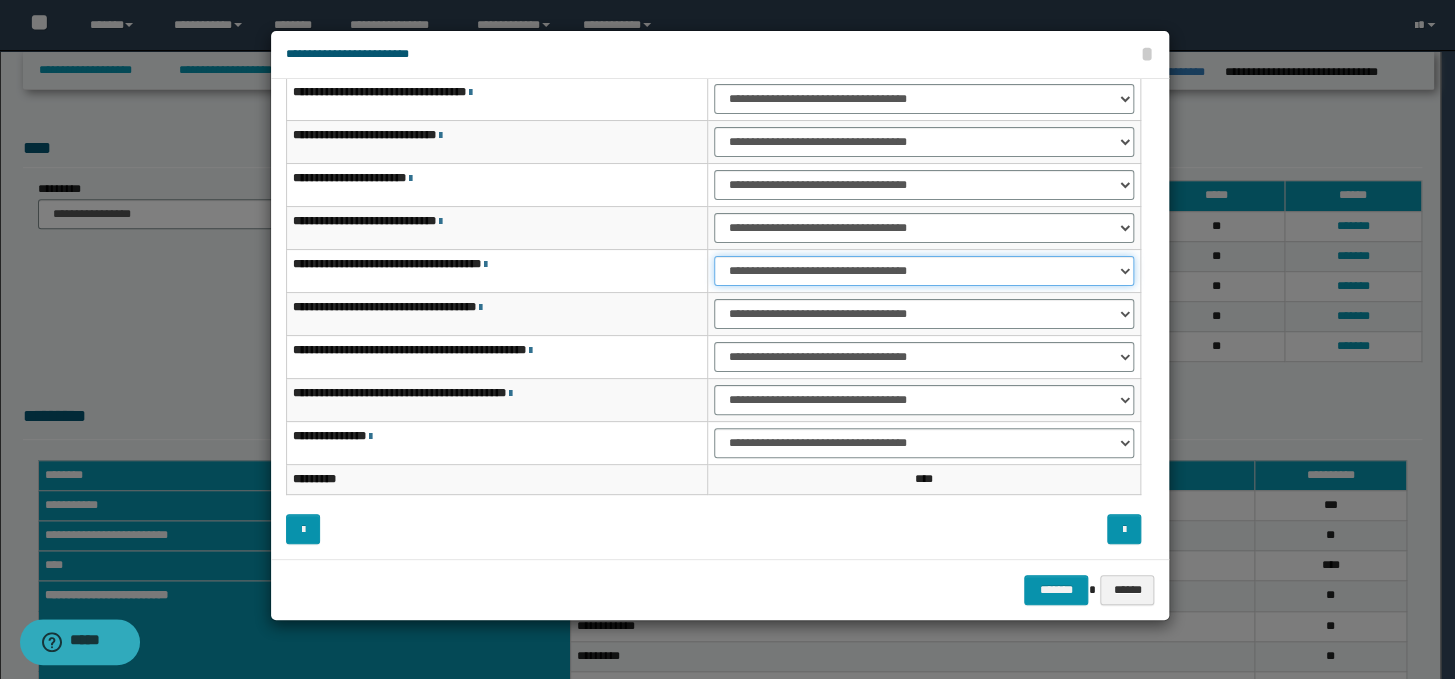 select on "***" 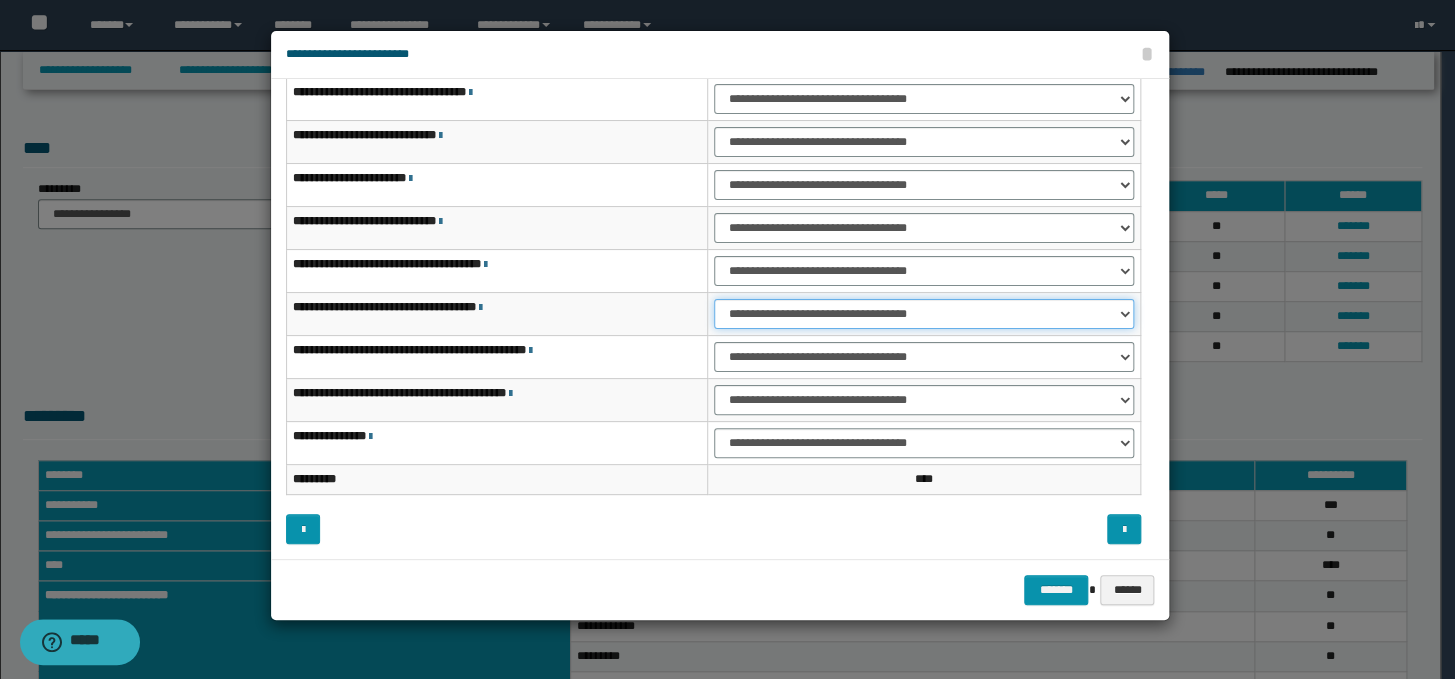 click on "**********" at bounding box center (924, 314) 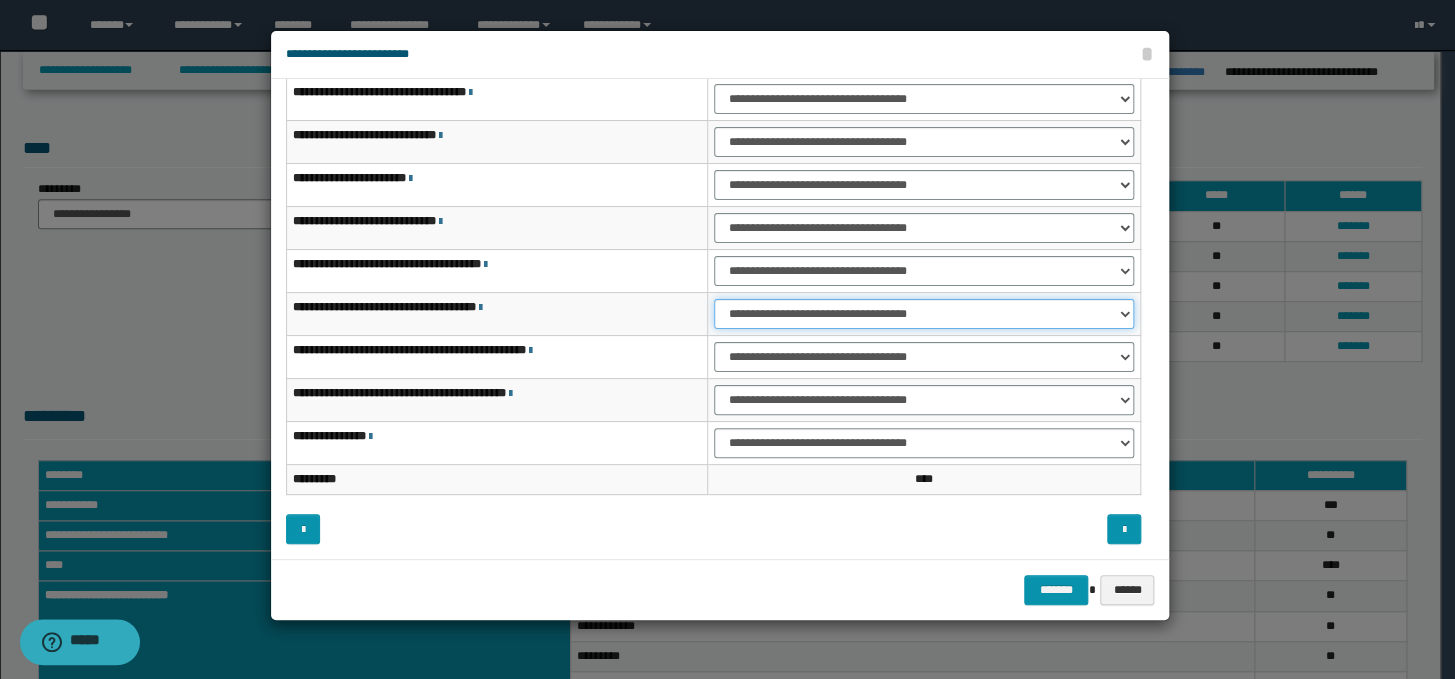 select on "***" 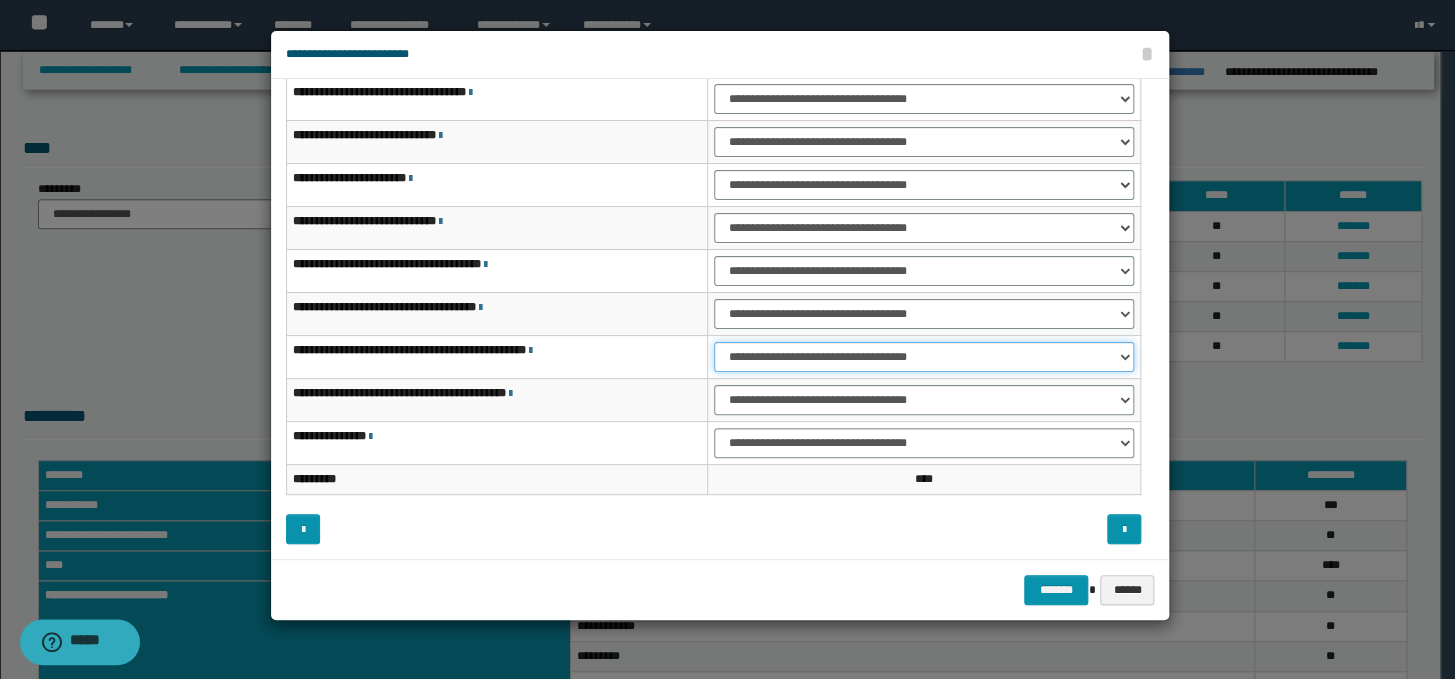 click on "**********" at bounding box center [924, 357] 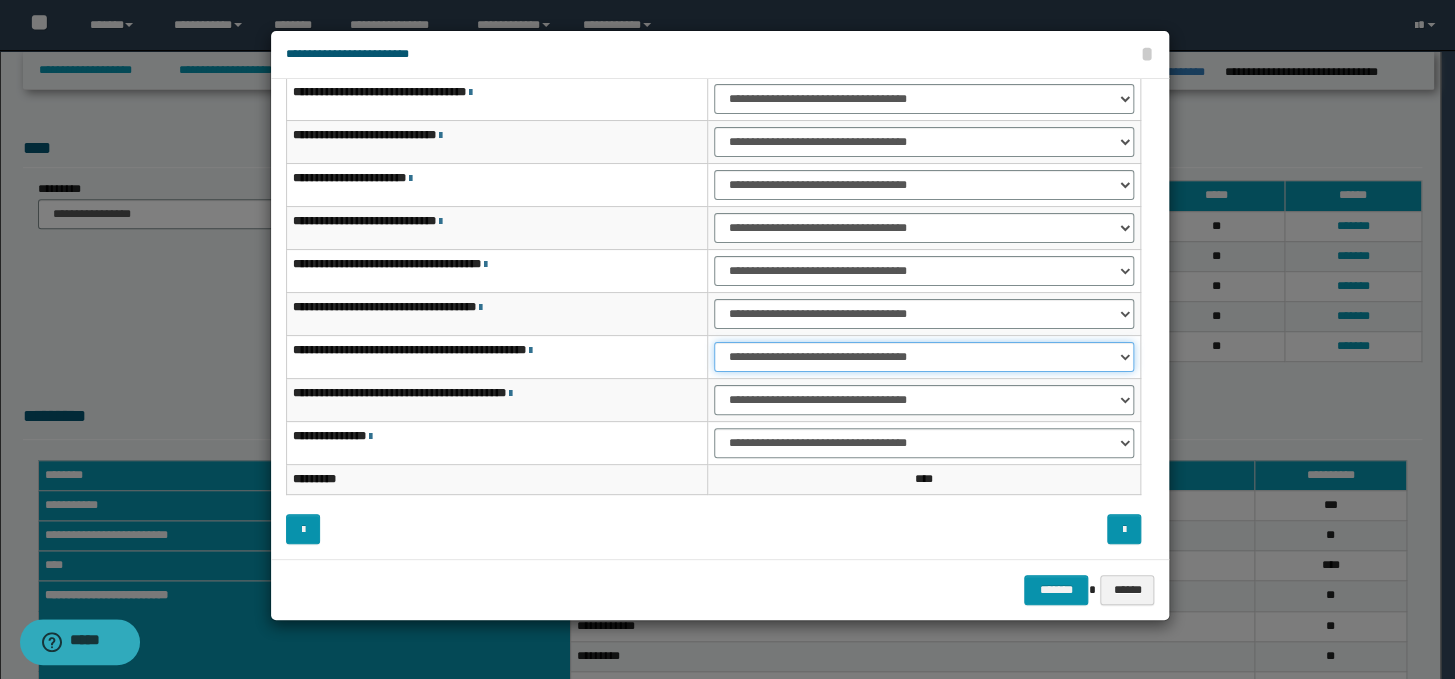 select on "***" 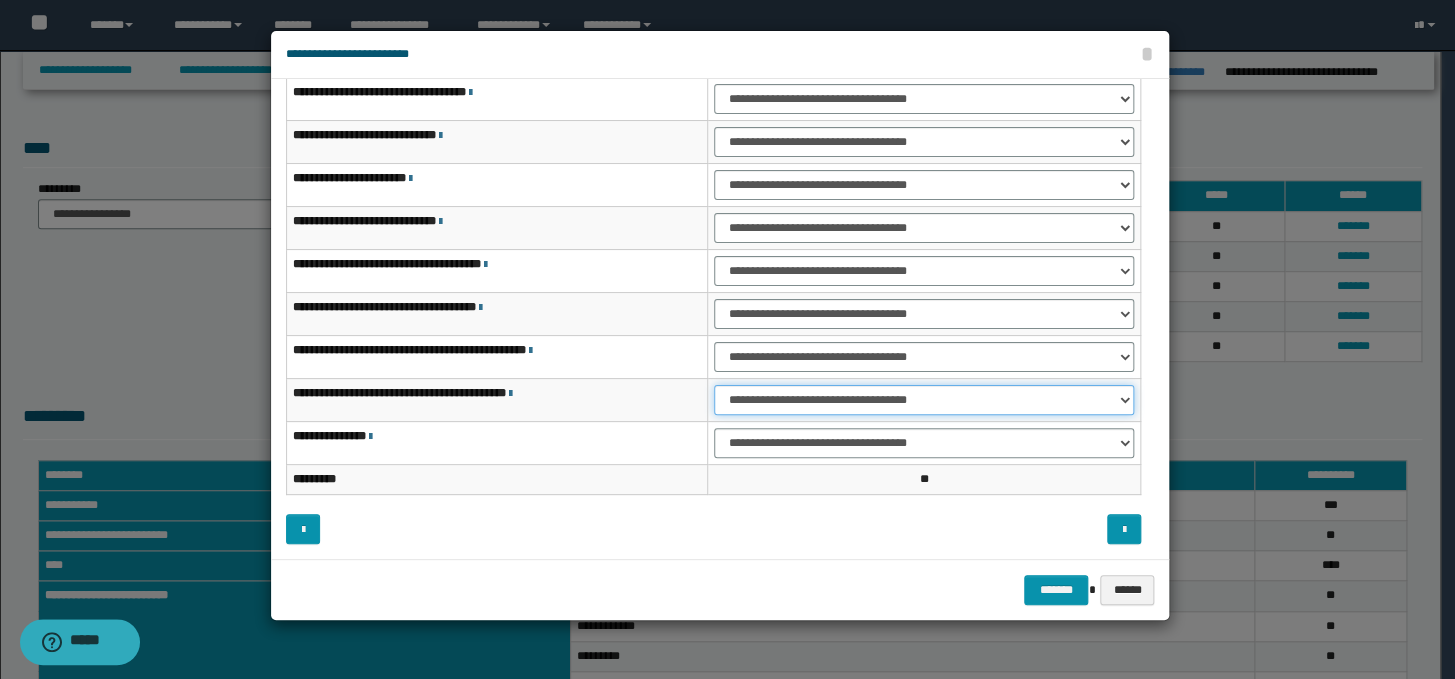 click on "**********" at bounding box center (924, 400) 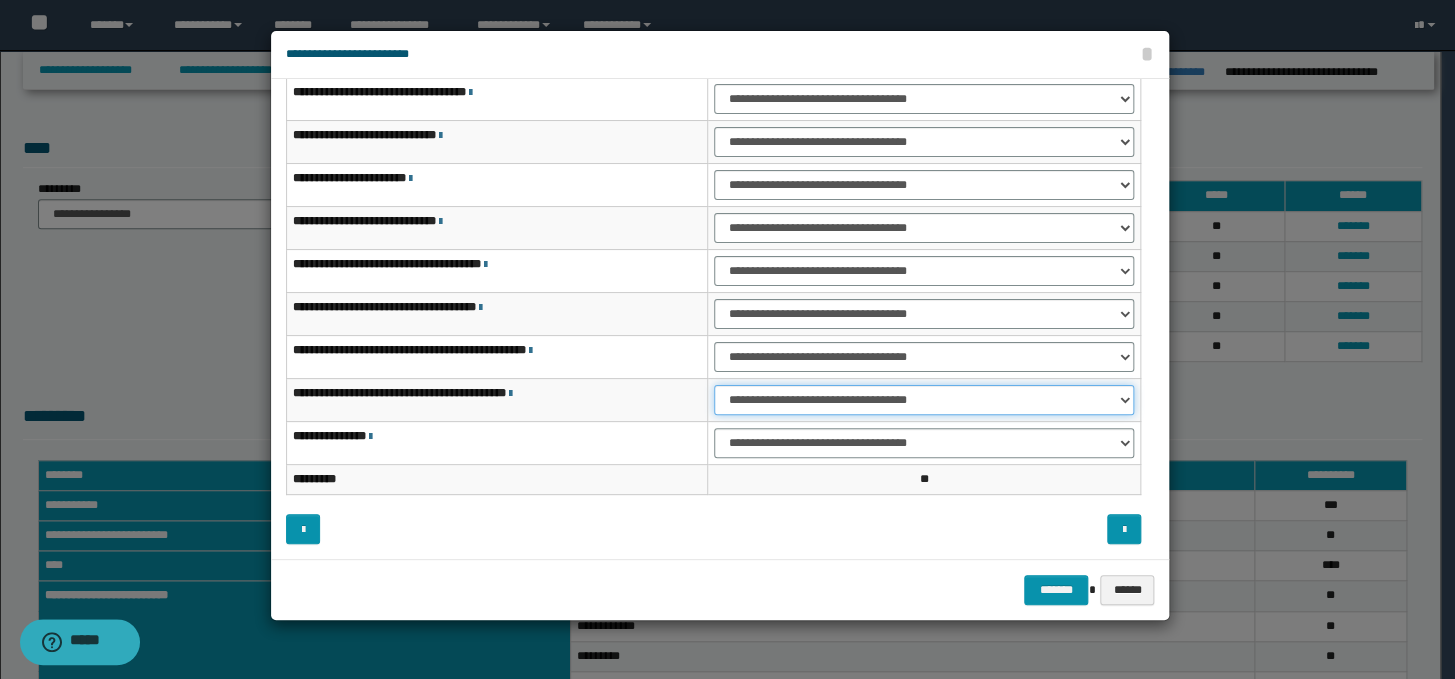 select on "***" 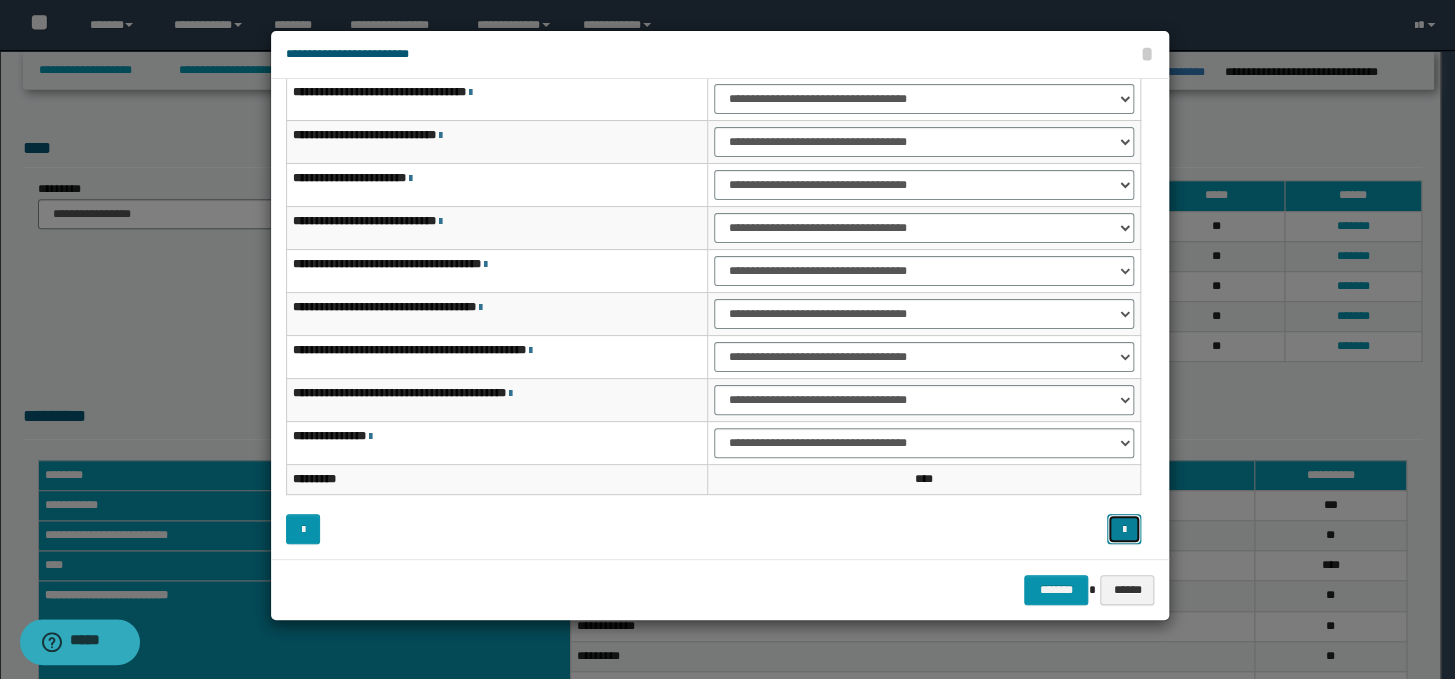 click at bounding box center (1124, 529) 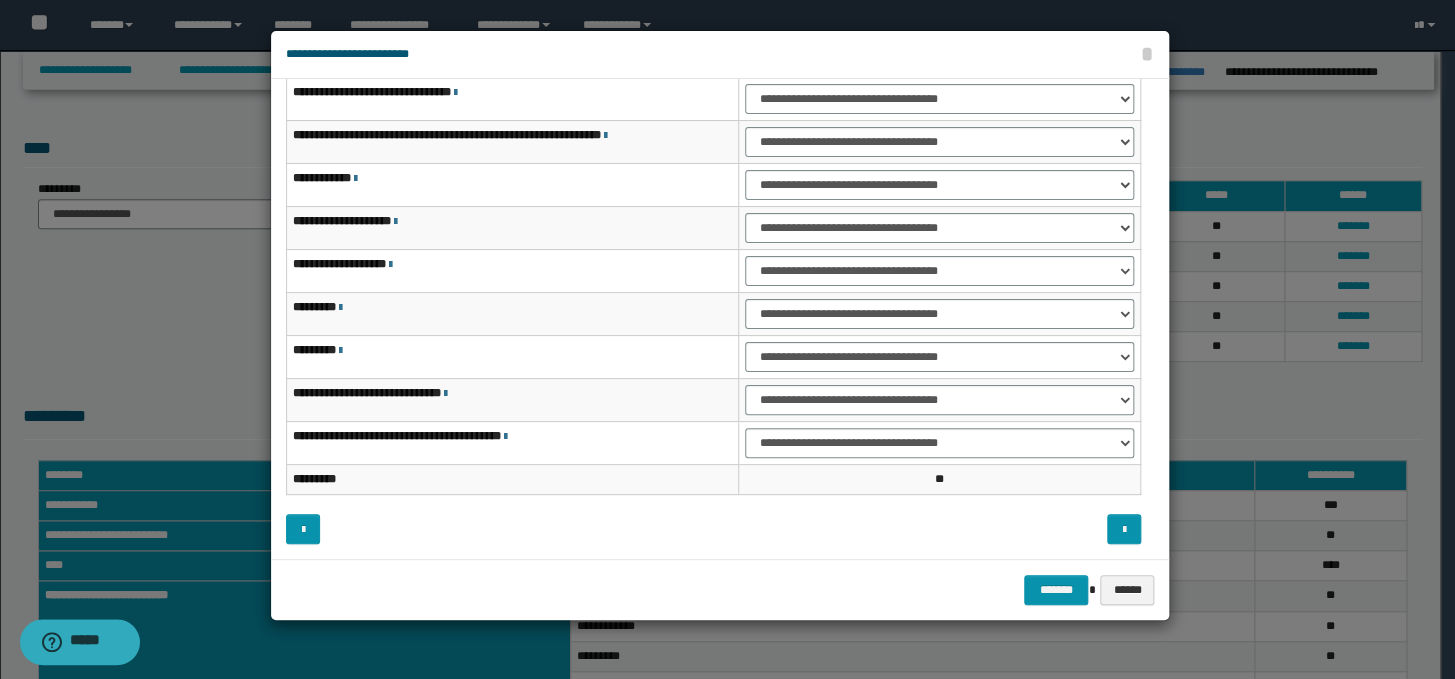 drag, startPoint x: 1160, startPoint y: 193, endPoint x: 725, endPoint y: 115, distance: 441.93777 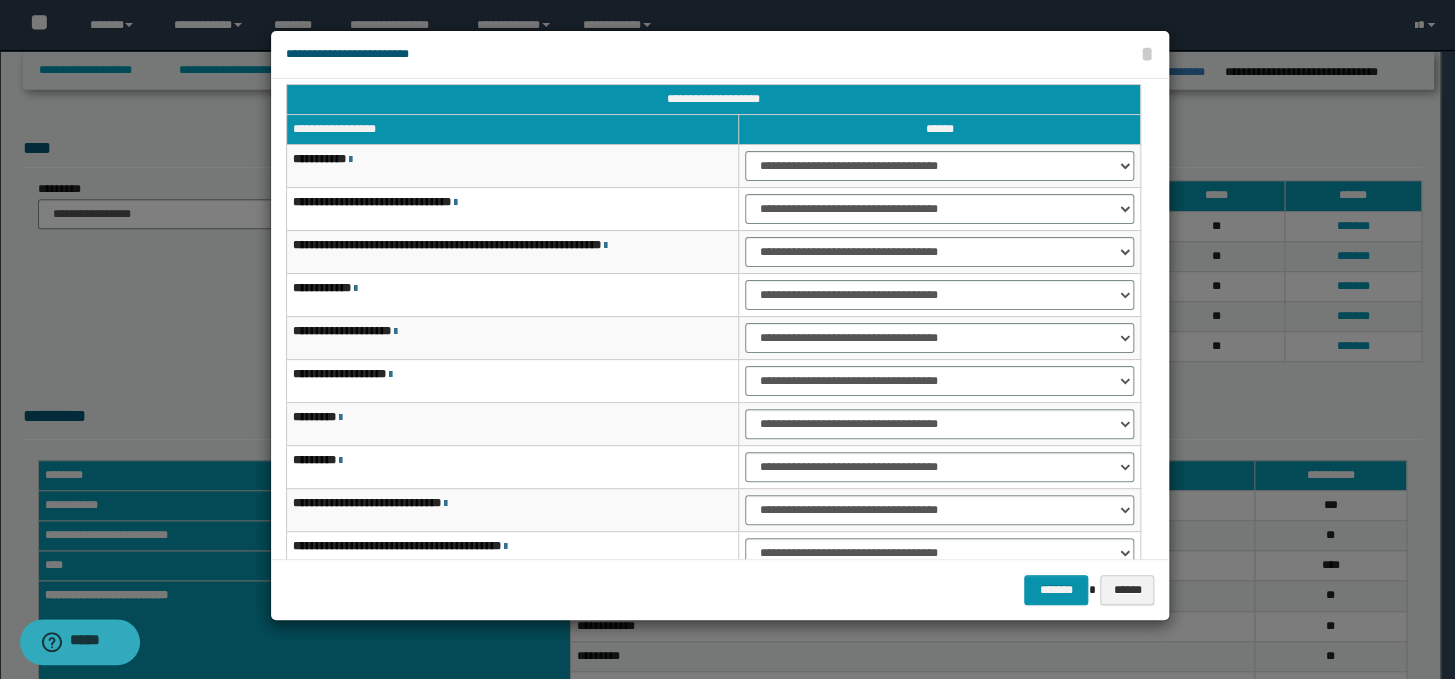 scroll, scrollTop: 4, scrollLeft: 0, axis: vertical 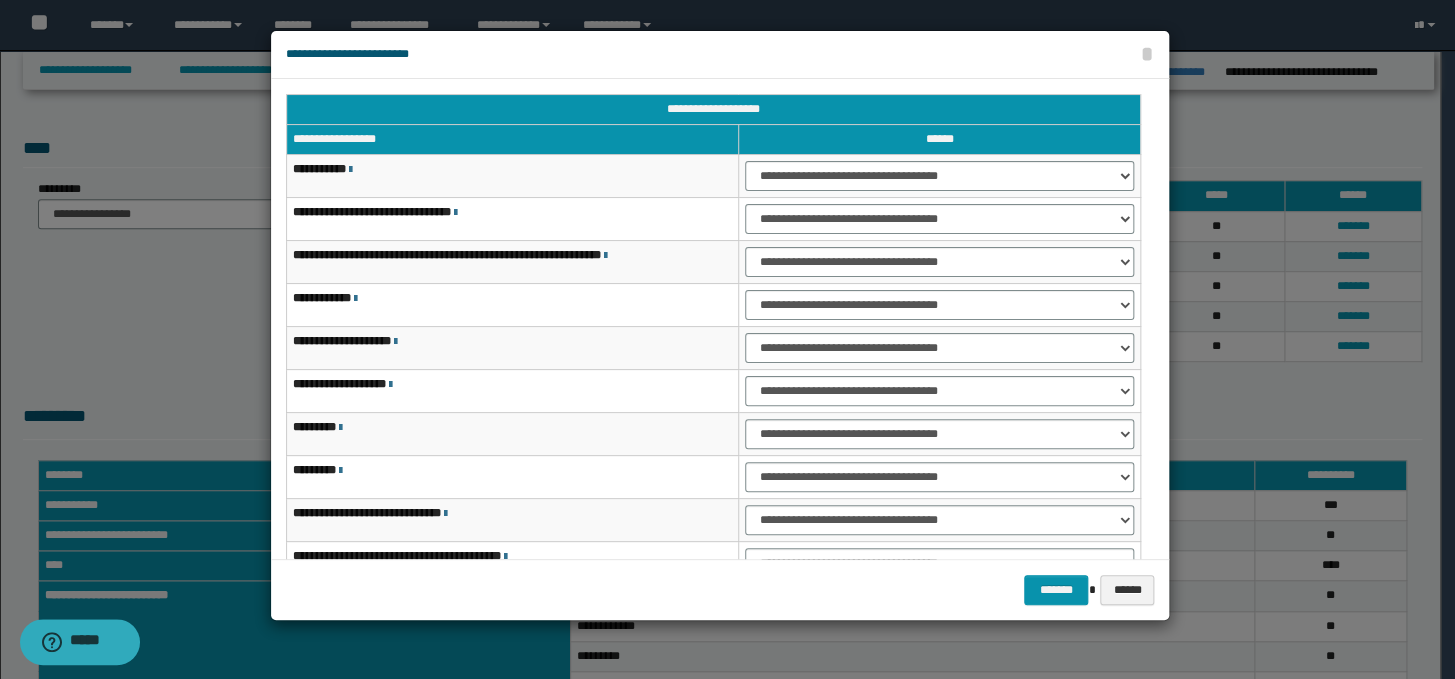 click on "**********" at bounding box center (720, 55) 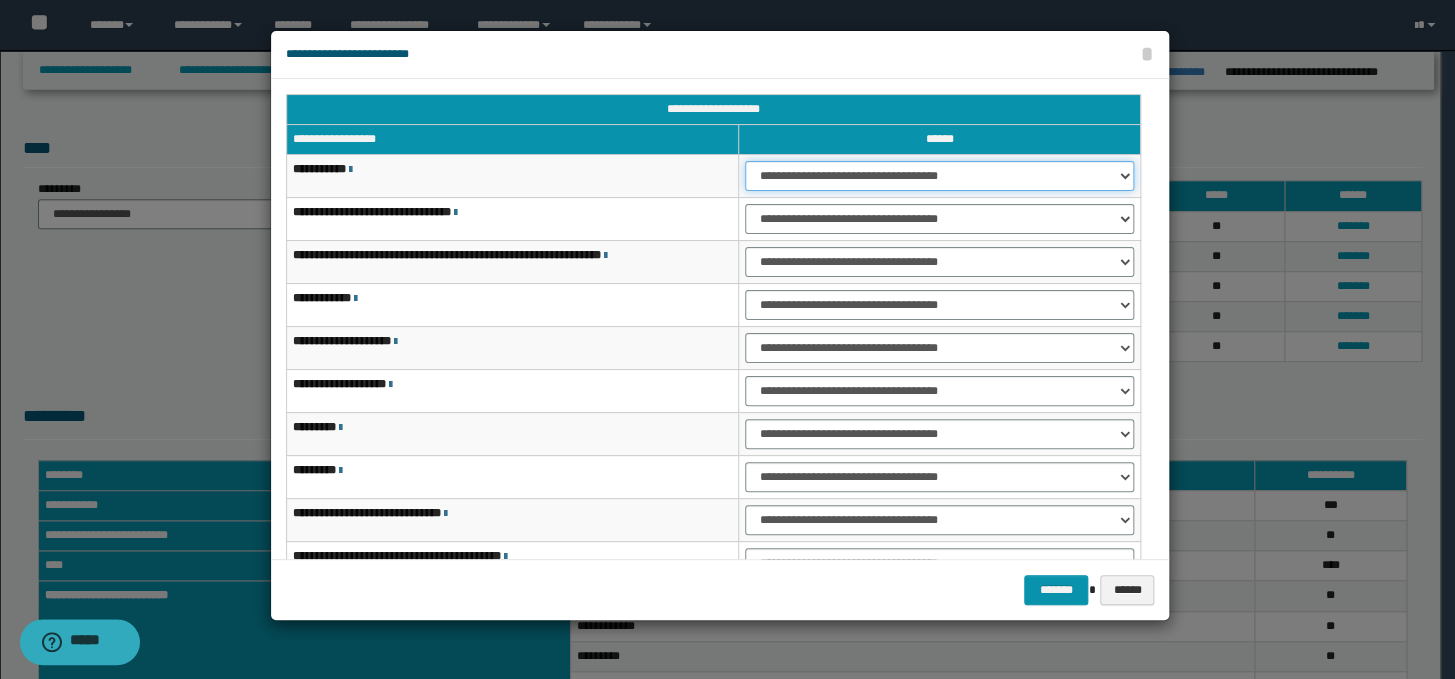 click on "**********" at bounding box center [939, 176] 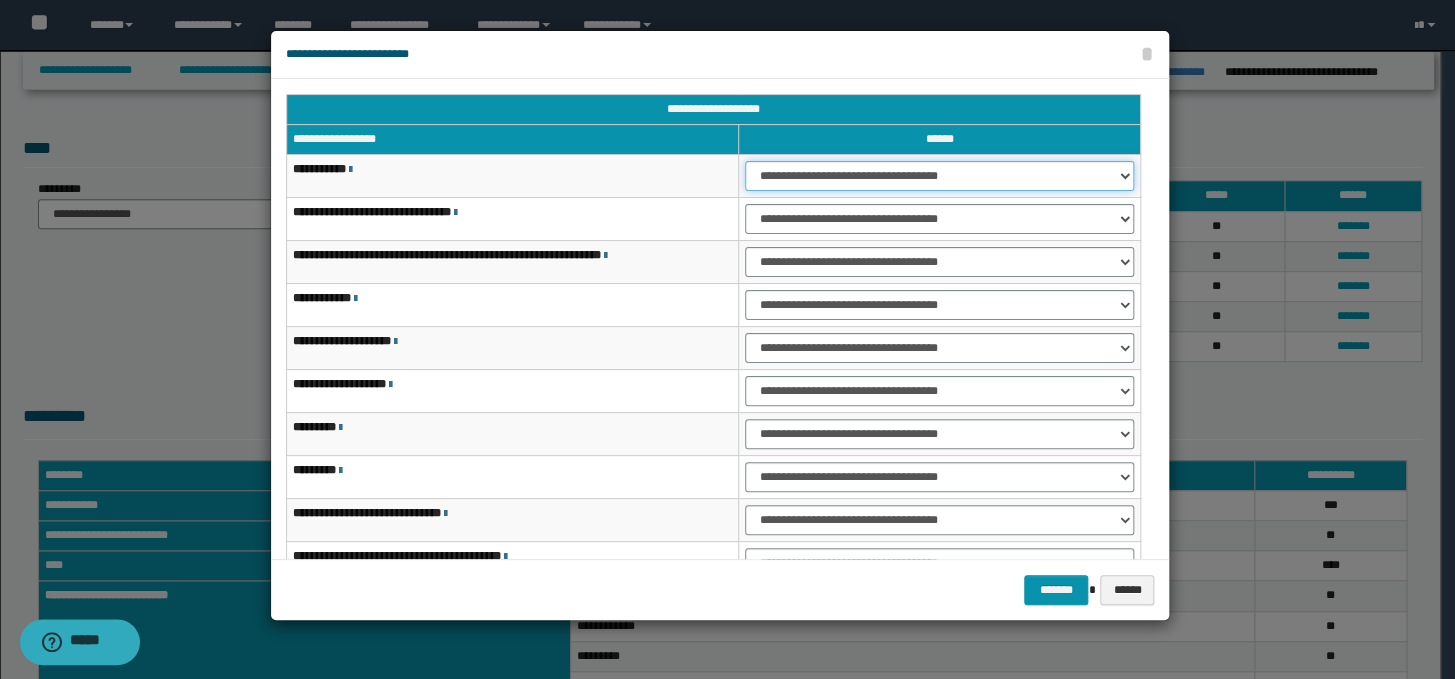 select on "***" 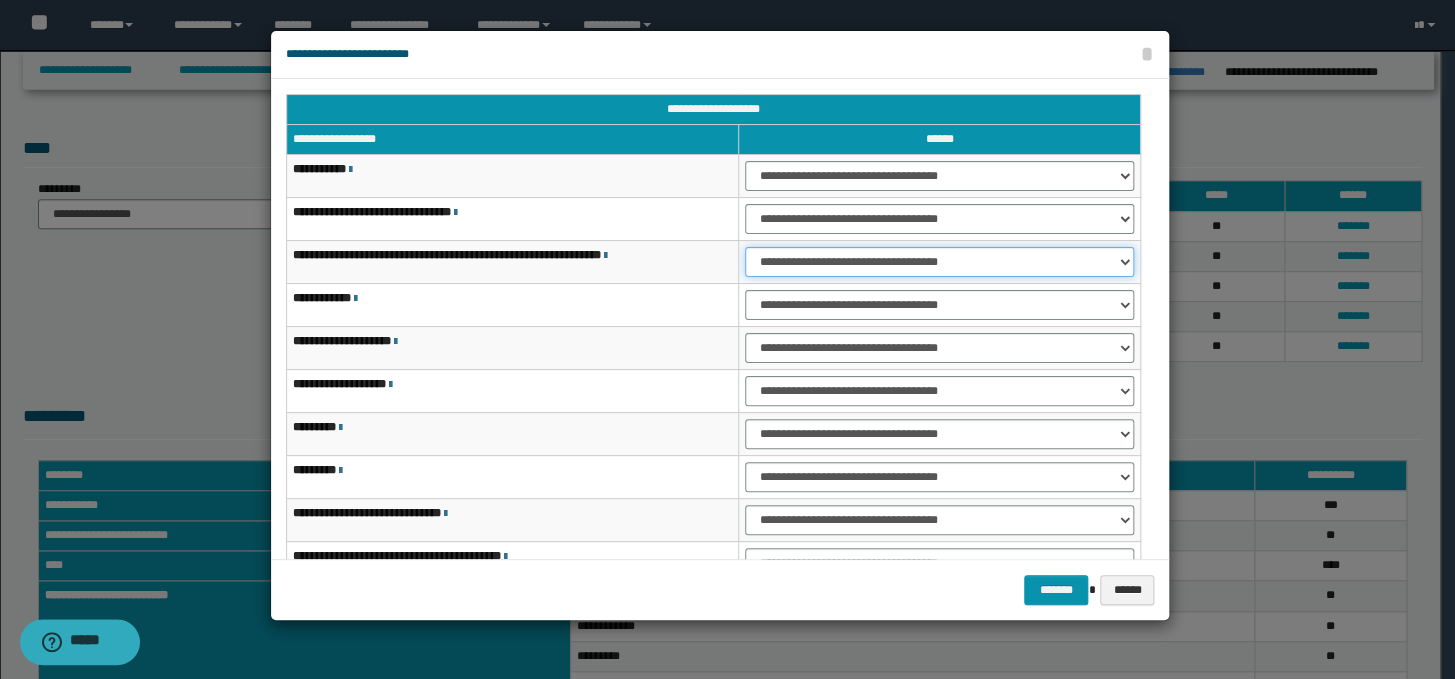 click on "**********" at bounding box center (939, 262) 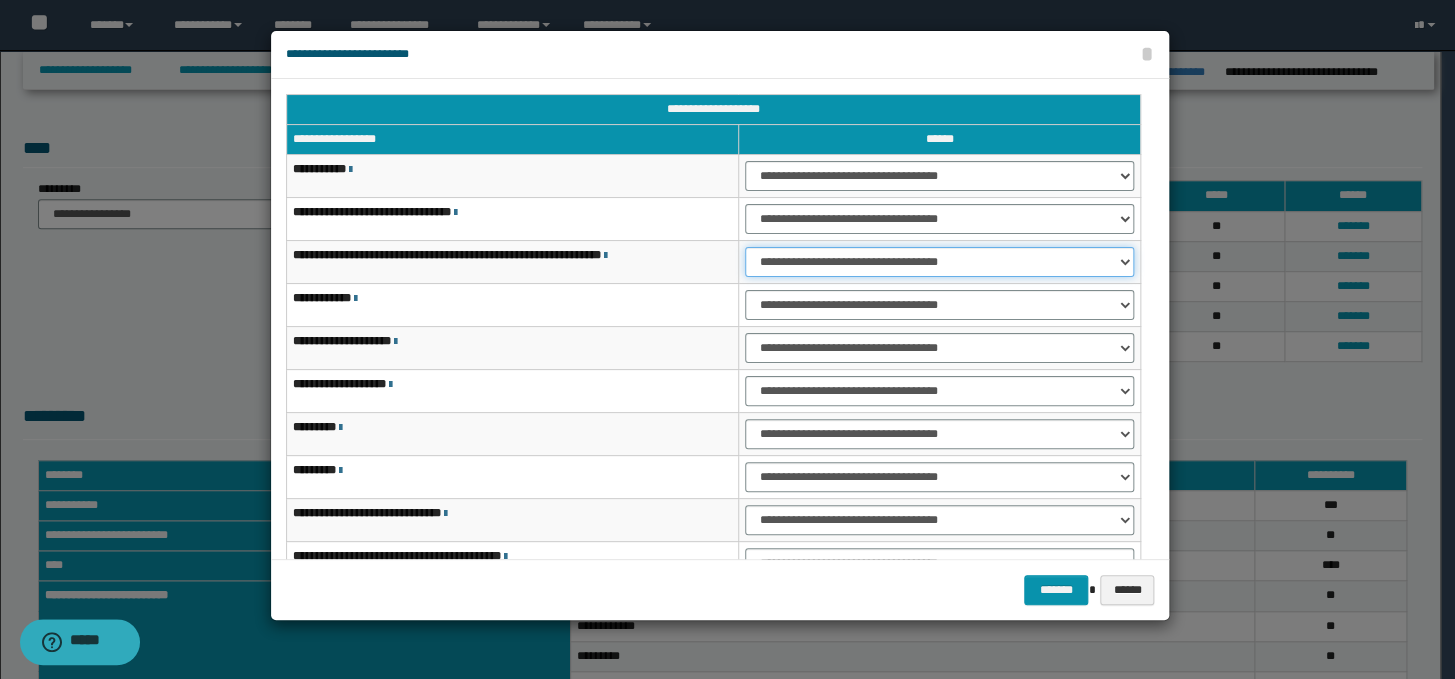 click on "**********" at bounding box center [939, 262] 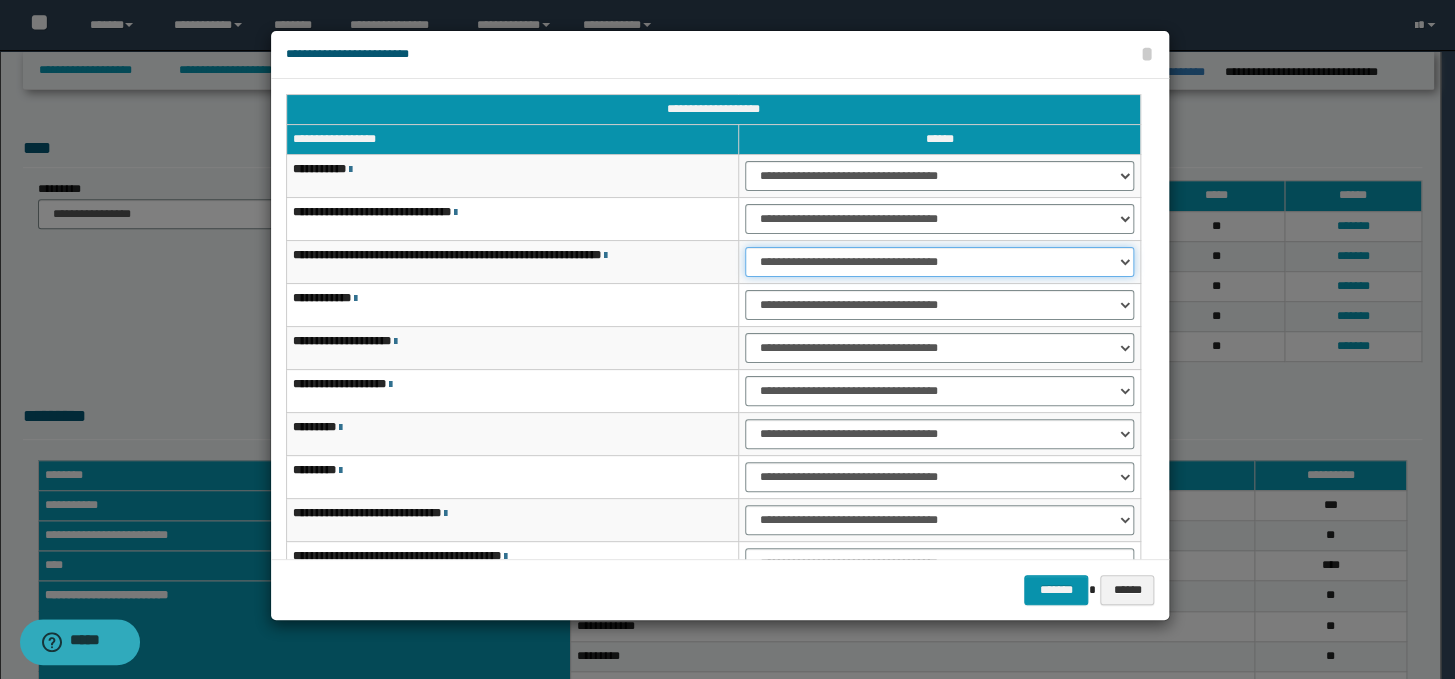 click on "**********" at bounding box center (939, 262) 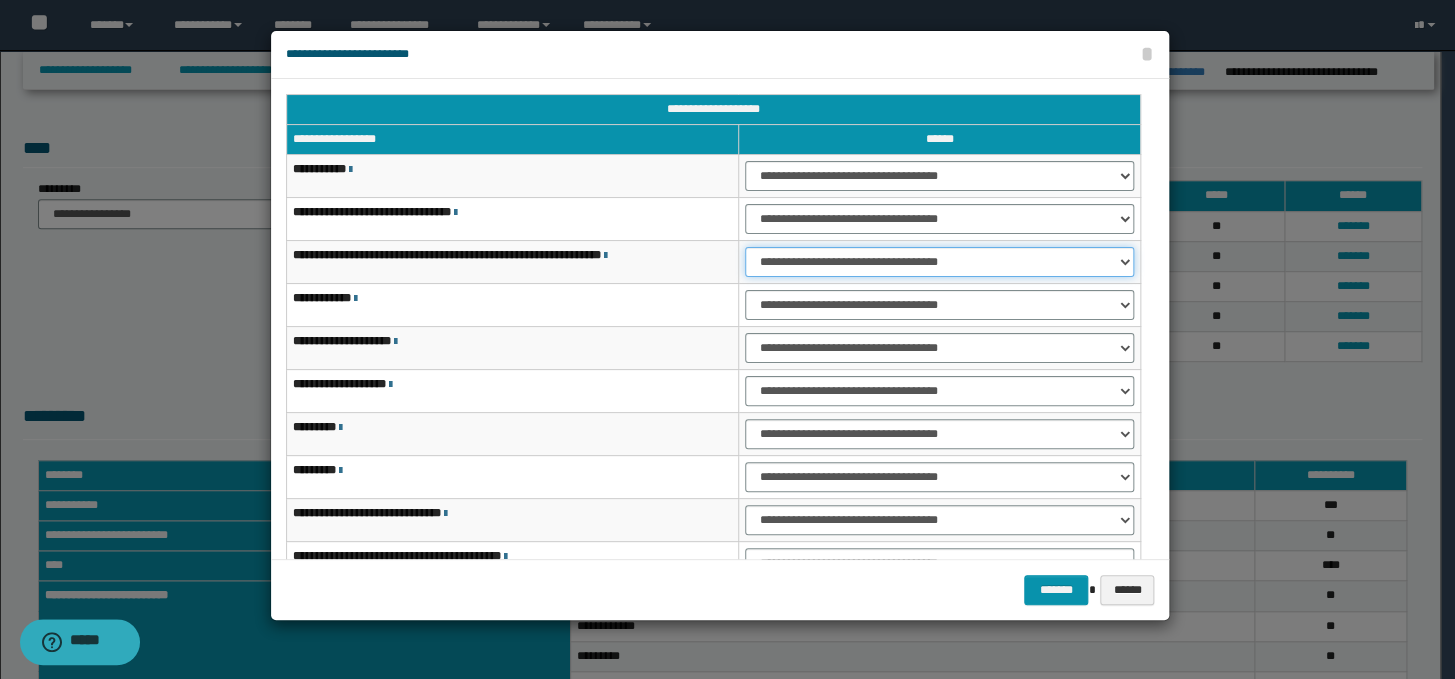 select on "***" 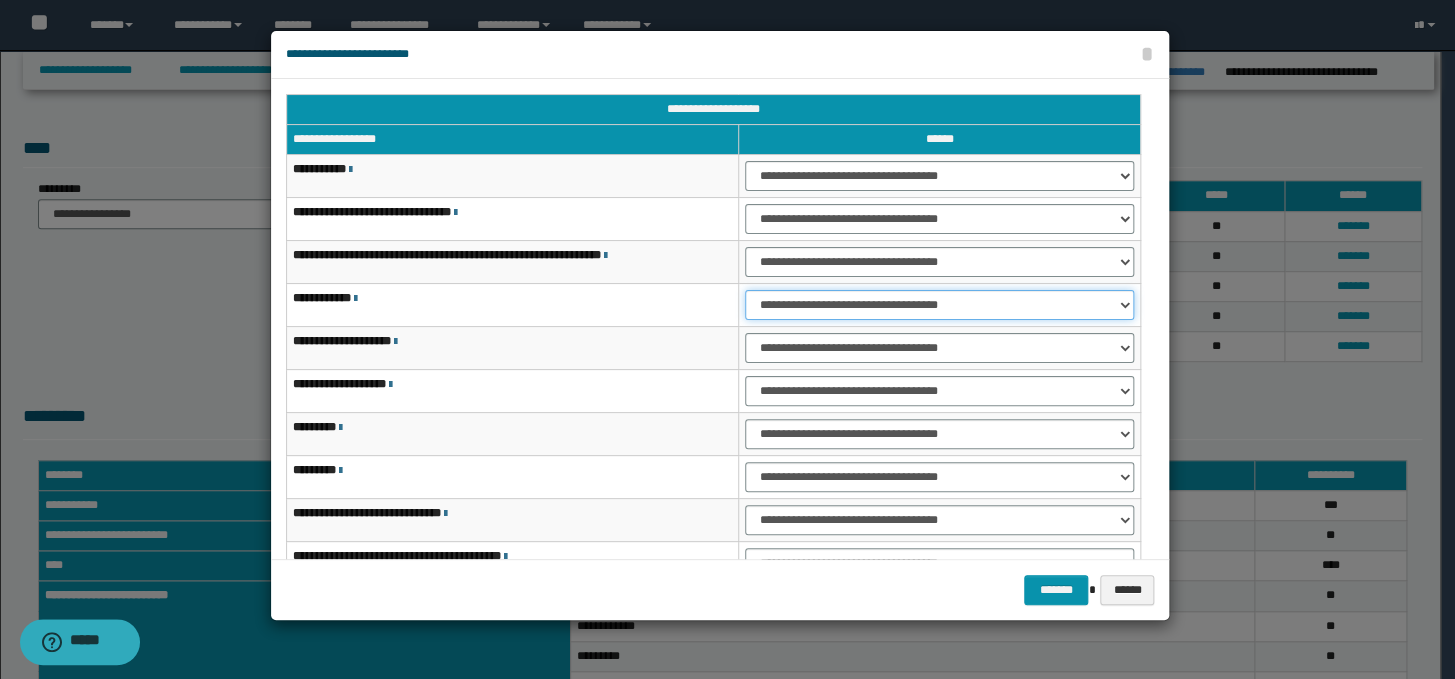 click on "**********" at bounding box center (939, 305) 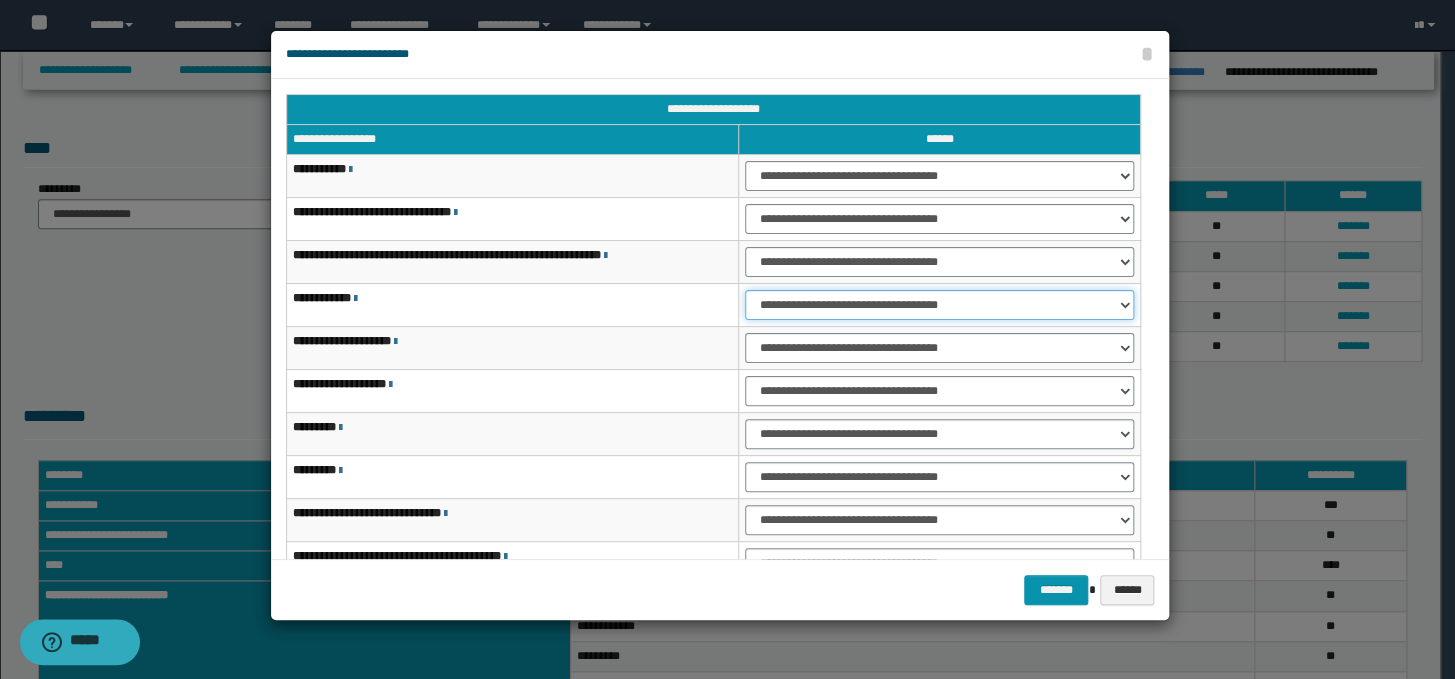 select on "***" 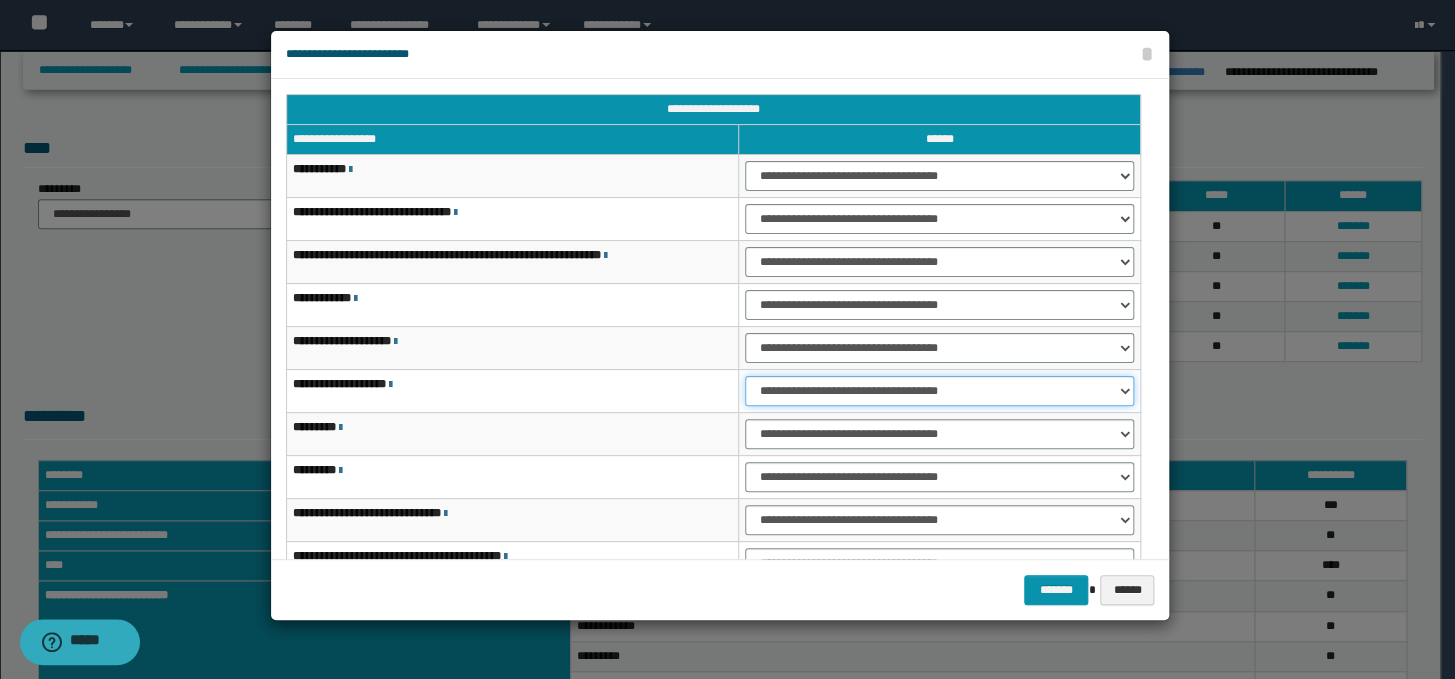click on "**********" at bounding box center (939, 391) 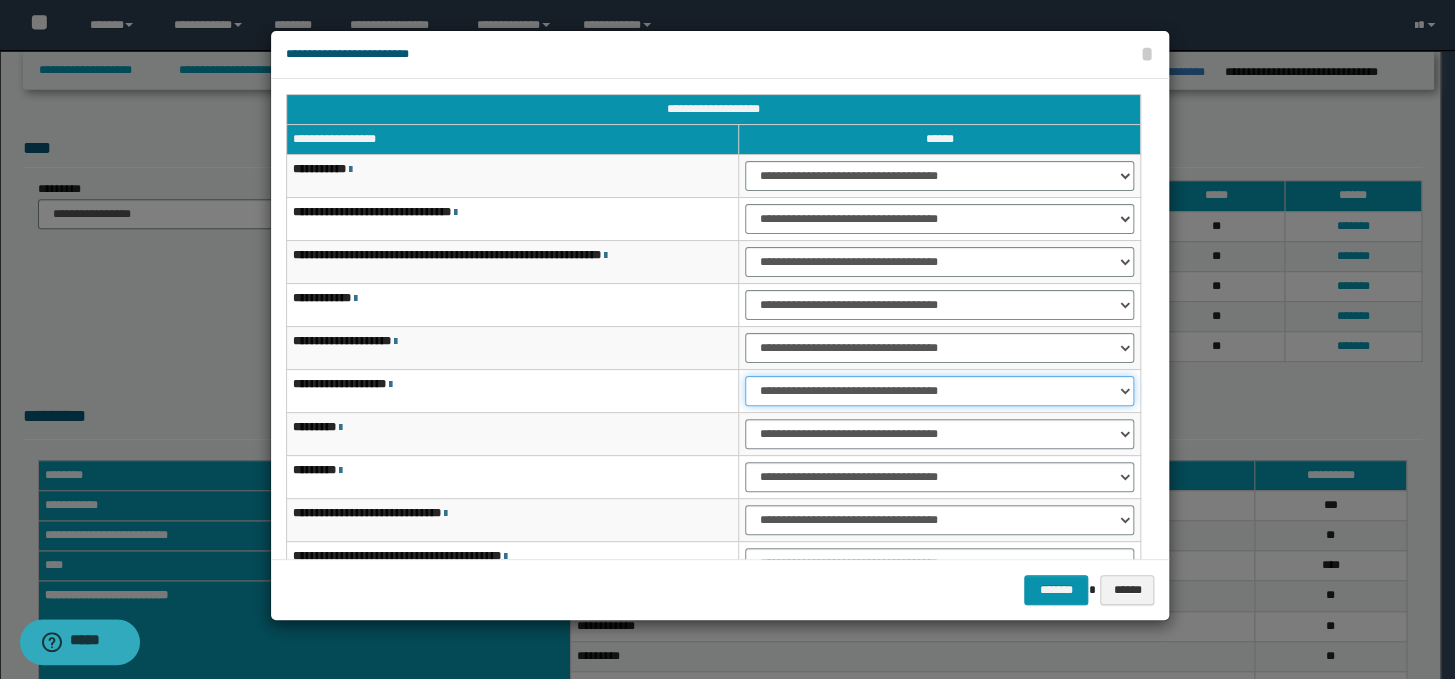 select on "***" 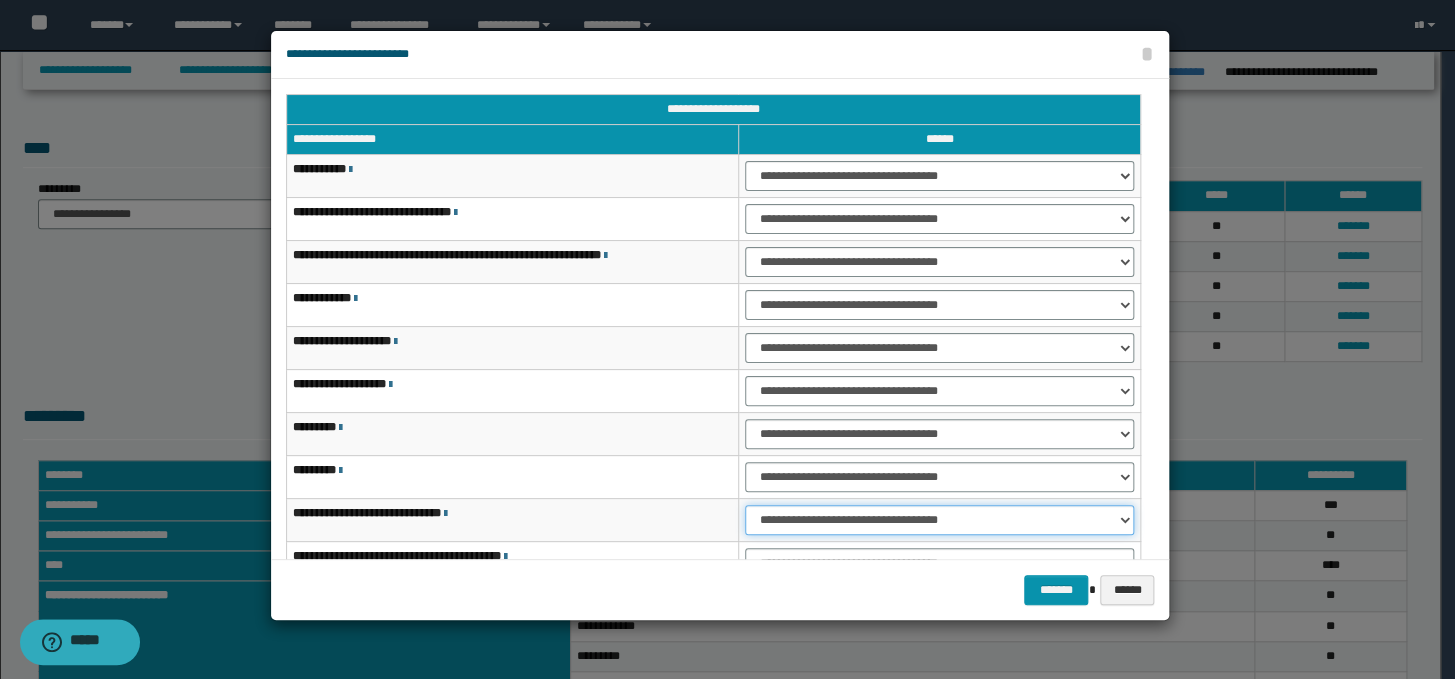 click on "**********" at bounding box center (939, 520) 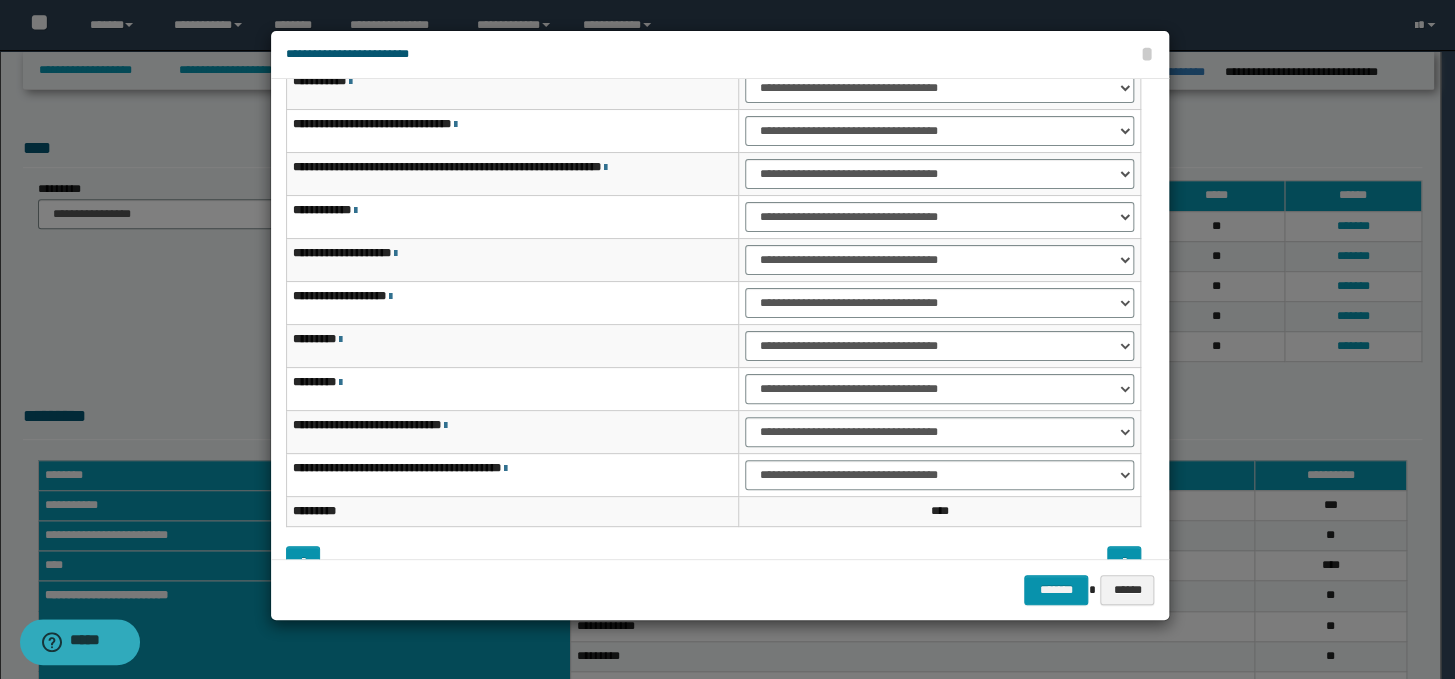 scroll, scrollTop: 120, scrollLeft: 0, axis: vertical 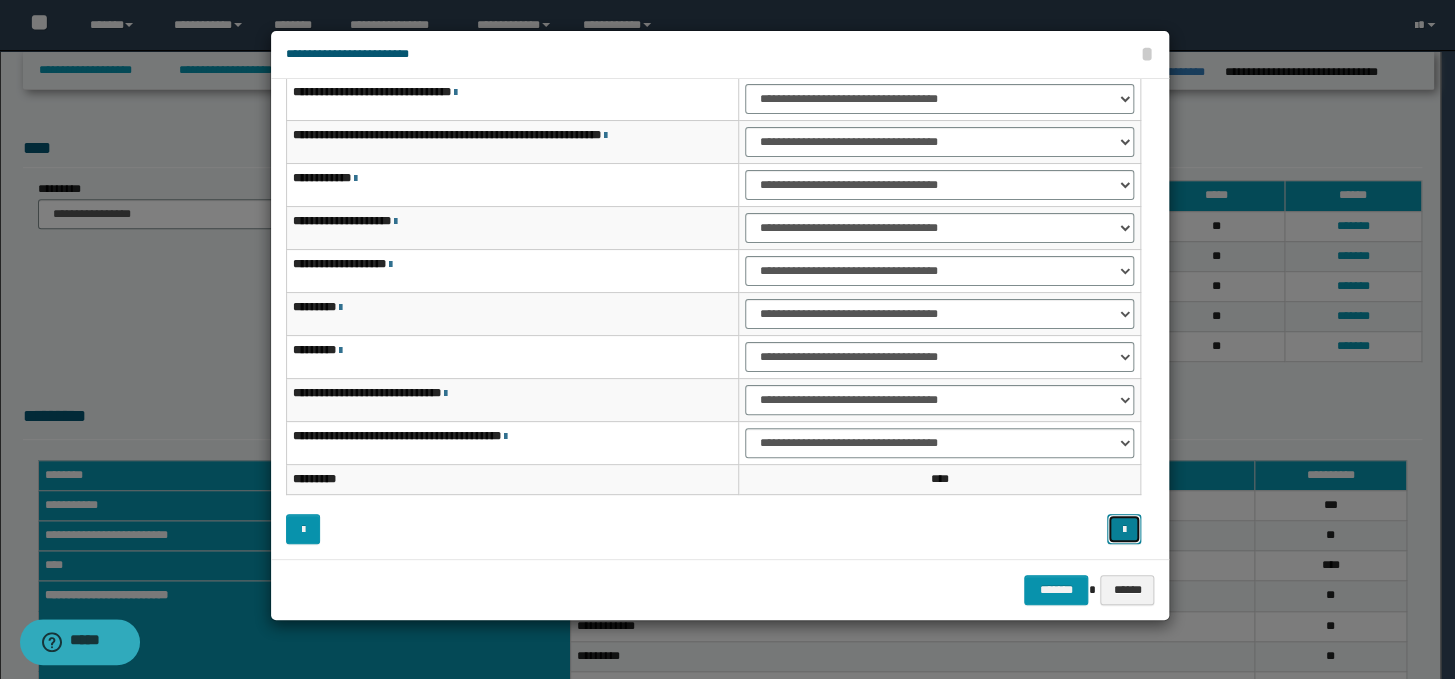 click at bounding box center (1124, 529) 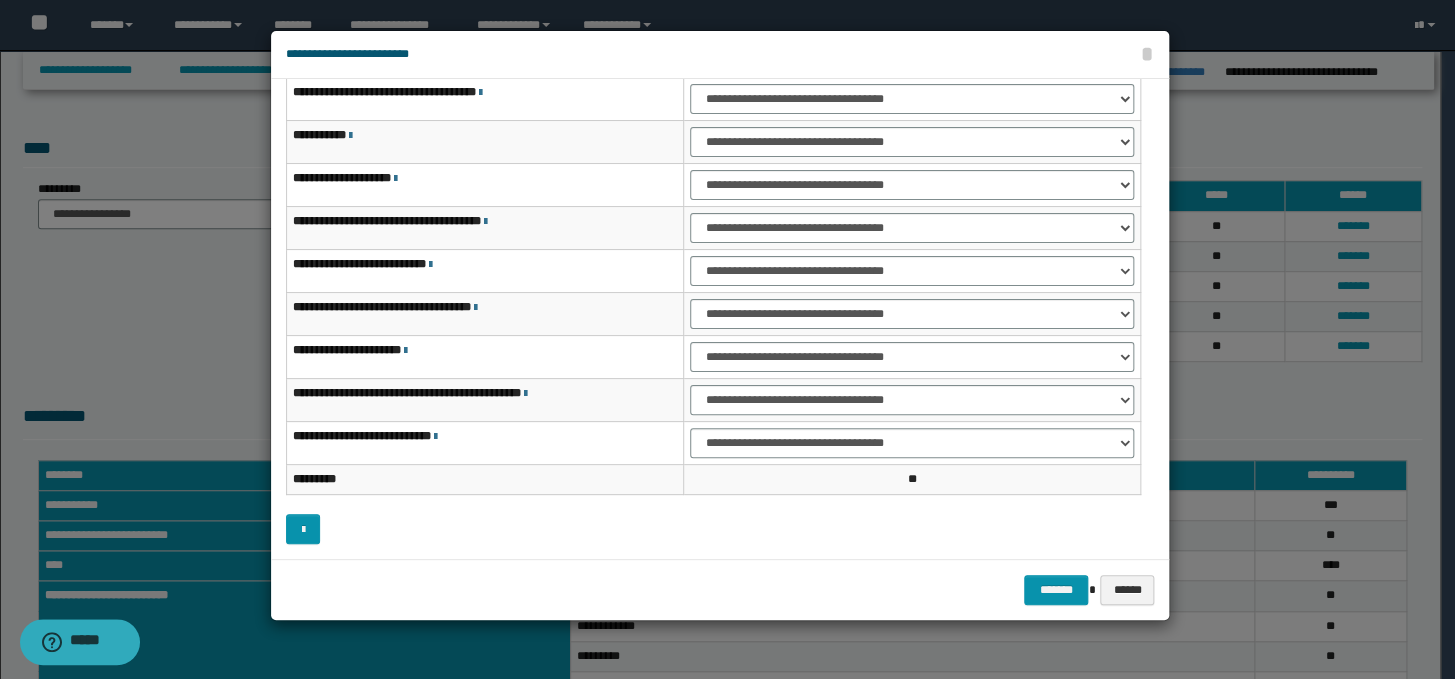 scroll, scrollTop: 0, scrollLeft: 0, axis: both 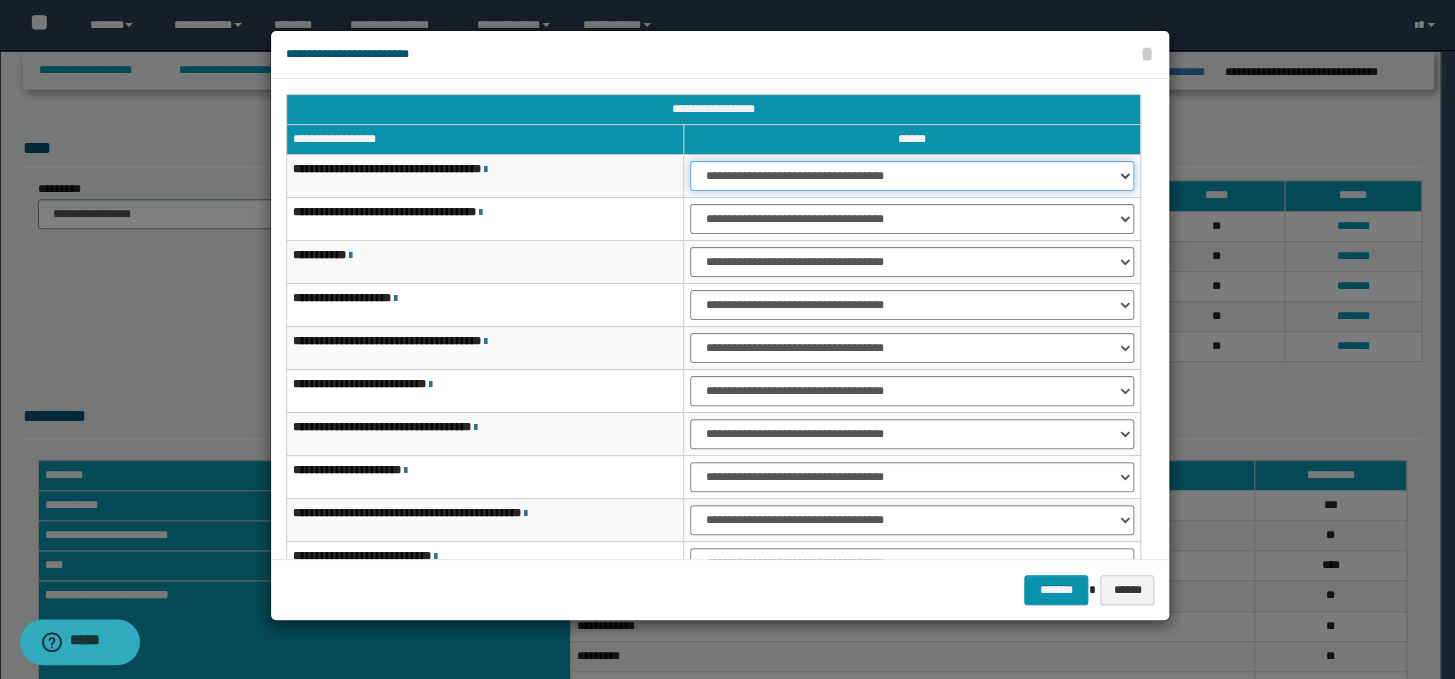 click on "**********" at bounding box center [912, 176] 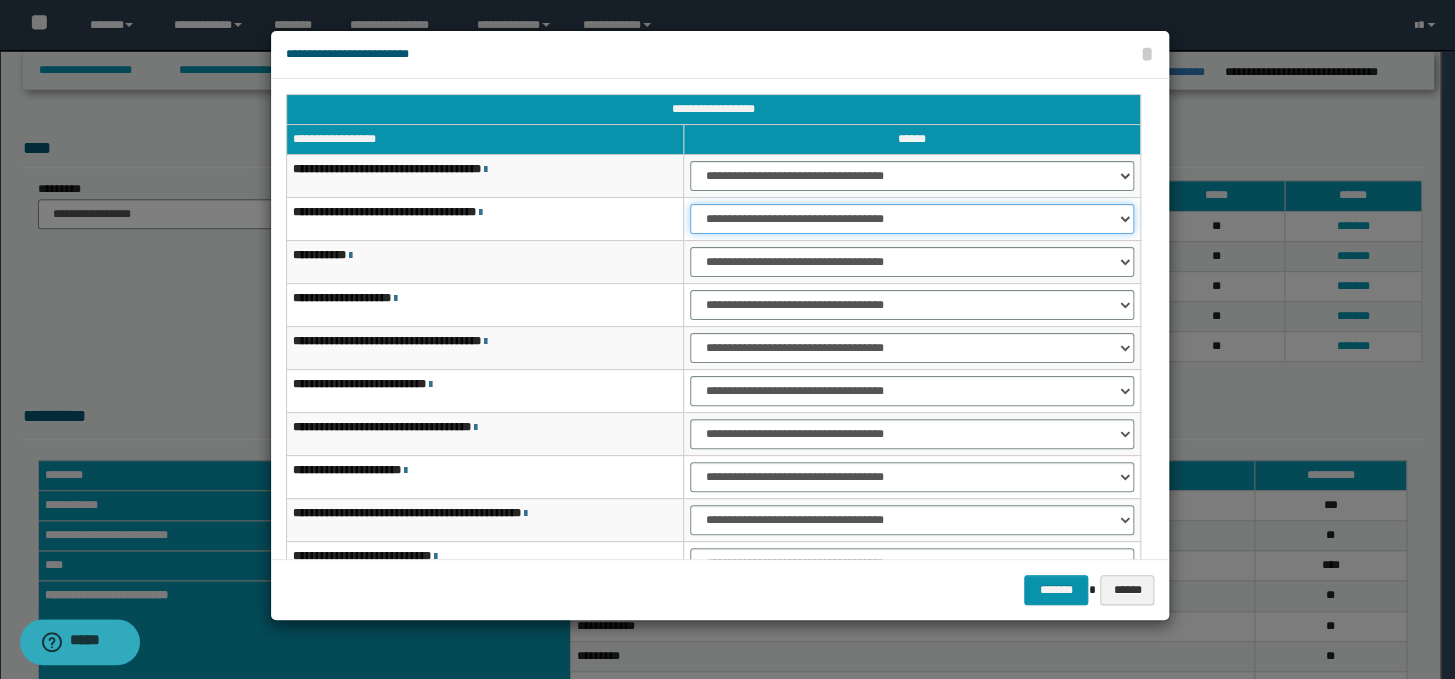 click on "**********" at bounding box center (912, 219) 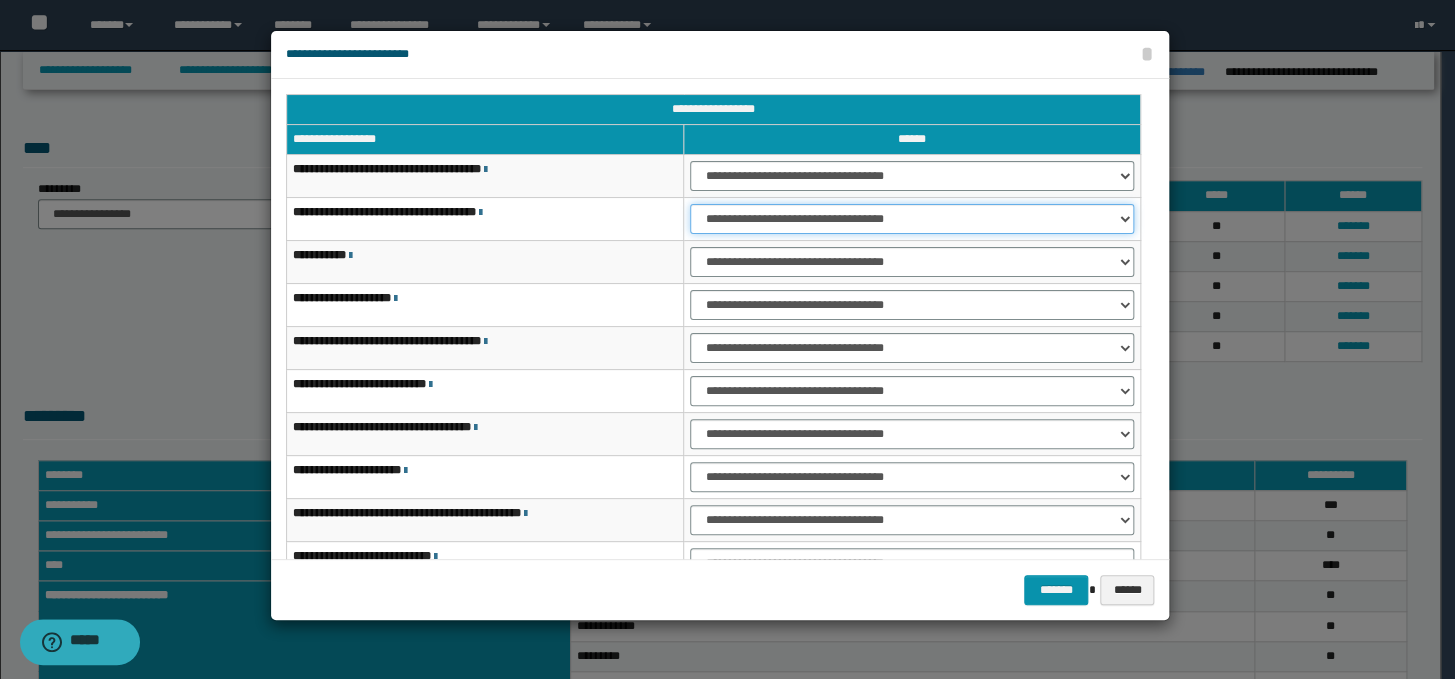 select on "***" 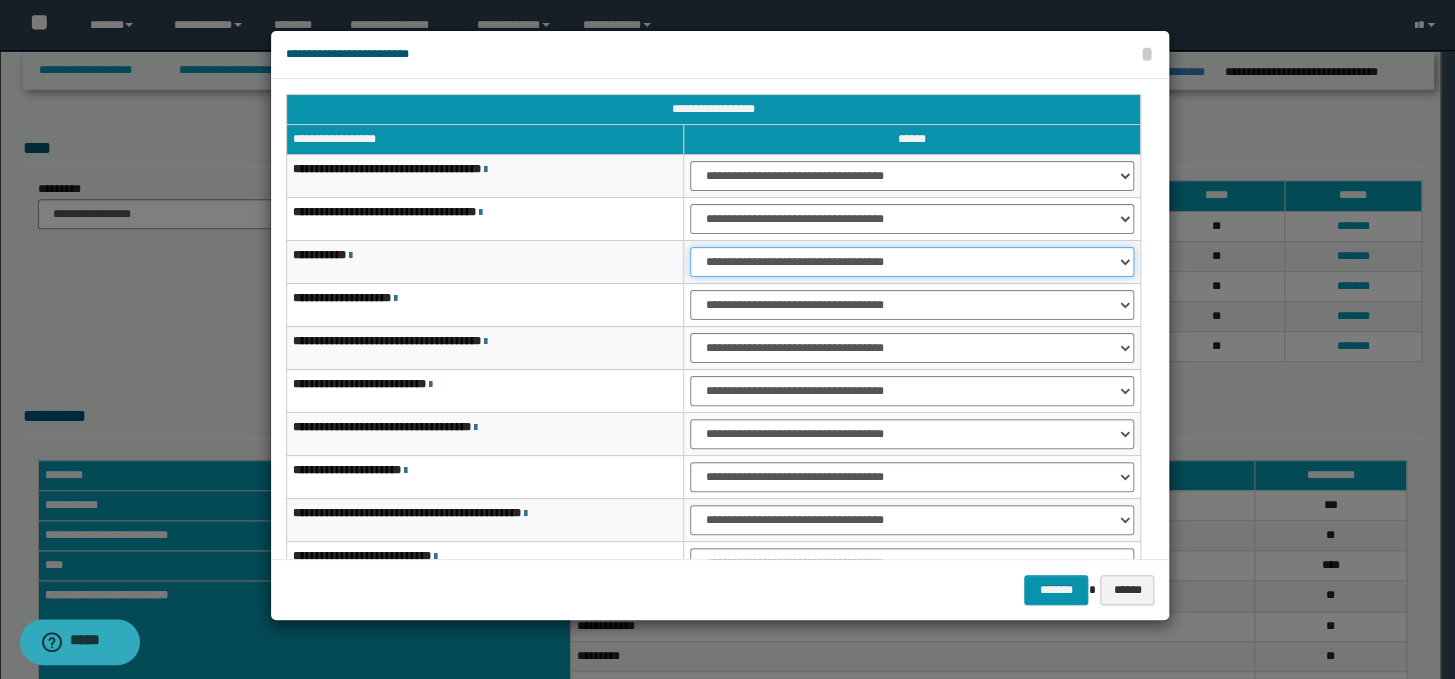 click on "**********" at bounding box center [912, 262] 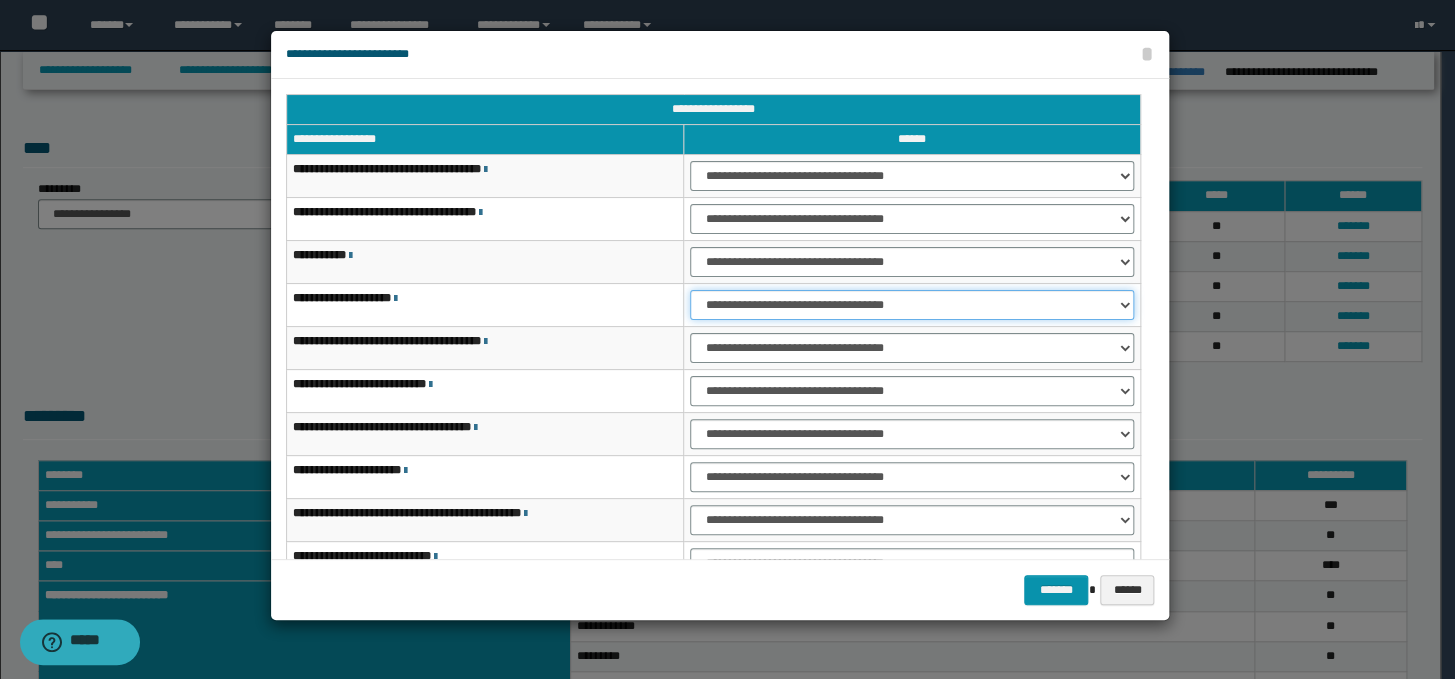 click on "**********" at bounding box center [912, 305] 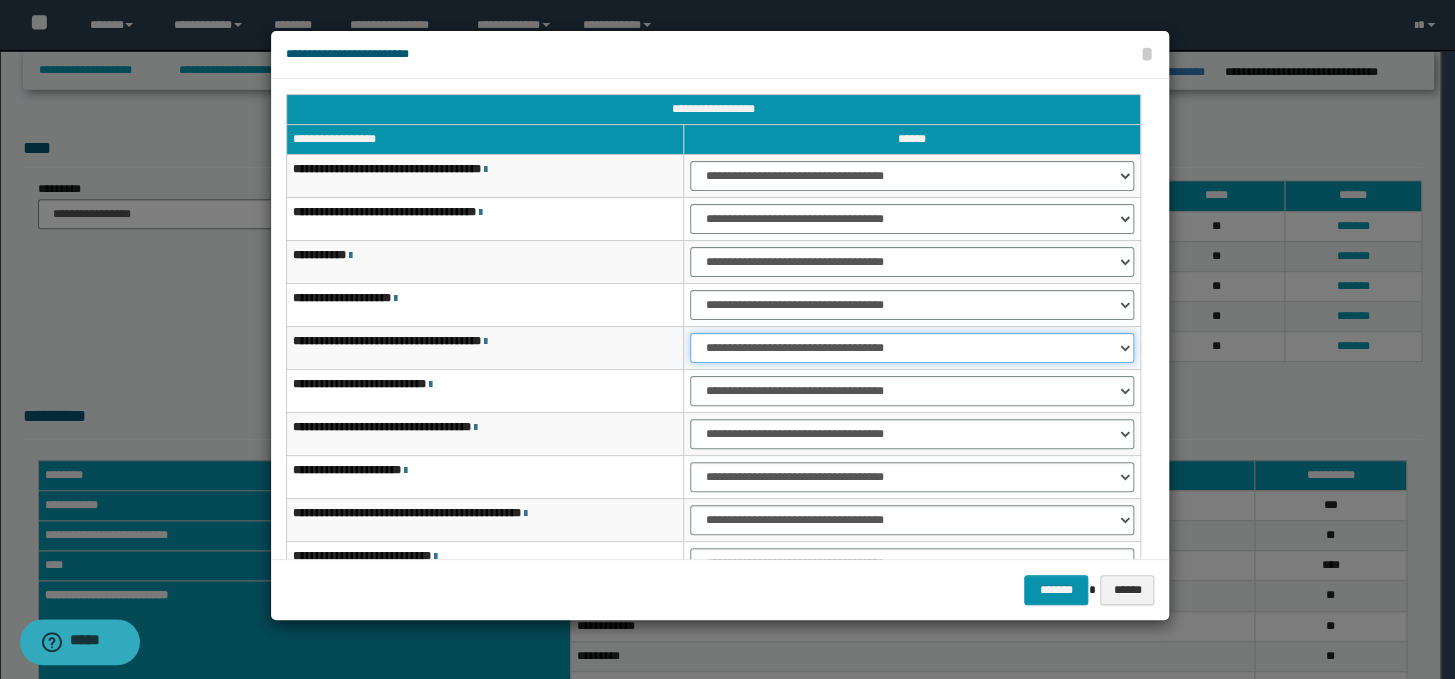 click on "**********" at bounding box center [912, 348] 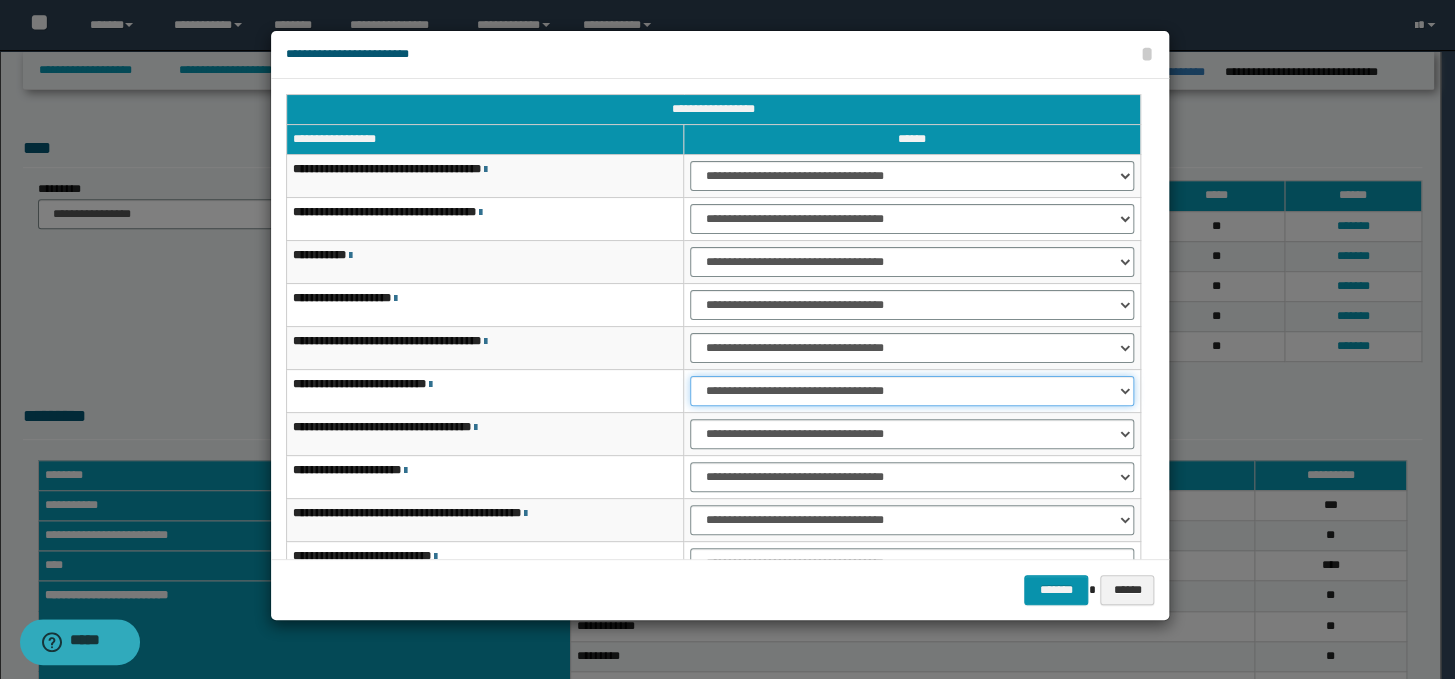 click on "**********" at bounding box center (912, 391) 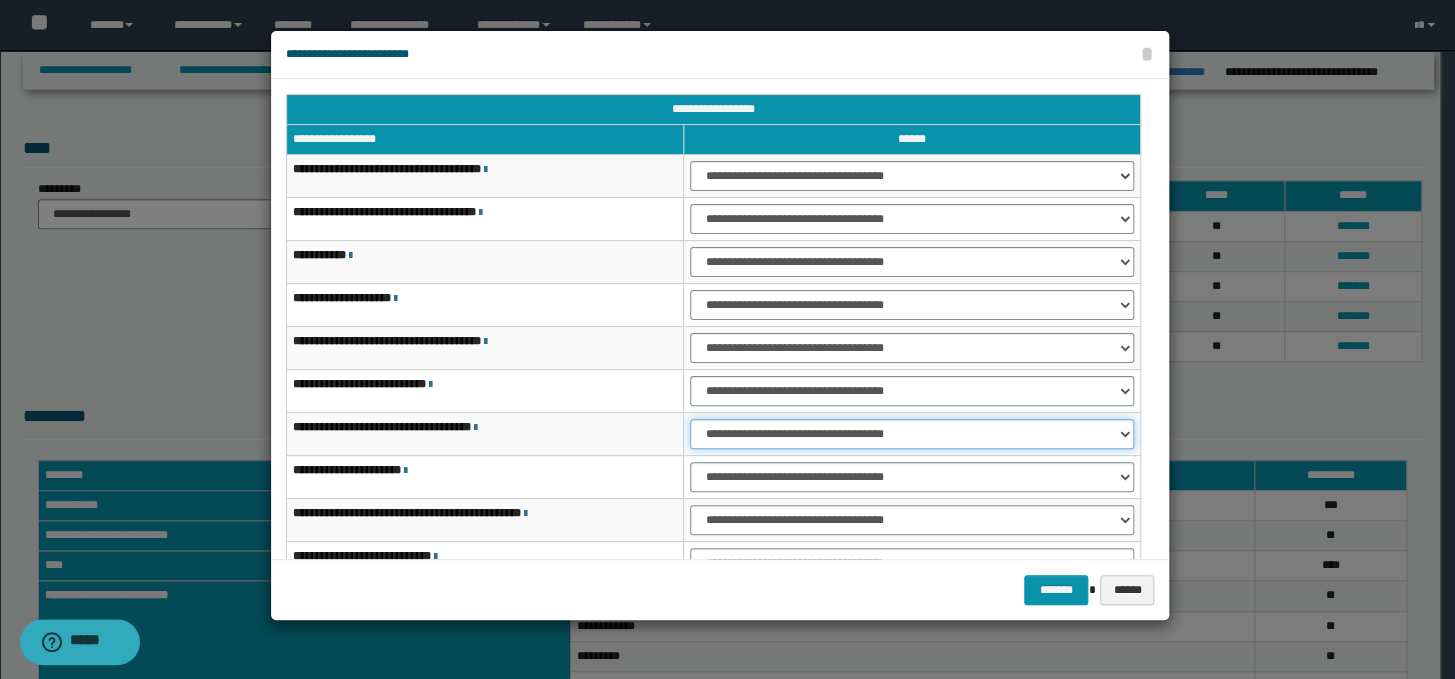 click on "**********" at bounding box center [912, 434] 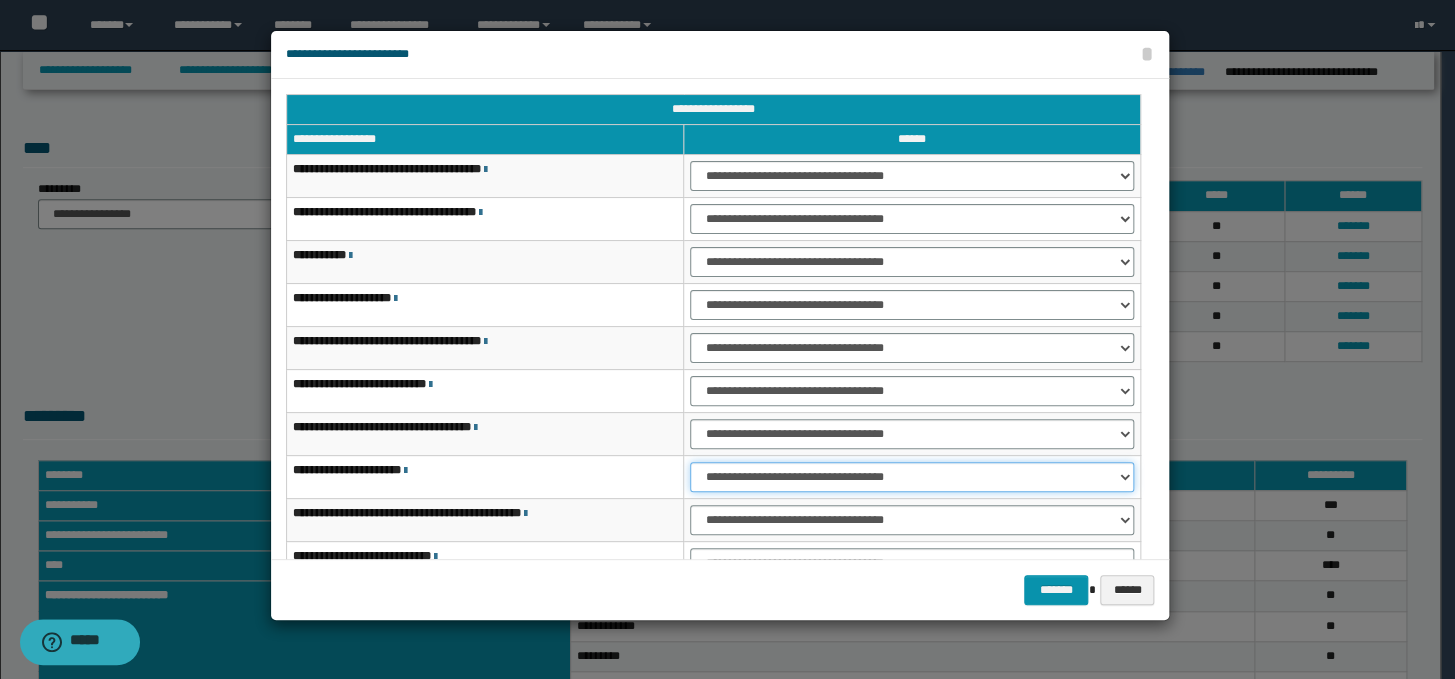 click on "**********" at bounding box center [912, 477] 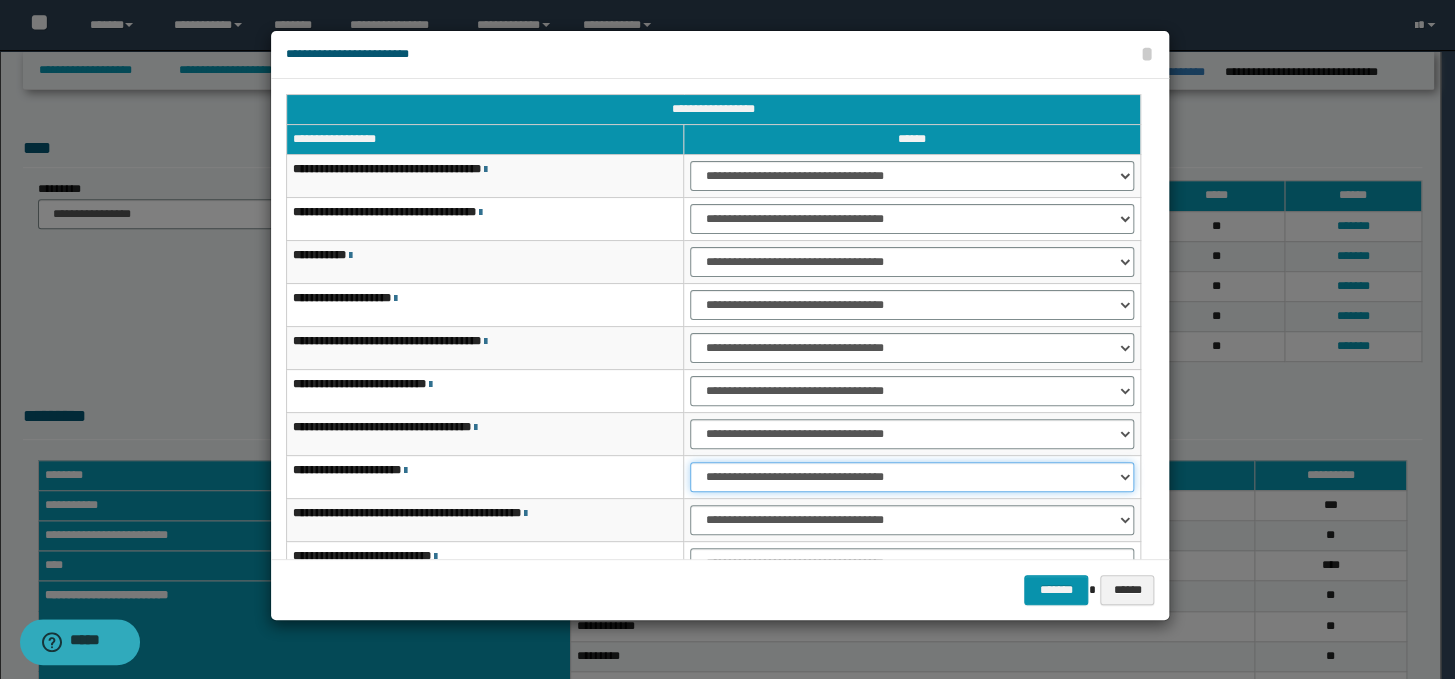 click on "**********" at bounding box center [912, 477] 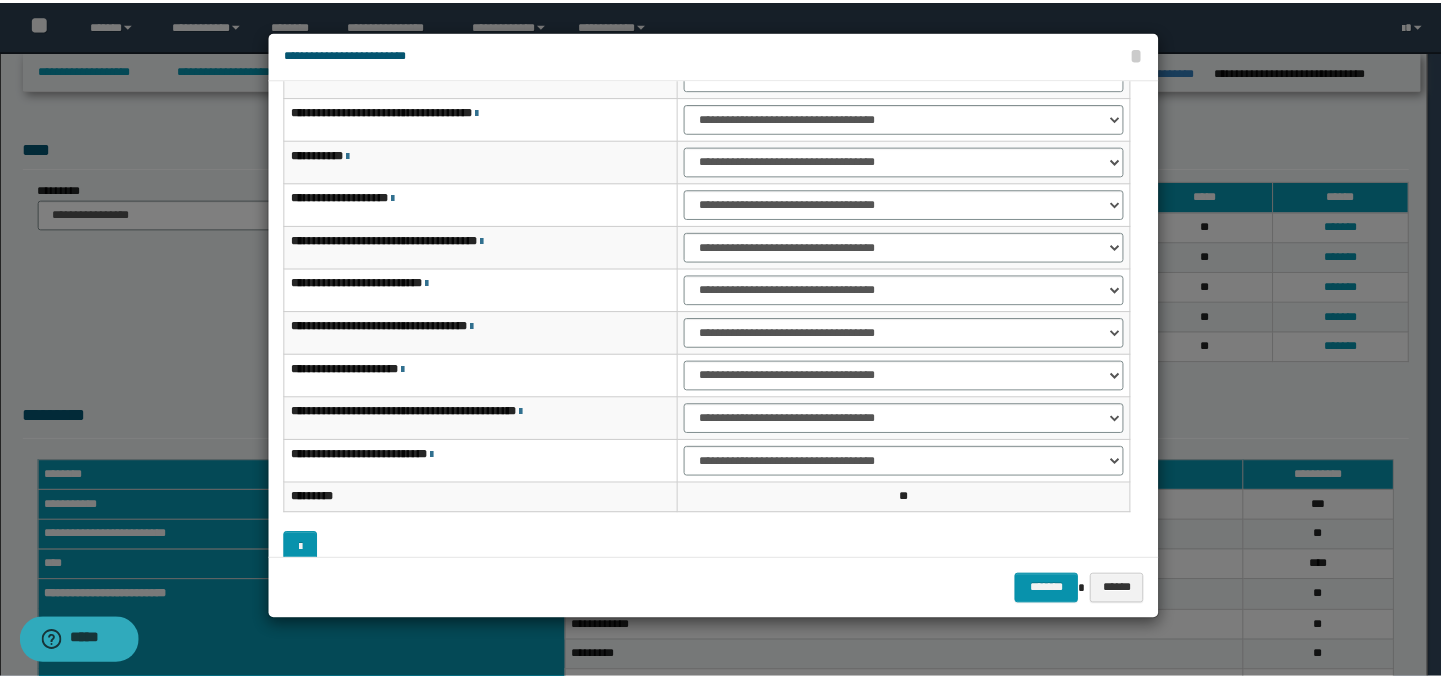 scroll, scrollTop: 120, scrollLeft: 0, axis: vertical 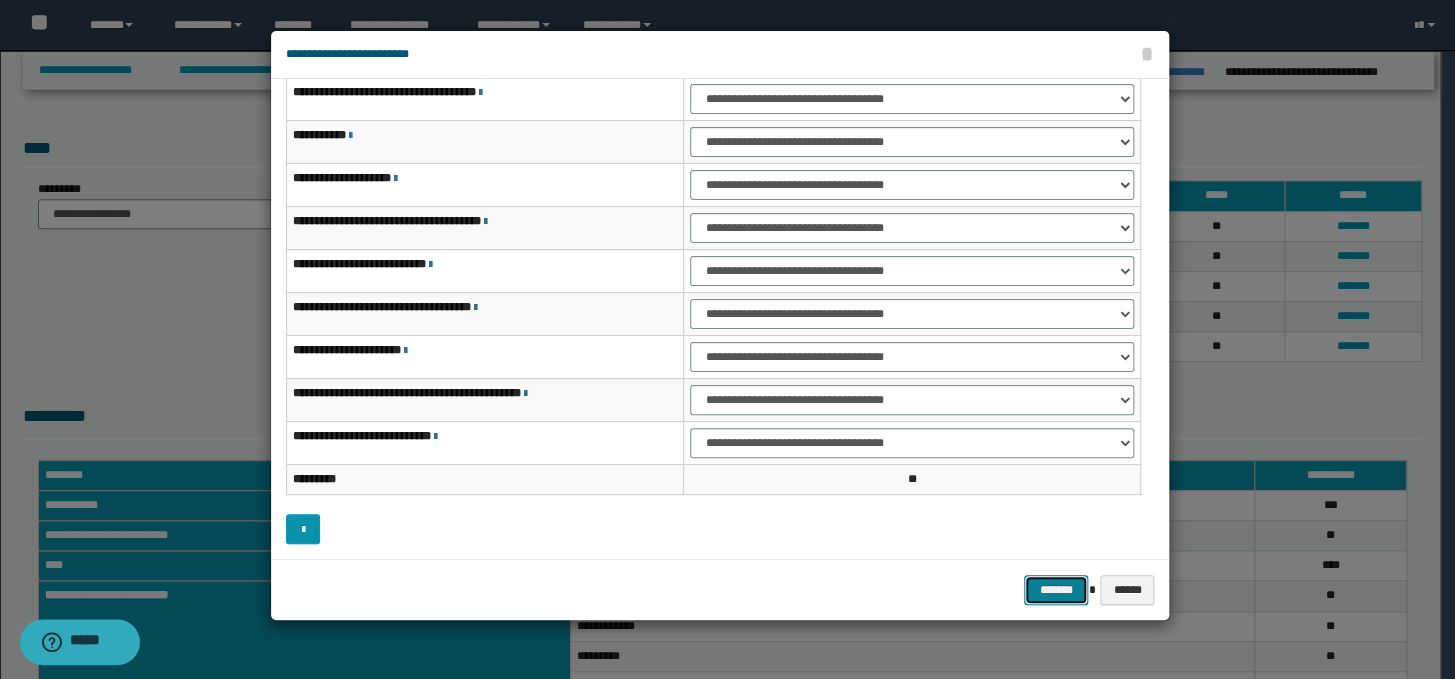 click on "*******" at bounding box center [1056, 590] 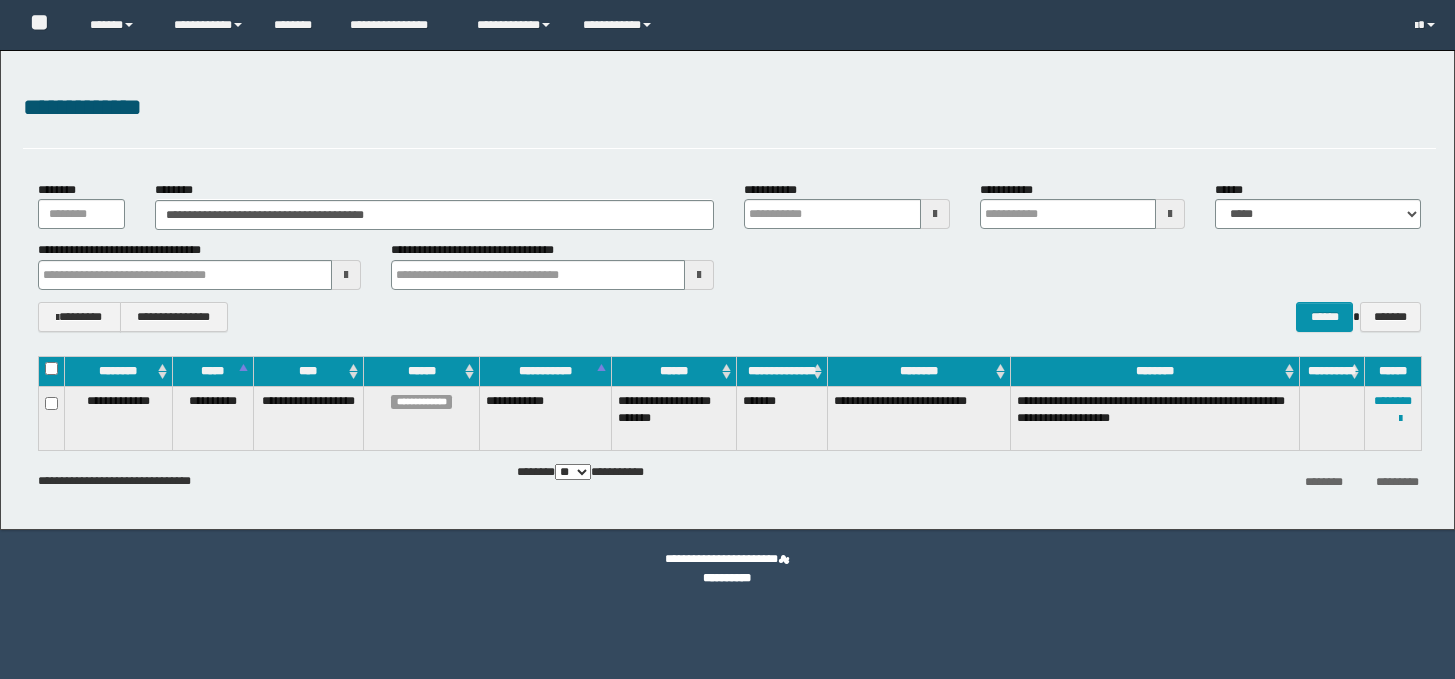 scroll, scrollTop: 0, scrollLeft: 0, axis: both 